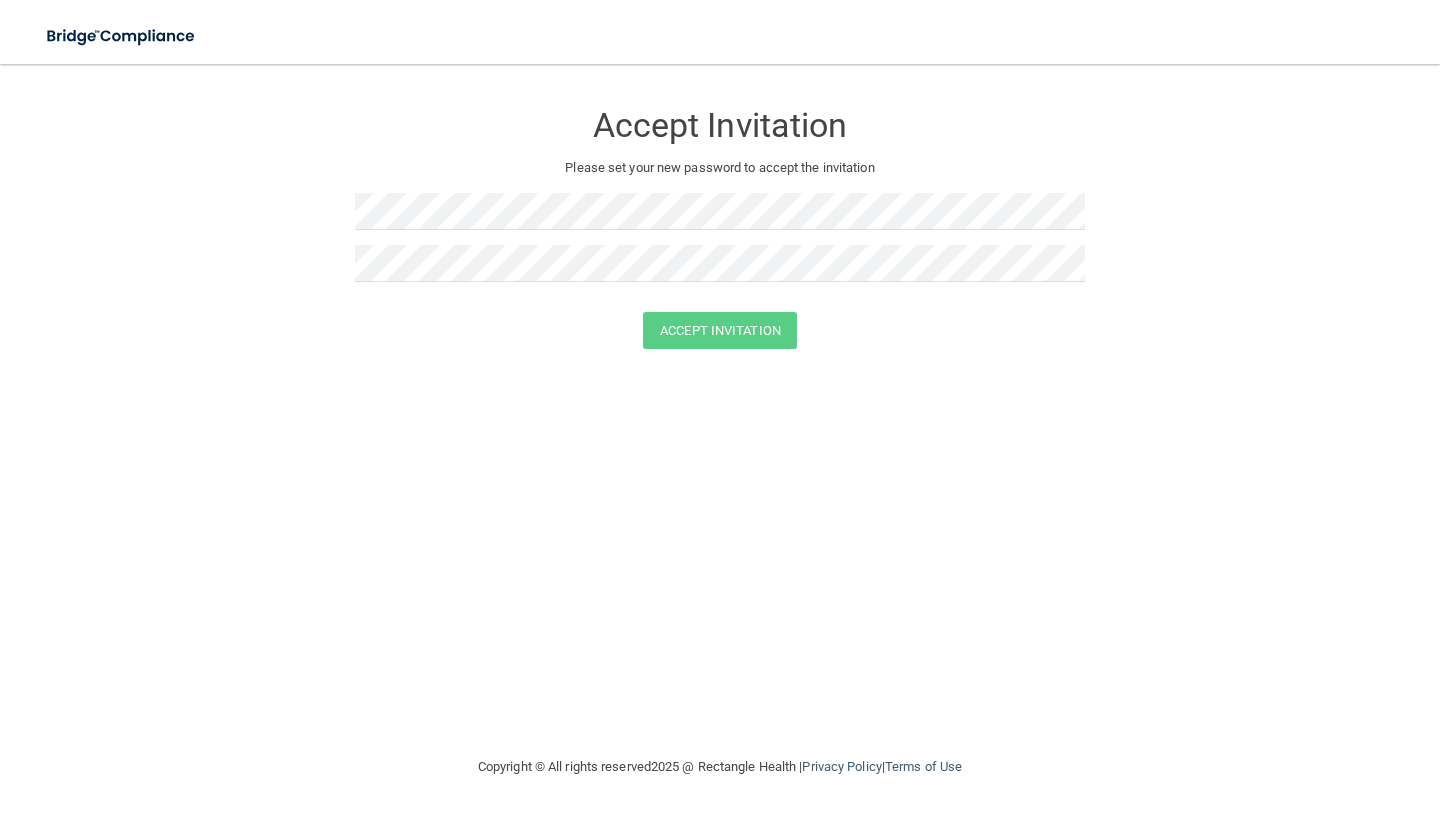 scroll, scrollTop: 0, scrollLeft: 0, axis: both 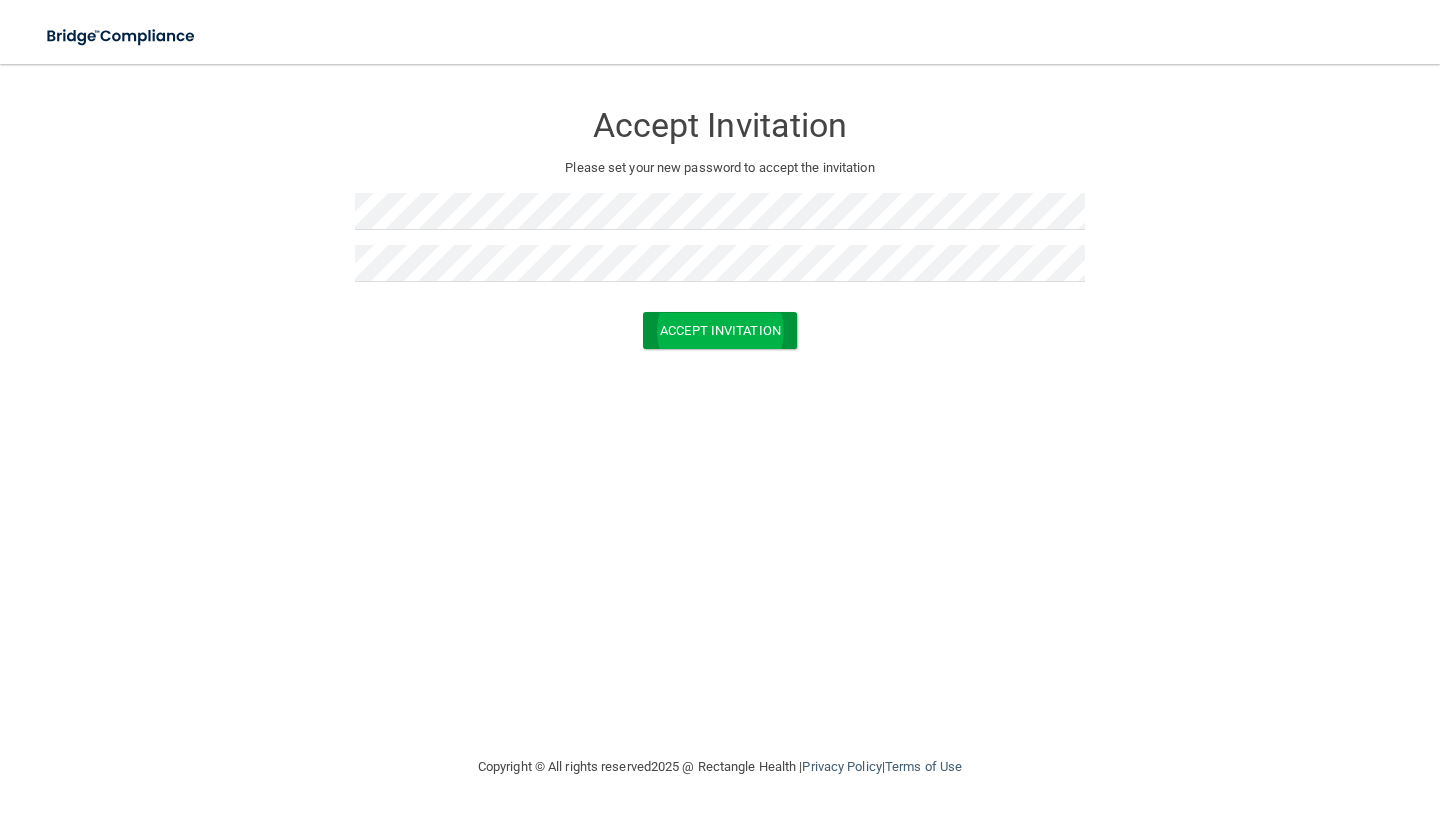 click on "Accept Invitation" at bounding box center [720, 330] 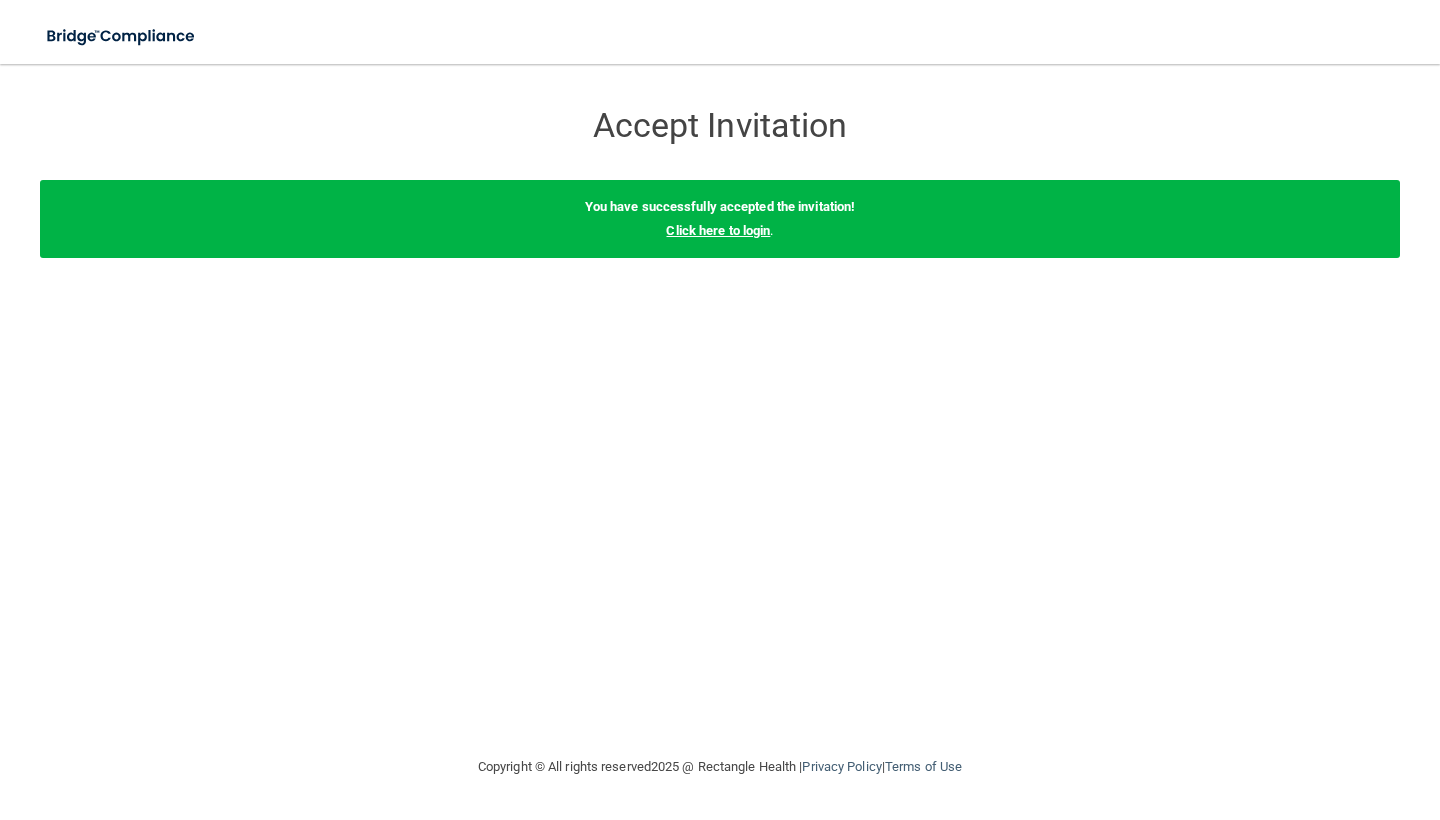 click on "Click here to login" at bounding box center (718, 230) 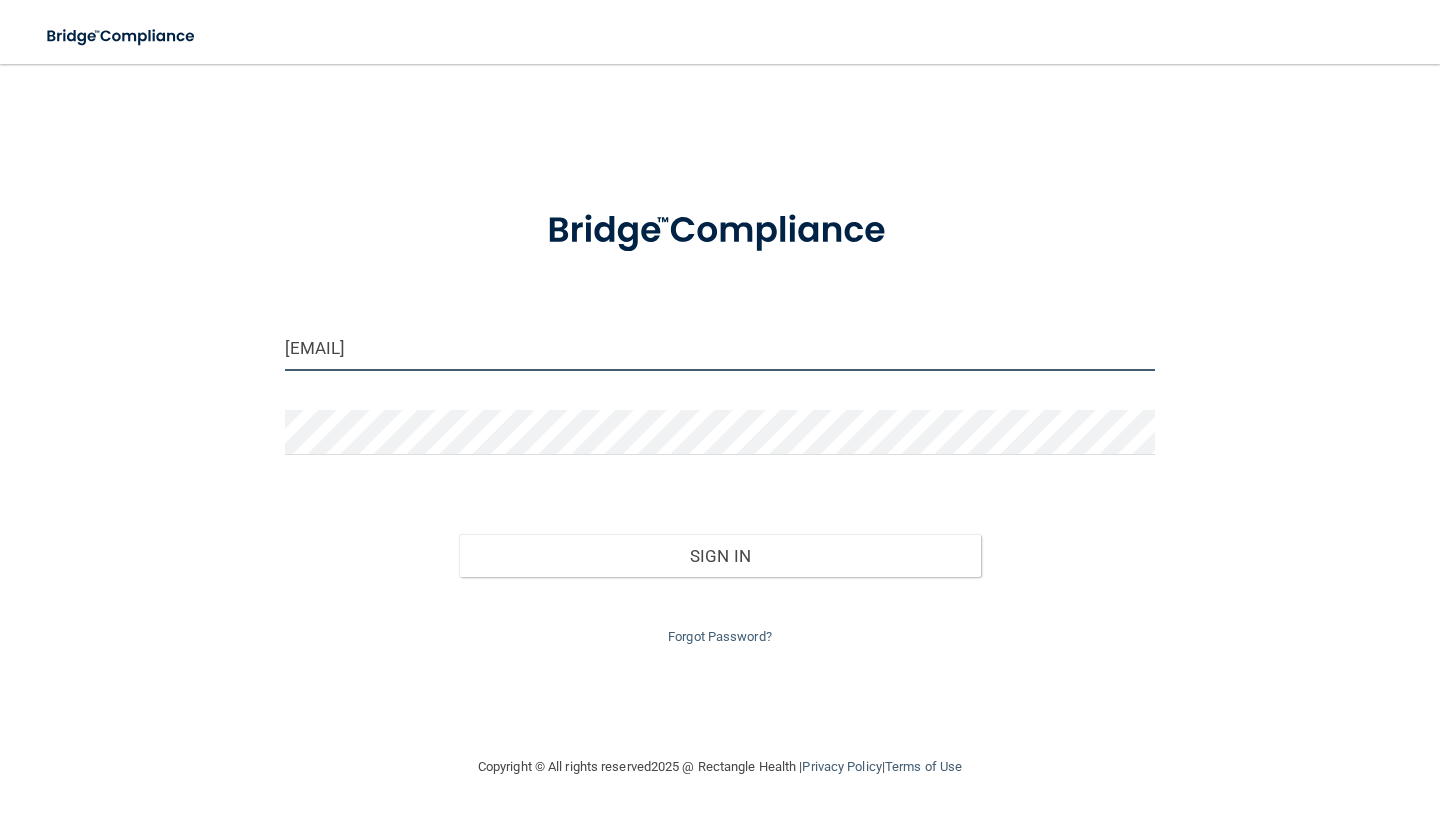type on "[EMAIL]" 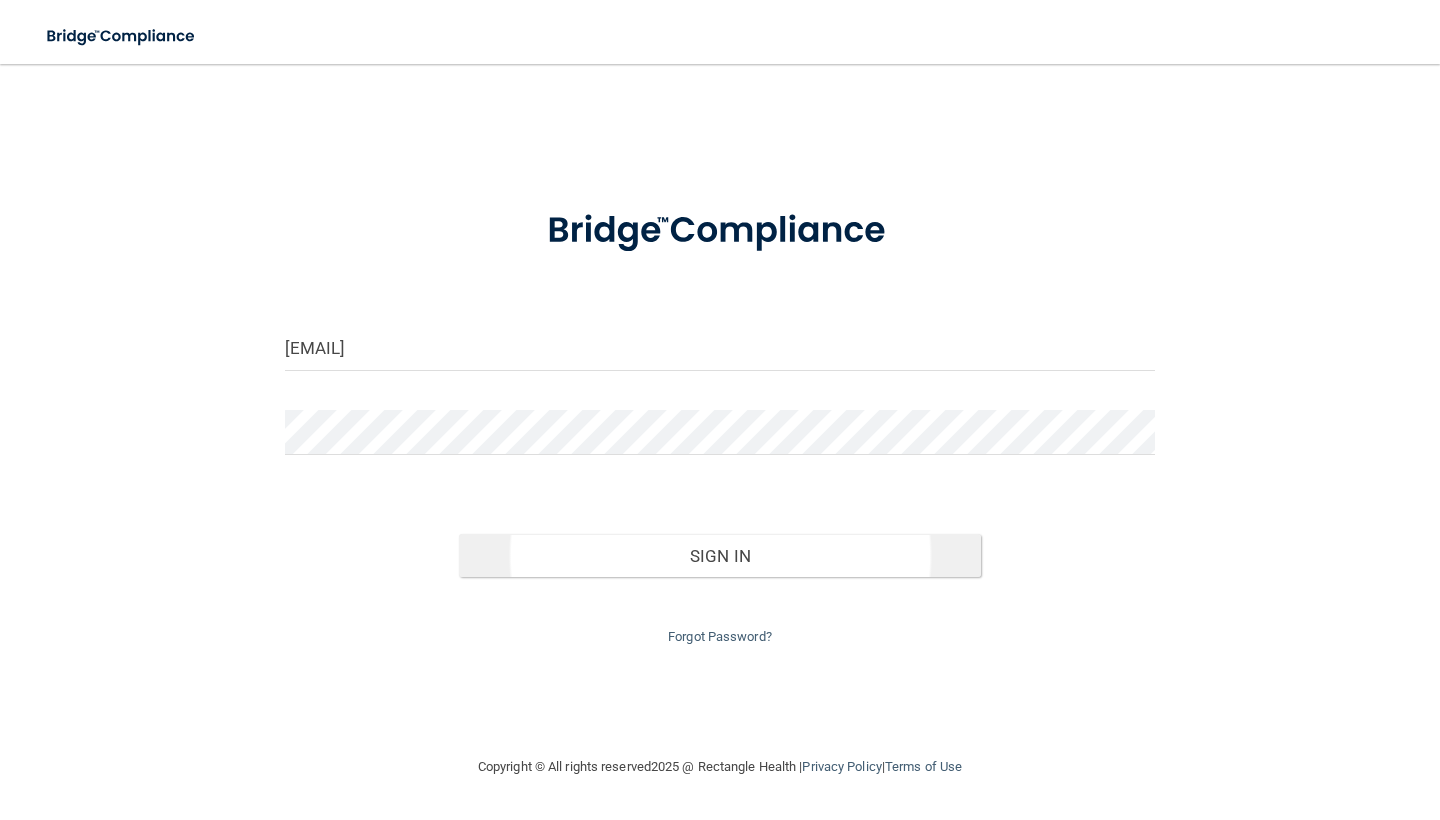 click on "Sign In" at bounding box center (720, 556) 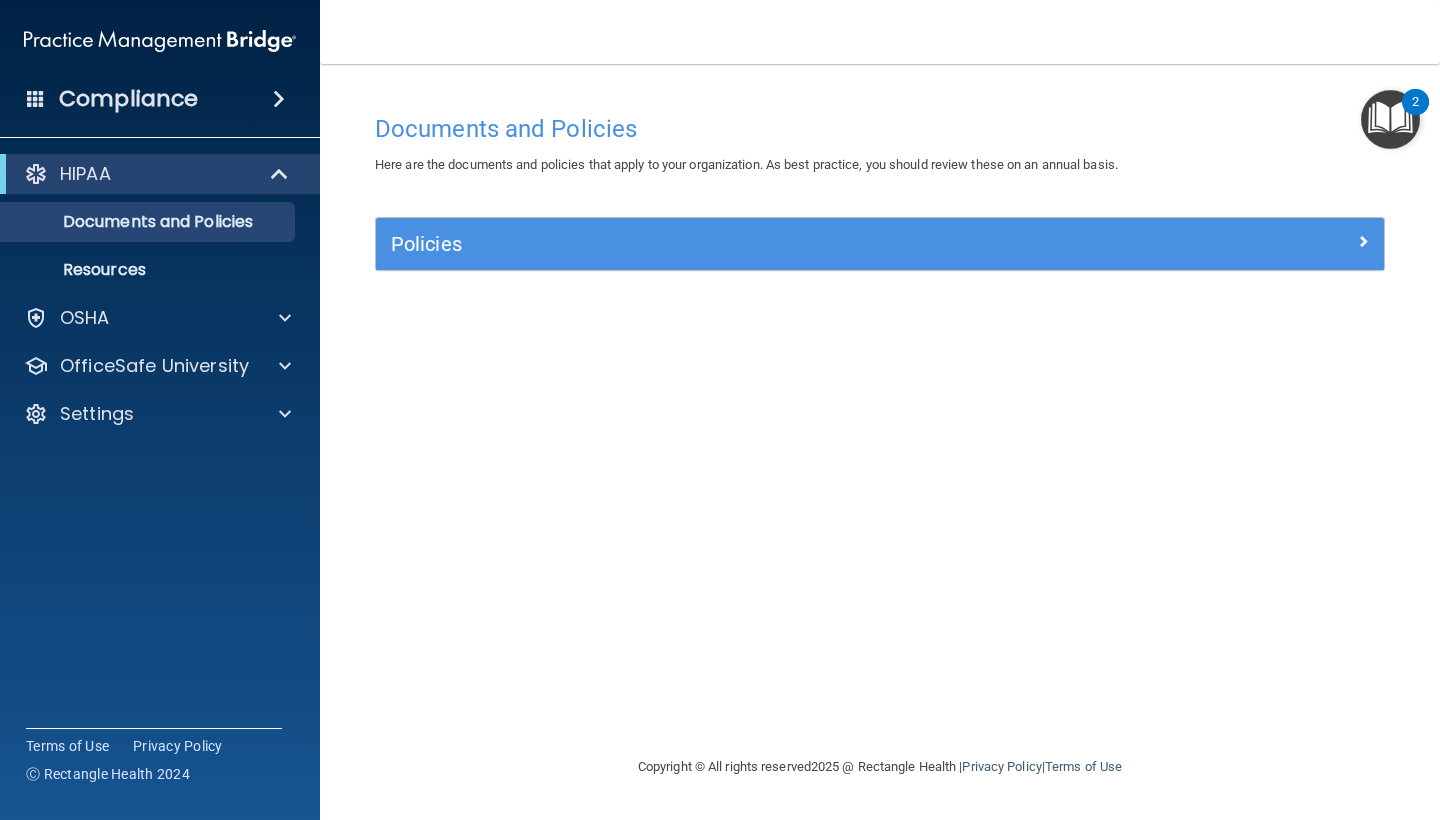click on "Policies" at bounding box center (754, 244) 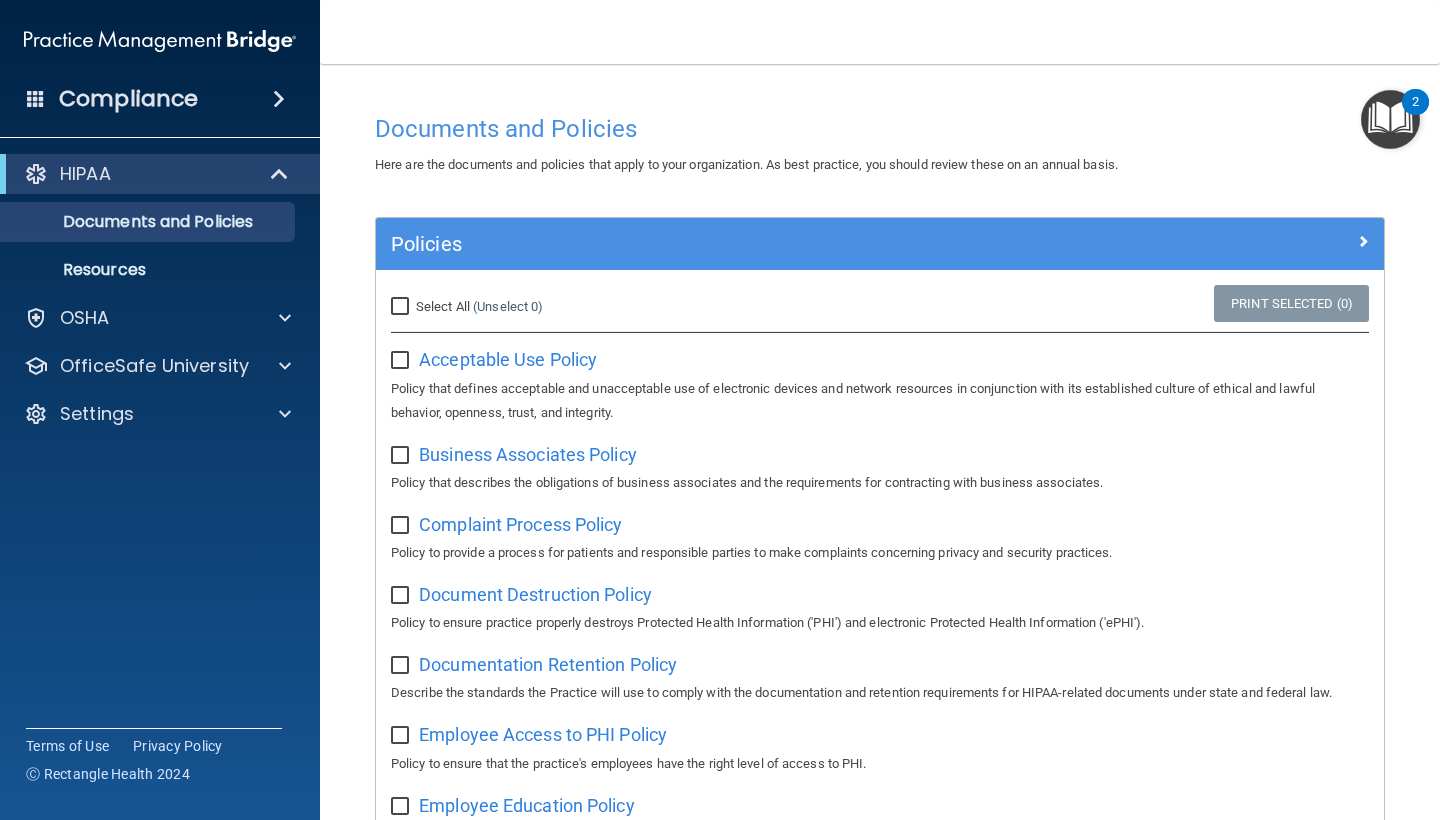 scroll, scrollTop: 0, scrollLeft: 0, axis: both 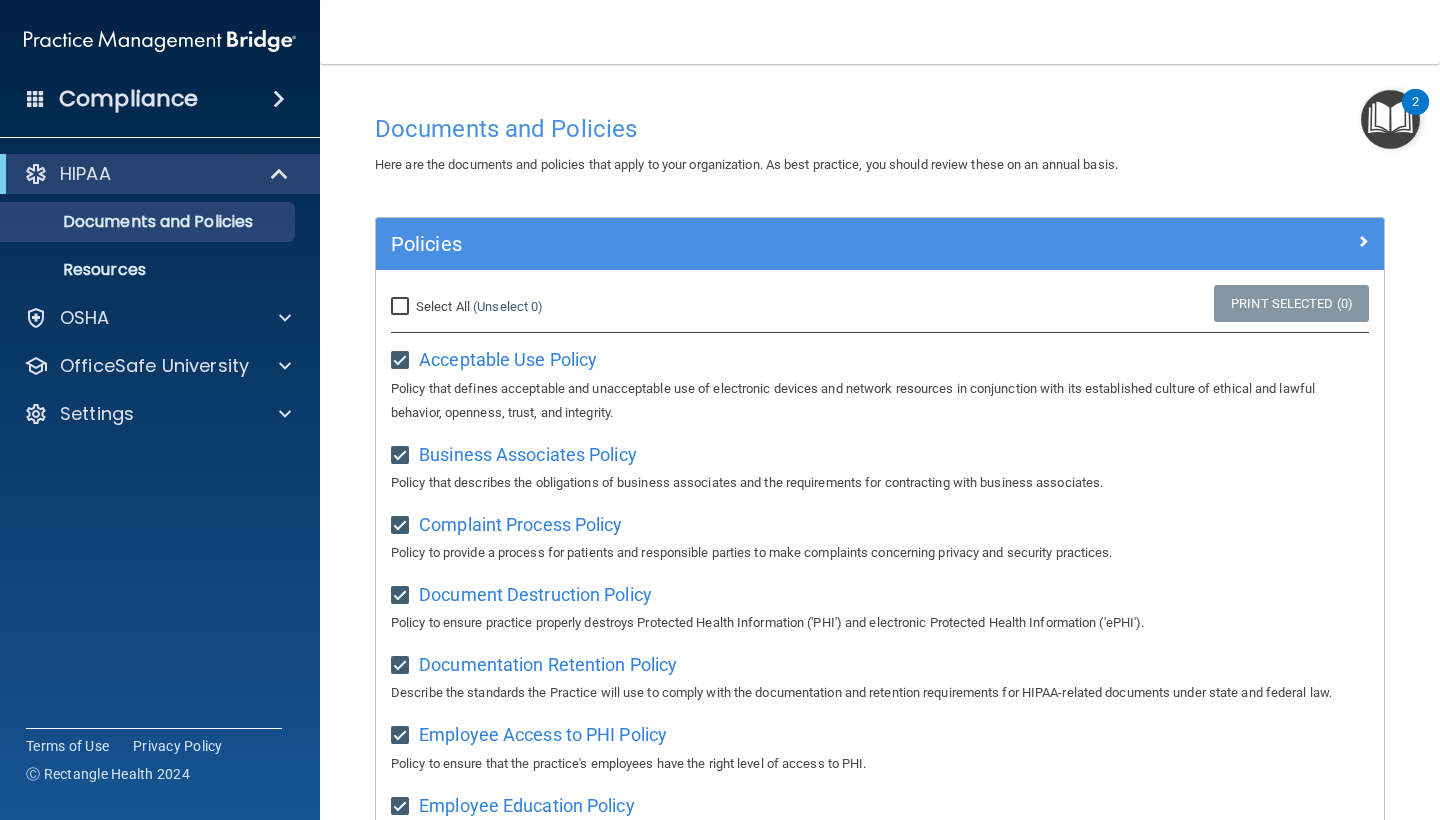 checkbox on "true" 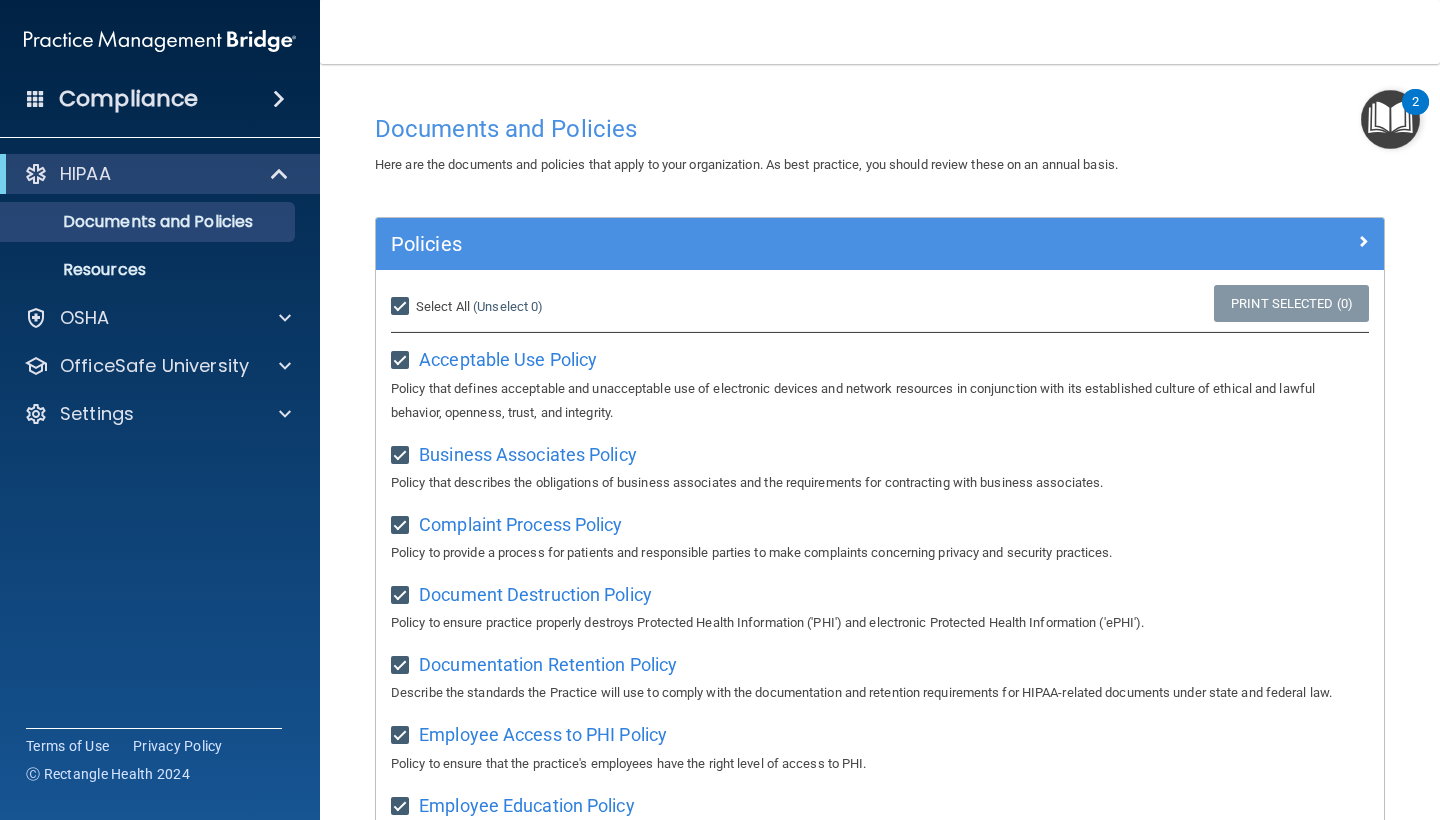 checkbox on "true" 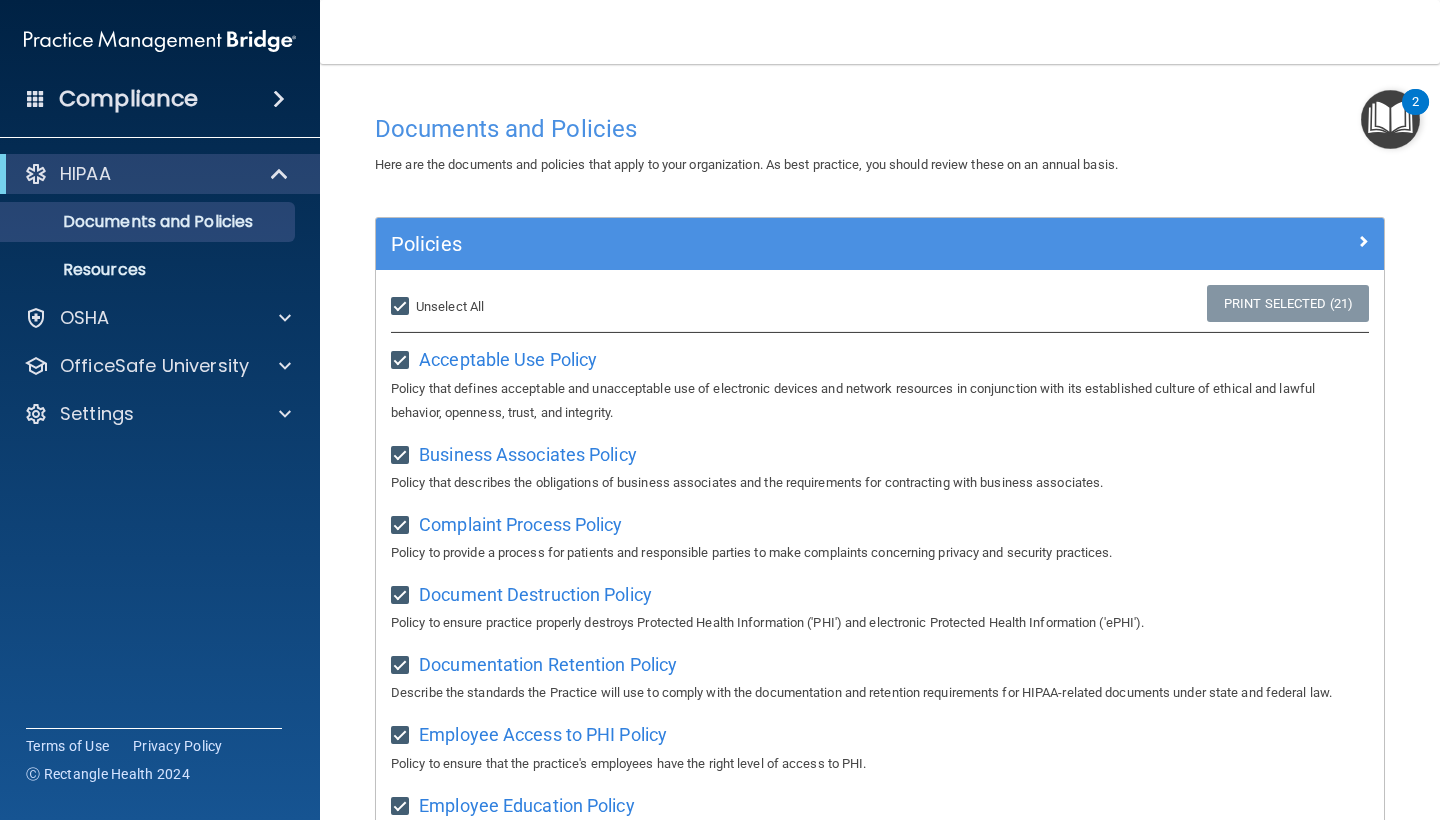 click on "Select All   (Unselect 21)    Unselect All" at bounding box center [402, 307] 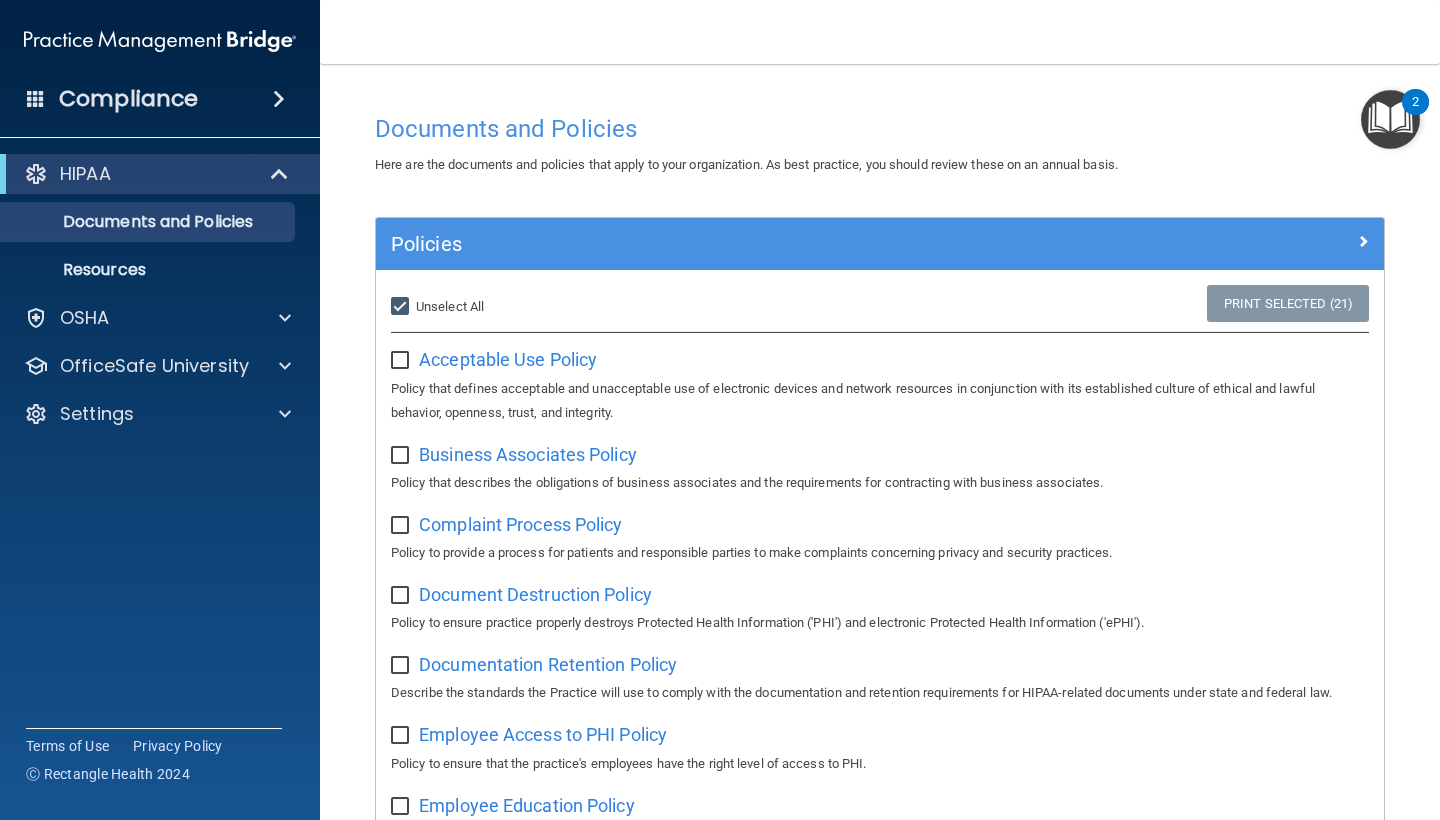 checkbox on "false" 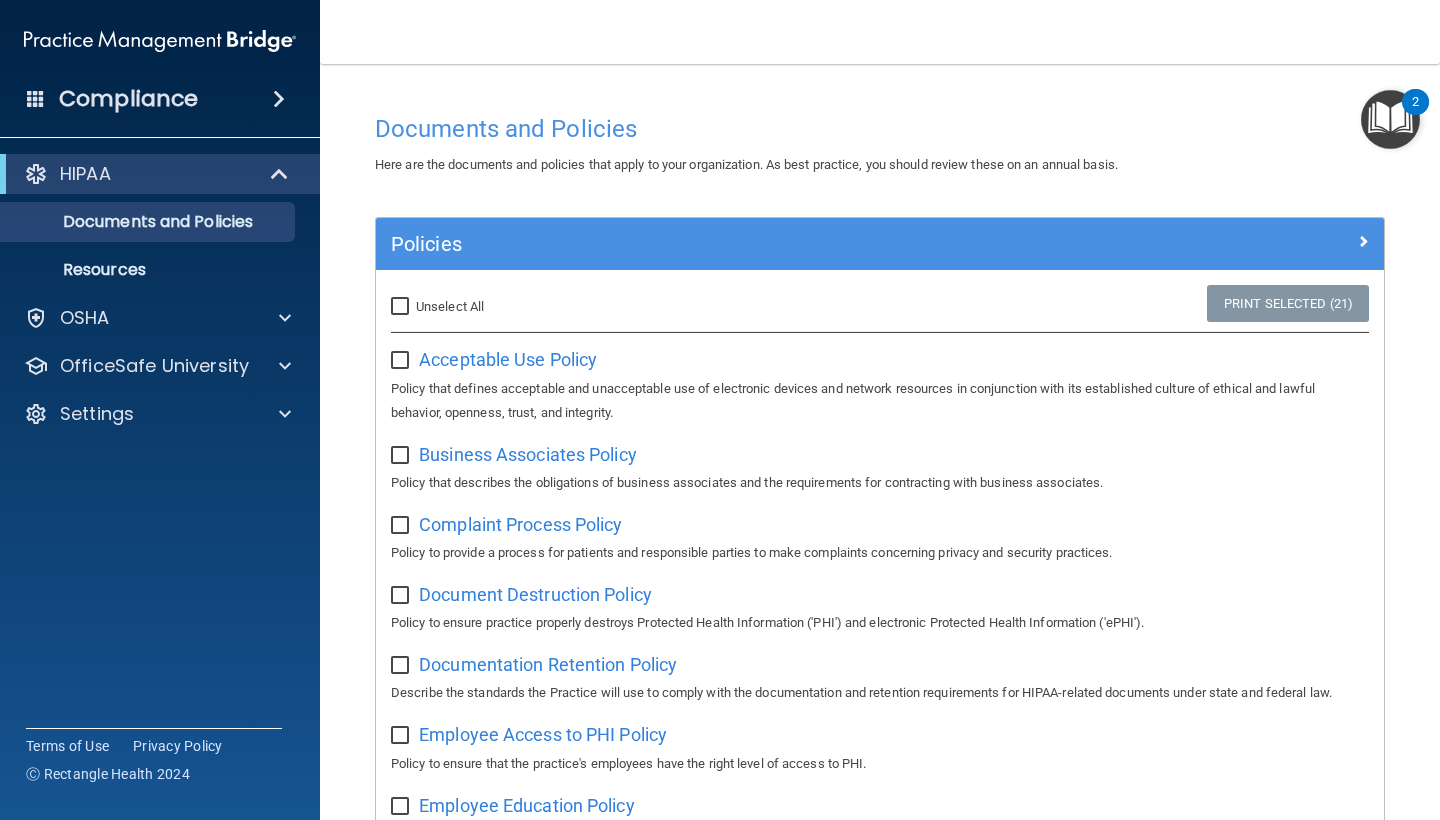 checkbox on "false" 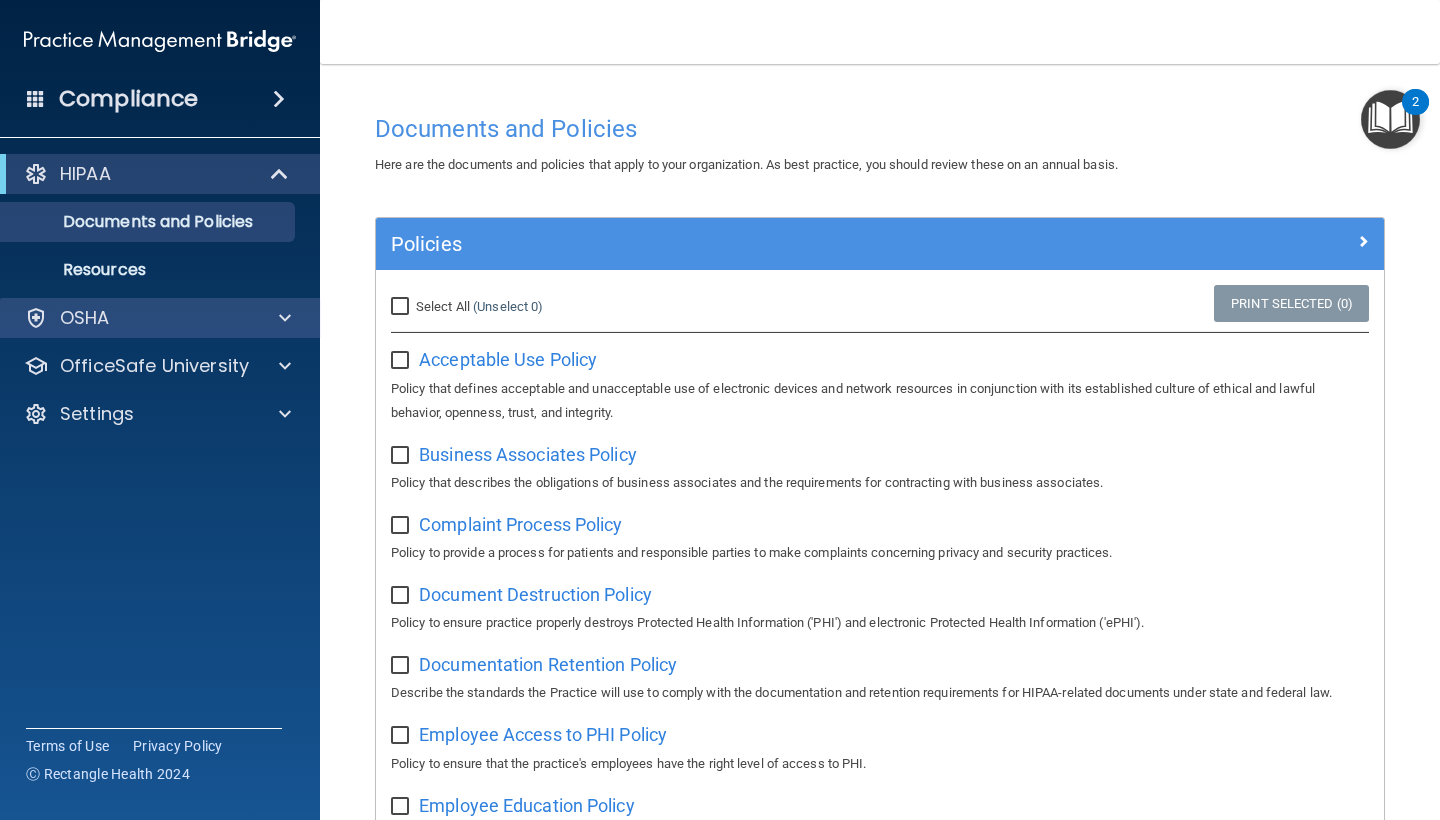 click on "OSHA" at bounding box center (160, 318) 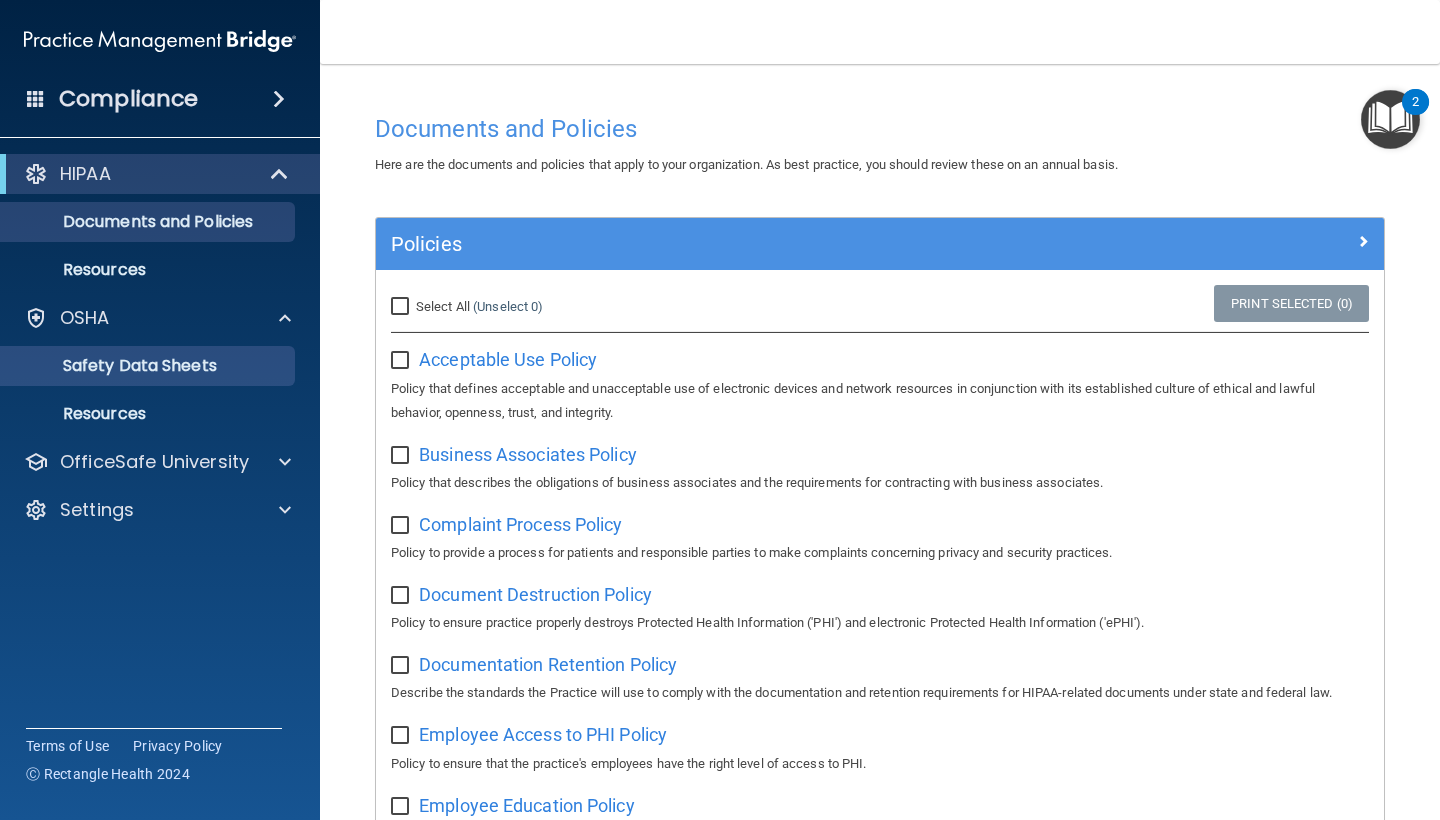 click on "Safety Data Sheets" at bounding box center [149, 366] 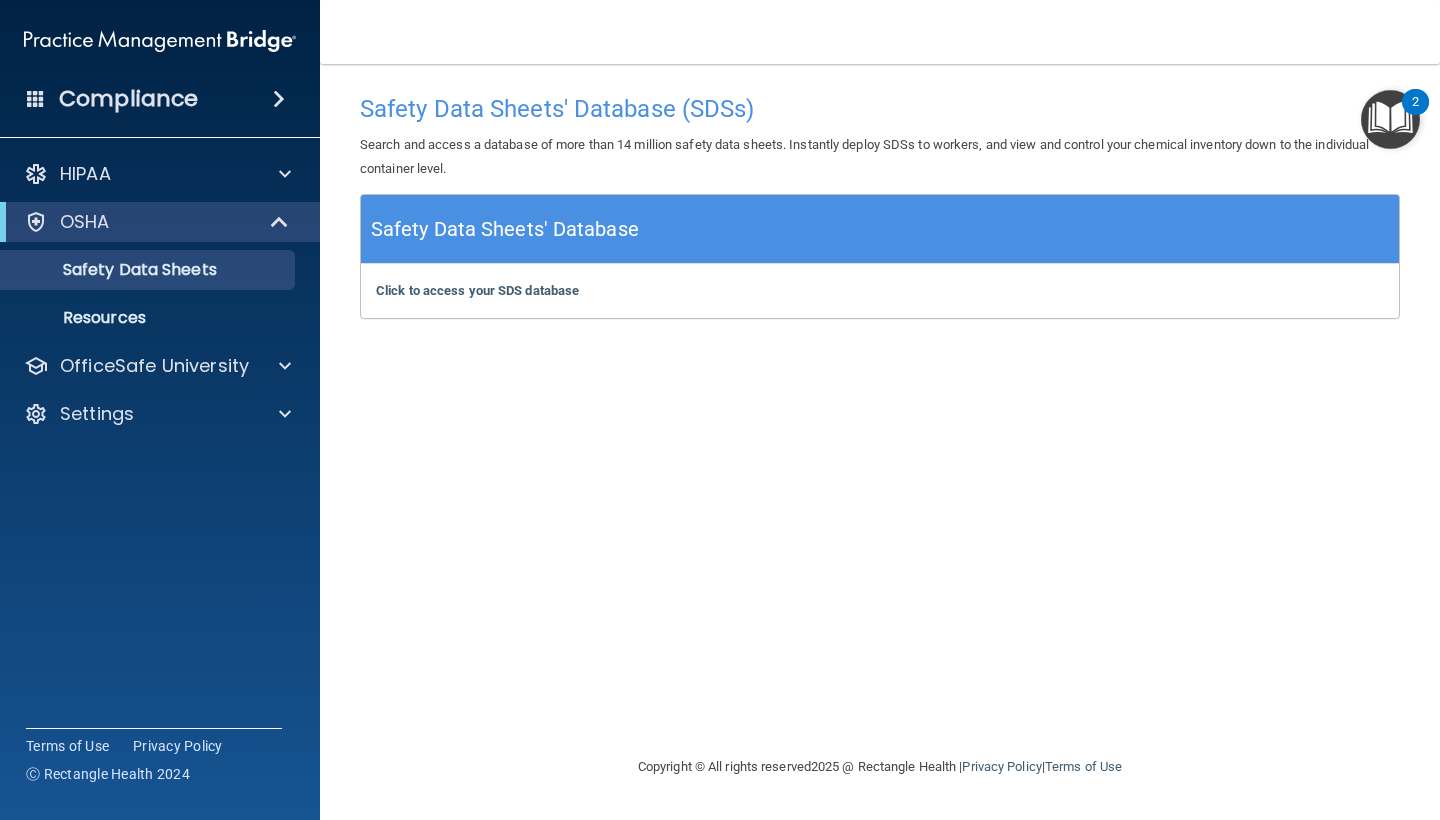 click at bounding box center [1390, 119] 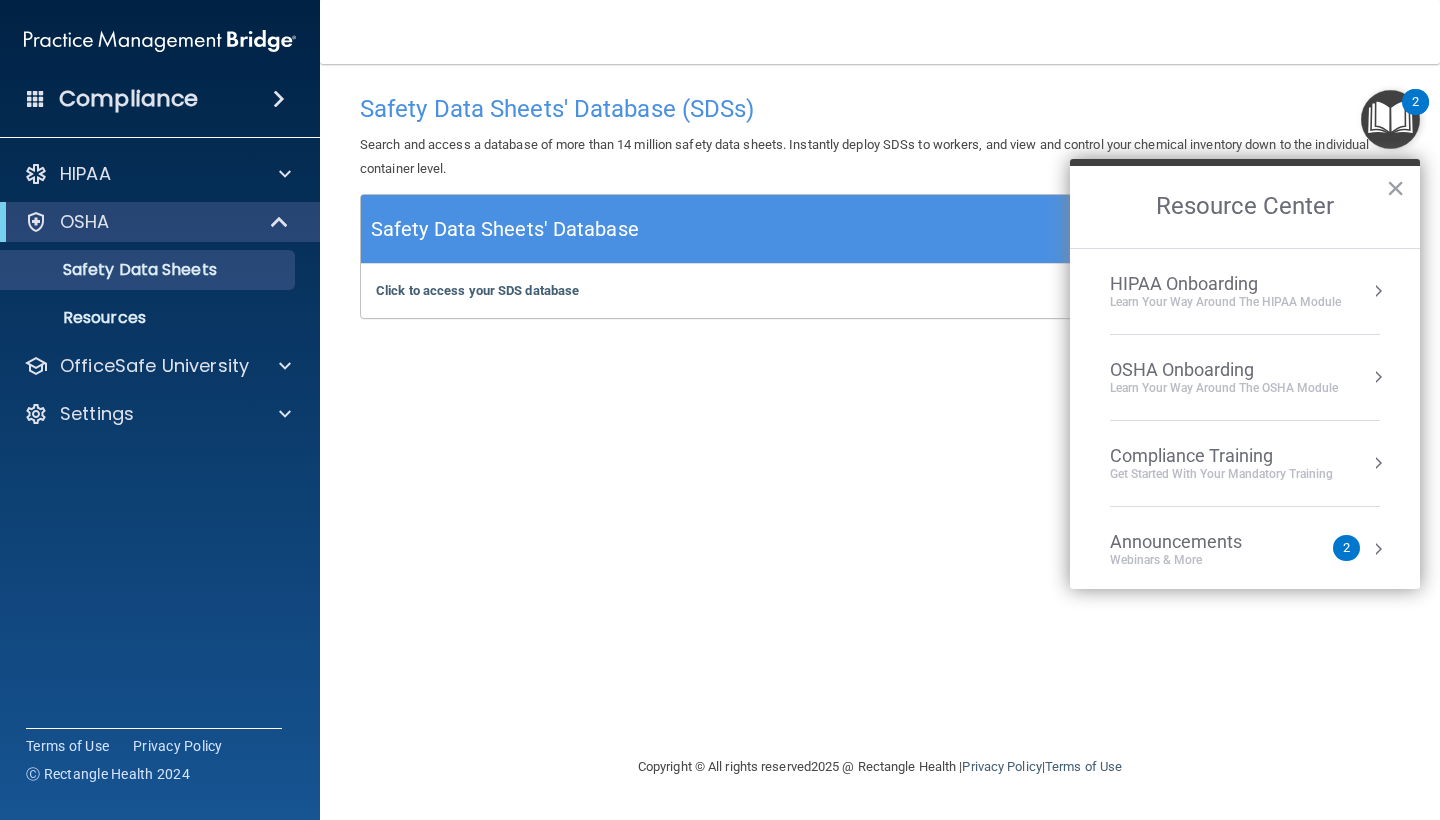 click on "Announcements" at bounding box center [1196, 542] 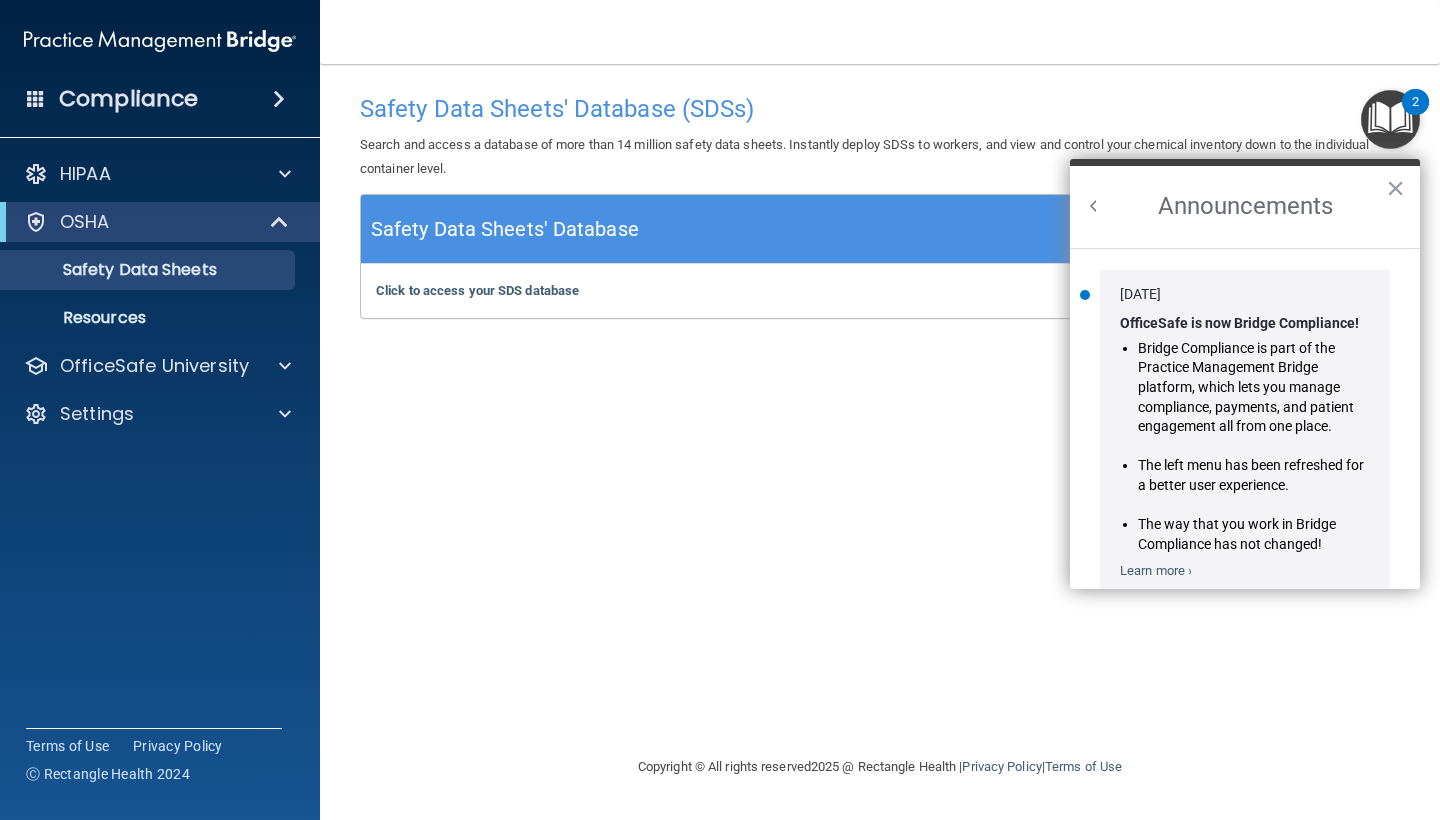 scroll, scrollTop: 0, scrollLeft: 0, axis: both 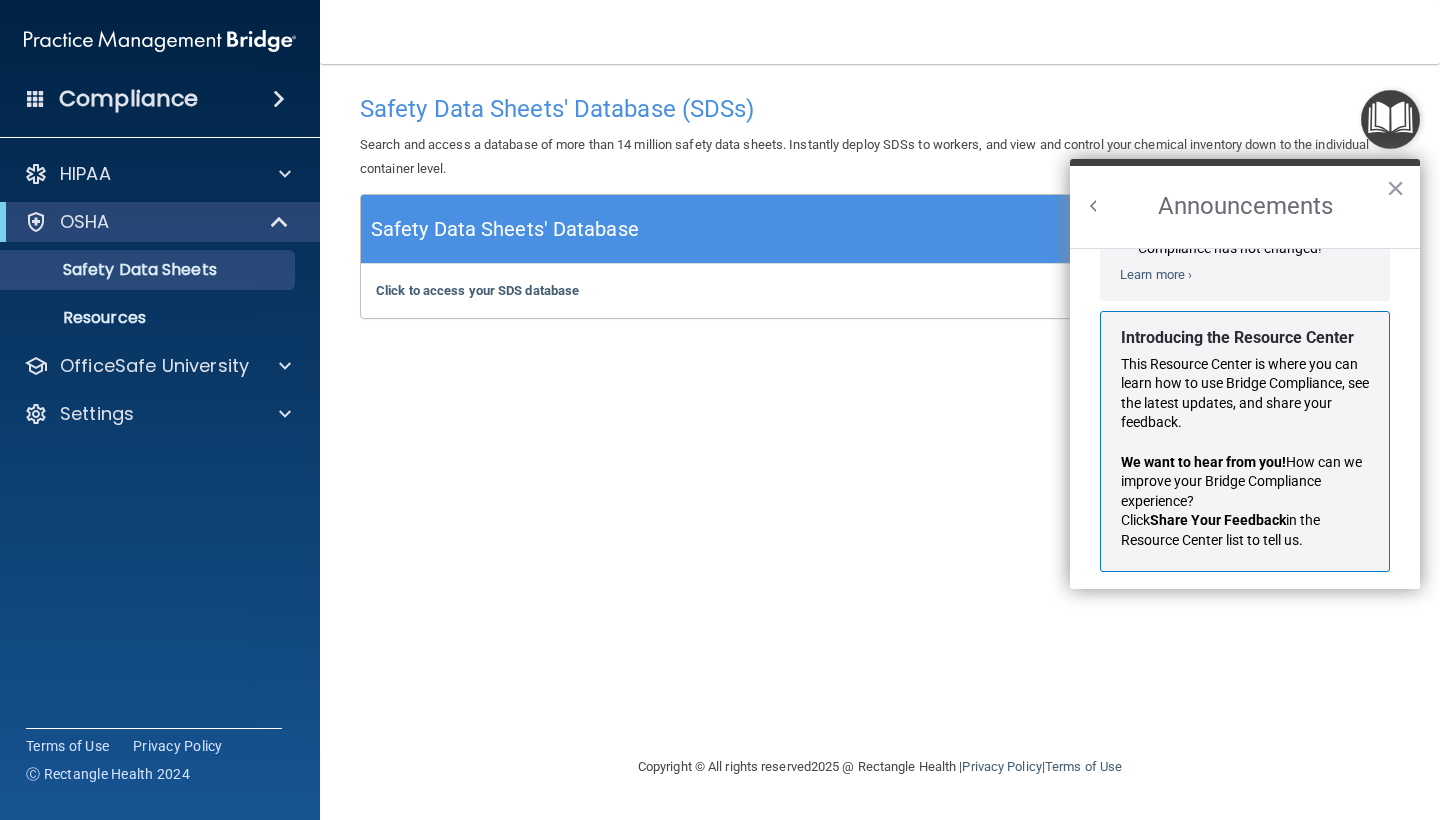click on "Safety Data Sheets' Database (SDSs)   Search and access a database of more than 14 million safety data sheets. Instantly deploy SDSs to workers, and view and control your chemical inventory down to the individual container level.           Safety Data Sheets' Database          Click to access your SDS database      Click to access your SDS database" at bounding box center (880, 409) 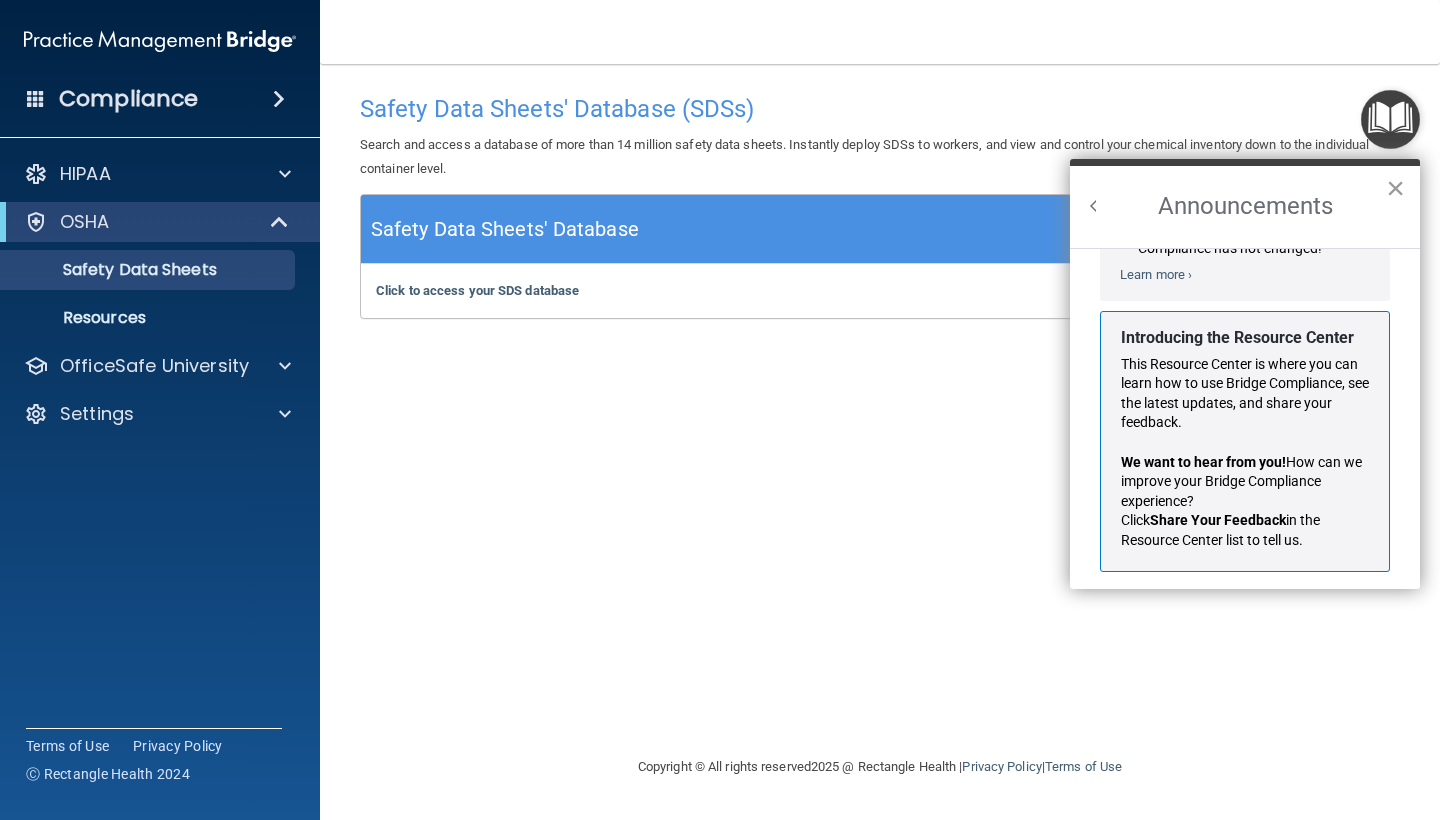 click on "×" at bounding box center [1395, 188] 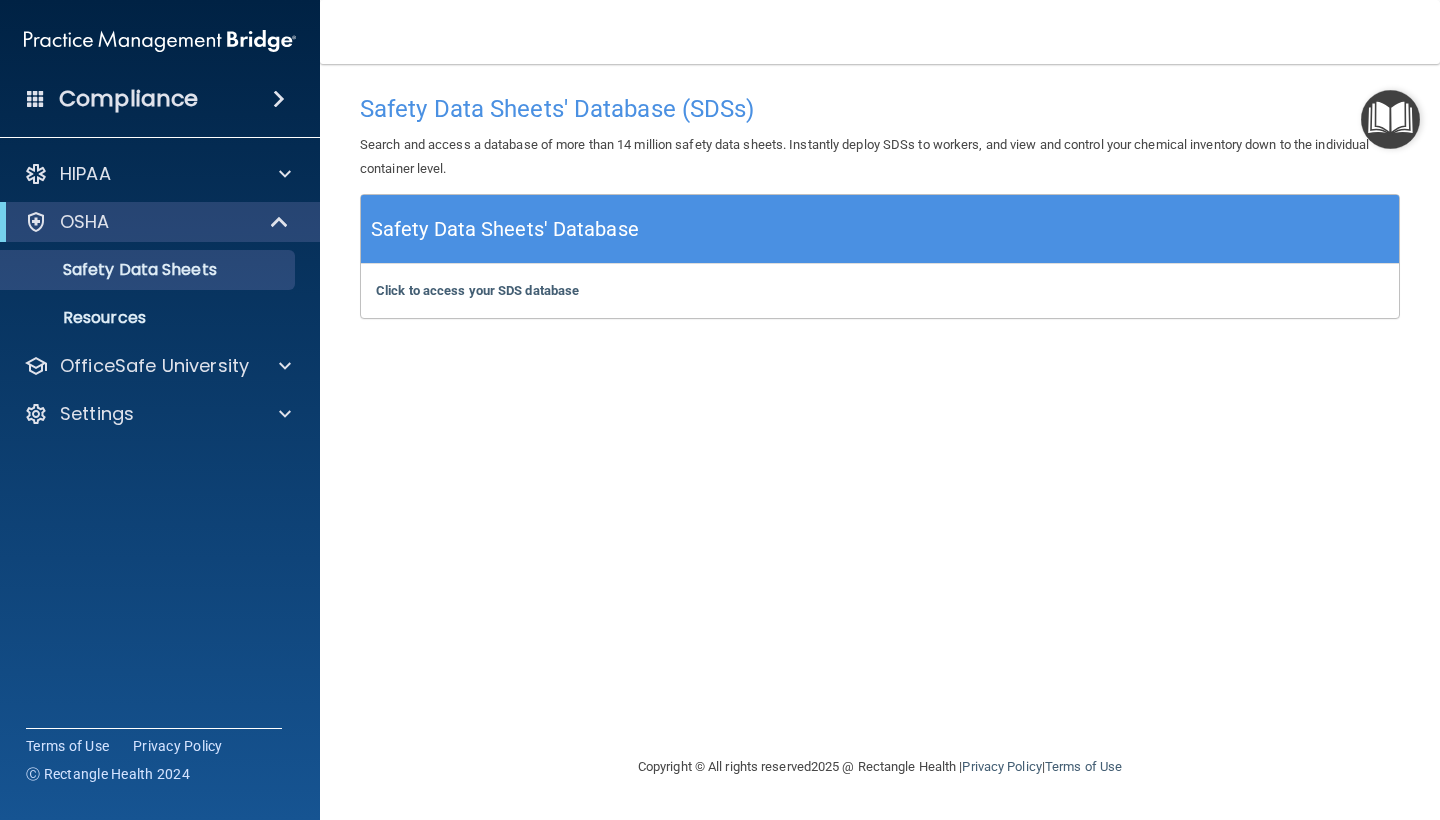 click on "Compliance" at bounding box center (128, 99) 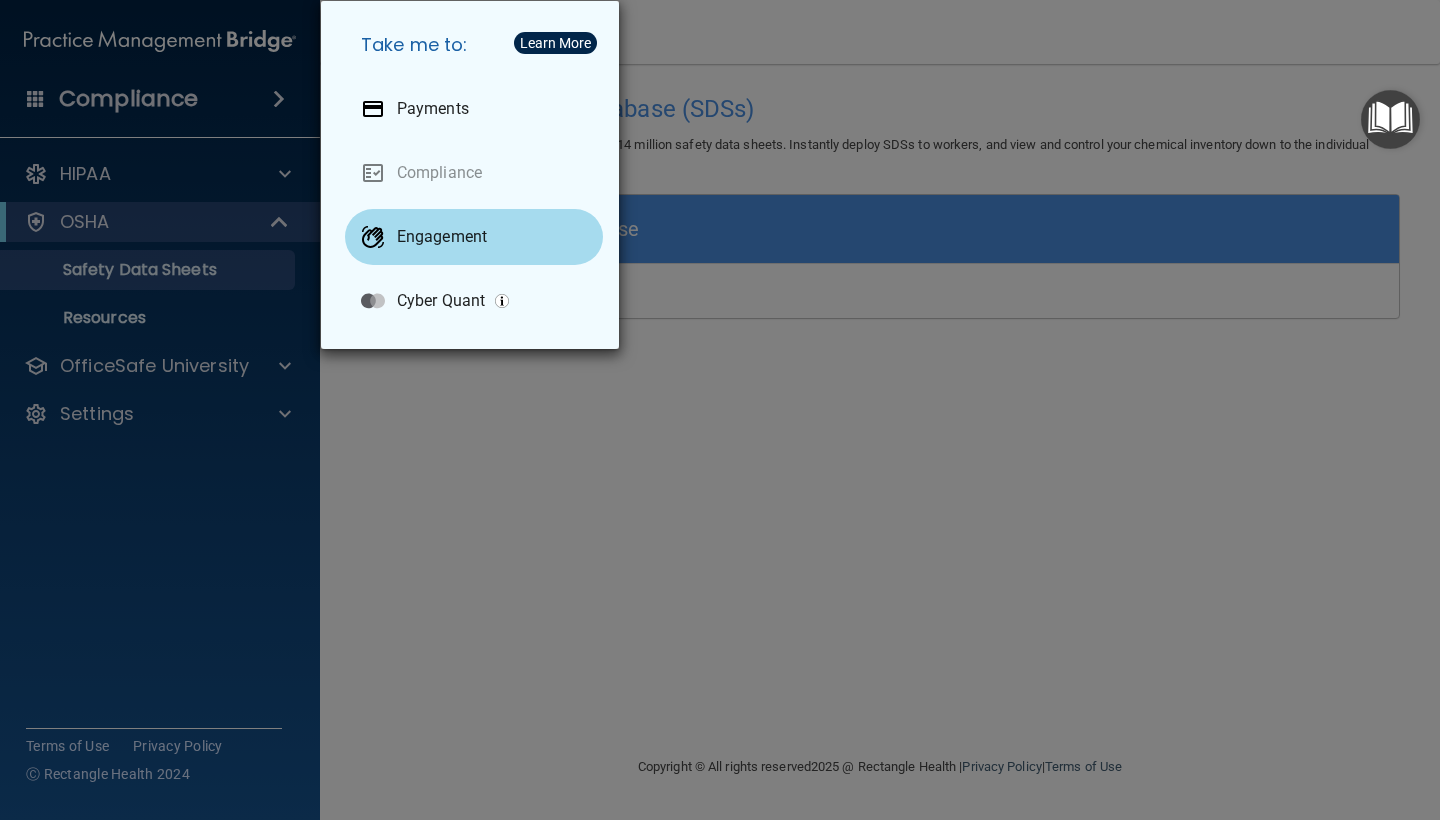 click on "Engagement" at bounding box center [474, 237] 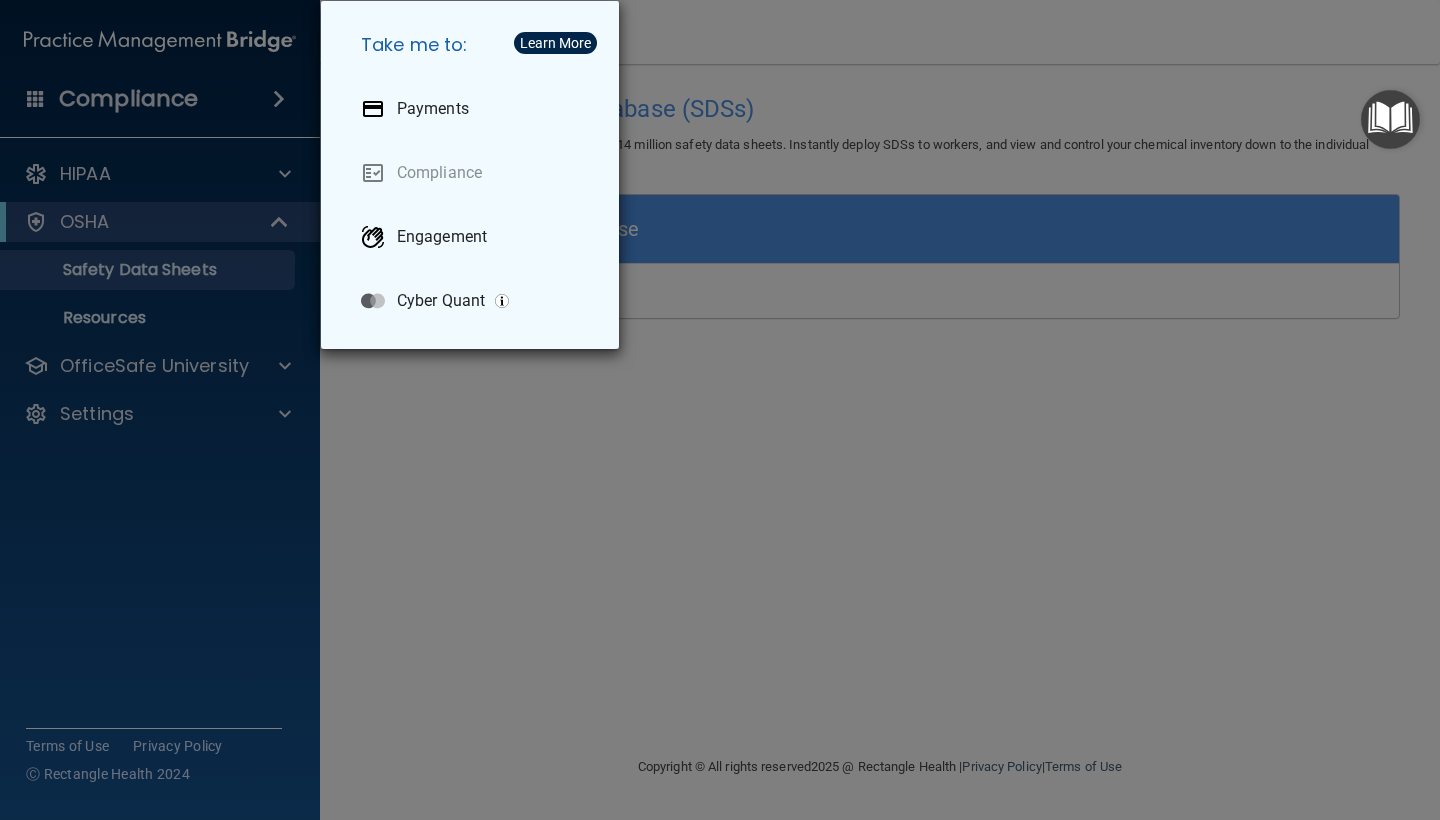 click on "Take me to:             Payments                   Compliance                     Engagement                     Cyber Quant" at bounding box center [720, 410] 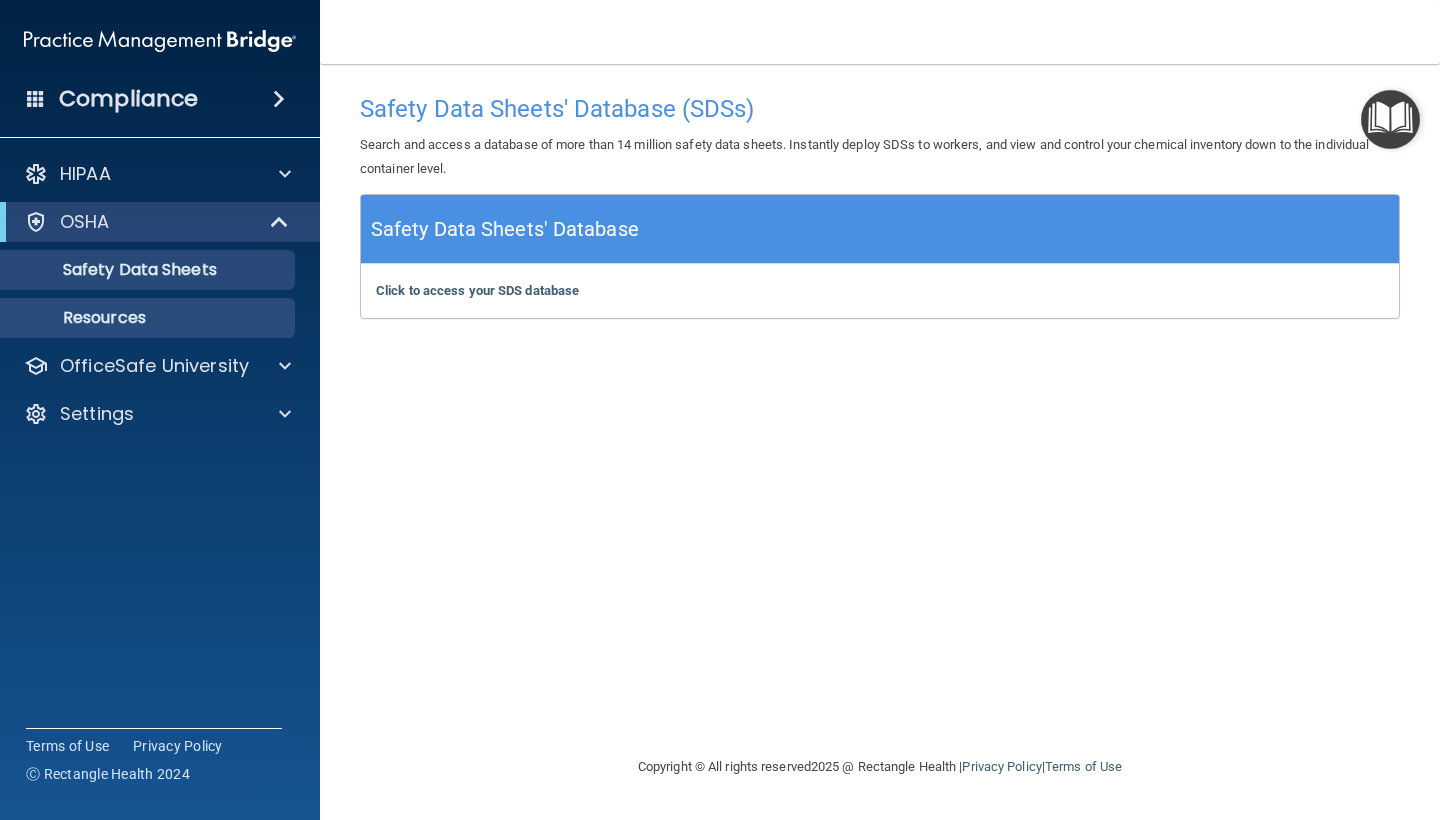 click on "Resources" at bounding box center (149, 318) 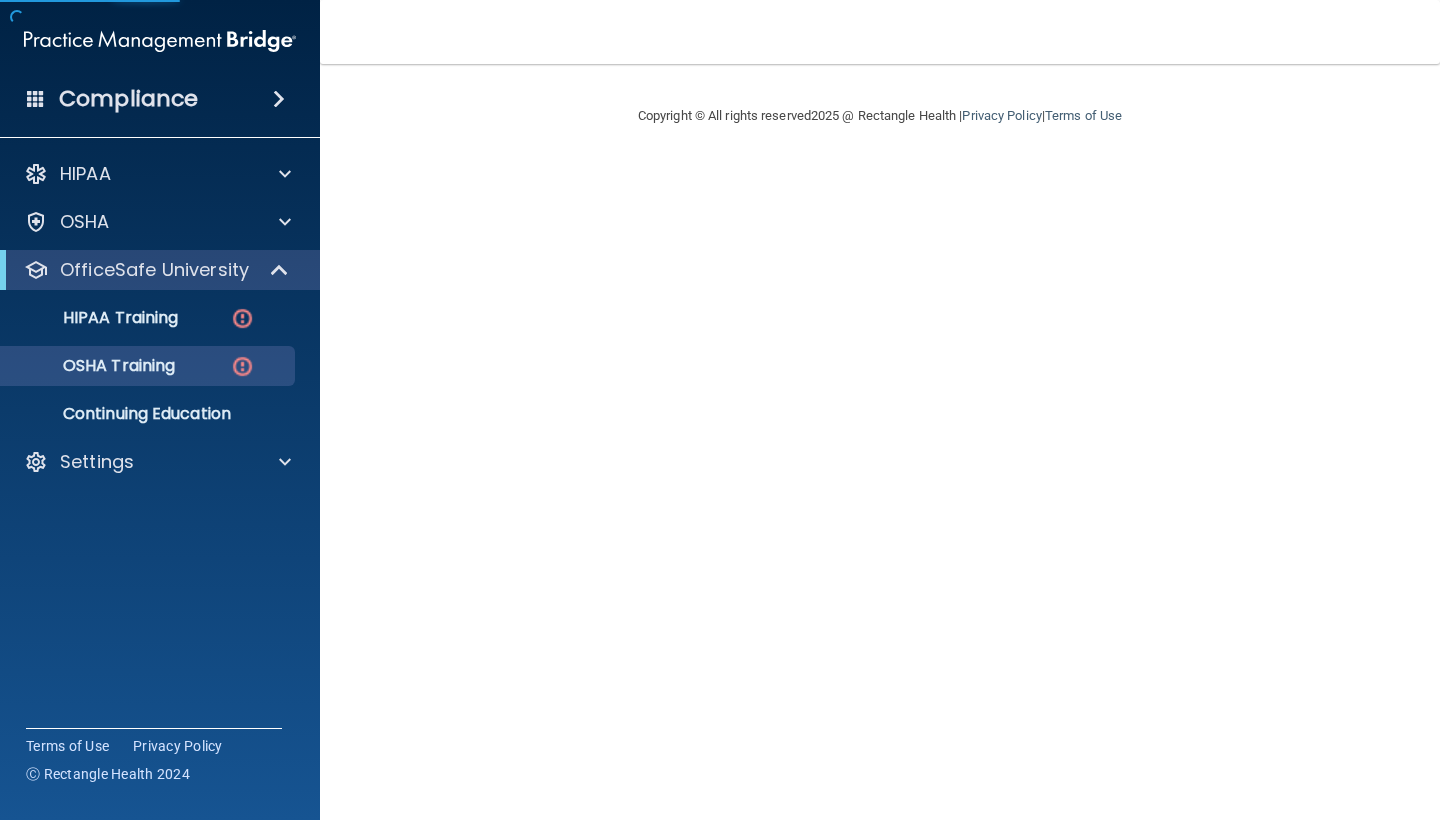 scroll, scrollTop: 0, scrollLeft: 0, axis: both 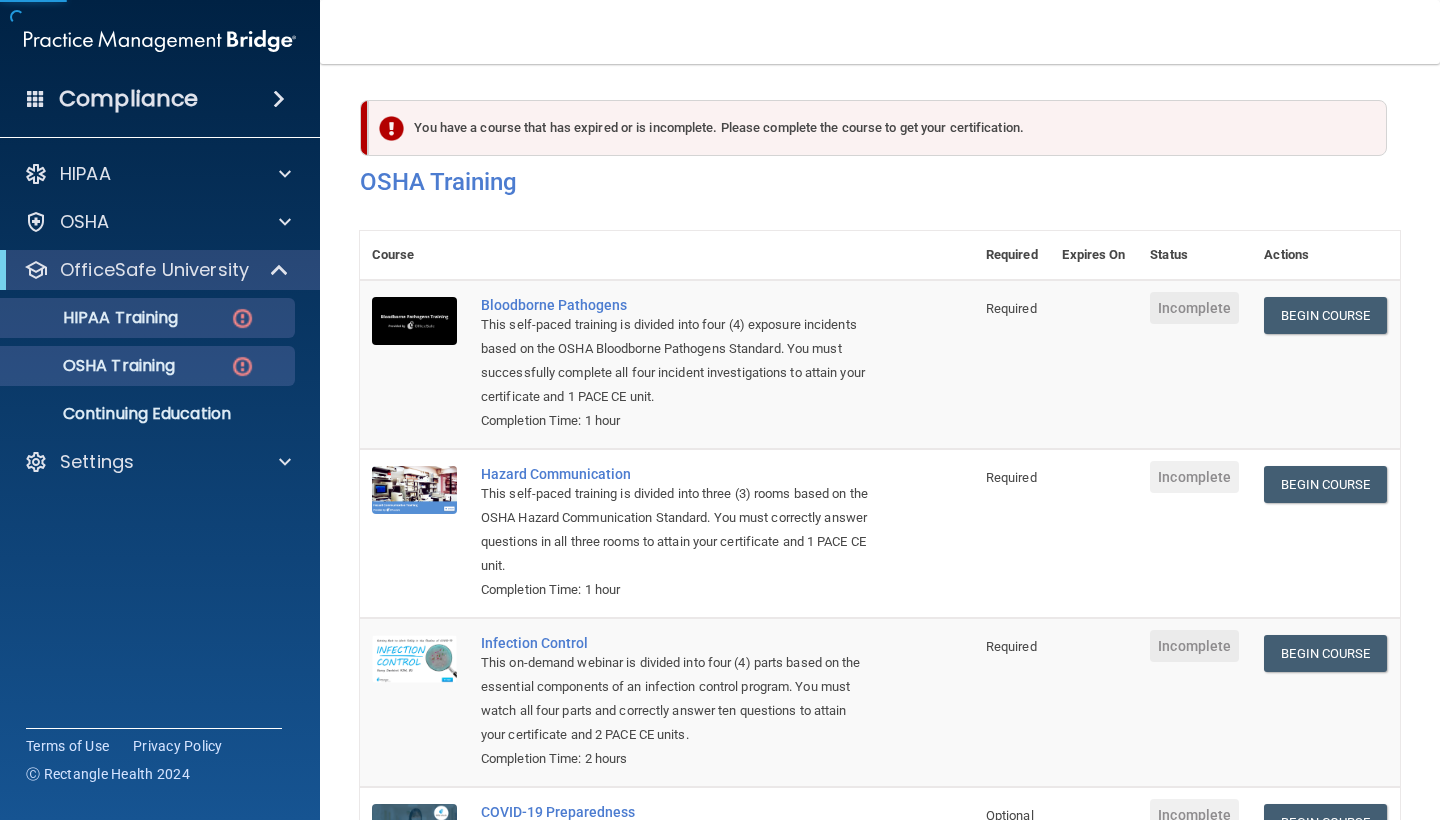 click on "HIPAA Training" at bounding box center [137, 318] 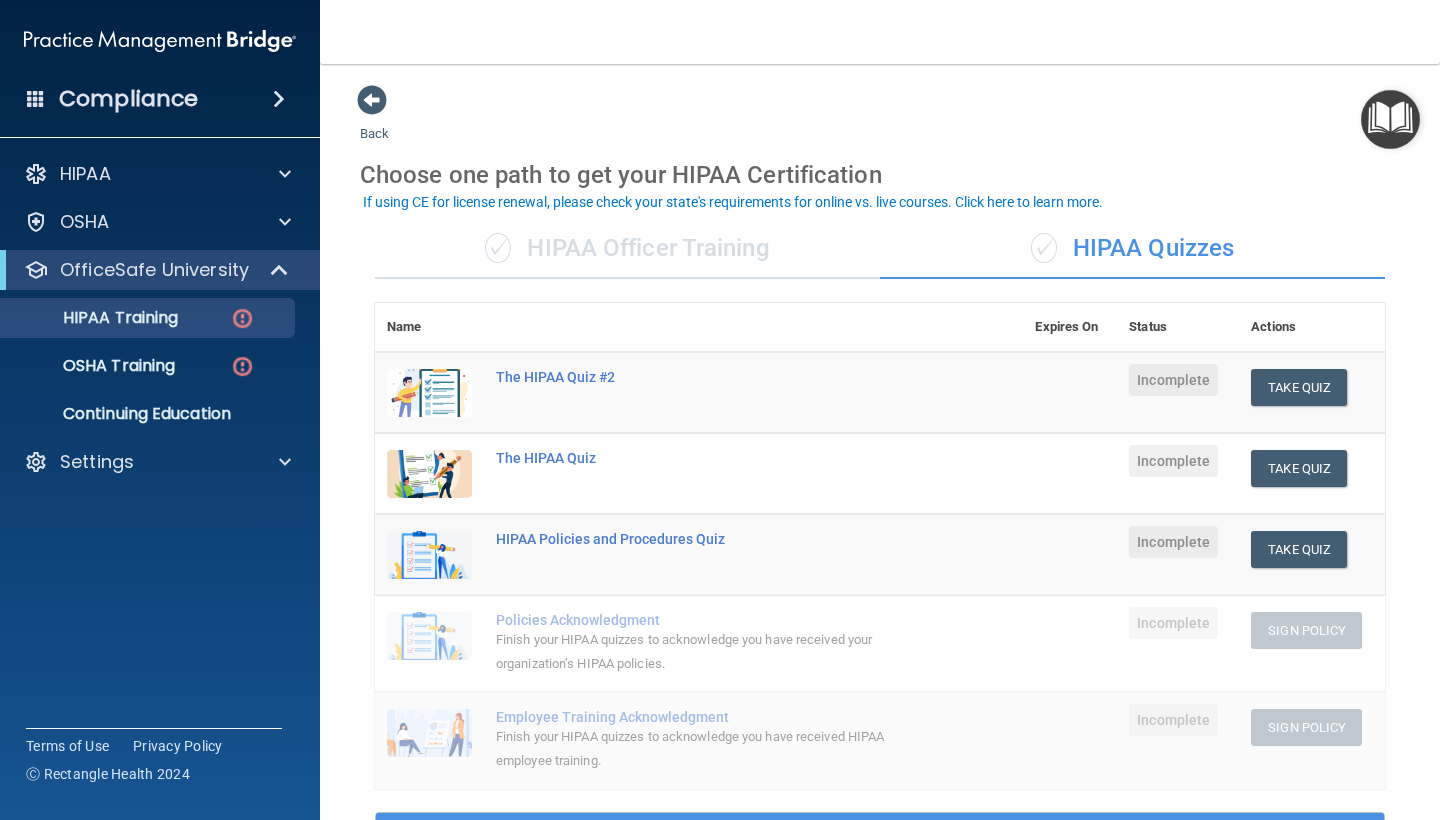 scroll, scrollTop: 0, scrollLeft: 0, axis: both 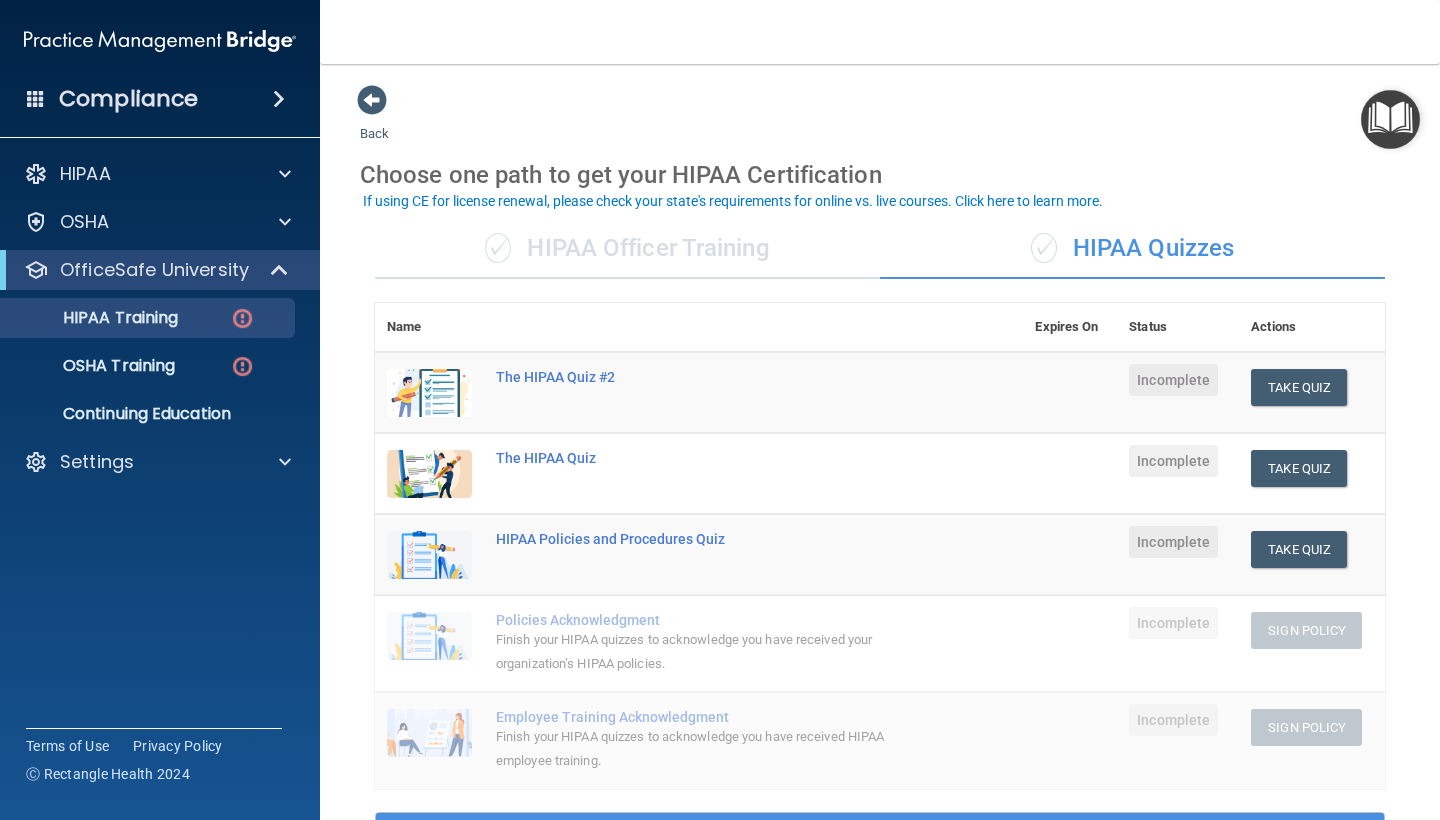click at bounding box center [1070, 393] 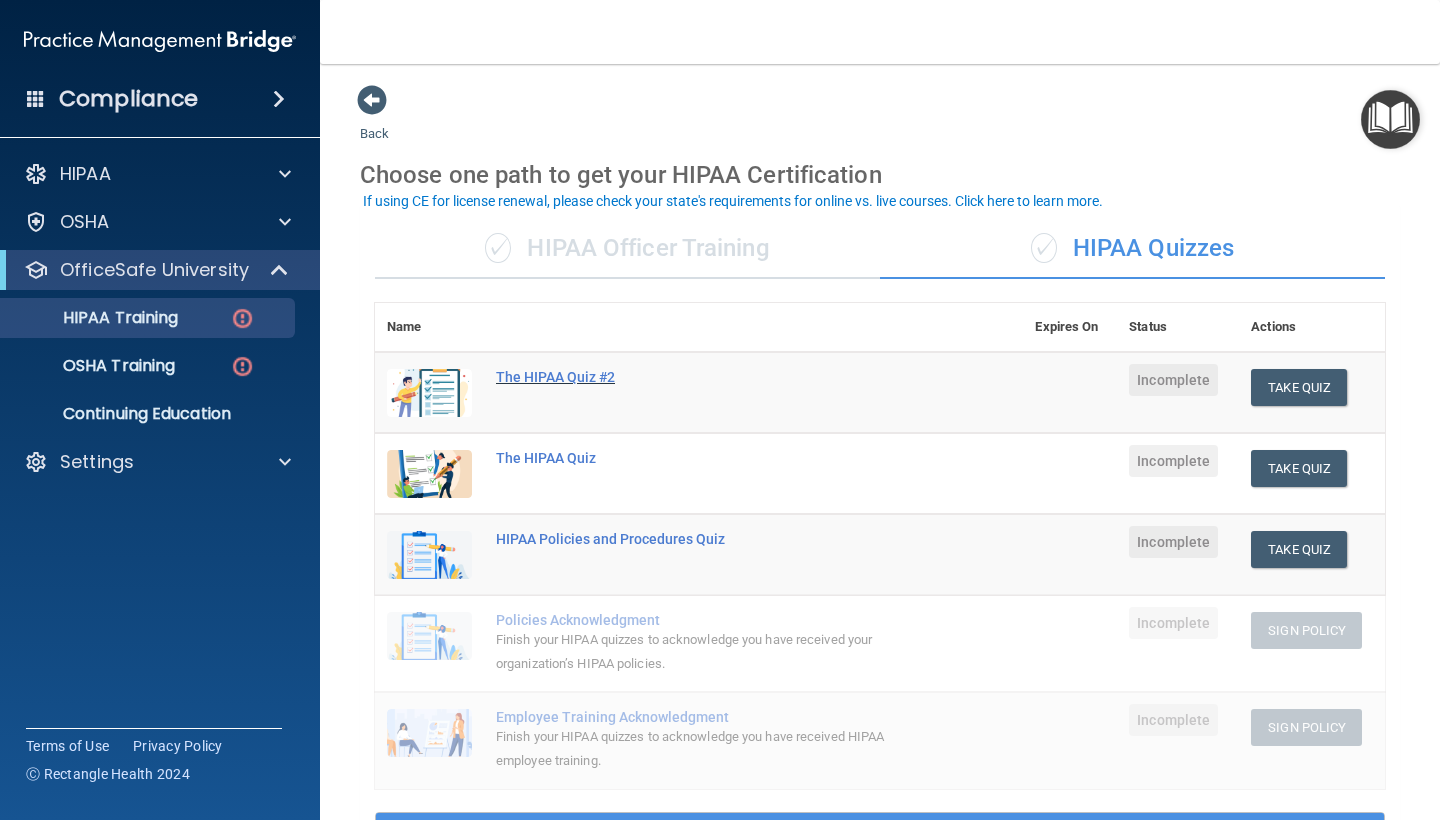click on "The HIPAA Quiz #2" at bounding box center [709, 377] 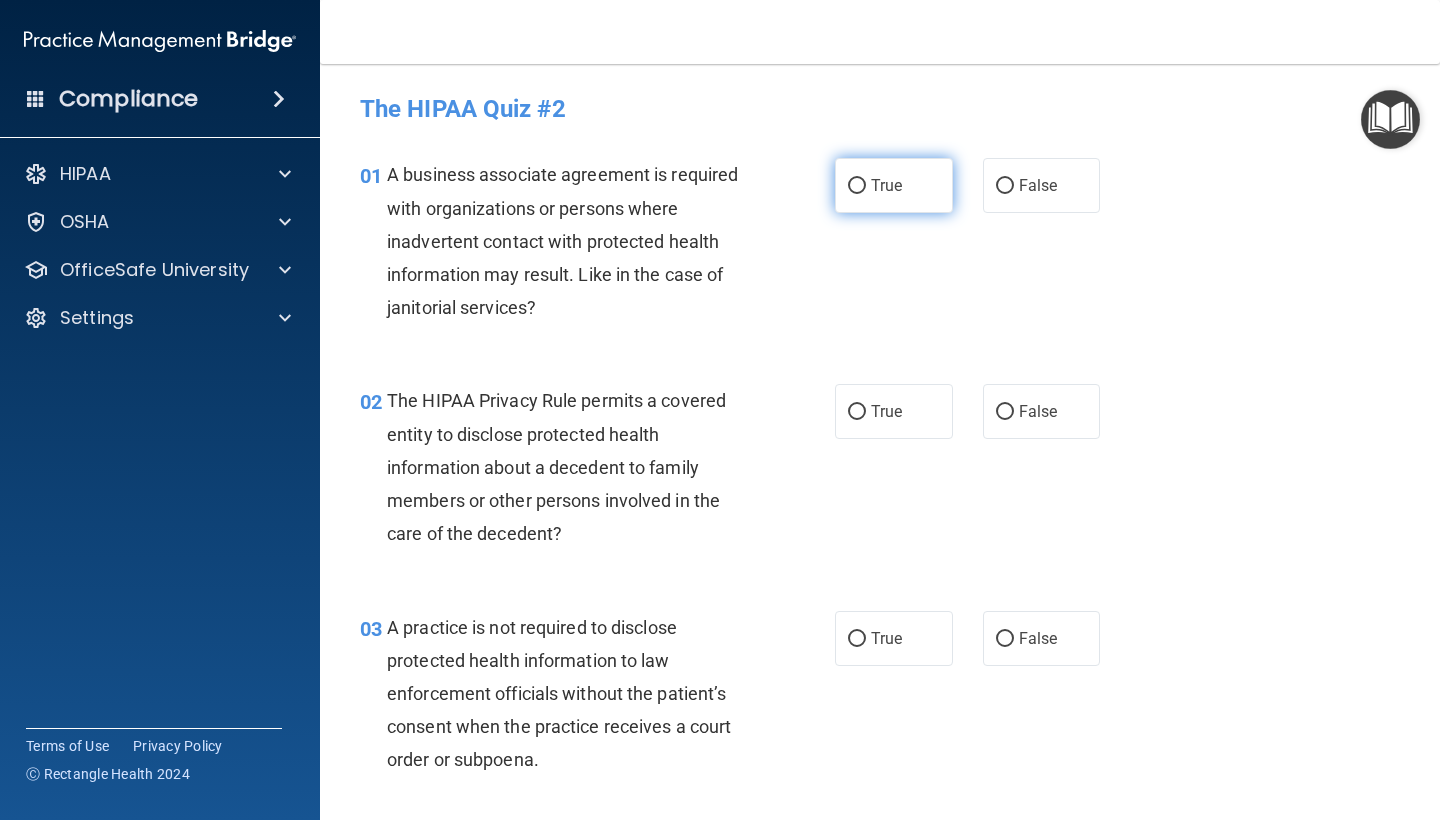 click on "True" at bounding box center (886, 185) 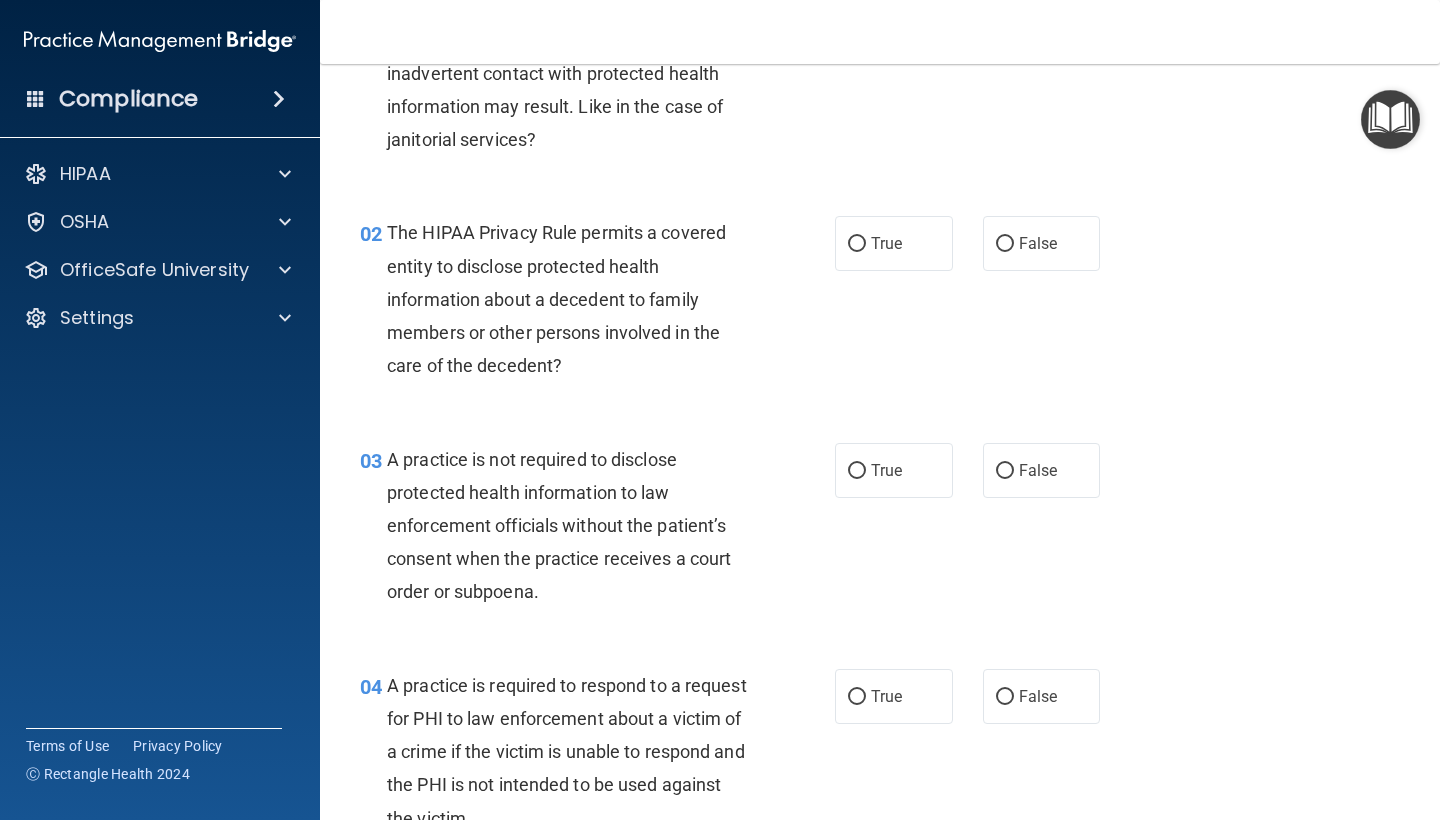 scroll, scrollTop: 169, scrollLeft: 0, axis: vertical 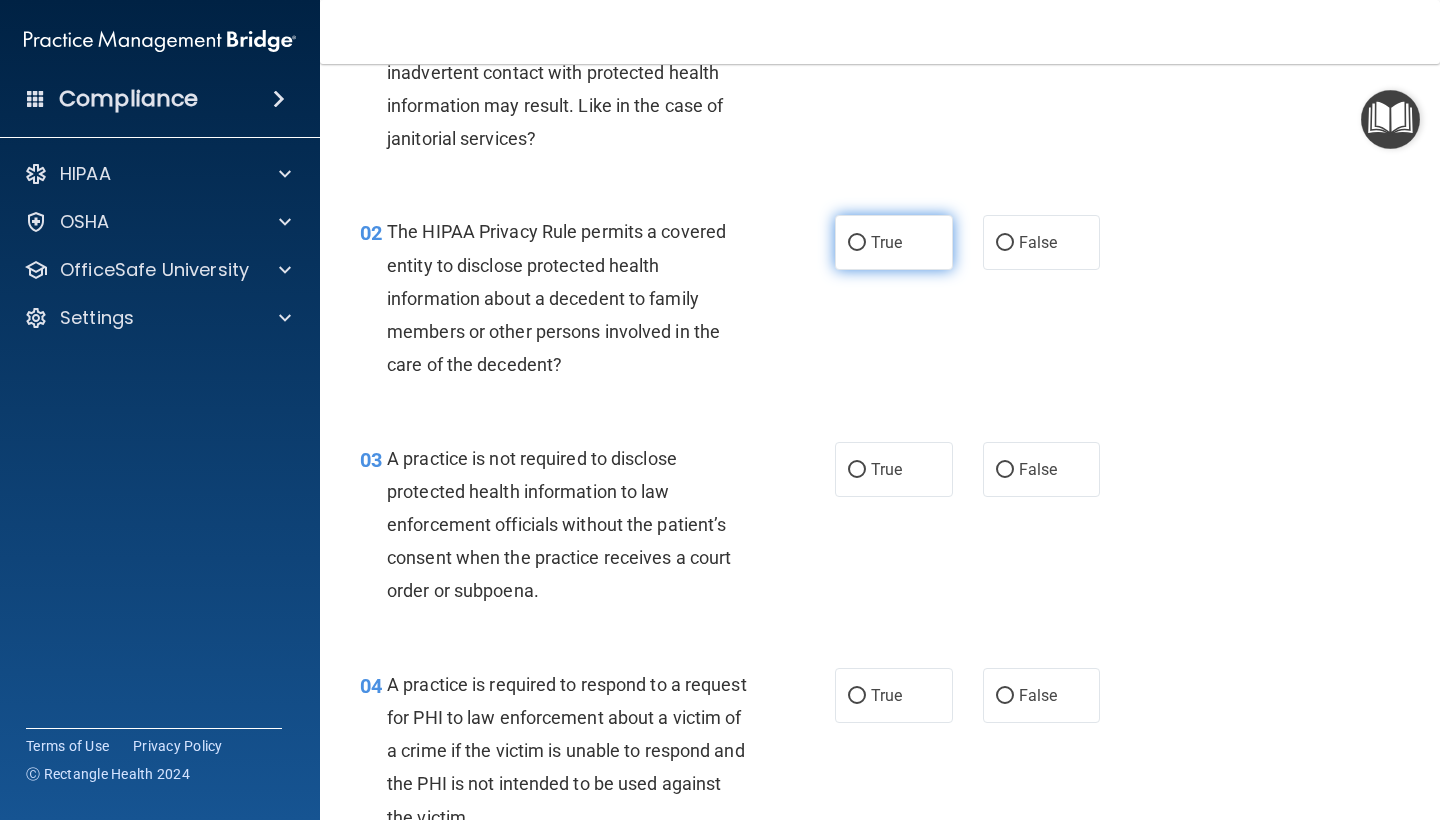 click on "True" at bounding box center (886, 242) 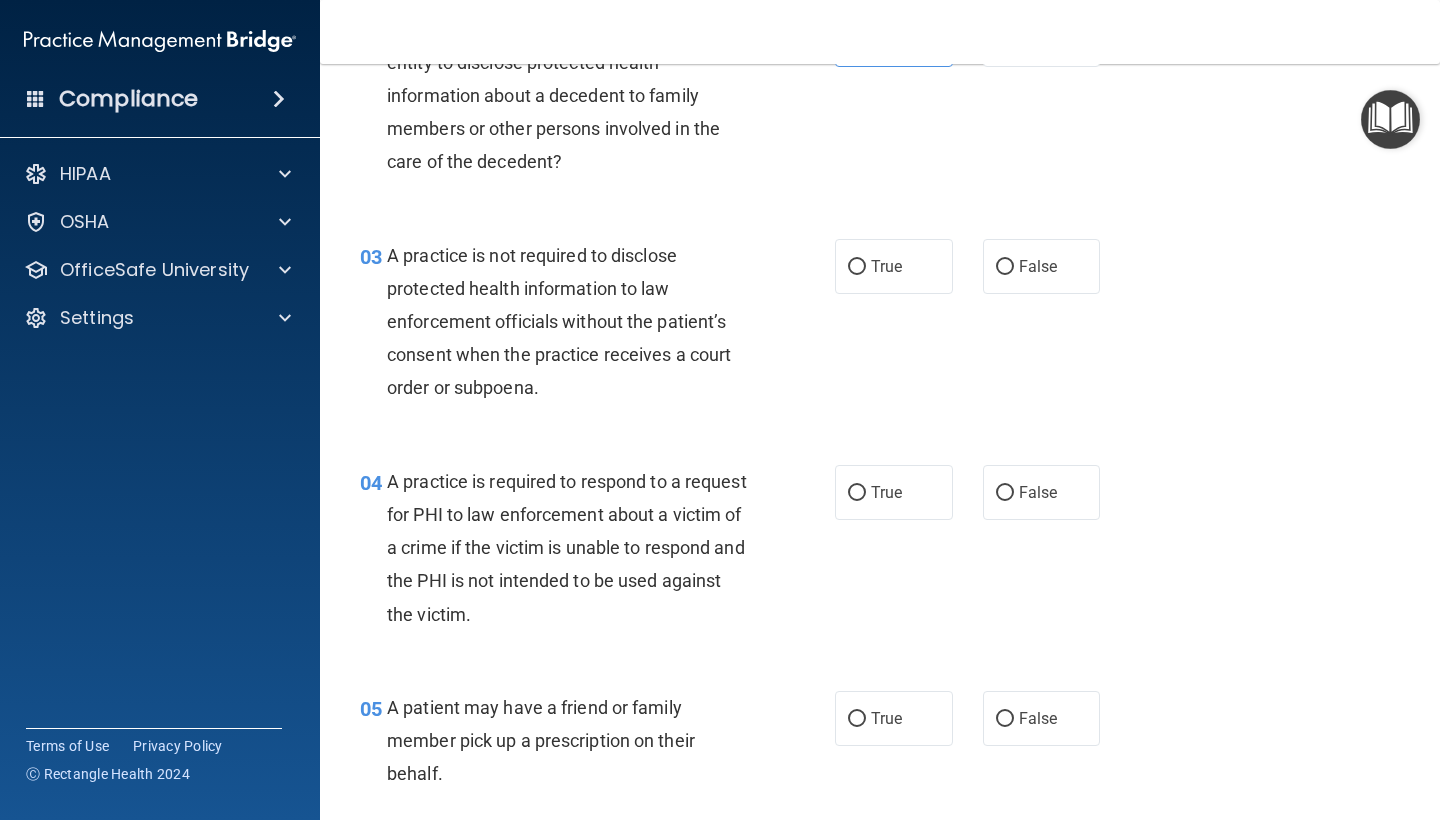 scroll, scrollTop: 374, scrollLeft: 0, axis: vertical 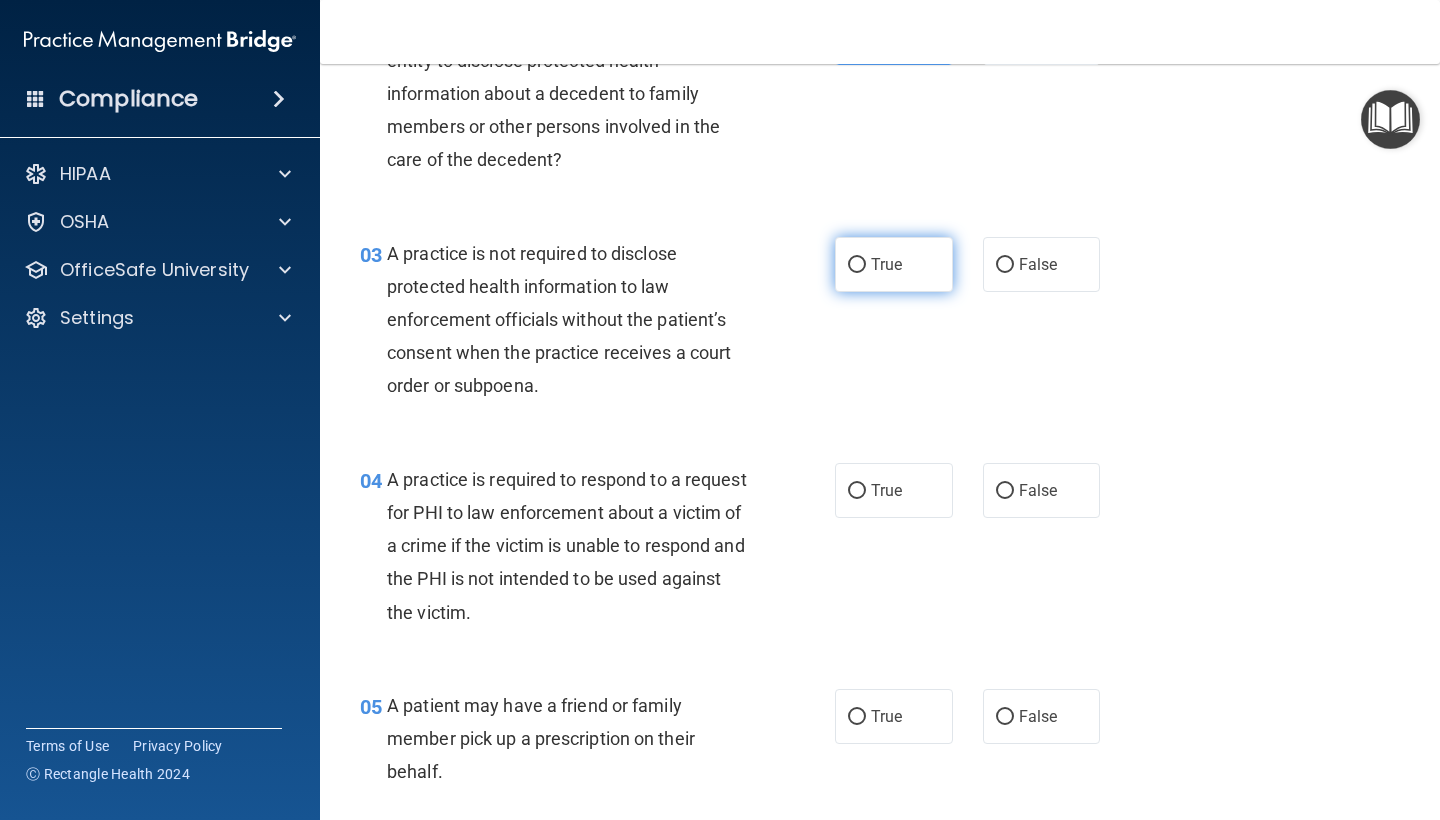 click on "True" at bounding box center [894, 264] 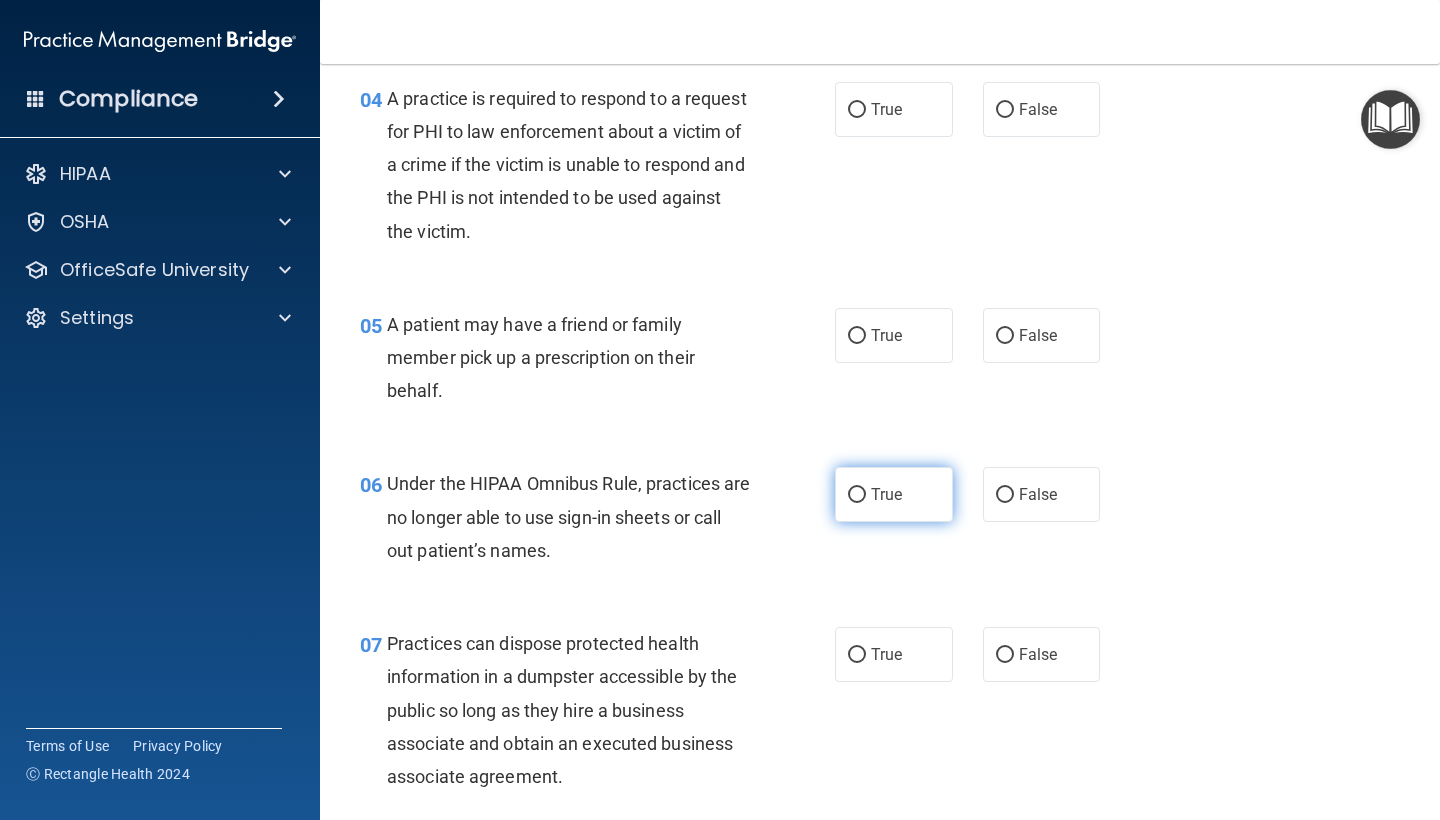 scroll, scrollTop: 756, scrollLeft: 0, axis: vertical 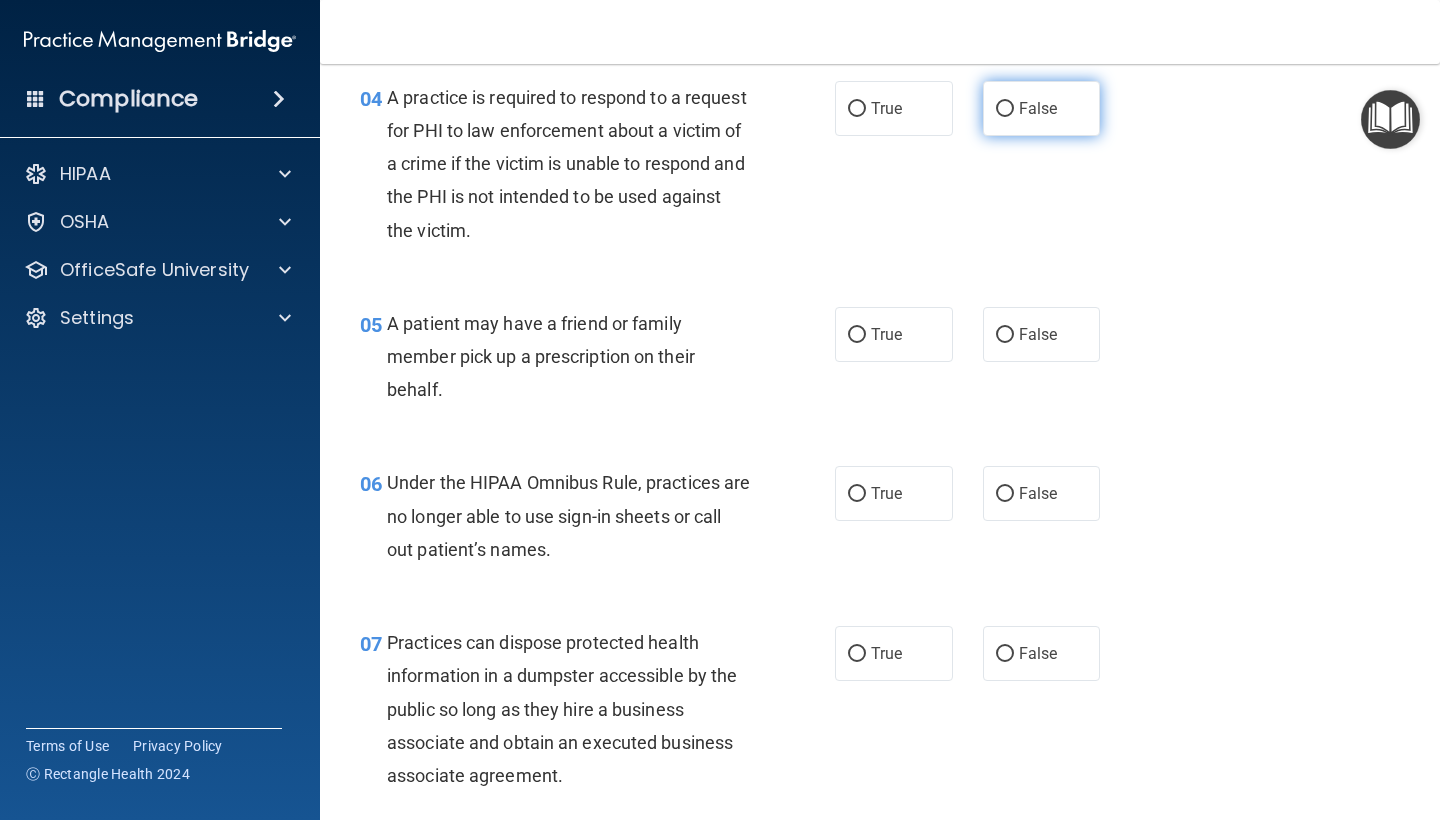 click on "False" at bounding box center (1038, 108) 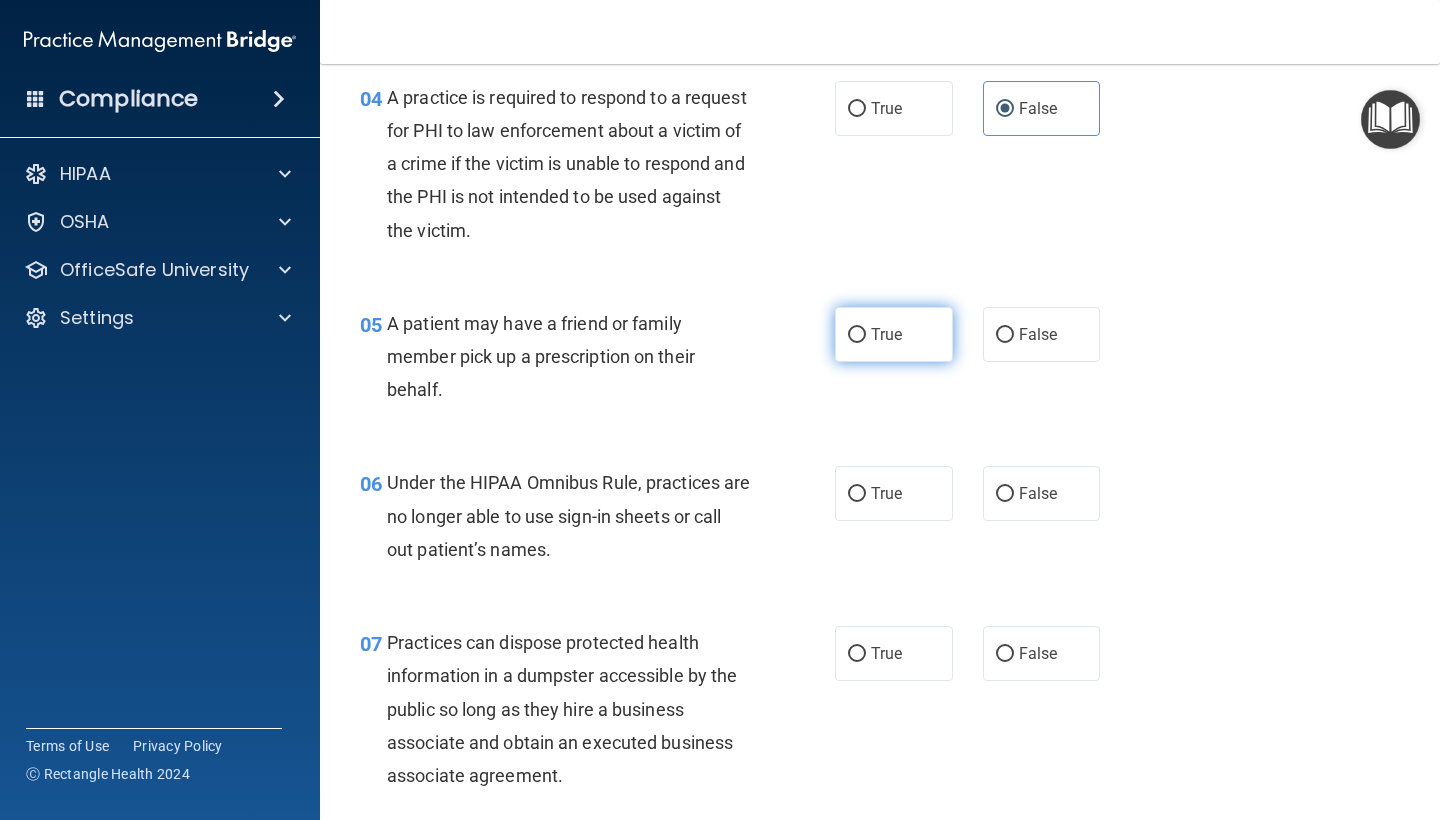 click on "True" at bounding box center (886, 334) 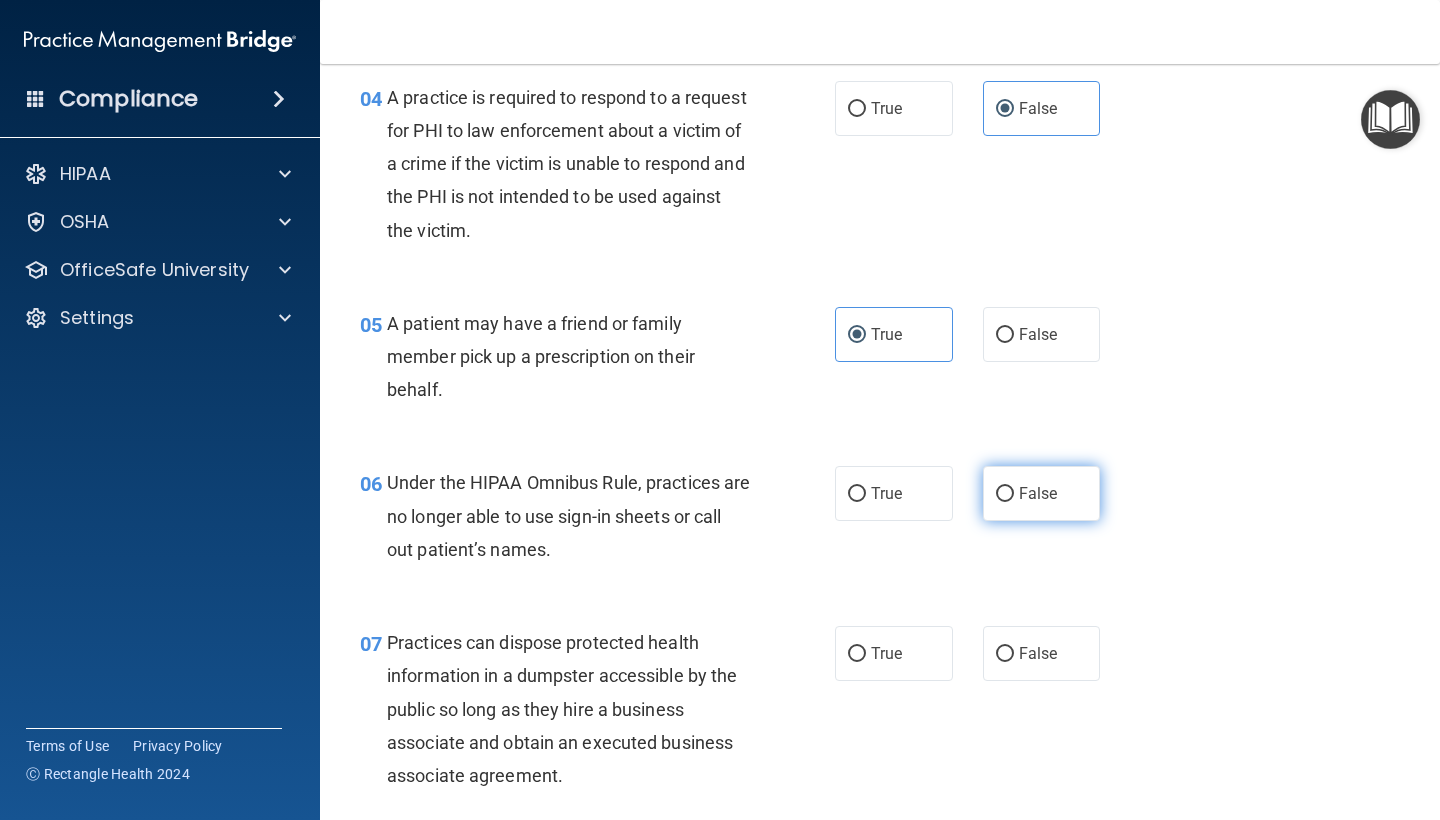 click on "False" at bounding box center [1005, 494] 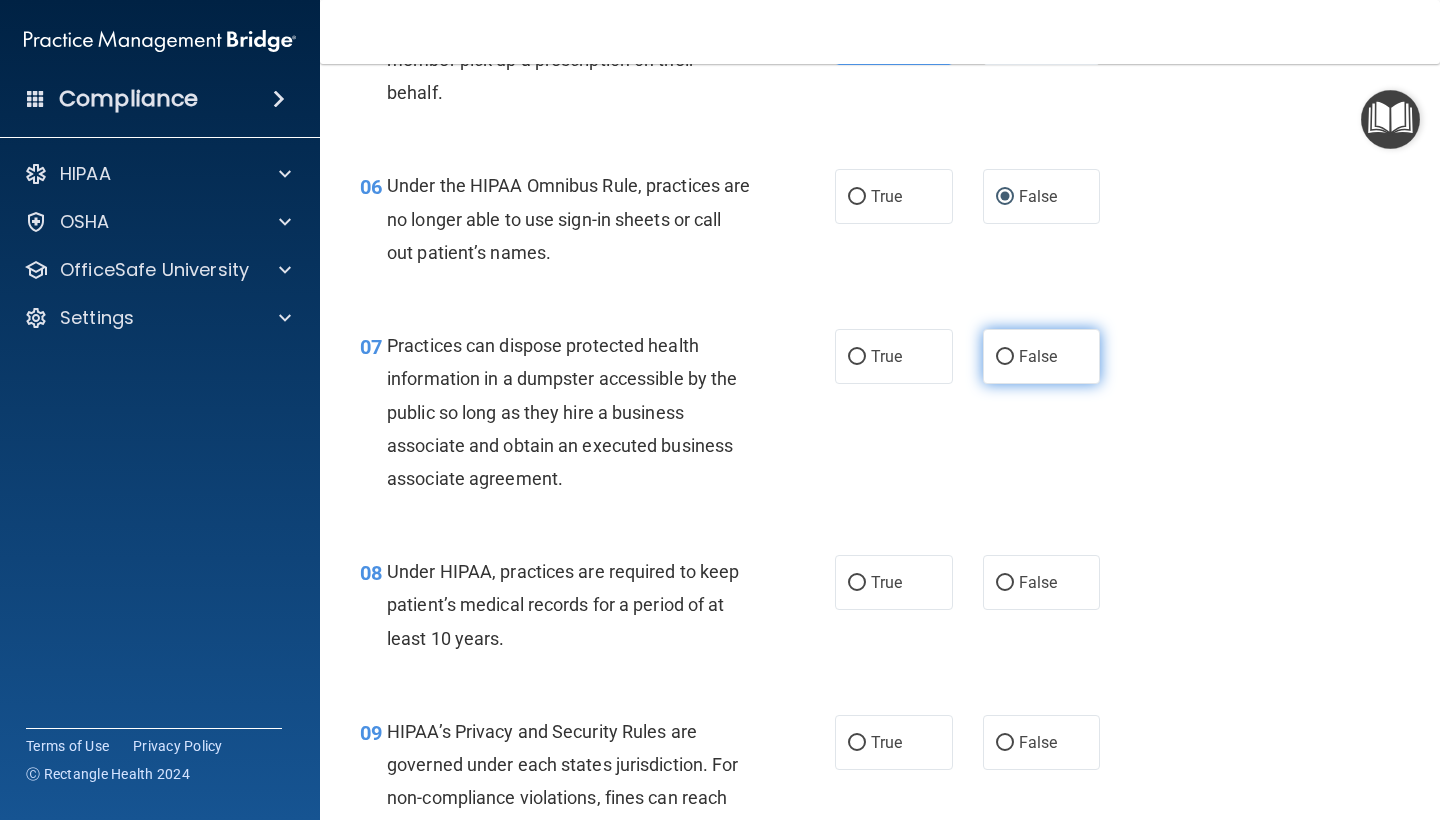 scroll, scrollTop: 1054, scrollLeft: 0, axis: vertical 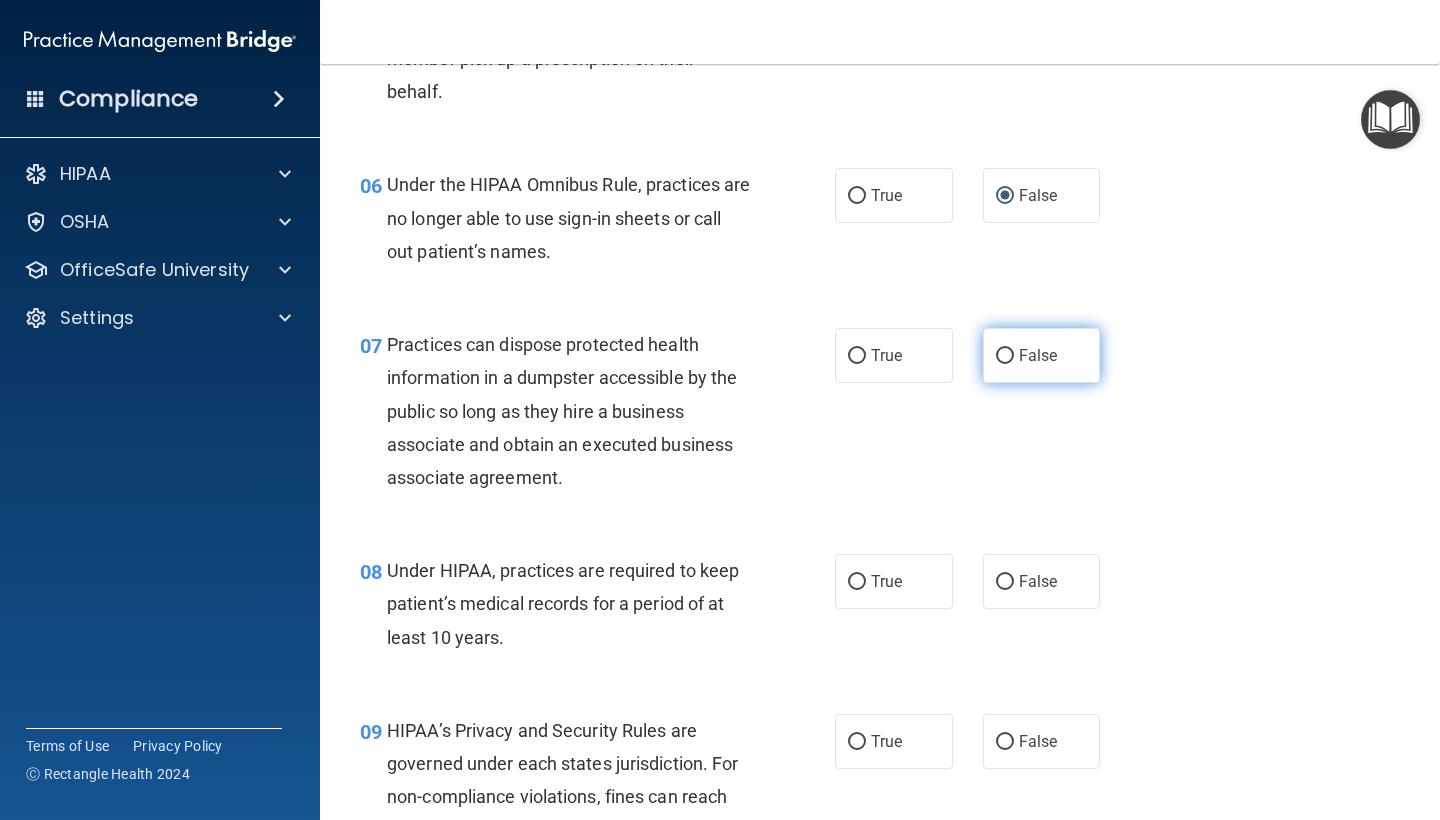 click on "False" at bounding box center [1005, 356] 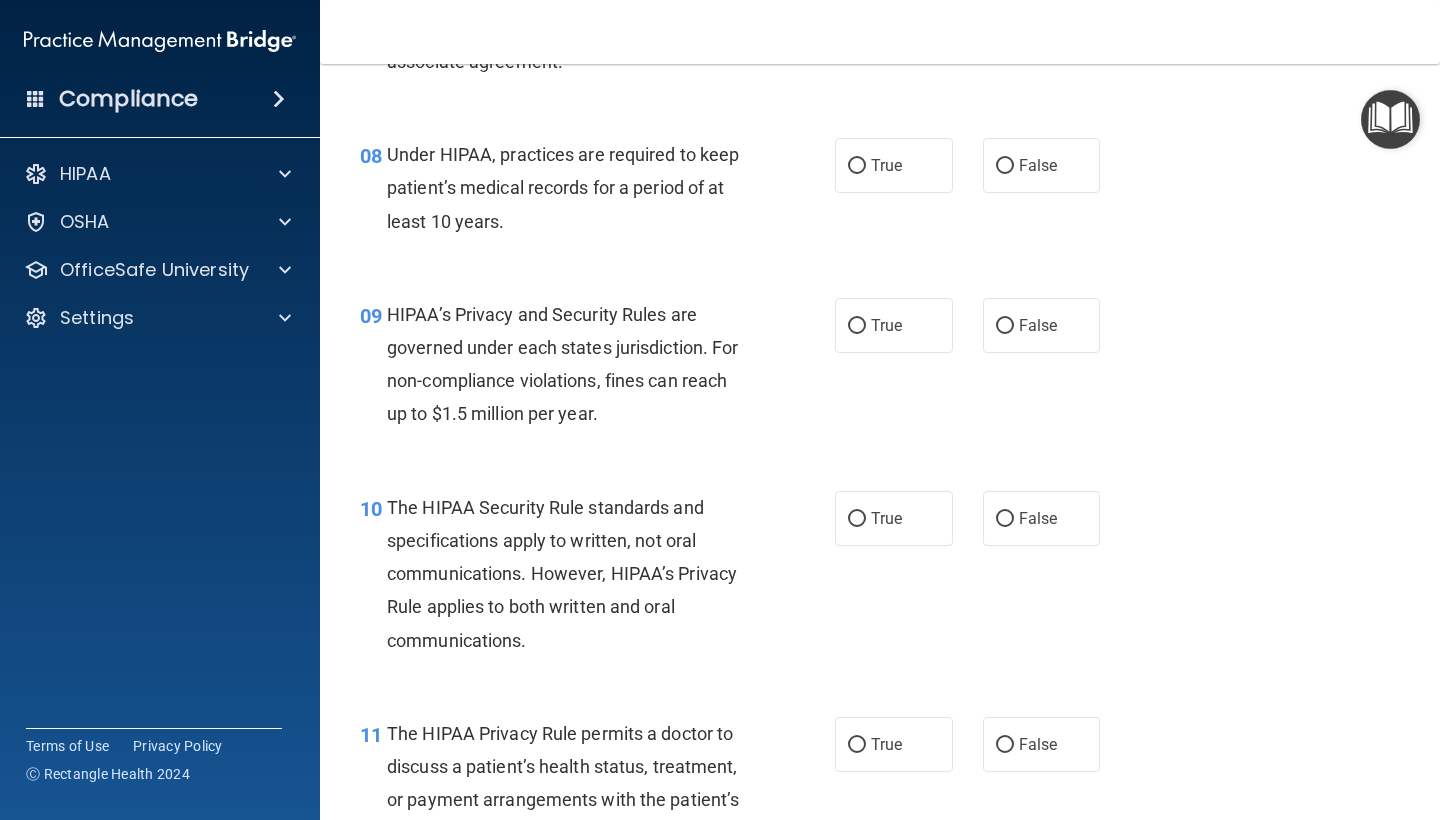 scroll, scrollTop: 1511, scrollLeft: 0, axis: vertical 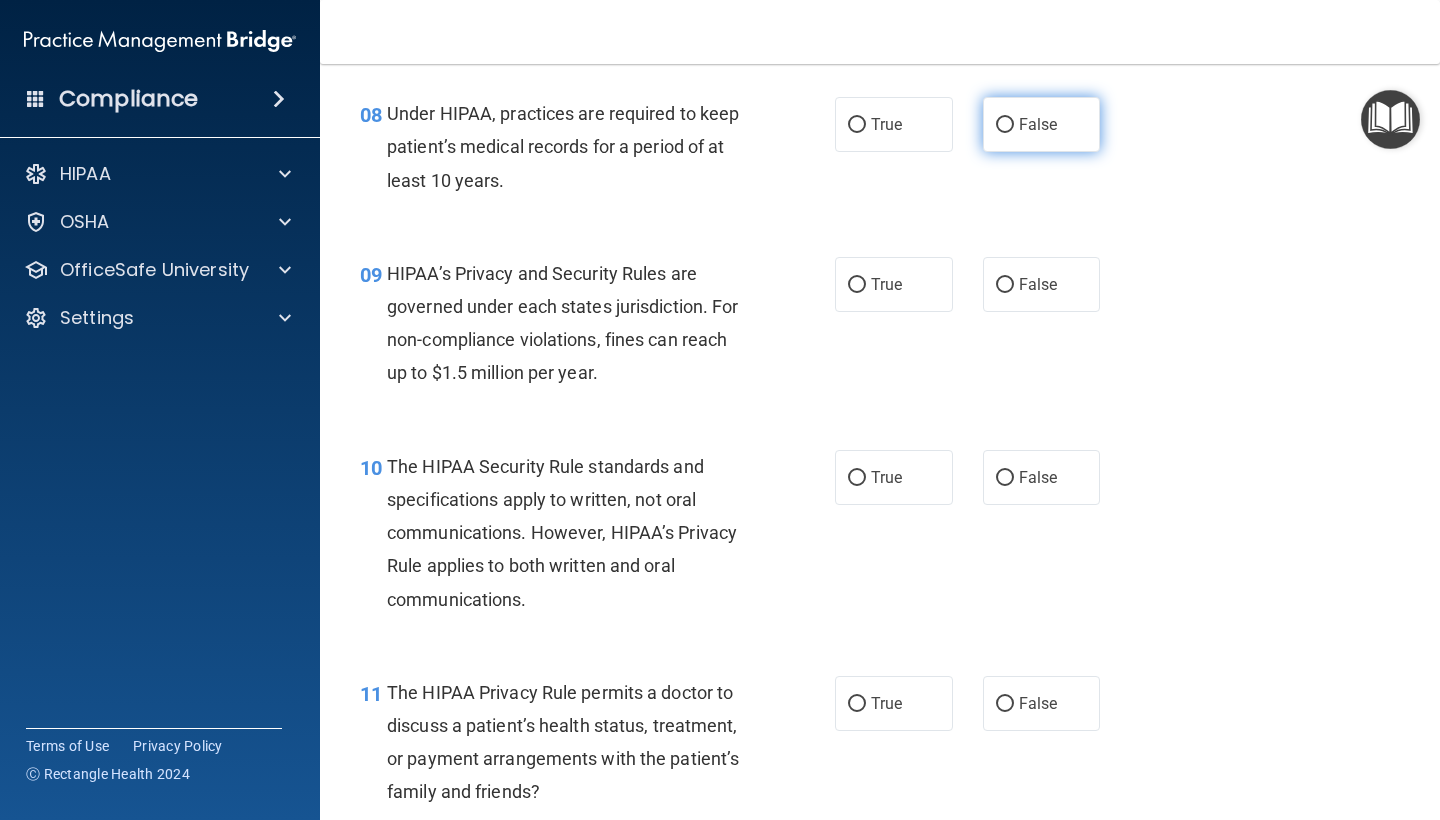 click on "False" at bounding box center (1038, 124) 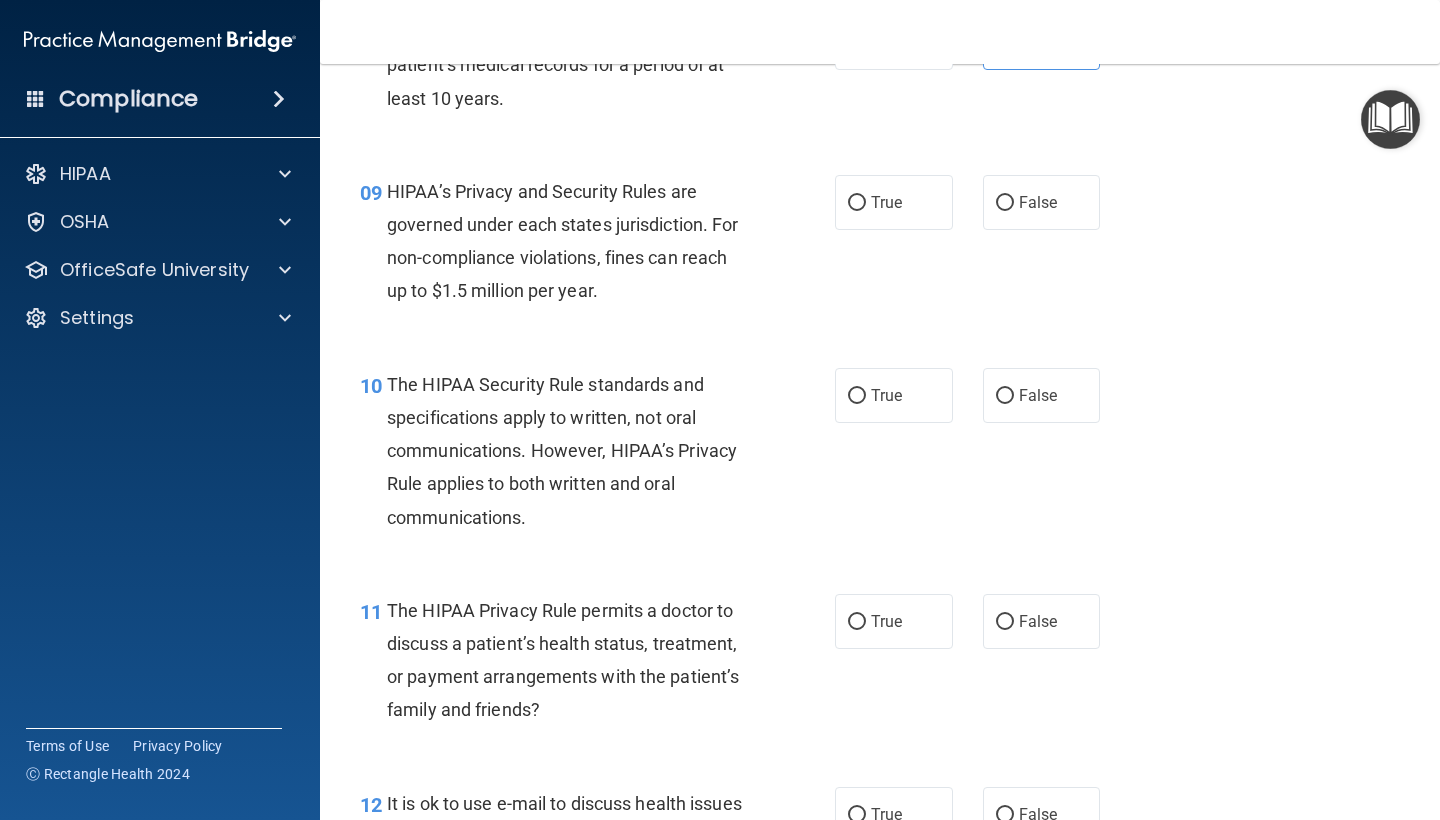 scroll, scrollTop: 1595, scrollLeft: 0, axis: vertical 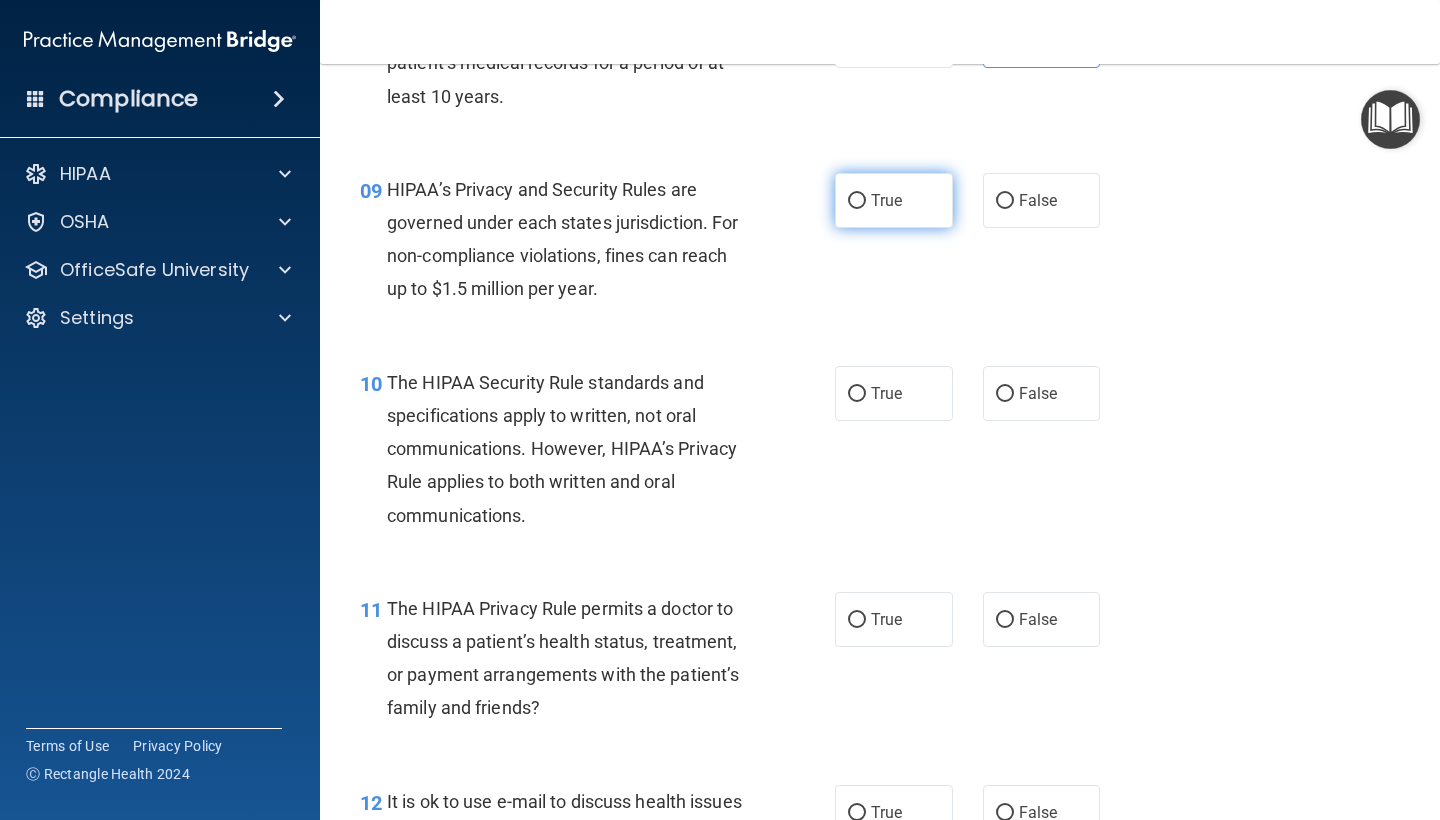 click on "True" at bounding box center [894, 200] 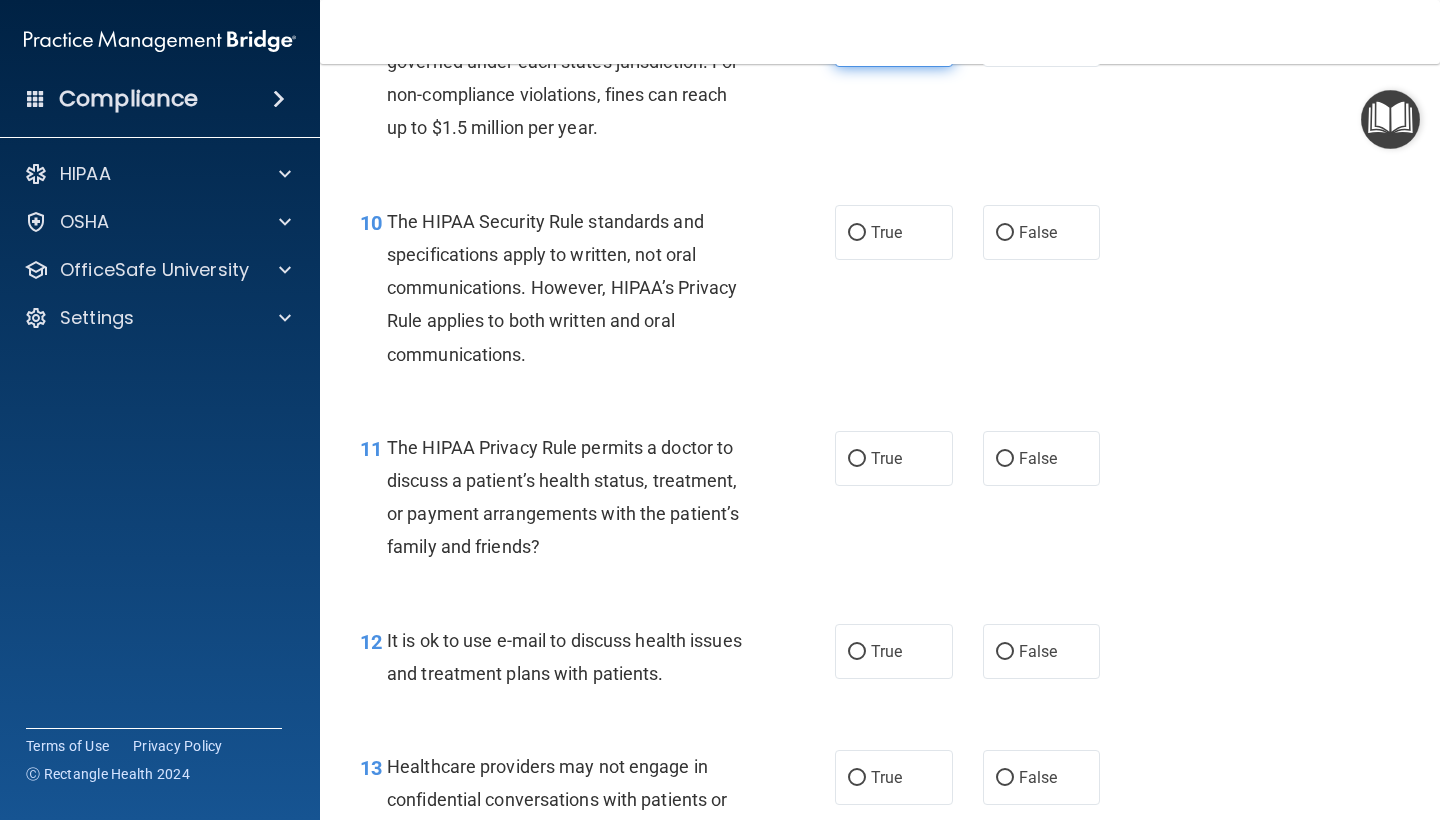 scroll, scrollTop: 1763, scrollLeft: 0, axis: vertical 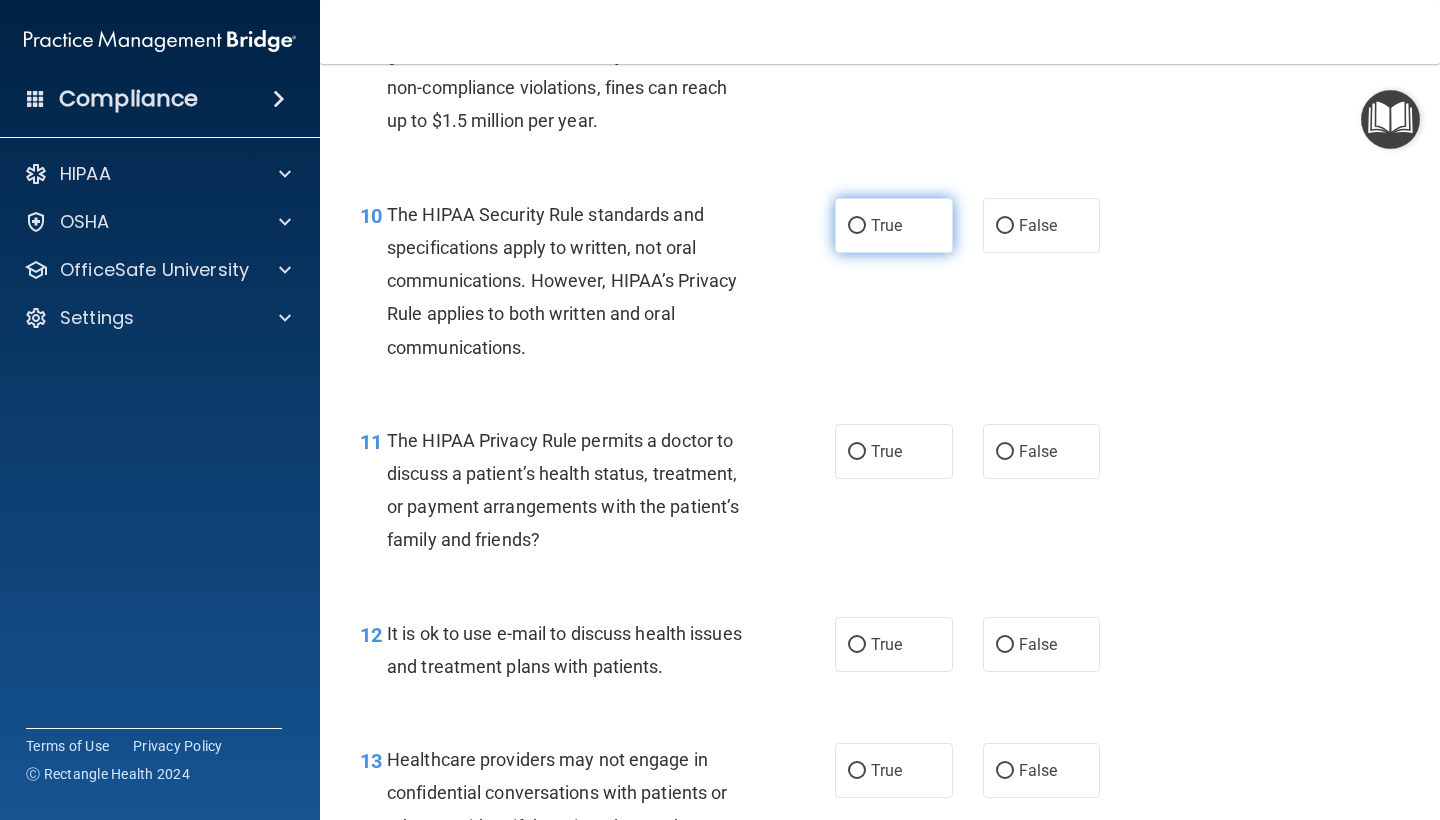 click on "True" at bounding box center [894, 225] 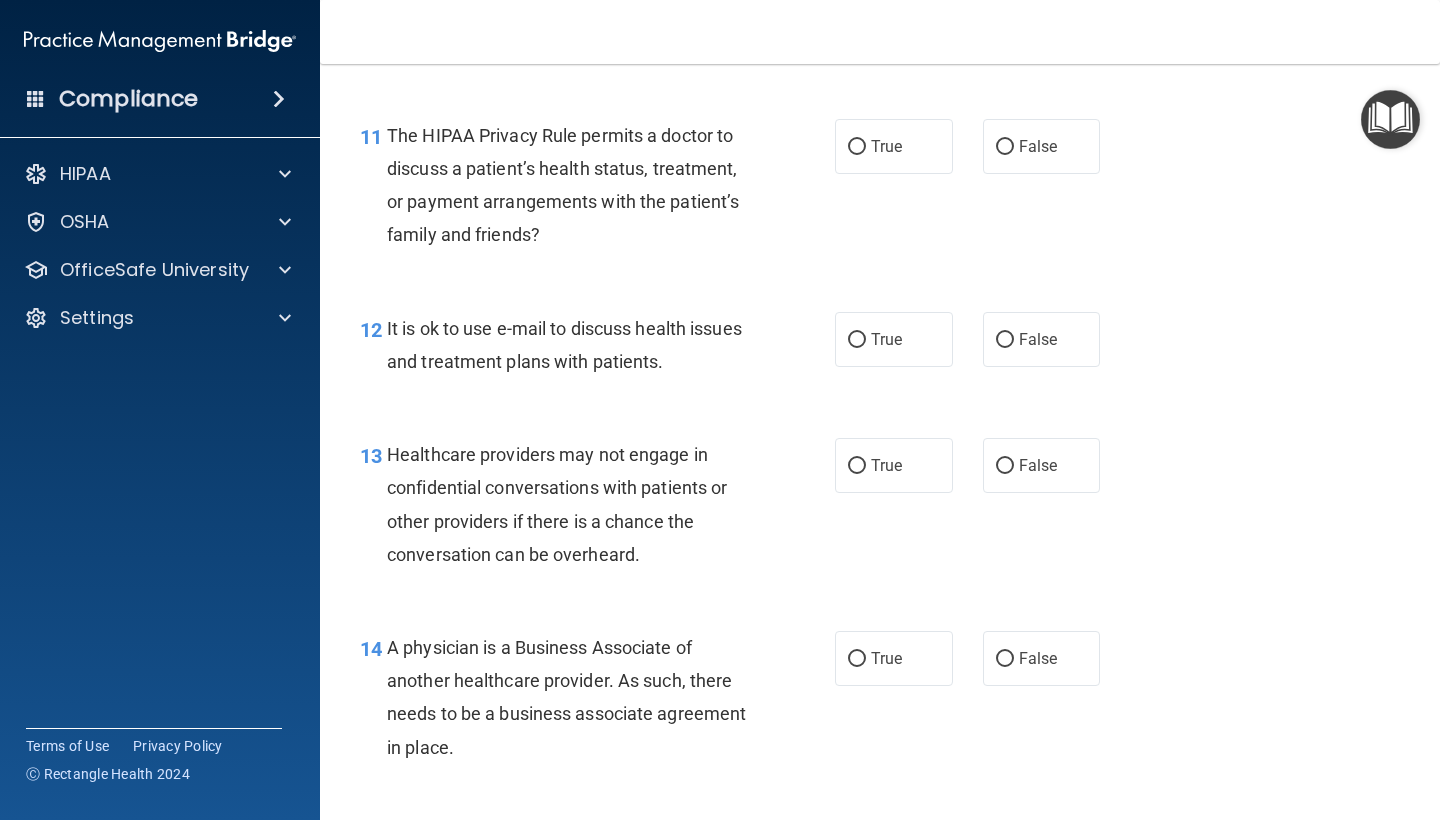 scroll, scrollTop: 2073, scrollLeft: 0, axis: vertical 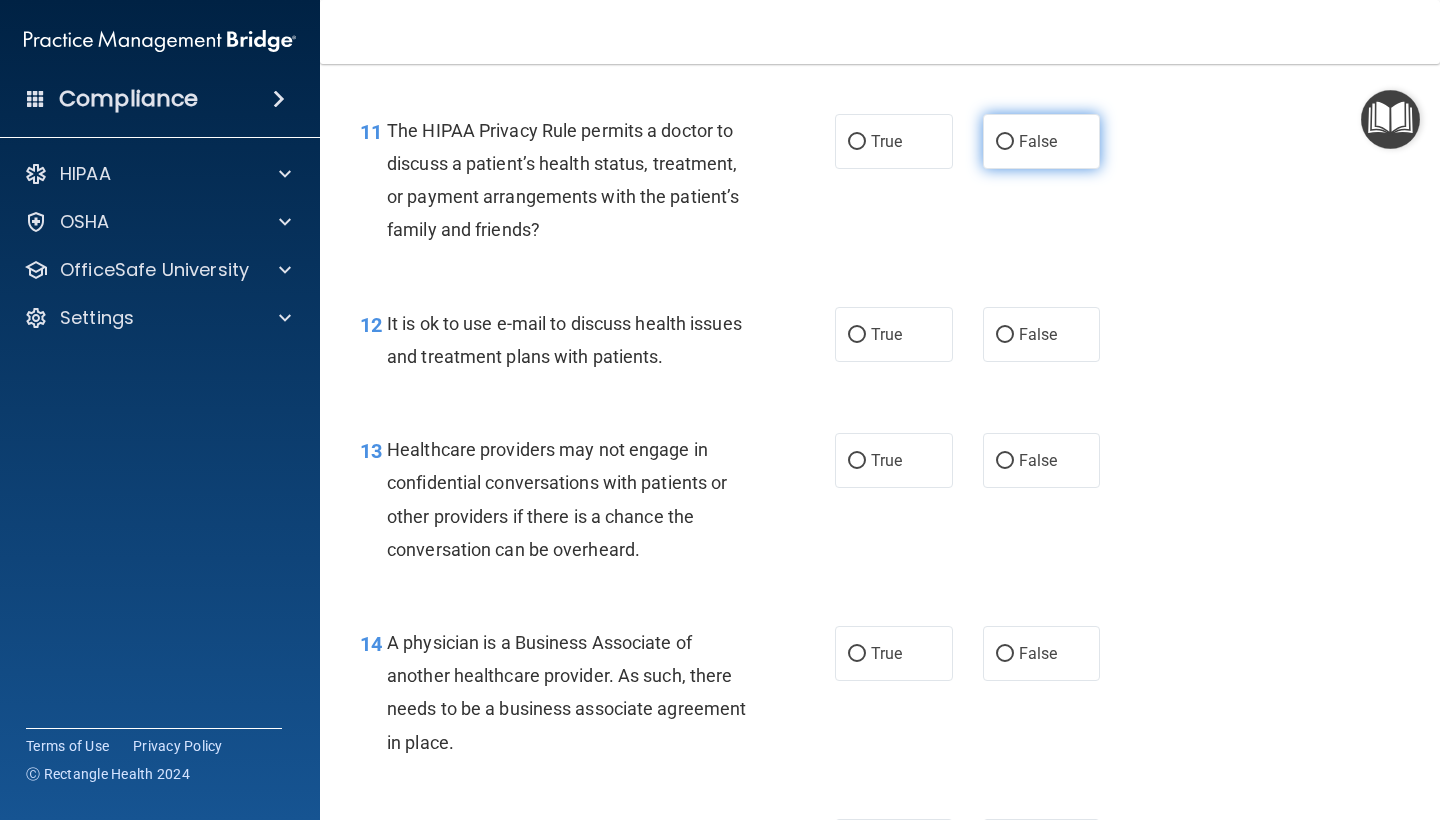click on "False" at bounding box center (1042, 141) 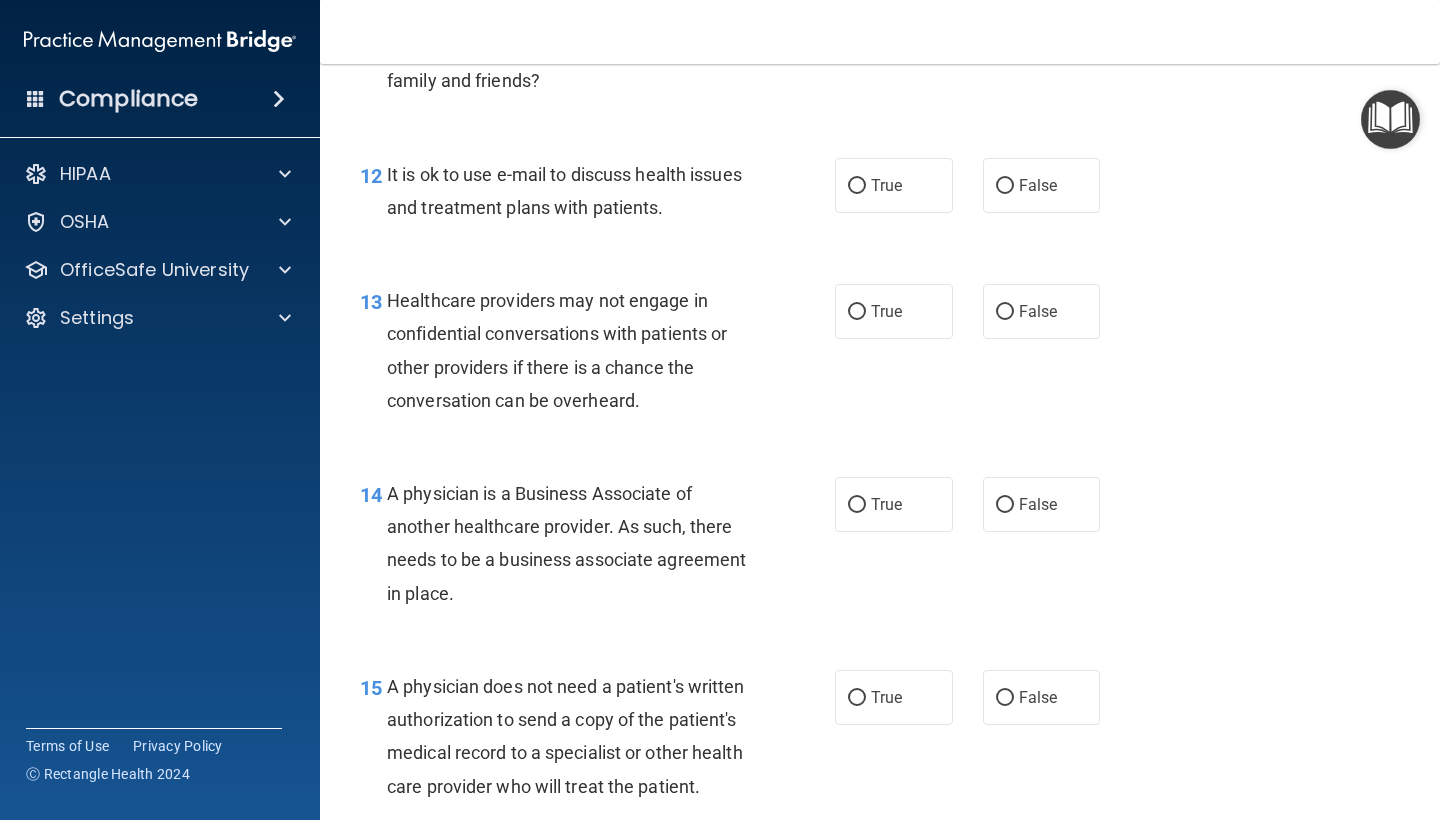 scroll, scrollTop: 2224, scrollLeft: 0, axis: vertical 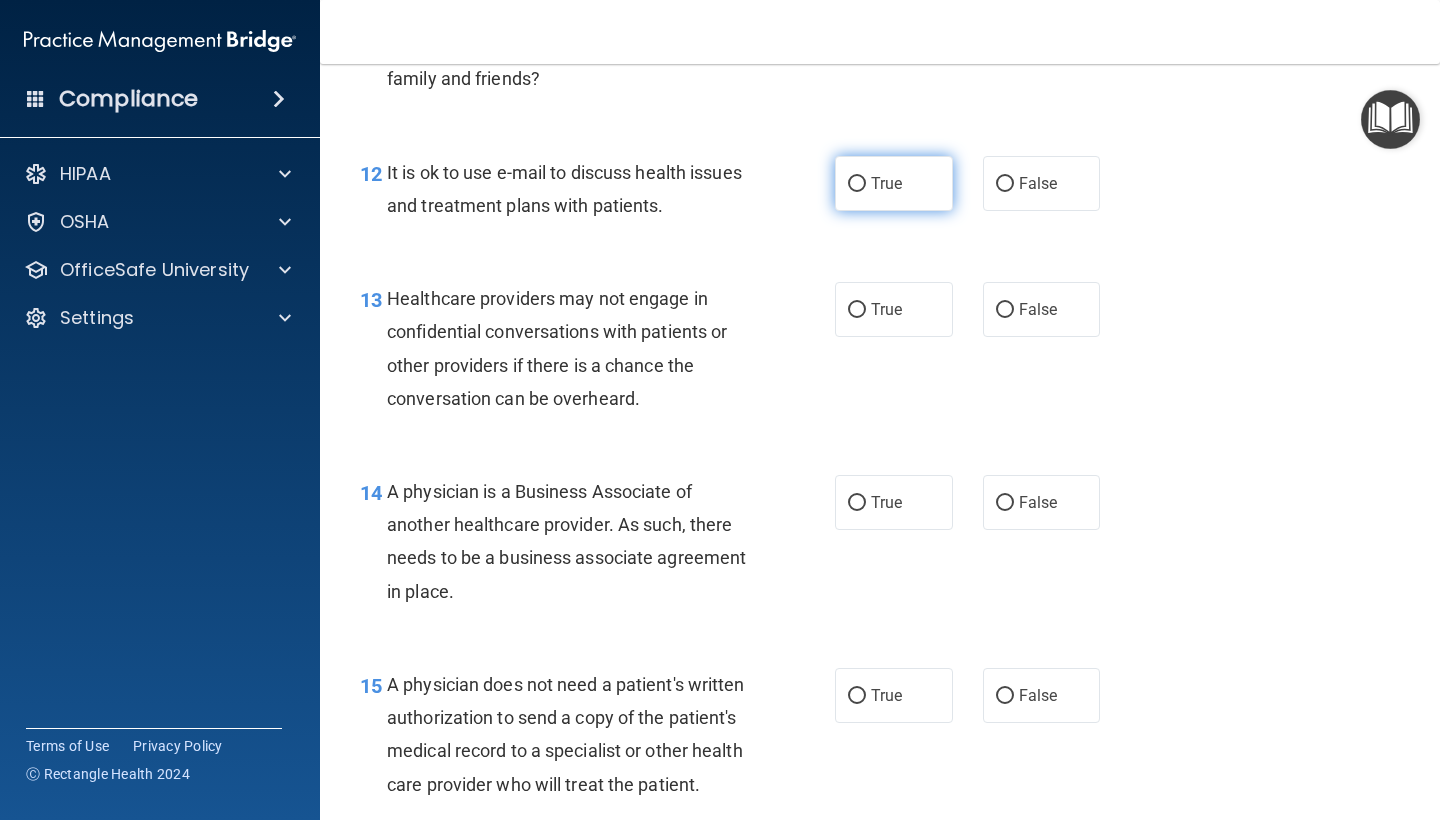 click on "True" at bounding box center [894, 183] 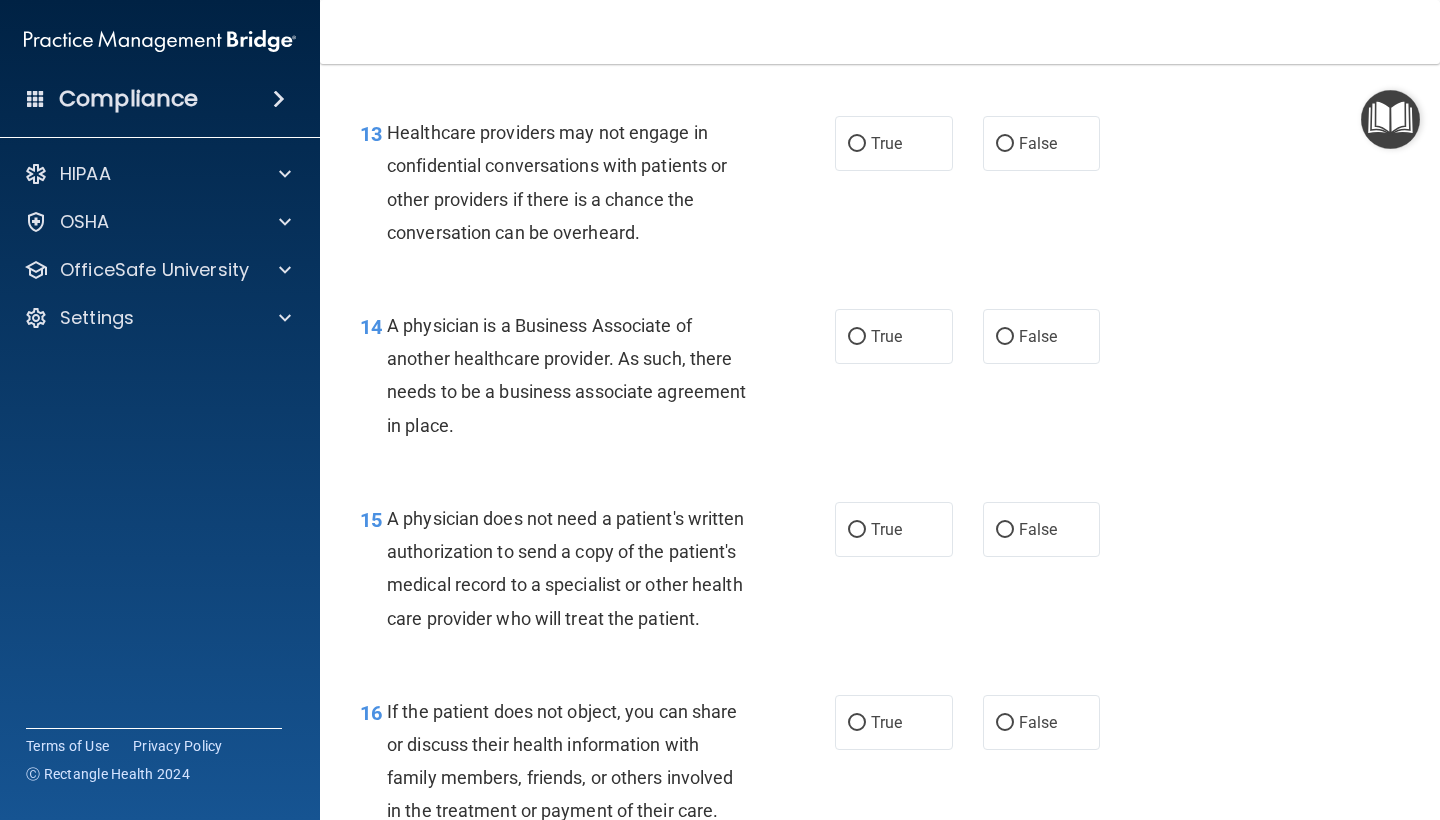 scroll, scrollTop: 2394, scrollLeft: 0, axis: vertical 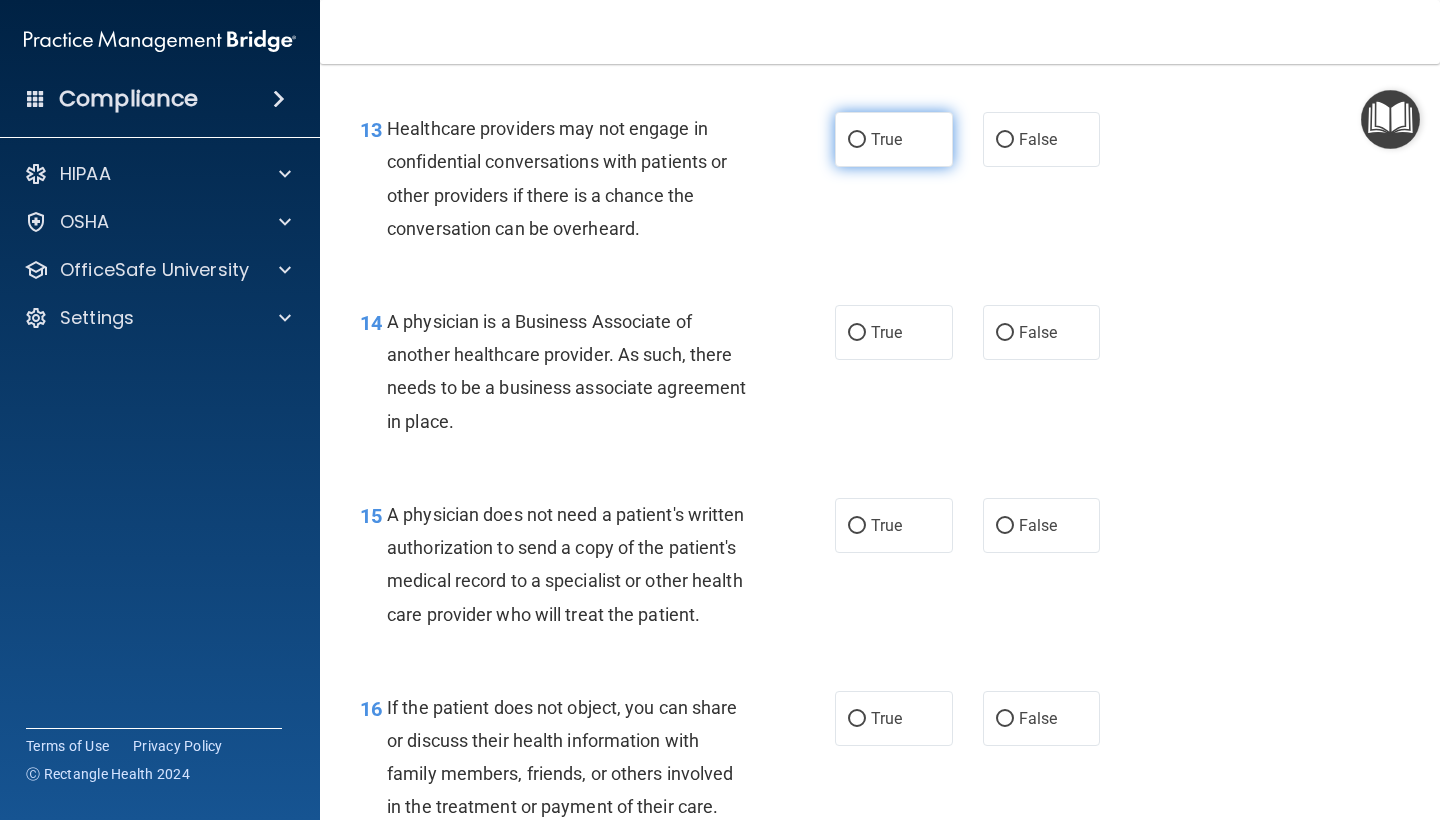 click on "True" at bounding box center [857, 140] 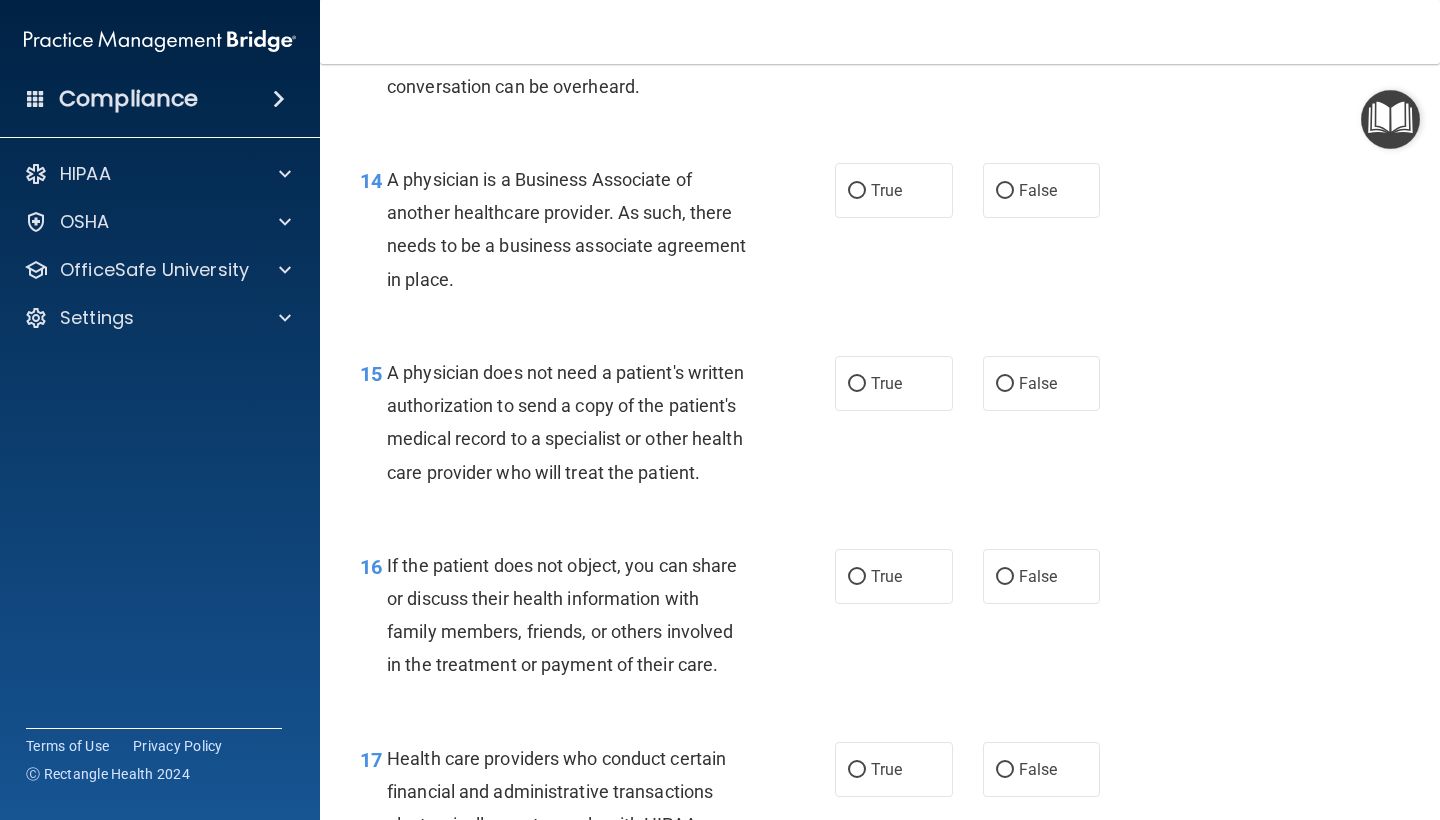 scroll, scrollTop: 2538, scrollLeft: 0, axis: vertical 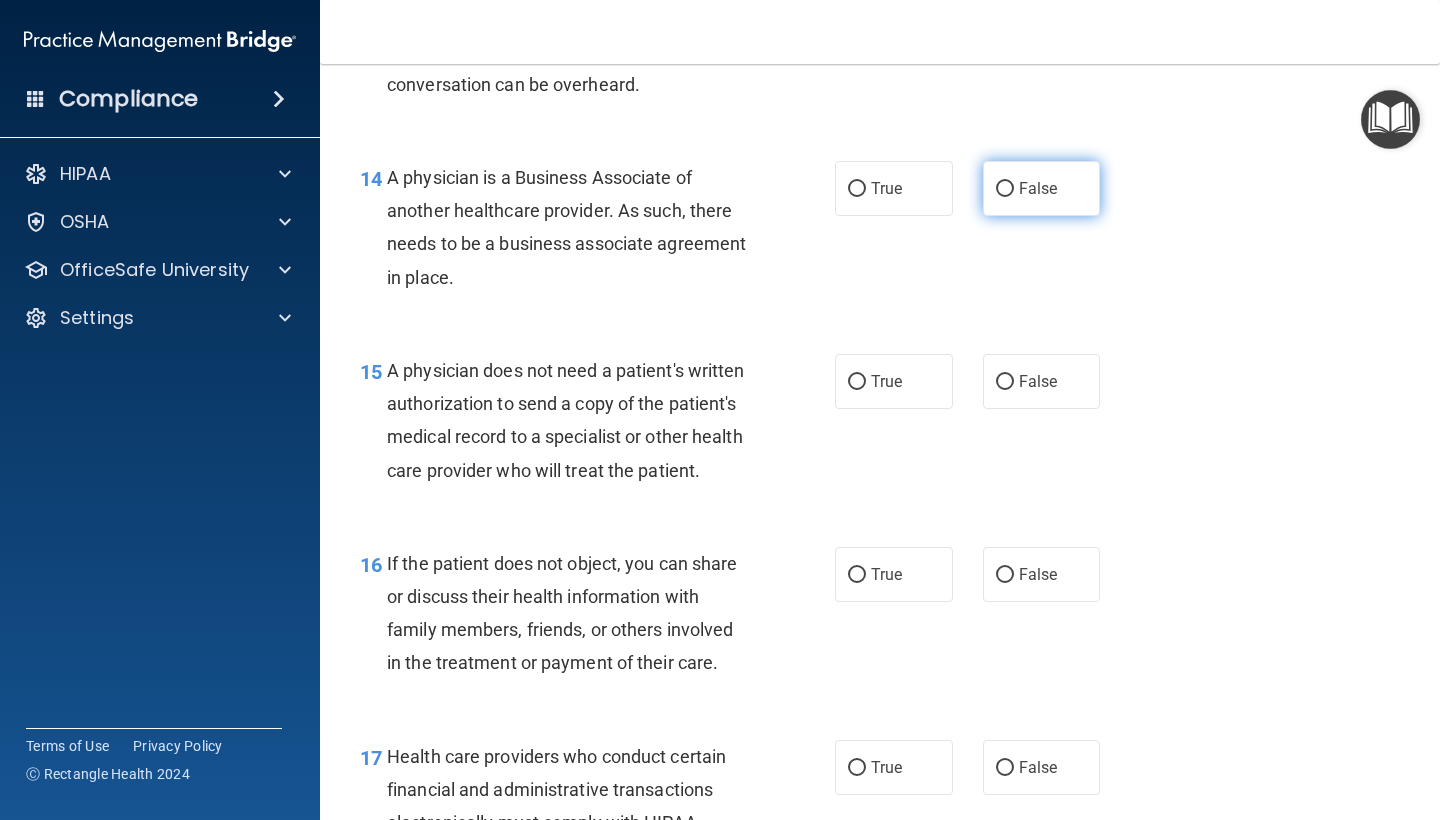 click on "False" at bounding box center [1038, 188] 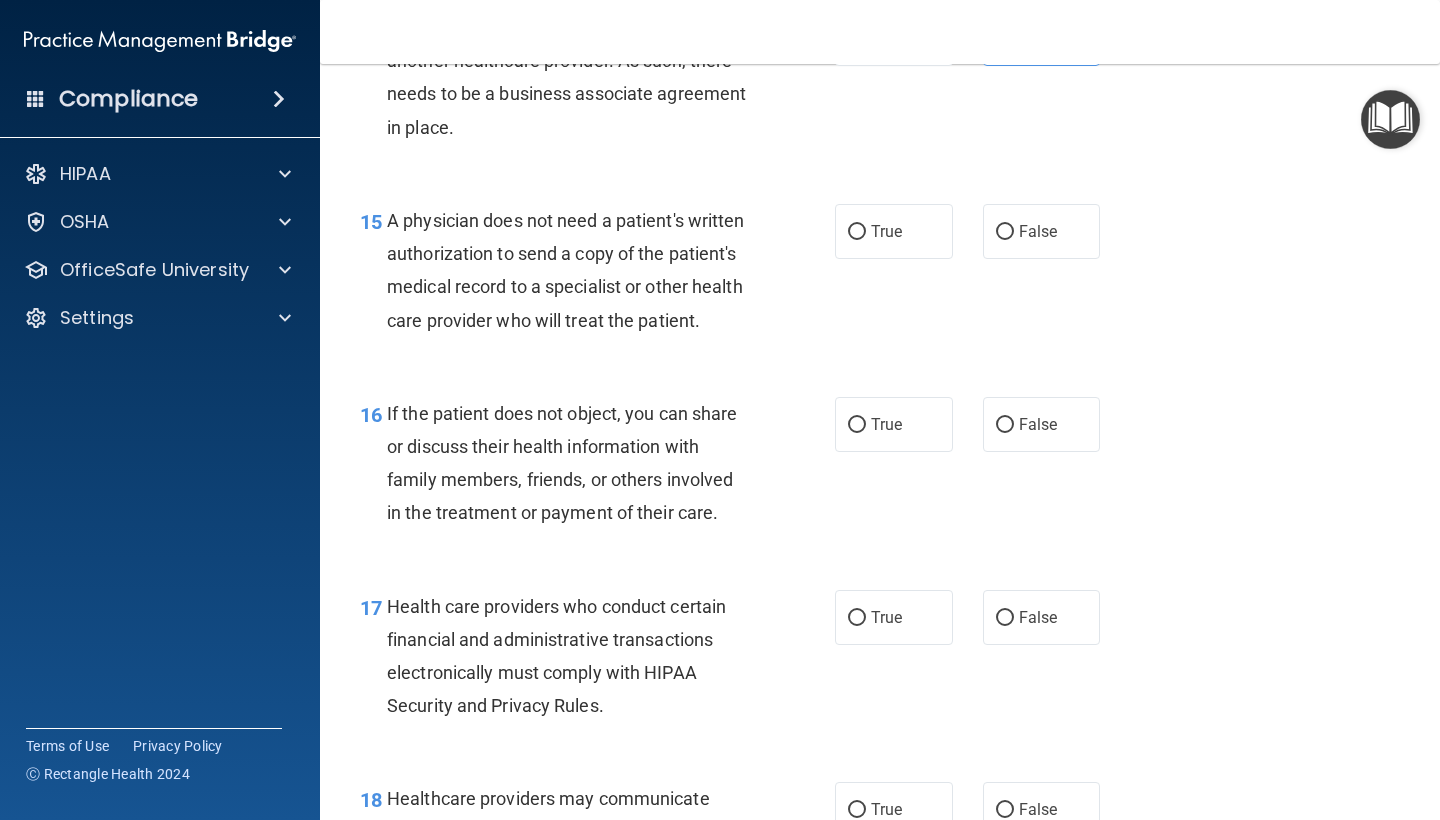 scroll, scrollTop: 2696, scrollLeft: 0, axis: vertical 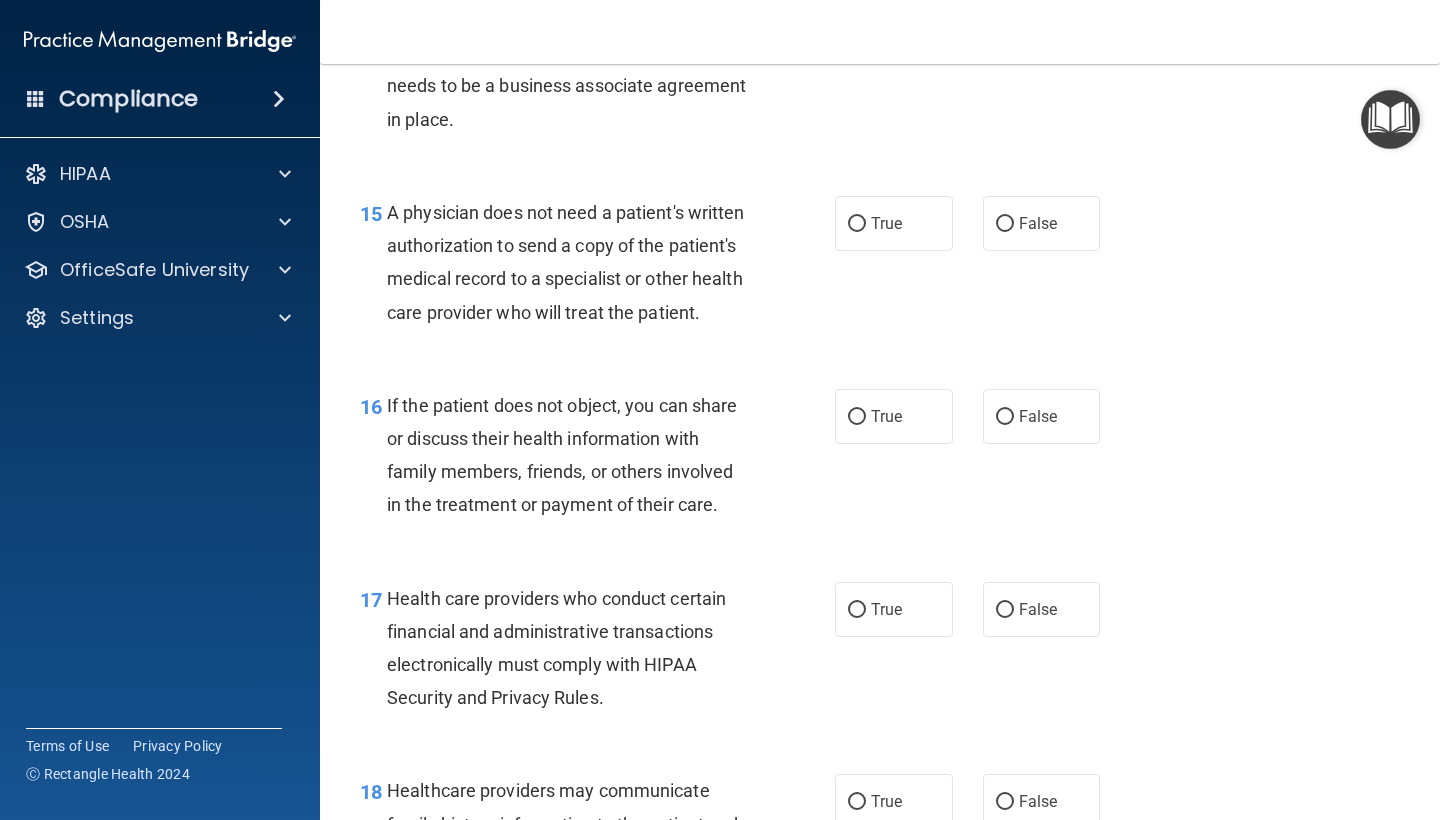 click on "15       A physician does not need a patient's written authorization to send a copy of the patient's medical record to a specialist or other health care provider who will treat the patient.                 True           False" at bounding box center [880, 267] 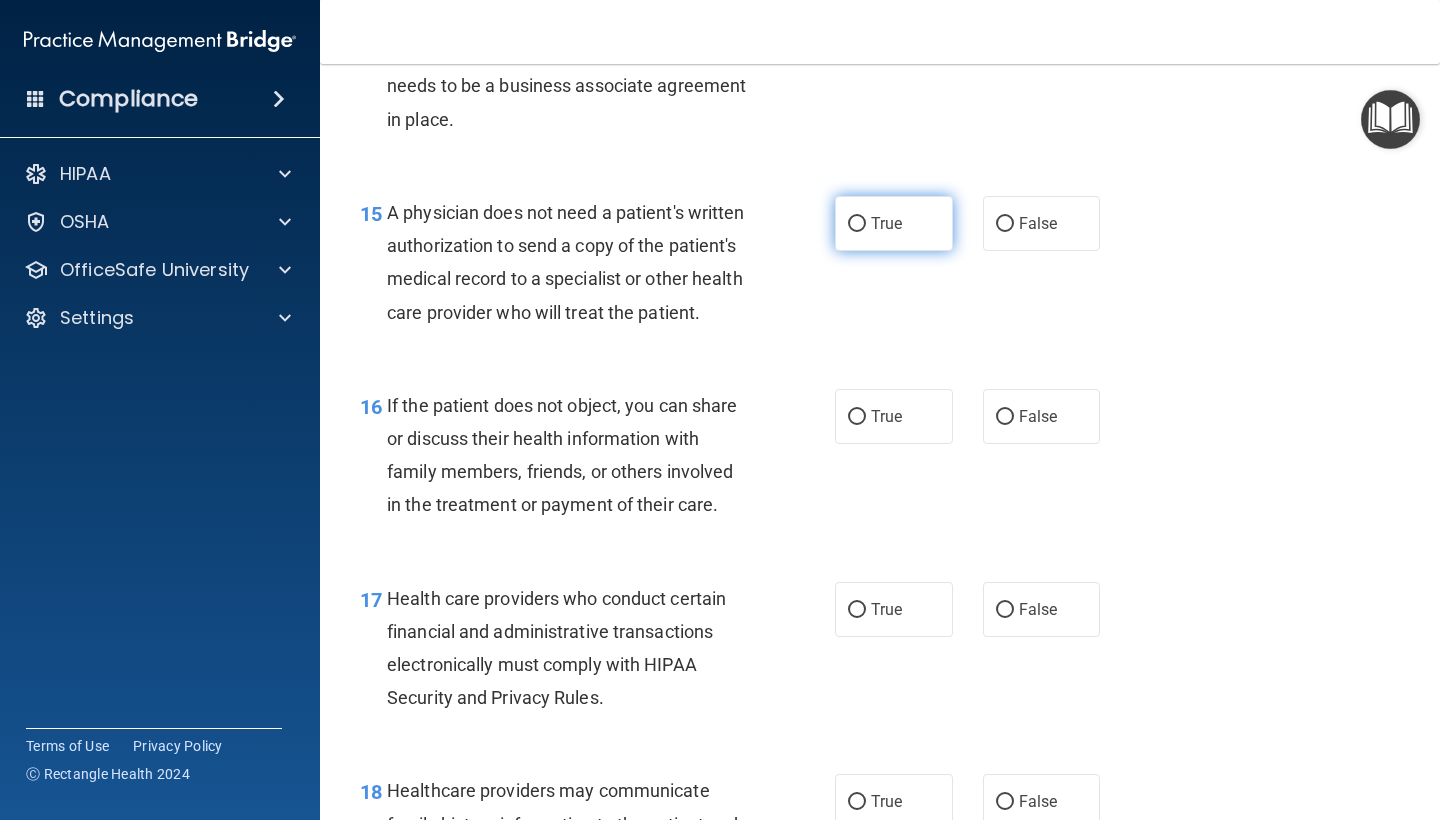 click on "True" at bounding box center [894, 223] 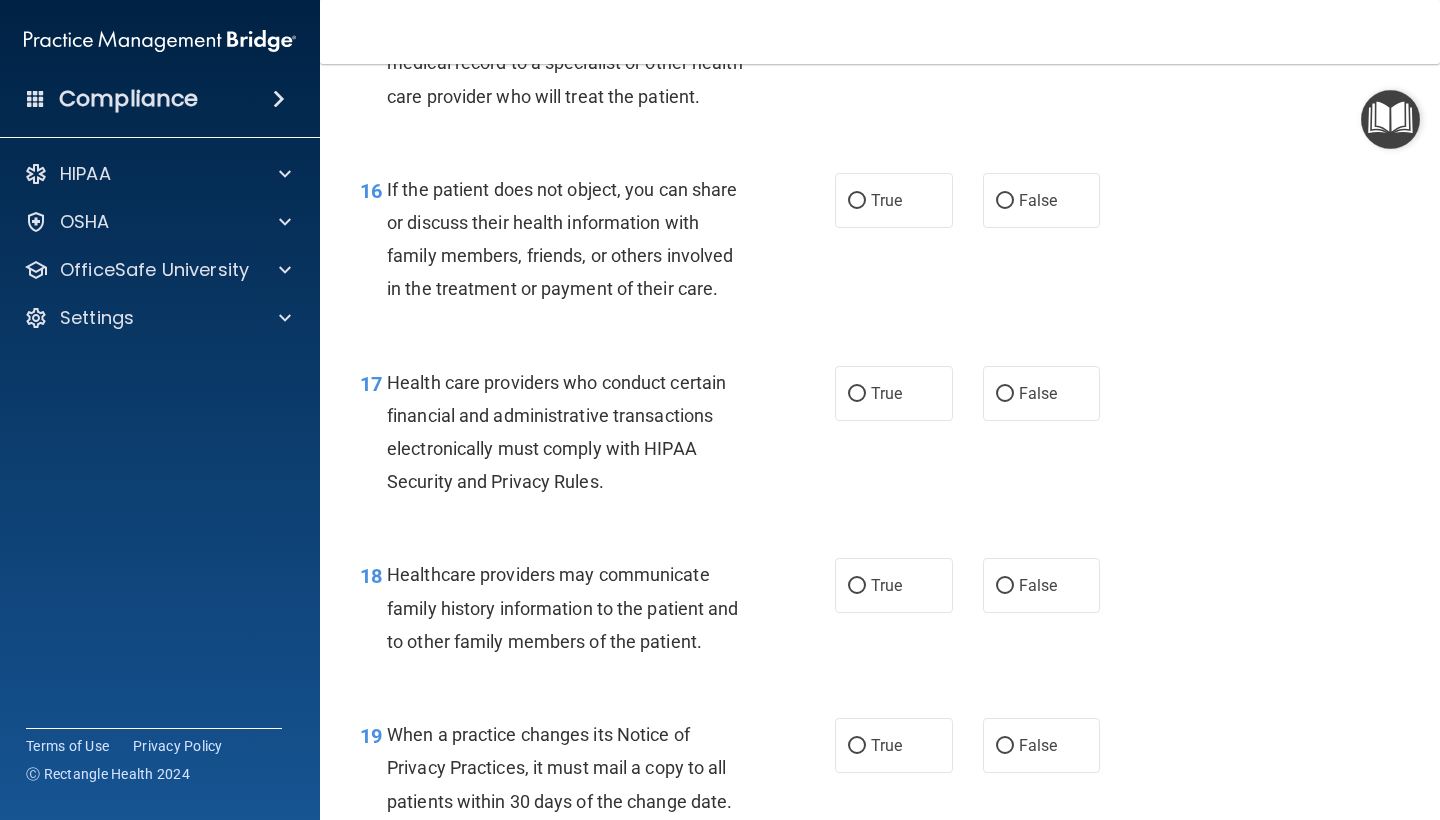 scroll, scrollTop: 2915, scrollLeft: 0, axis: vertical 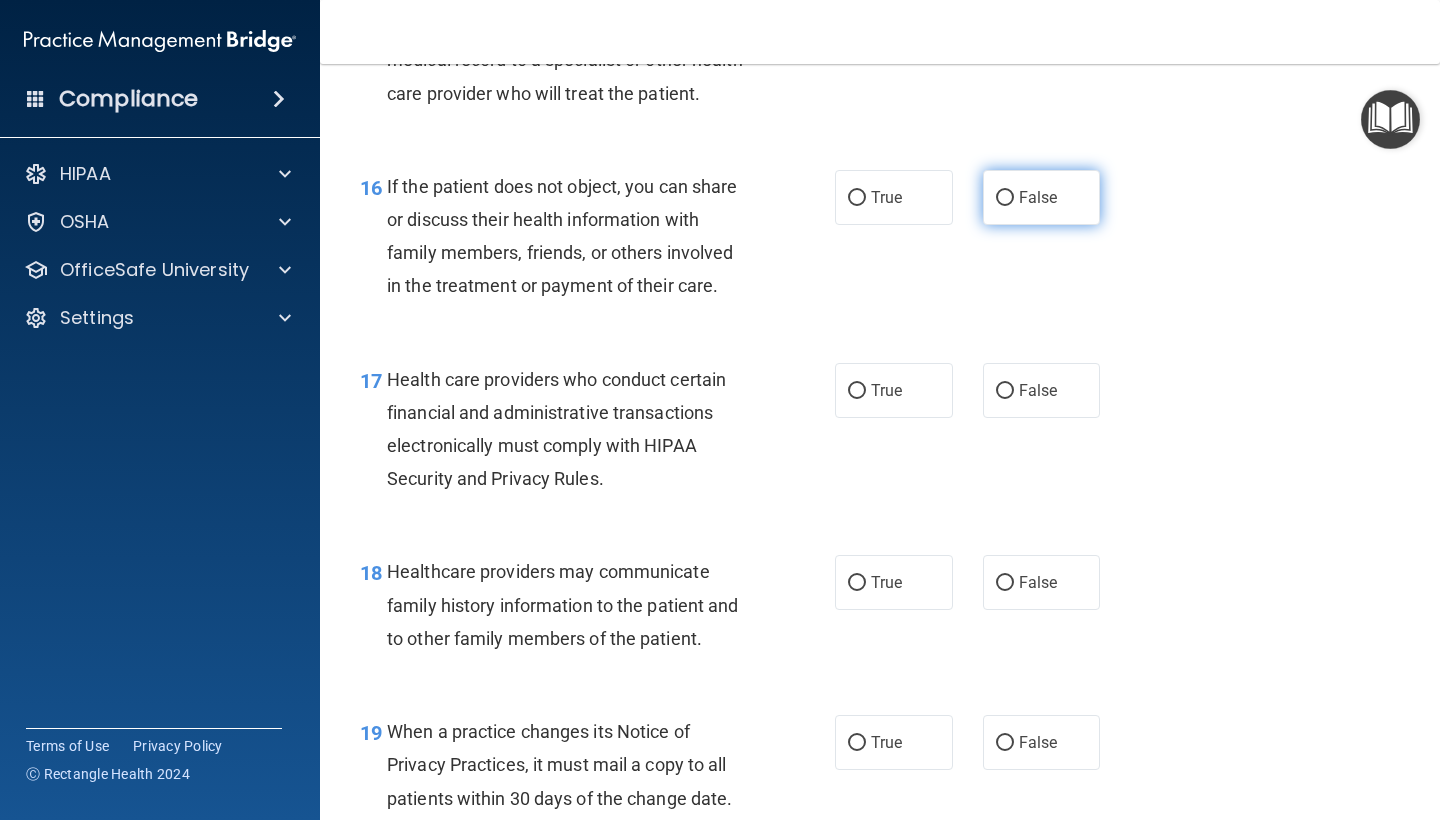 click on "False" at bounding box center [1042, 197] 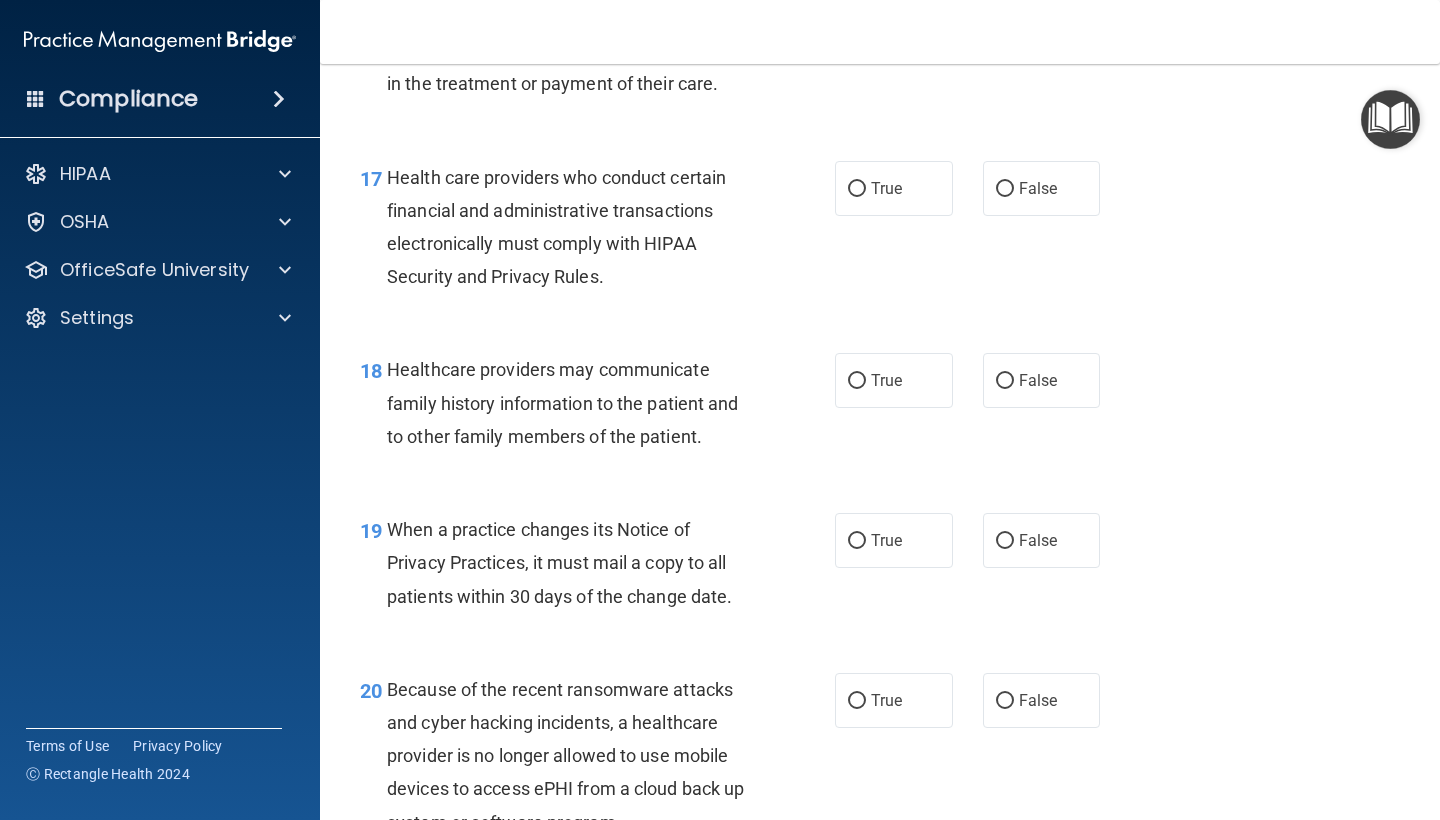 scroll, scrollTop: 3100, scrollLeft: 0, axis: vertical 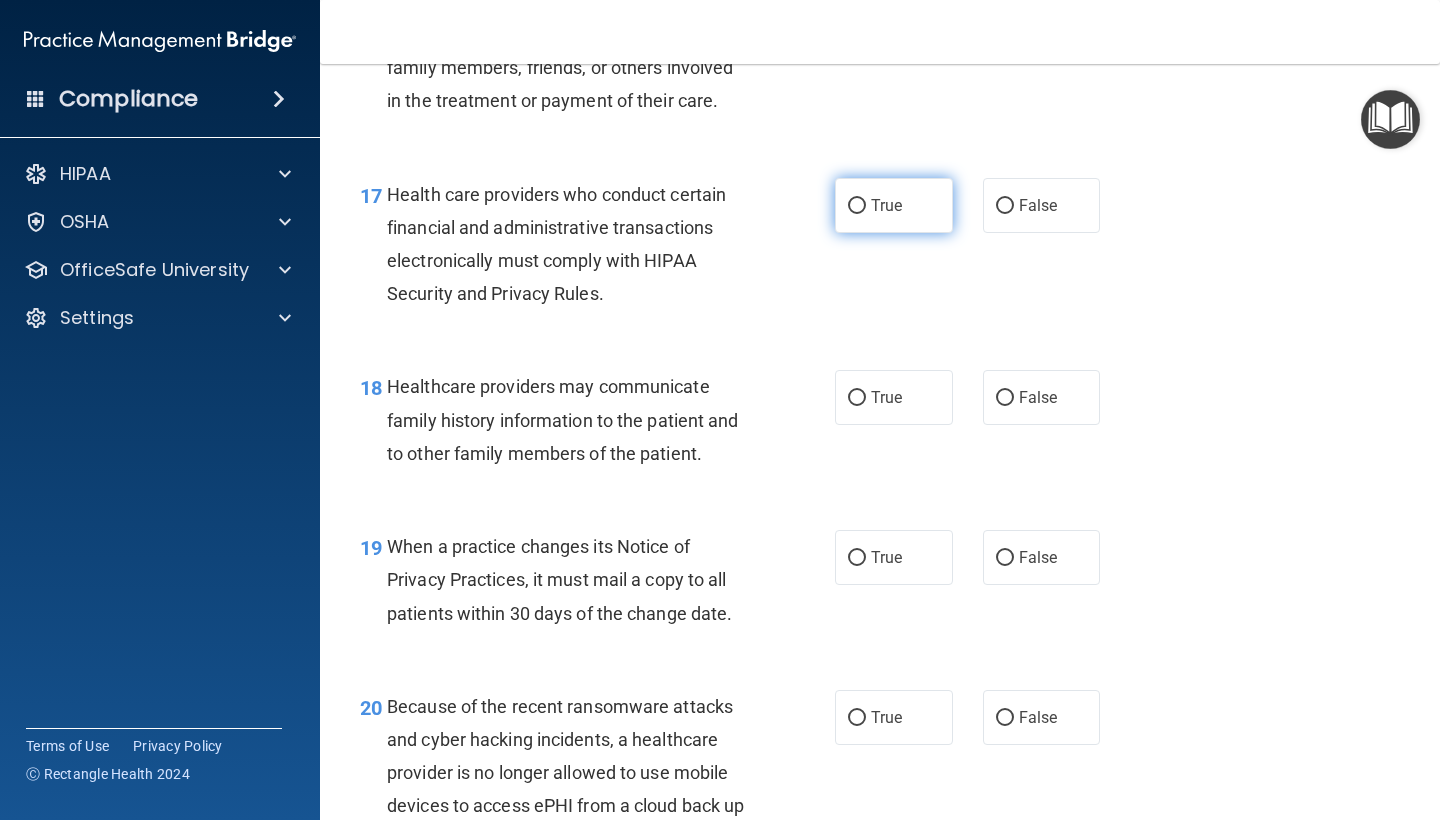 click on "True" at bounding box center [894, 205] 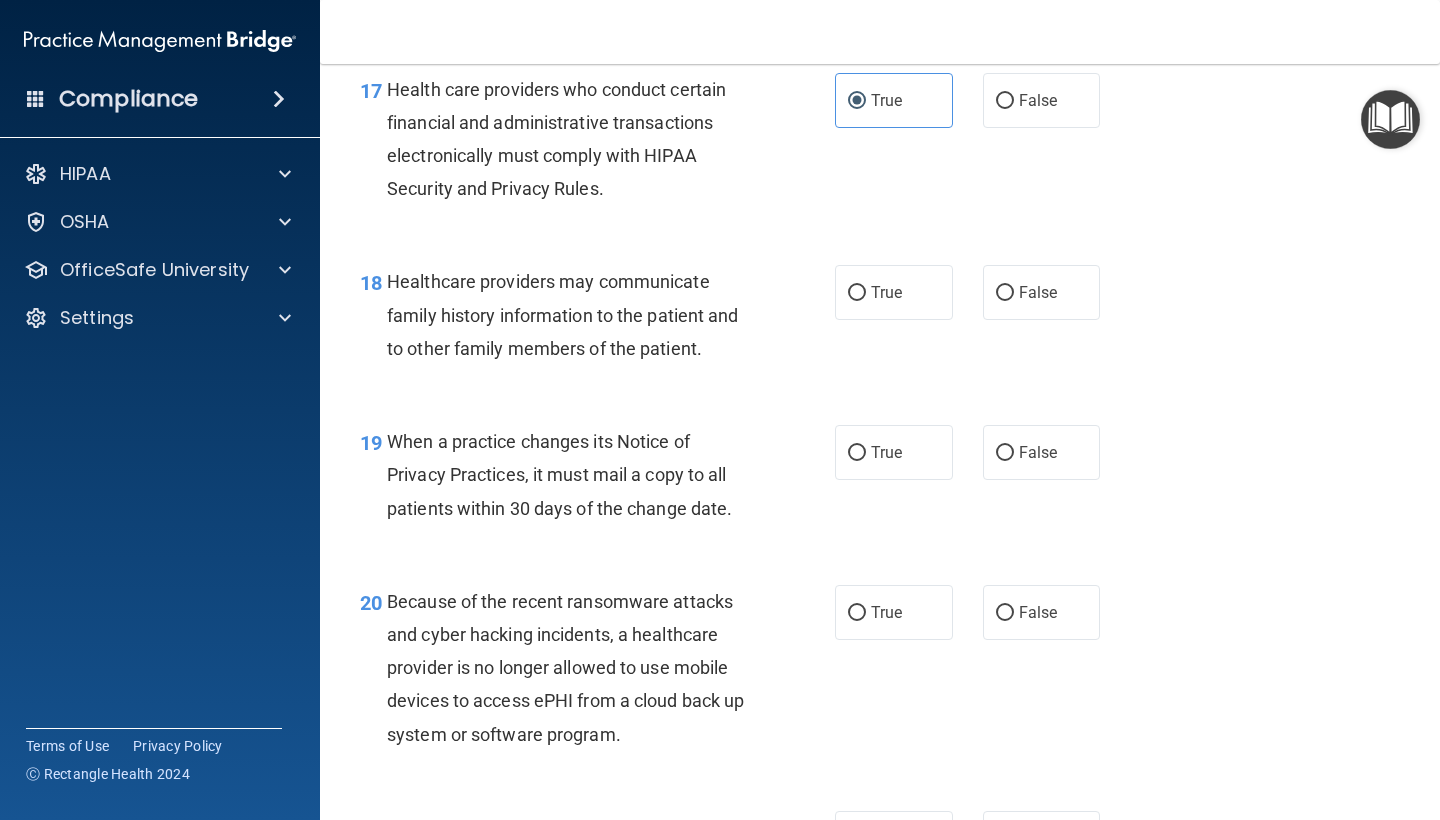 scroll, scrollTop: 3197, scrollLeft: 0, axis: vertical 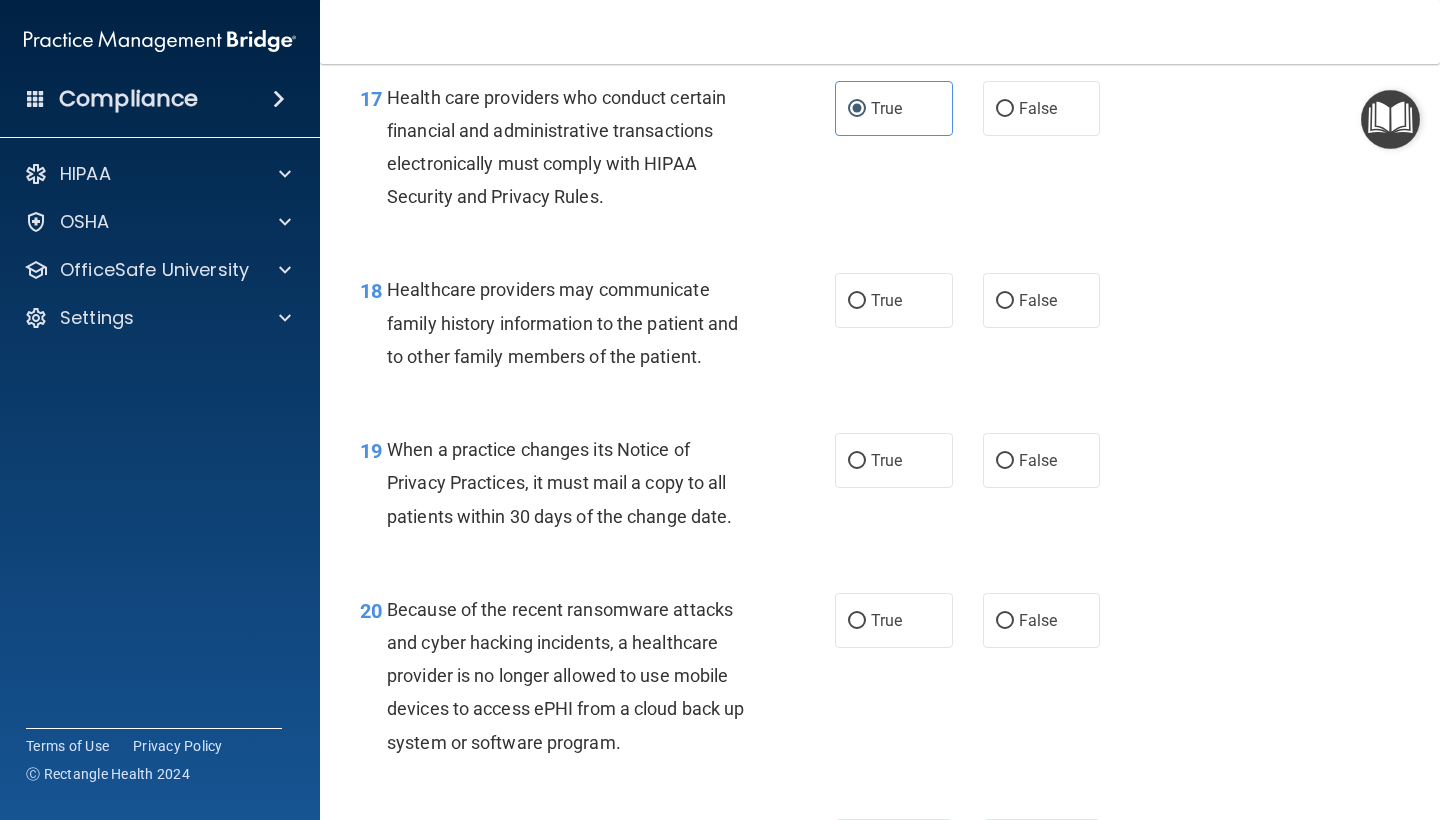 click on "18       Healthcare providers may communicate family history information to the patient and to other family members of the patient." at bounding box center [597, 328] 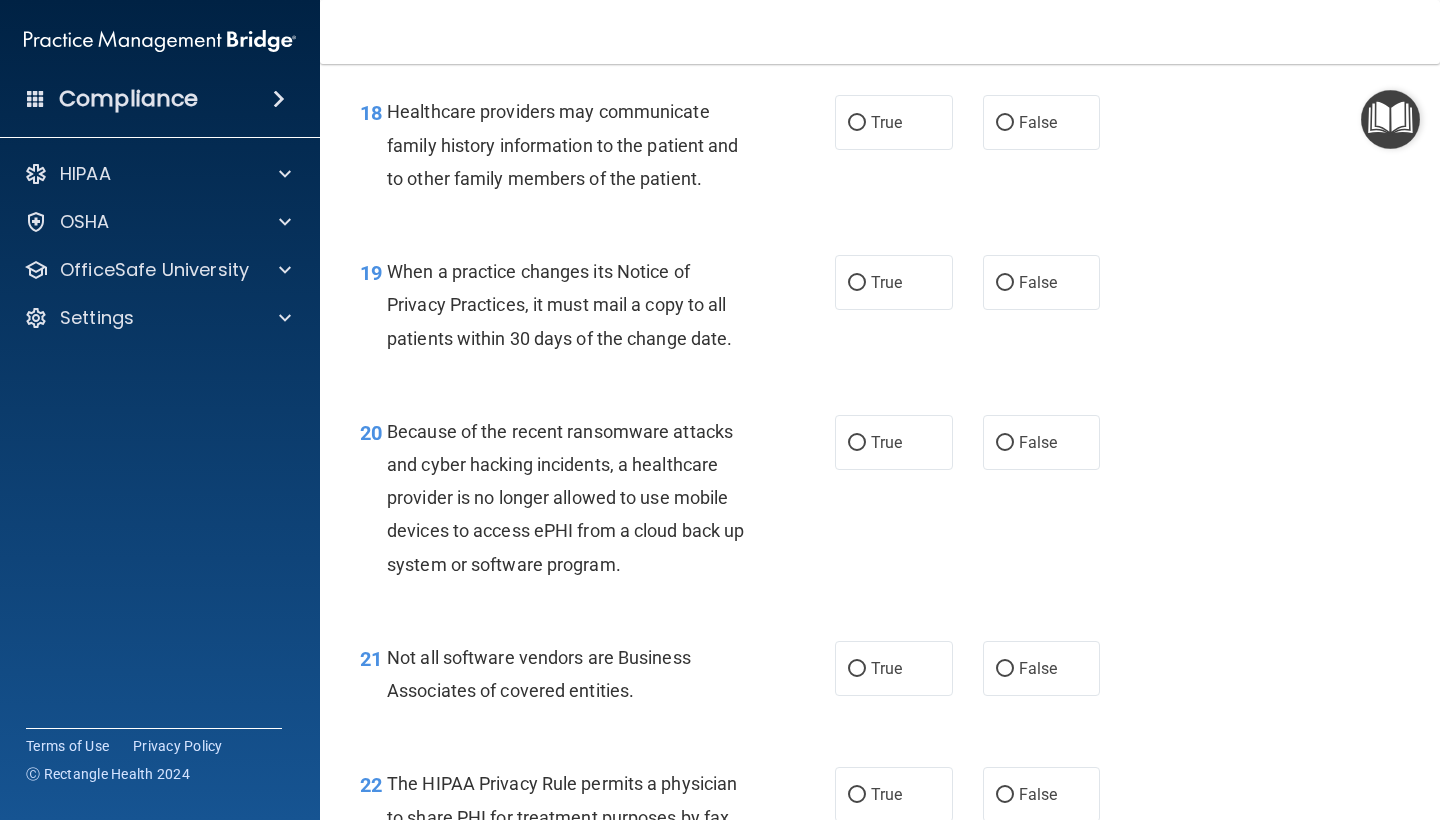 scroll, scrollTop: 3380, scrollLeft: 0, axis: vertical 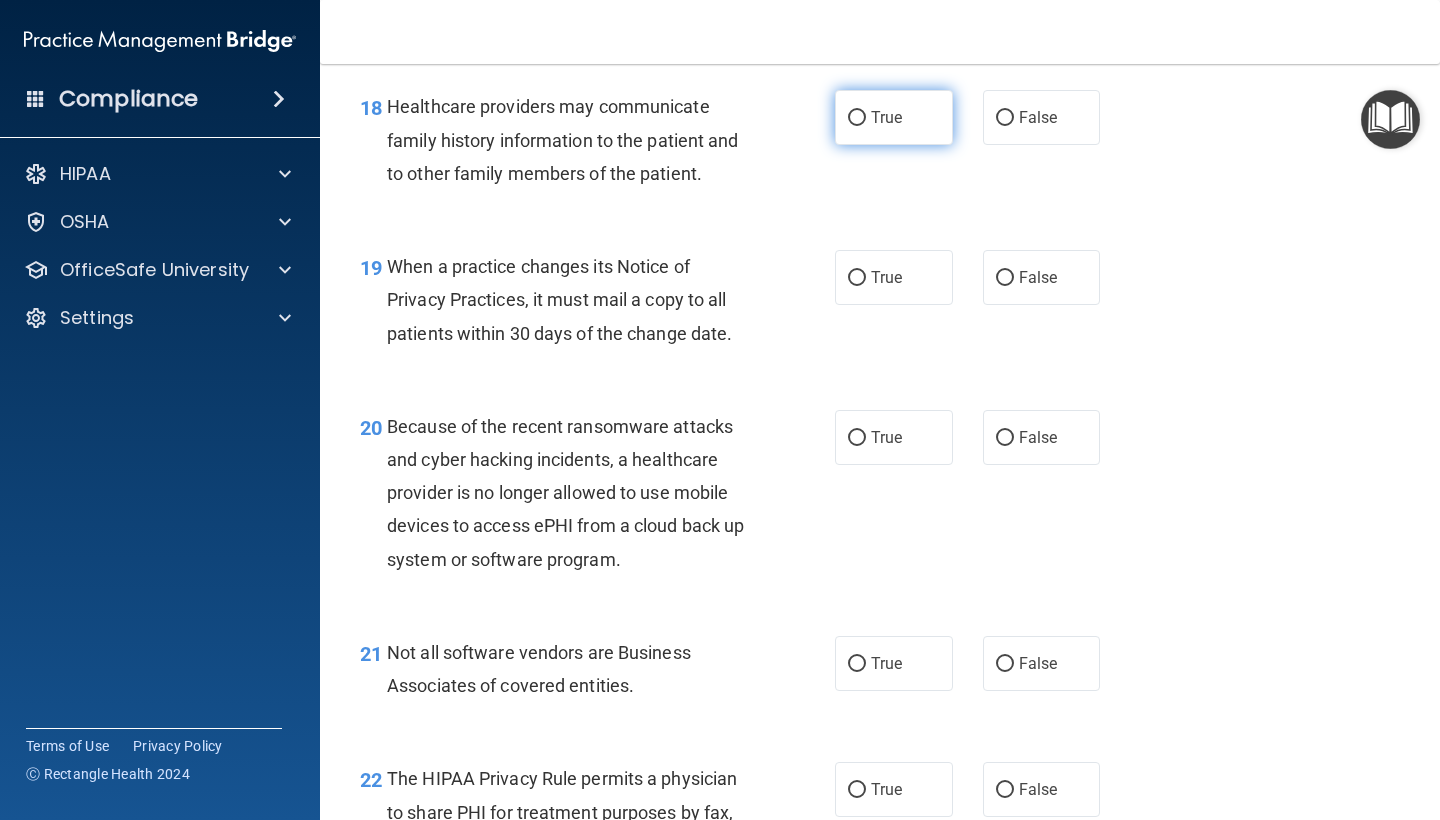 click on "True" at bounding box center (894, 117) 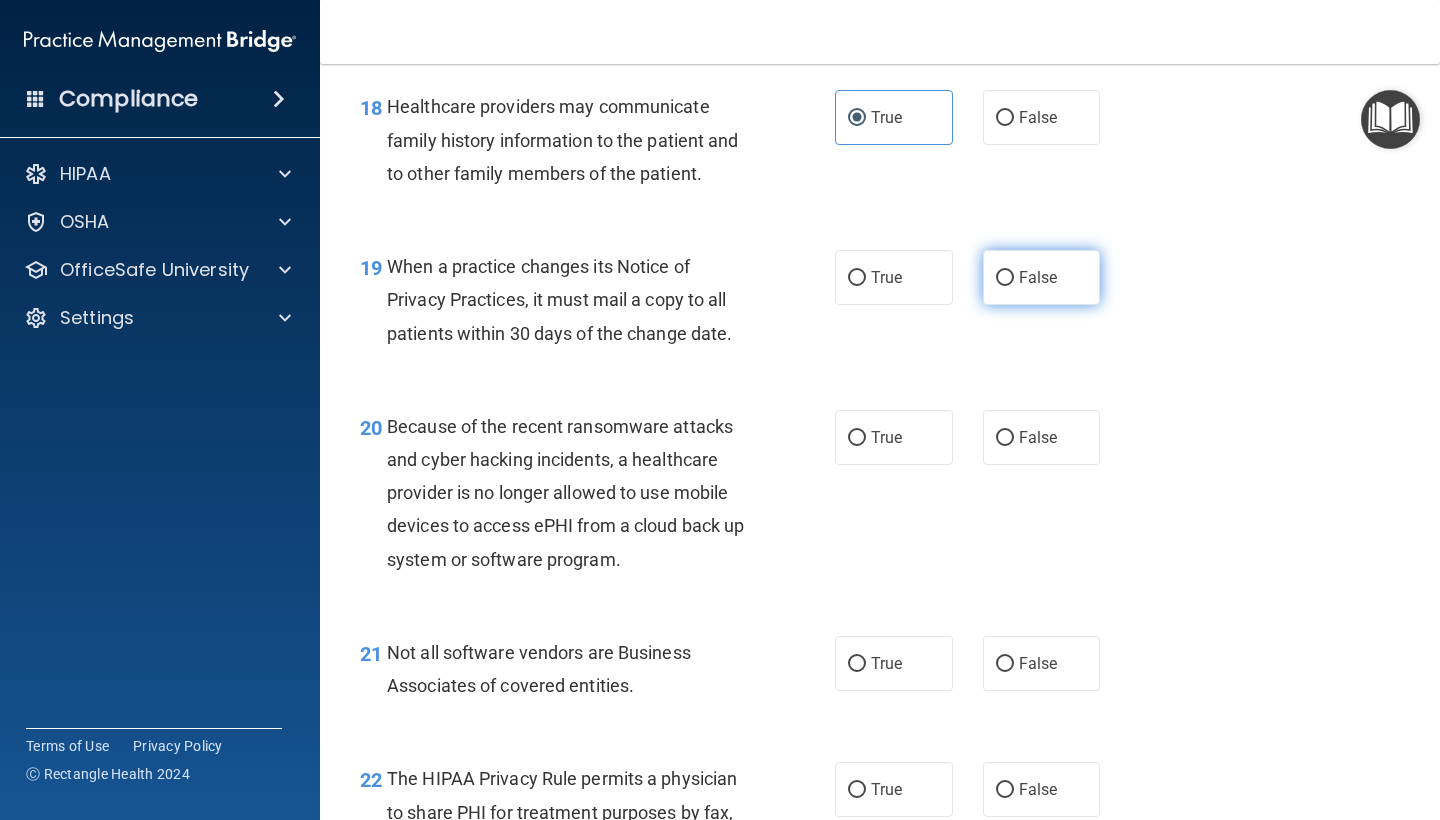 click on "False" at bounding box center [1005, 278] 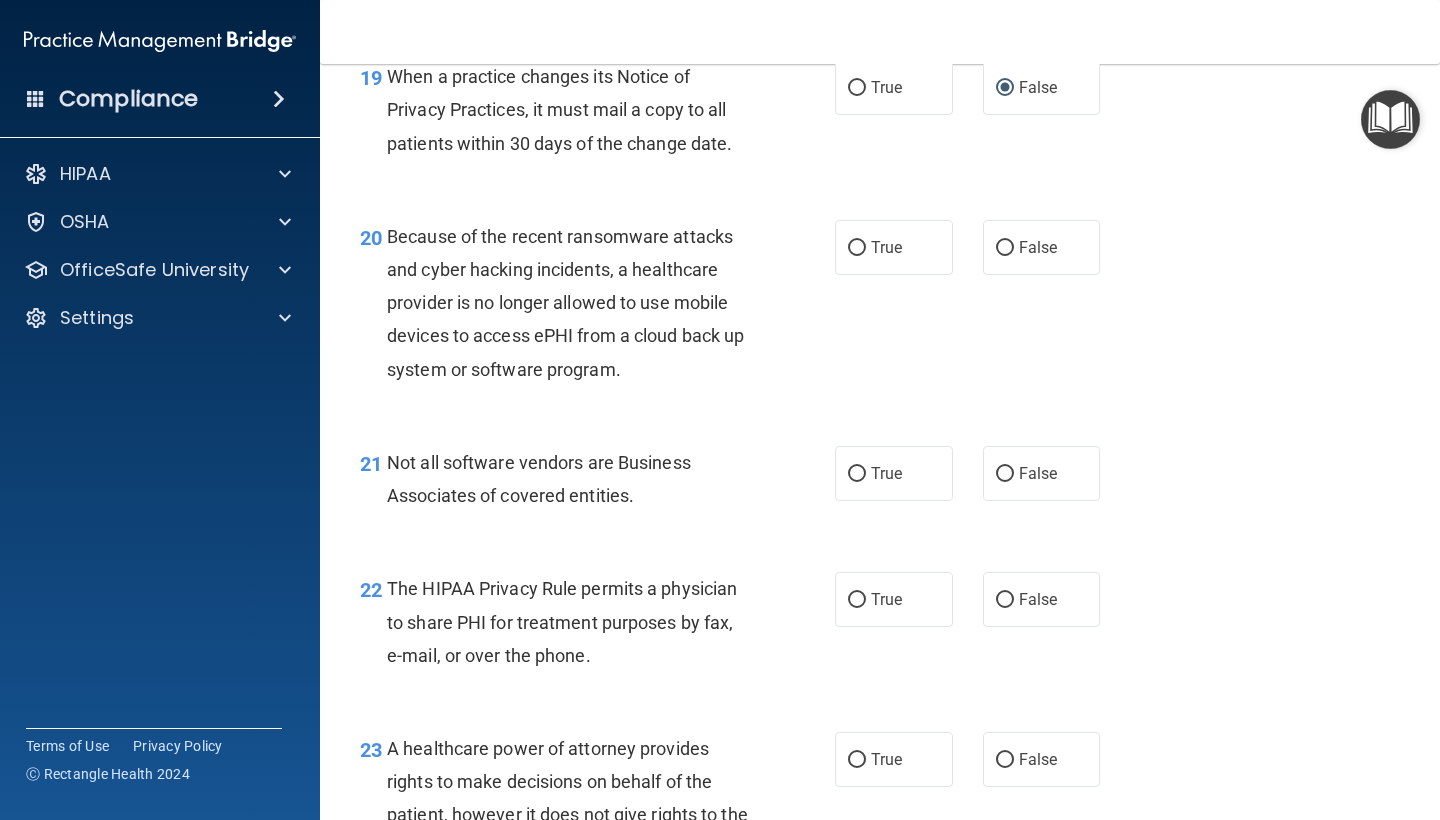 scroll, scrollTop: 3572, scrollLeft: 0, axis: vertical 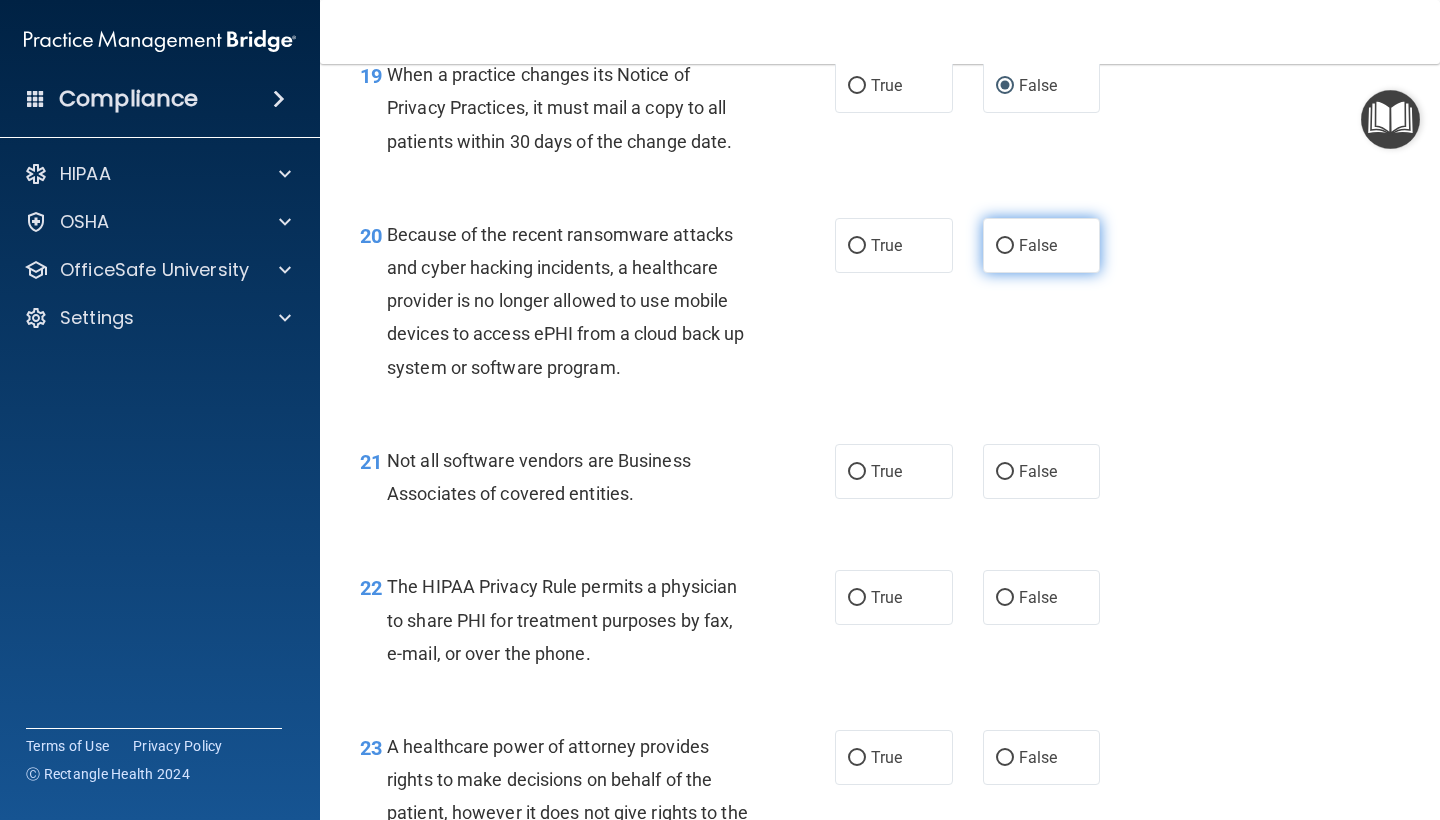 click on "False" at bounding box center (1042, 245) 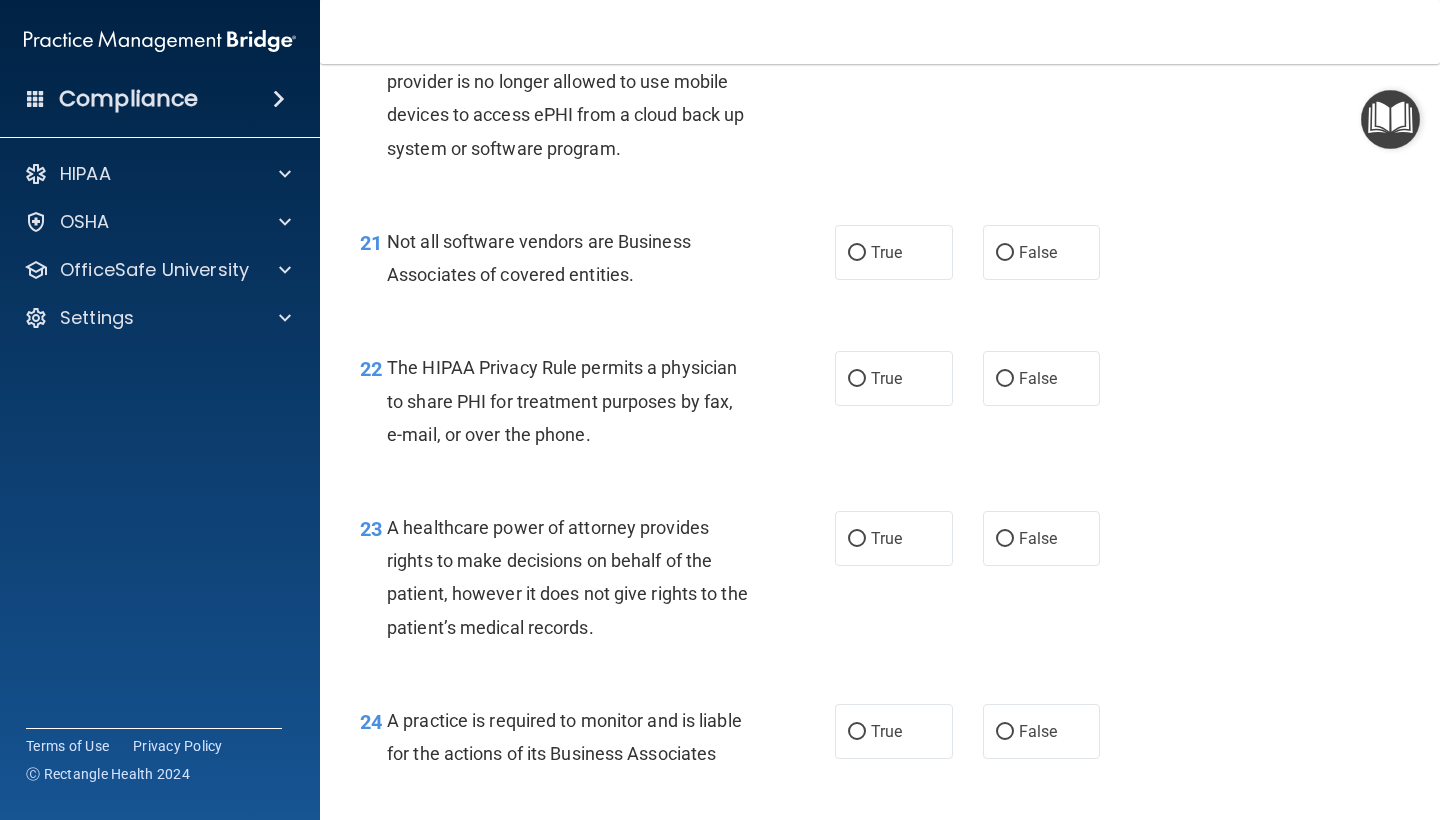 scroll, scrollTop: 3801, scrollLeft: 0, axis: vertical 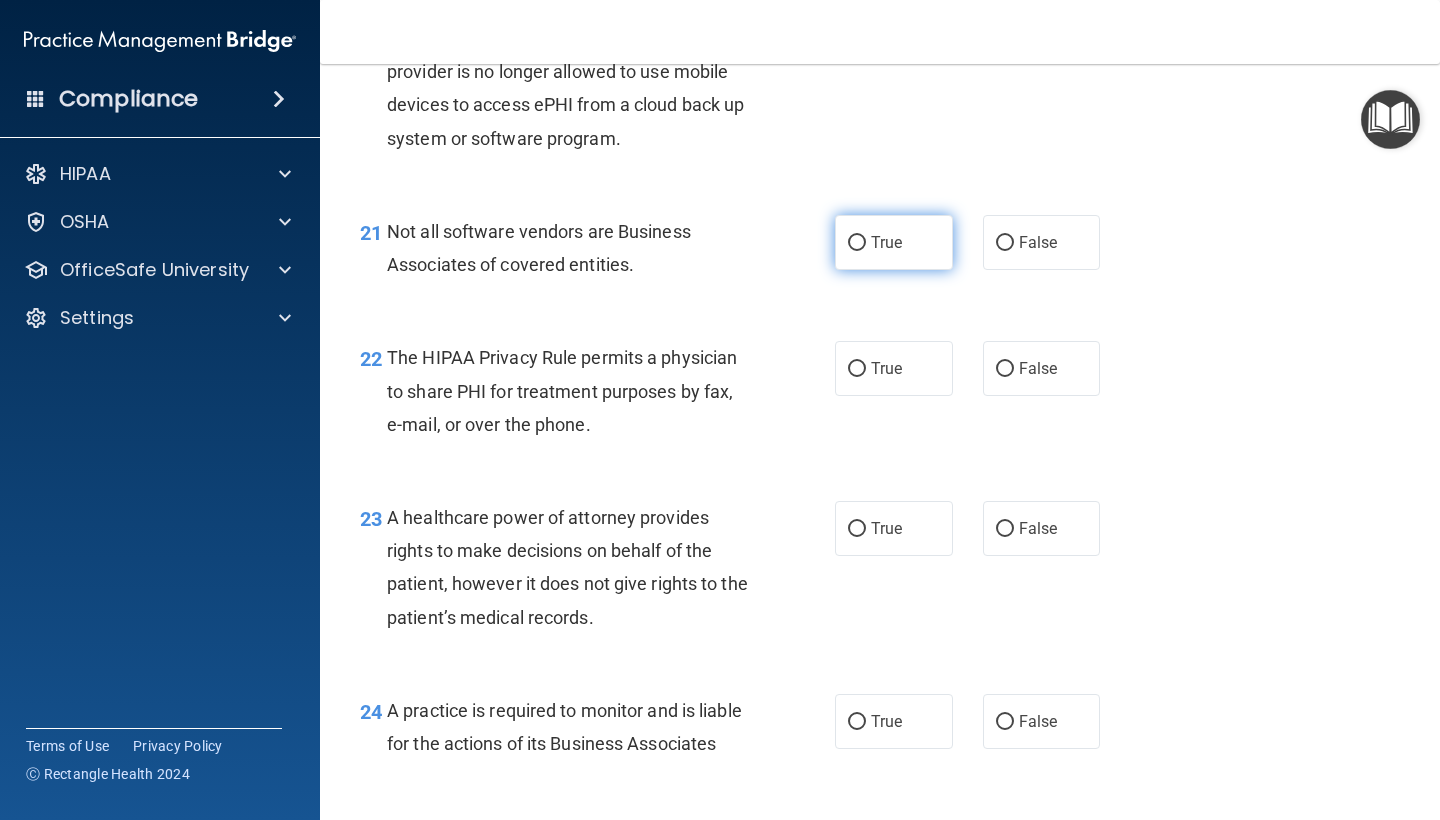 click on "True" at bounding box center (894, 242) 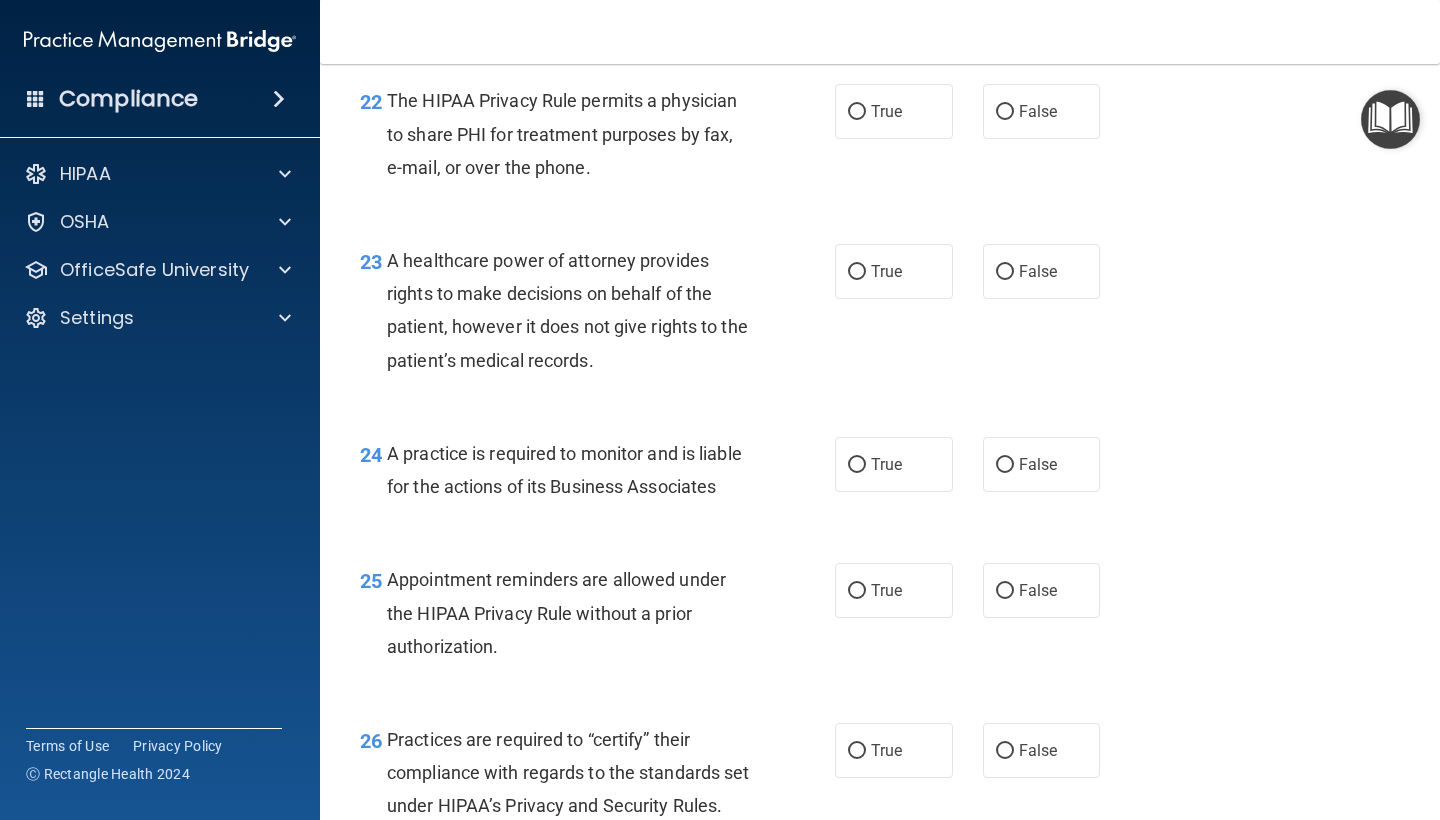 scroll, scrollTop: 4052, scrollLeft: 0, axis: vertical 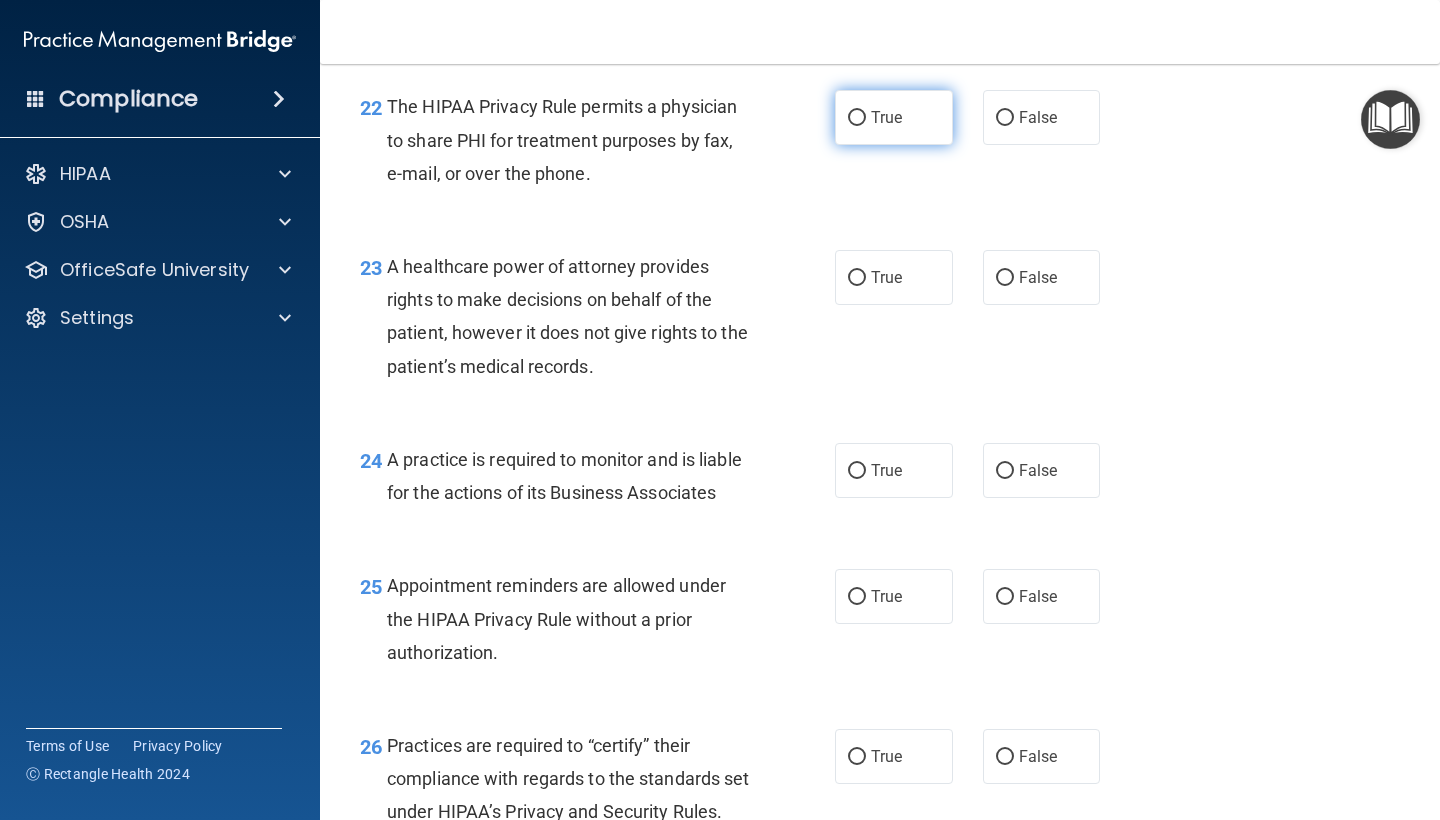 click on "True" at bounding box center [894, 117] 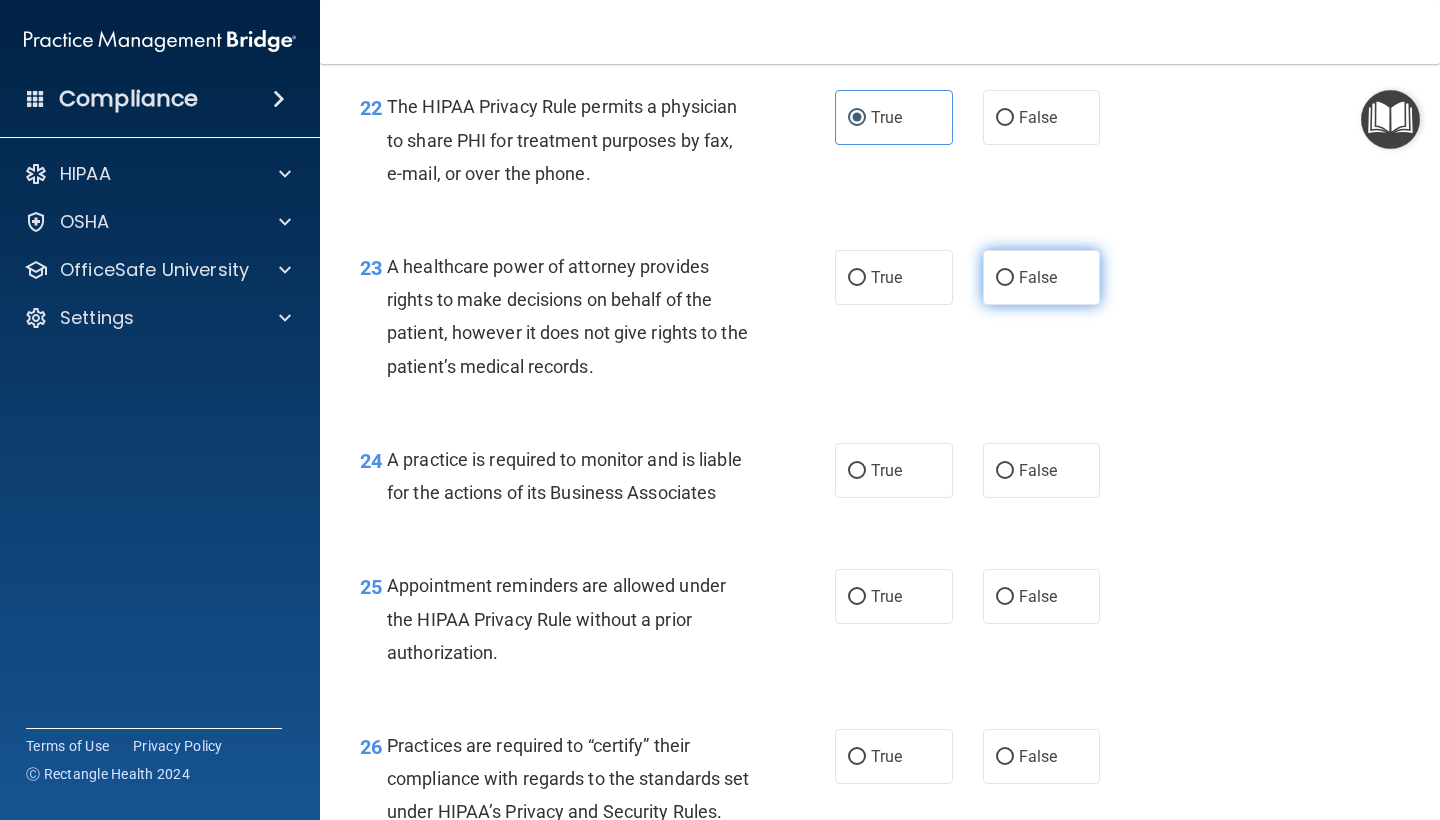 click on "False" at bounding box center (1042, 277) 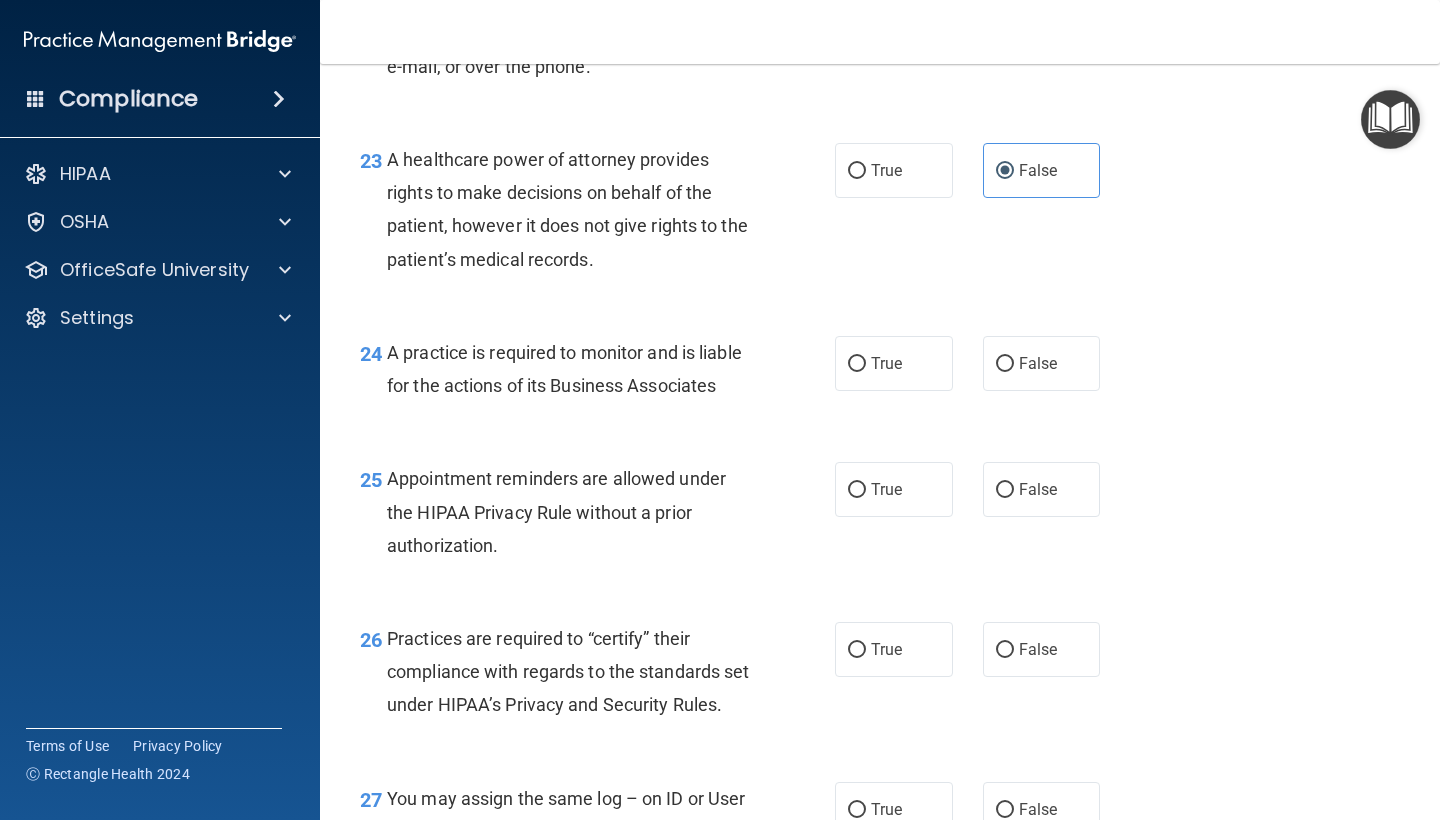 scroll, scrollTop: 4165, scrollLeft: 0, axis: vertical 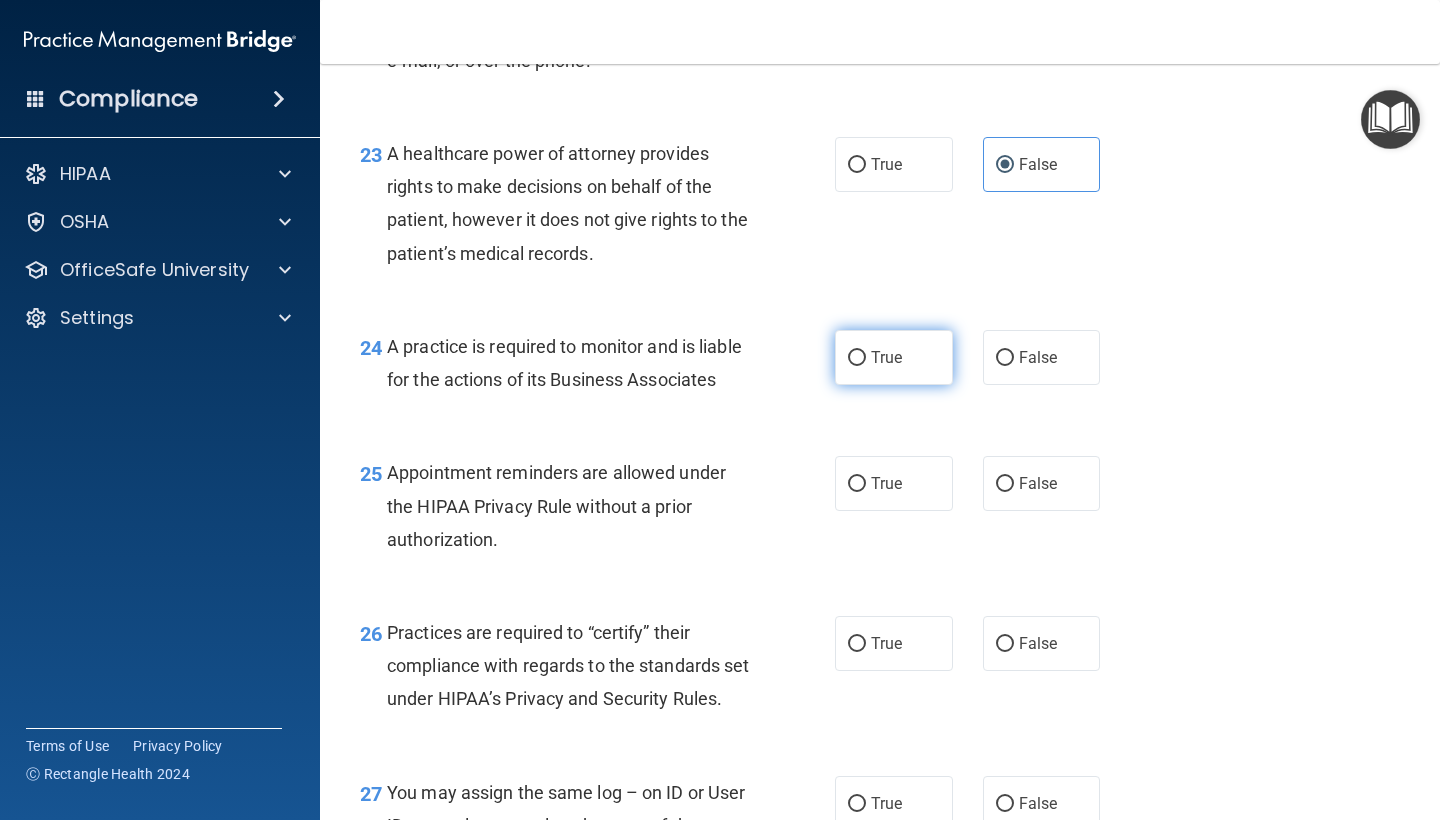 click on "True" at bounding box center [886, 357] 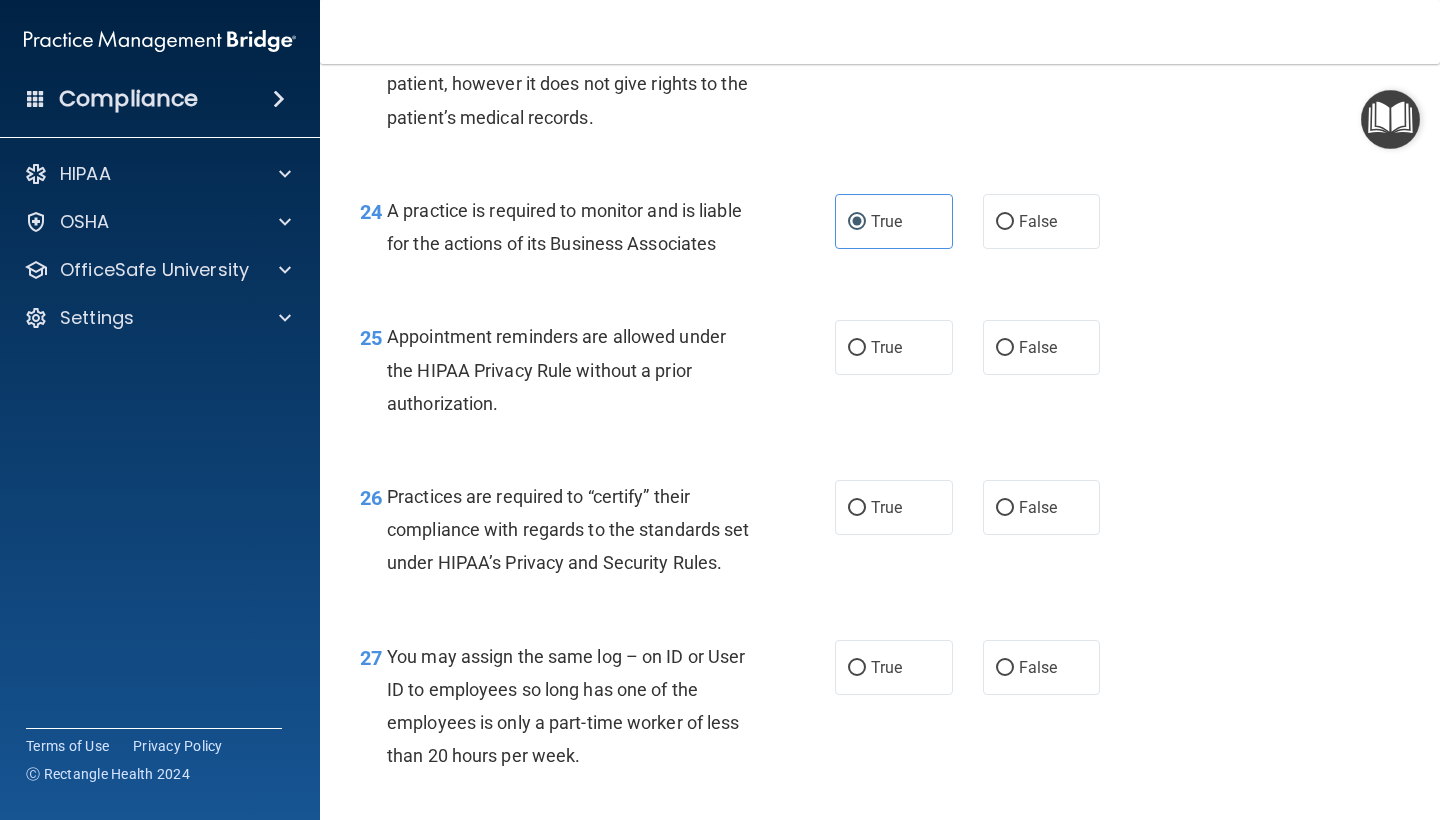 scroll, scrollTop: 4303, scrollLeft: 0, axis: vertical 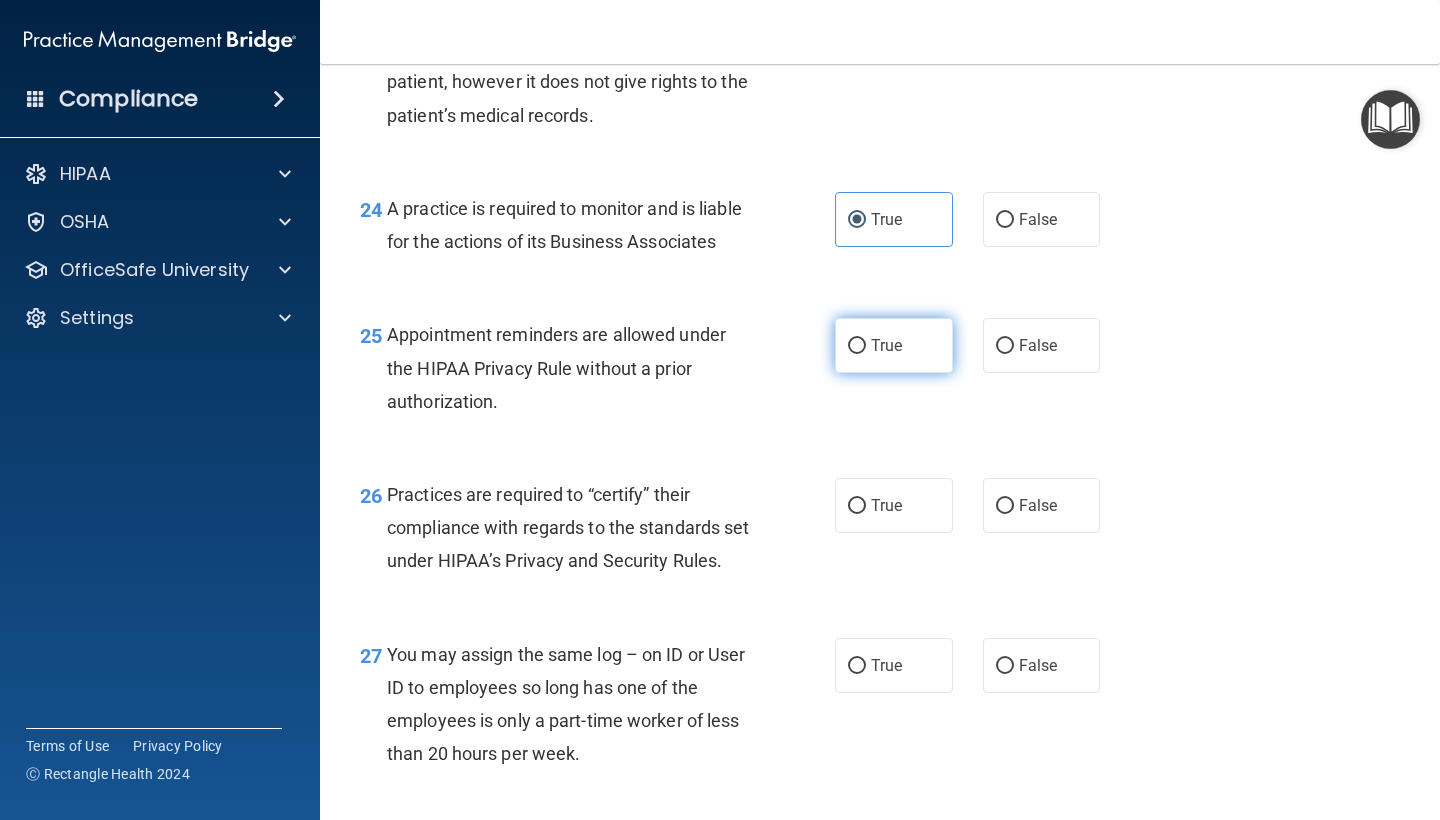 click on "True" at bounding box center [886, 345] 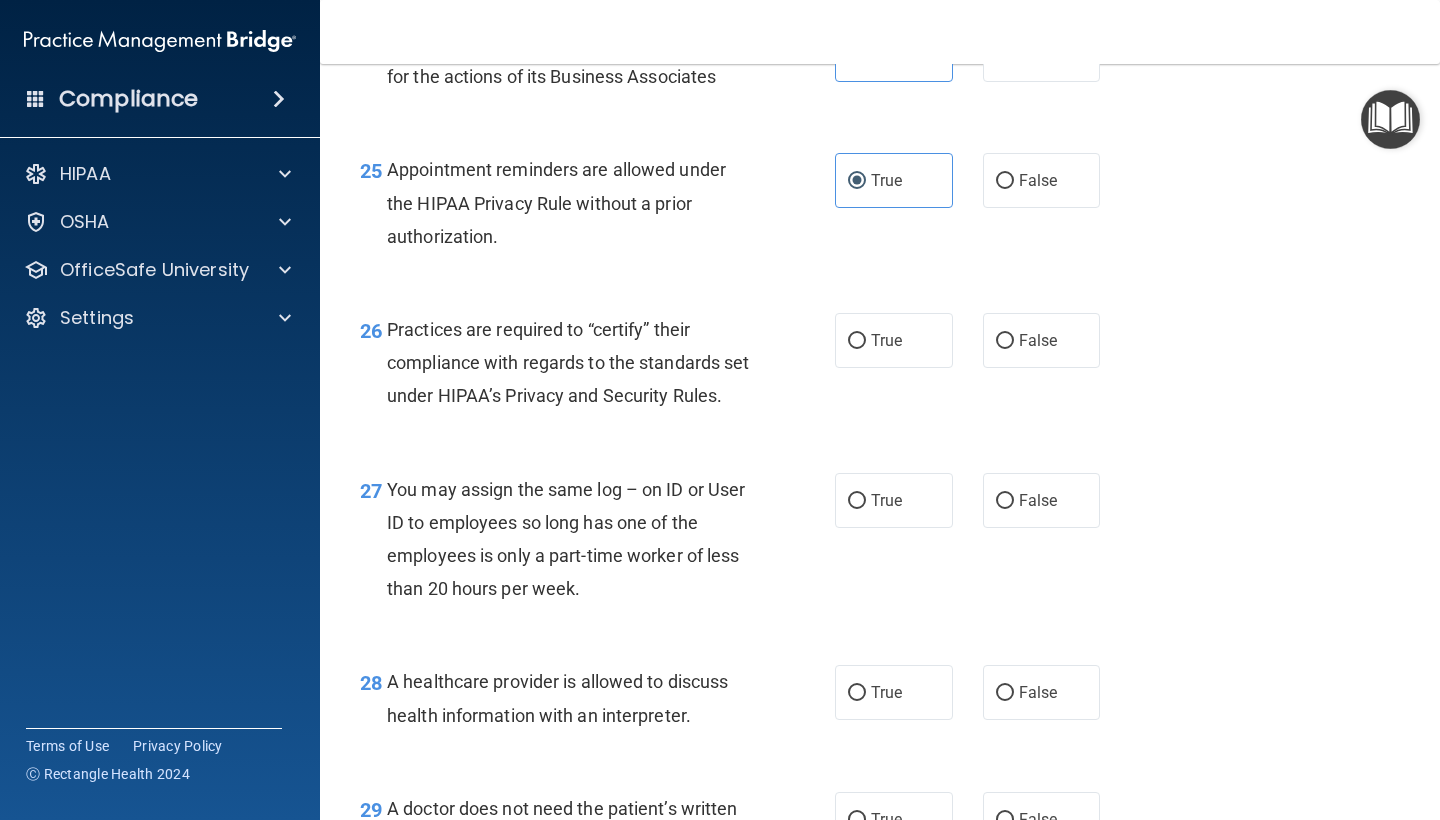 scroll, scrollTop: 4499, scrollLeft: 0, axis: vertical 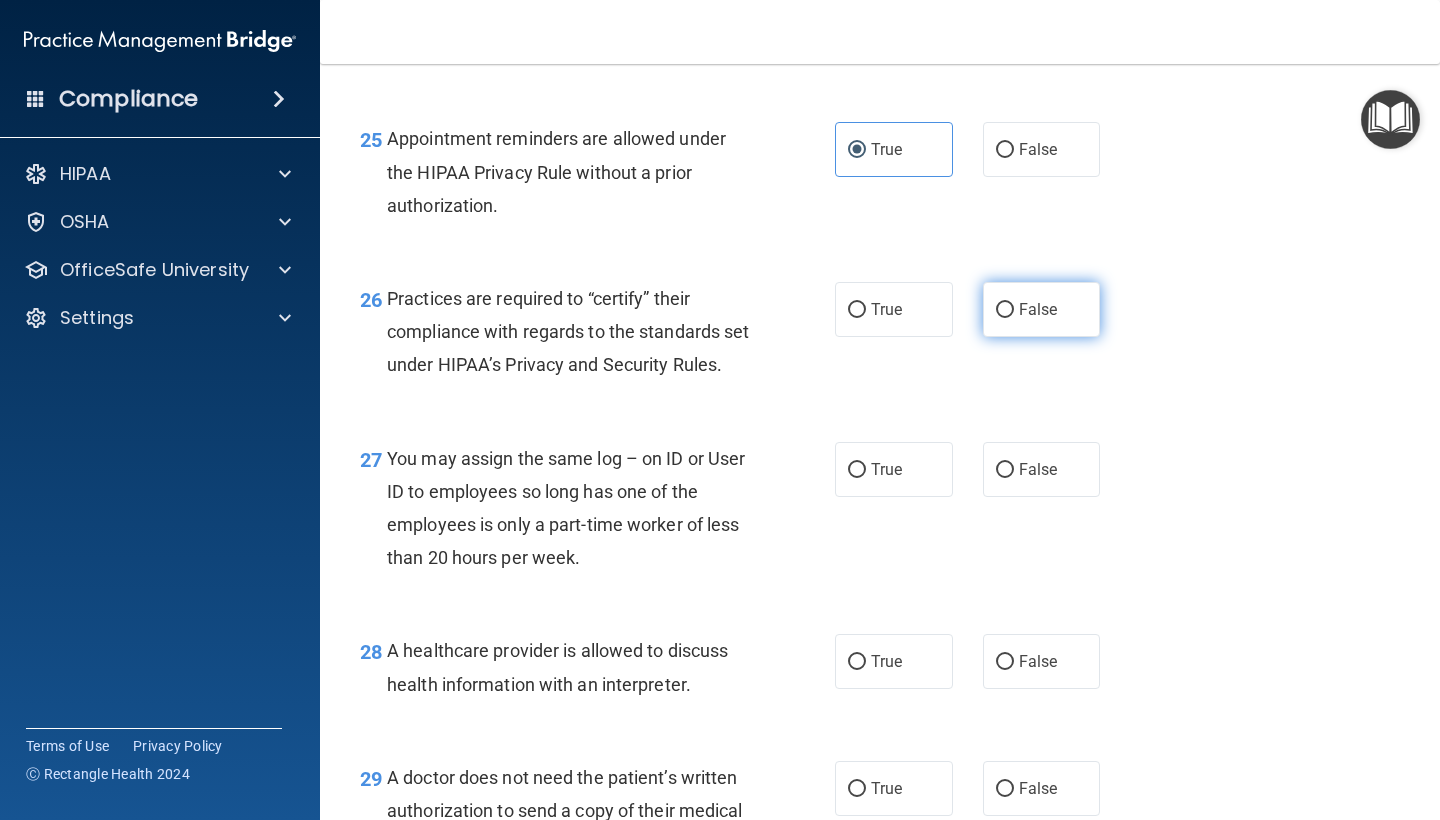 click on "False" at bounding box center [1042, 309] 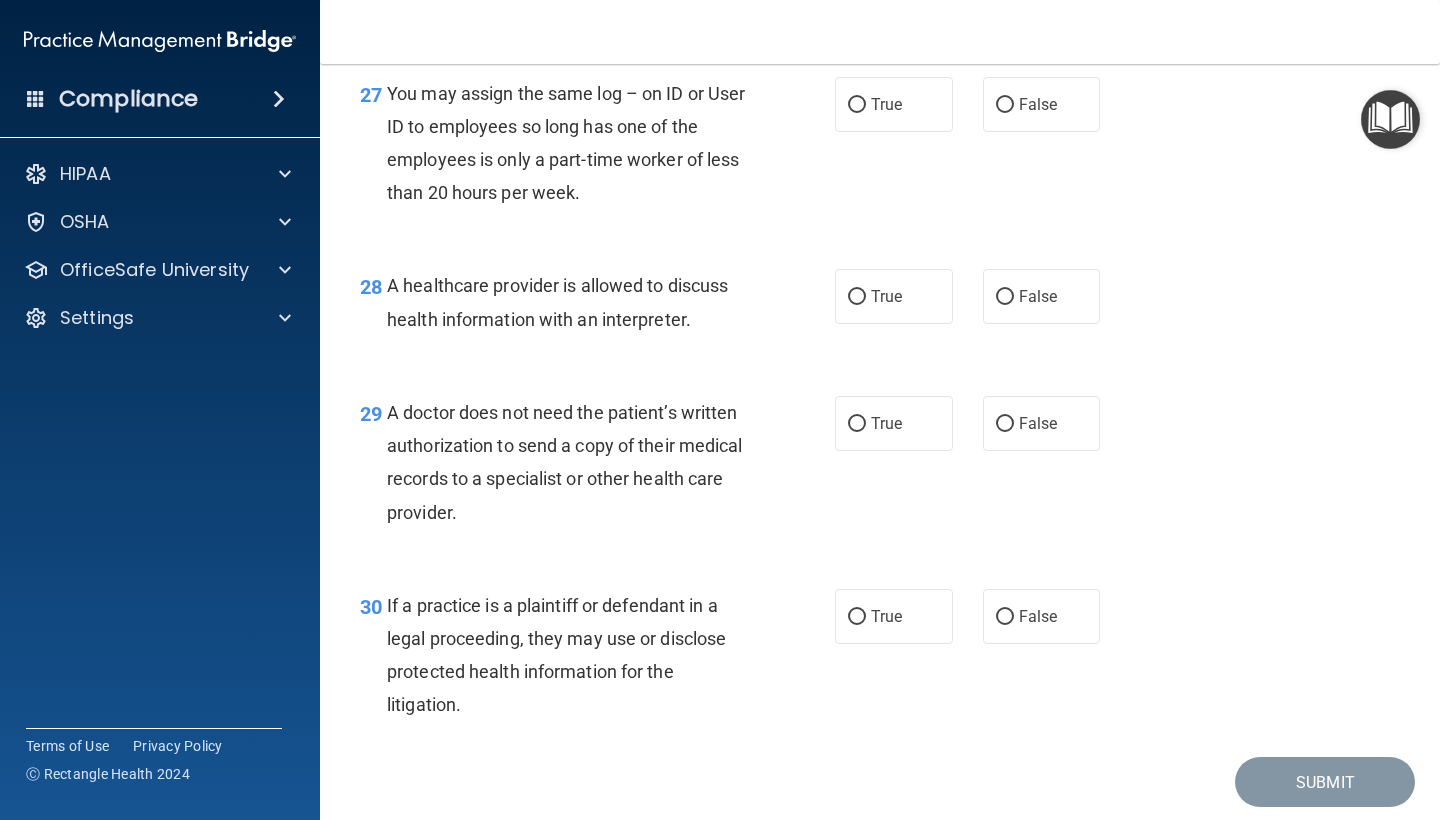 scroll, scrollTop: 4872, scrollLeft: 0, axis: vertical 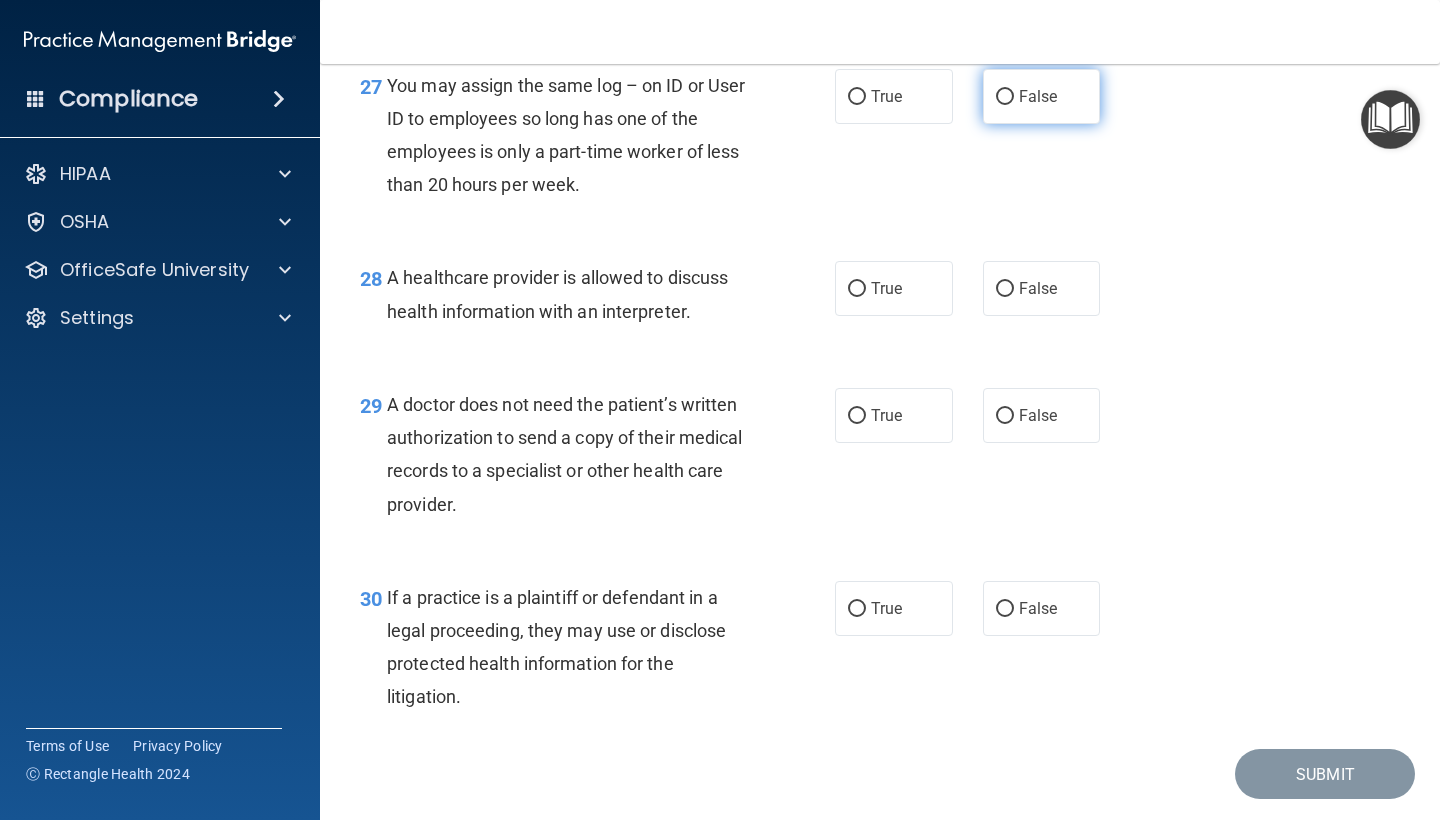 click on "False" at bounding box center [1042, 96] 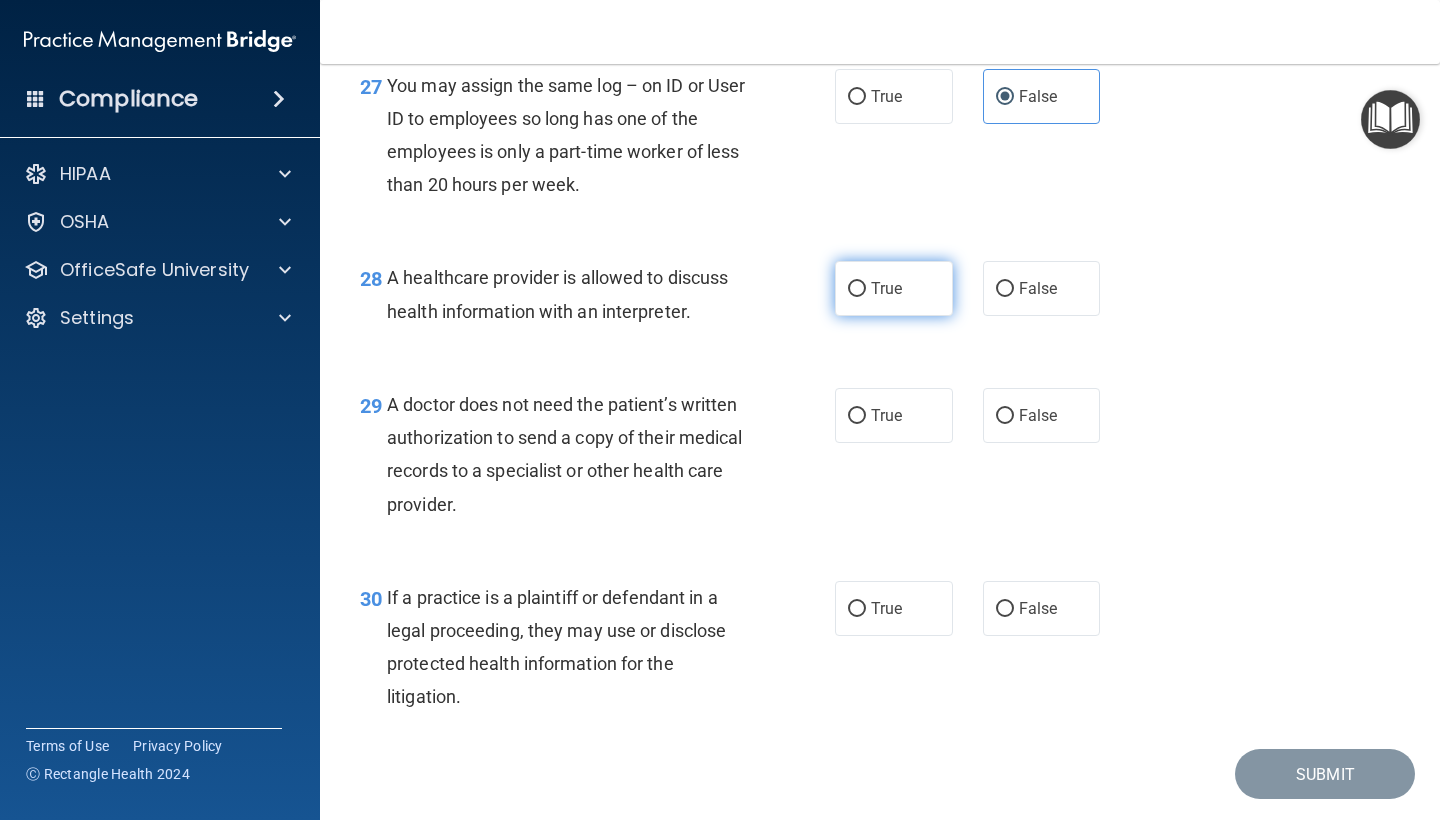 click on "True" at bounding box center [894, 288] 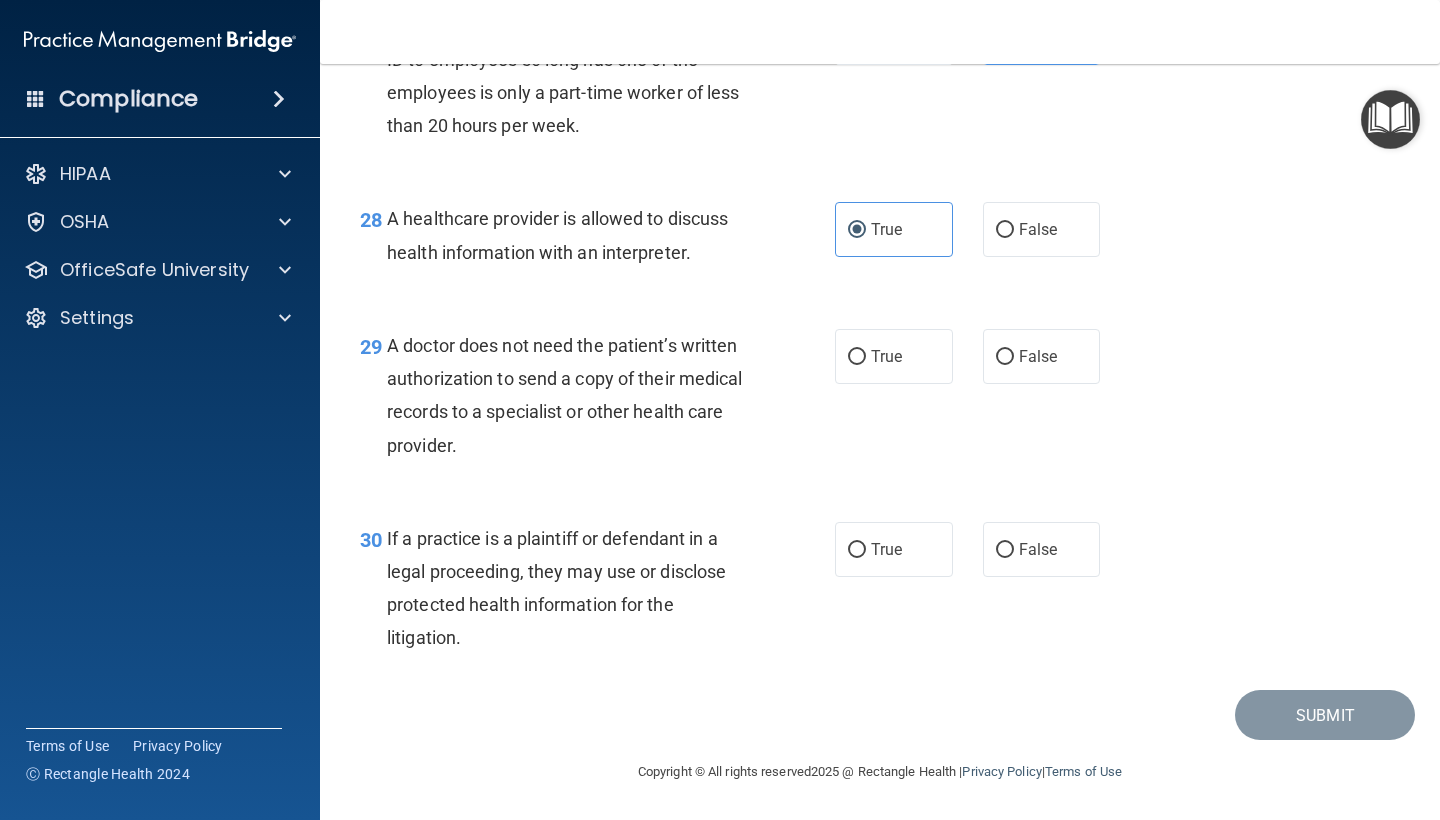 scroll, scrollTop: 4939, scrollLeft: 0, axis: vertical 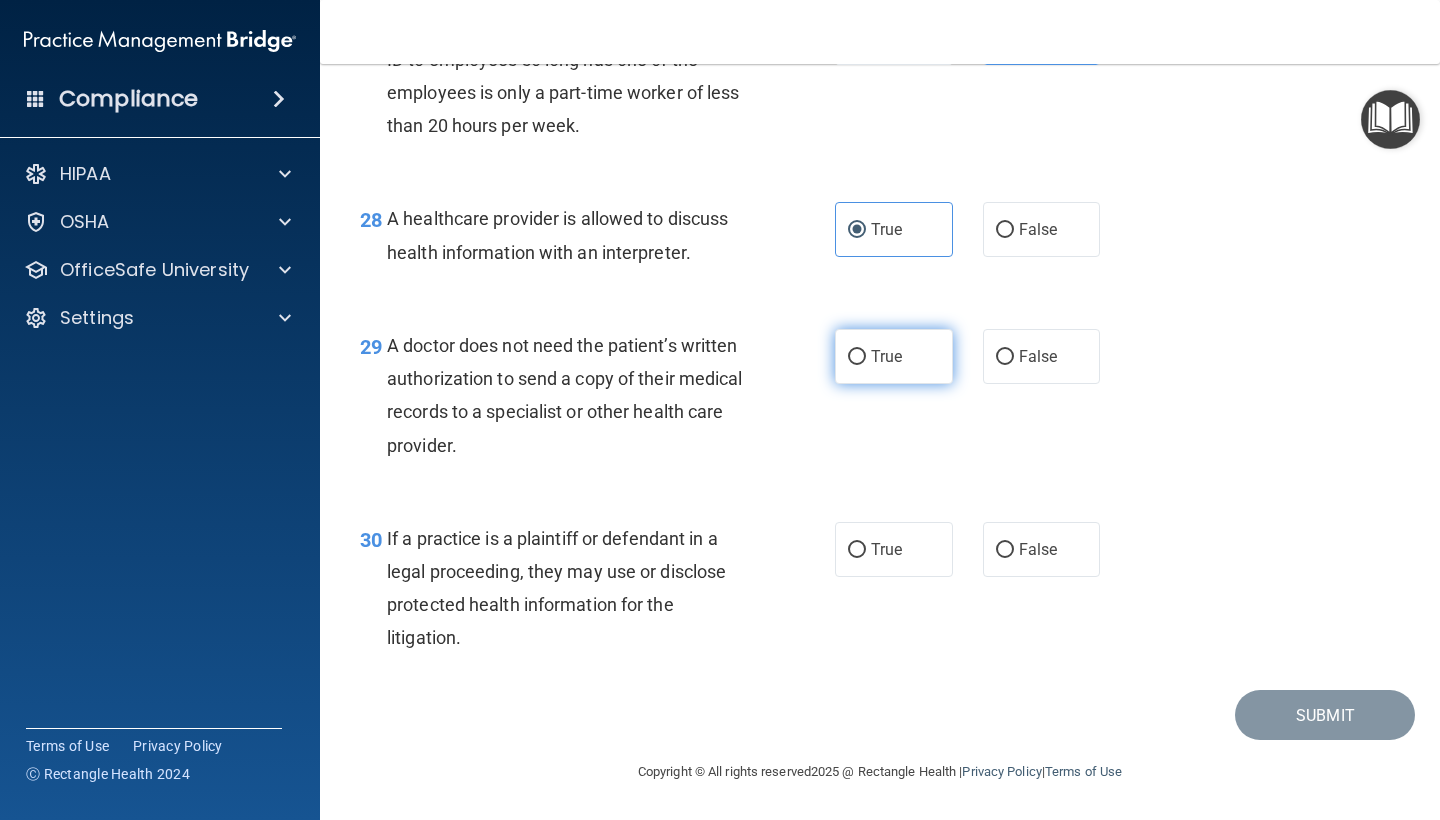 click on "True" at bounding box center (894, 356) 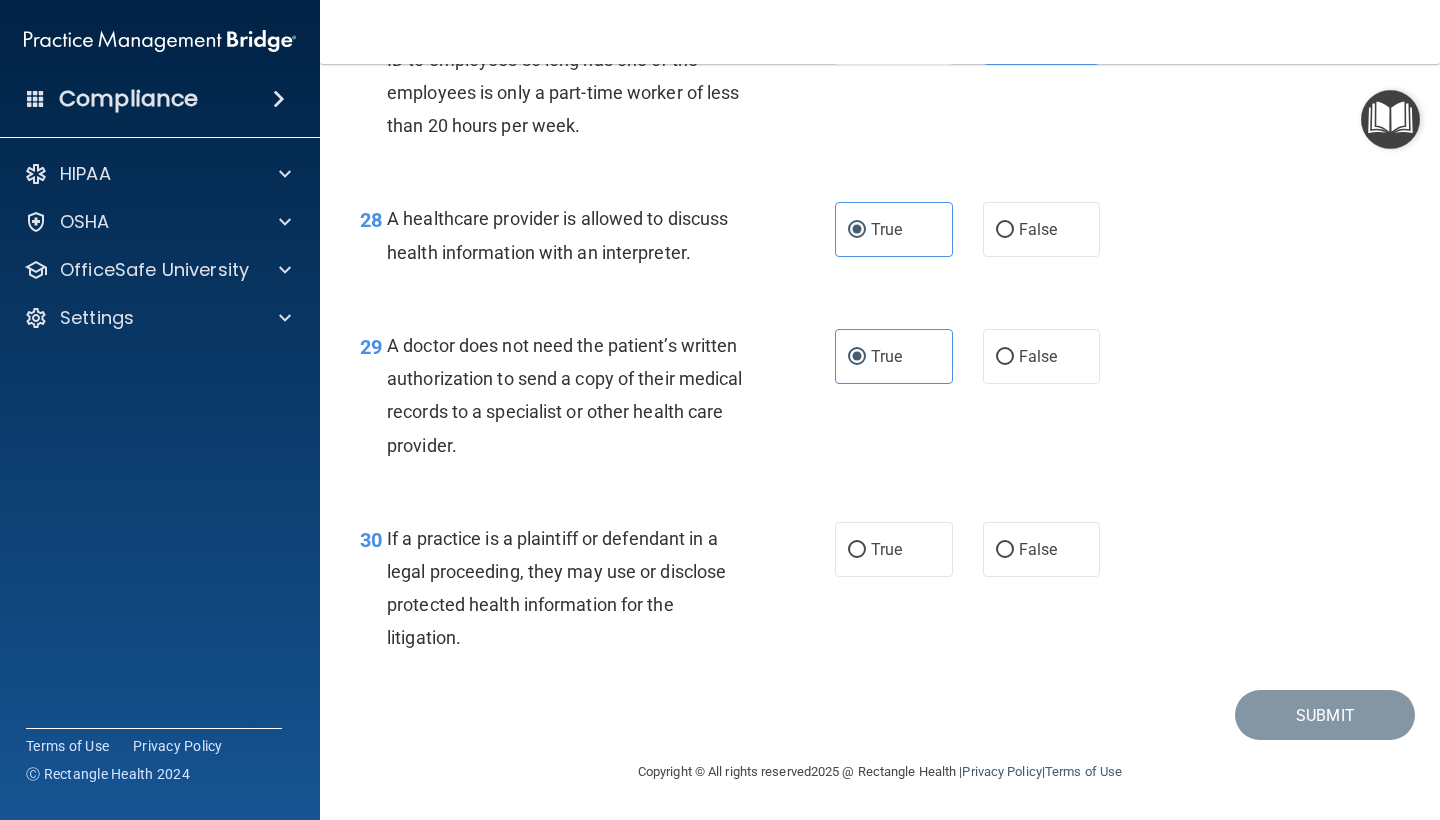 click on "30       If a practice is a plaintiff or defendant in a legal proceeding, they may use or disclose protected health information for the litigation.                 True           False" at bounding box center [880, 593] 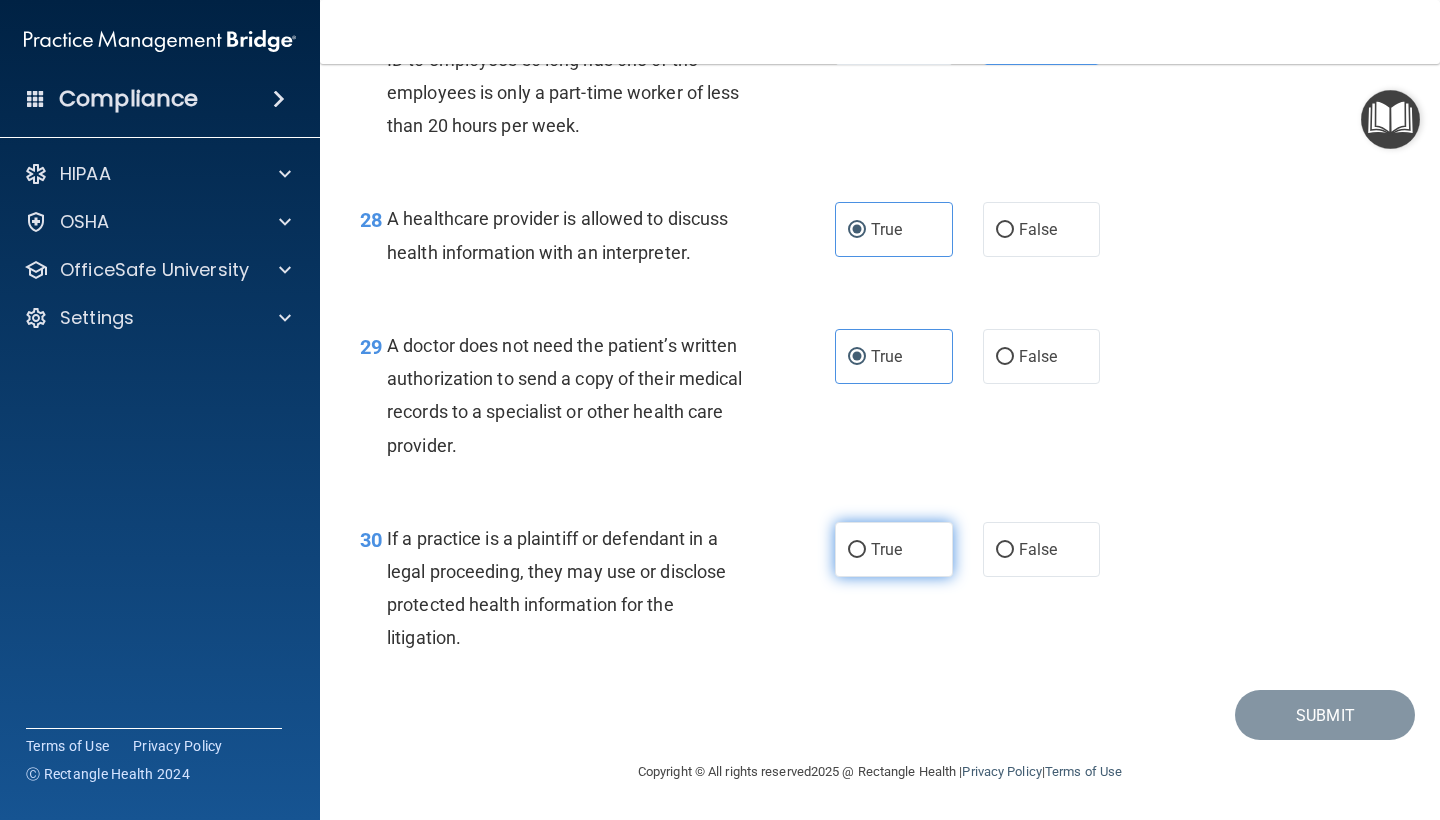 click on "True" at bounding box center (894, 549) 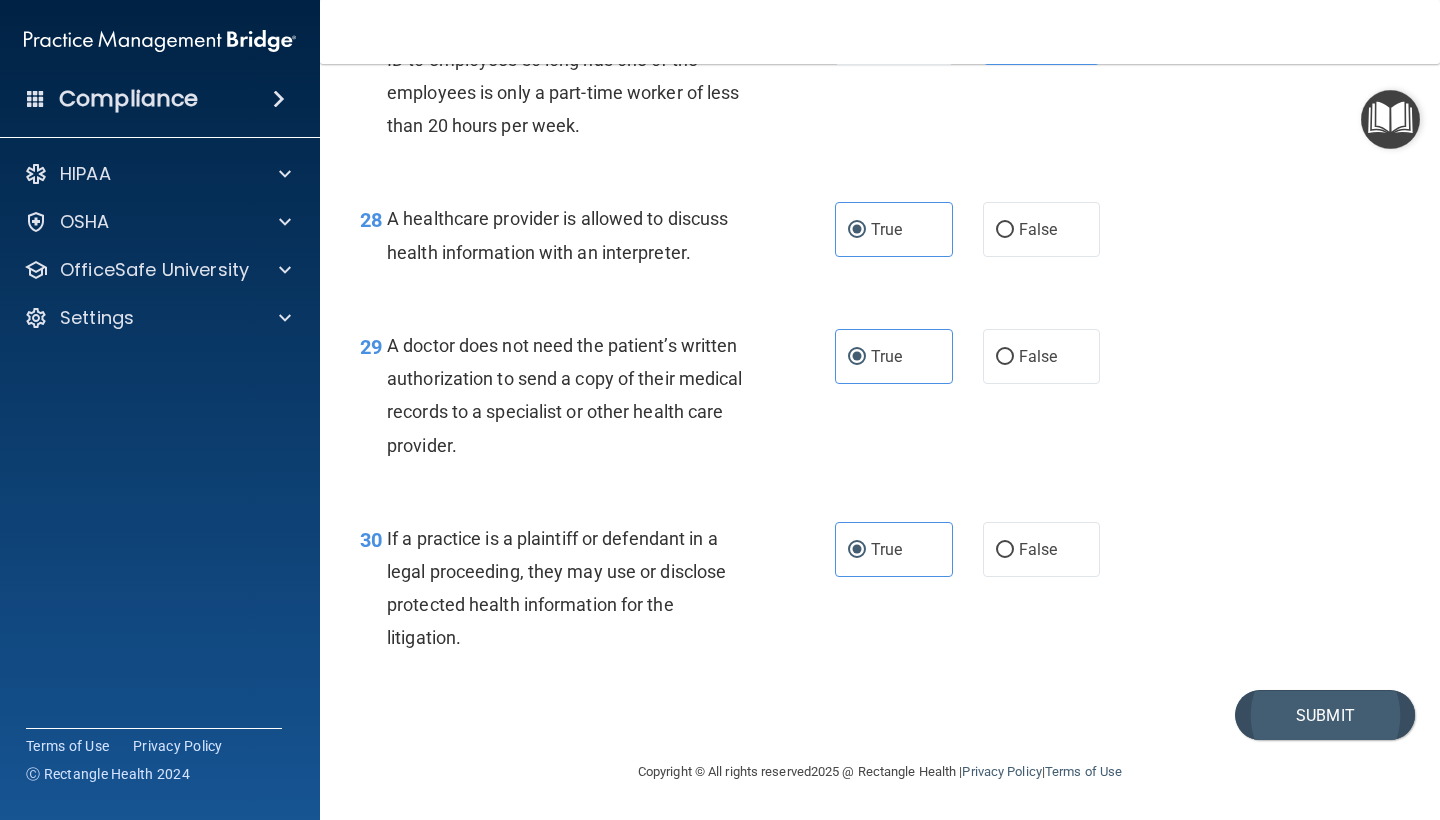 click on "Submit" at bounding box center [1325, 715] 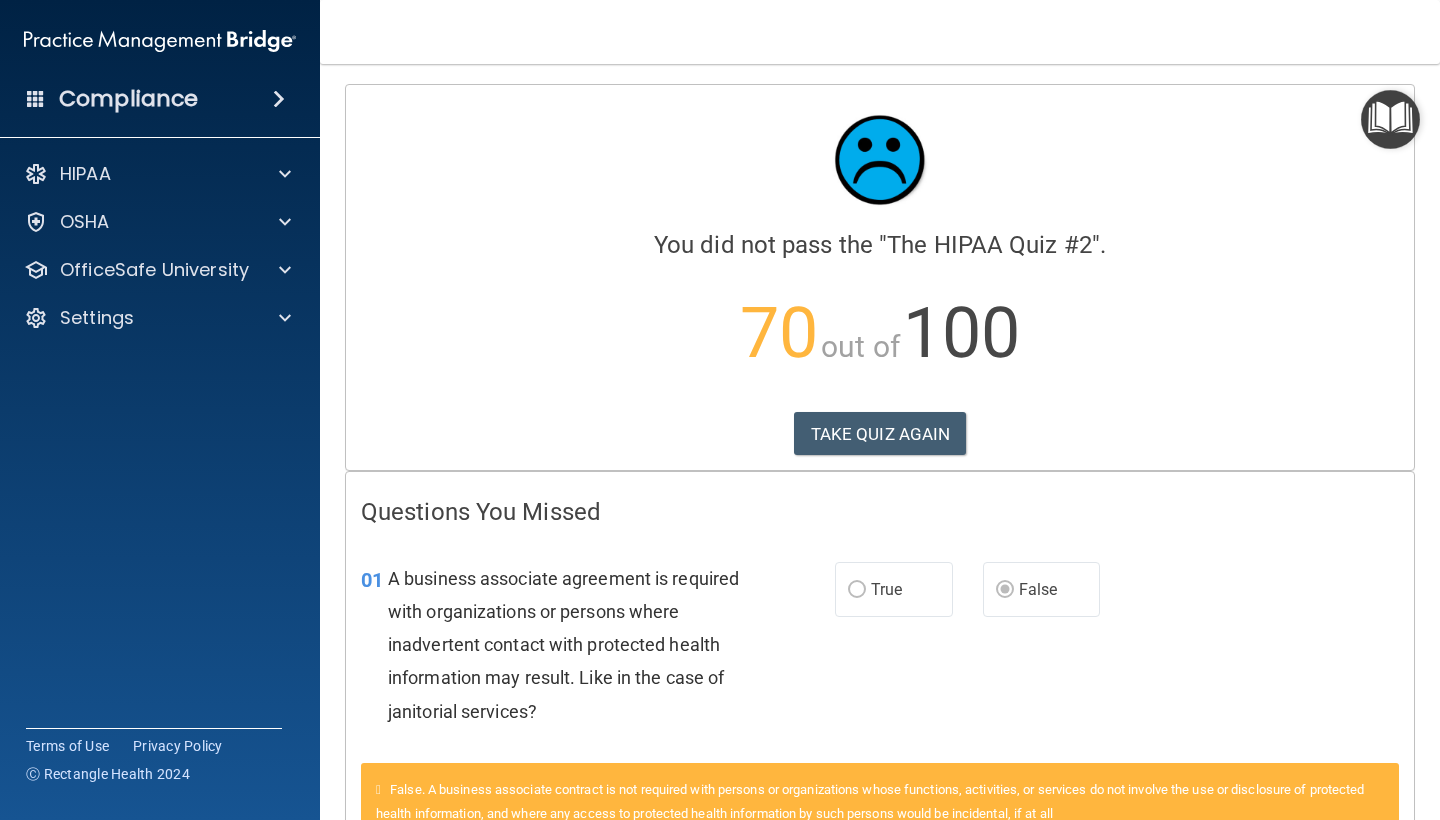 scroll, scrollTop: 0, scrollLeft: 0, axis: both 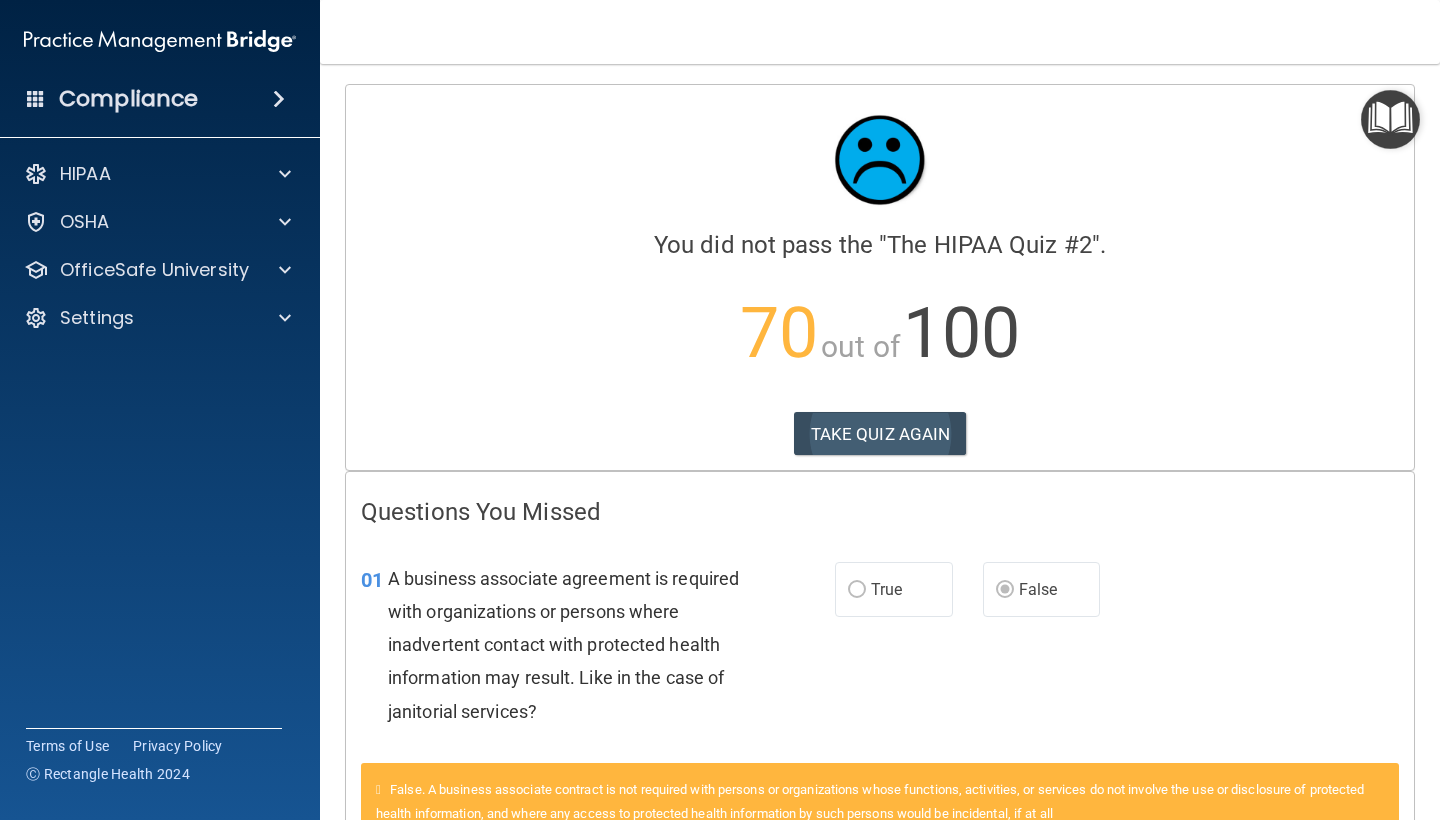 click on "TAKE QUIZ AGAIN" at bounding box center [880, 434] 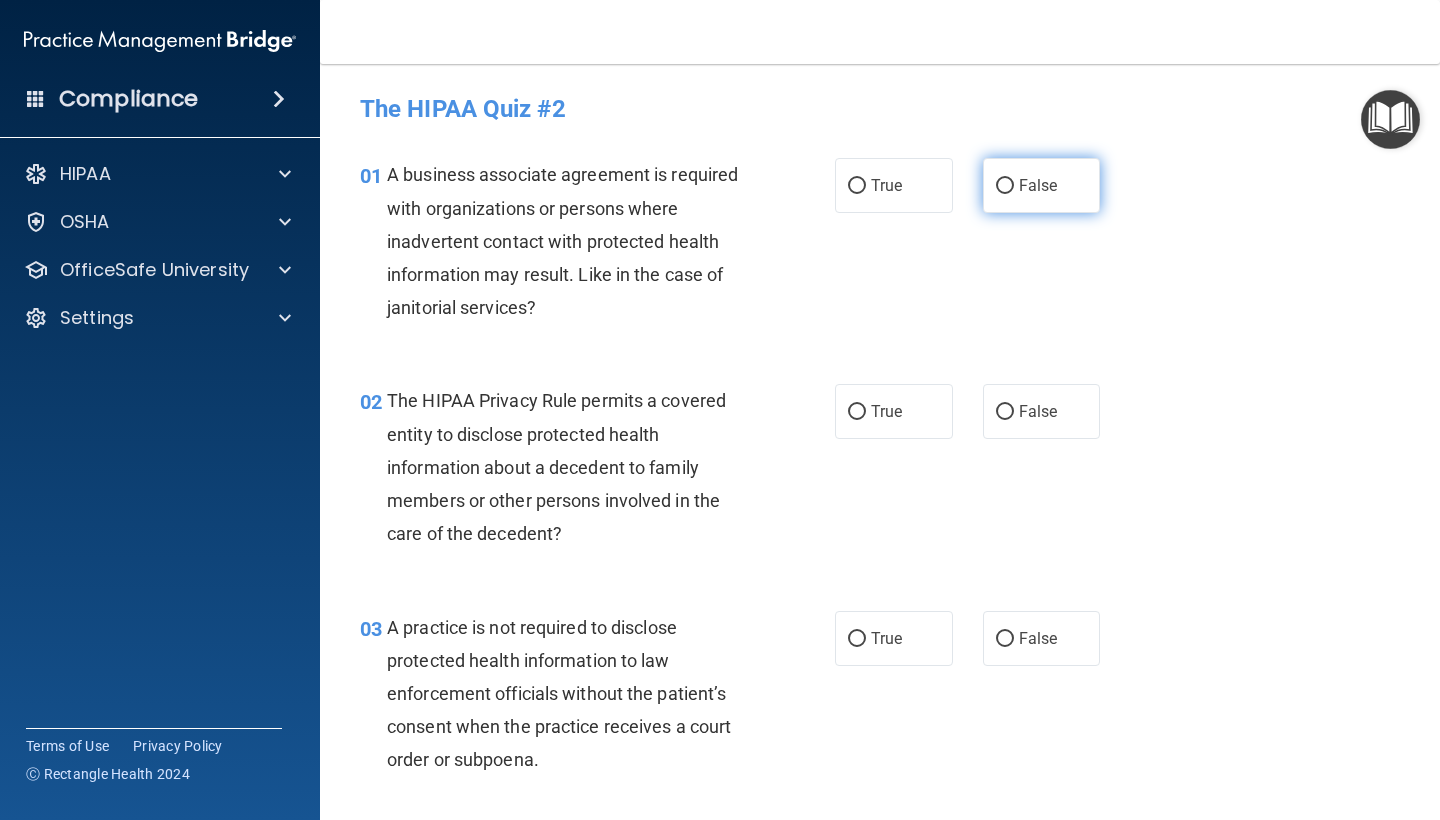 click on "False" at bounding box center (1038, 185) 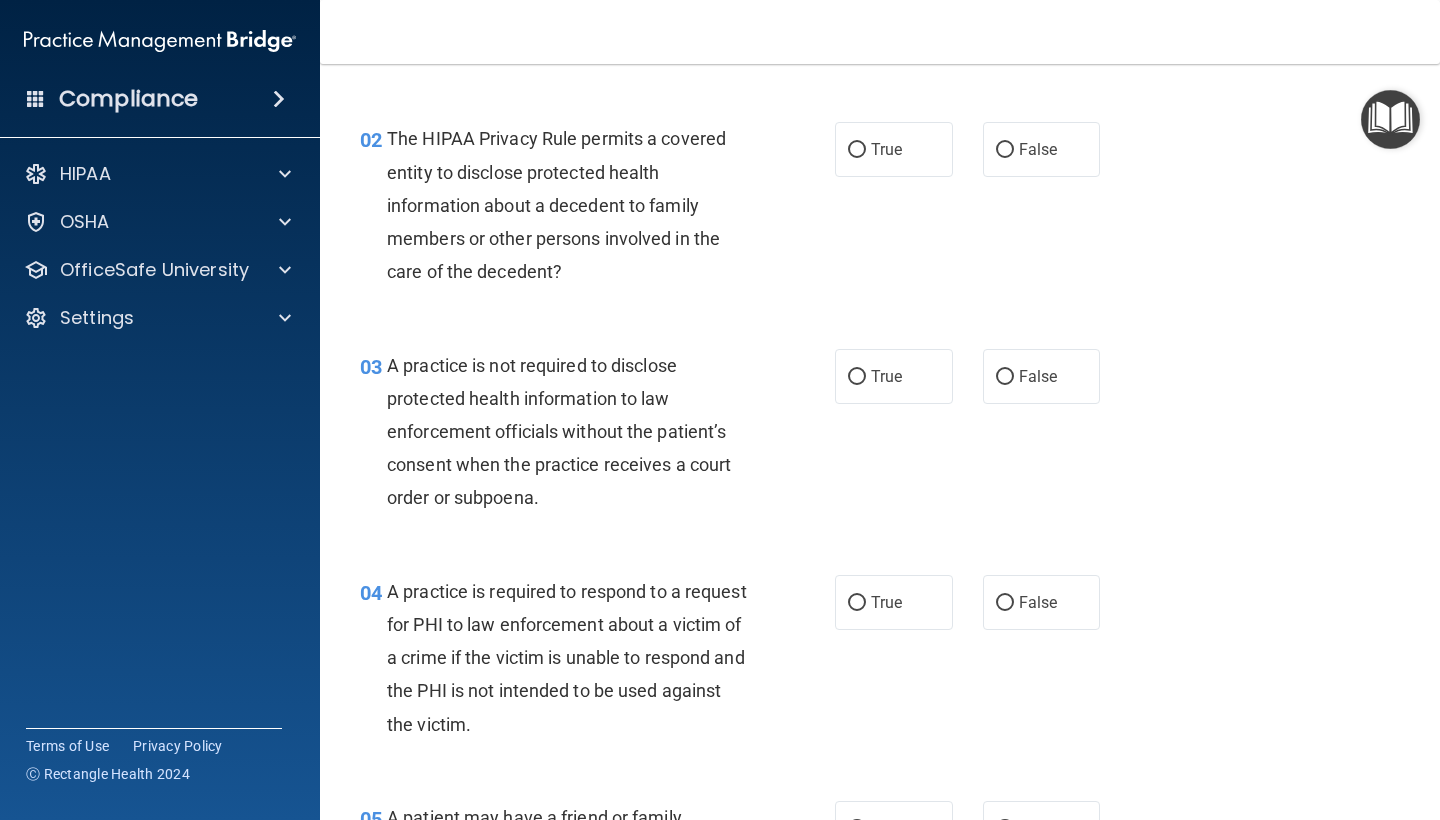 scroll, scrollTop: 265, scrollLeft: 0, axis: vertical 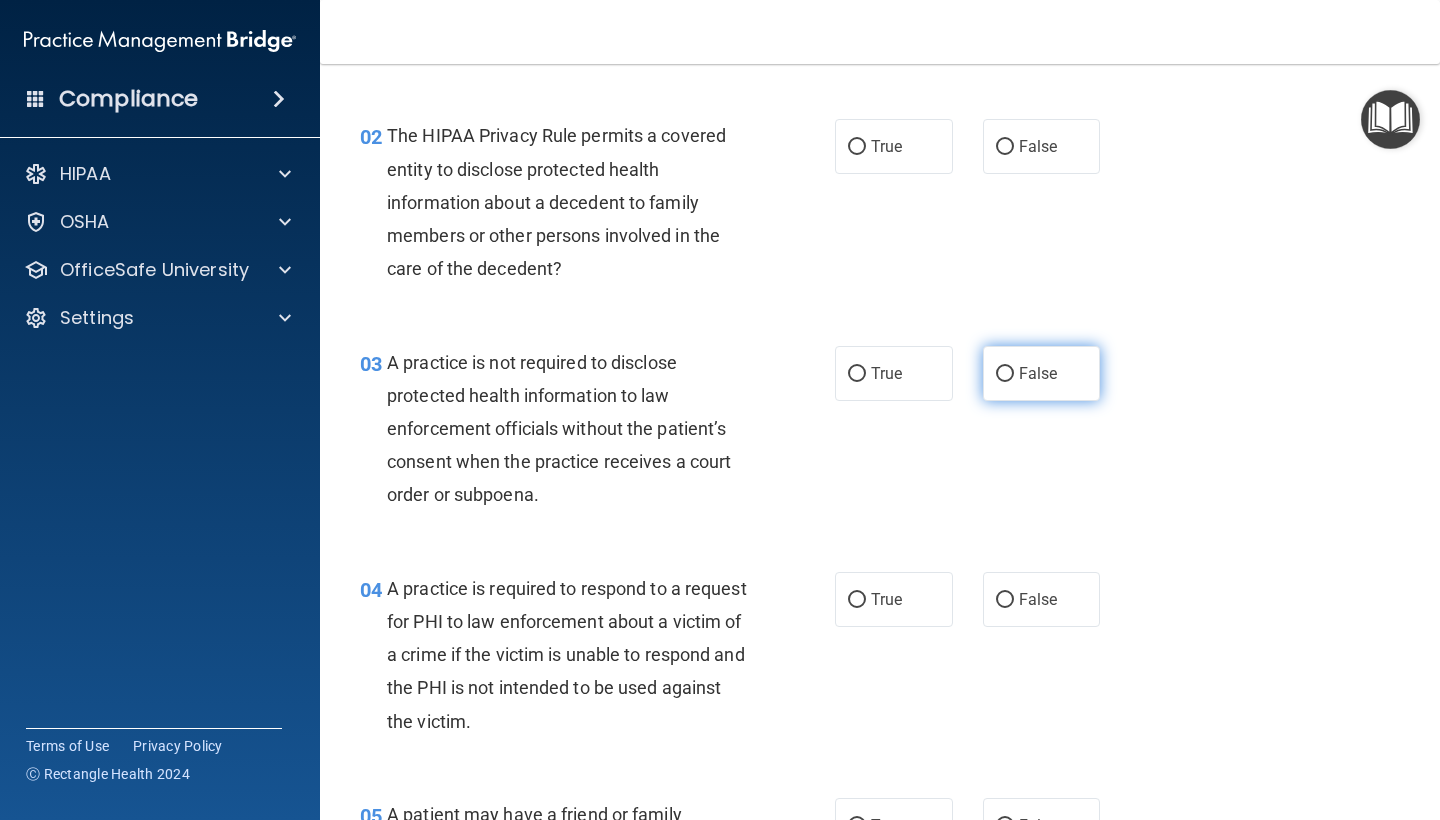 click on "False" at bounding box center (1005, 374) 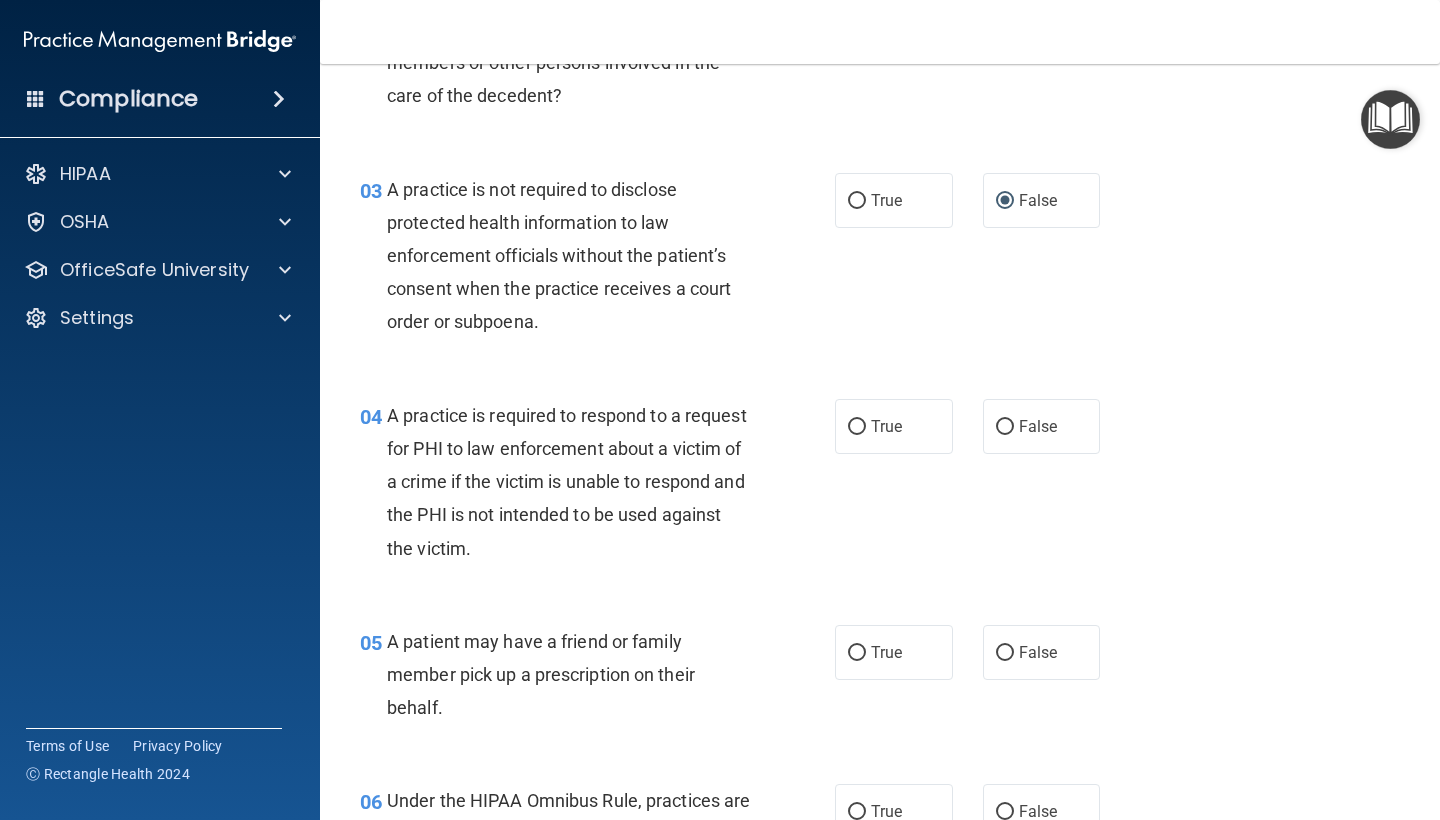 scroll, scrollTop: 444, scrollLeft: 0, axis: vertical 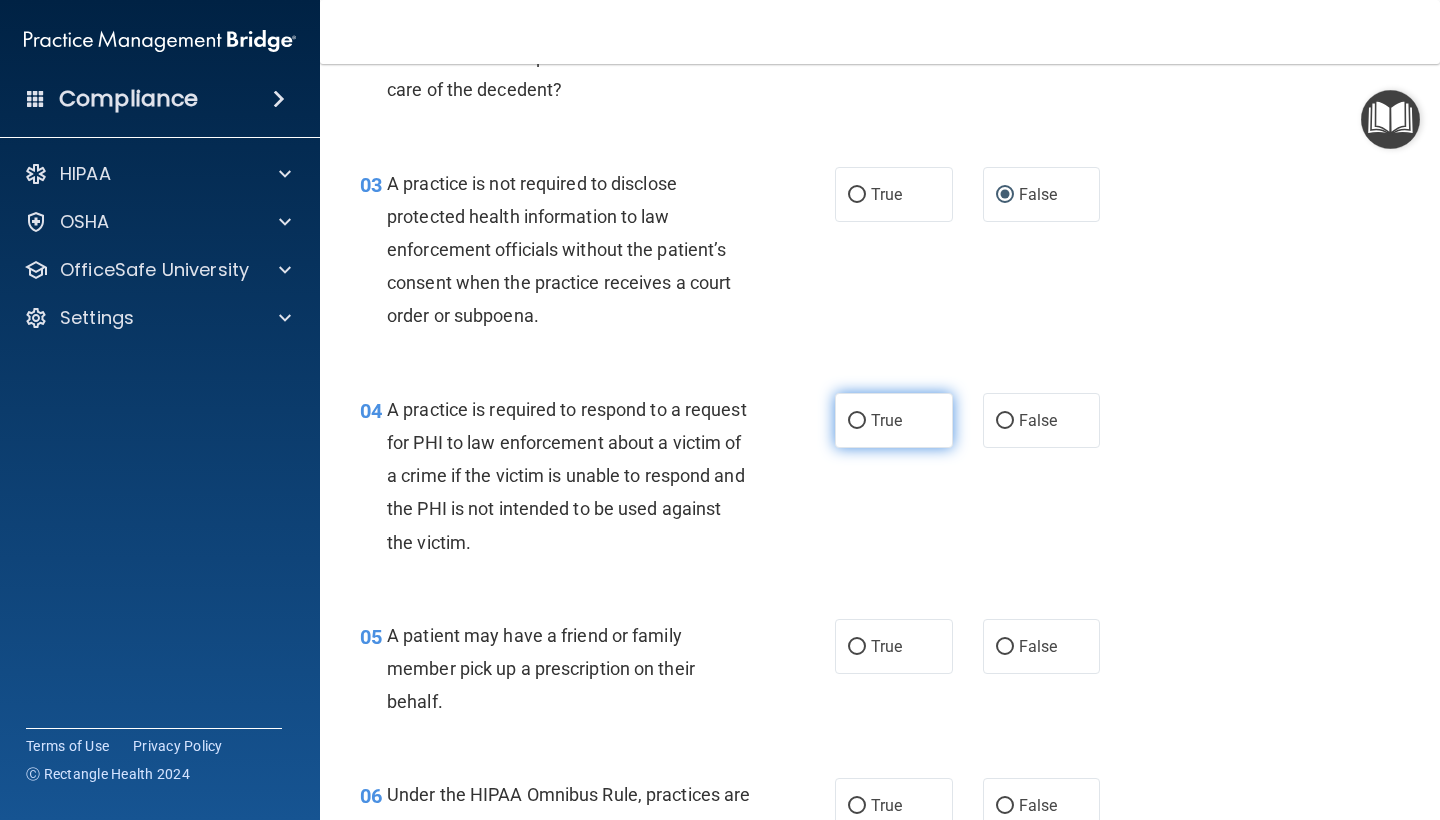 click on "True" at bounding box center (886, 420) 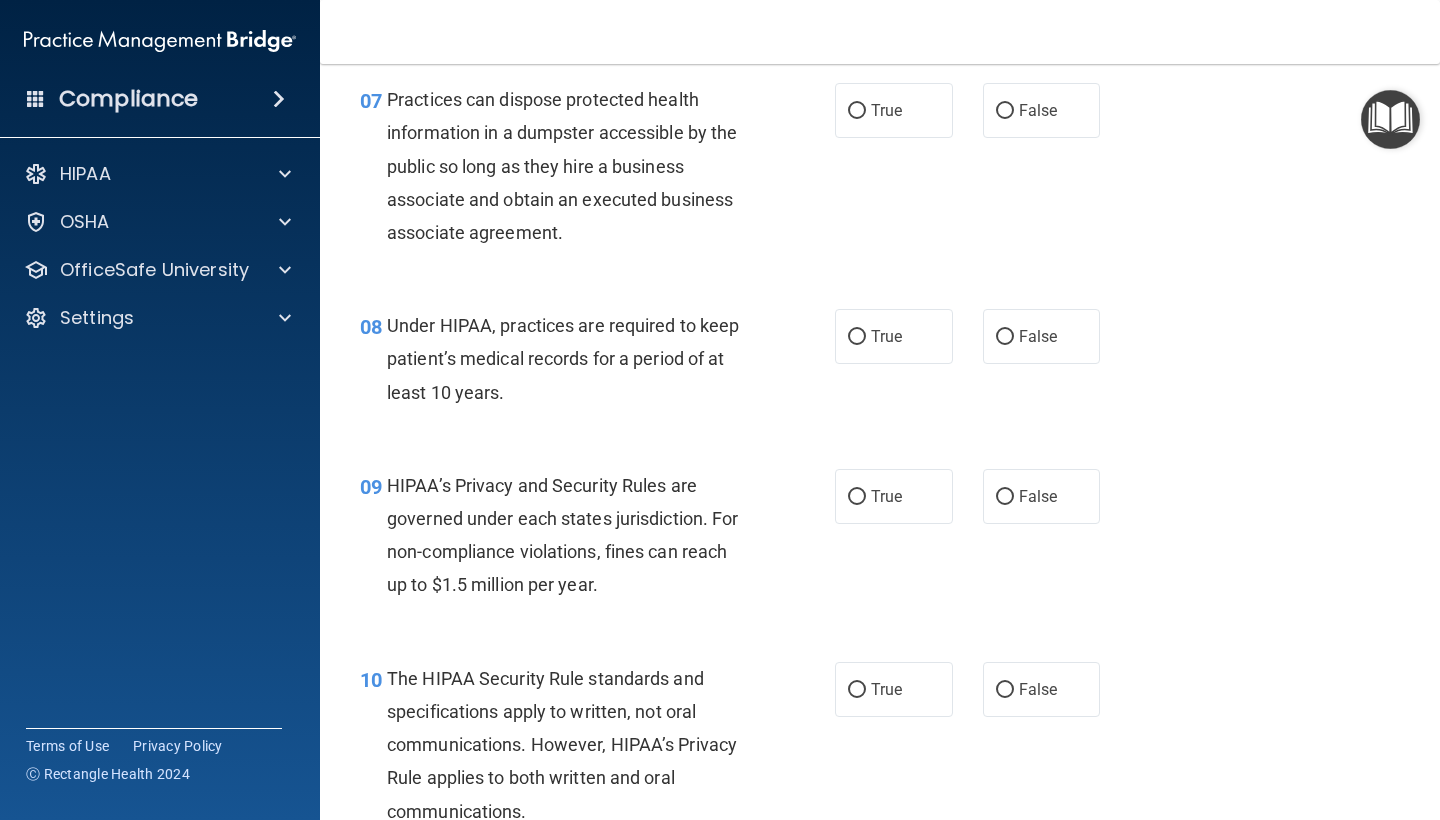 scroll, scrollTop: 1306, scrollLeft: 0, axis: vertical 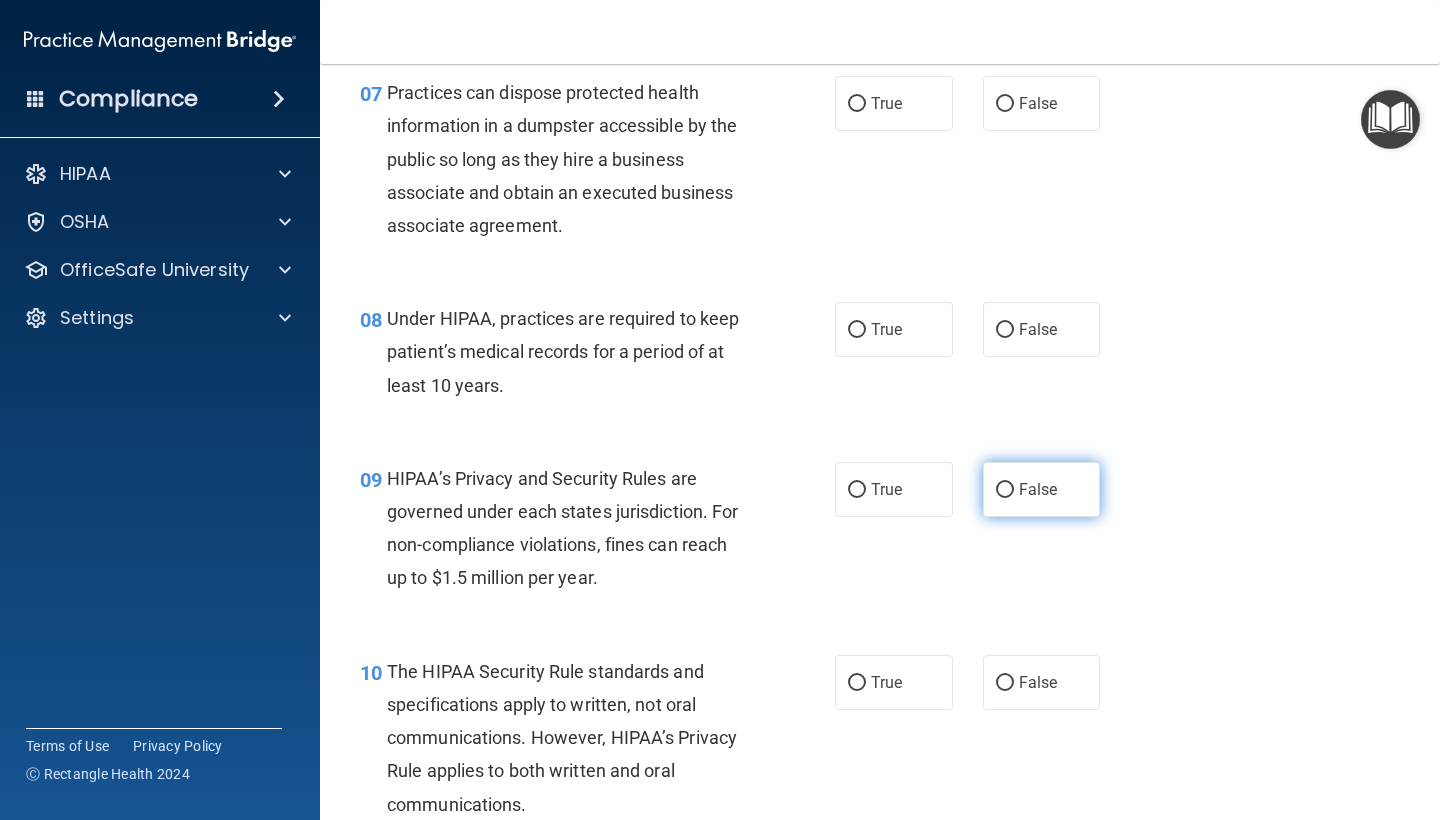 click on "False" at bounding box center [1005, 490] 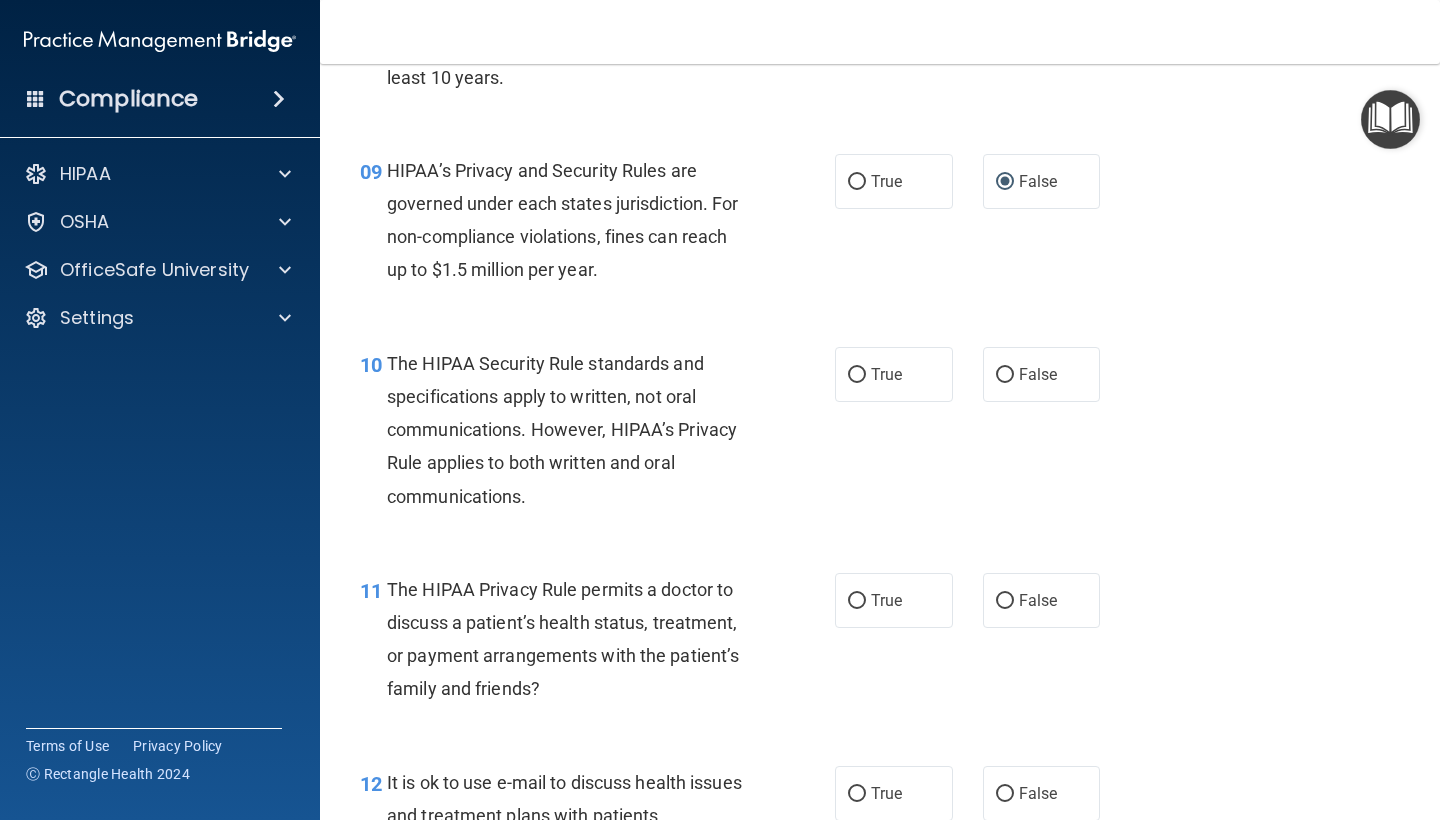 scroll, scrollTop: 1617, scrollLeft: 0, axis: vertical 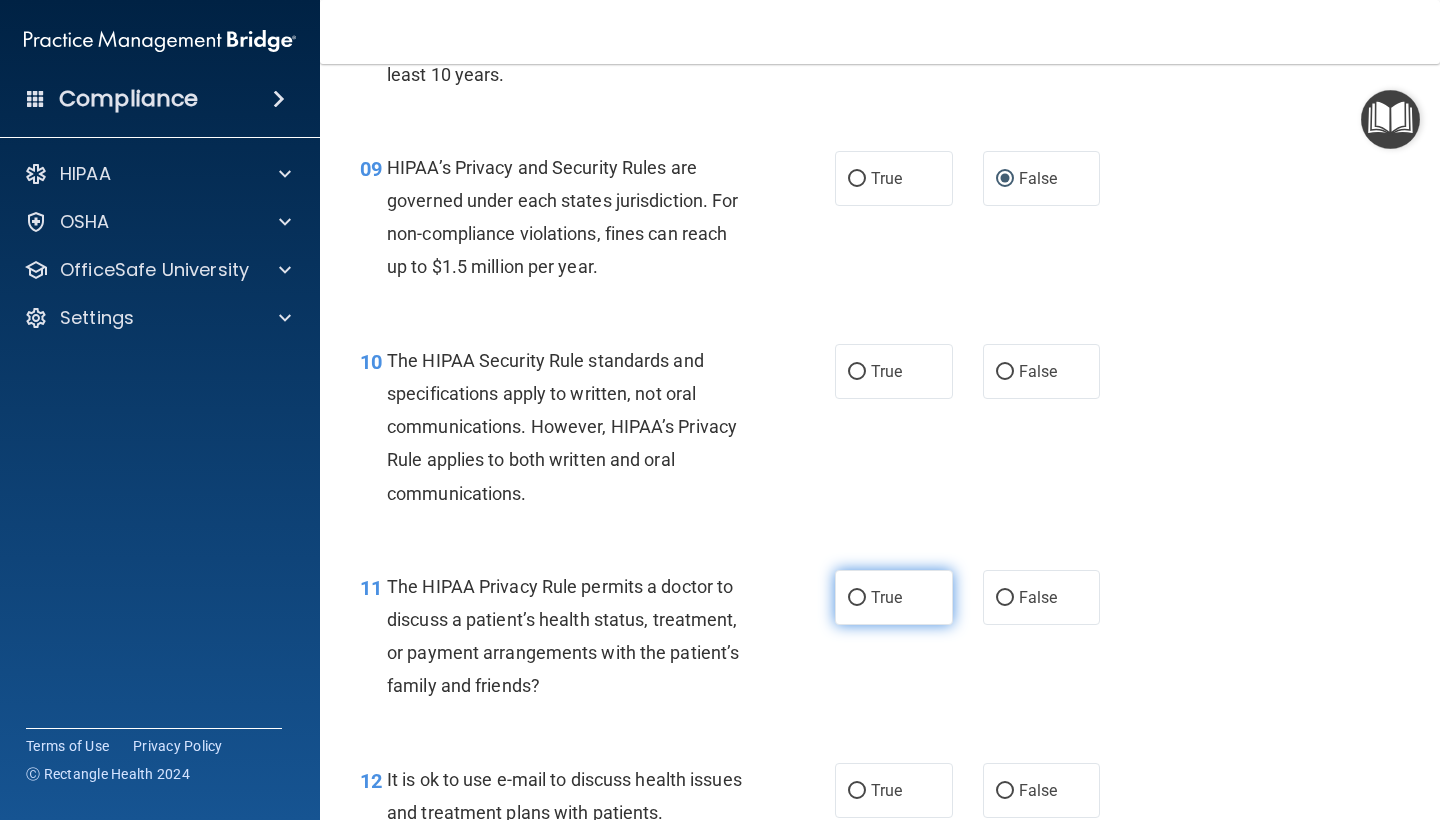 click on "True" at bounding box center (886, 597) 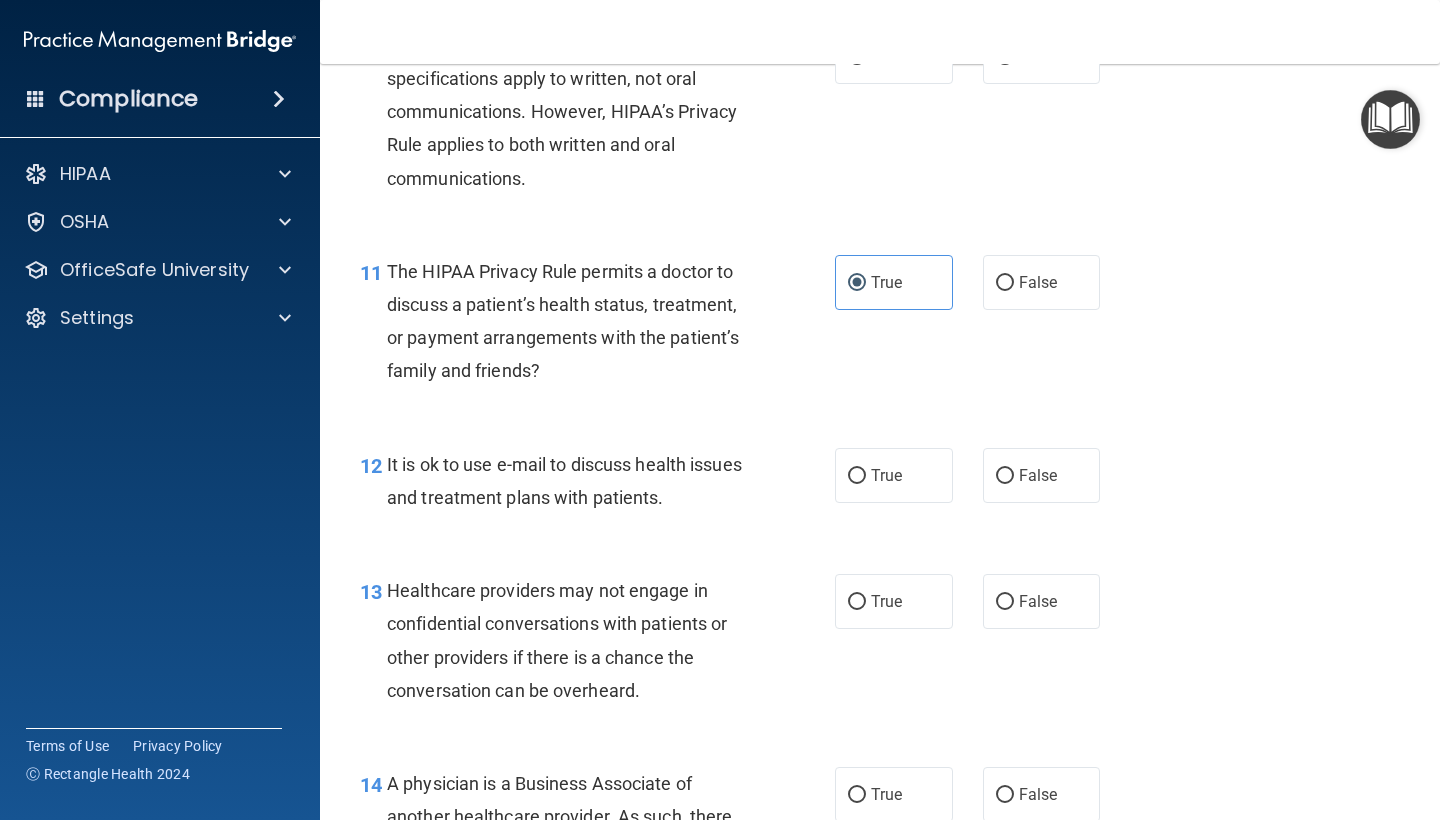 scroll, scrollTop: 1941, scrollLeft: 0, axis: vertical 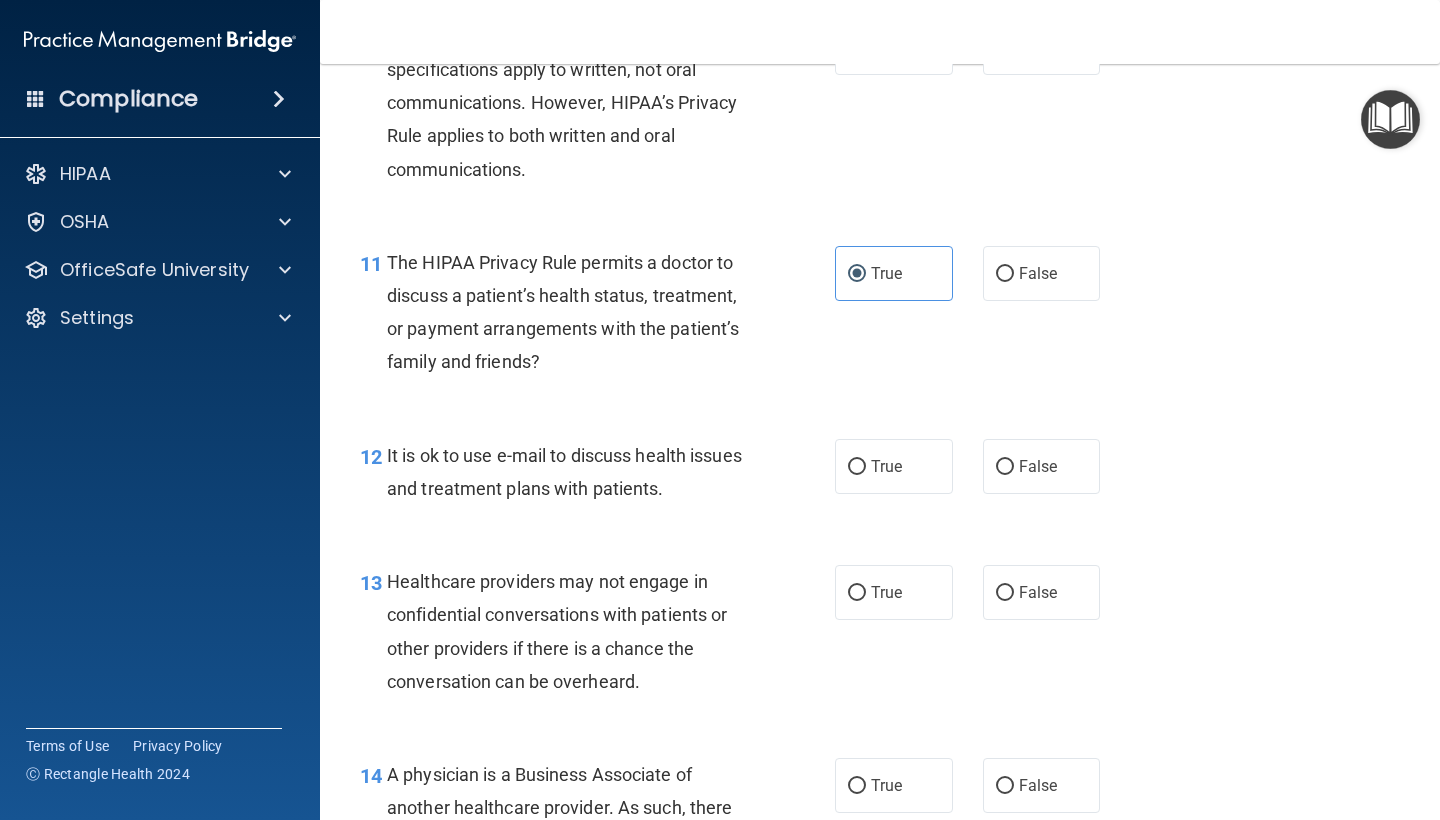 click on "True           False" at bounding box center (976, 592) 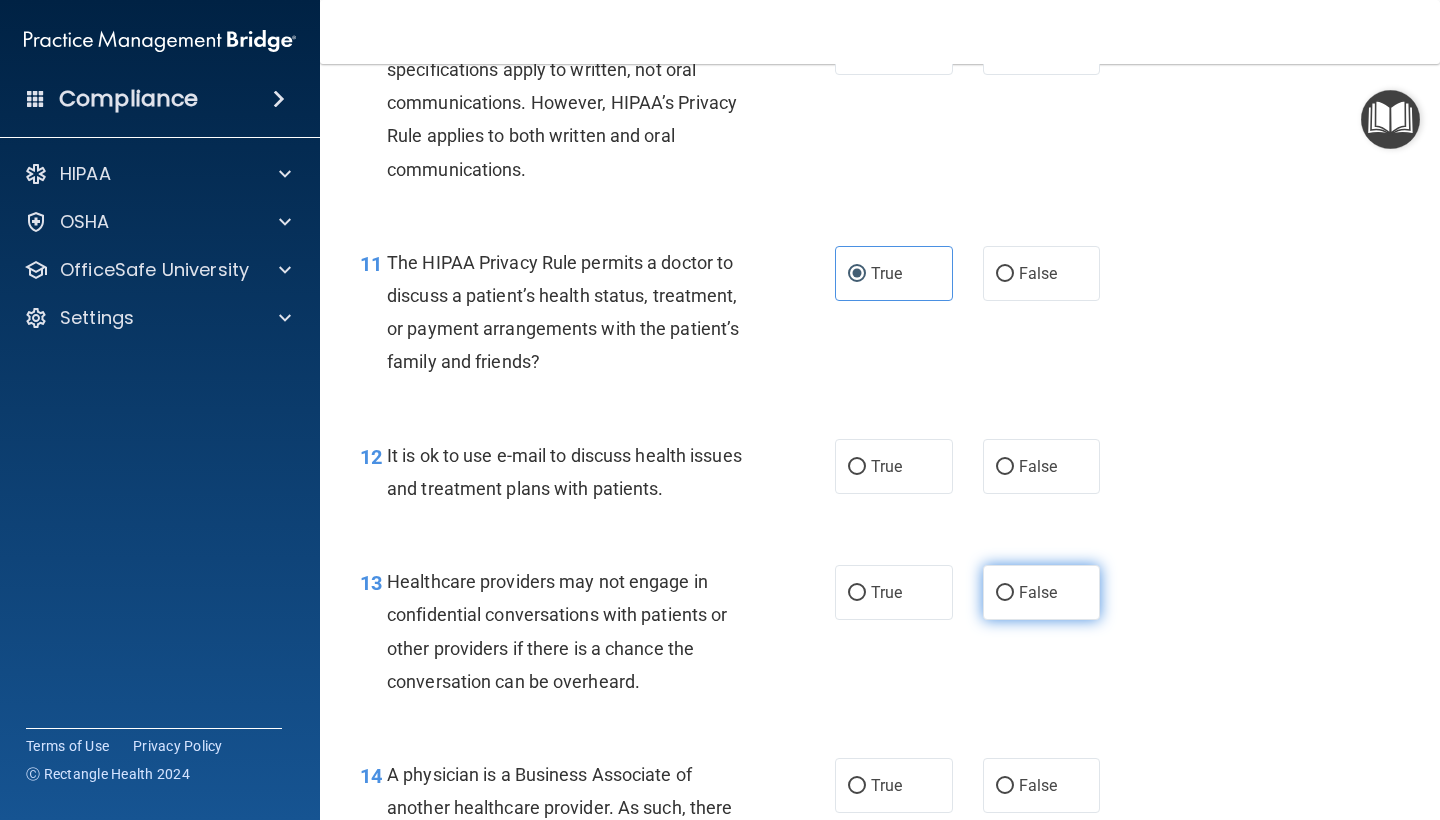 click on "False" at bounding box center [1042, 592] 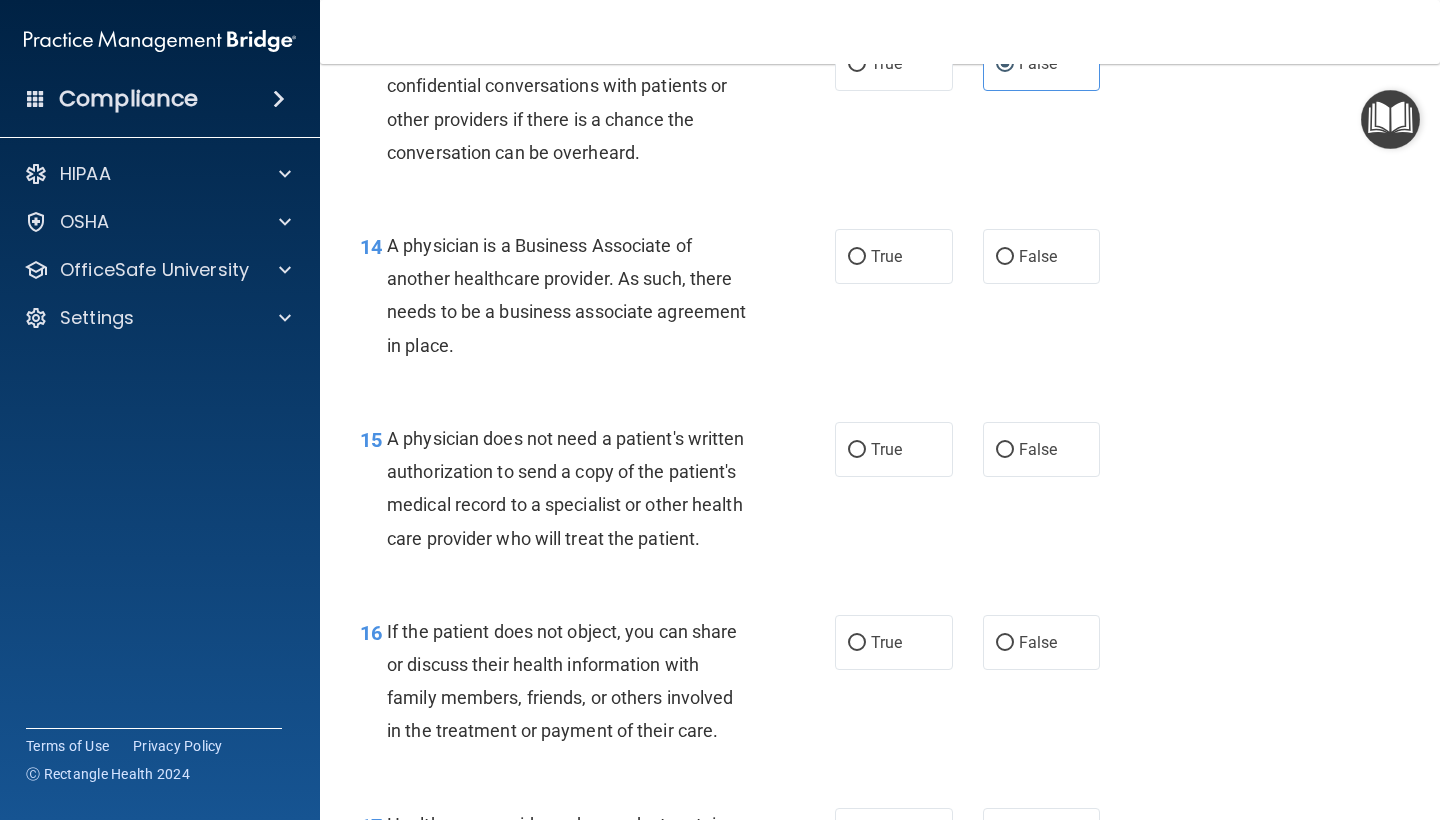 scroll, scrollTop: 2492, scrollLeft: 0, axis: vertical 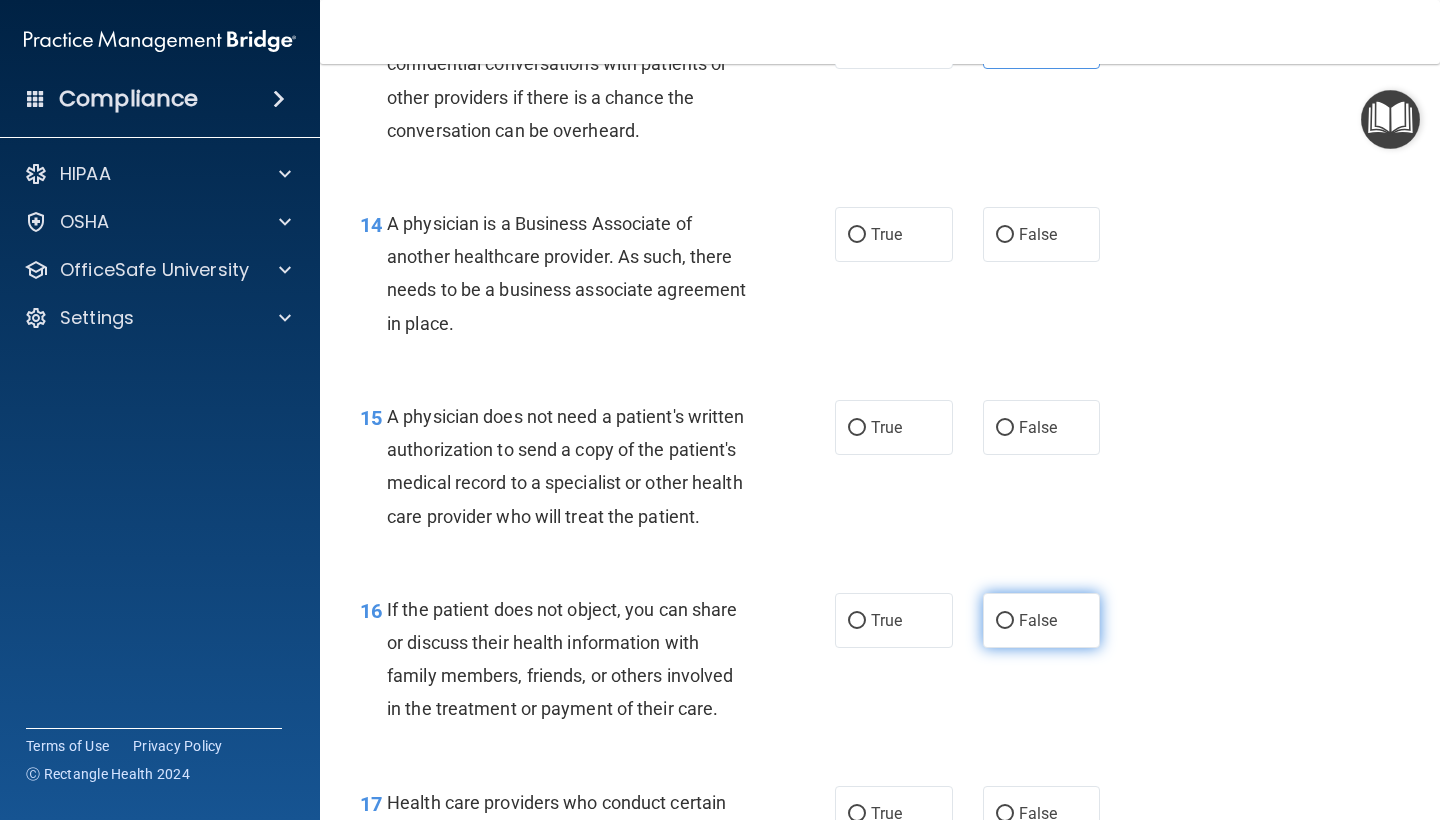 click on "False" at bounding box center (1038, 620) 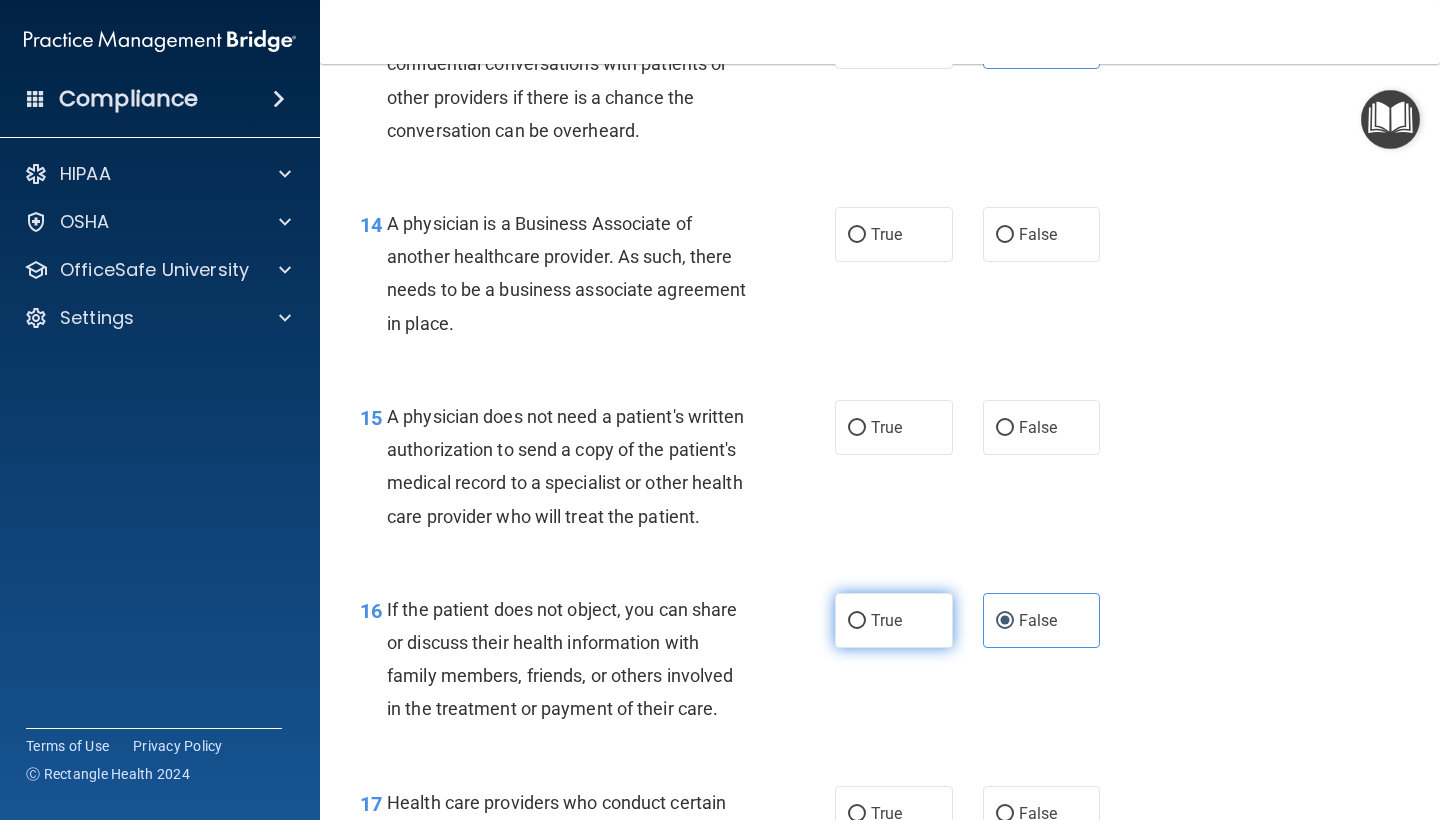 click on "True" at bounding box center [894, 620] 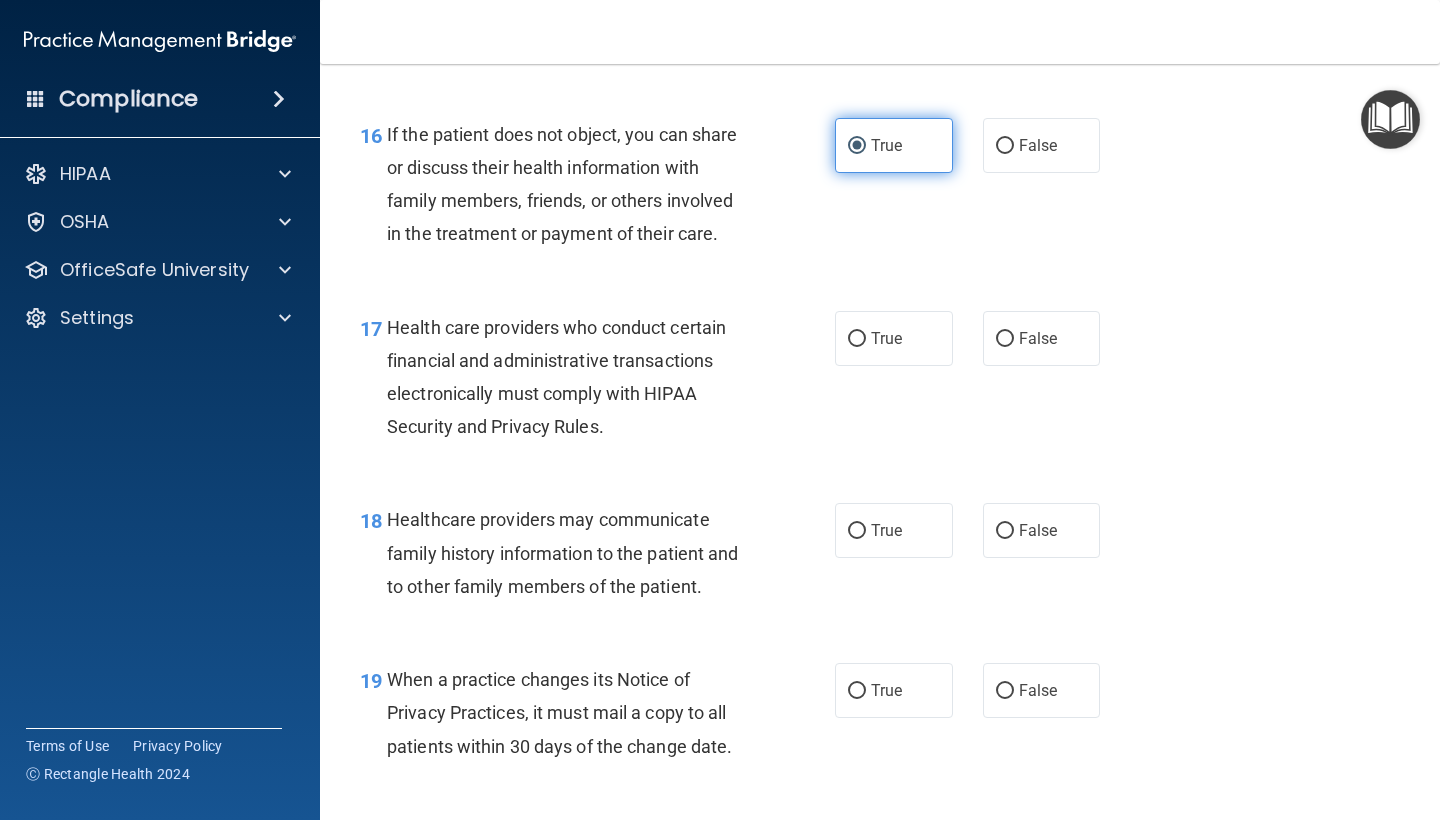 scroll, scrollTop: 2971, scrollLeft: 0, axis: vertical 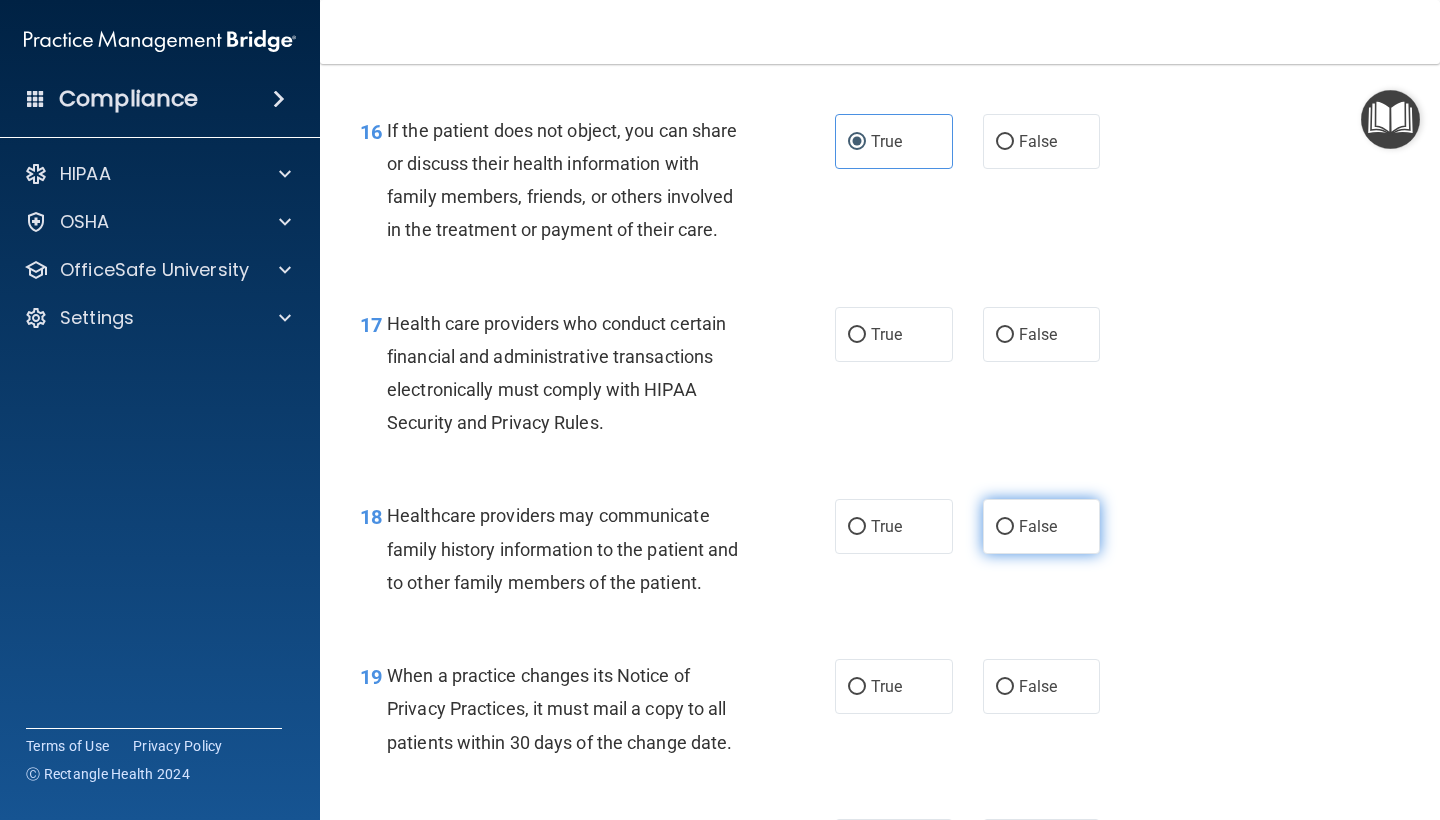 click on "False" at bounding box center [1038, 526] 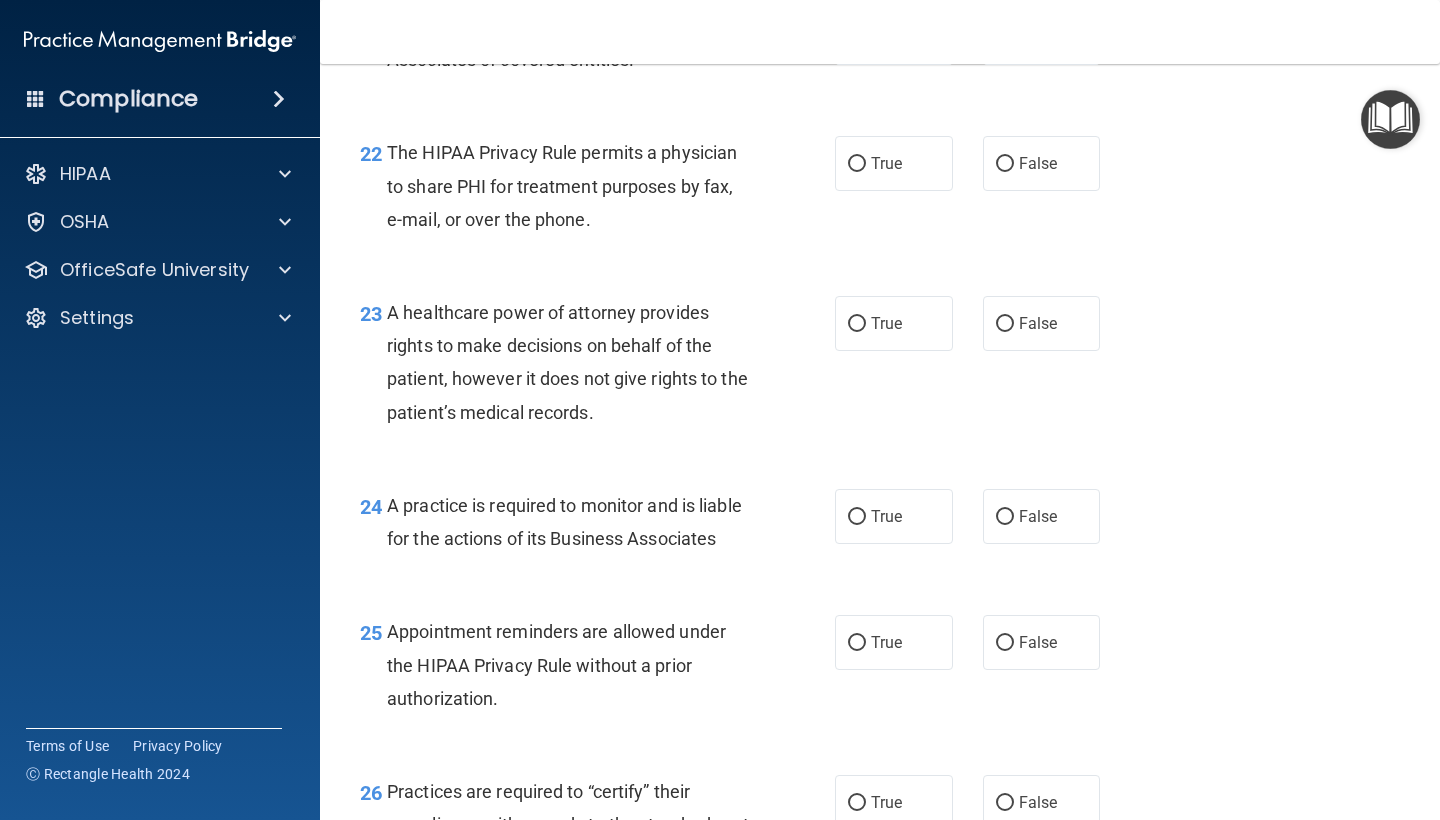 scroll, scrollTop: 4009, scrollLeft: 0, axis: vertical 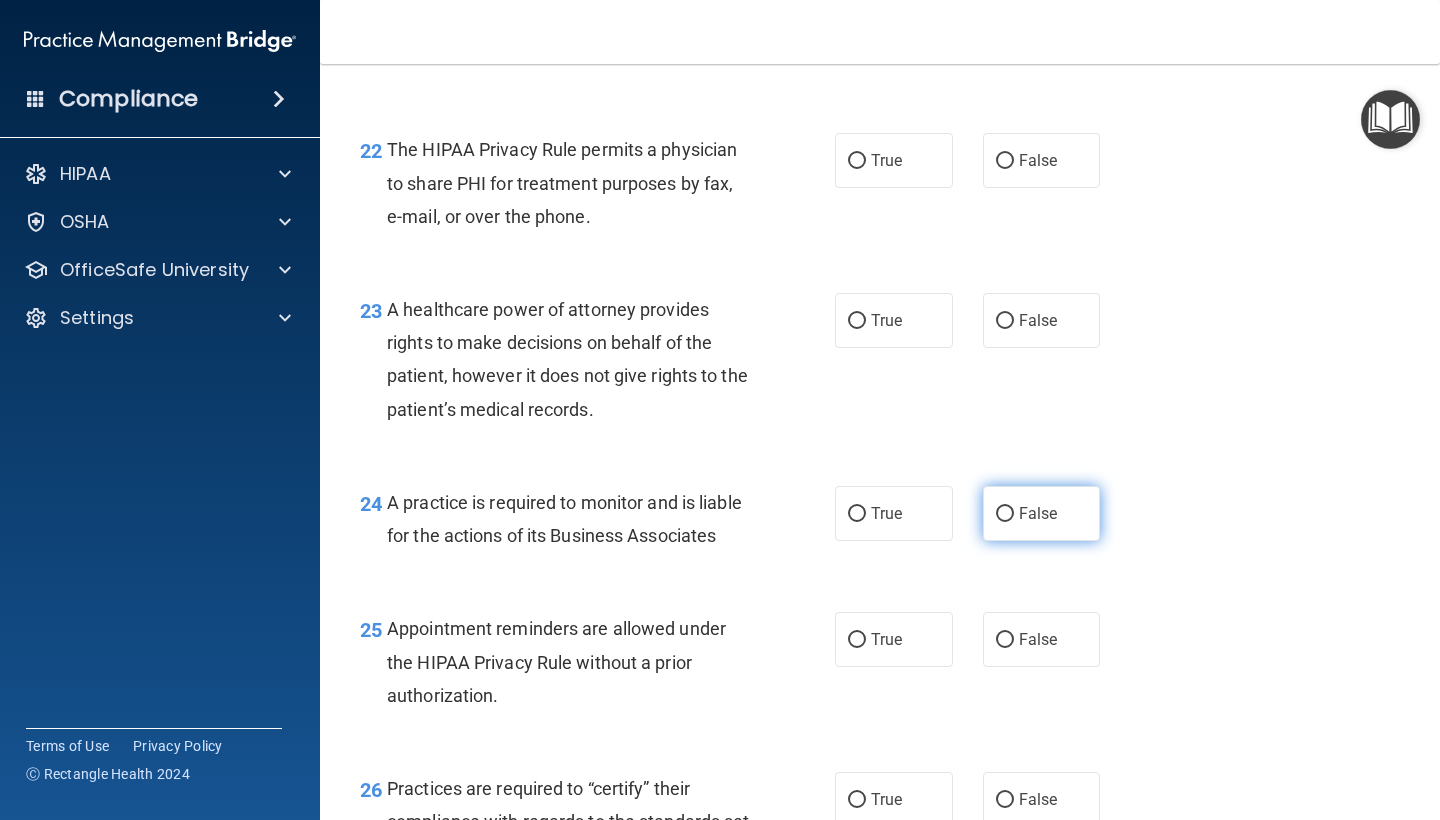 click on "False" at bounding box center (1038, 513) 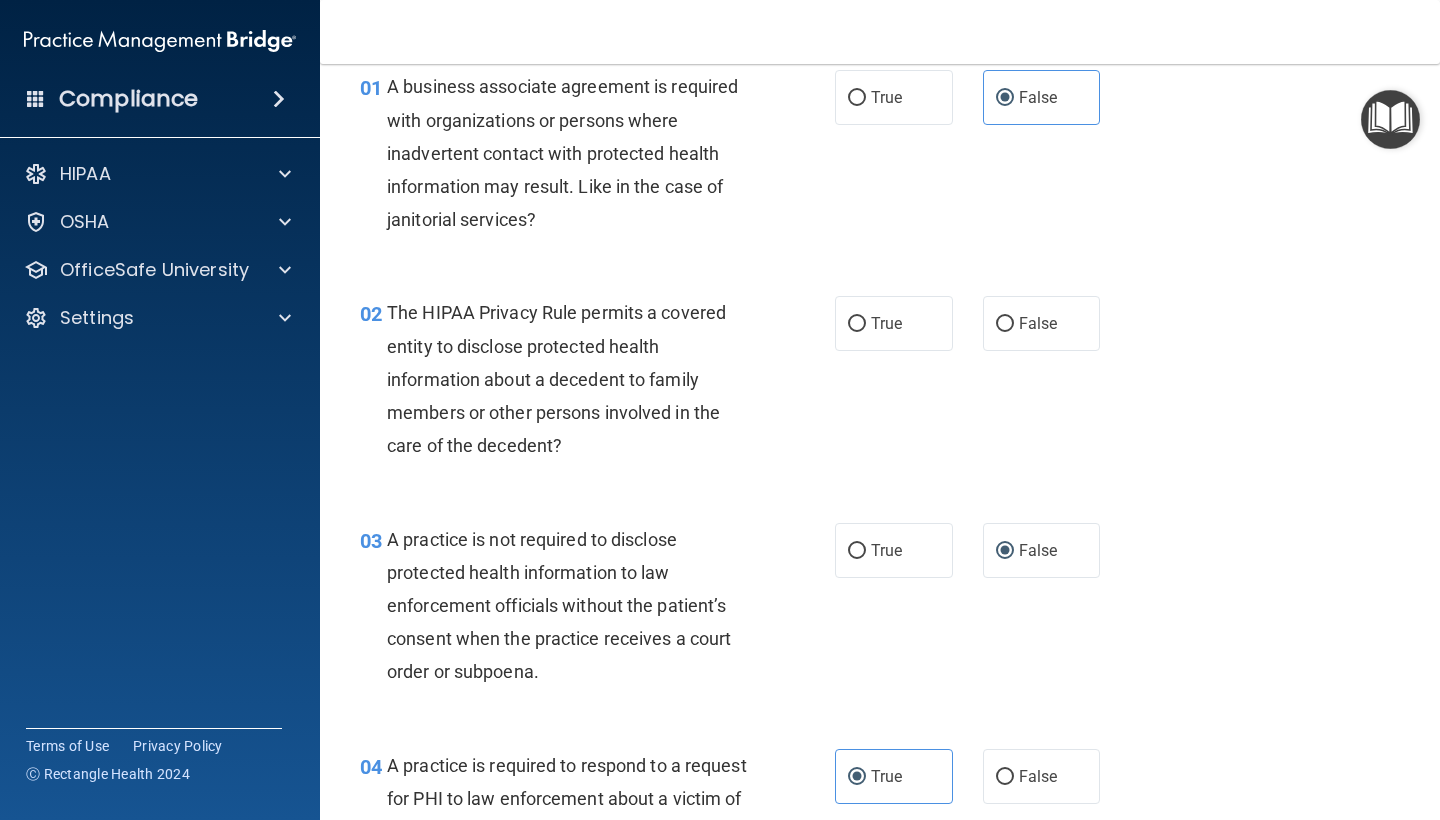 scroll, scrollTop: 90, scrollLeft: 0, axis: vertical 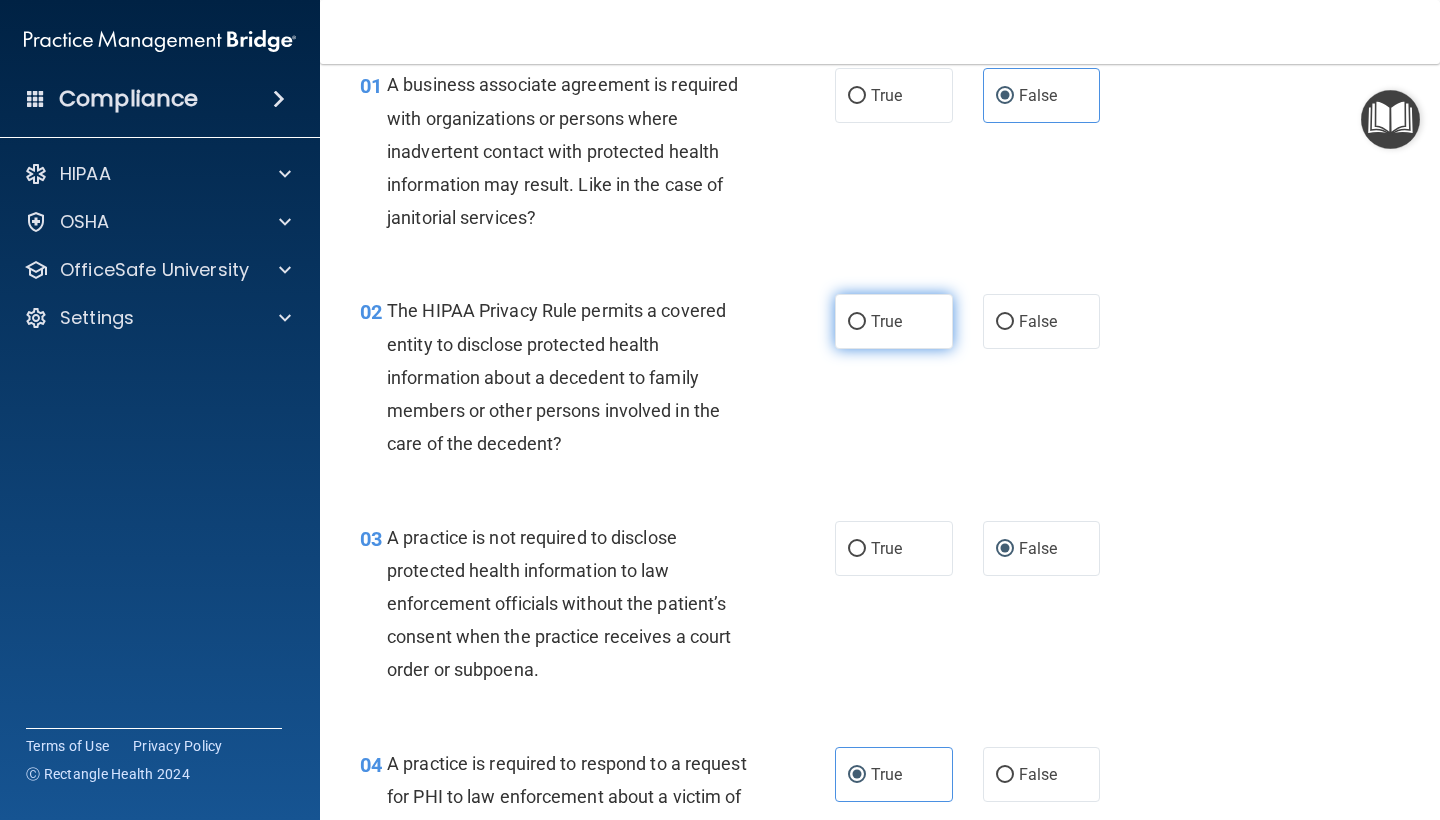 click on "True" at bounding box center (886, 321) 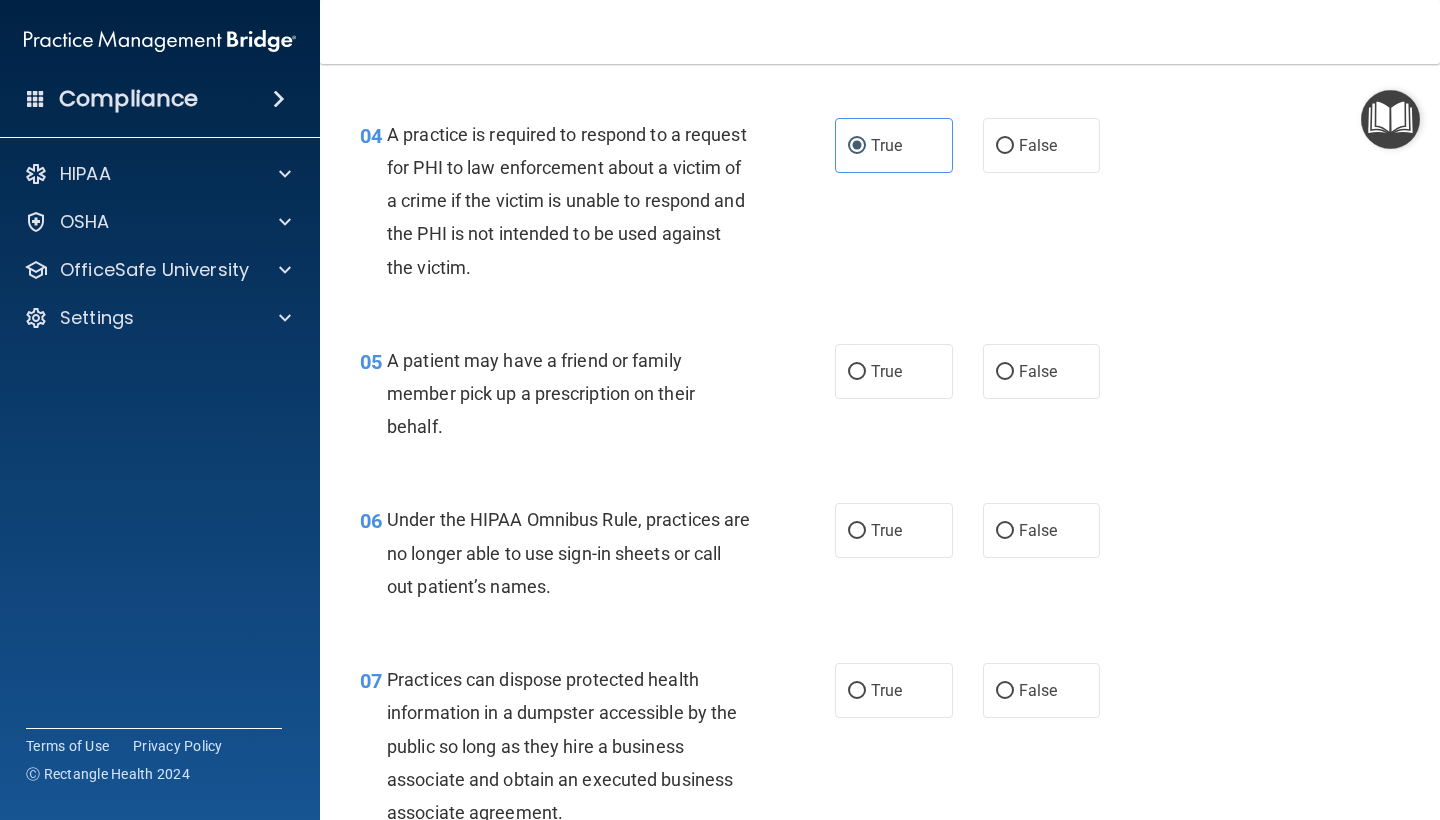 scroll, scrollTop: 726, scrollLeft: 0, axis: vertical 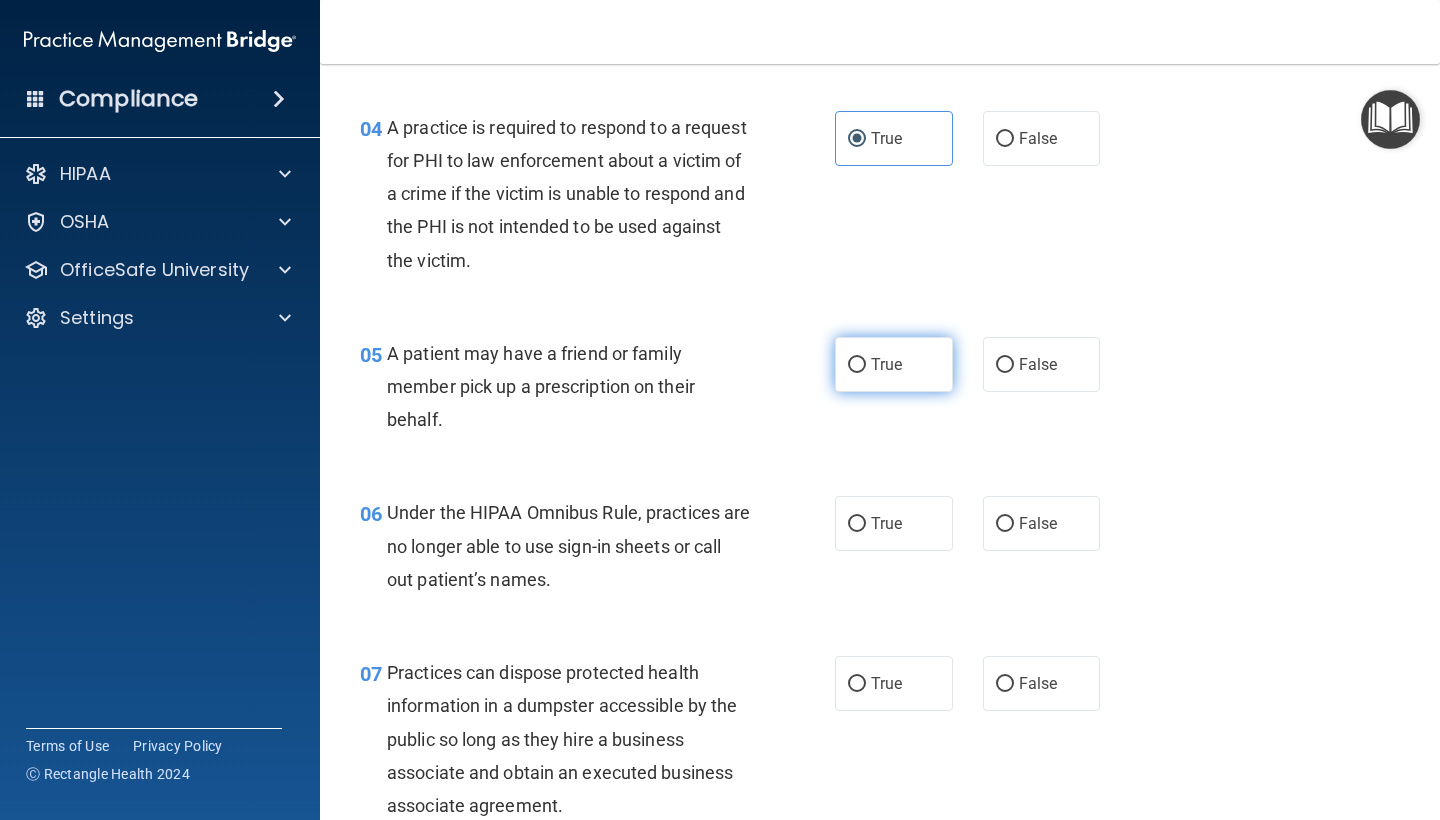 click on "True" at bounding box center [894, 364] 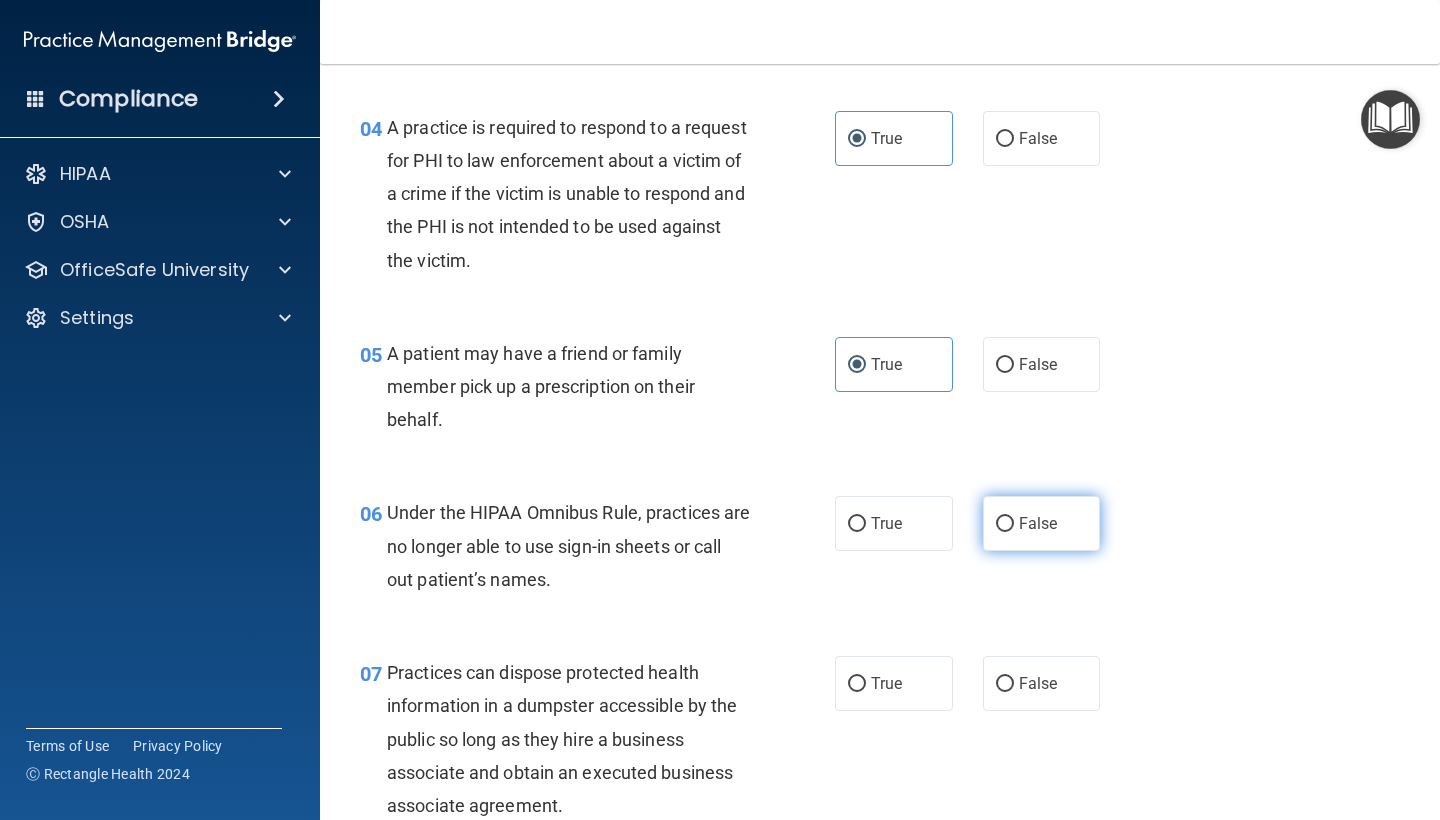 click on "False" at bounding box center (1038, 523) 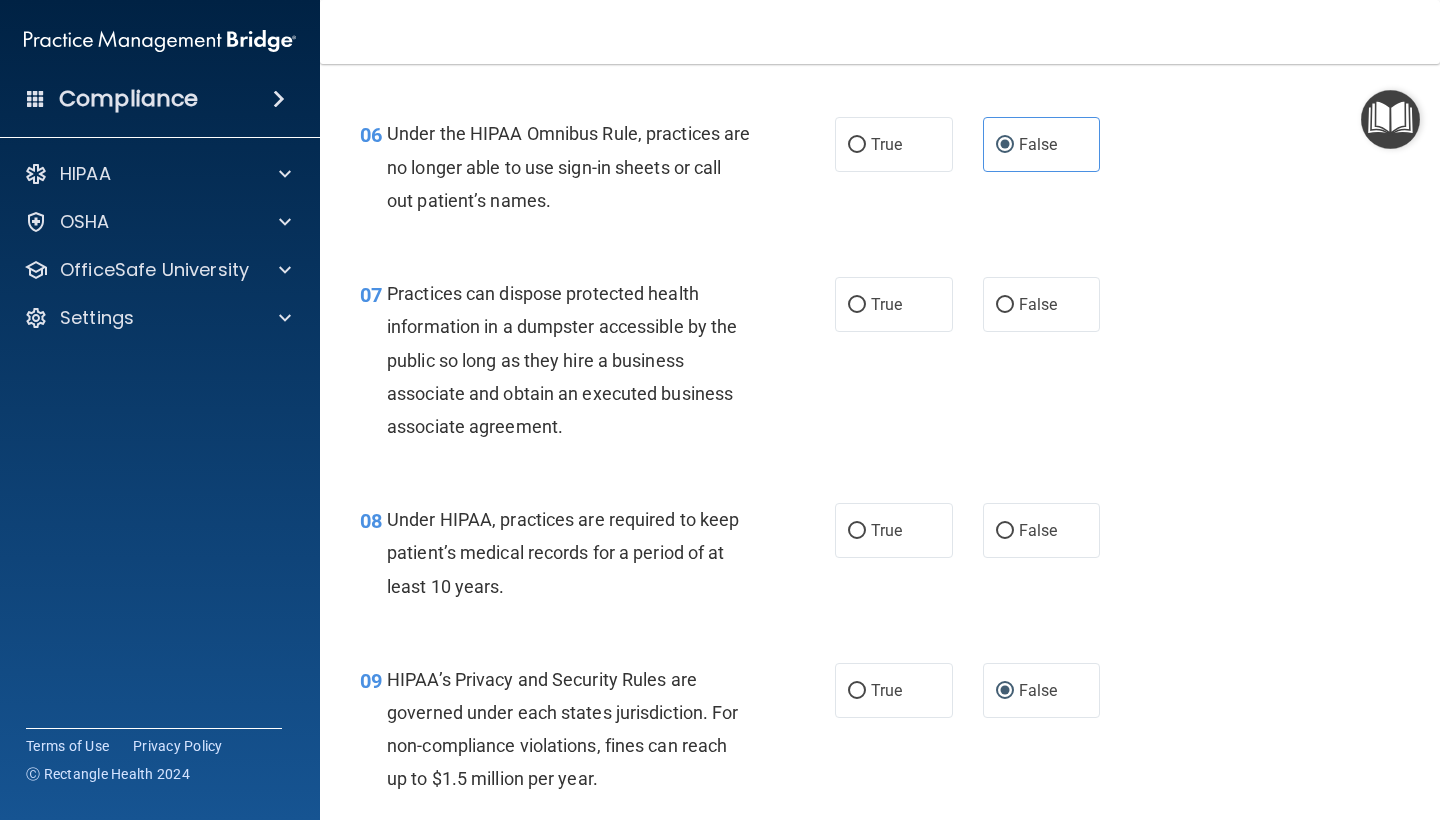 scroll, scrollTop: 1106, scrollLeft: 0, axis: vertical 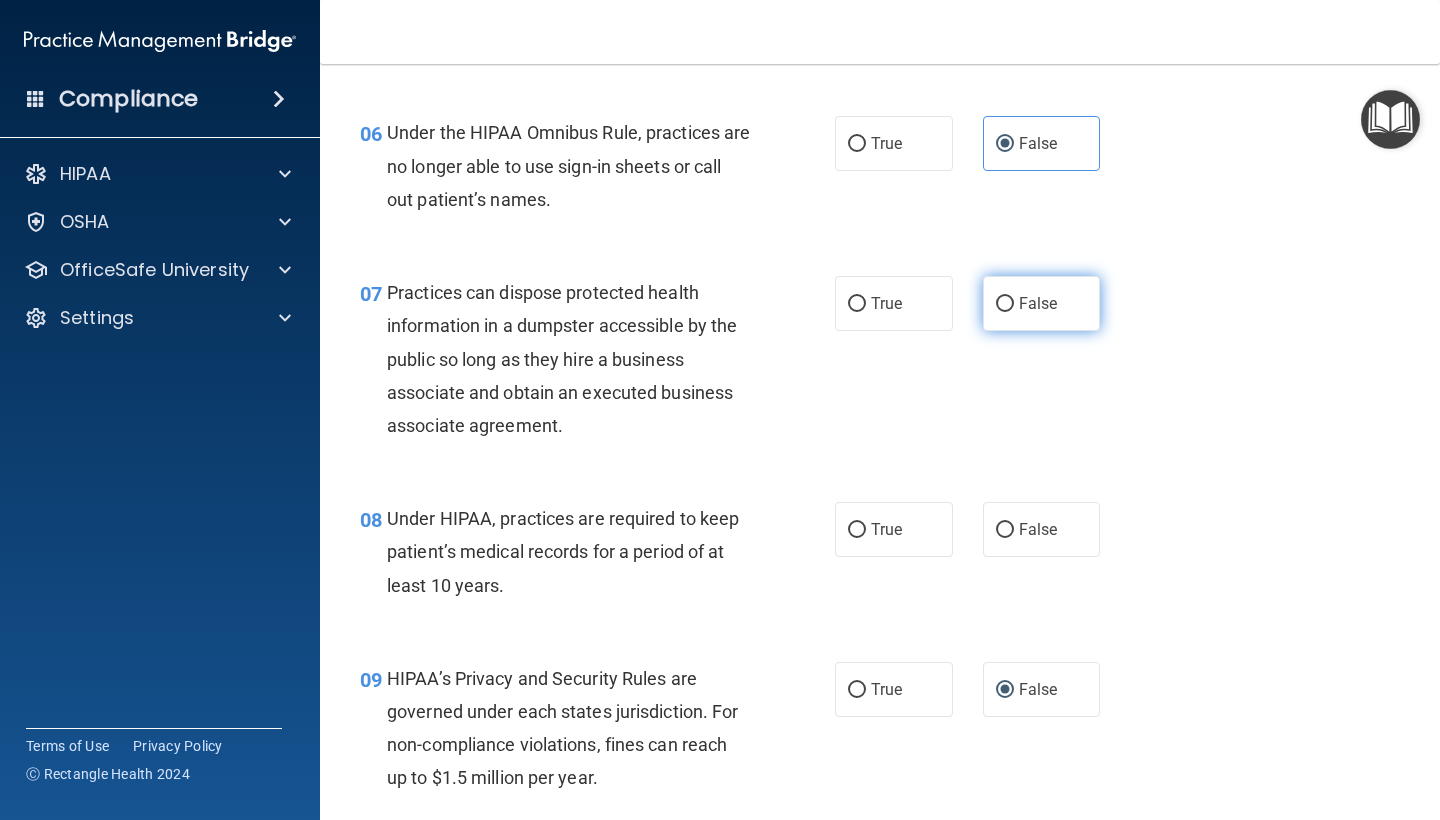 click on "False" at bounding box center (1042, 303) 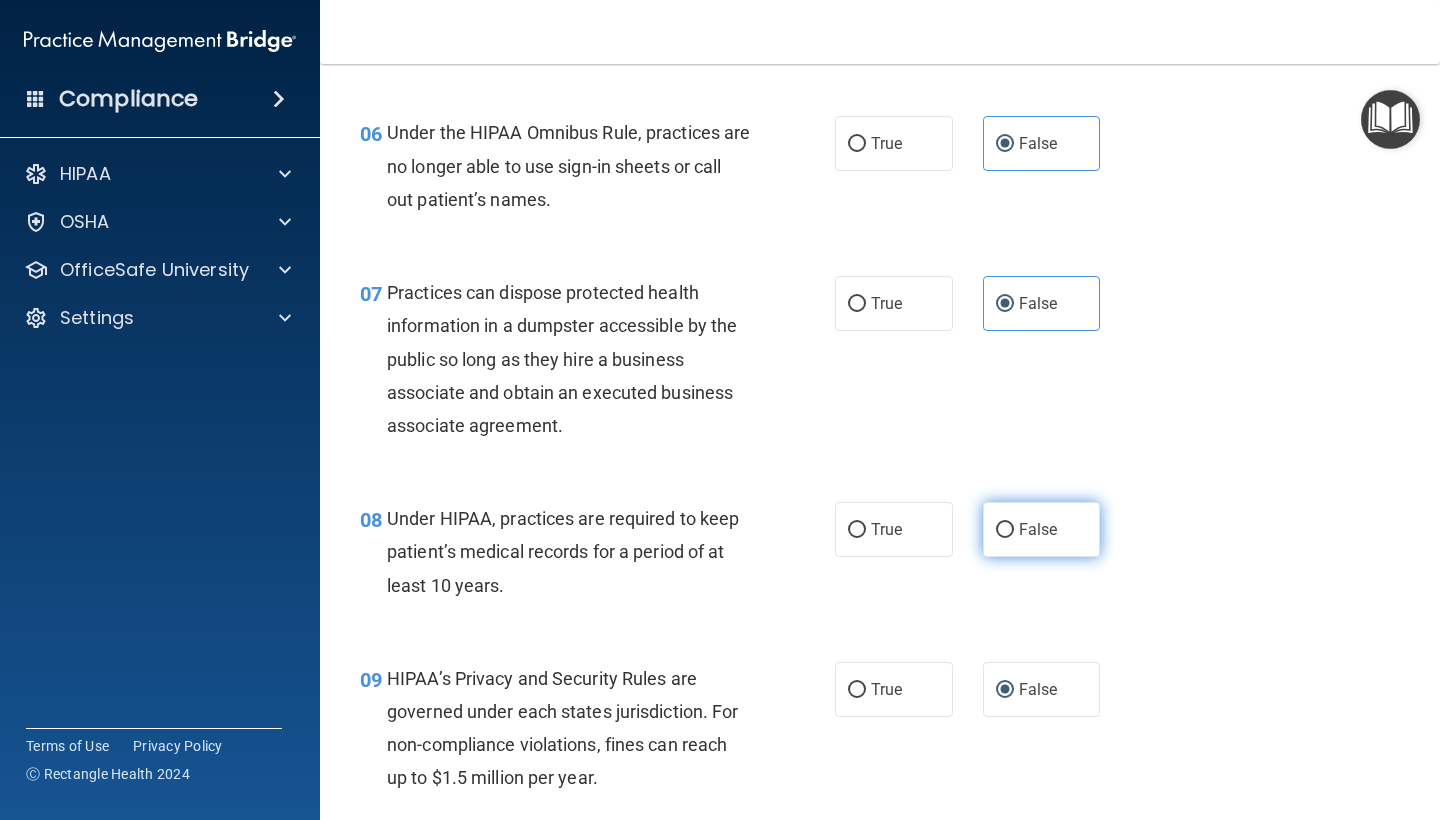click on "False" at bounding box center [1042, 529] 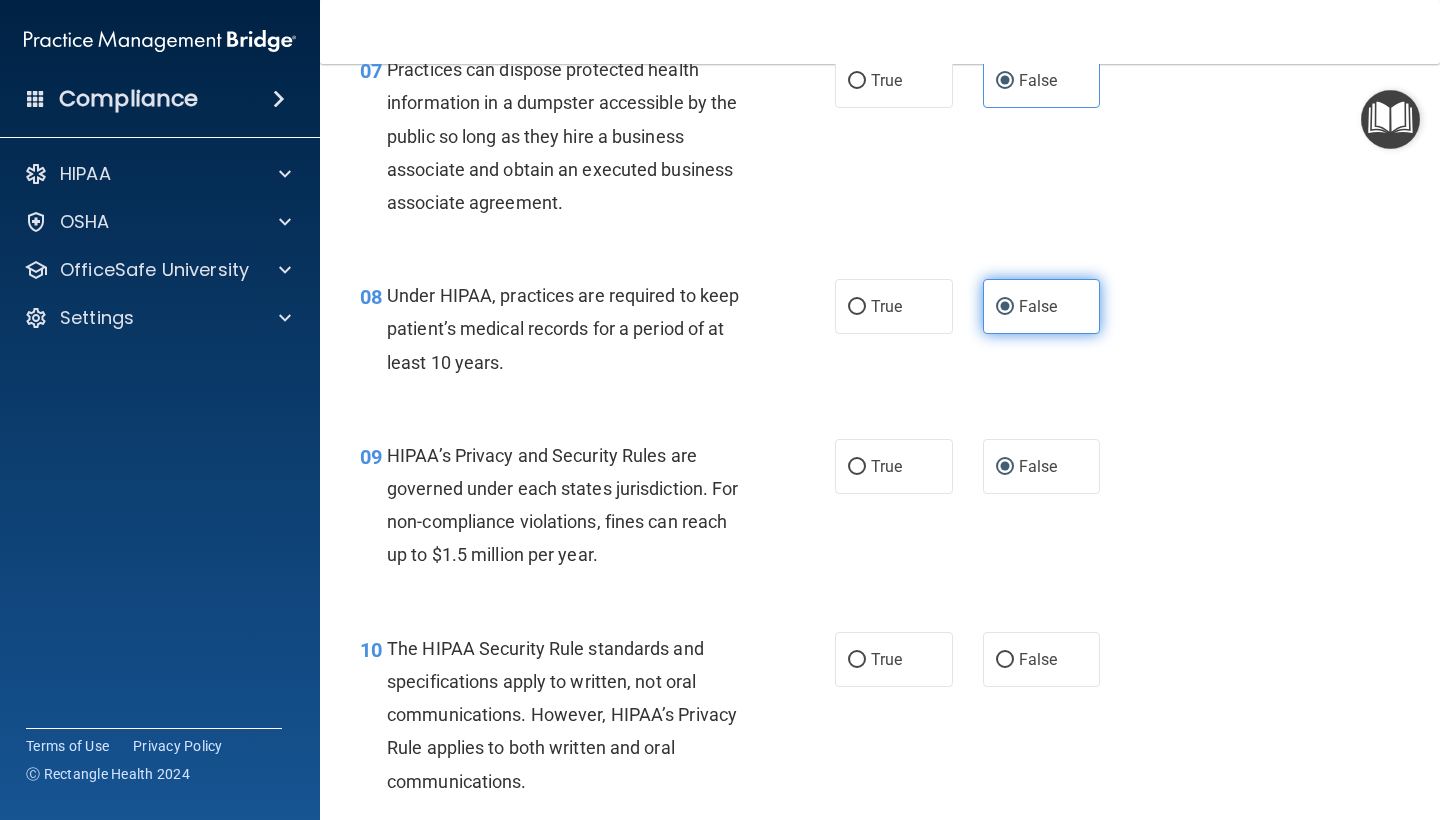 scroll, scrollTop: 1338, scrollLeft: 0, axis: vertical 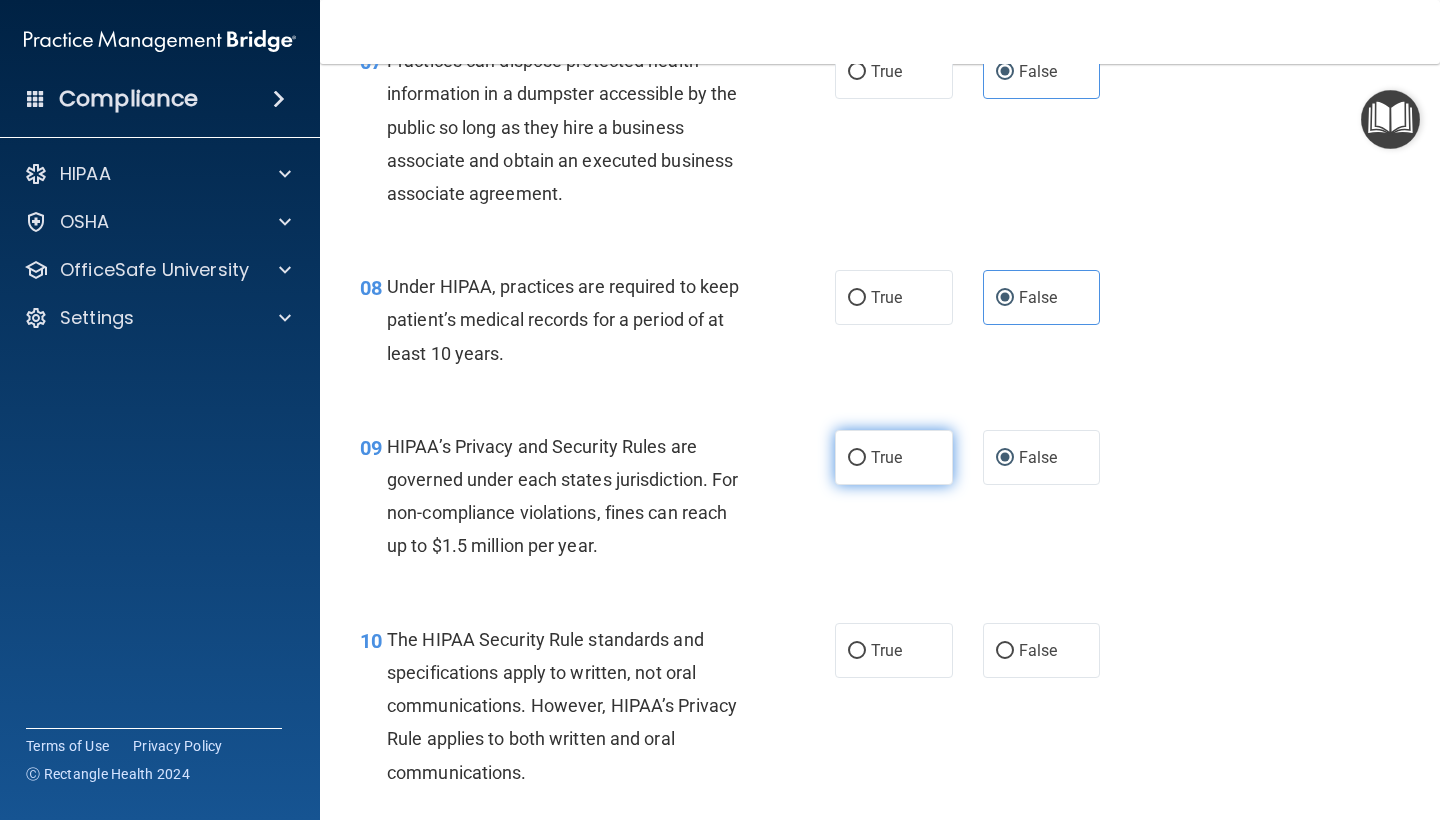 click on "True" at bounding box center [894, 457] 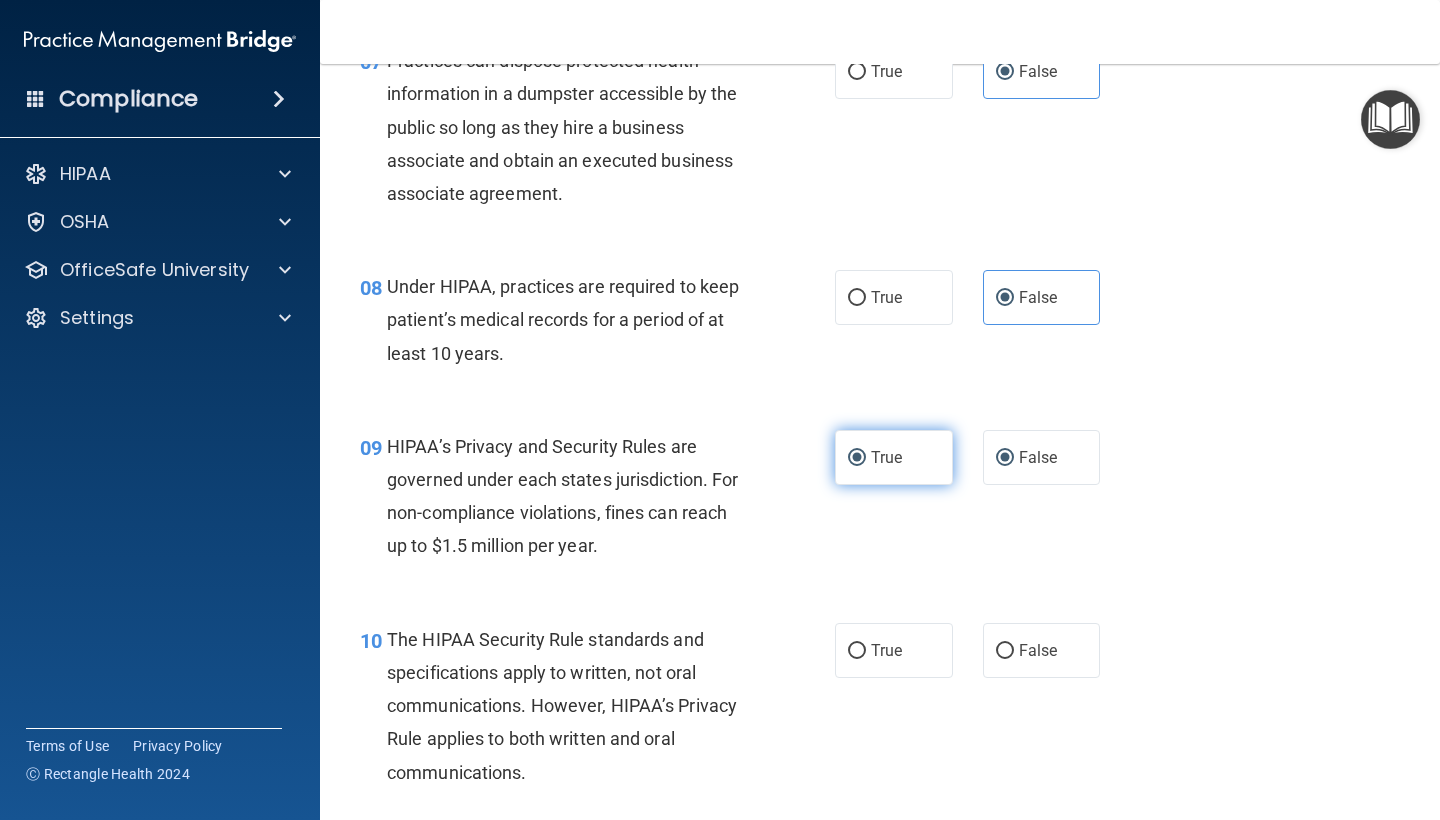 radio on "false" 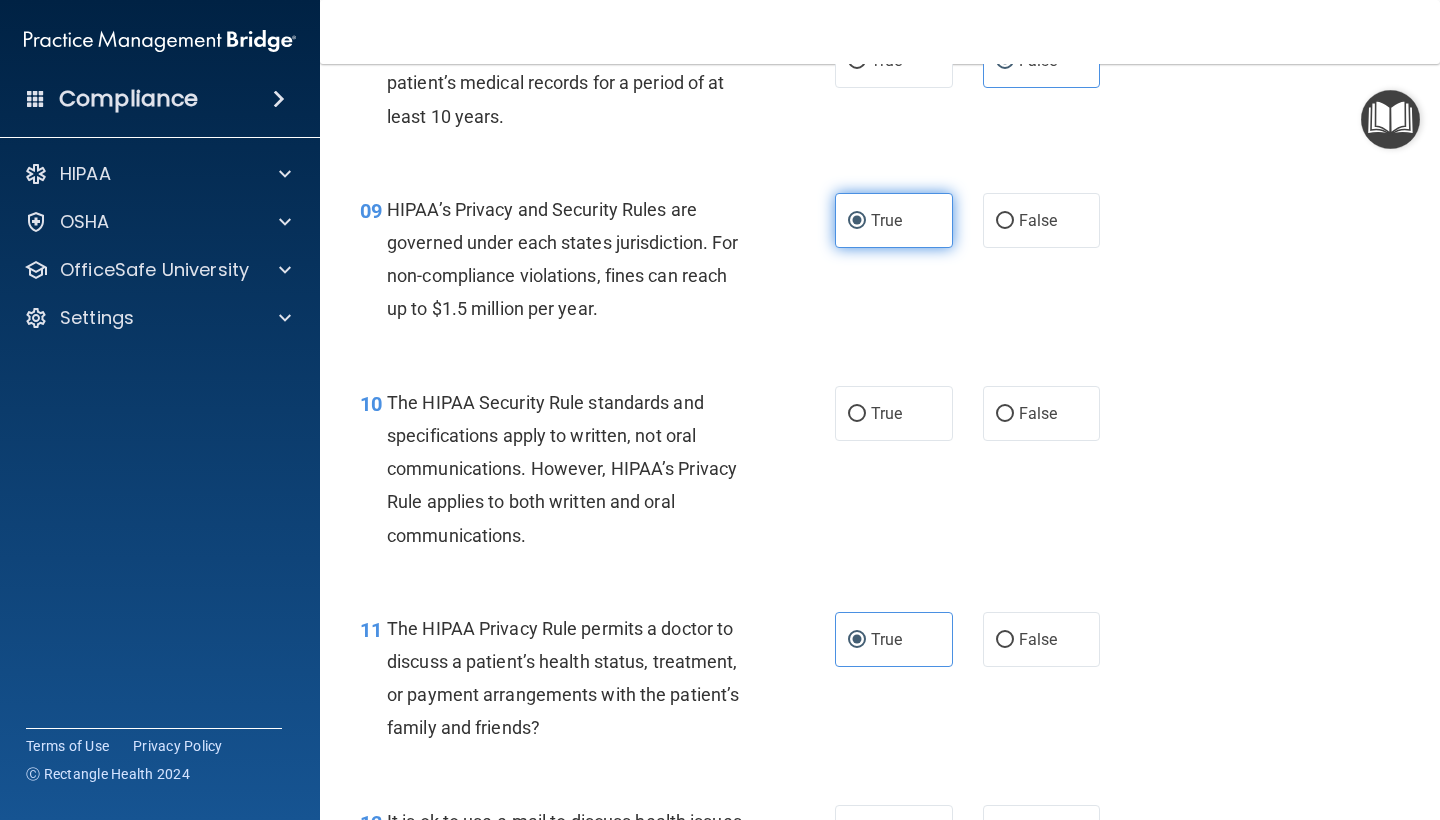 scroll, scrollTop: 1581, scrollLeft: 0, axis: vertical 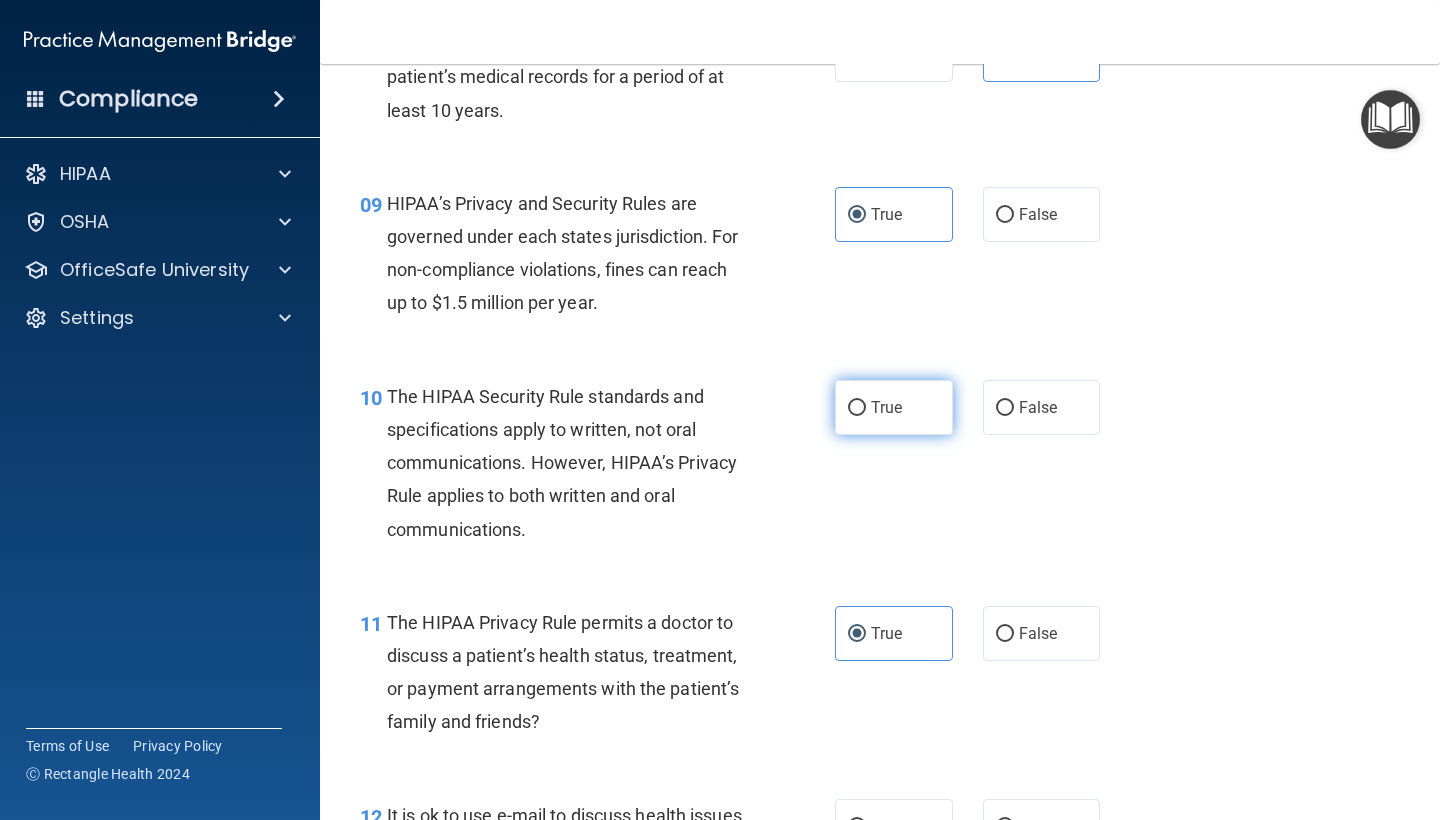 click on "True" at bounding box center [894, 407] 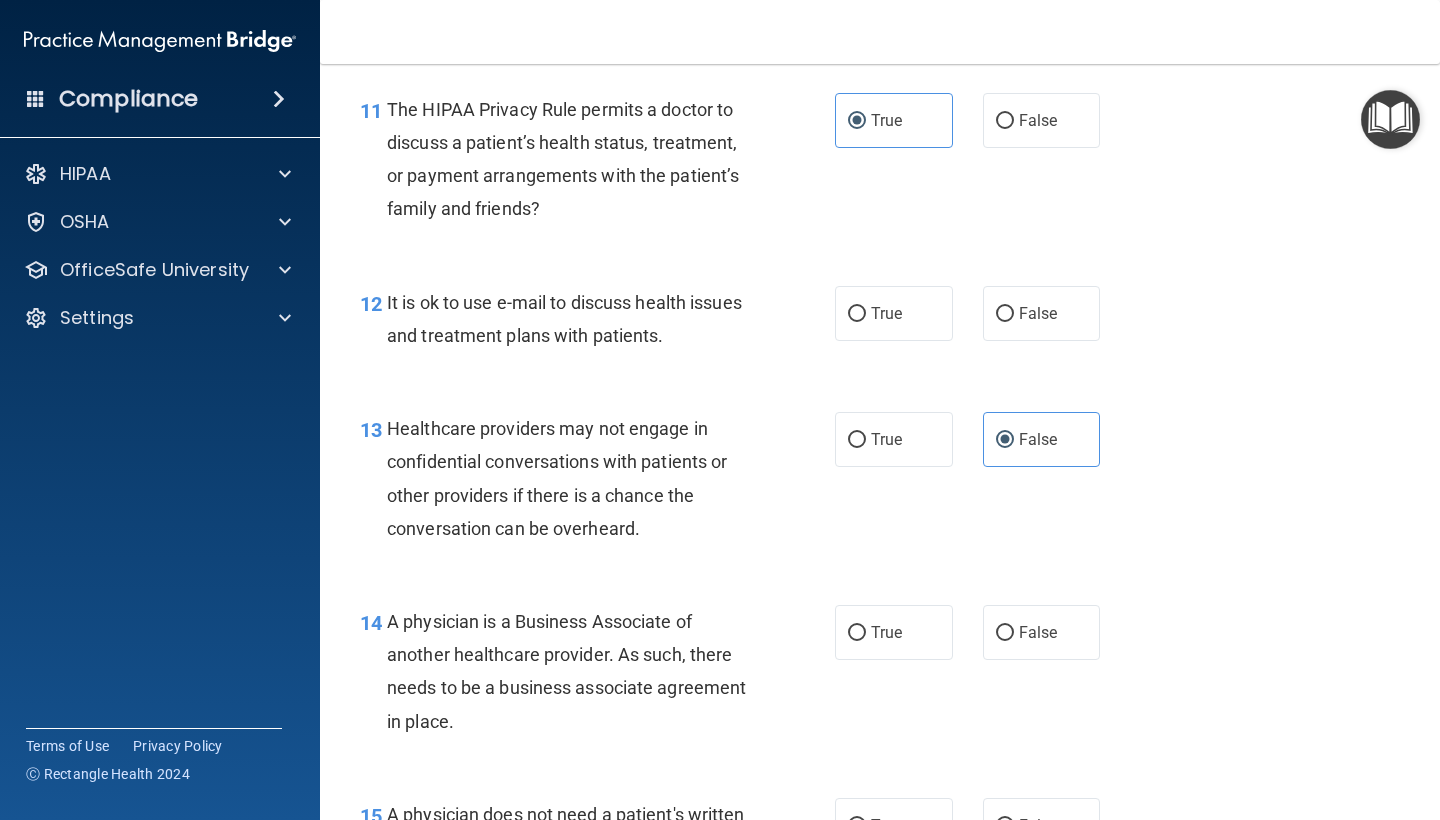 scroll, scrollTop: 2098, scrollLeft: 0, axis: vertical 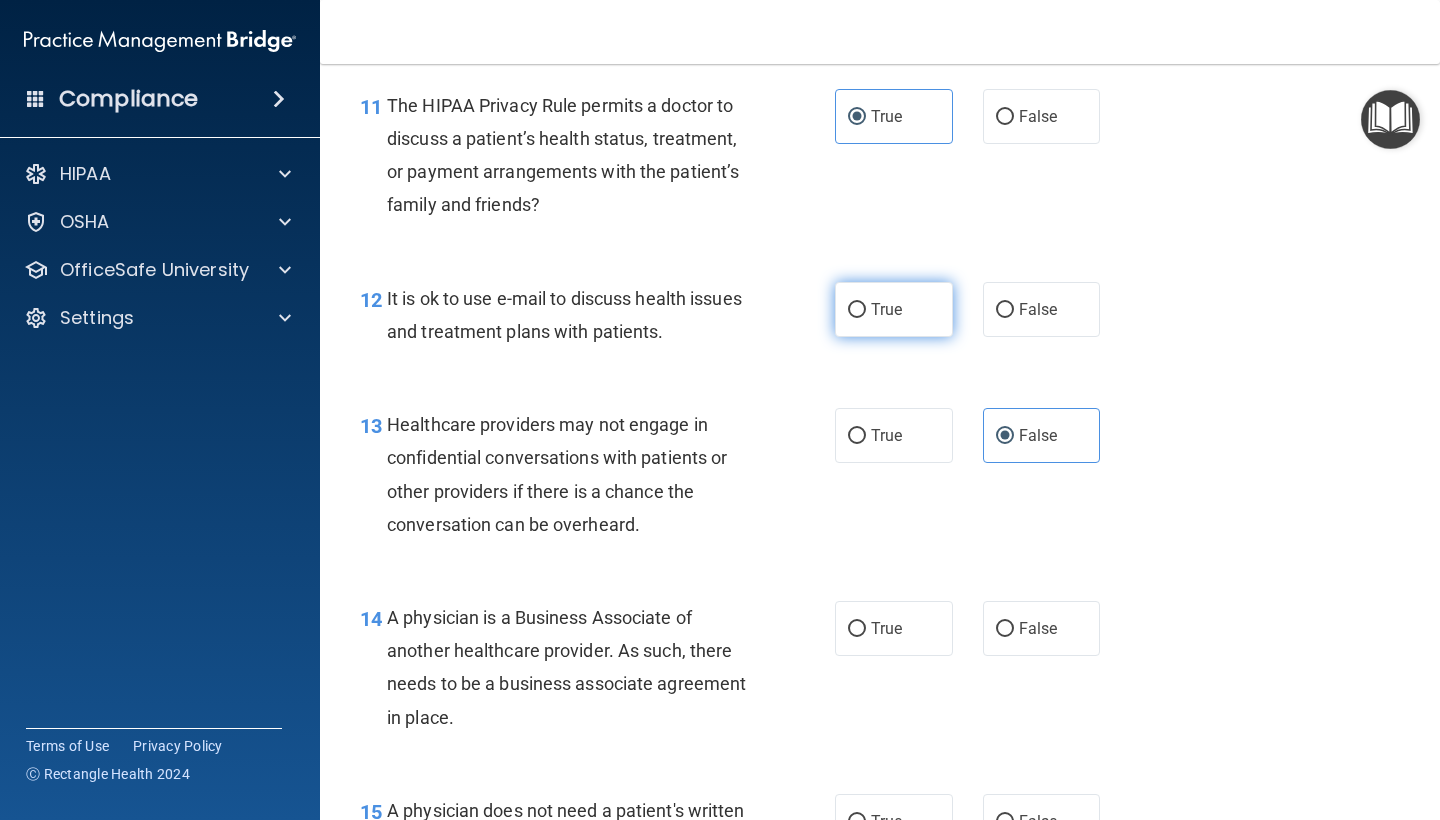 click on "True" at bounding box center [857, 310] 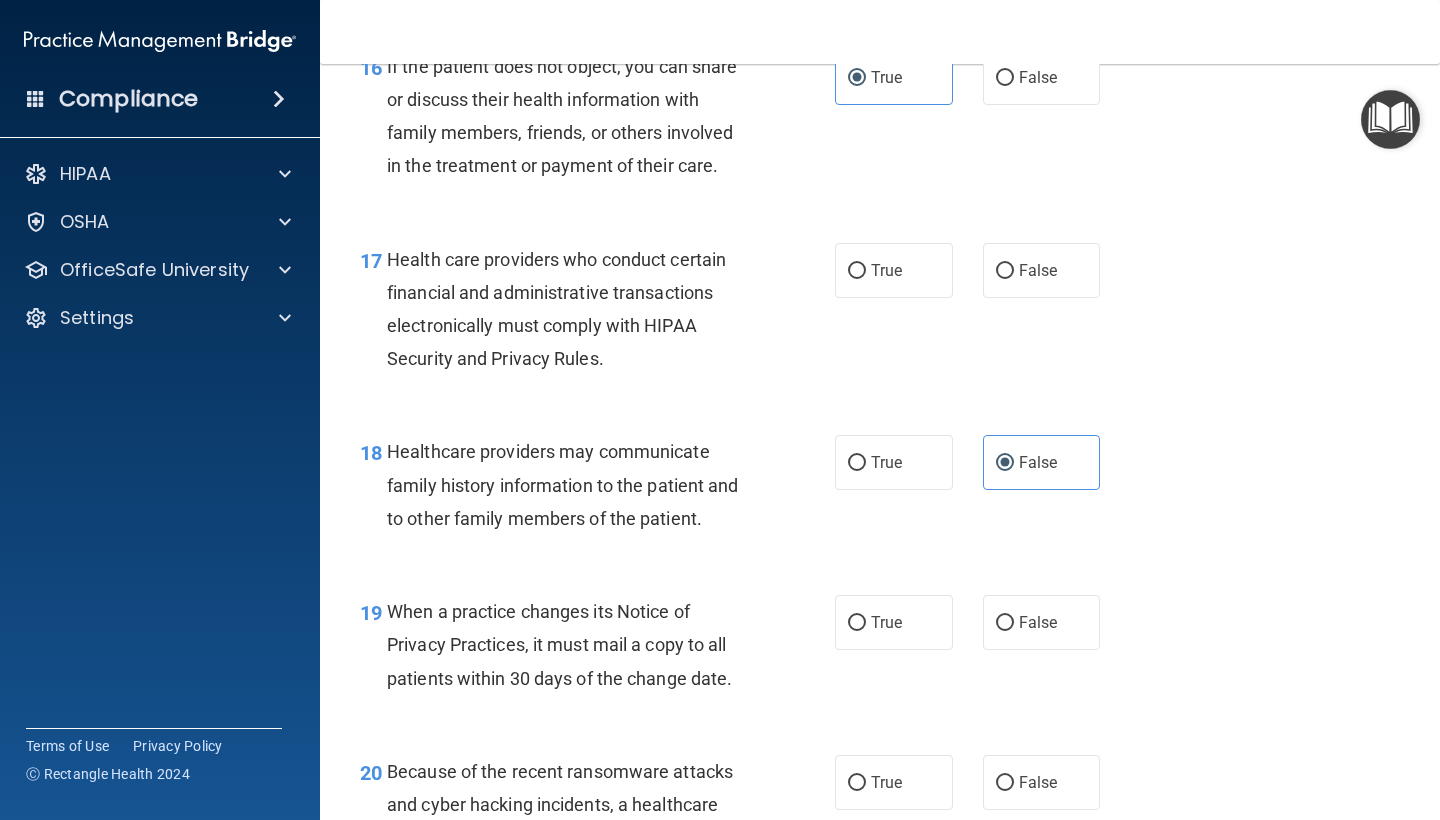 scroll, scrollTop: 3047, scrollLeft: 0, axis: vertical 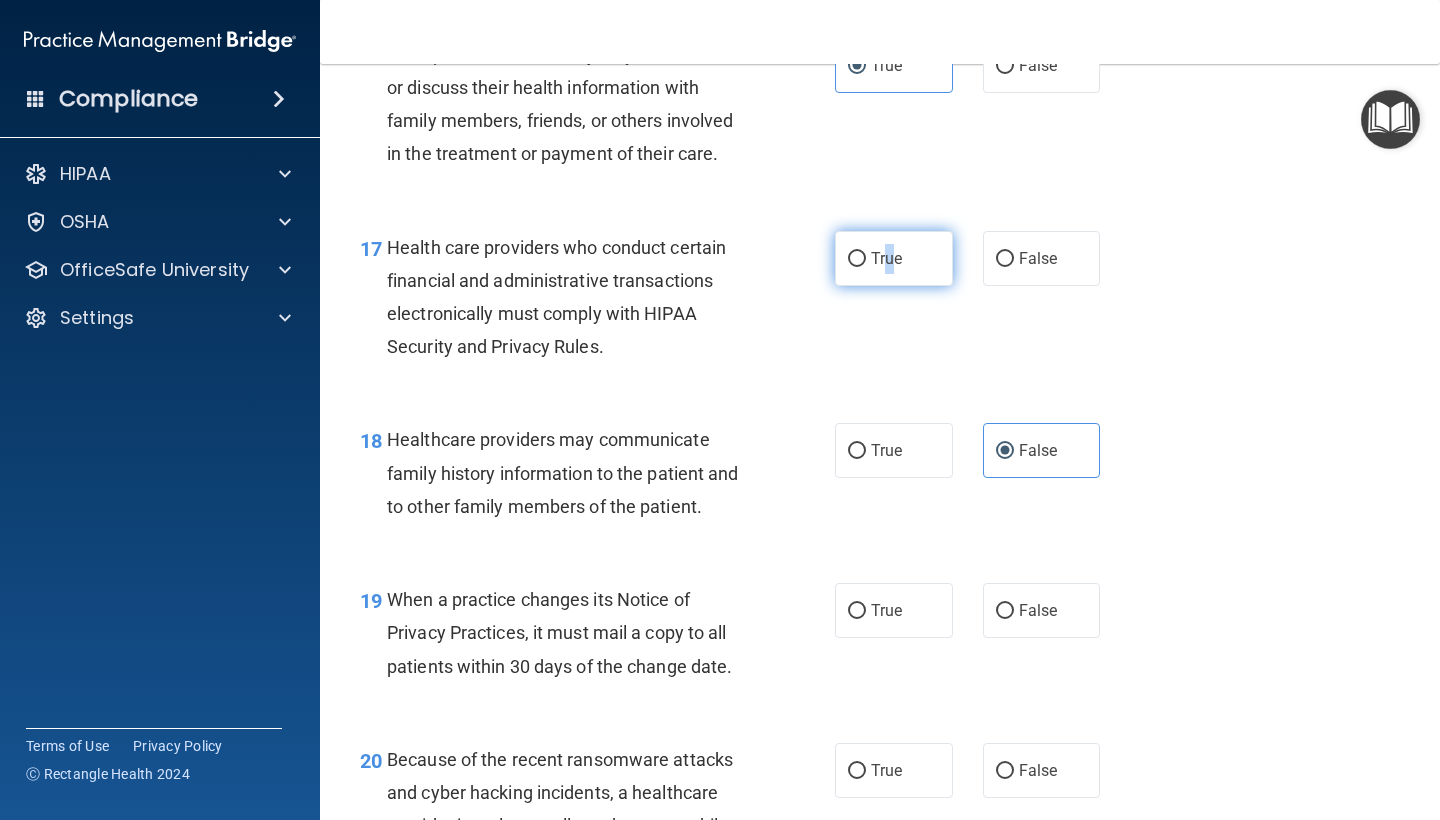 click on "True" at bounding box center (886, 258) 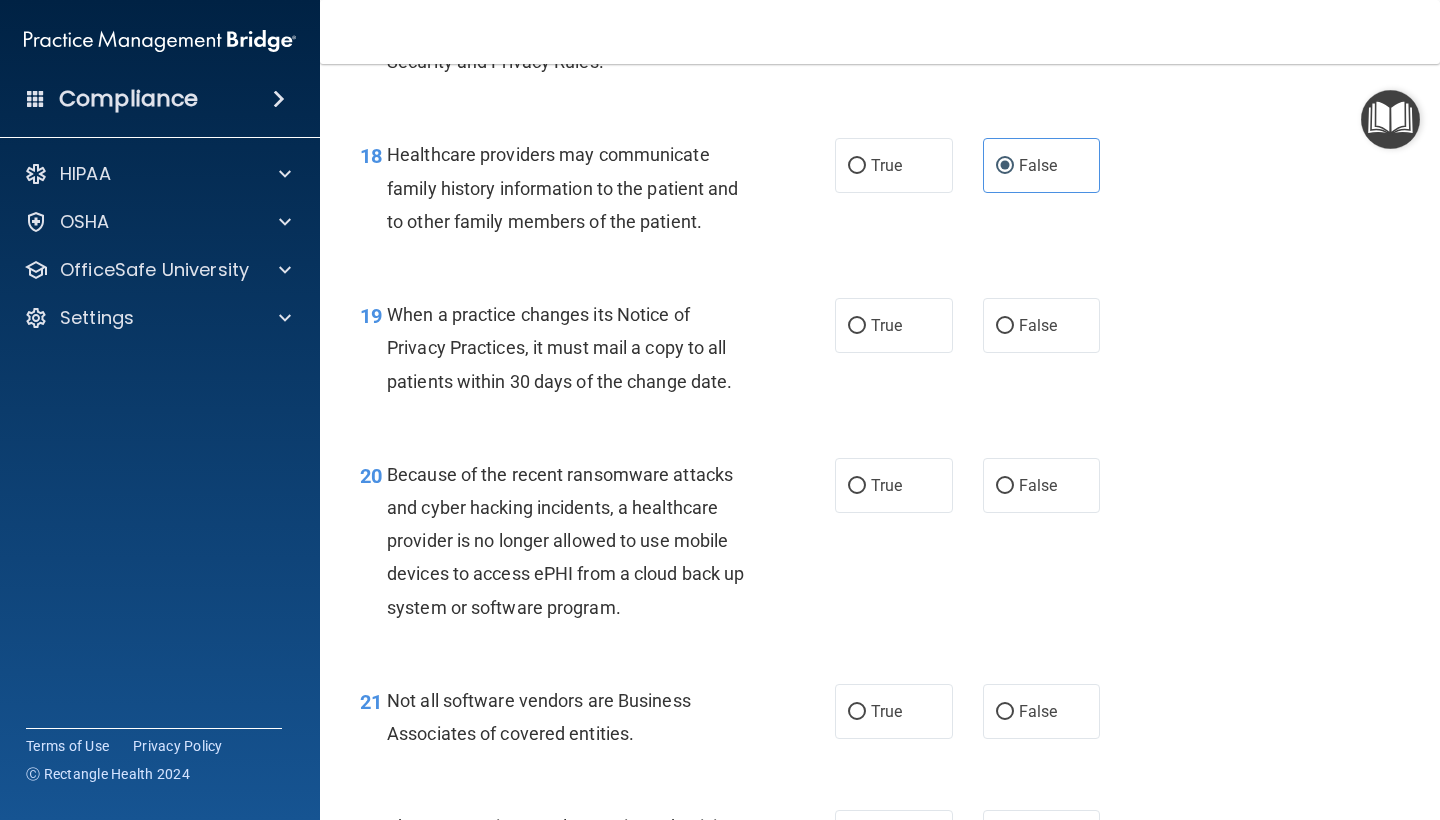 scroll, scrollTop: 3334, scrollLeft: 0, axis: vertical 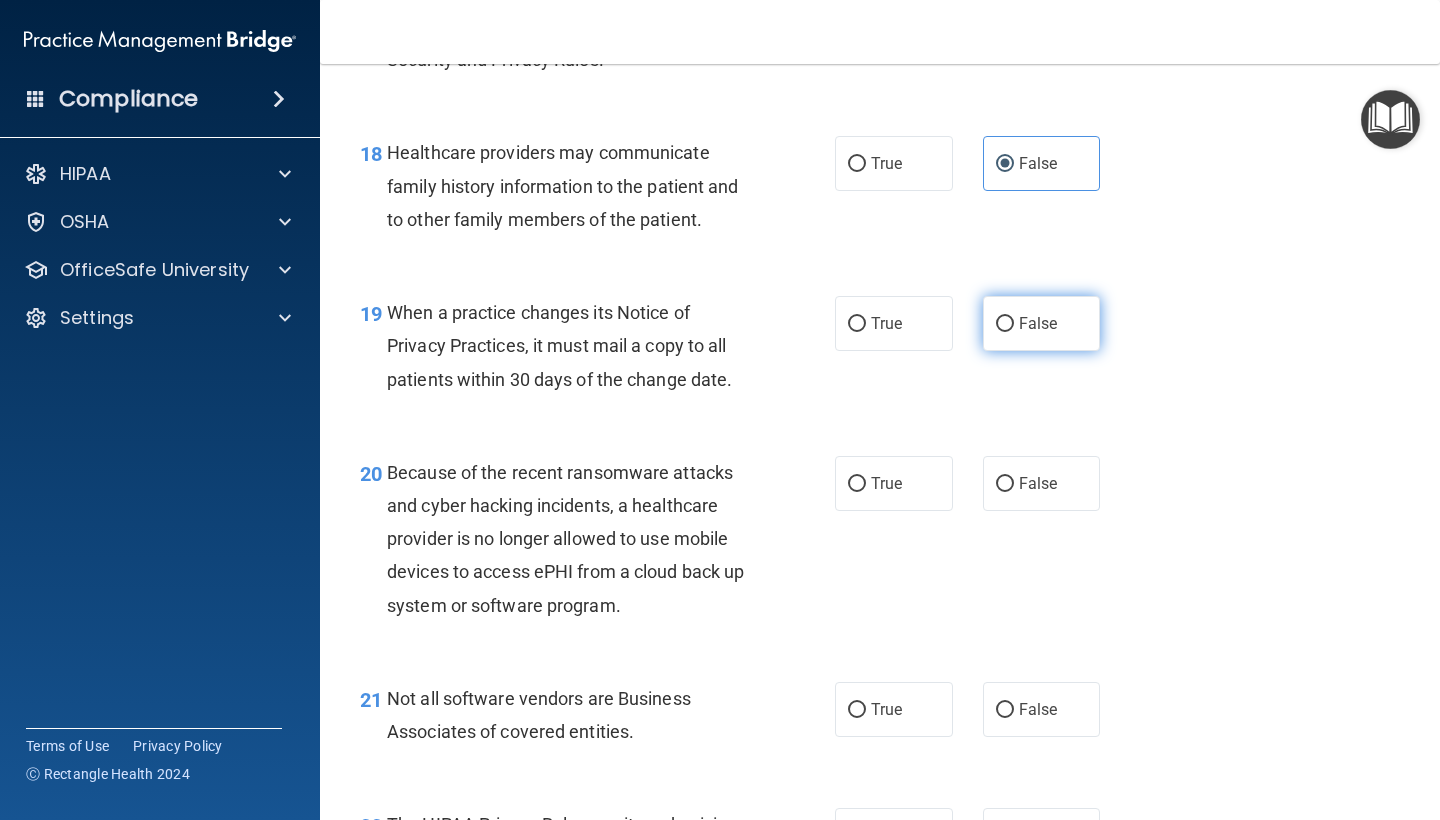 click on "False" at bounding box center [1005, 324] 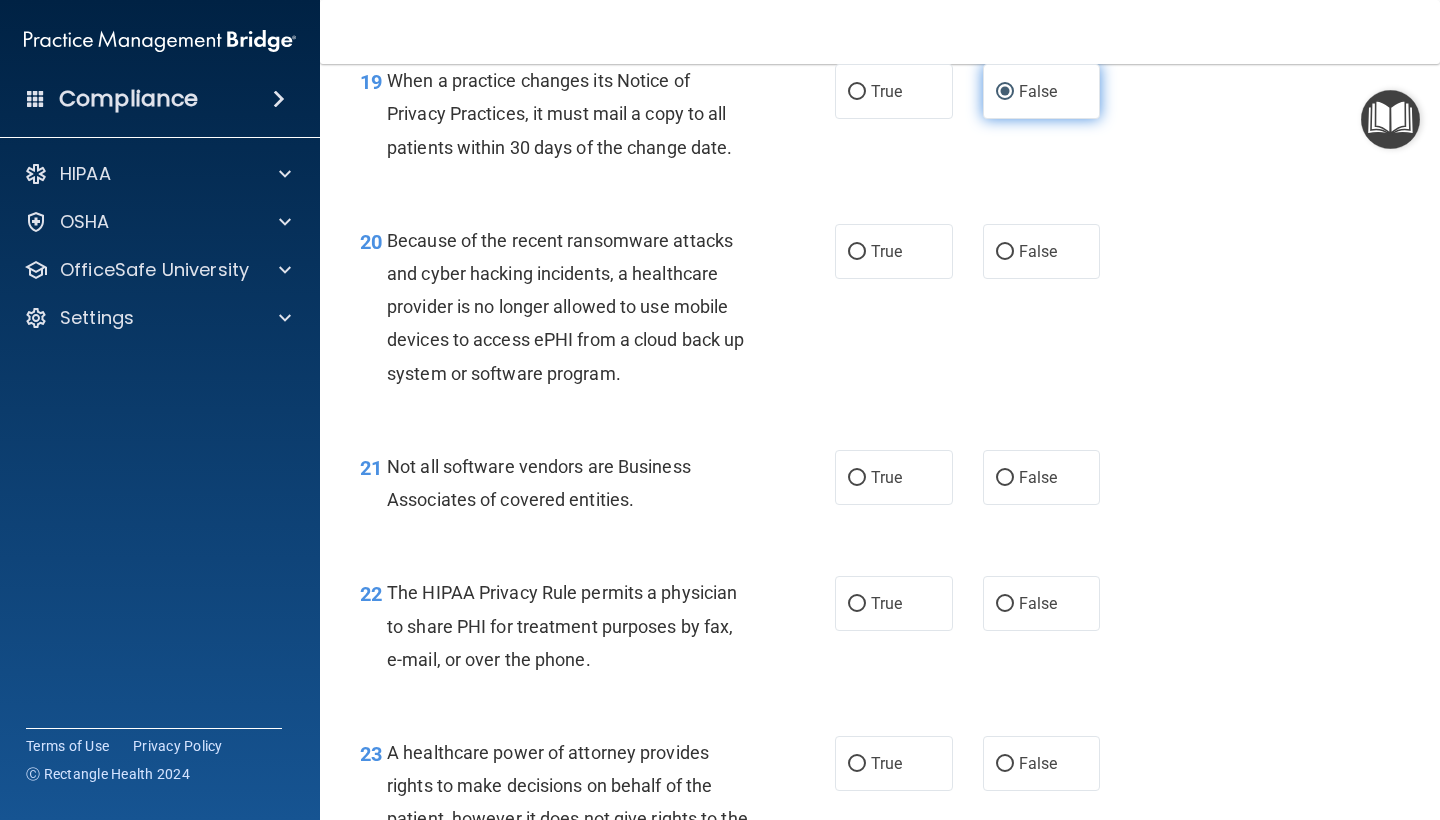 scroll, scrollTop: 3567, scrollLeft: 0, axis: vertical 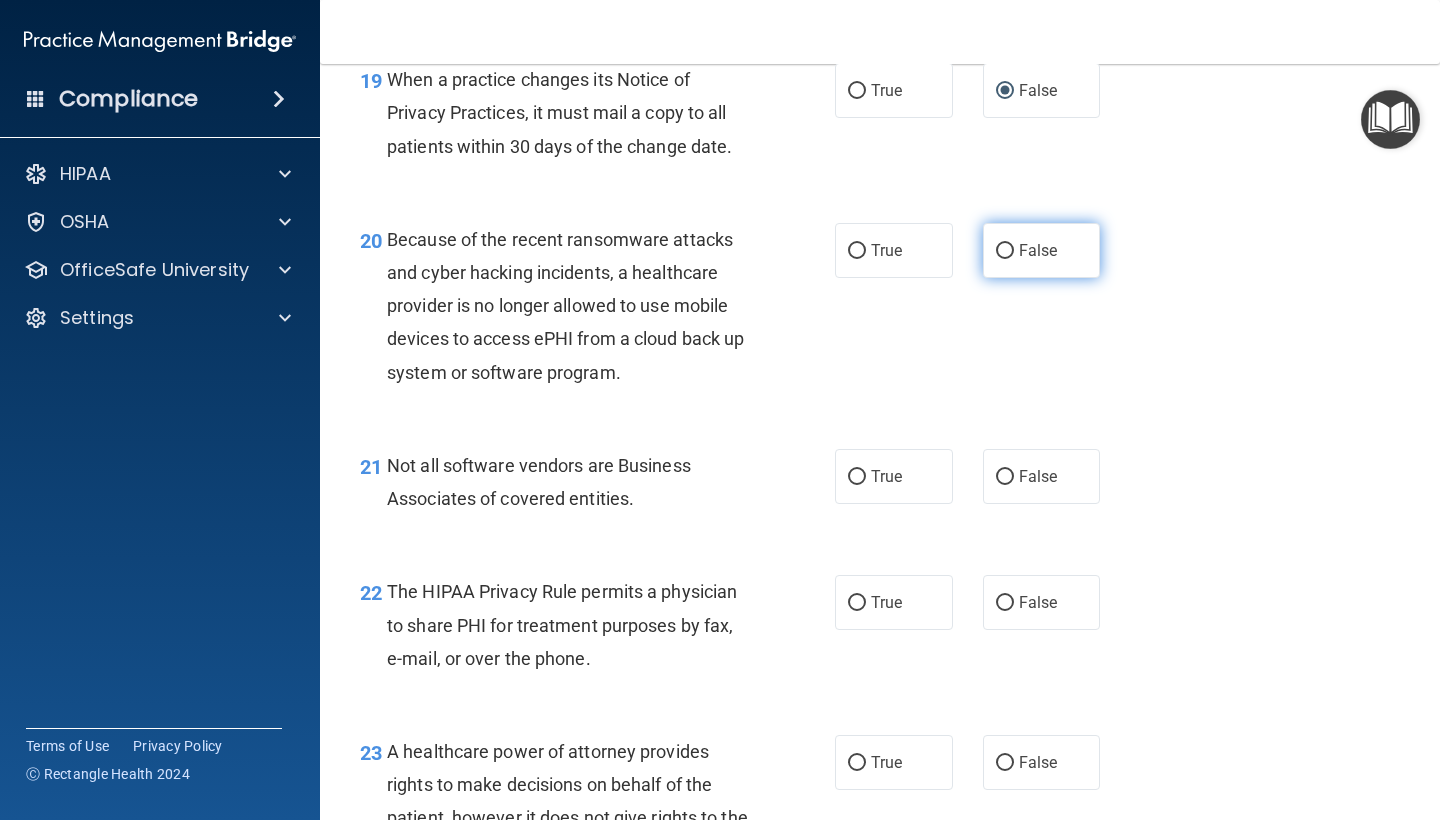 click on "False" at bounding box center [1042, 250] 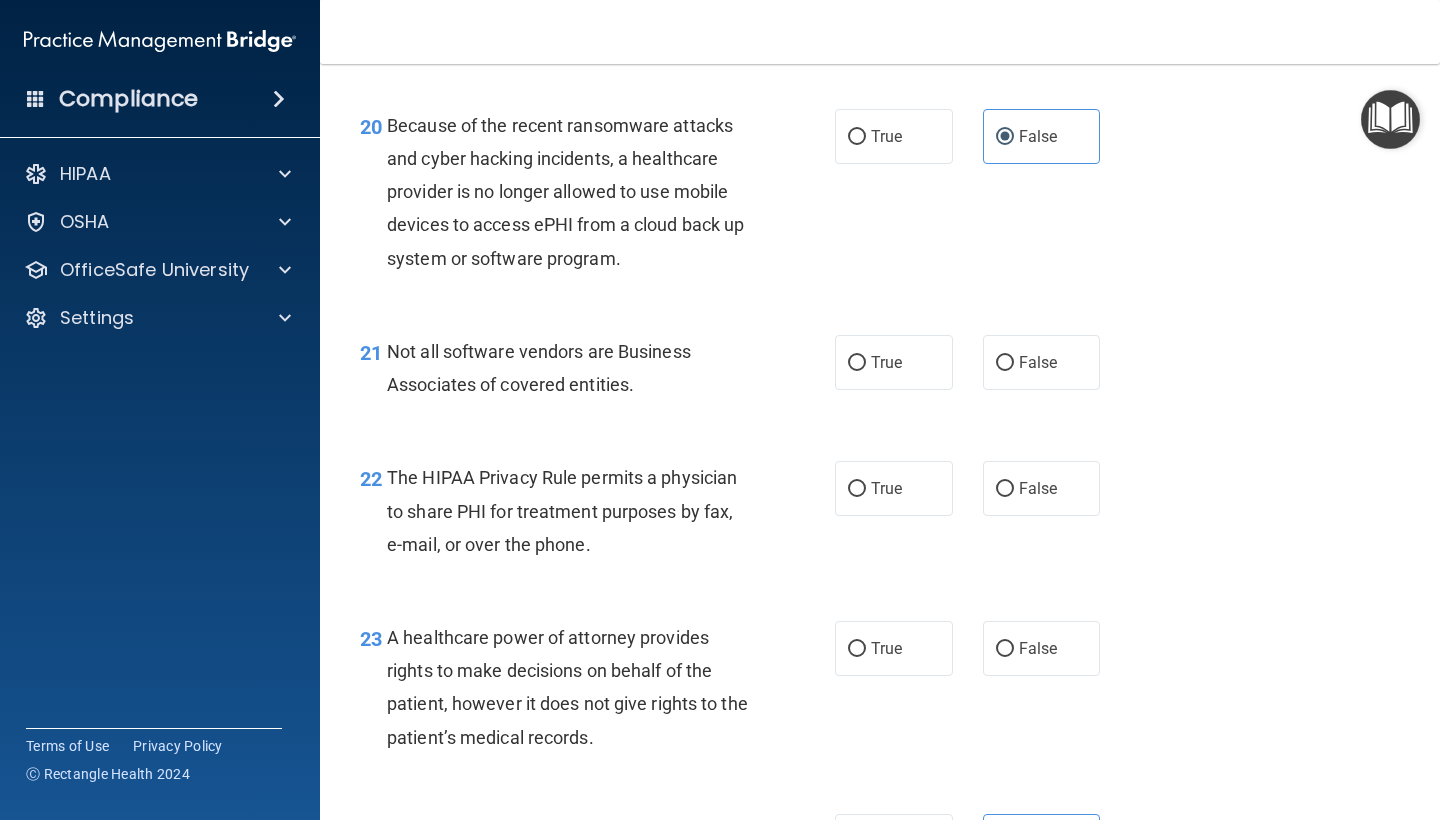 scroll, scrollTop: 3685, scrollLeft: 0, axis: vertical 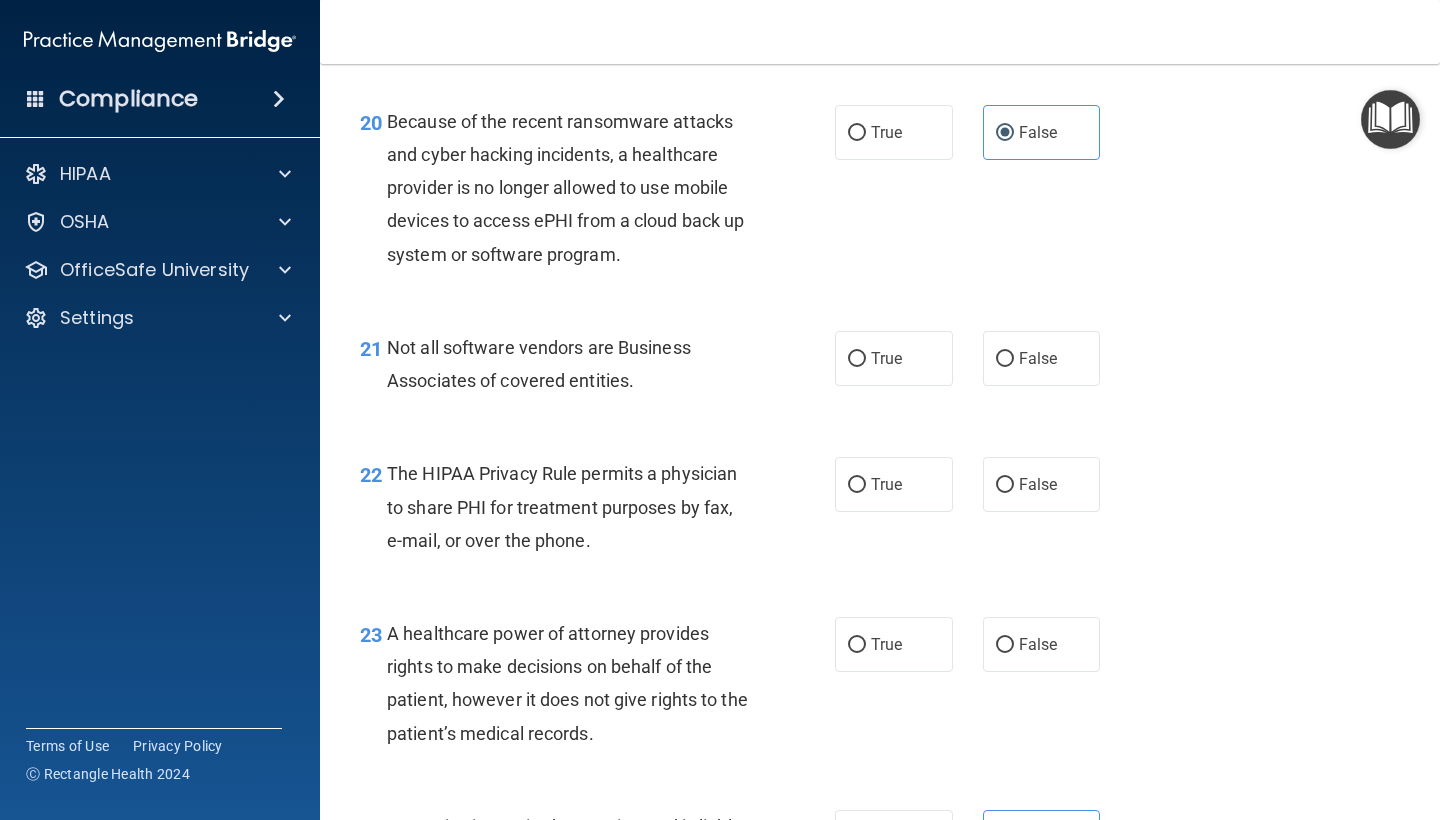 click on "21       Not all software vendors are Business Associates of covered entities.                 True           False" at bounding box center [880, 369] 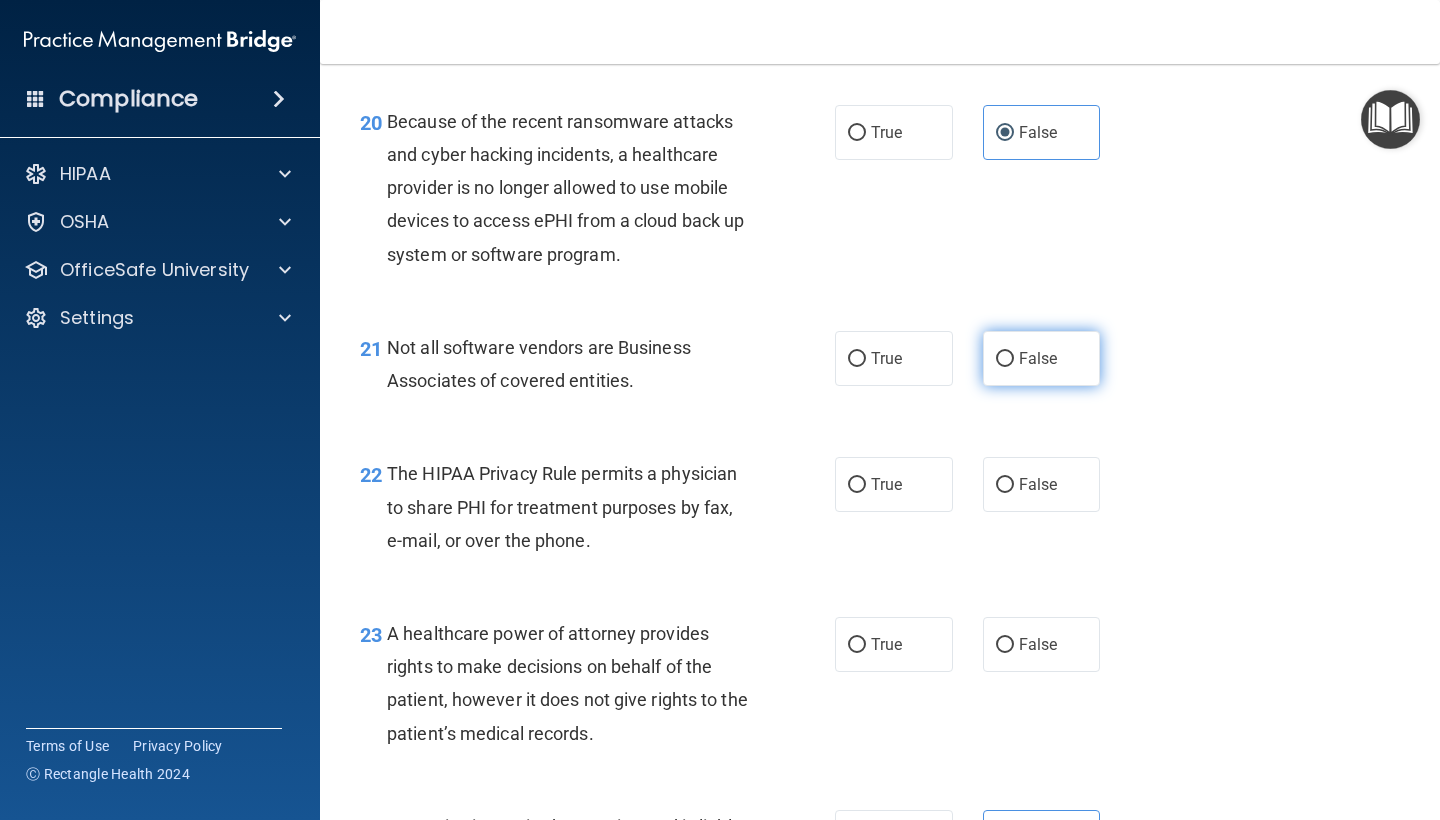 click on "False" at bounding box center (1042, 358) 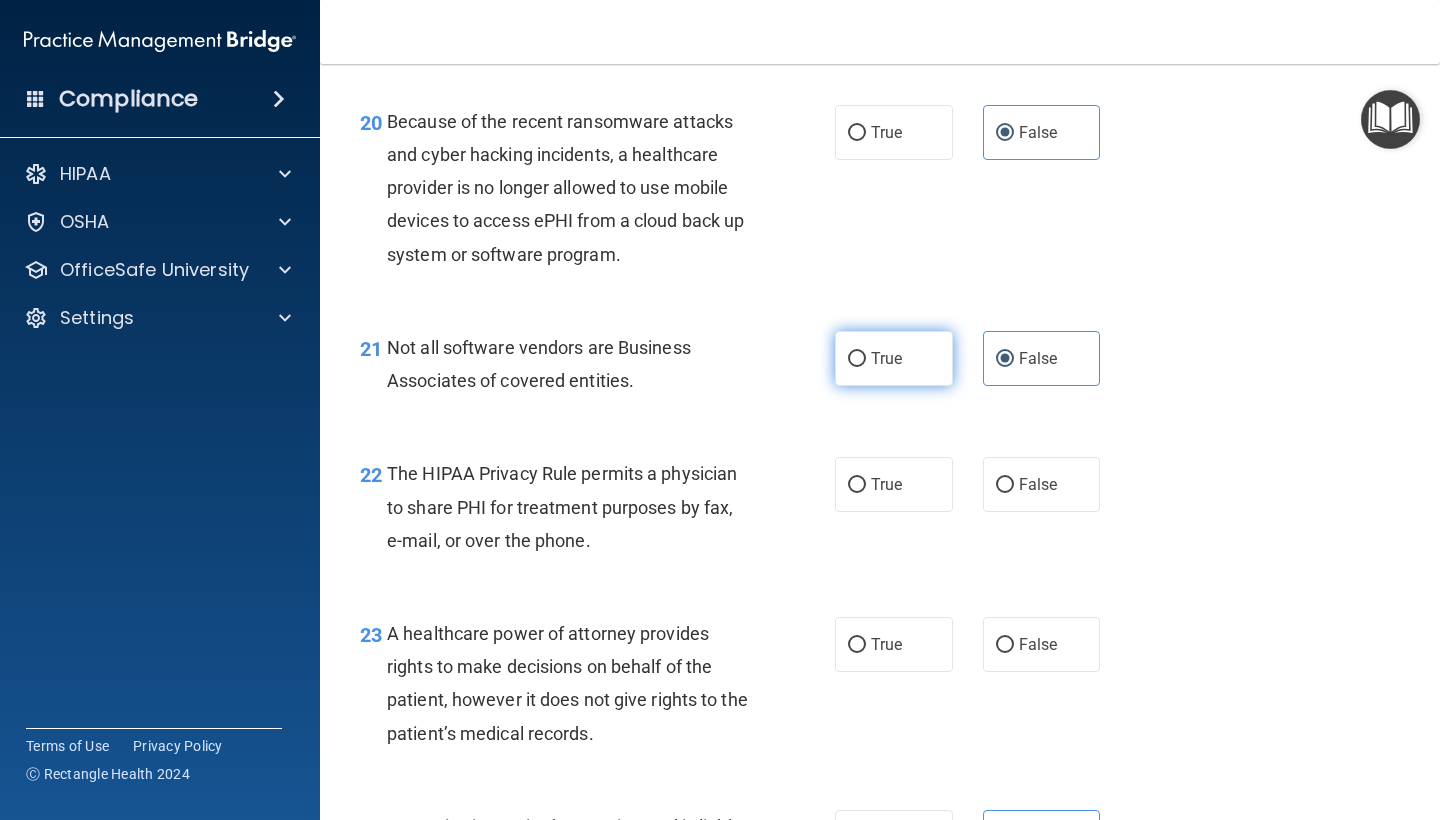 click on "True" at bounding box center (894, 358) 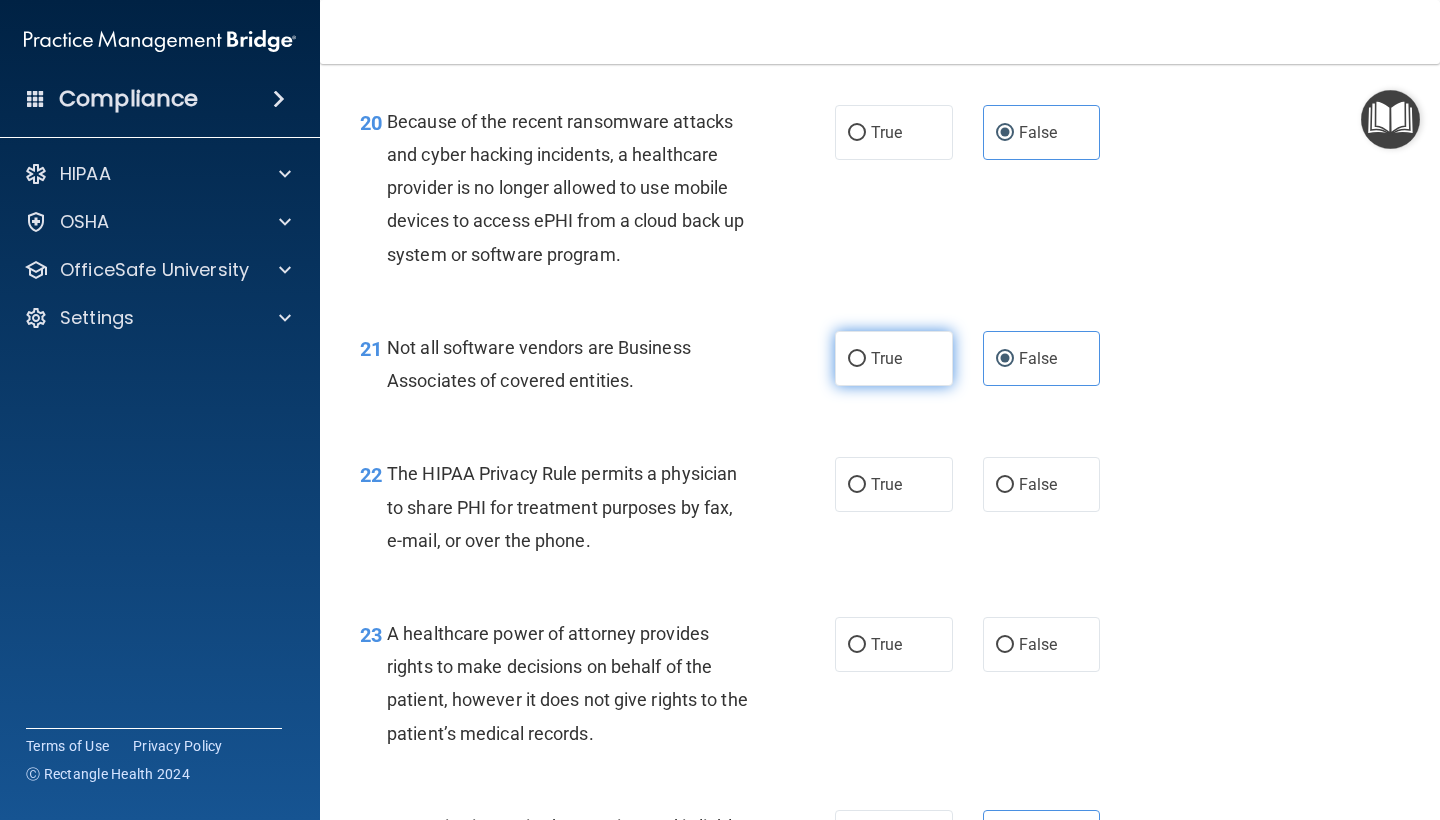 radio on "true" 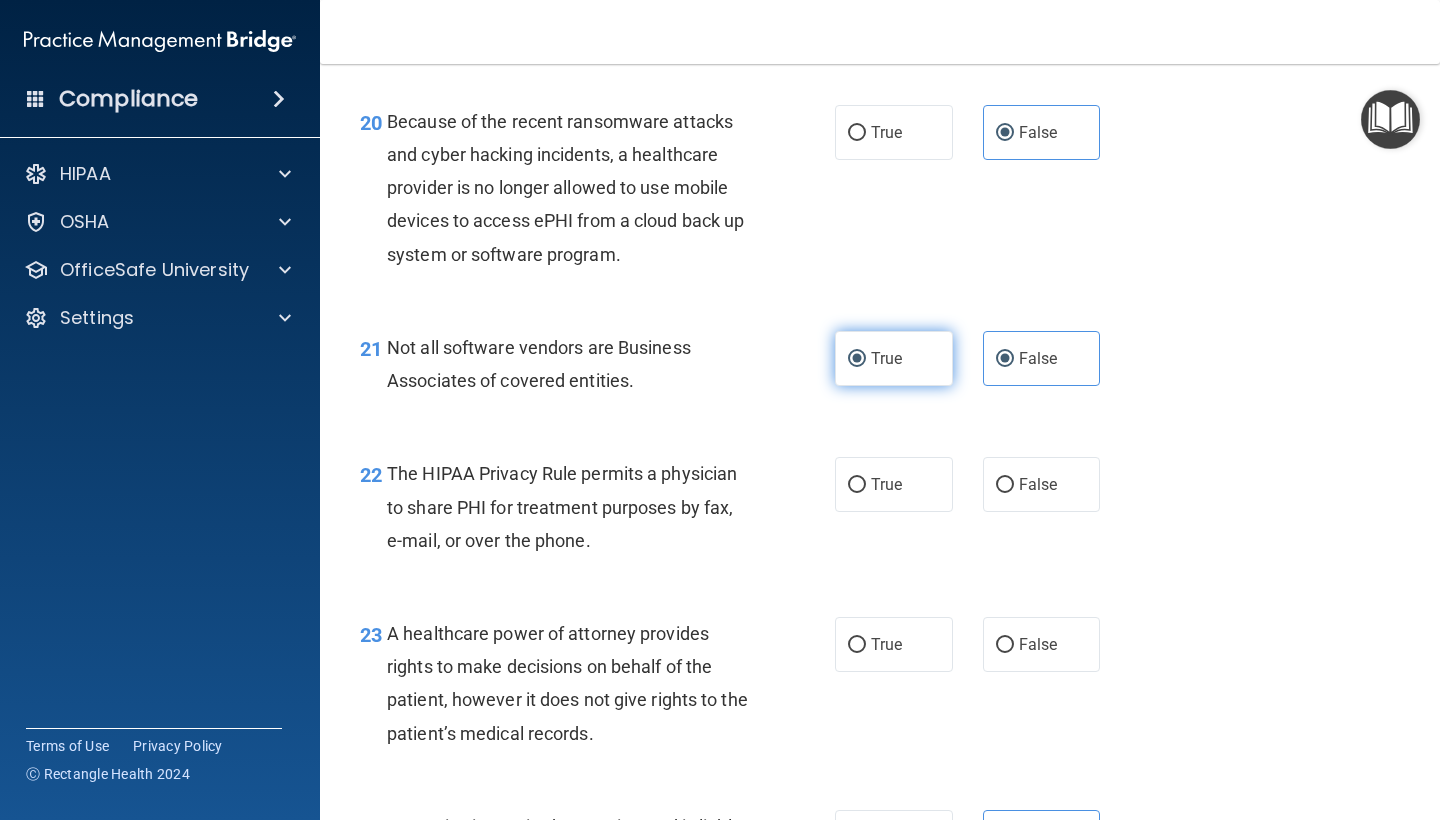 radio on "false" 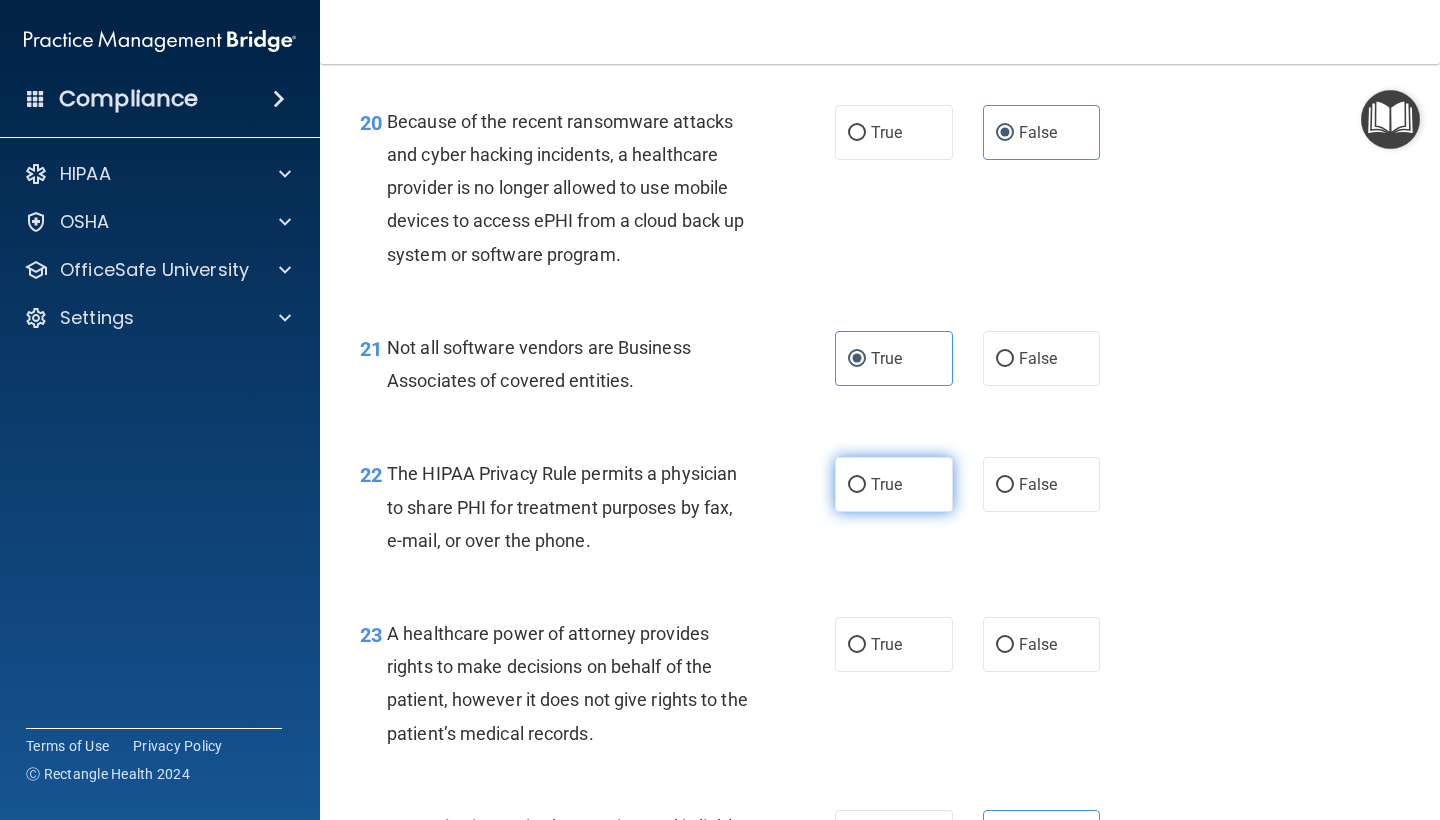 click on "True" at bounding box center [894, 484] 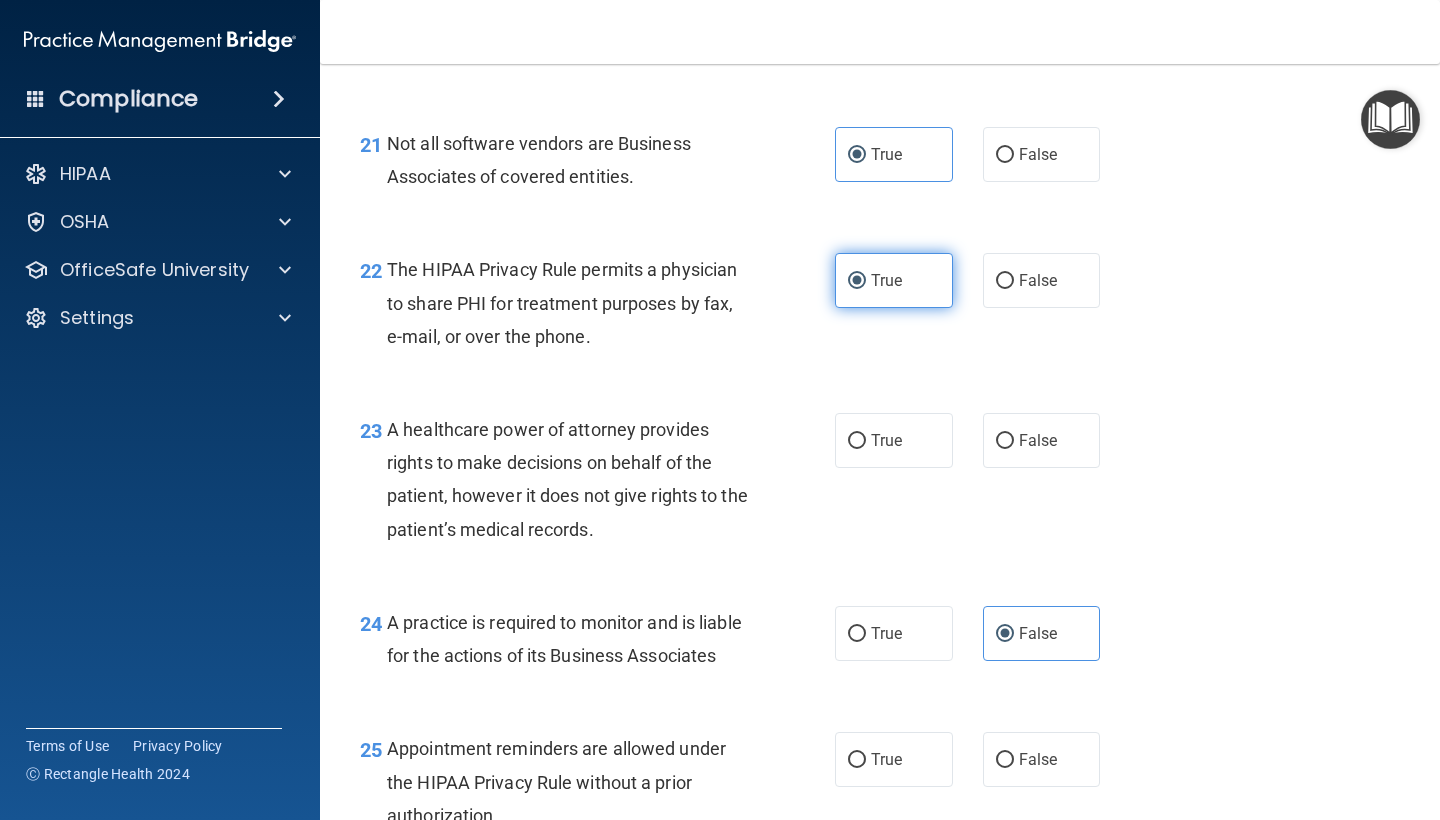 scroll, scrollTop: 3891, scrollLeft: 0, axis: vertical 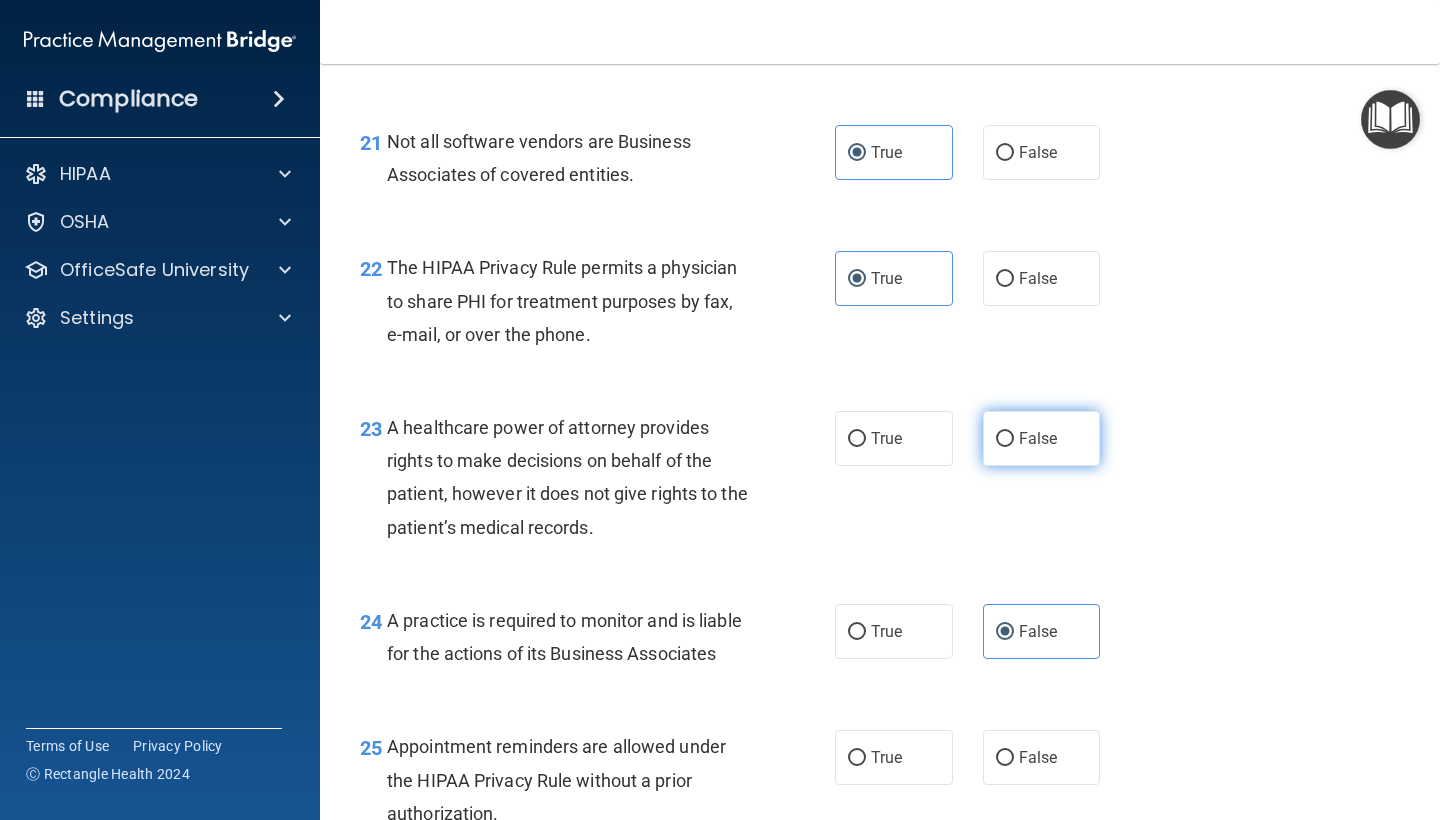 click on "False" at bounding box center [1042, 438] 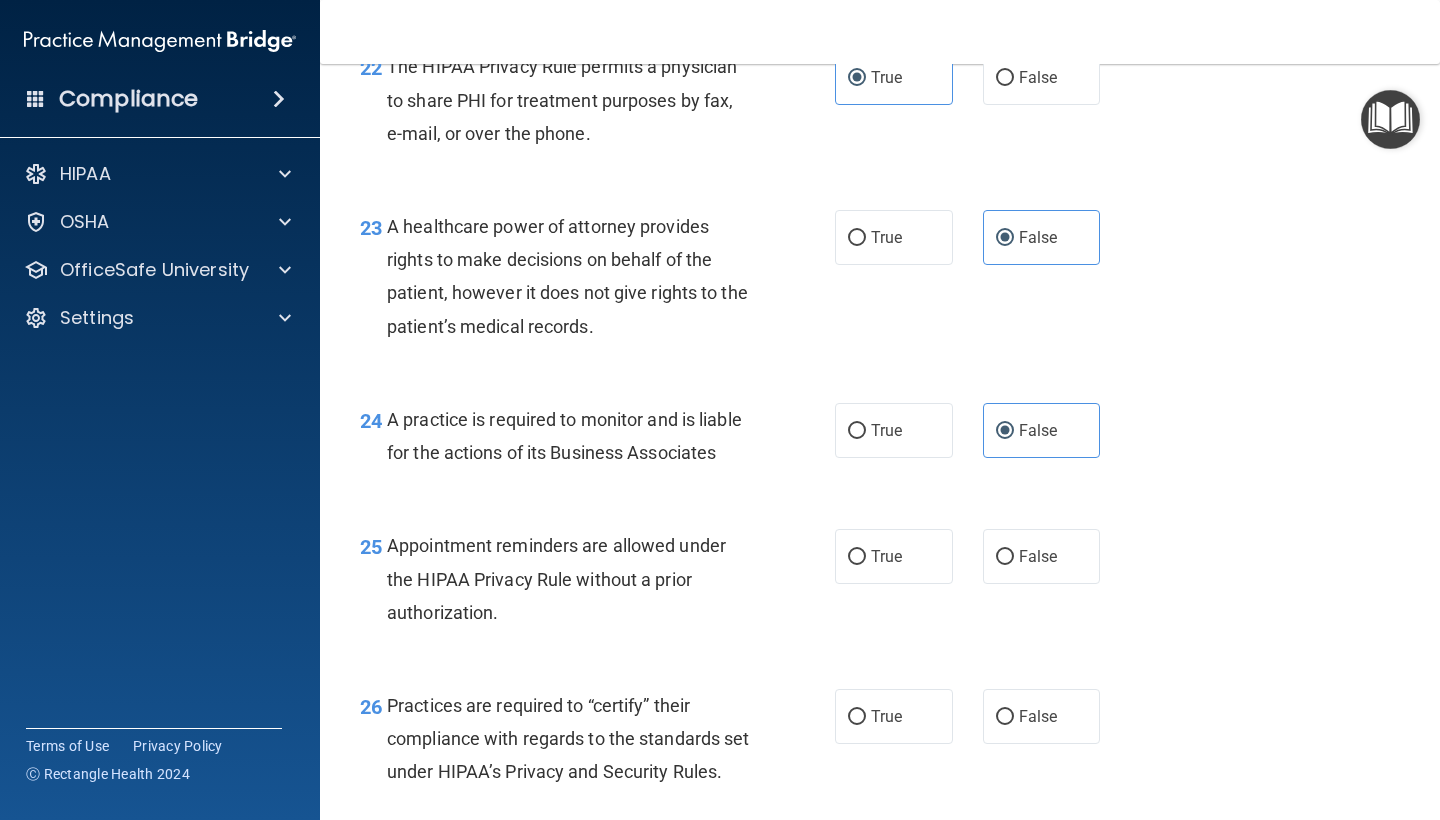 scroll, scrollTop: 4090, scrollLeft: 0, axis: vertical 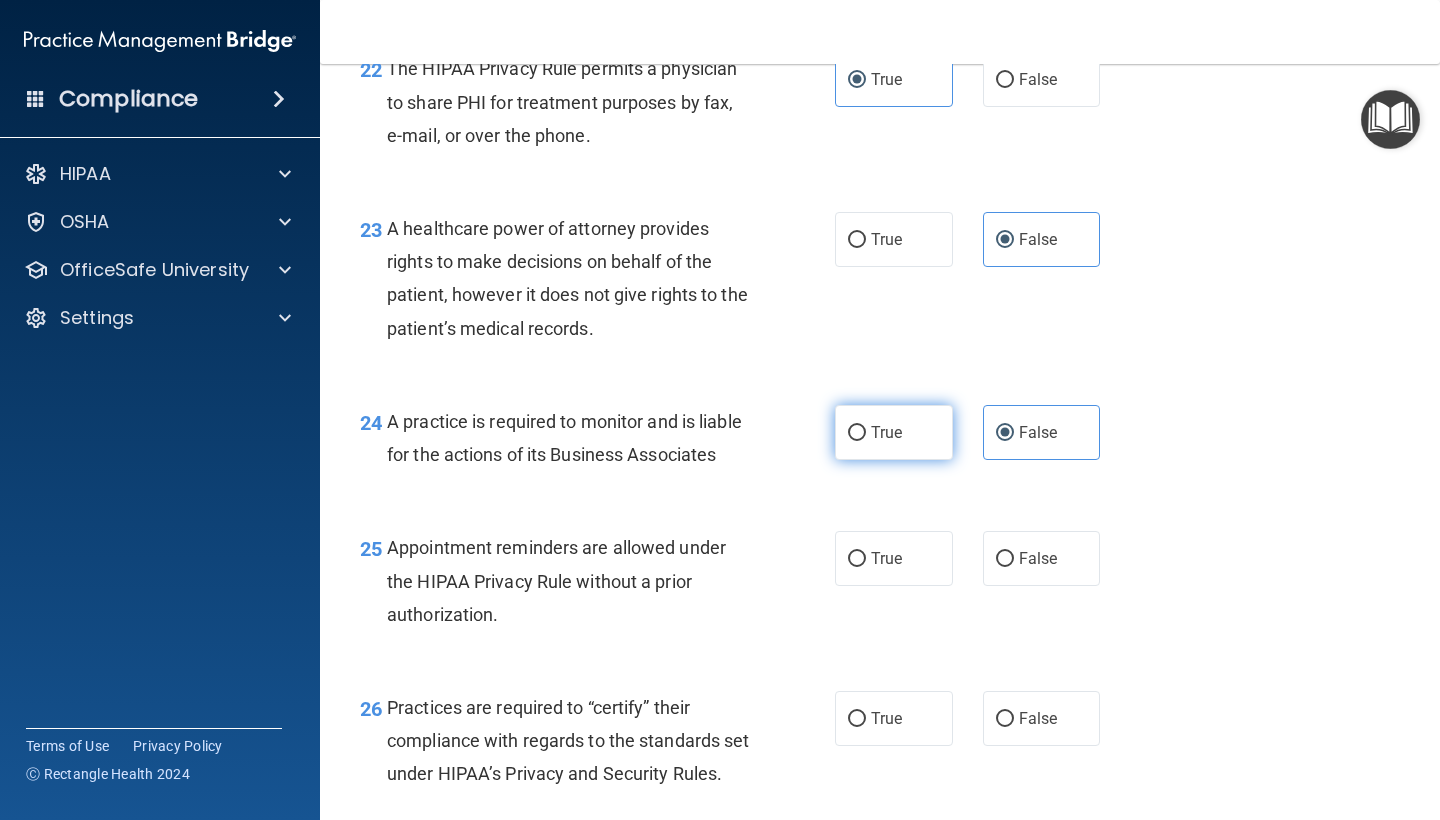 click on "True" at bounding box center (886, 432) 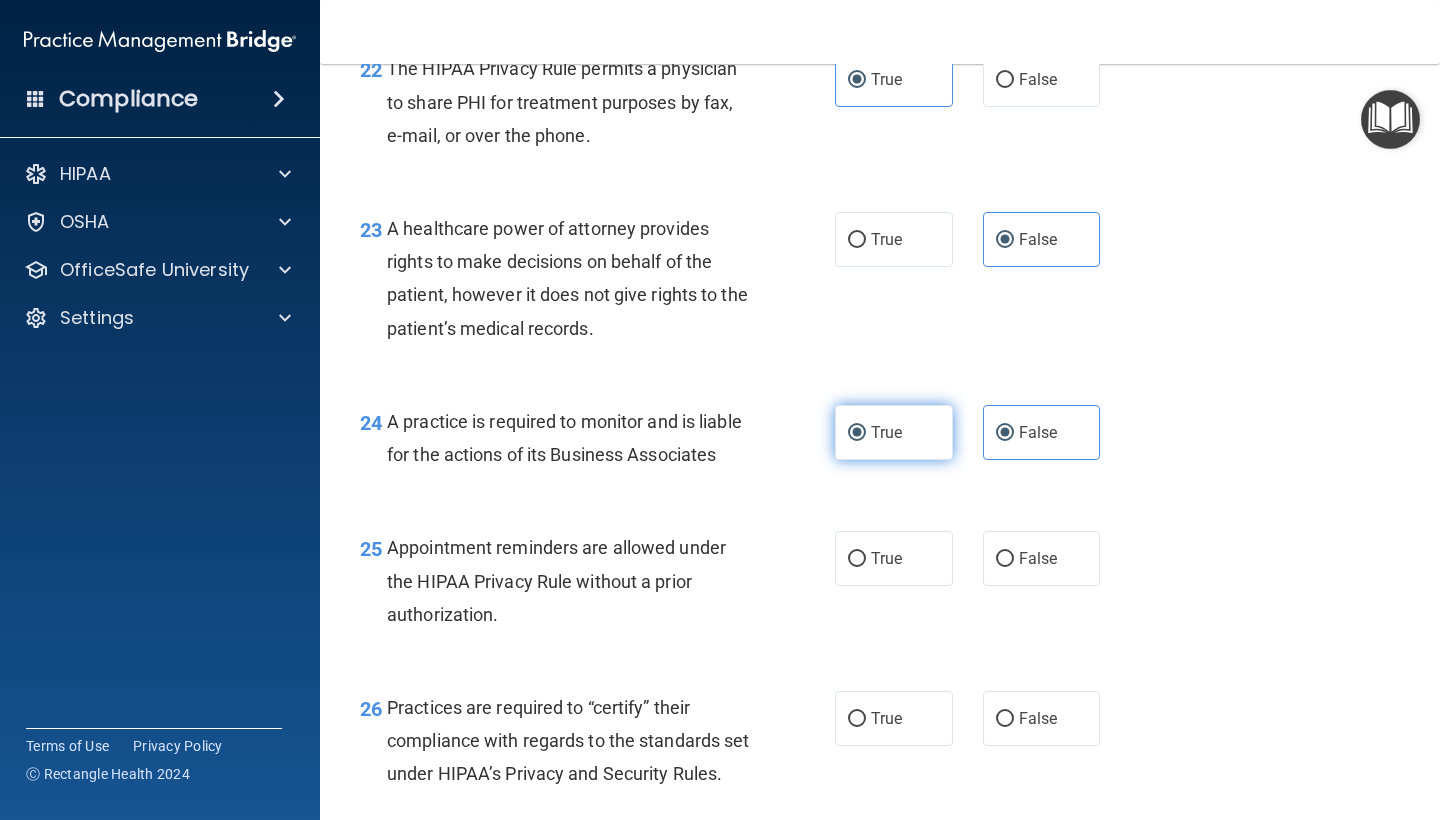 radio on "false" 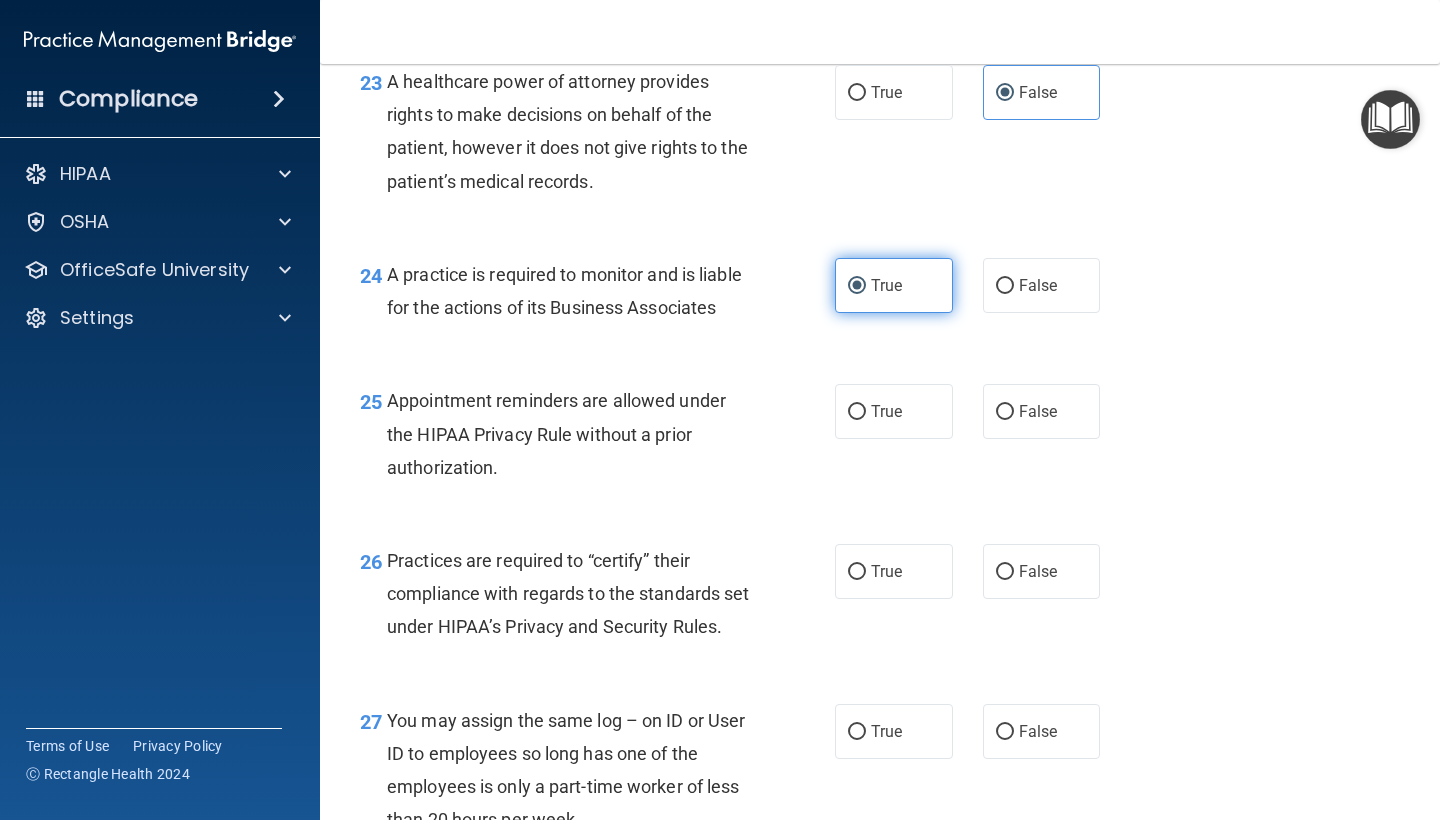 scroll, scrollTop: 4242, scrollLeft: 0, axis: vertical 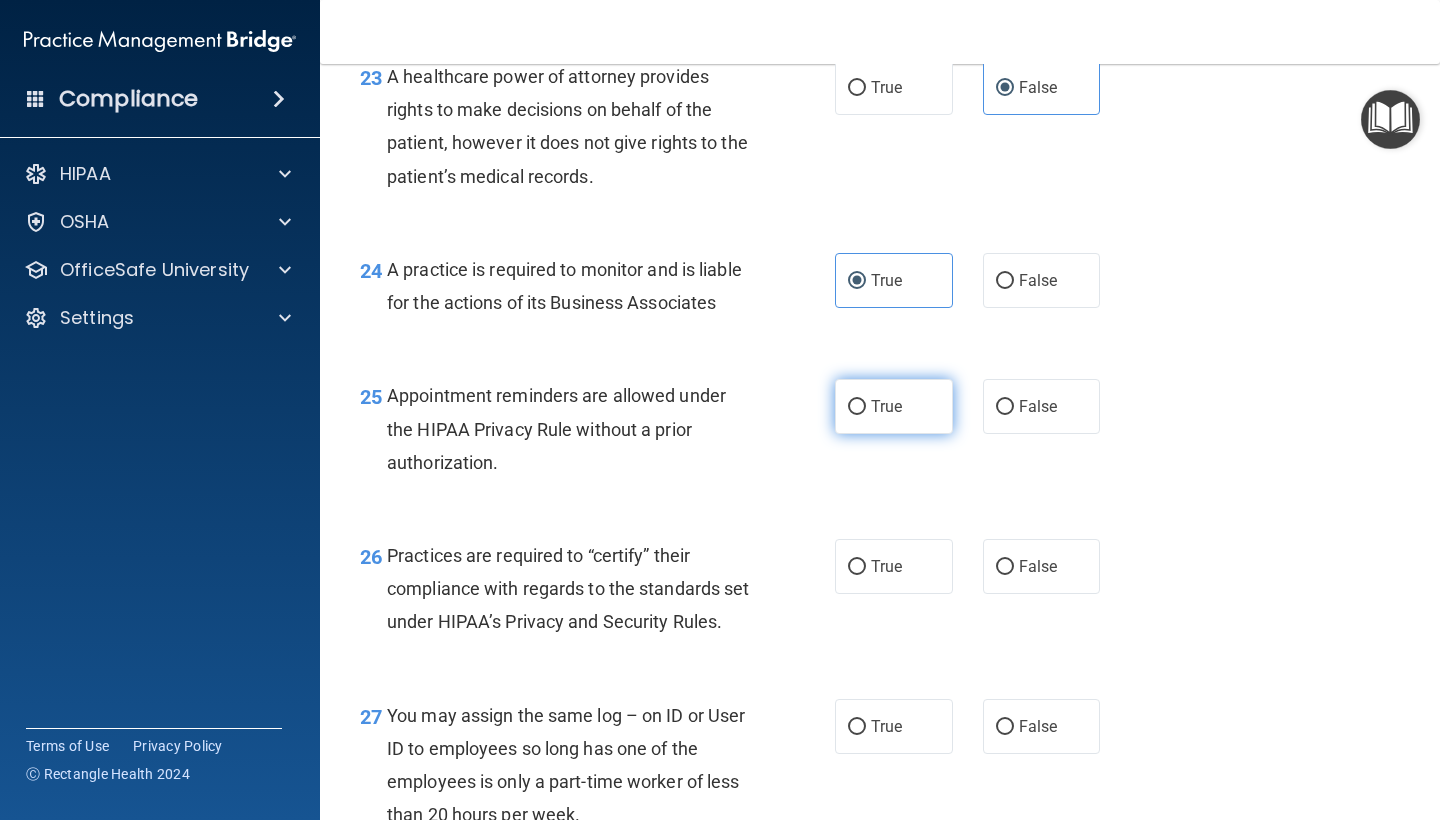 click on "True" at bounding box center [894, 406] 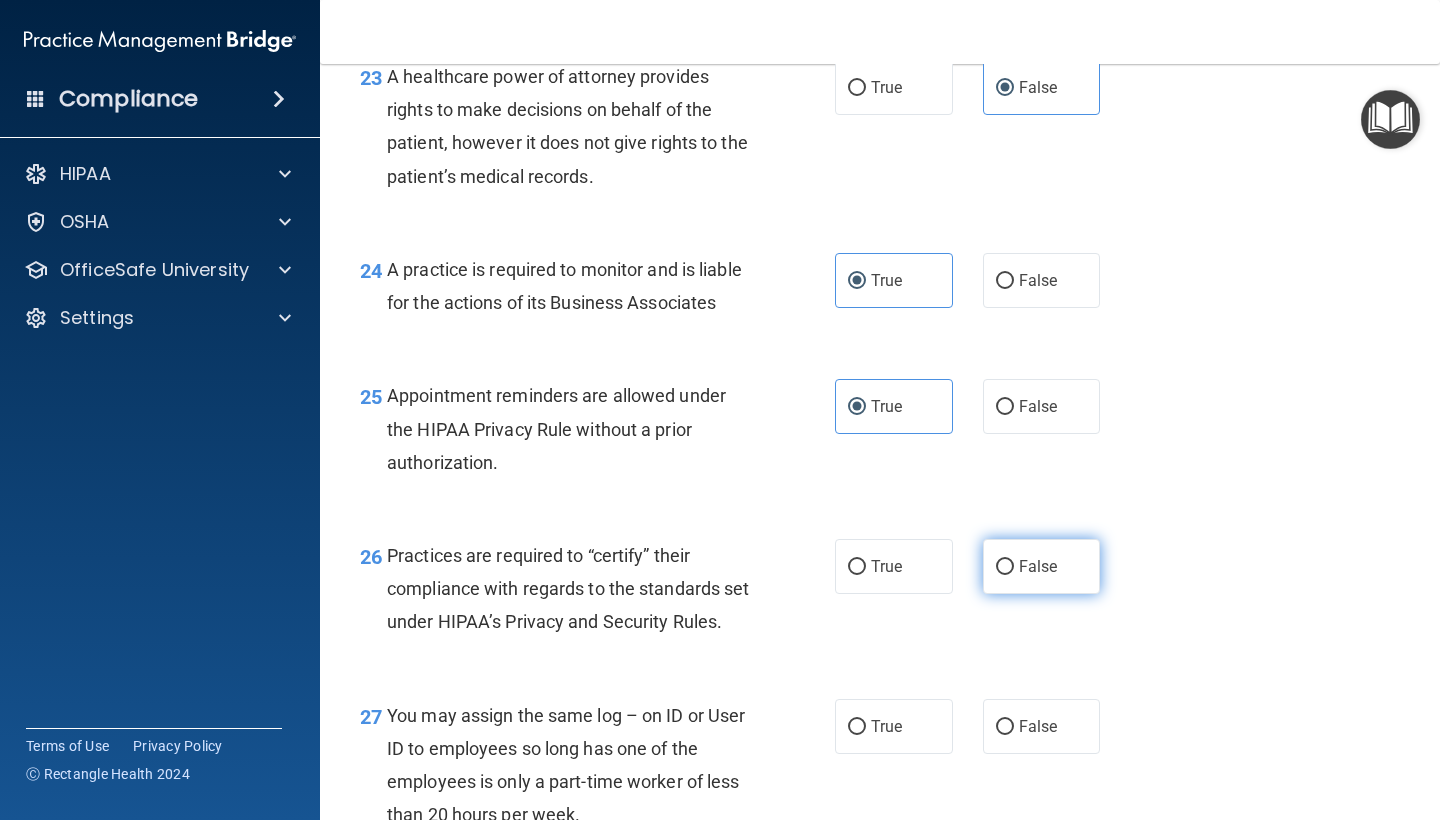 click on "False" at bounding box center (1005, 567) 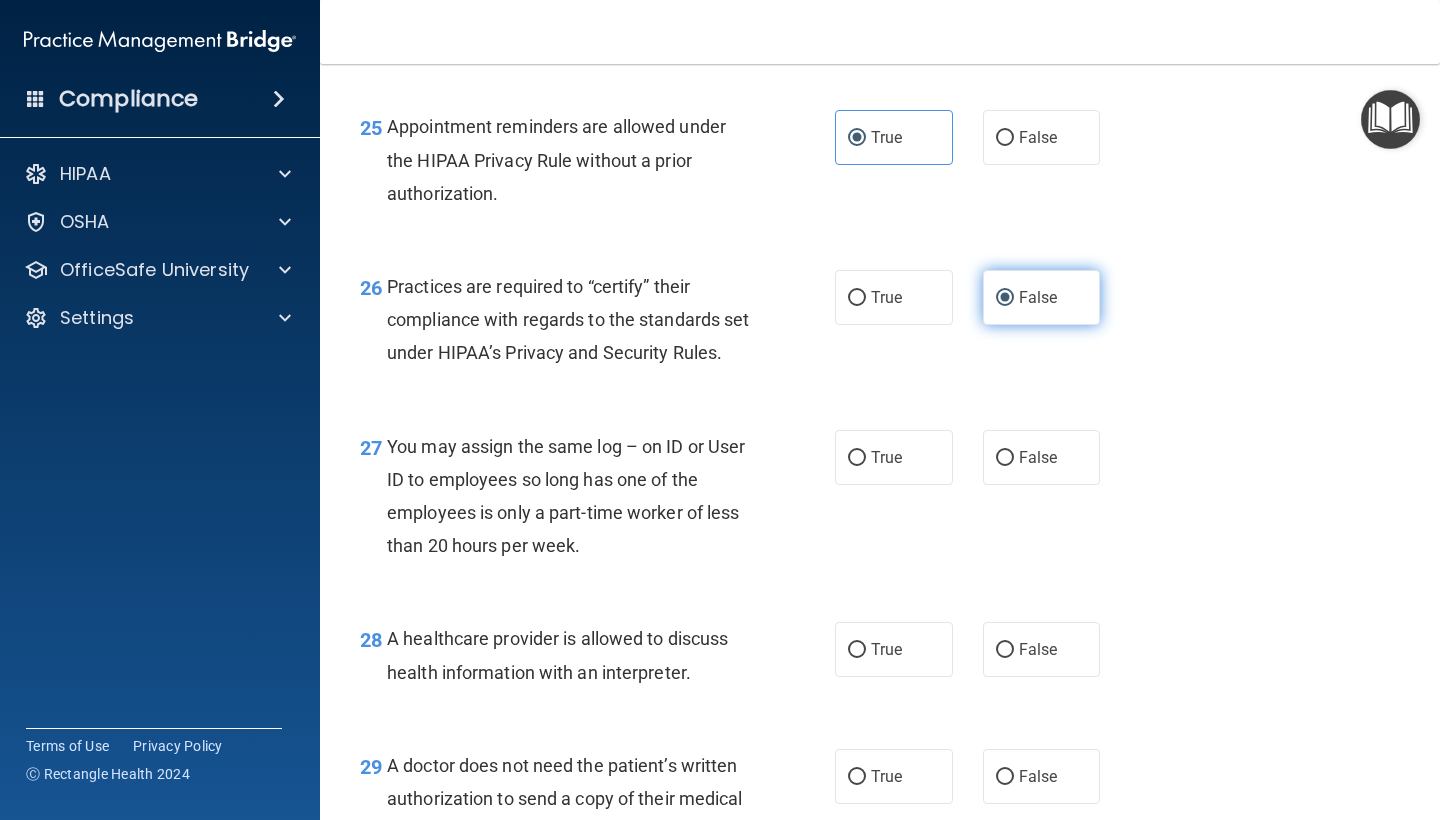 scroll, scrollTop: 4512, scrollLeft: 0, axis: vertical 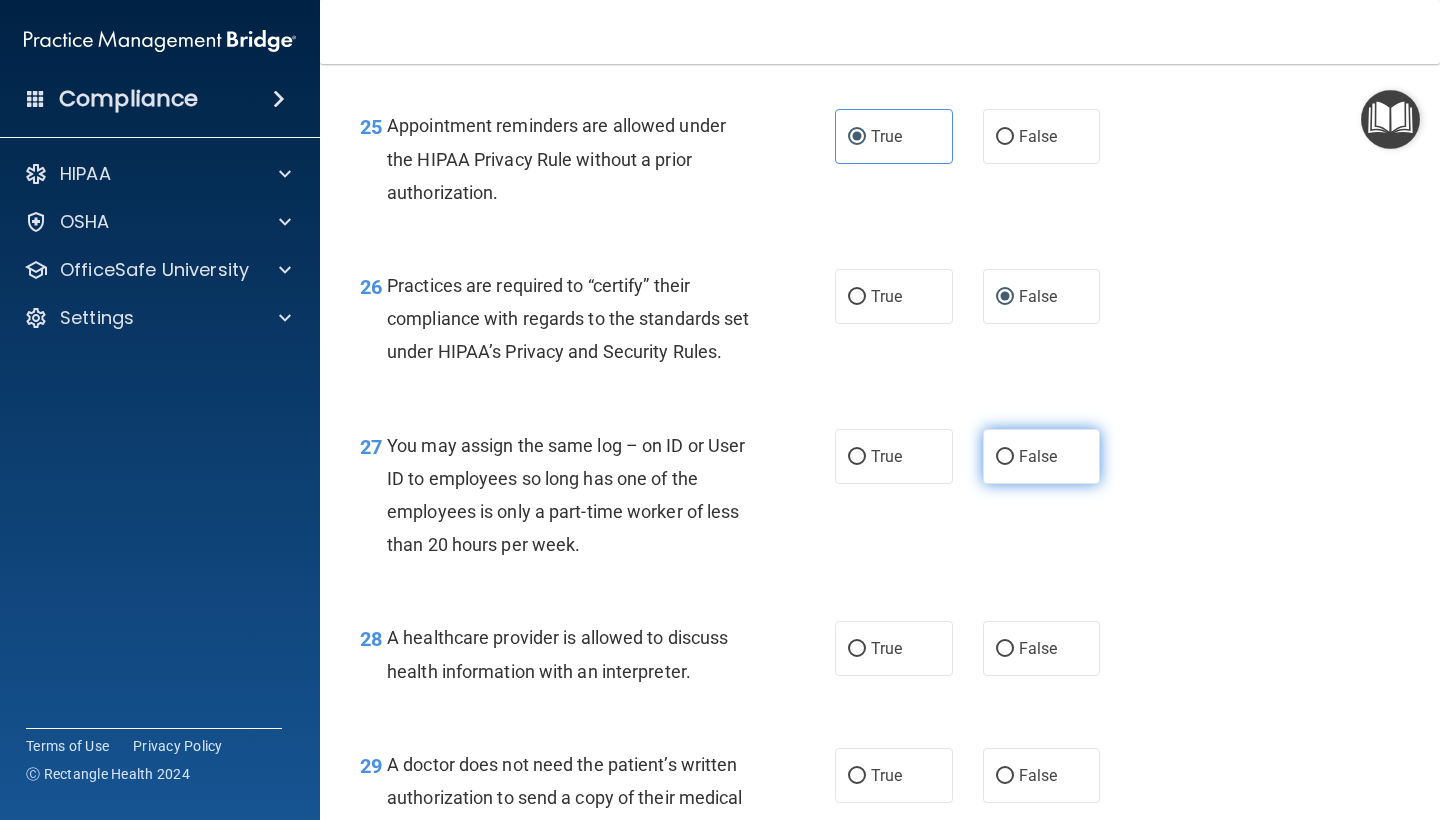click on "False" at bounding box center [1042, 456] 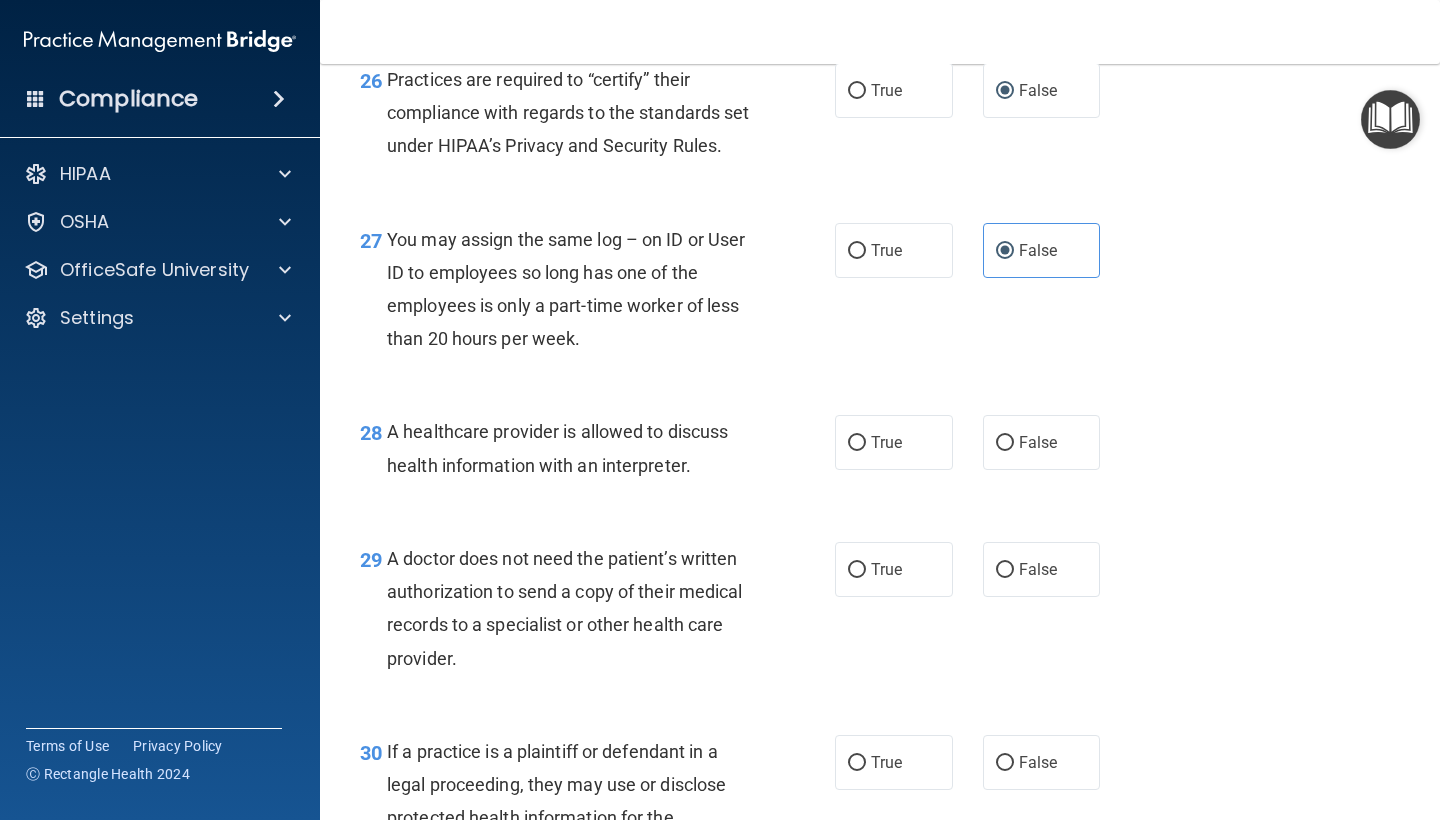scroll, scrollTop: 4721, scrollLeft: 0, axis: vertical 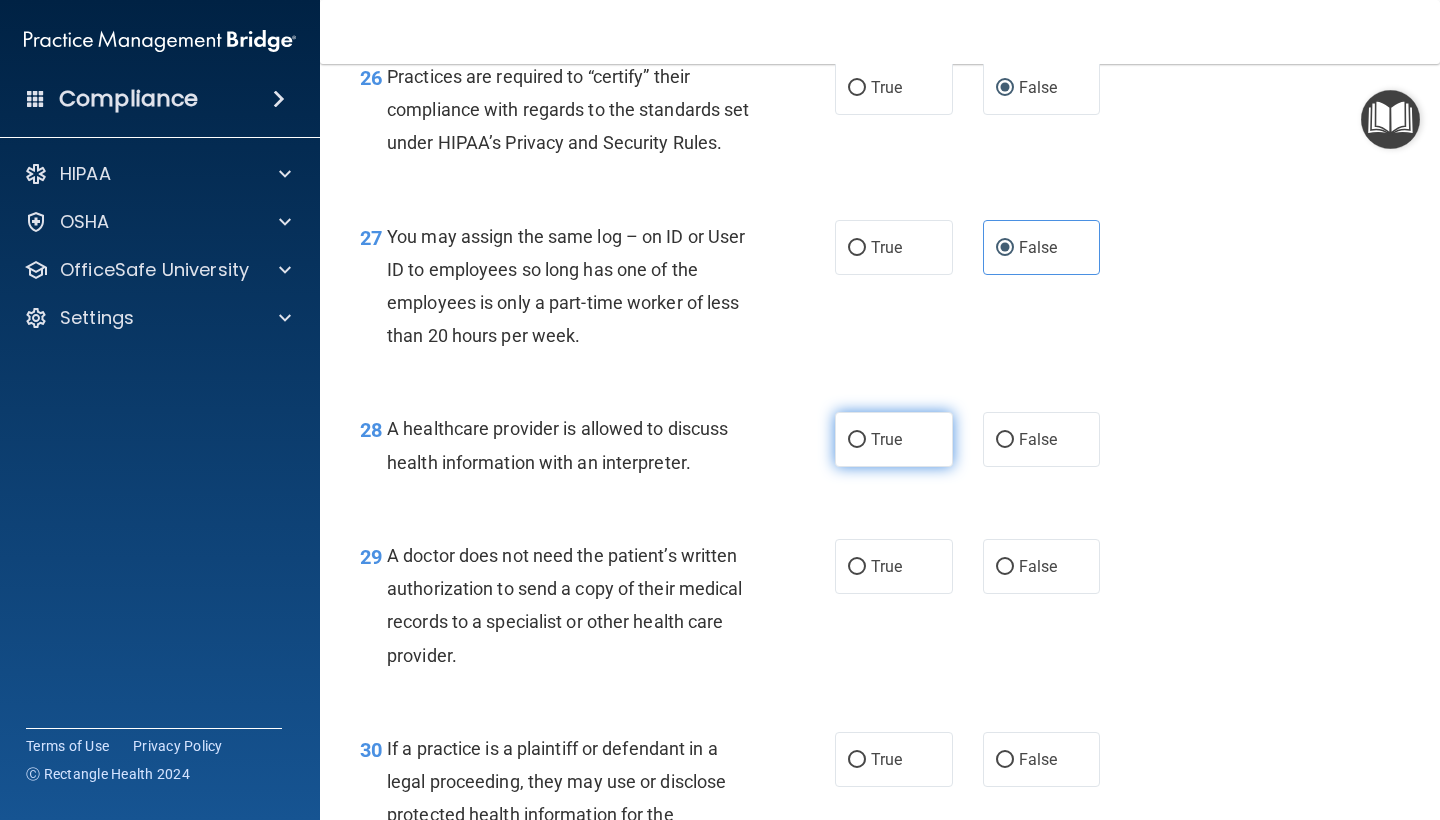 click on "True" at bounding box center (894, 439) 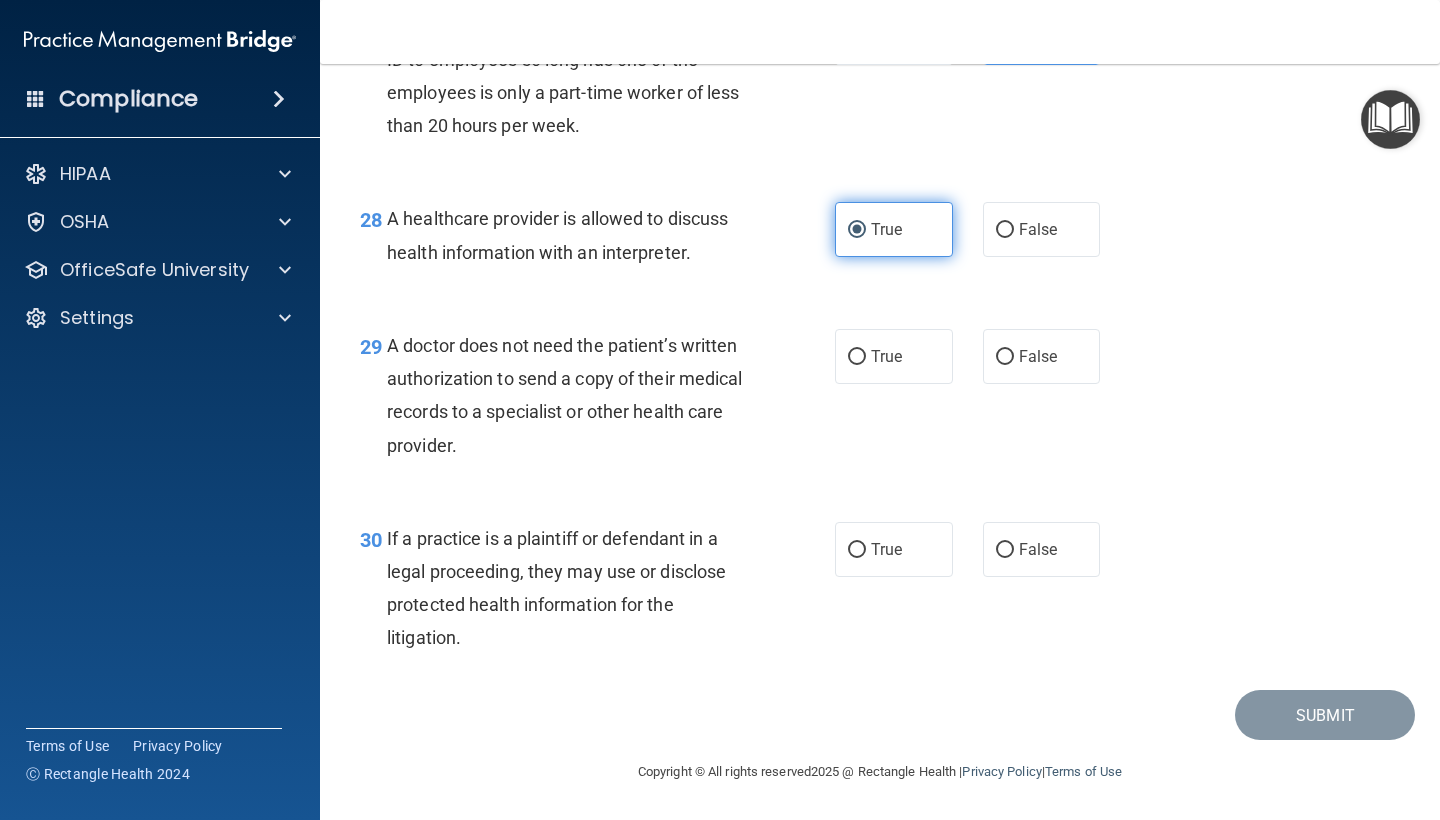 scroll, scrollTop: 4939, scrollLeft: 0, axis: vertical 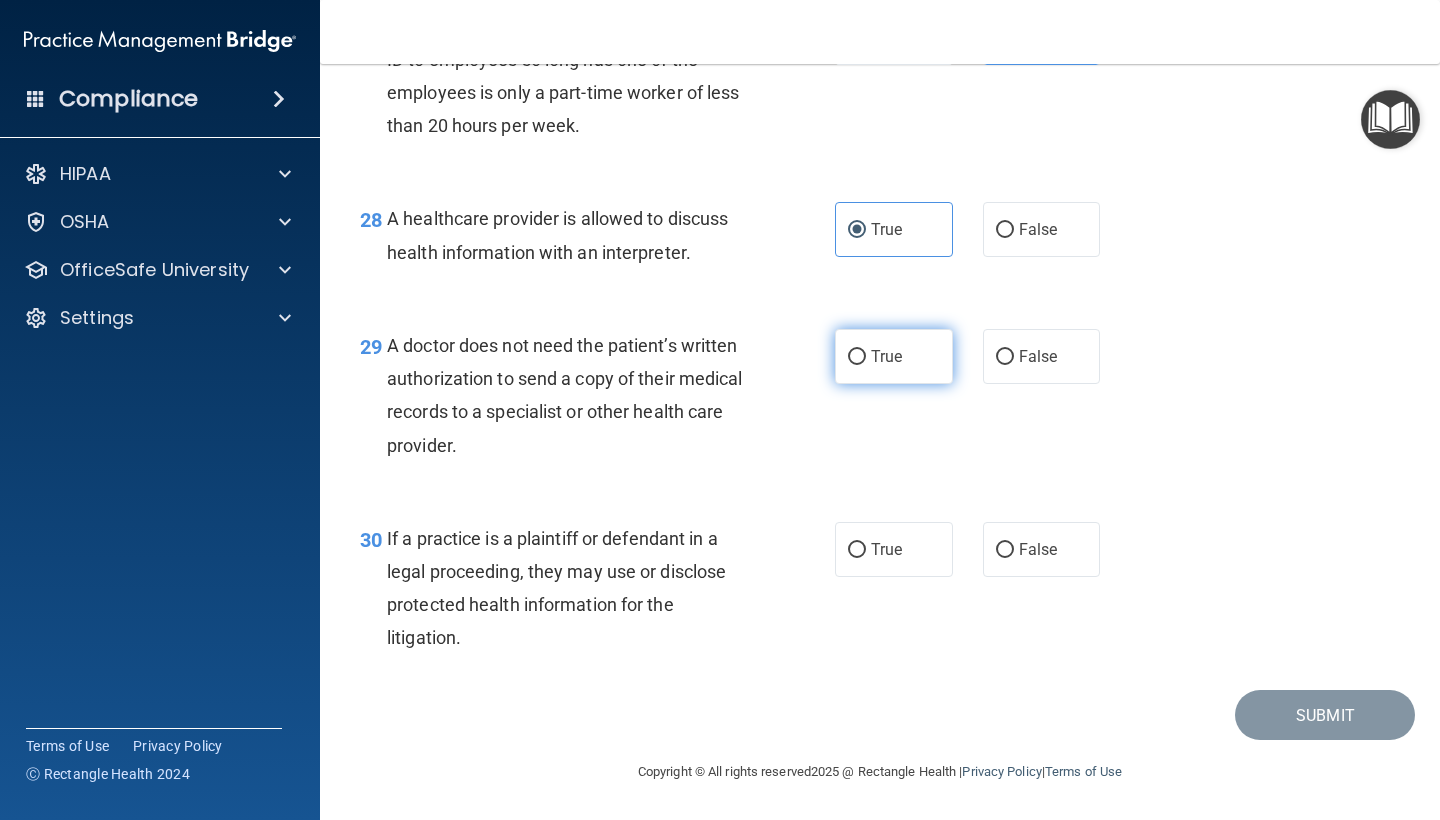 click on "True" at bounding box center [886, 356] 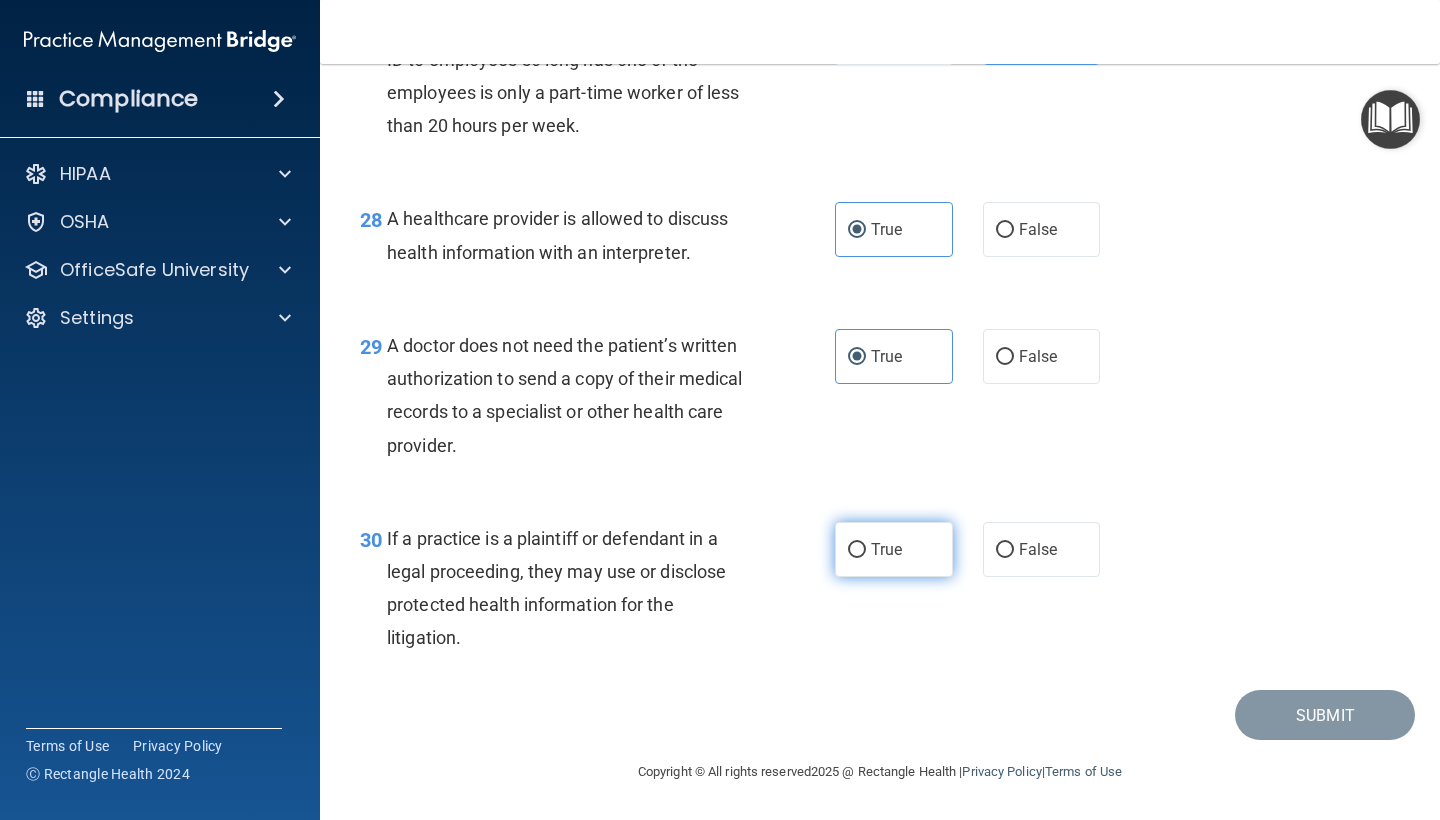 click on "True" at bounding box center [894, 549] 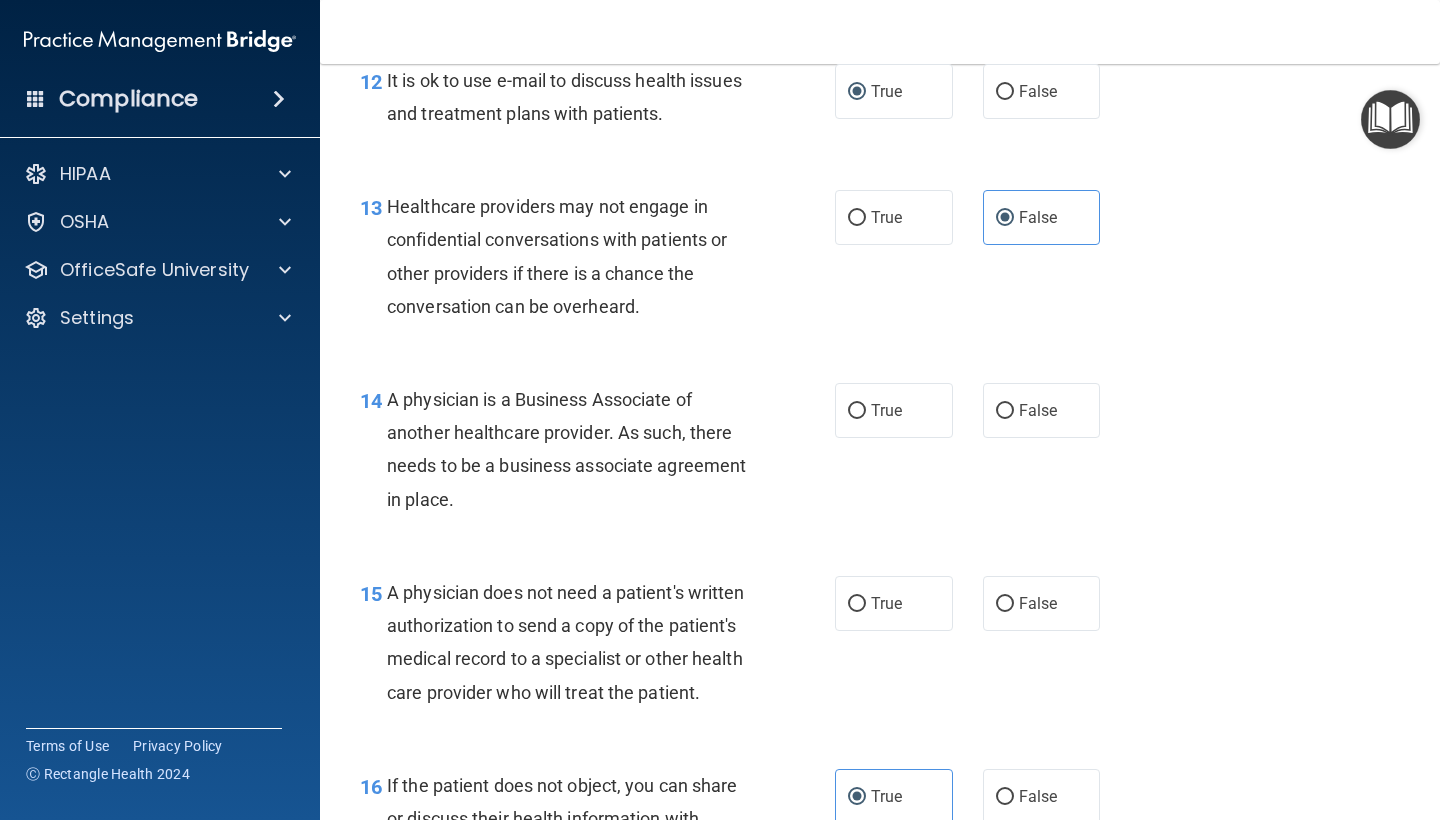 scroll, scrollTop: 2321, scrollLeft: 0, axis: vertical 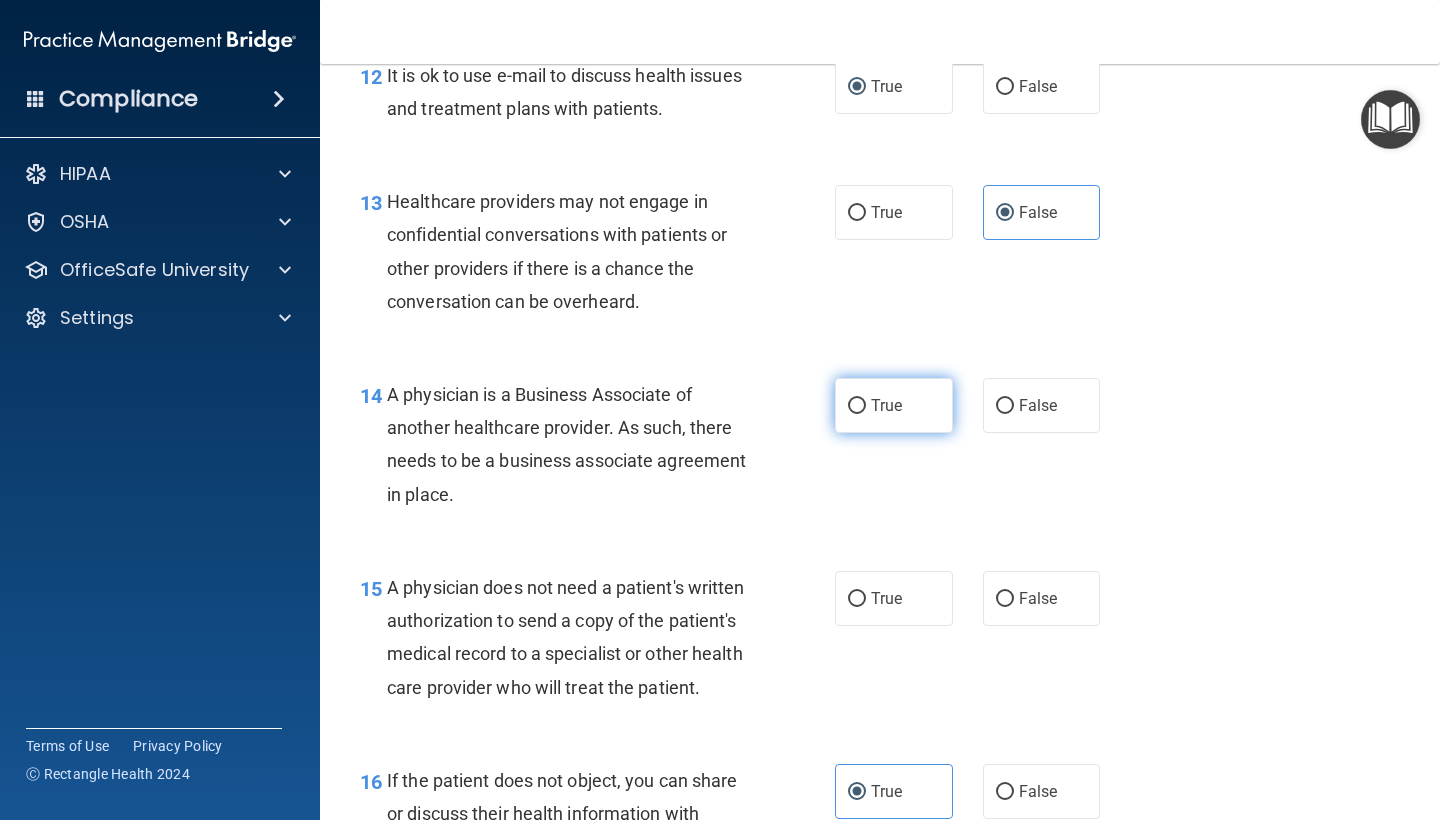 click on "True" at bounding box center (894, 405) 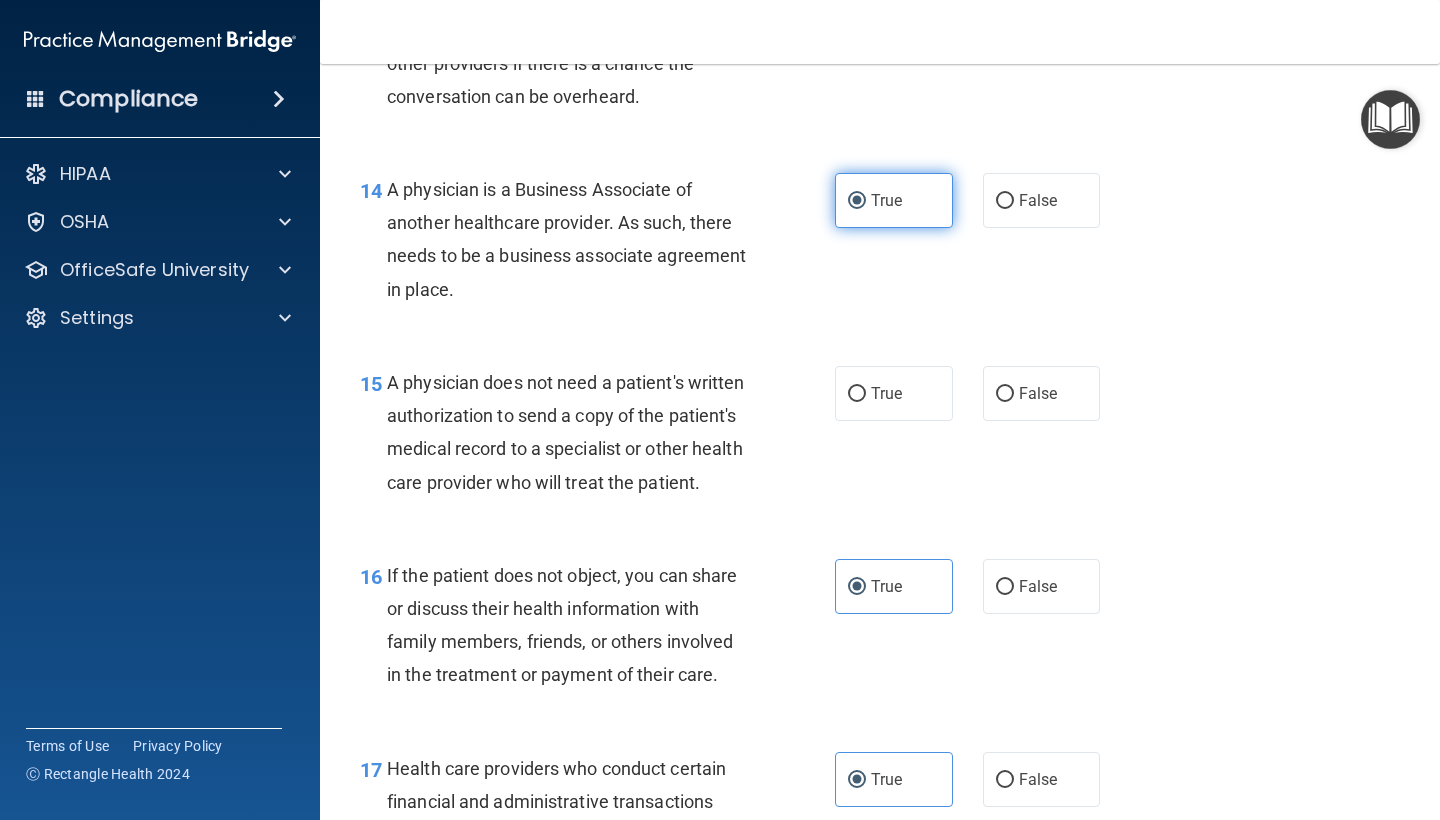 scroll, scrollTop: 2530, scrollLeft: 0, axis: vertical 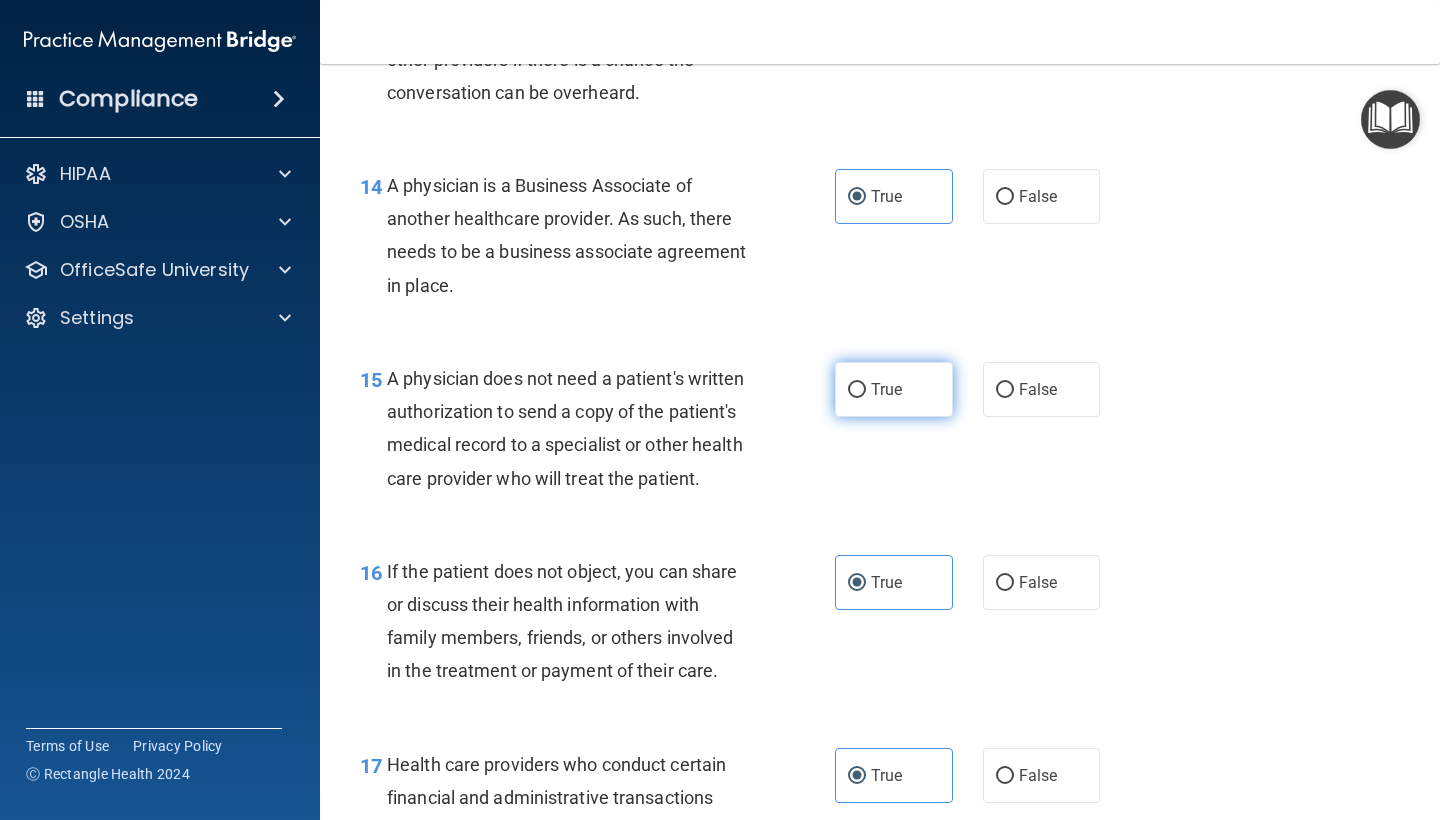 click on "True" at bounding box center [886, 389] 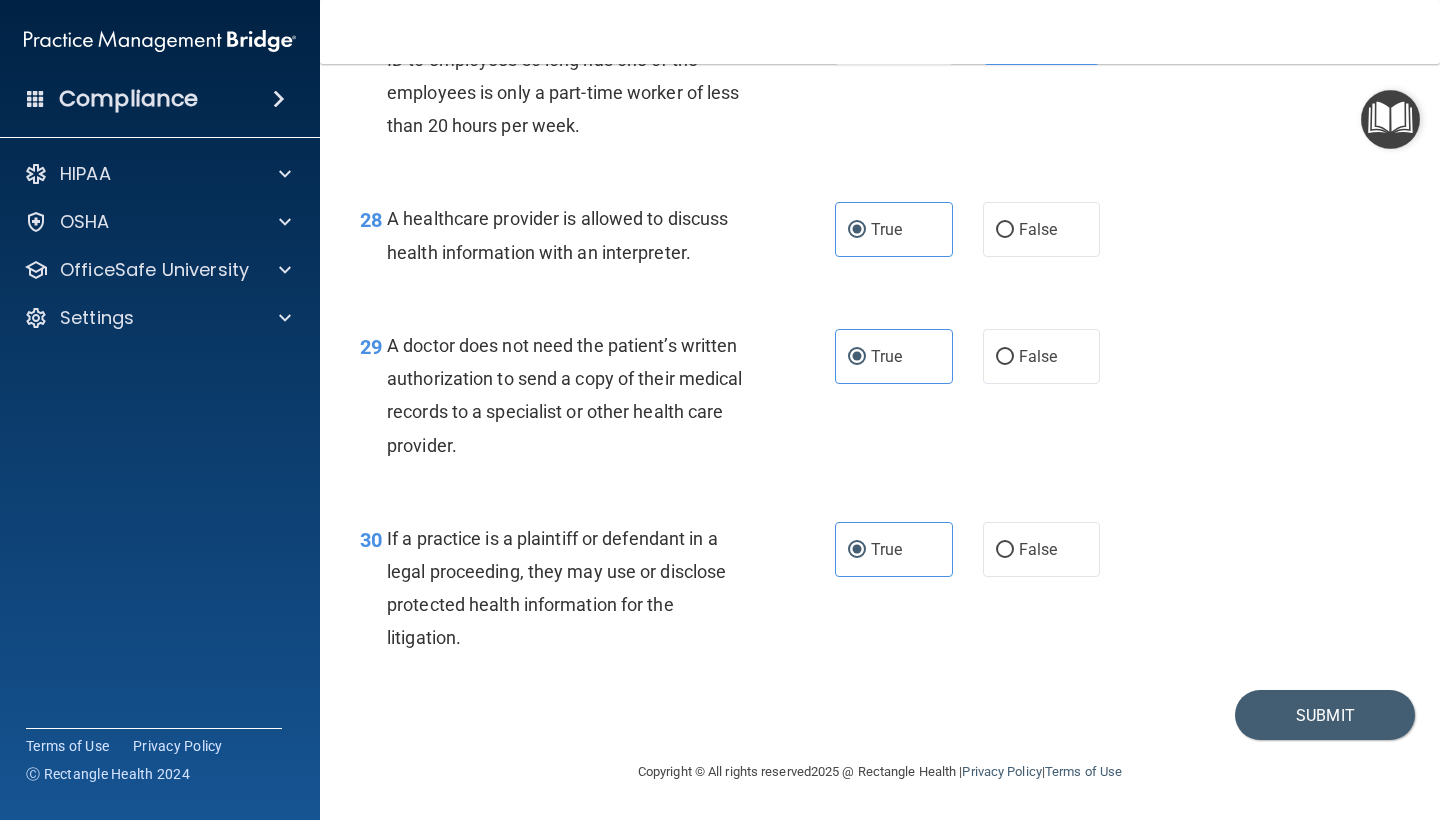 scroll, scrollTop: 4939, scrollLeft: 0, axis: vertical 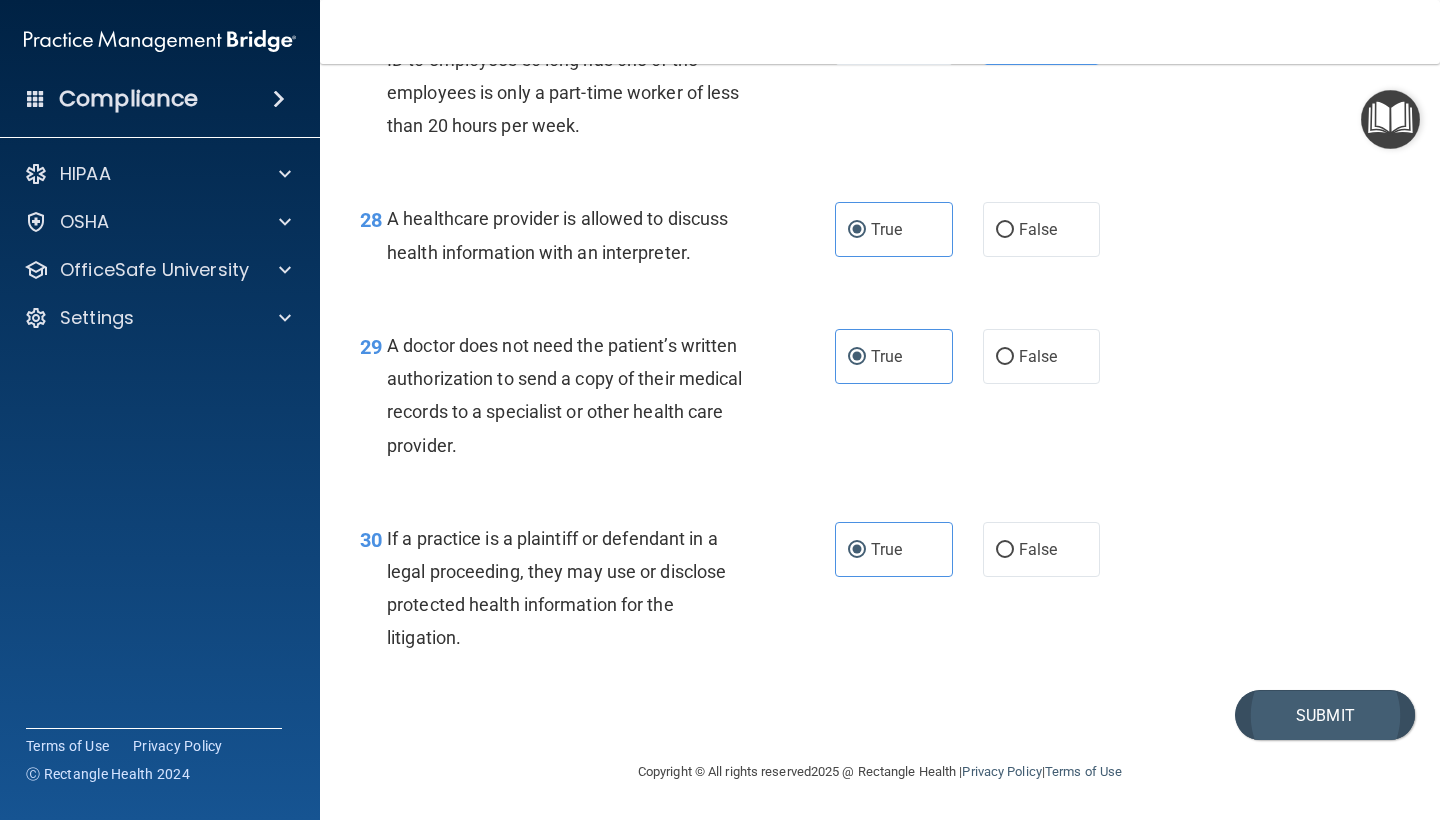 click on "Submit" at bounding box center (1325, 715) 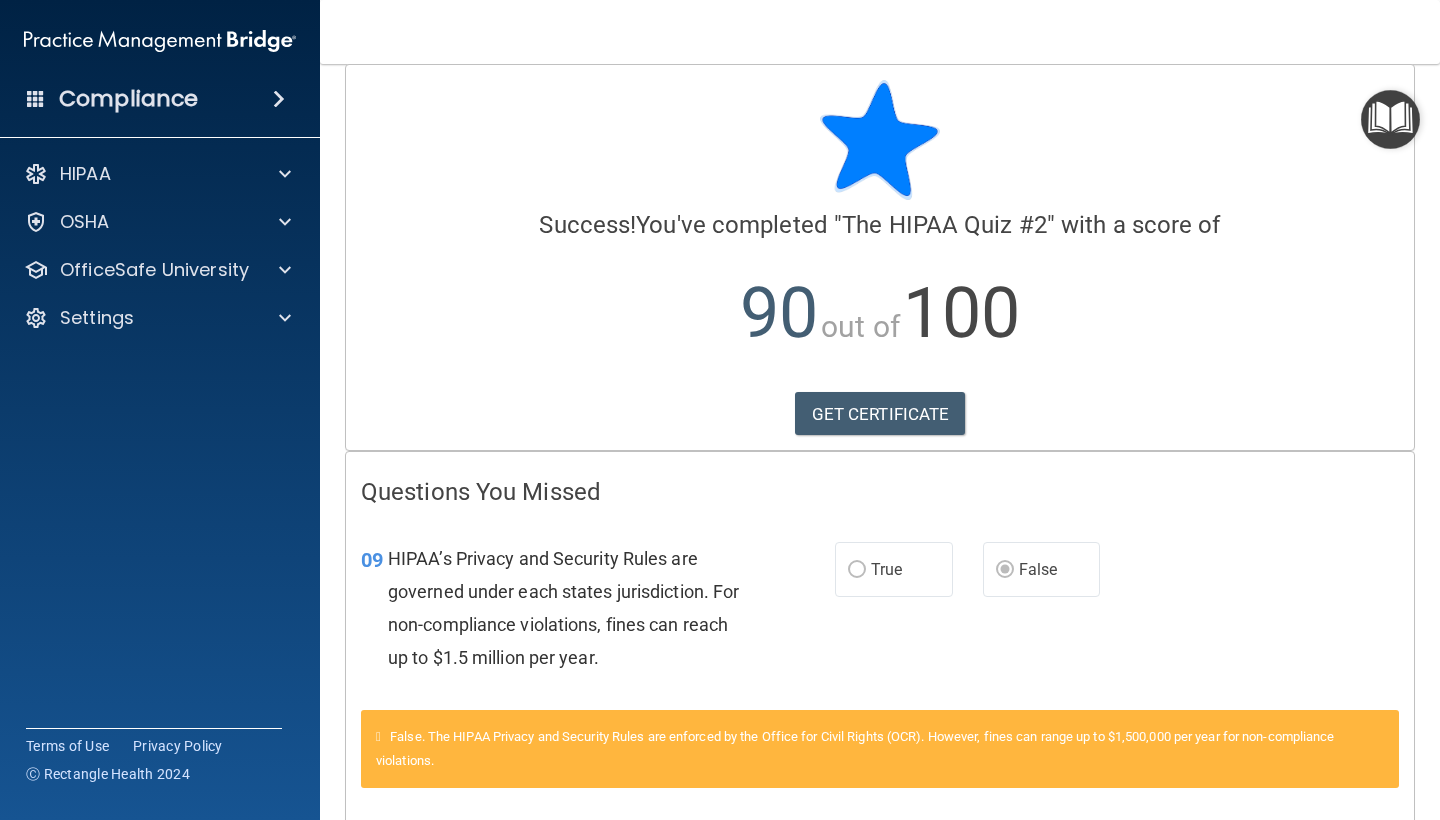 scroll, scrollTop: 23, scrollLeft: 0, axis: vertical 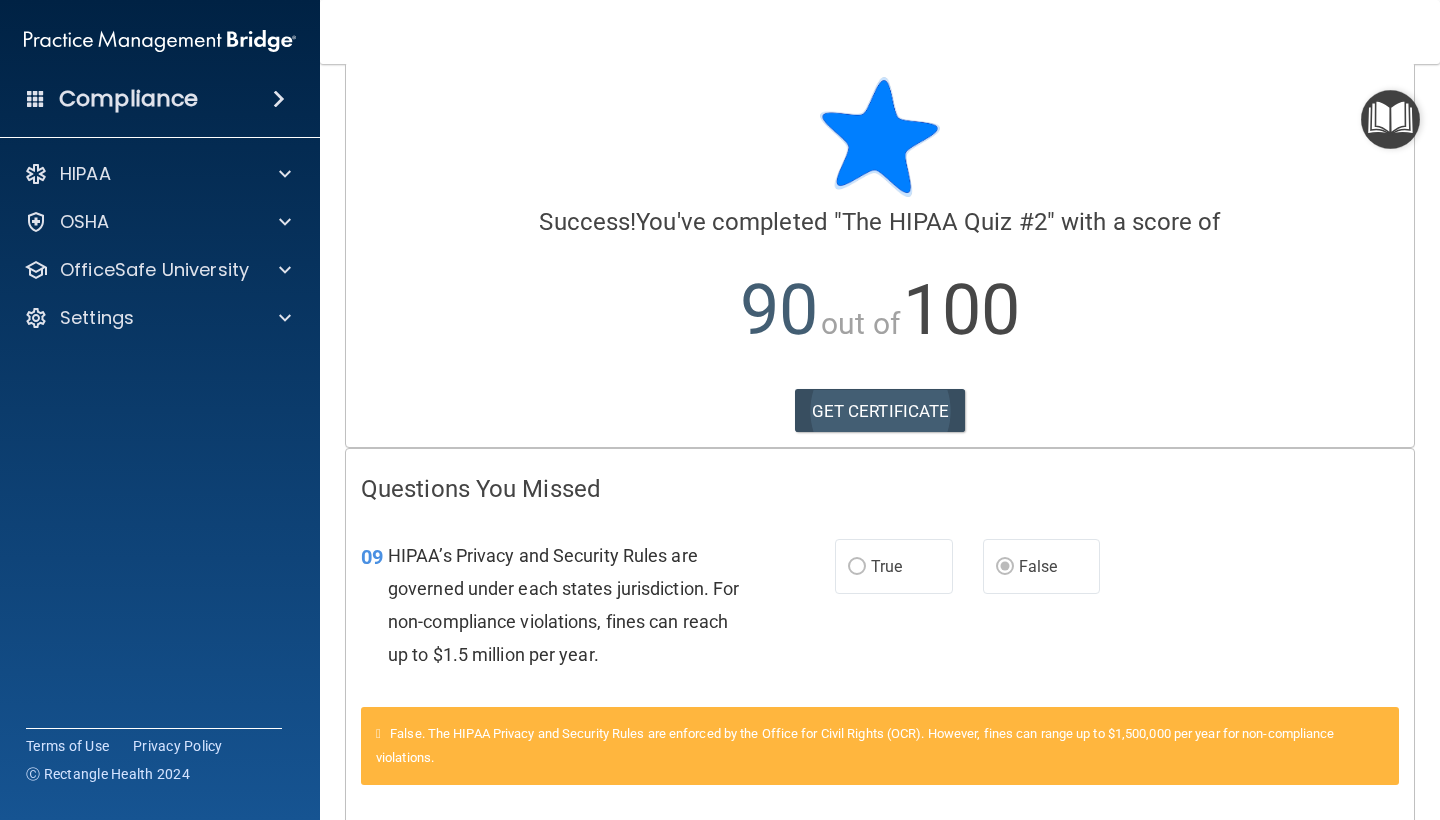 click on "GET CERTIFICATE" at bounding box center [880, 411] 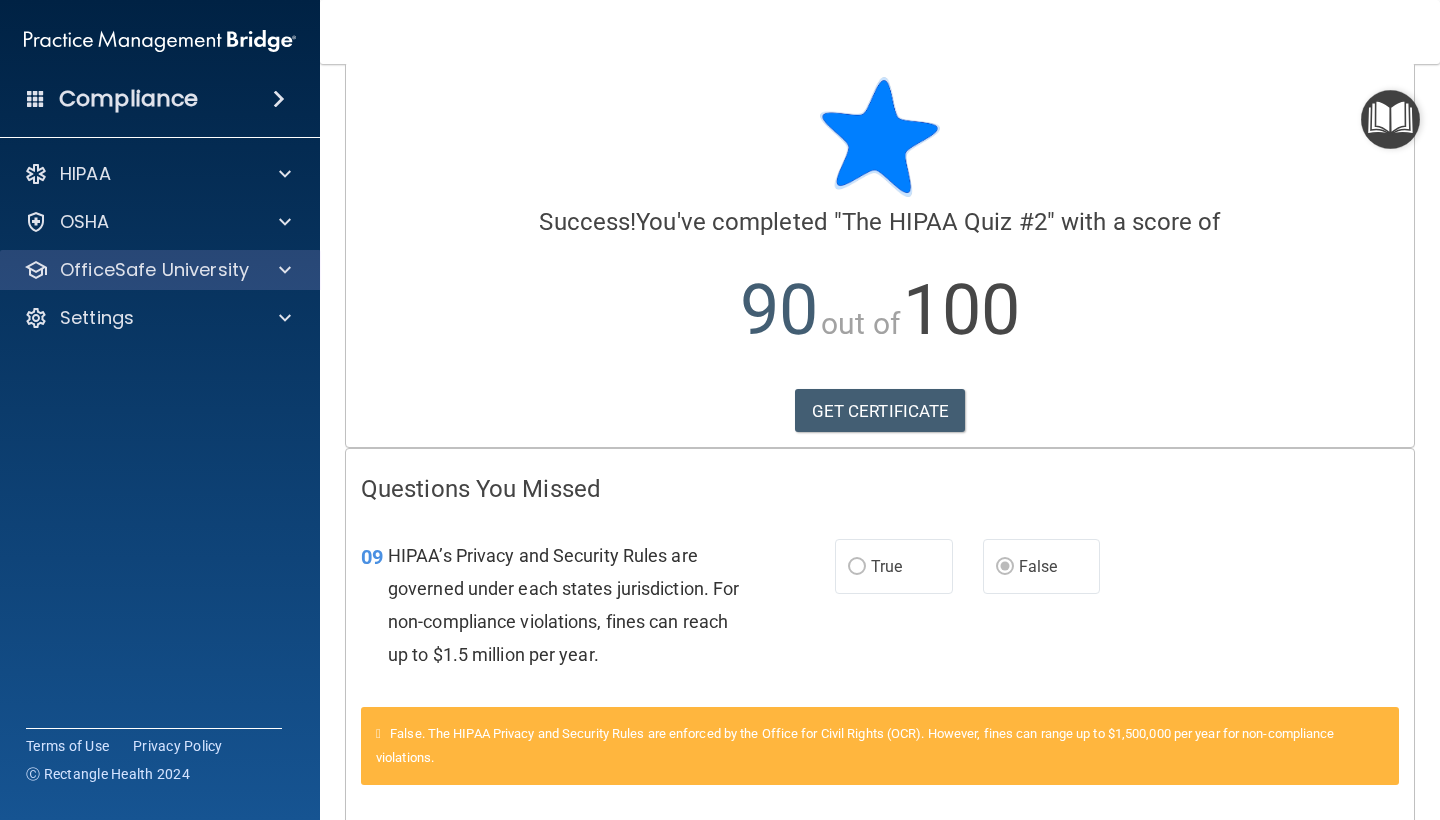 click on "OfficeSafe University" at bounding box center [154, 270] 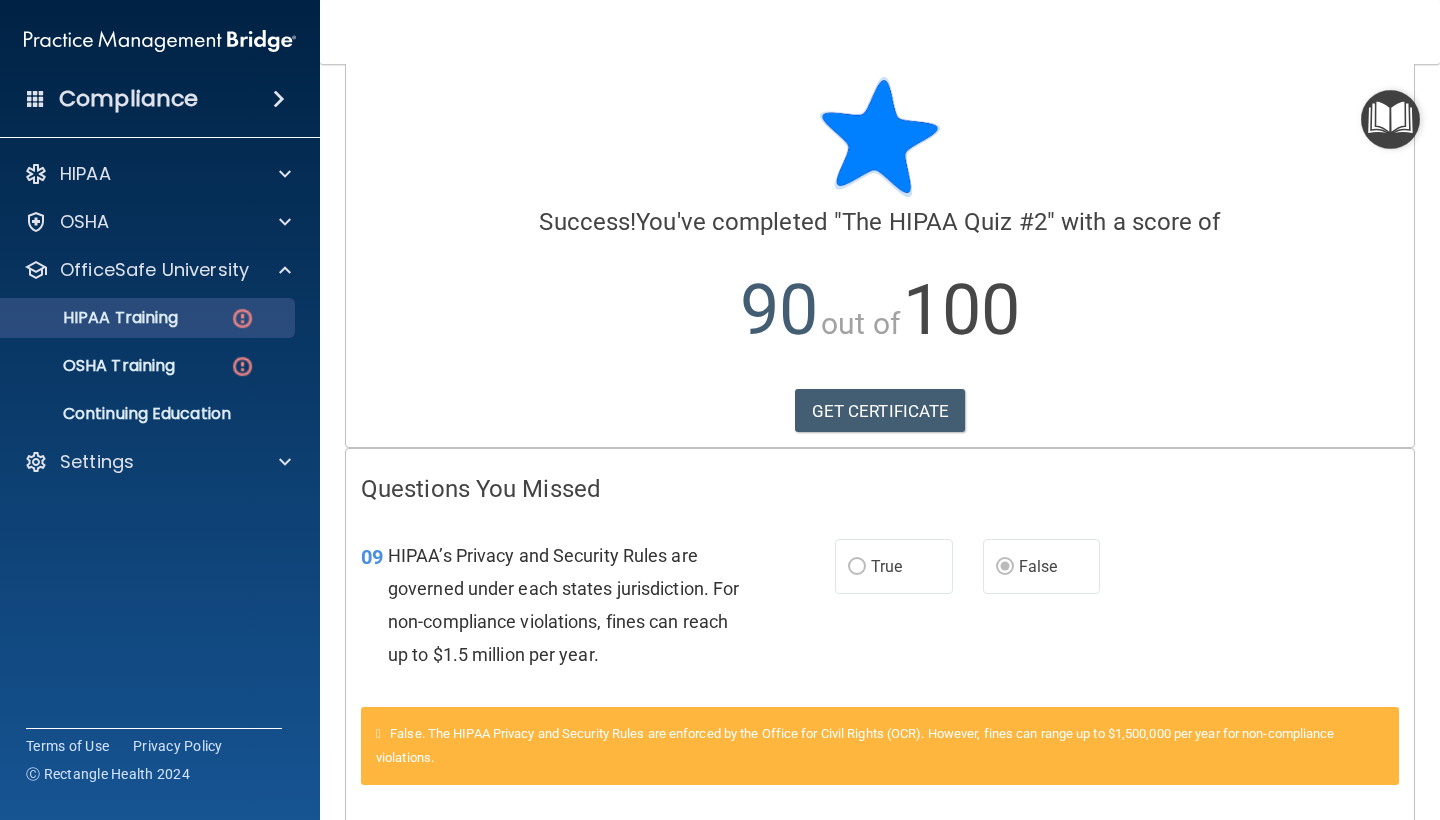 click on "HIPAA Training" at bounding box center [95, 318] 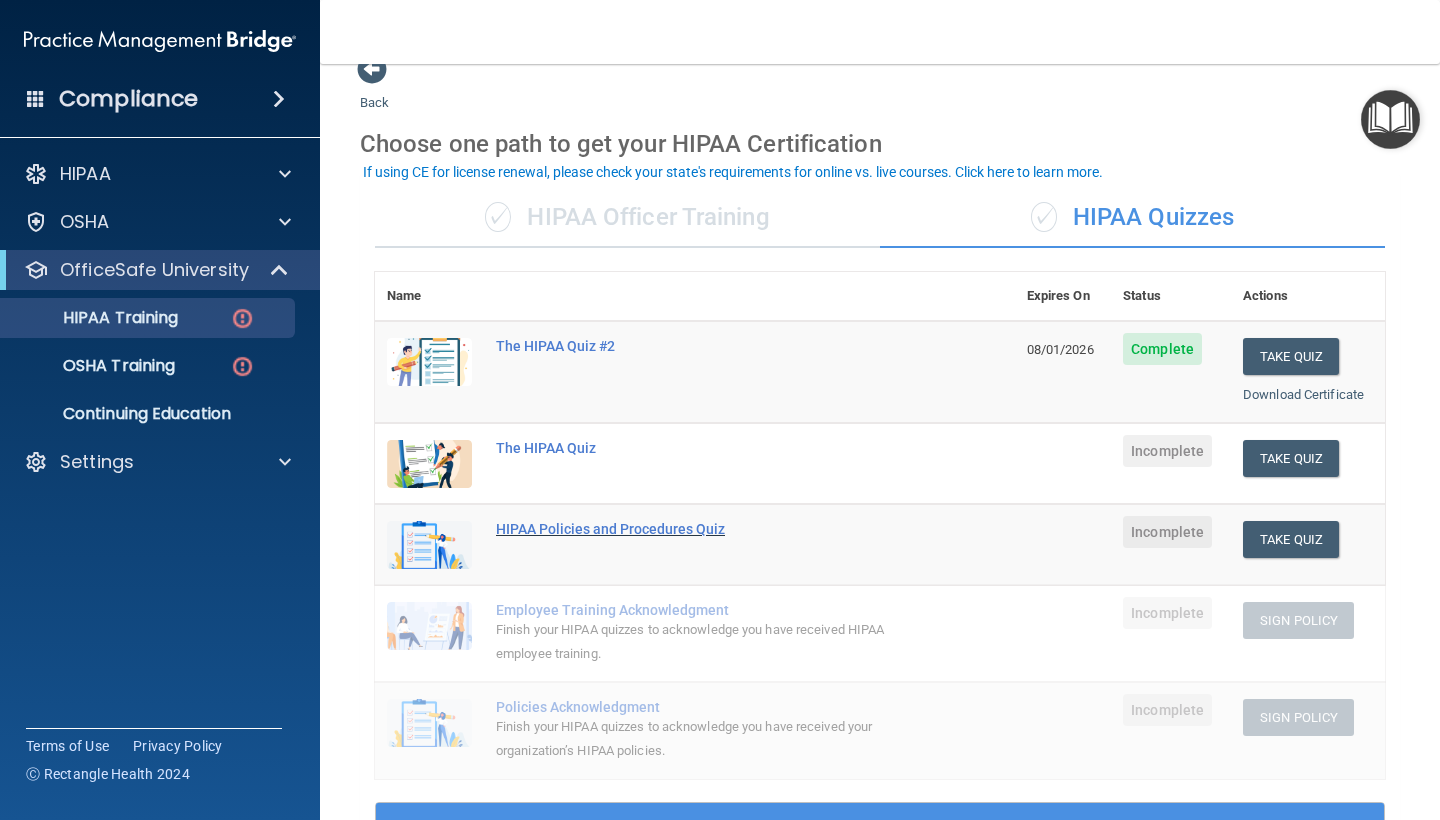 scroll, scrollTop: 21, scrollLeft: 0, axis: vertical 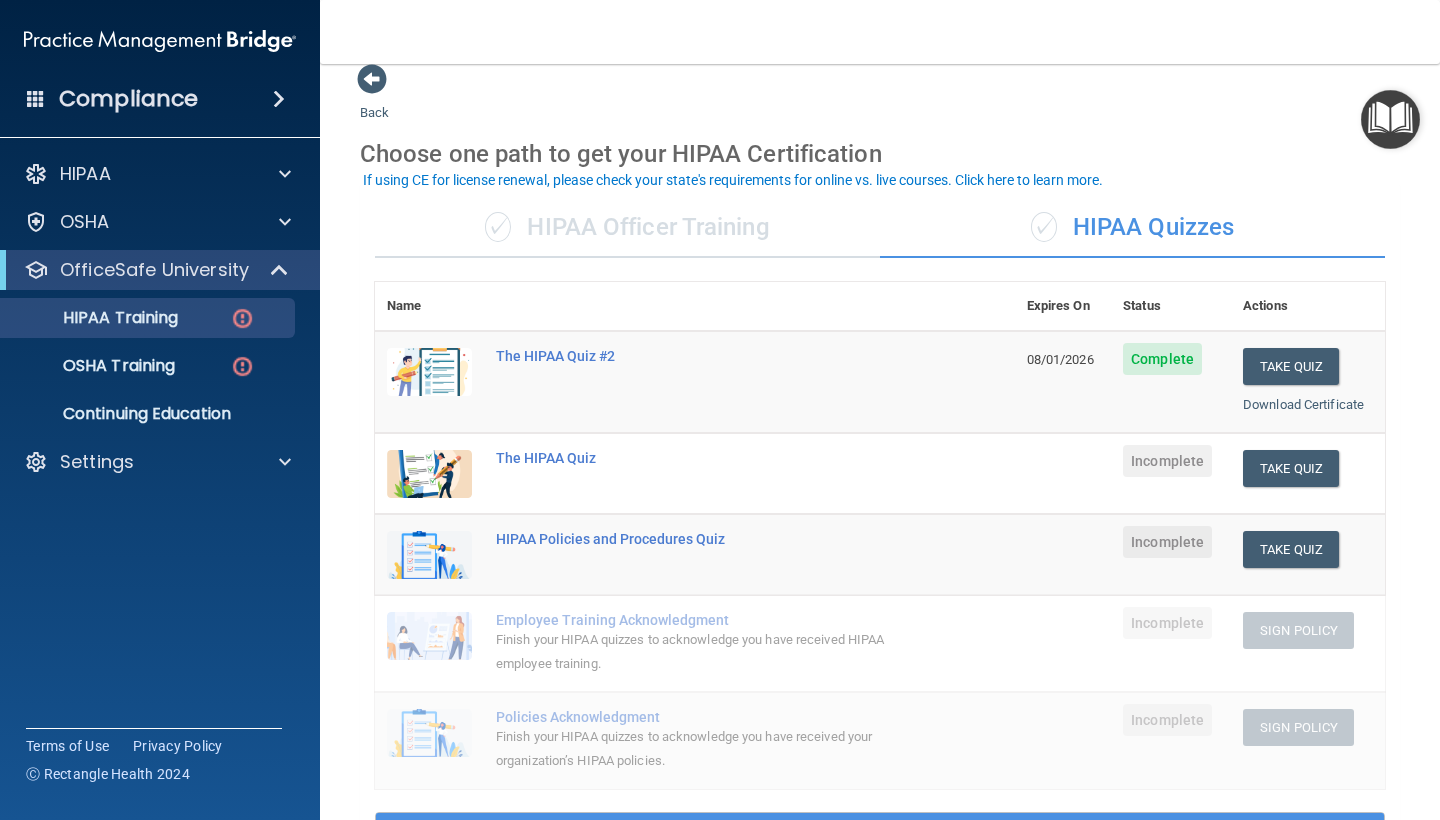 click on "✓   HIPAA Officer Training" at bounding box center [627, 228] 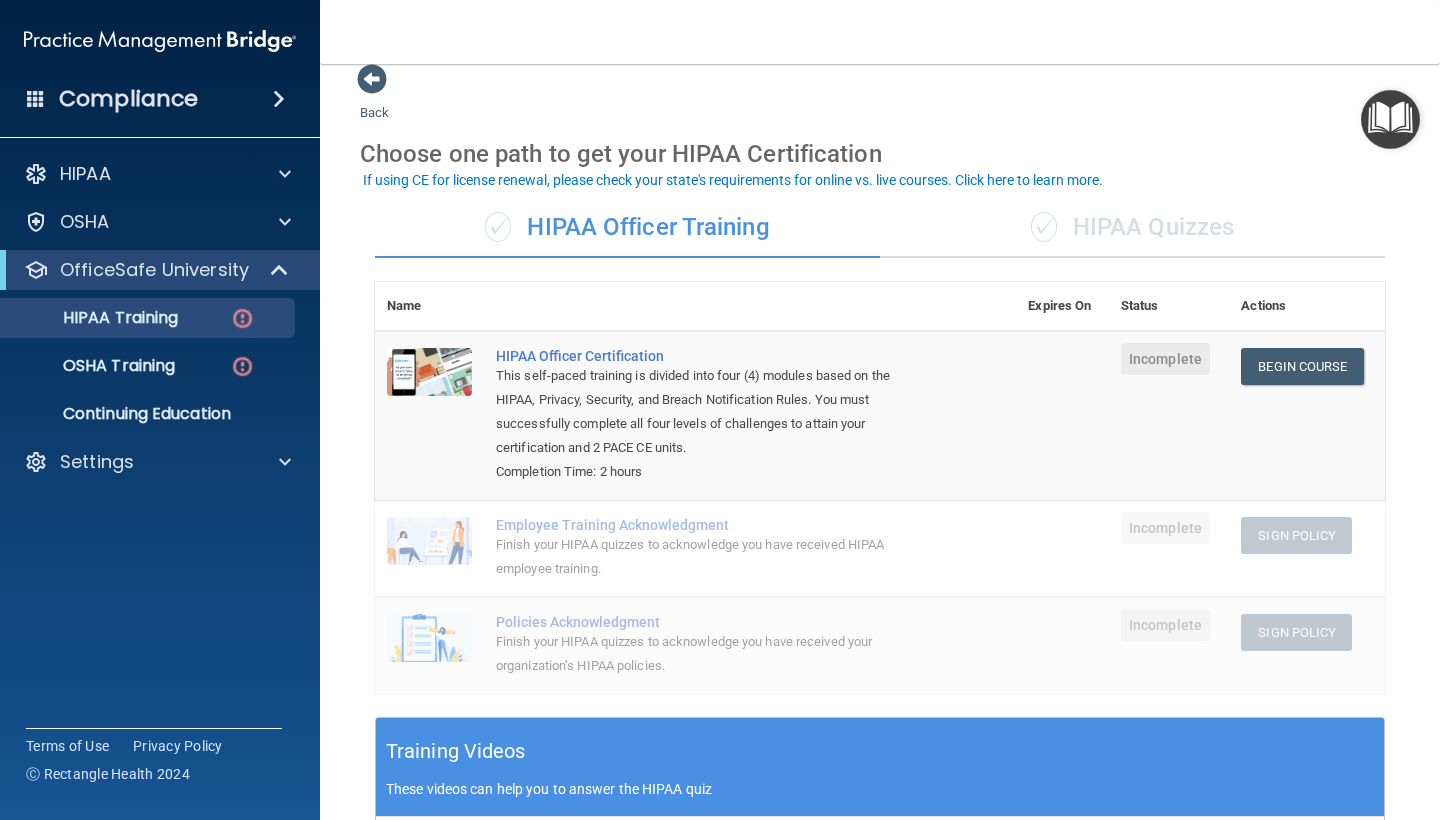 click on "✓   HIPAA Quizzes" at bounding box center [1132, 228] 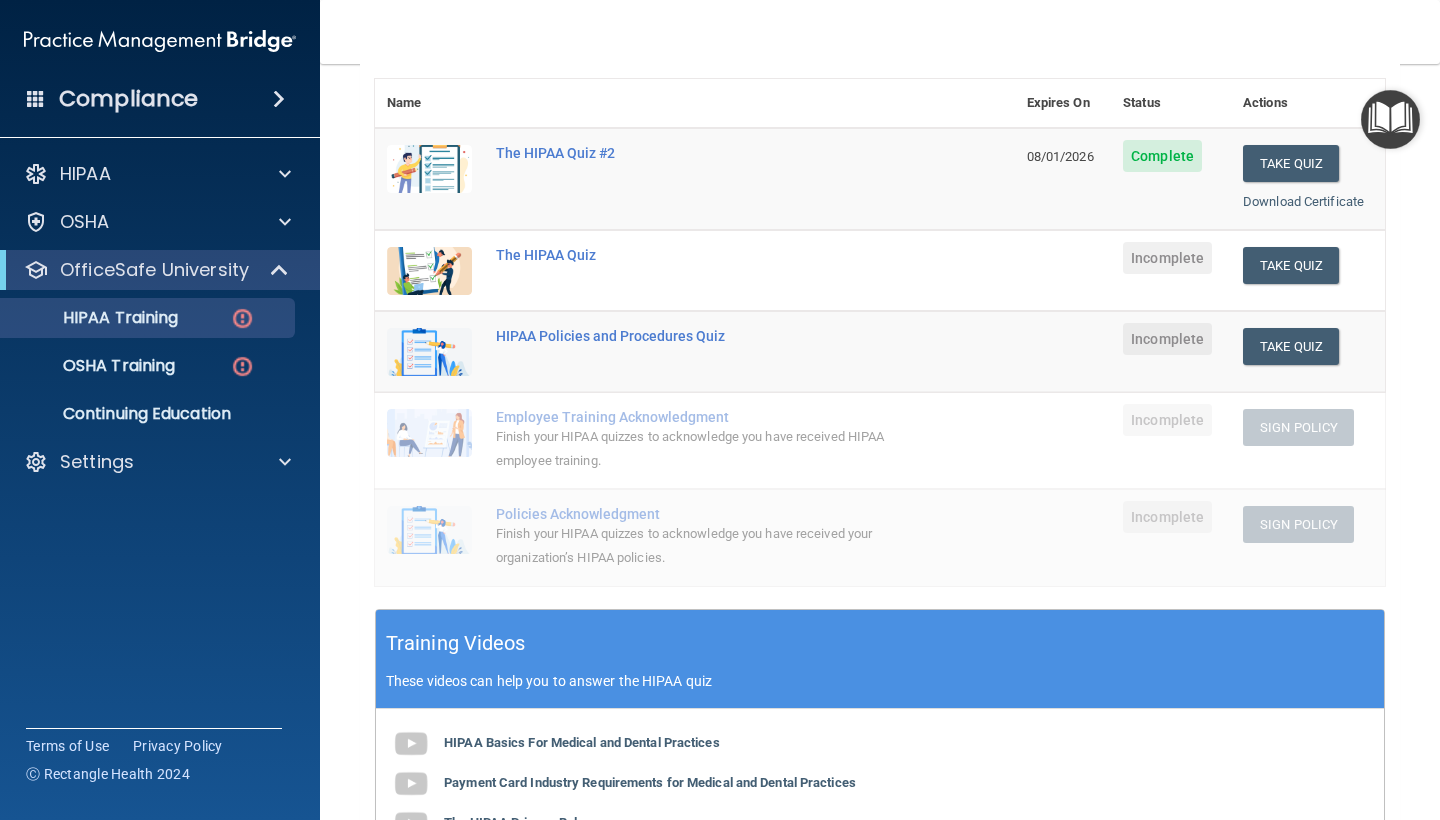 scroll, scrollTop: 226, scrollLeft: 0, axis: vertical 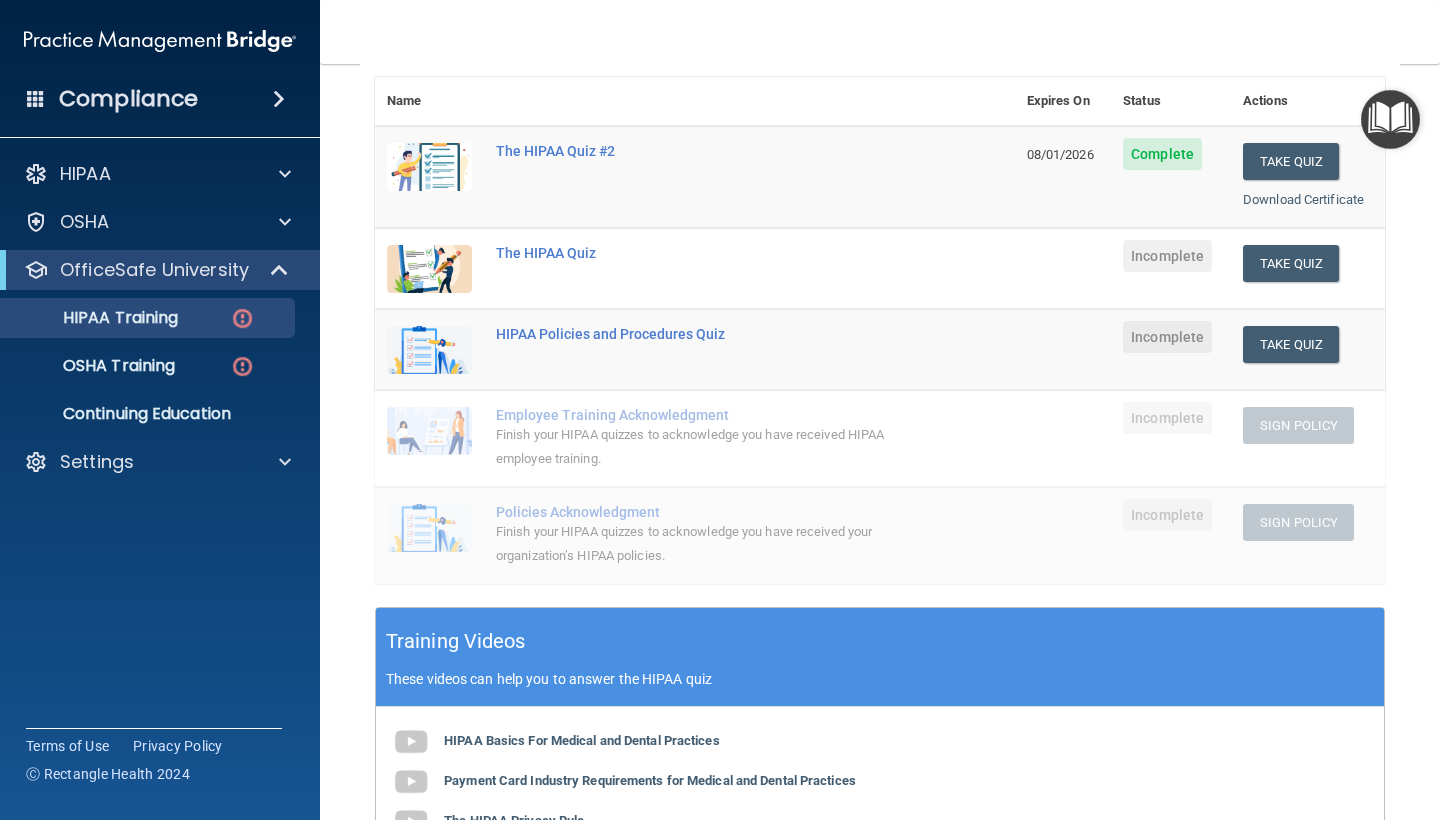 click on "Finish your HIPAA quizzes to acknowledge you have received HIPAA employee training." at bounding box center (705, 447) 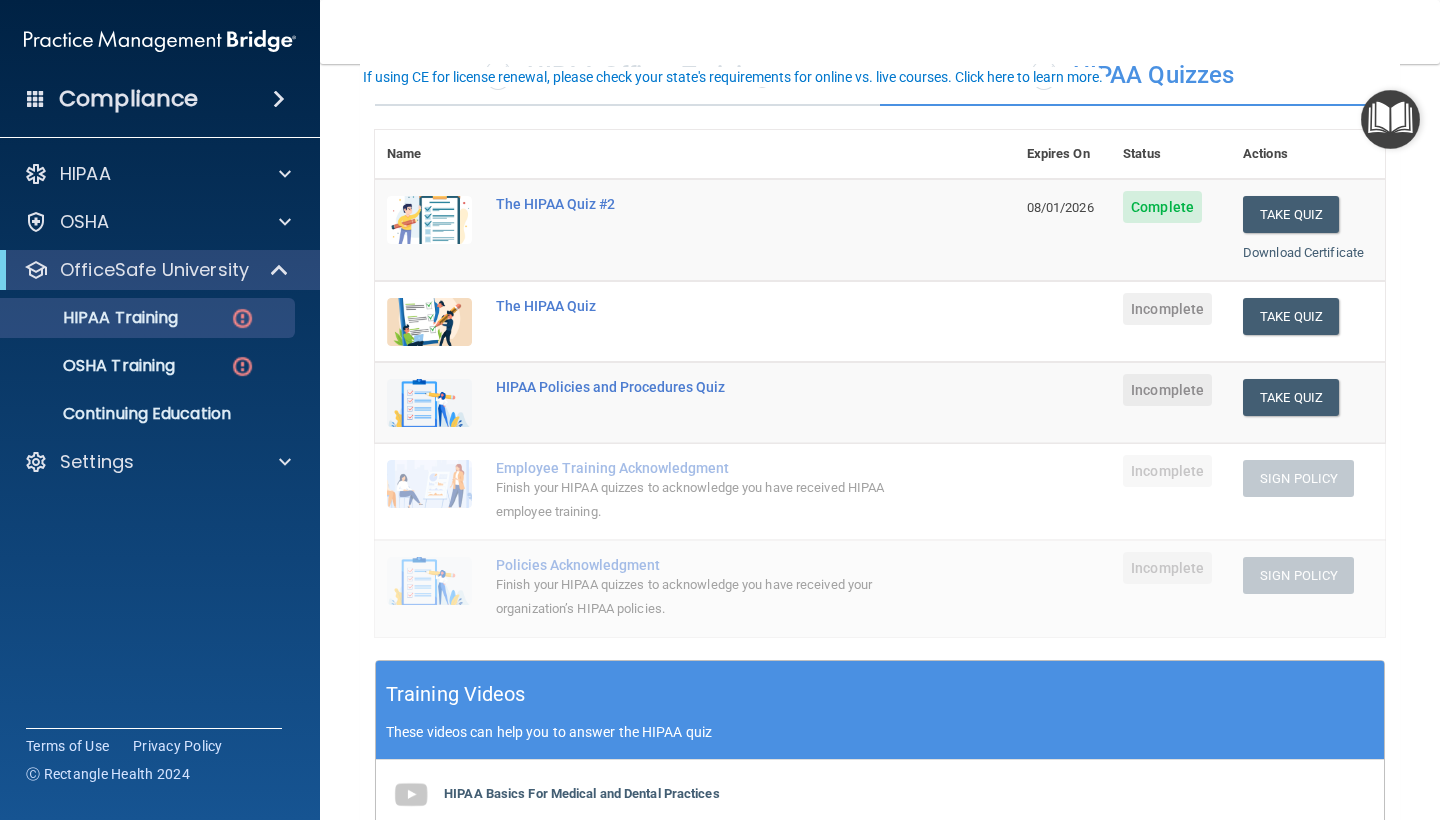 scroll, scrollTop: 124, scrollLeft: 0, axis: vertical 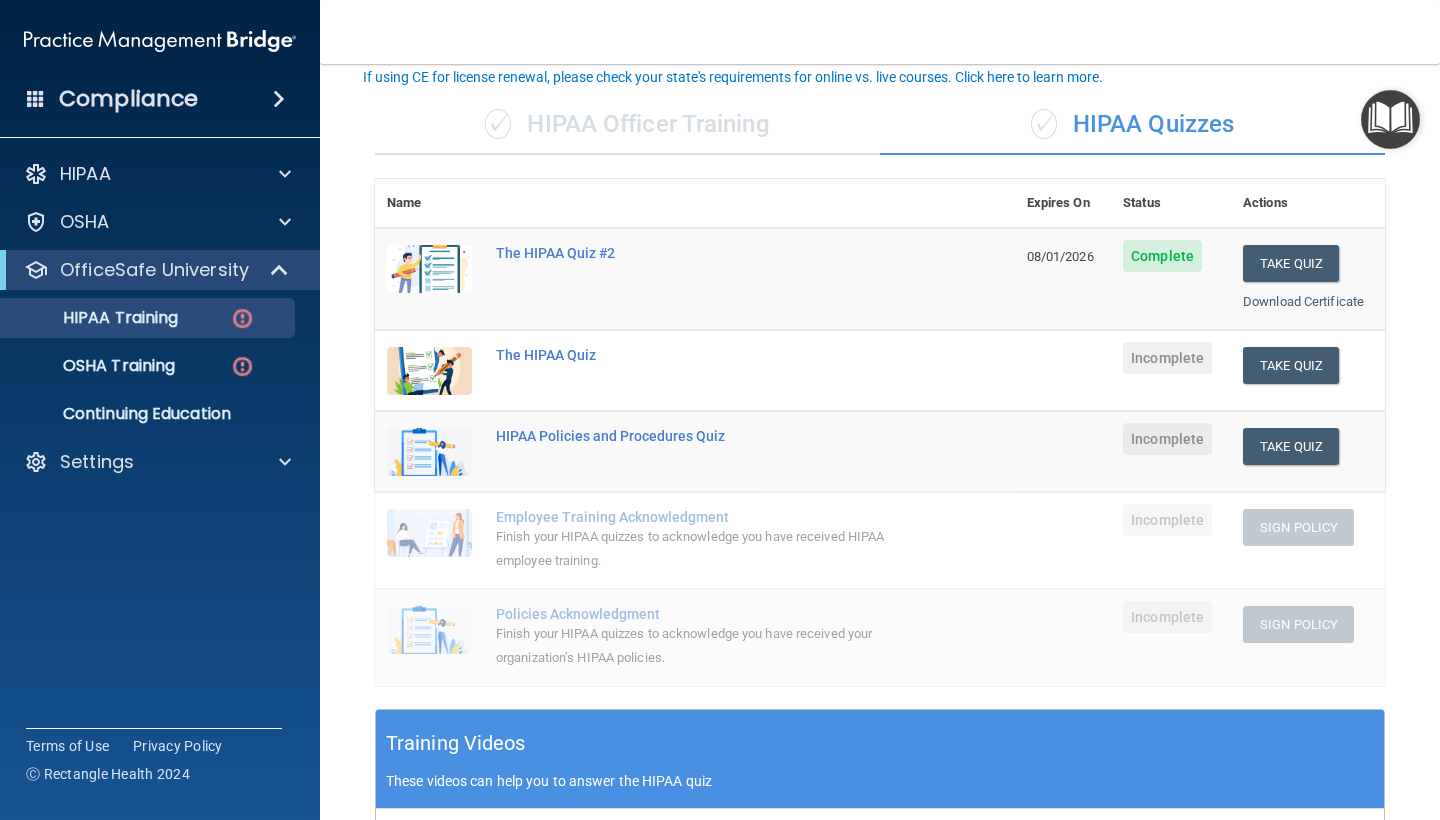 click on "✓   HIPAA Officer Training" at bounding box center (627, 125) 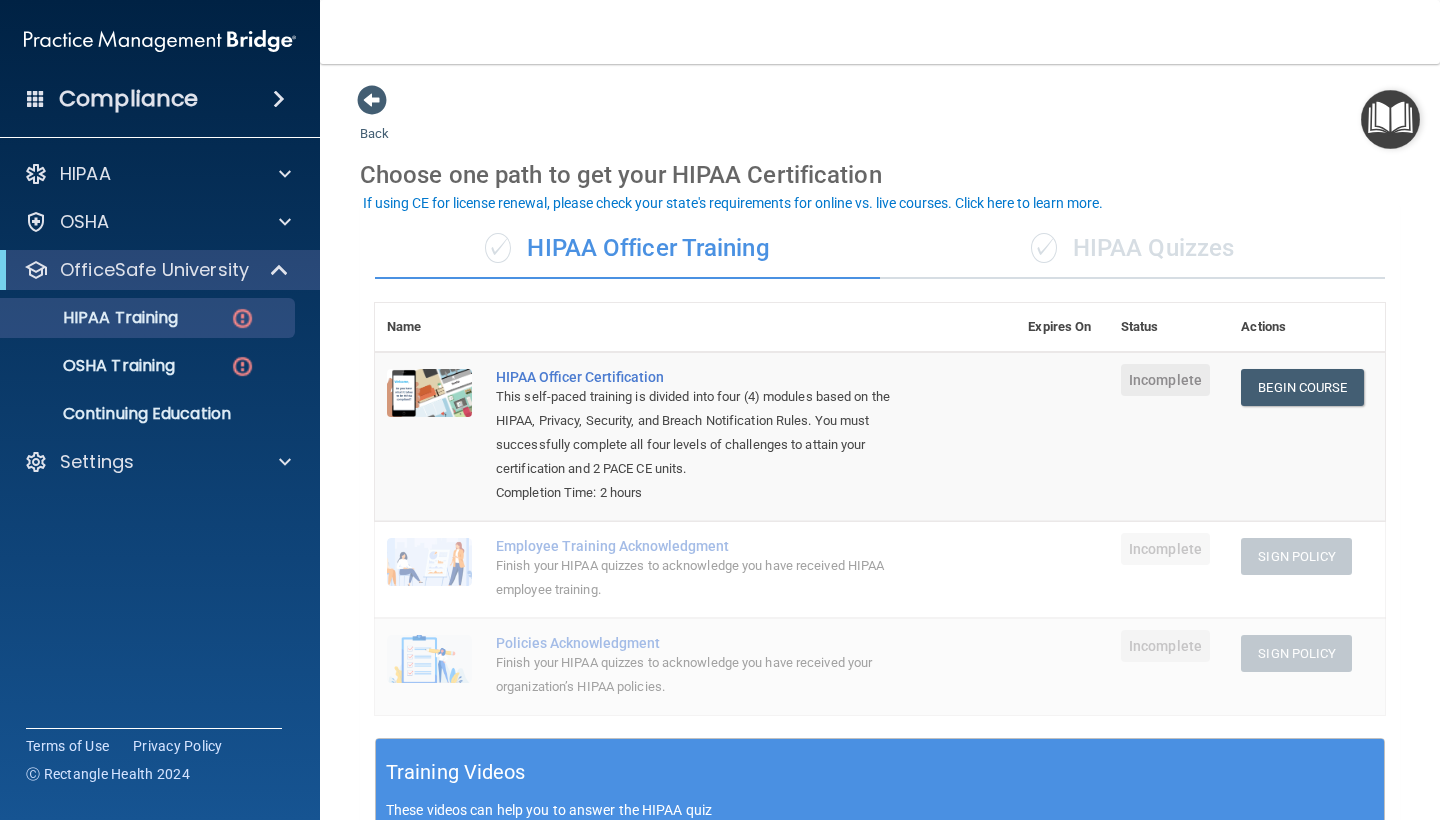 scroll, scrollTop: 0, scrollLeft: 0, axis: both 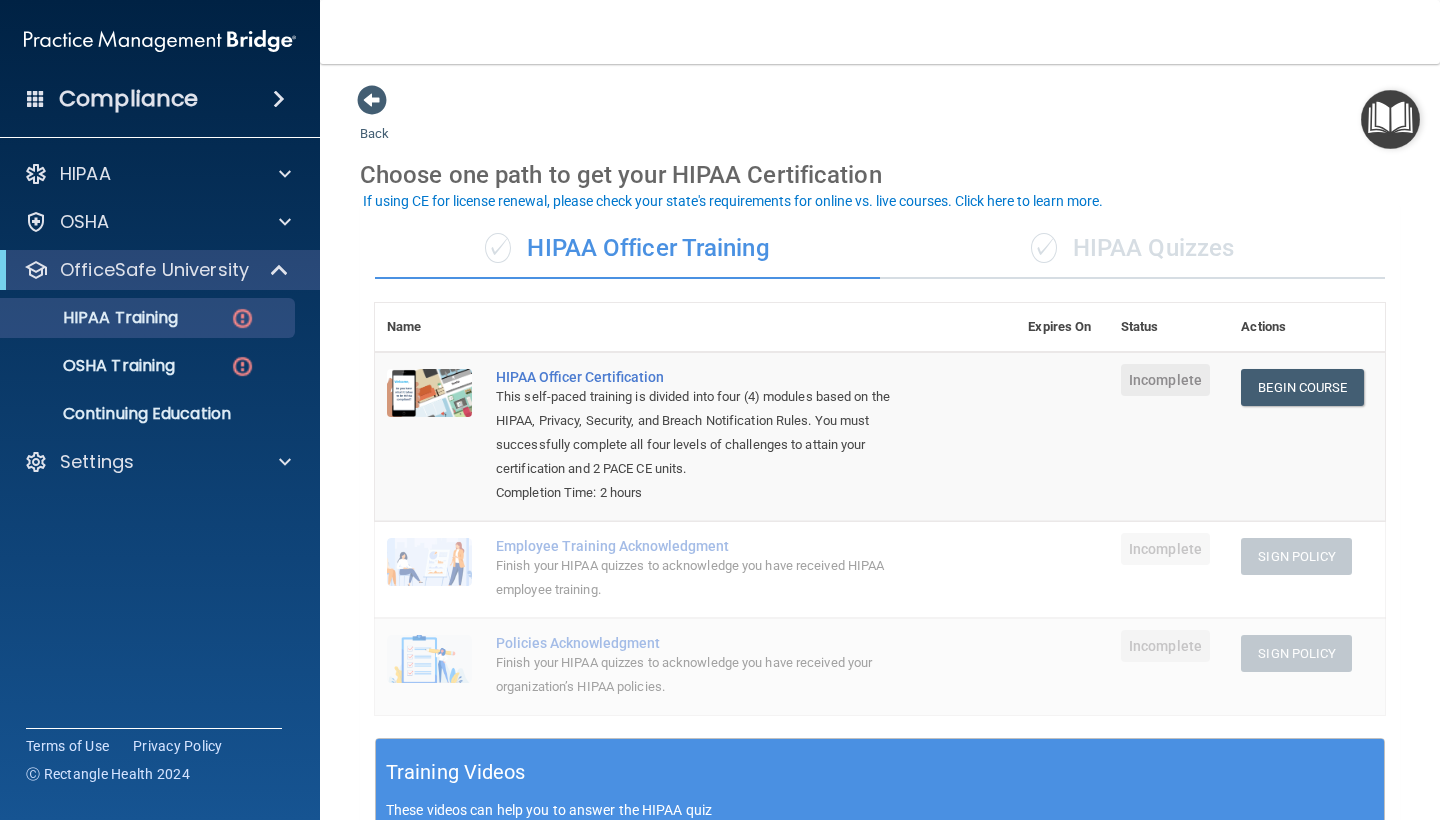 click on "Finish your HIPAA quizzes to acknowledge you have received HIPAA employee training." at bounding box center (706, 578) 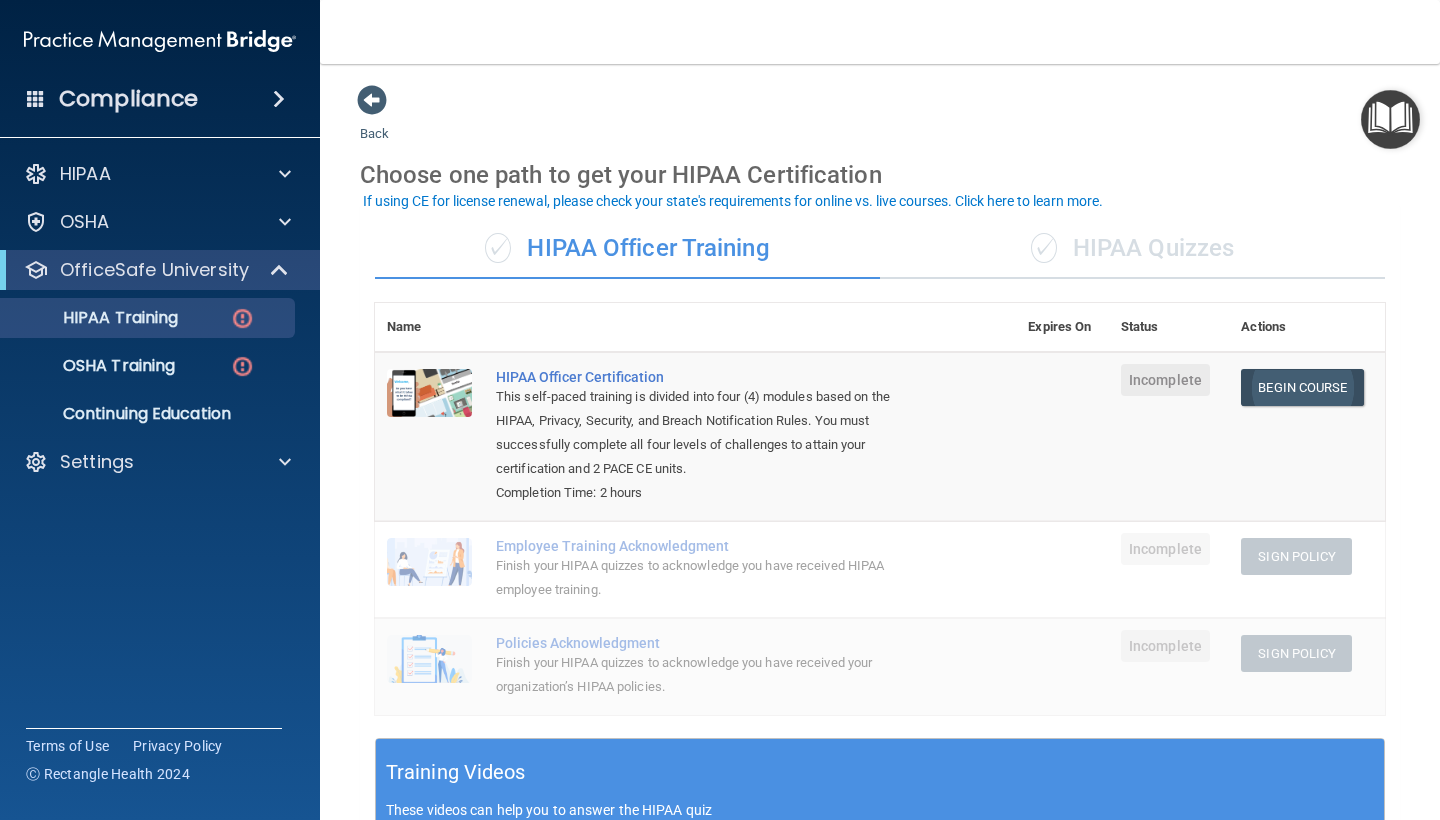 click on "Begin Course" at bounding box center [1302, 387] 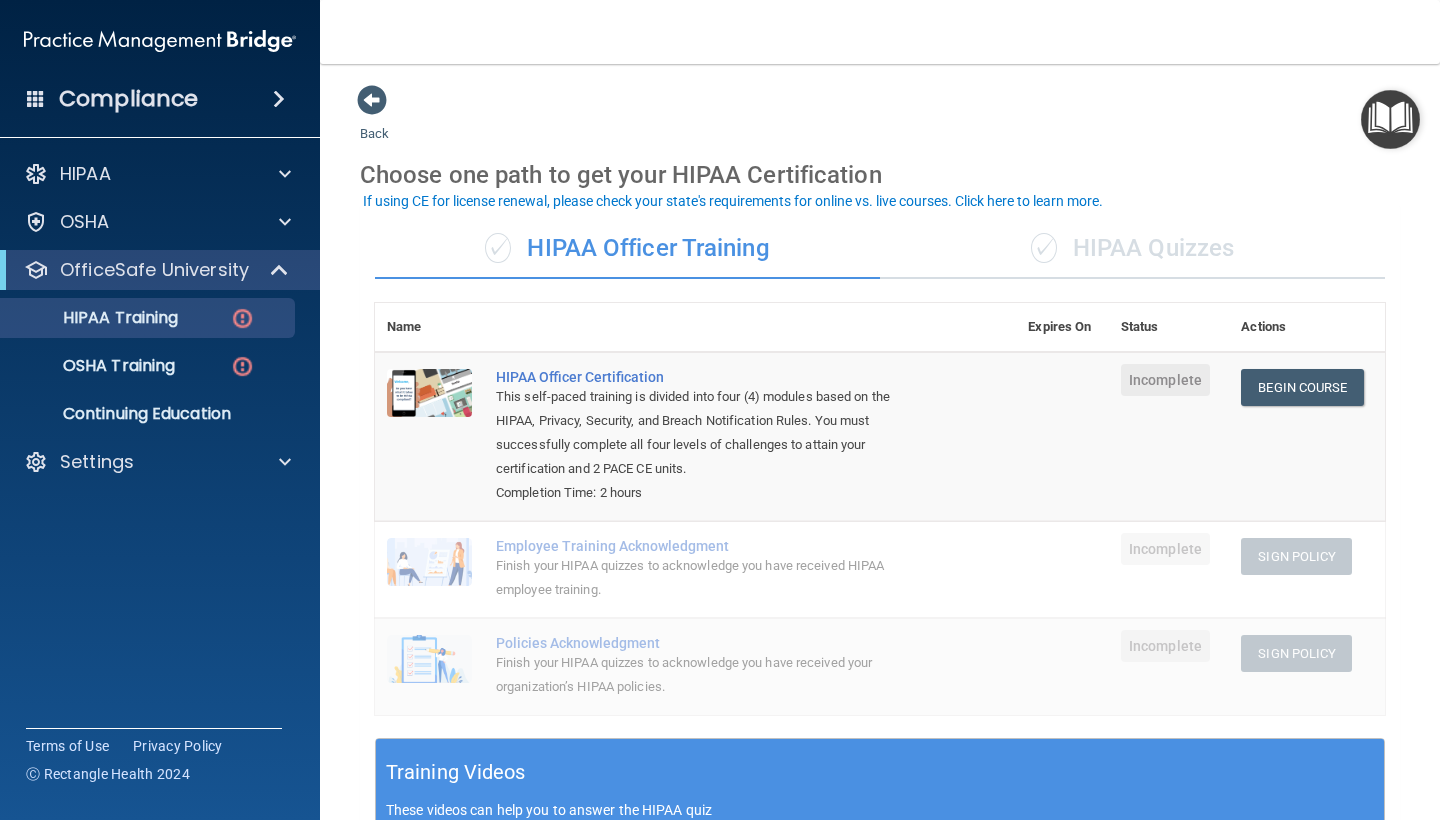 click on "✓   HIPAA Quizzes" at bounding box center (1132, 249) 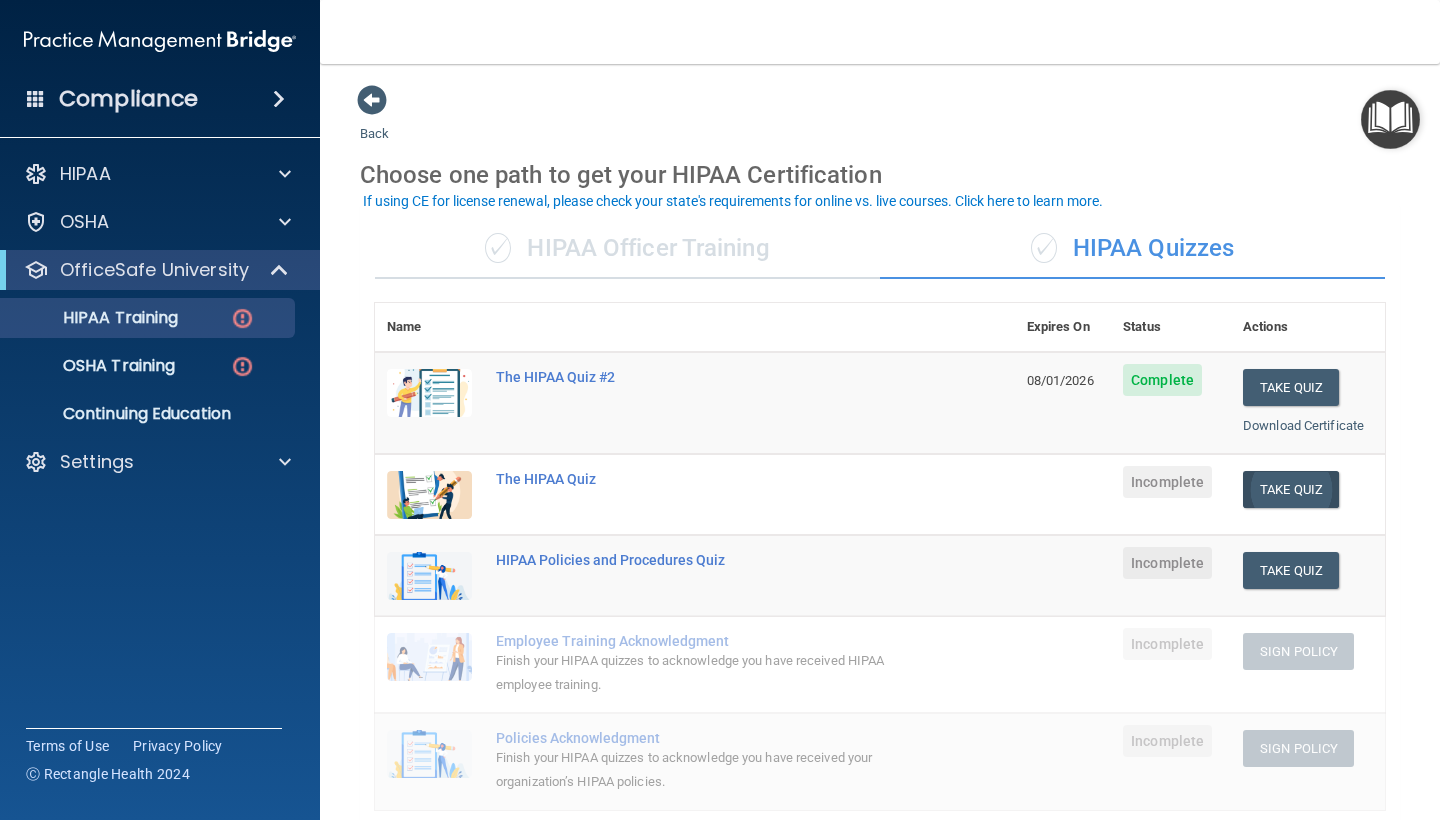 click on "Take Quiz" at bounding box center (1291, 489) 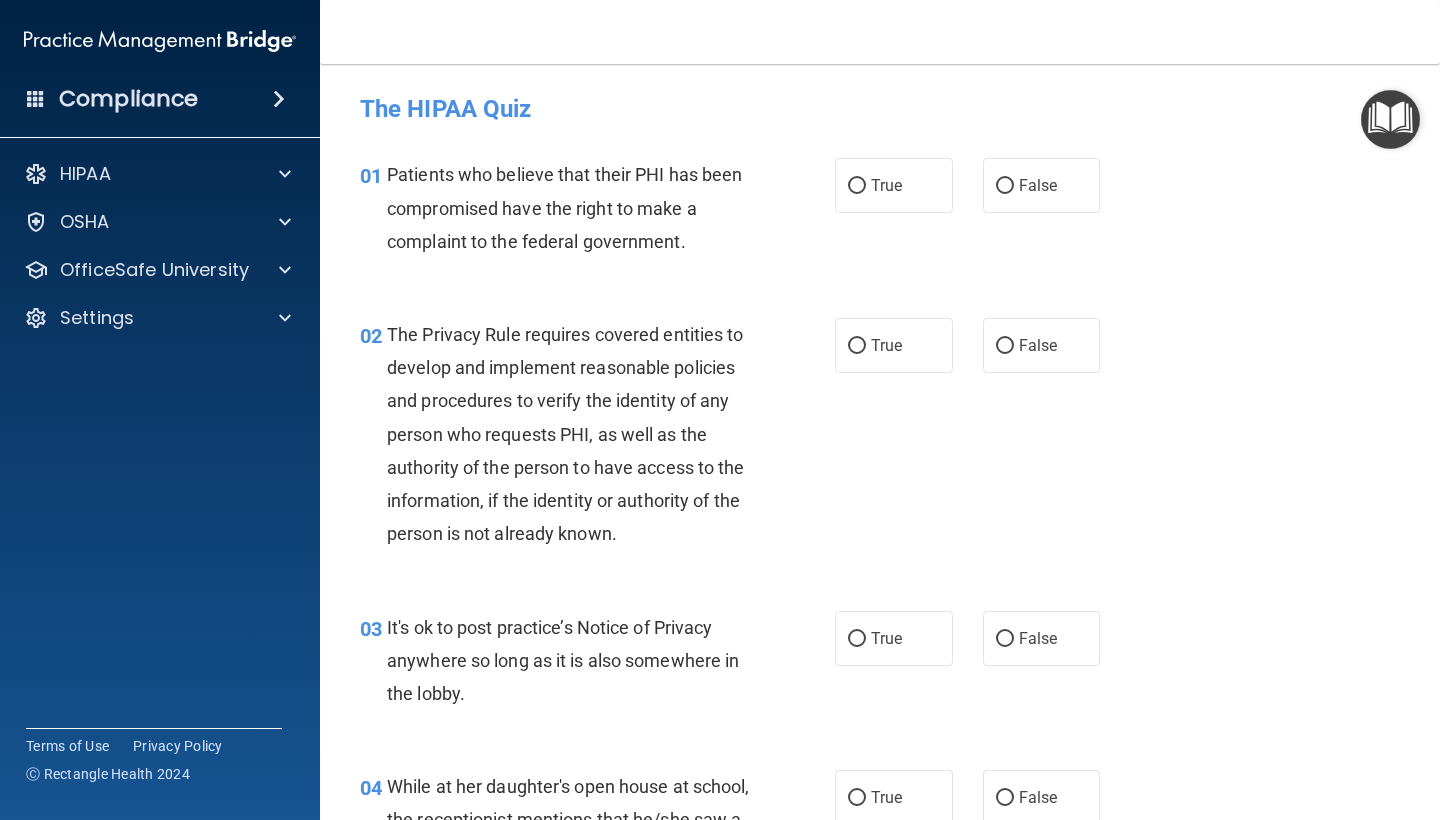 scroll, scrollTop: 0, scrollLeft: 0, axis: both 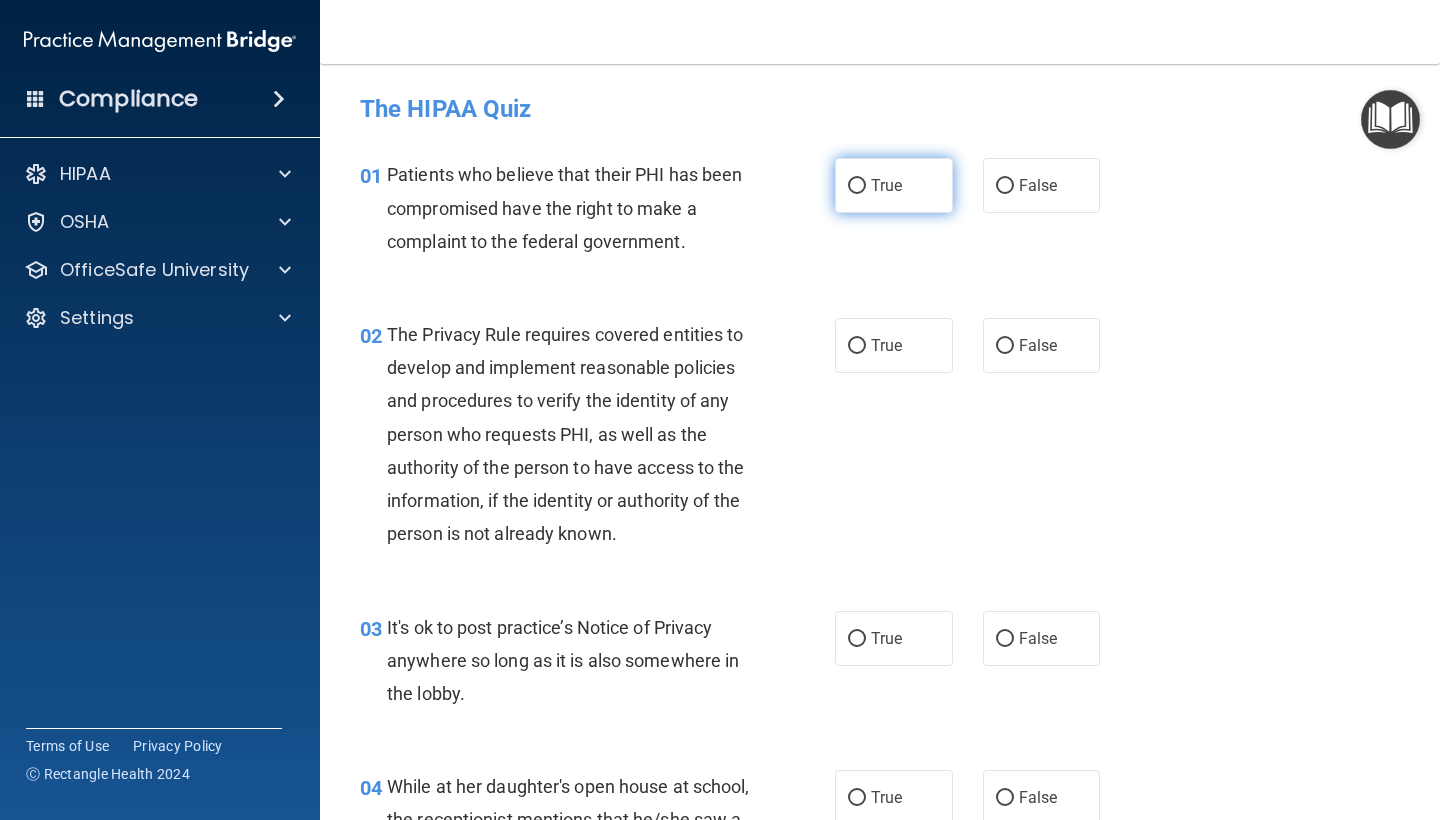 click on "True" at bounding box center [894, 185] 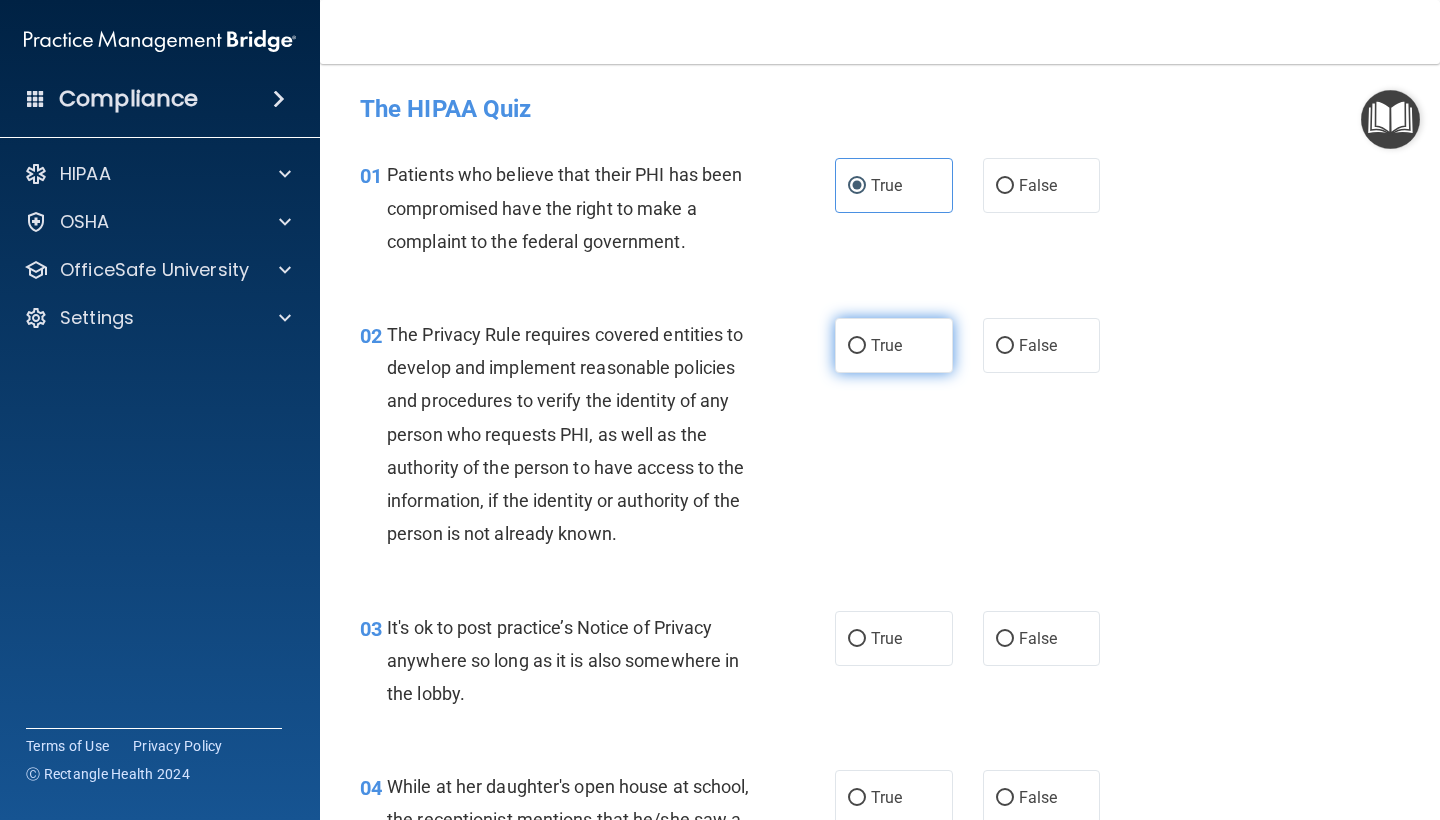 click on "True" at bounding box center (894, 345) 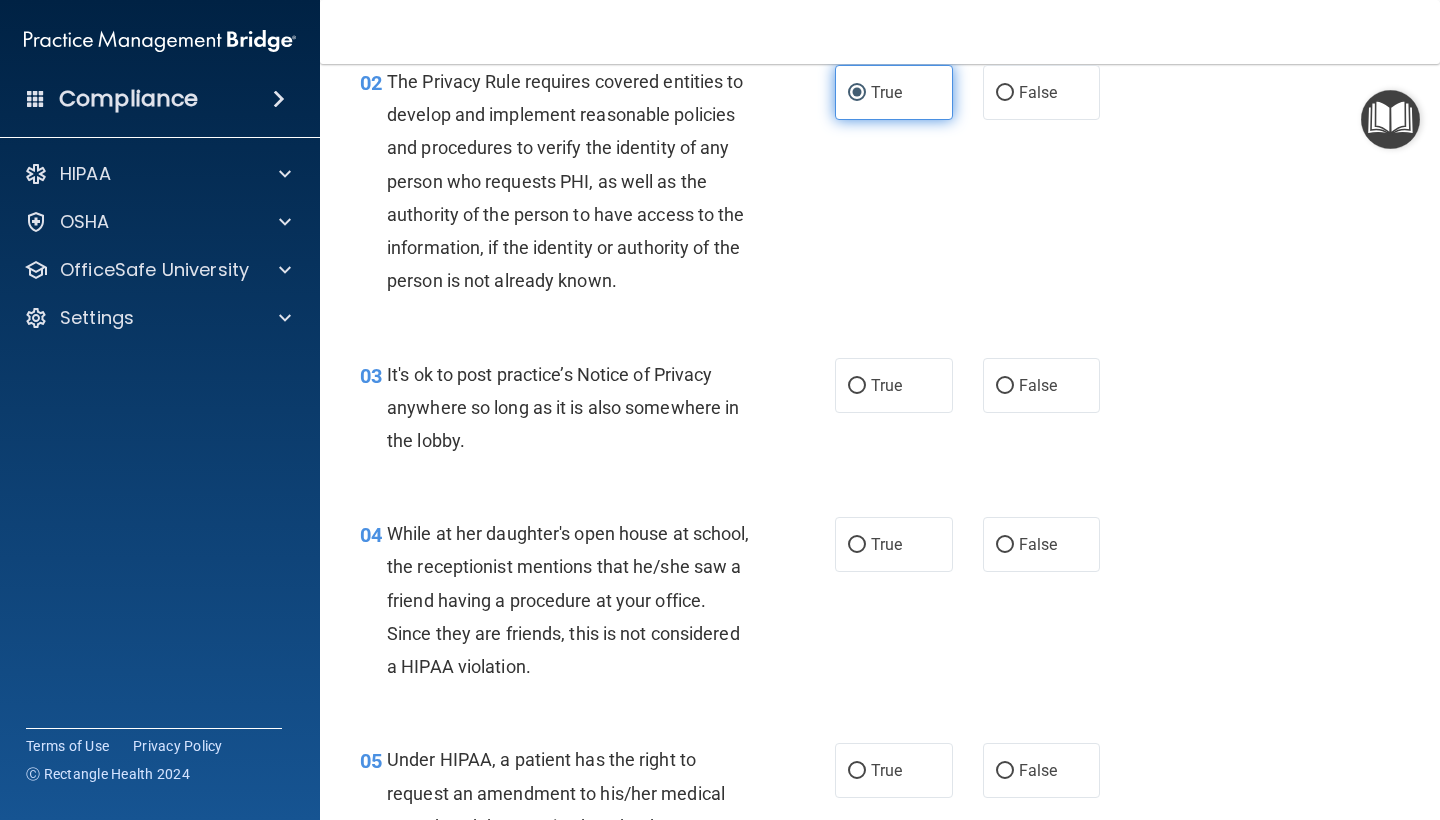 scroll, scrollTop: 254, scrollLeft: 0, axis: vertical 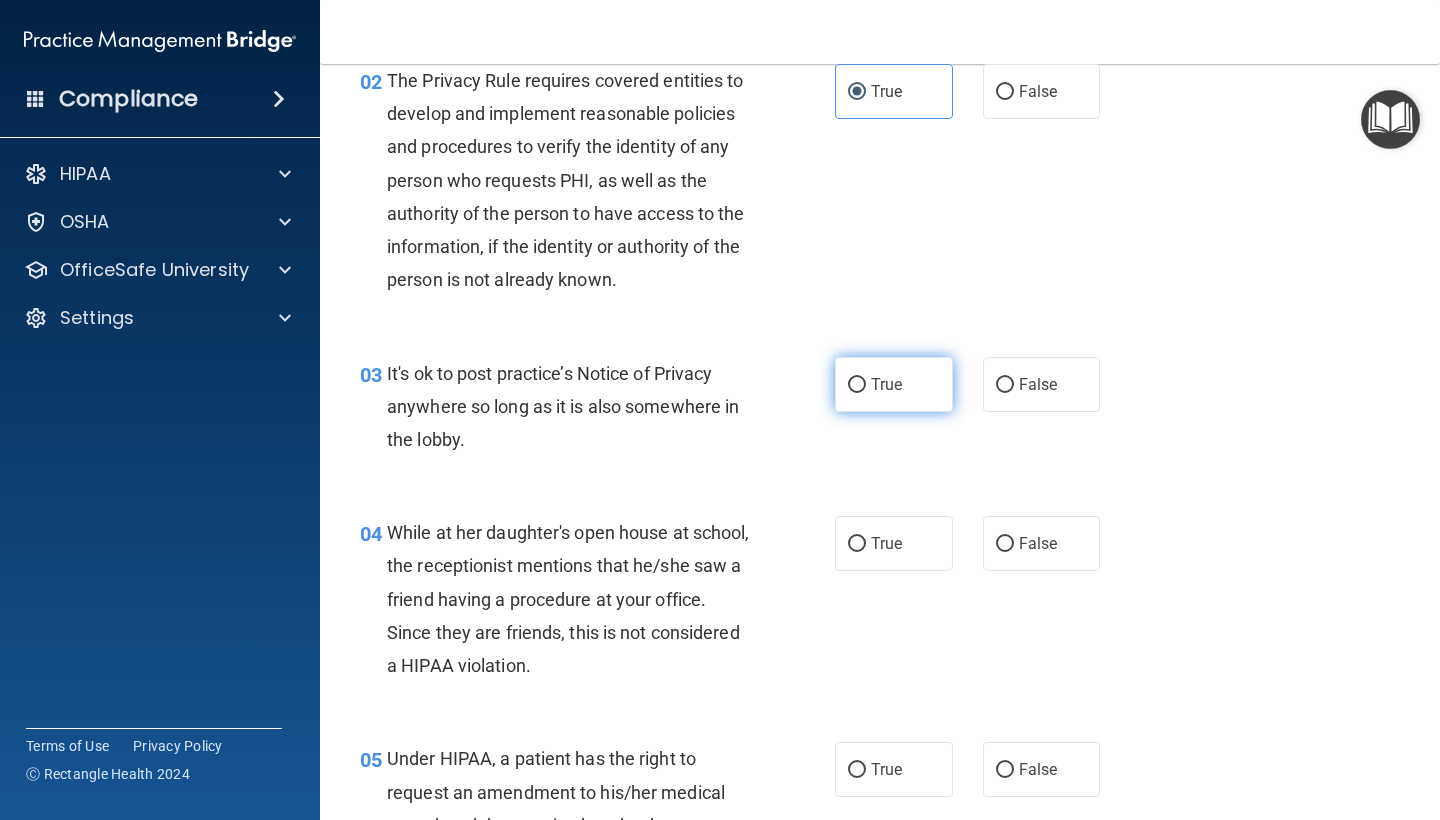 click on "True" at bounding box center [894, 384] 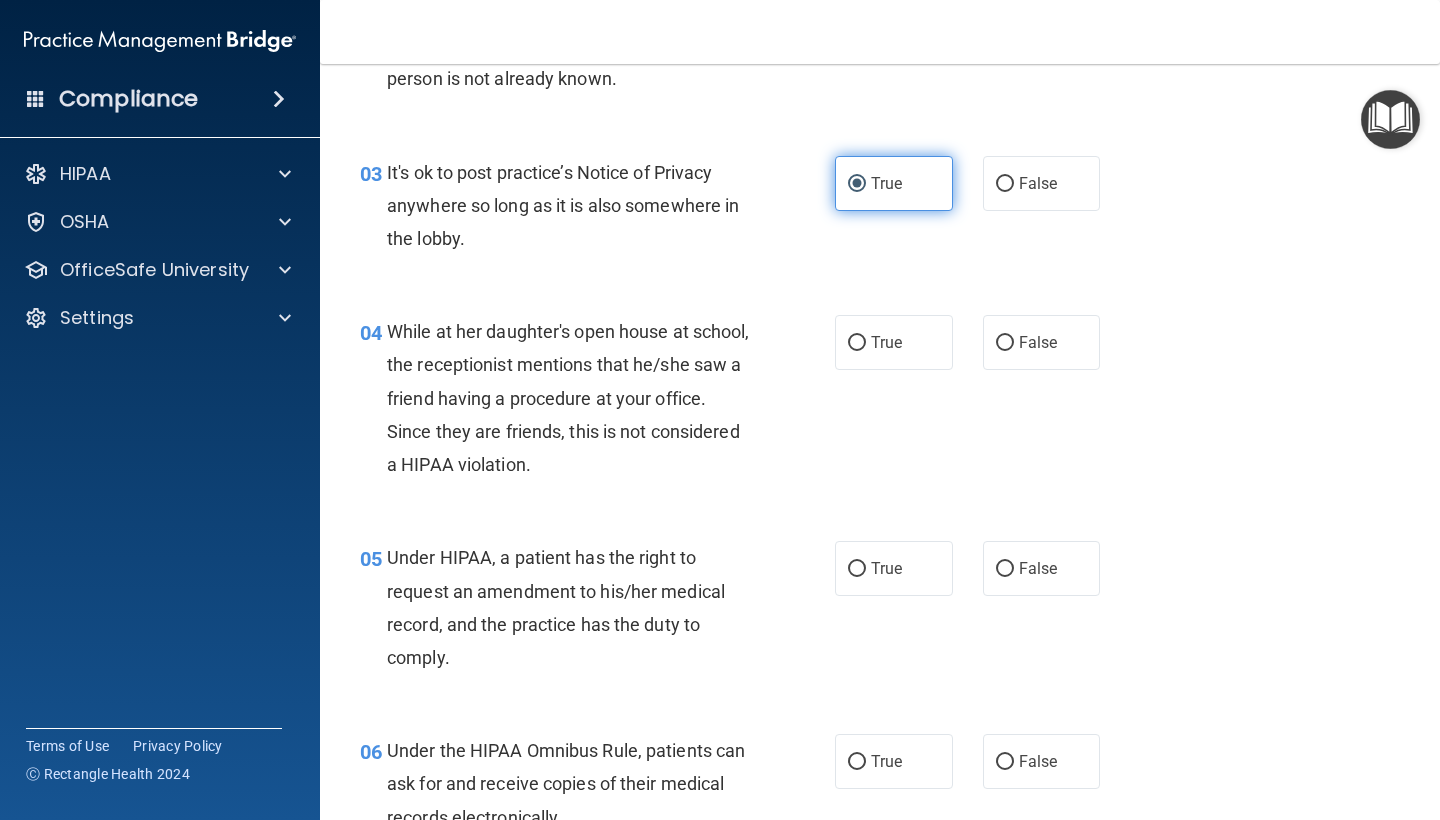 scroll, scrollTop: 468, scrollLeft: 0, axis: vertical 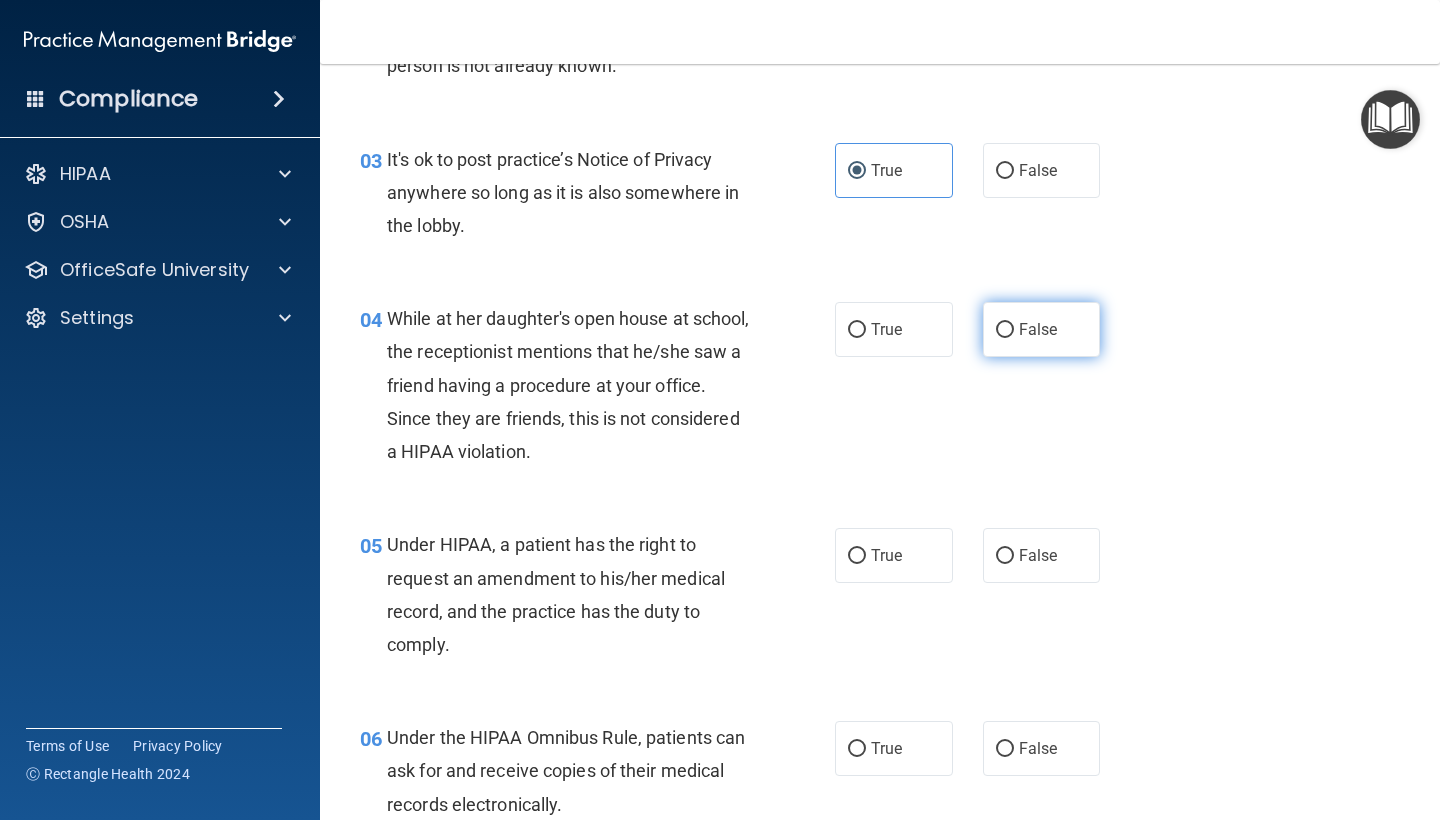 click on "False" at bounding box center [1042, 329] 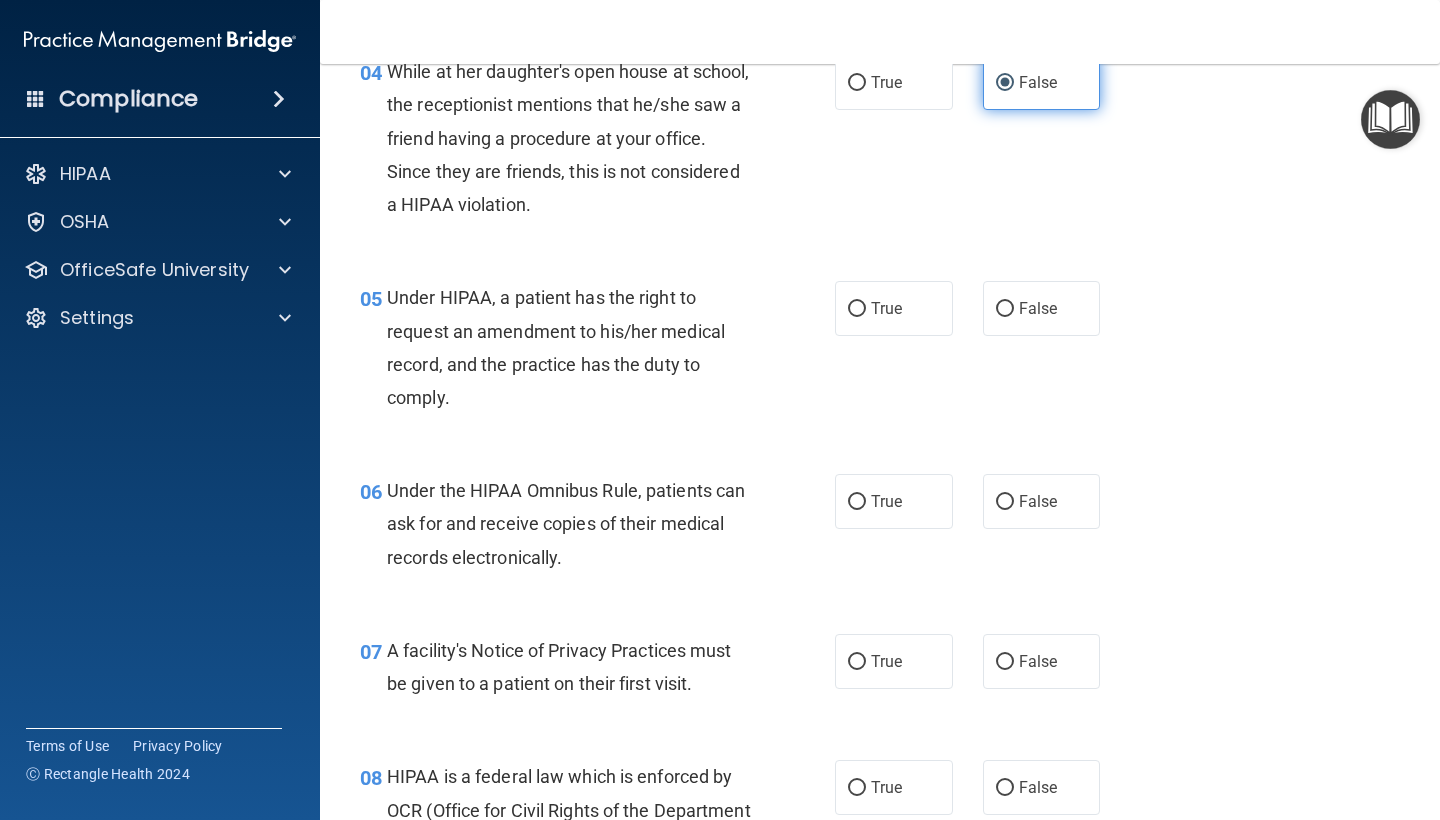 scroll, scrollTop: 717, scrollLeft: 0, axis: vertical 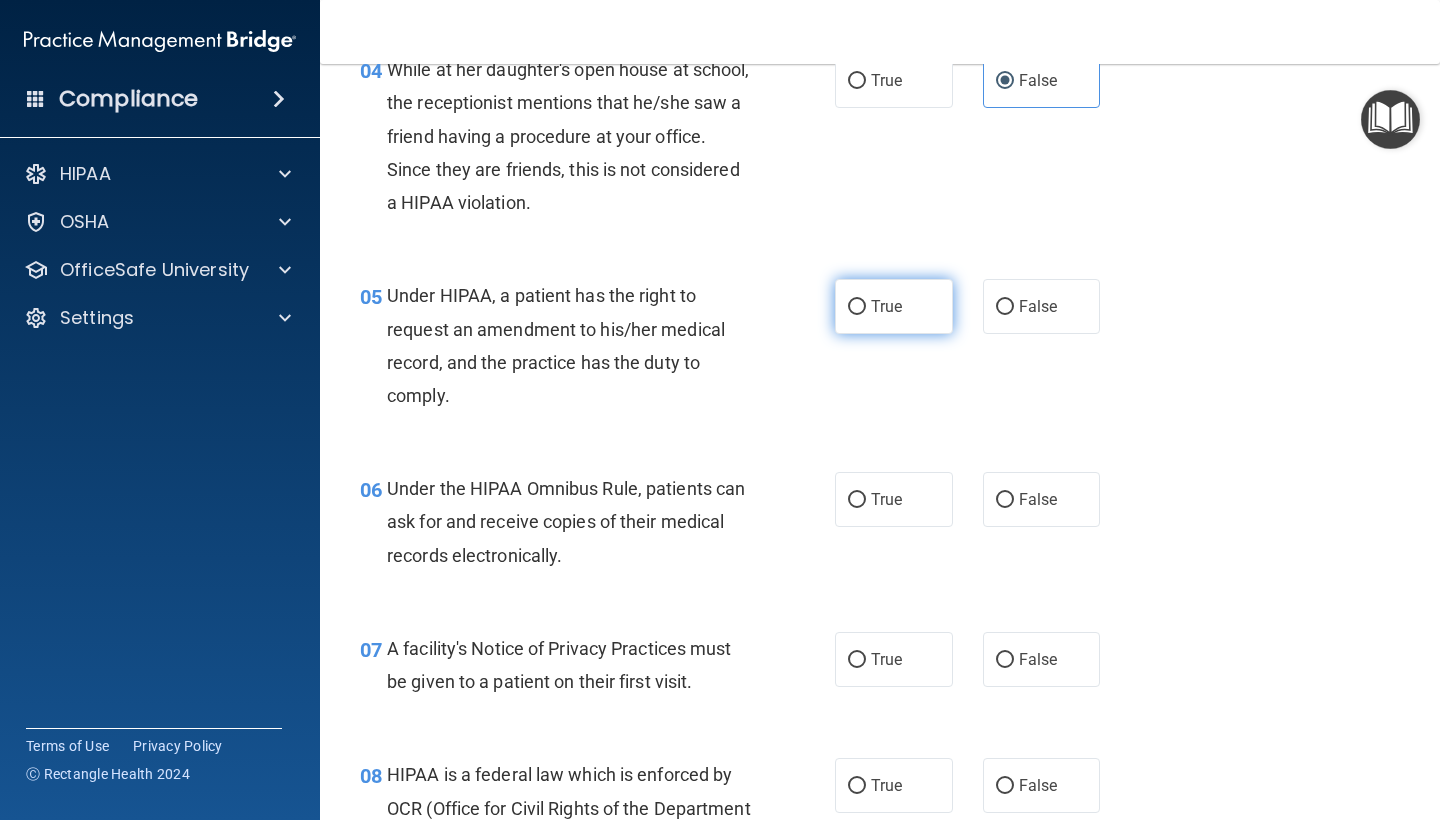 click on "True" at bounding box center [894, 306] 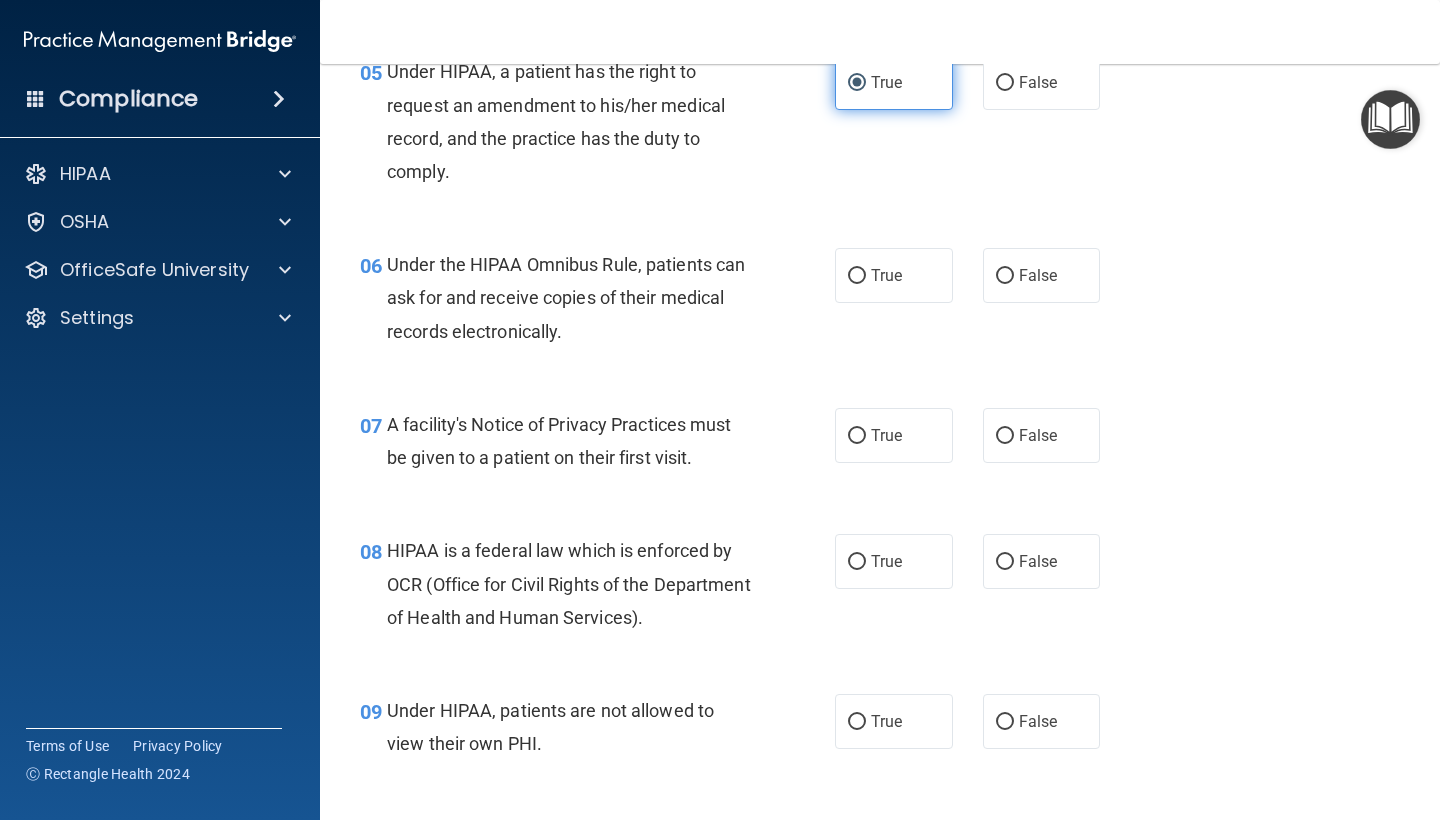 scroll, scrollTop: 943, scrollLeft: 0, axis: vertical 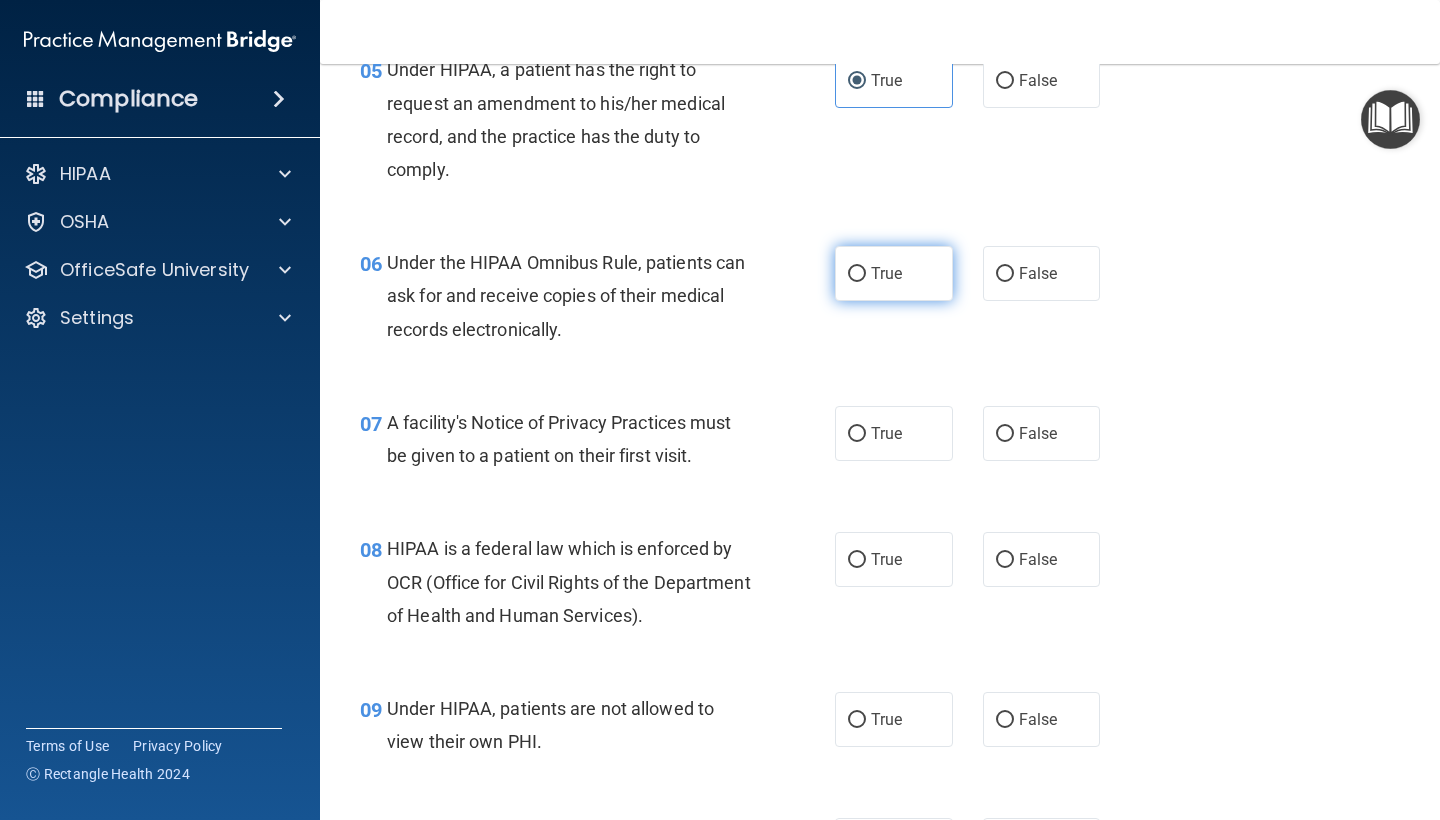 click on "True" at bounding box center [894, 273] 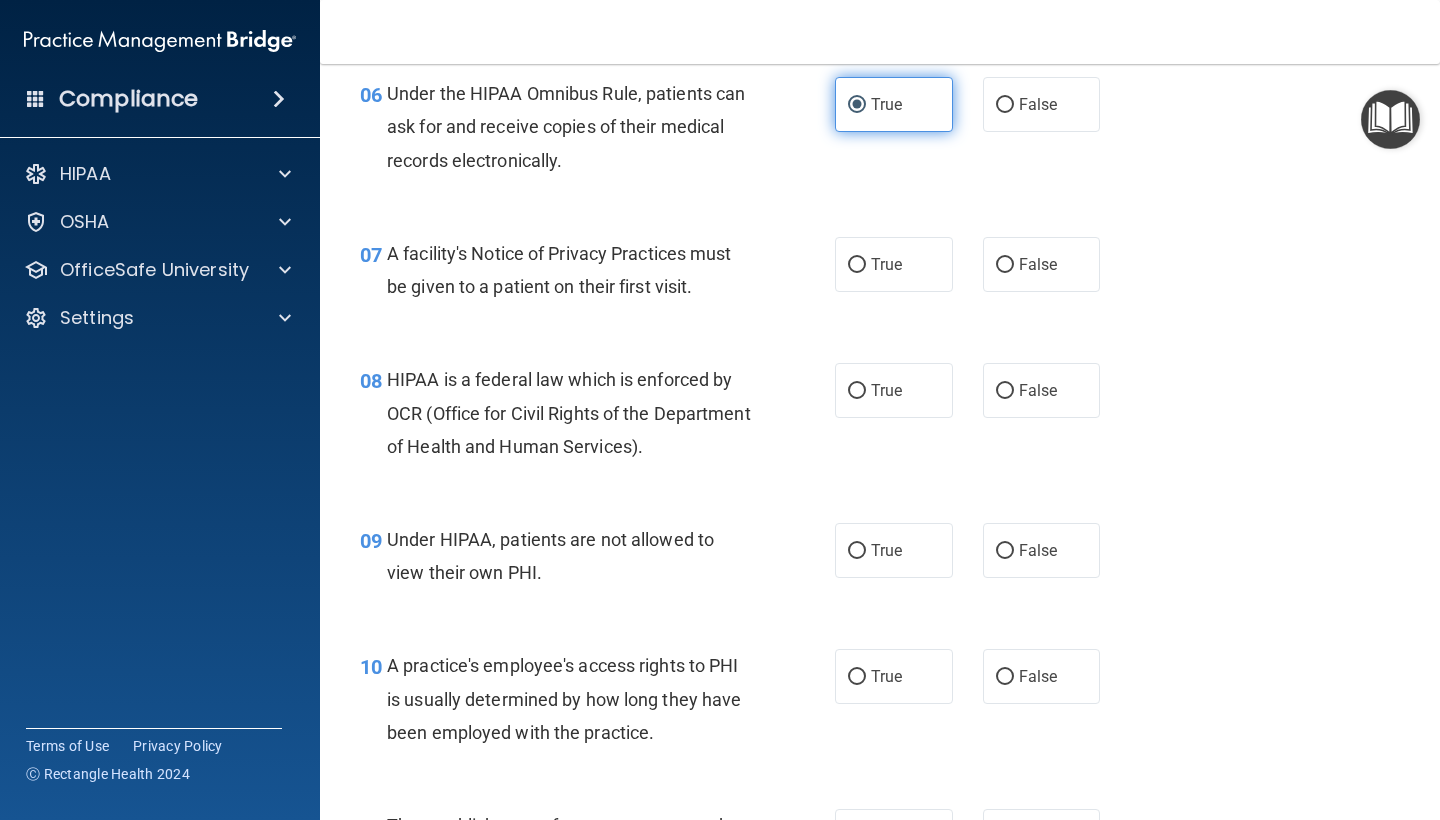 scroll, scrollTop: 1117, scrollLeft: 0, axis: vertical 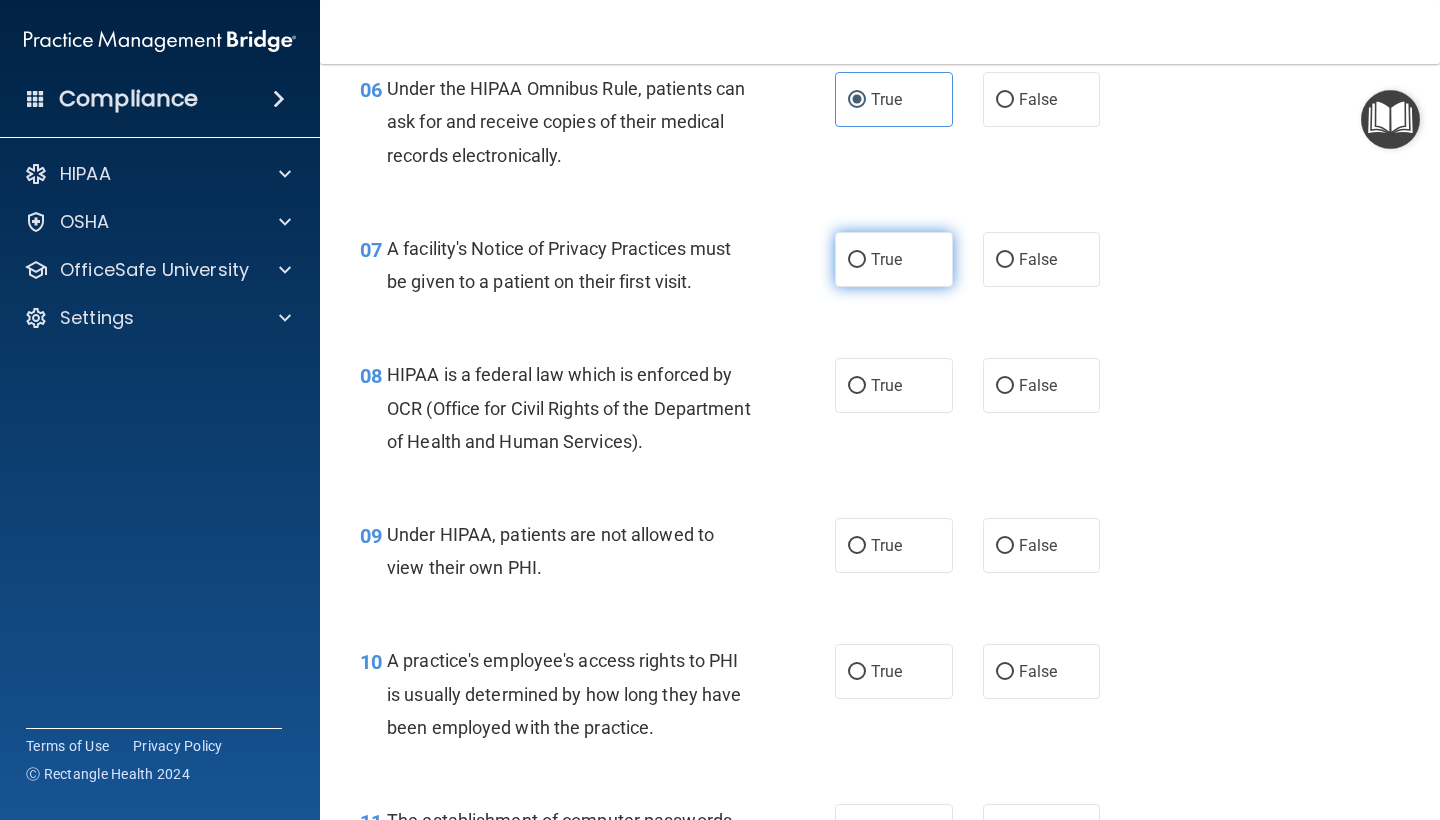 click on "True" at bounding box center (894, 259) 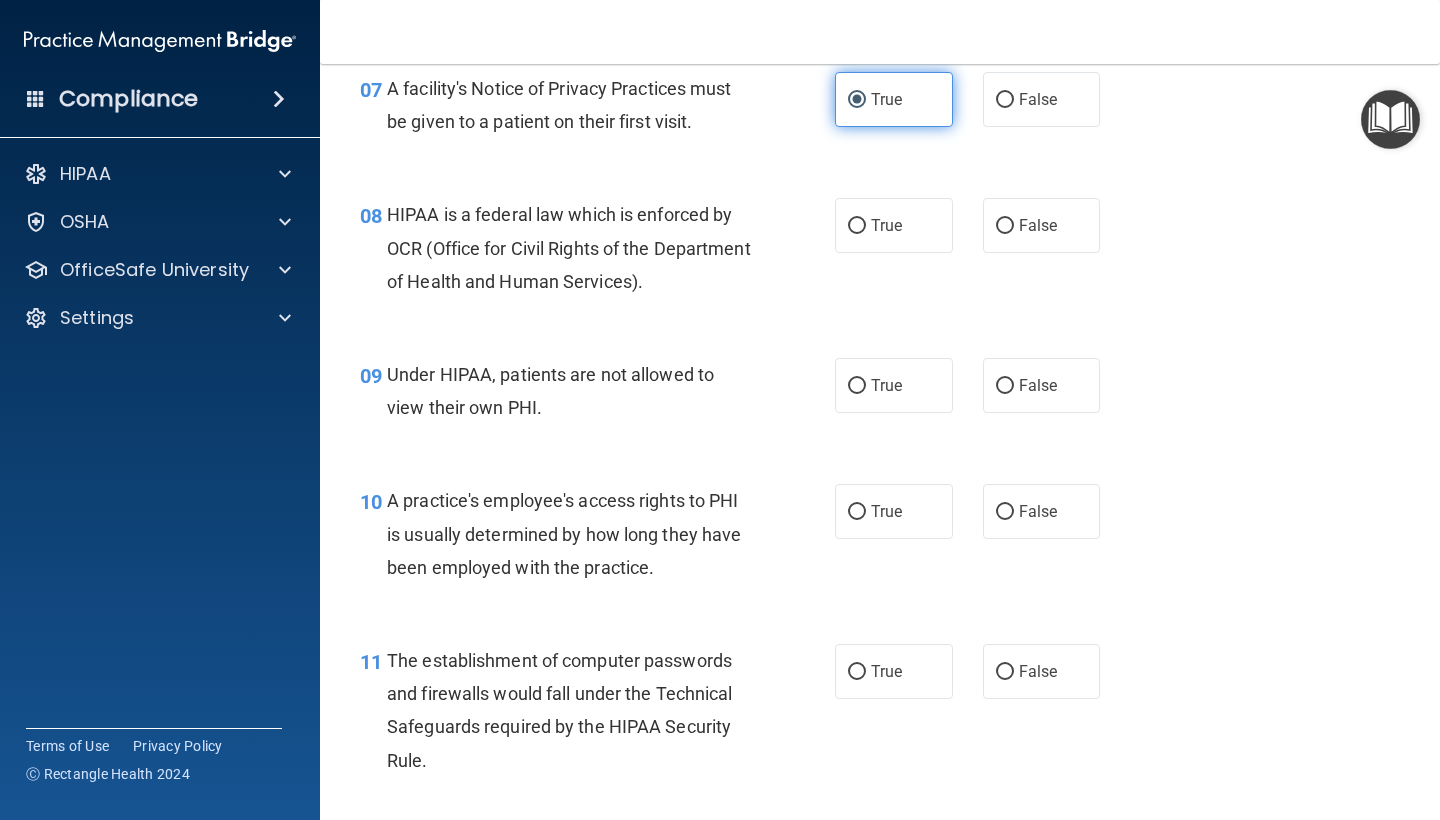 scroll, scrollTop: 1280, scrollLeft: 0, axis: vertical 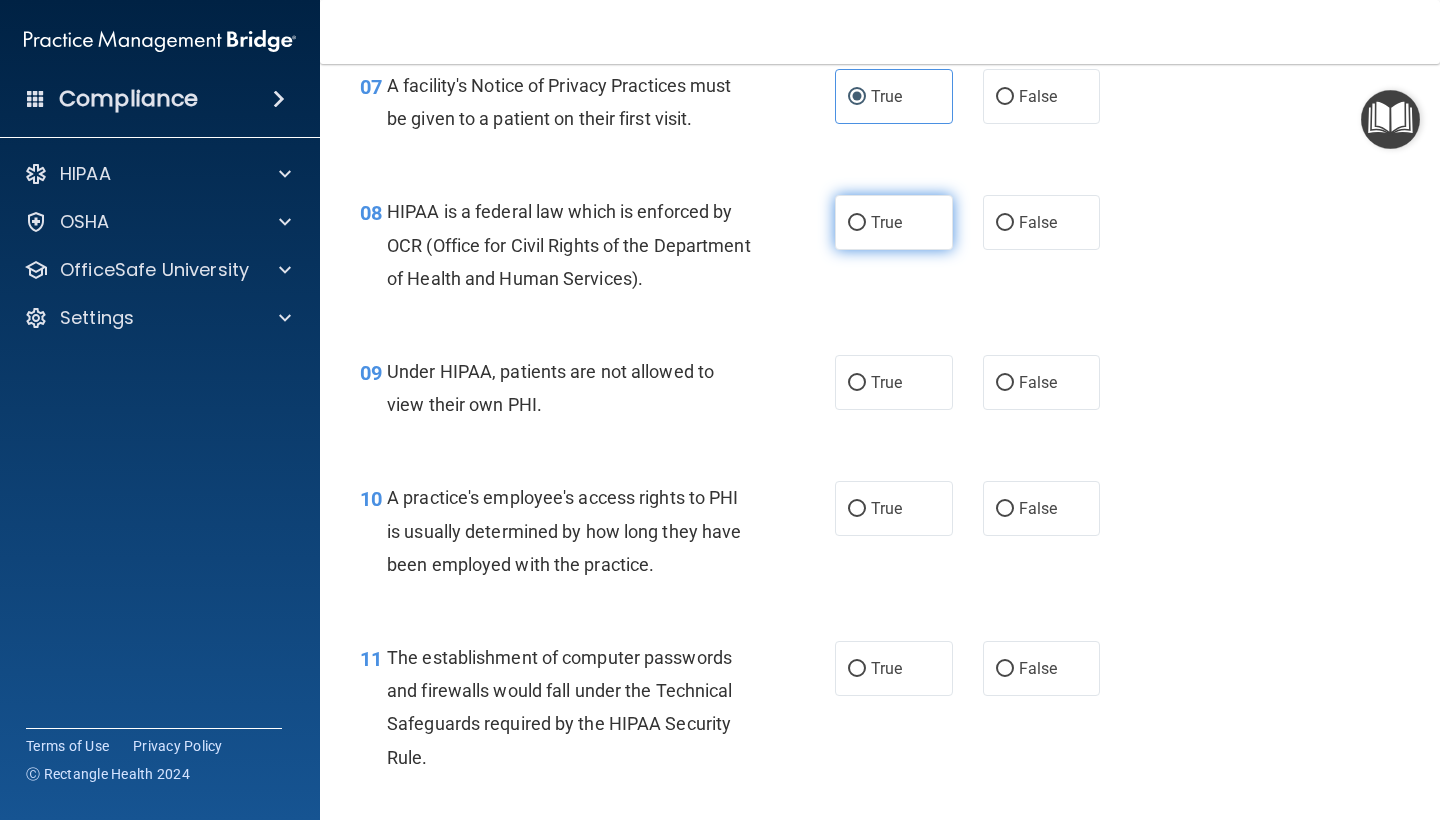 click on "True" at bounding box center [886, 222] 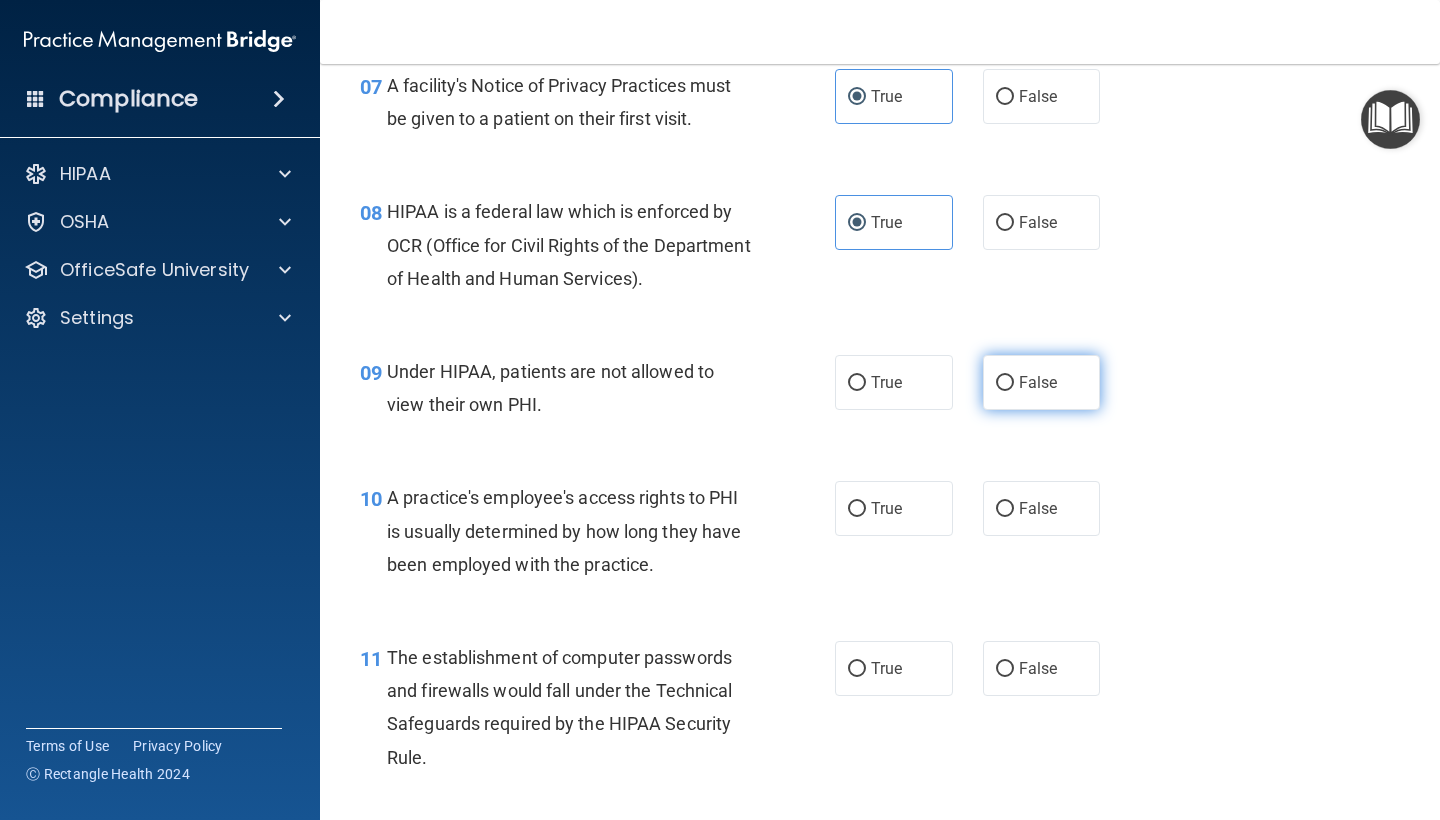 click on "False" at bounding box center [1038, 382] 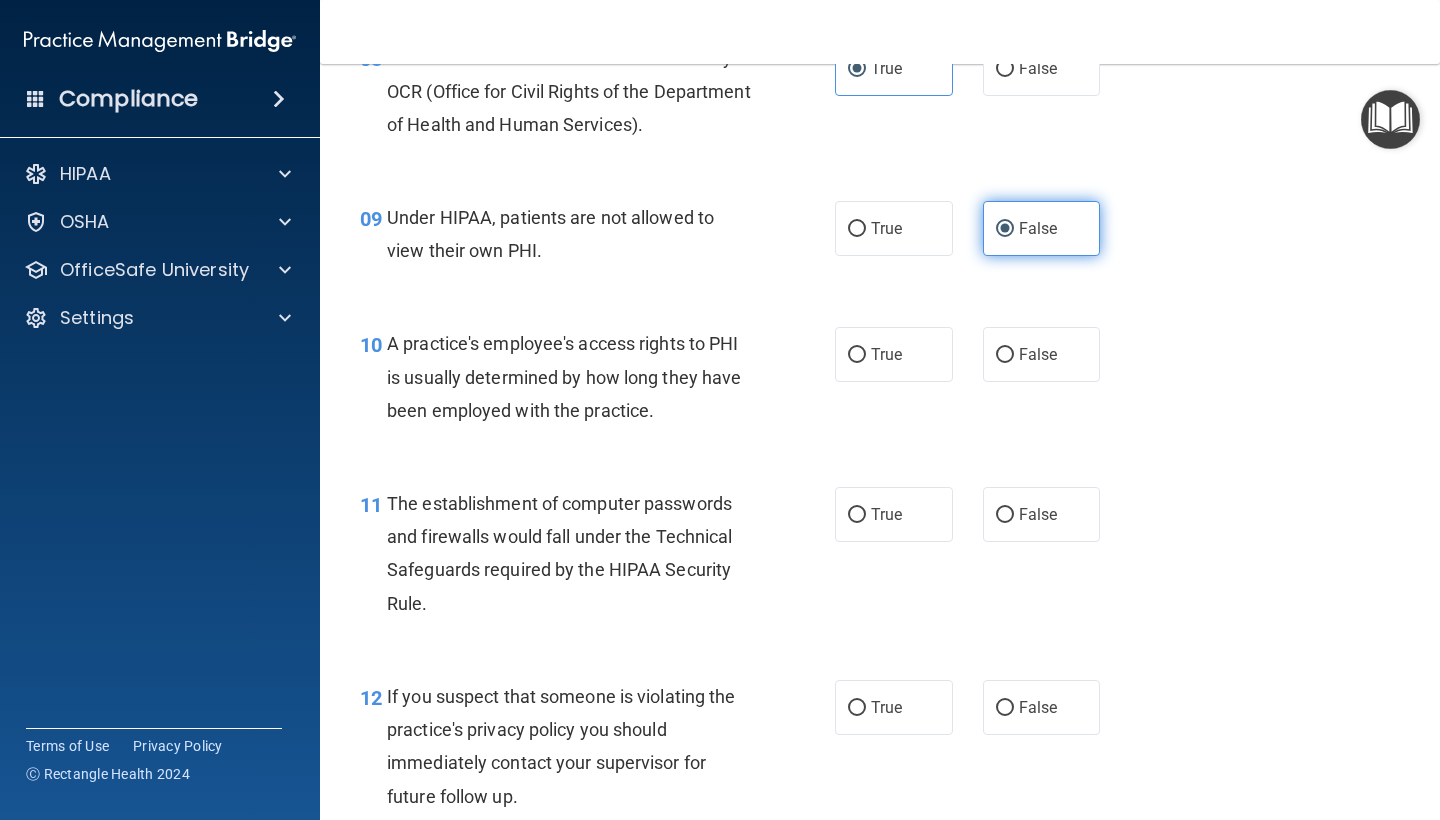 scroll, scrollTop: 1442, scrollLeft: 0, axis: vertical 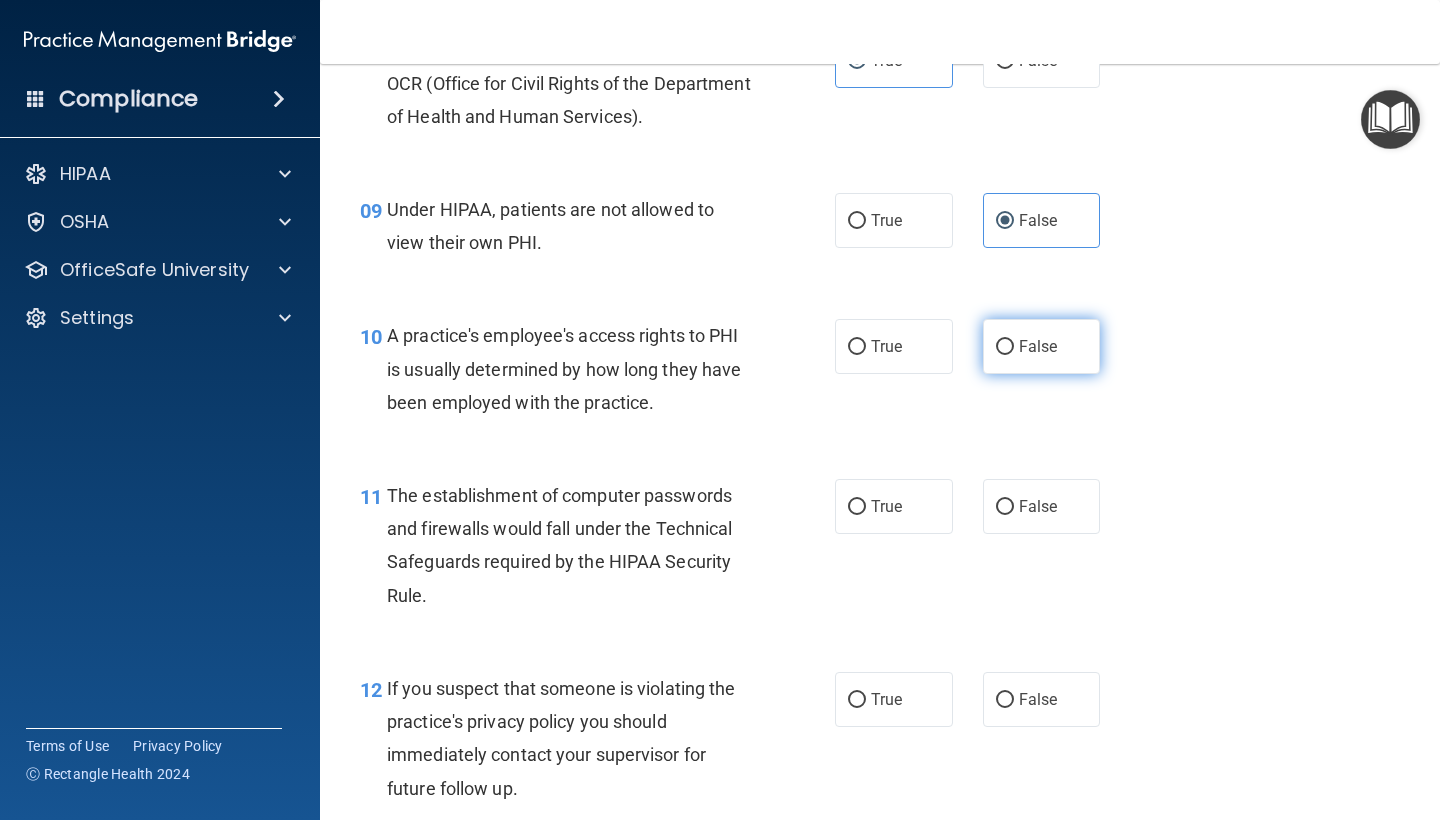 click on "False" at bounding box center [1038, 346] 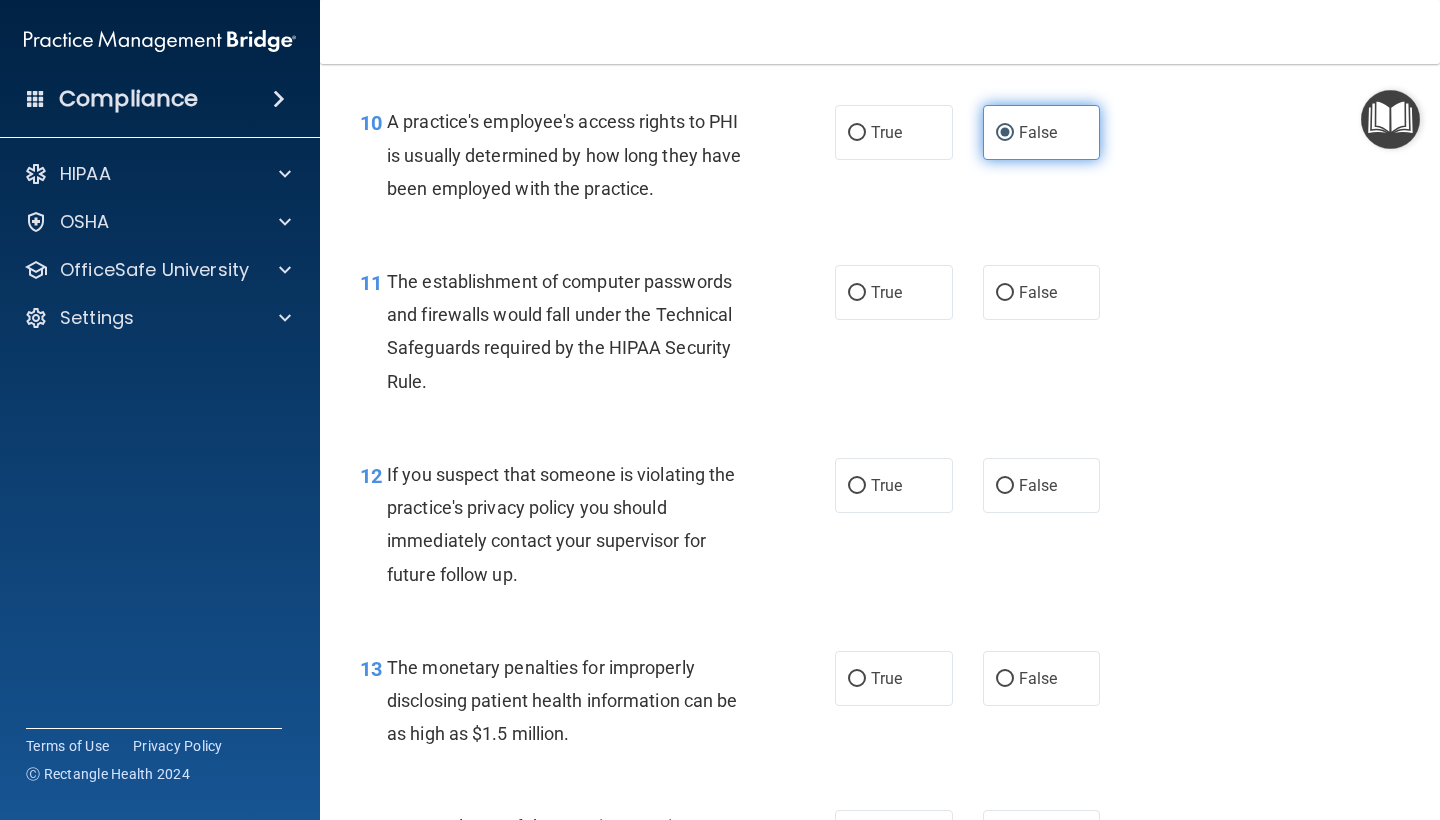 scroll, scrollTop: 1657, scrollLeft: 0, axis: vertical 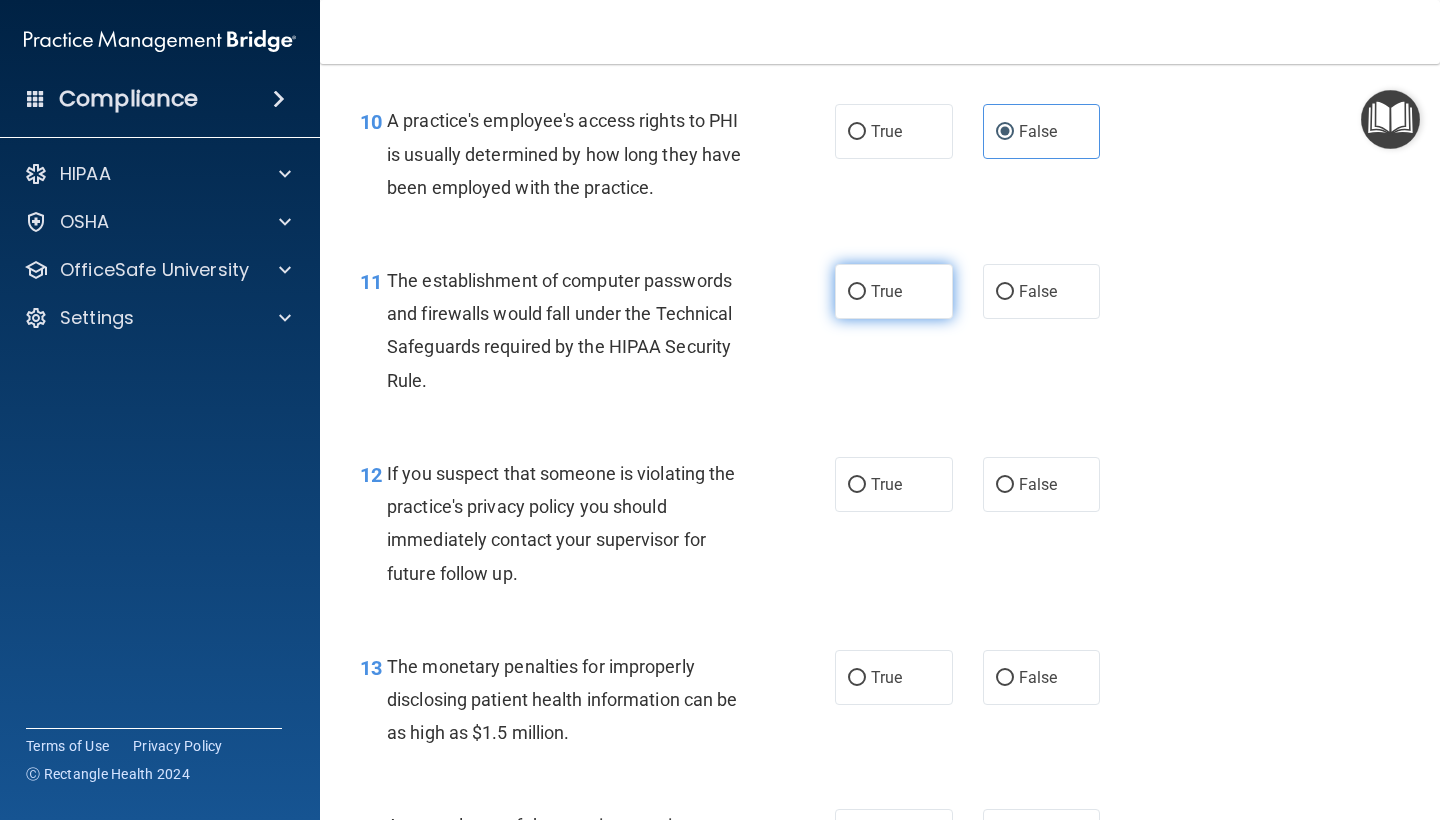 click on "True" at bounding box center (894, 291) 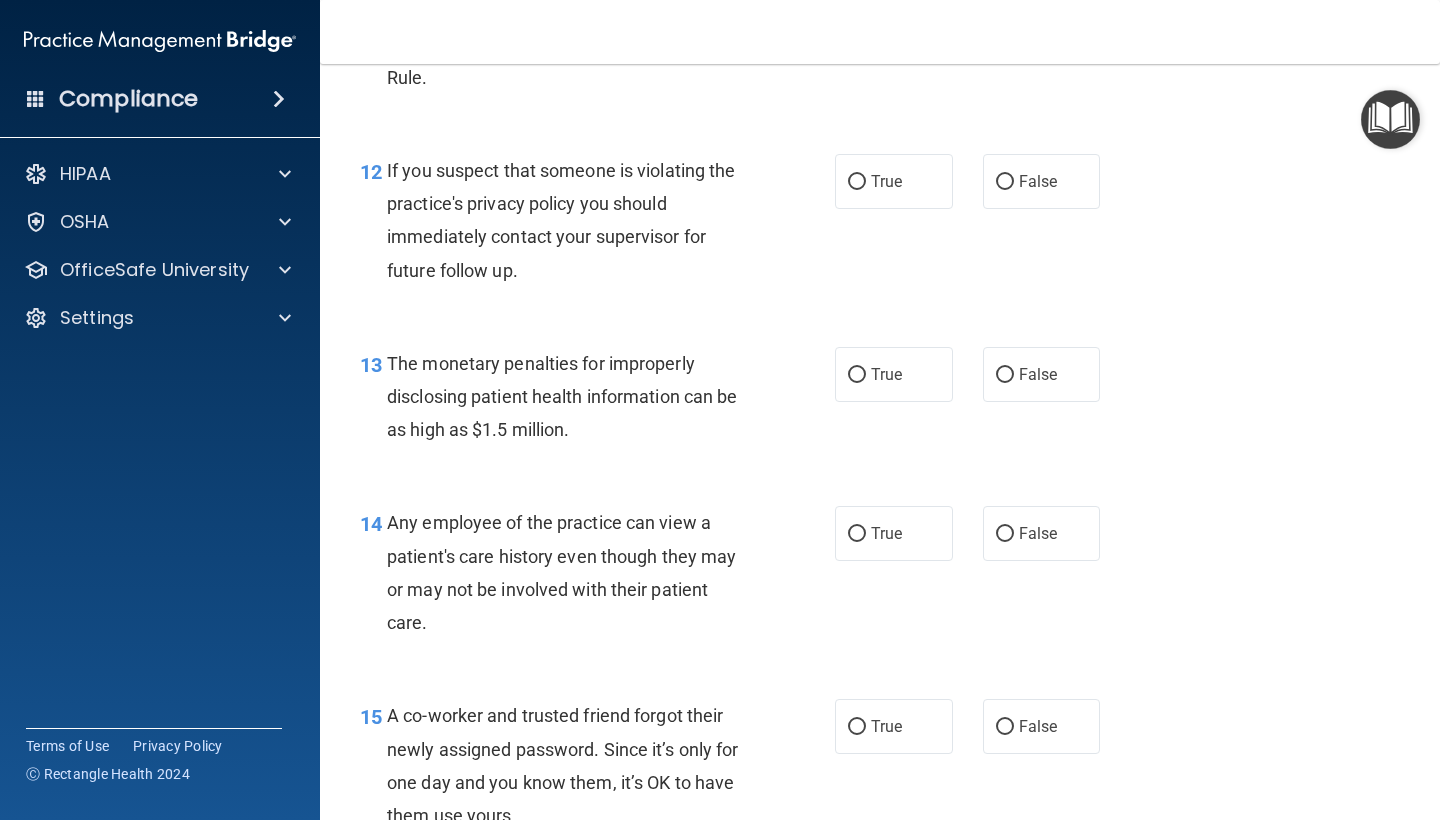 scroll, scrollTop: 1963, scrollLeft: 0, axis: vertical 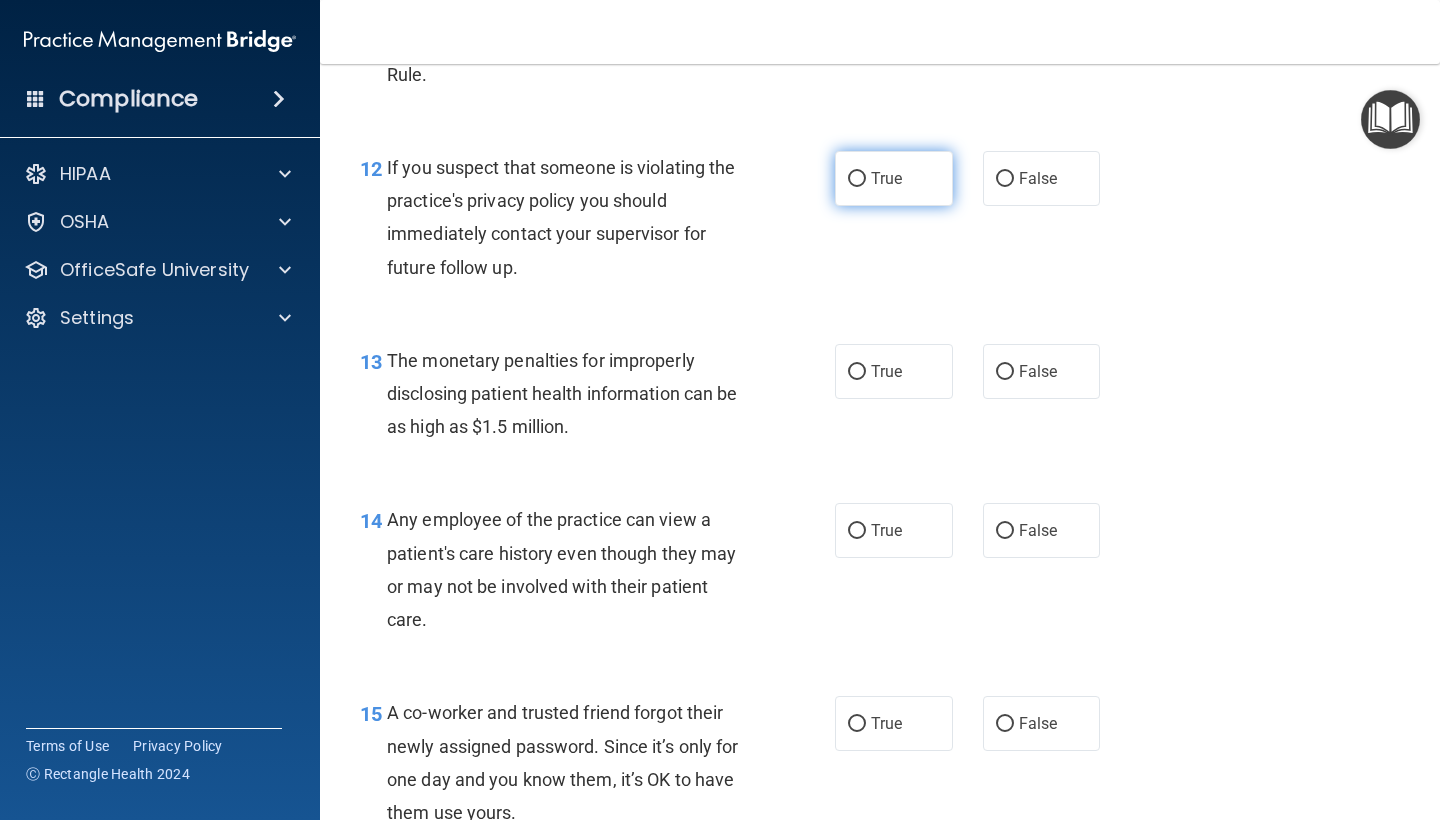 click on "True" at bounding box center [894, 178] 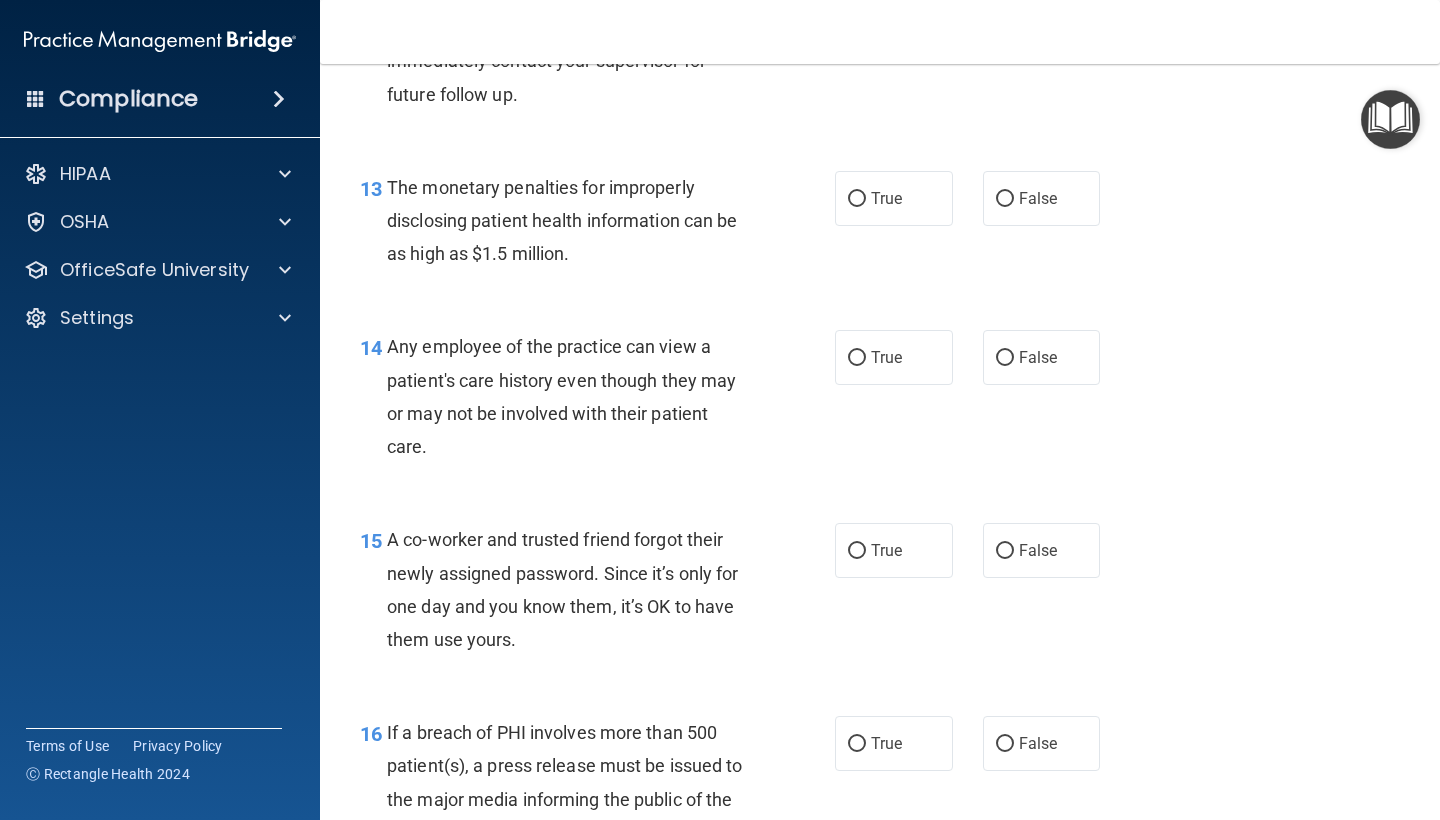 scroll, scrollTop: 2140, scrollLeft: 0, axis: vertical 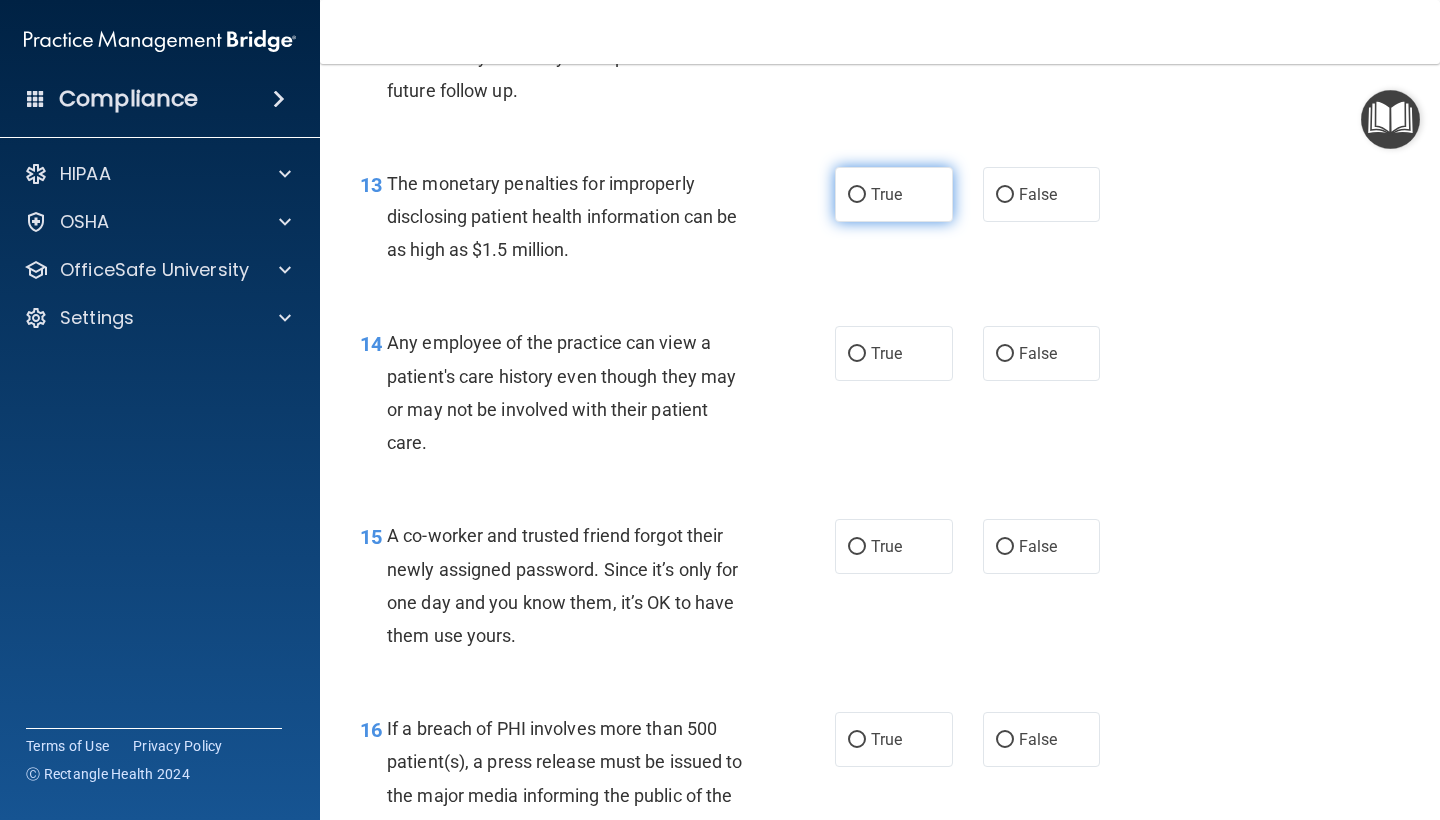 click on "True" at bounding box center (886, 194) 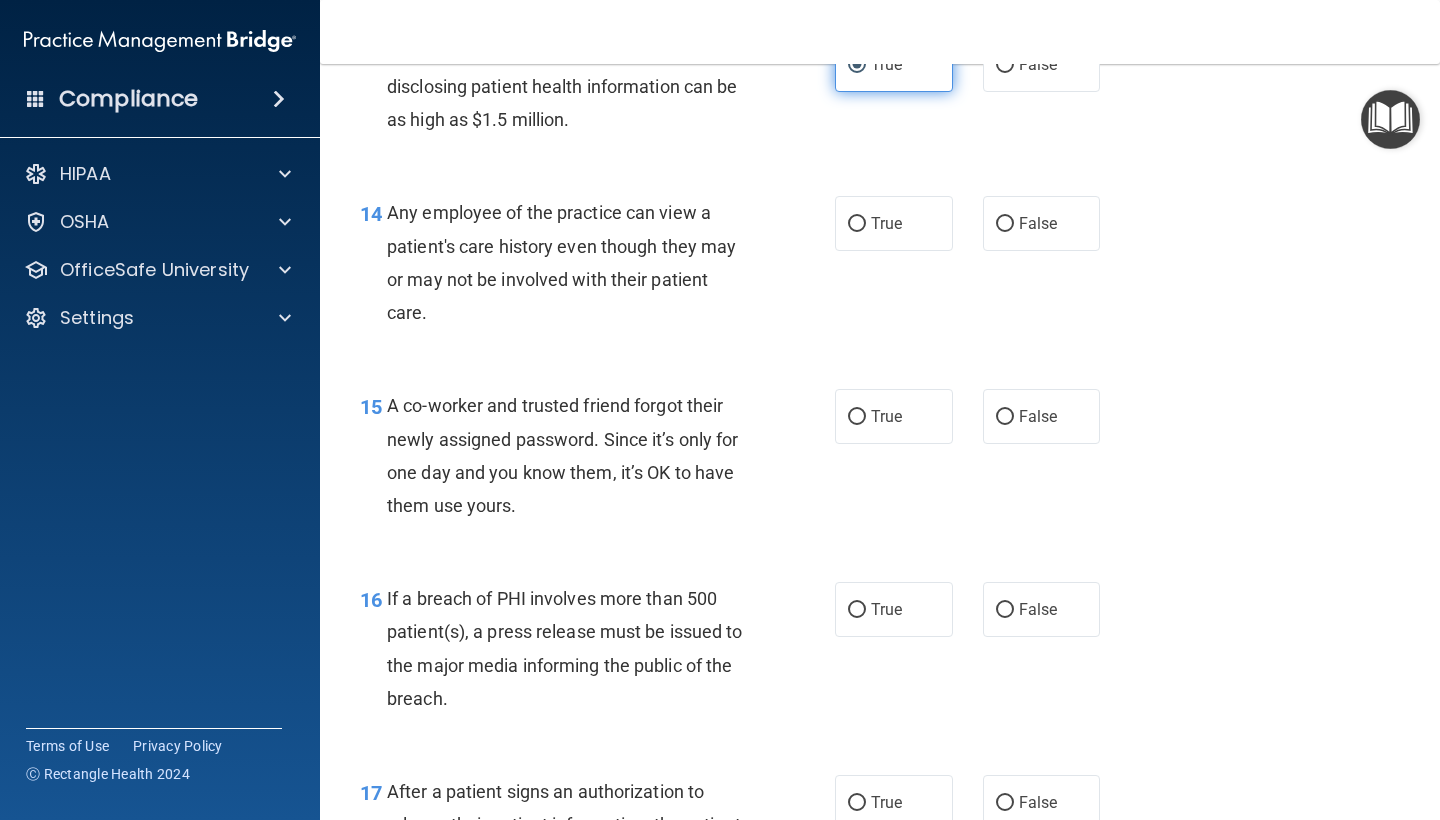 scroll, scrollTop: 2277, scrollLeft: 0, axis: vertical 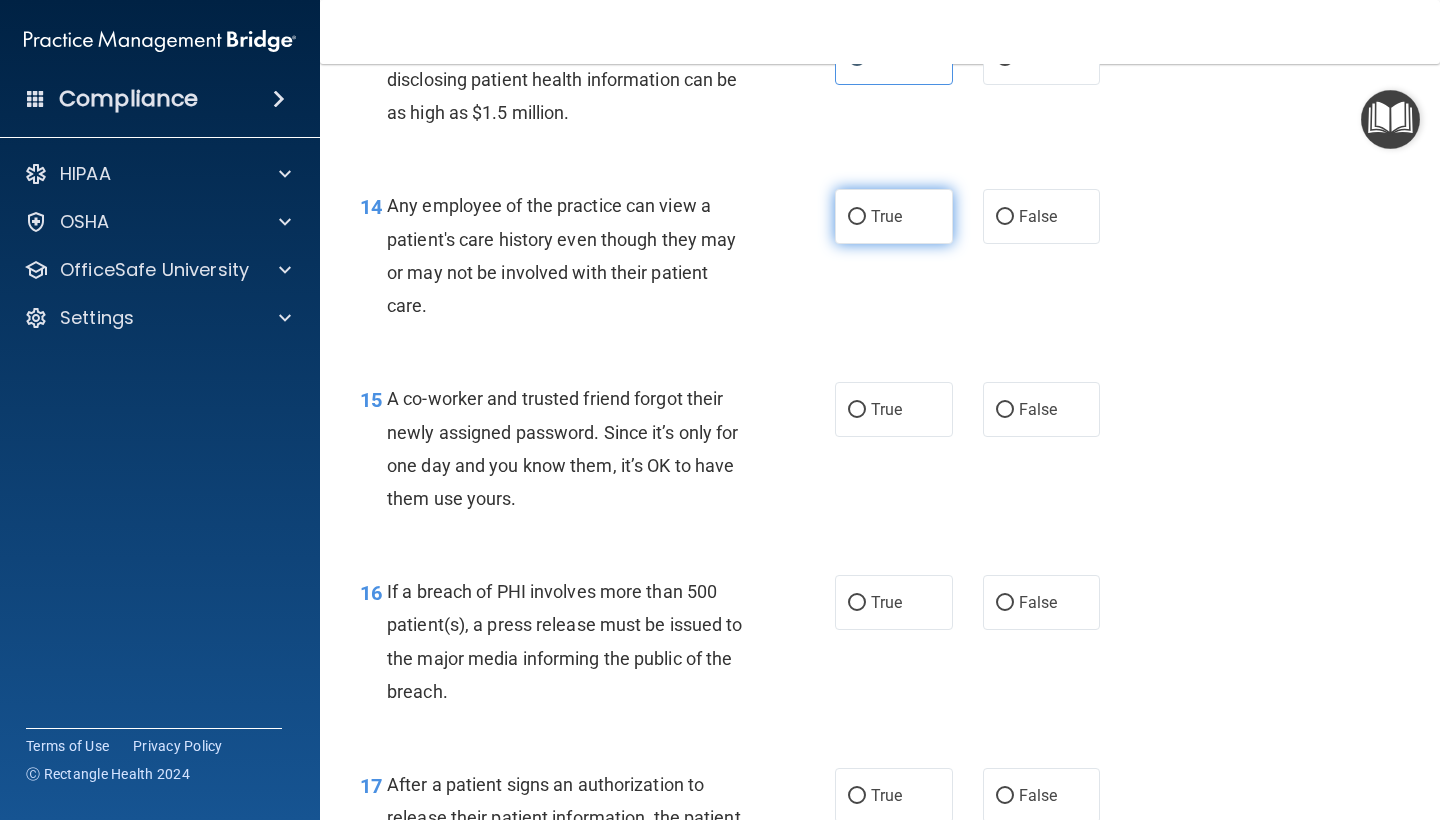 click on "True" at bounding box center [894, 216] 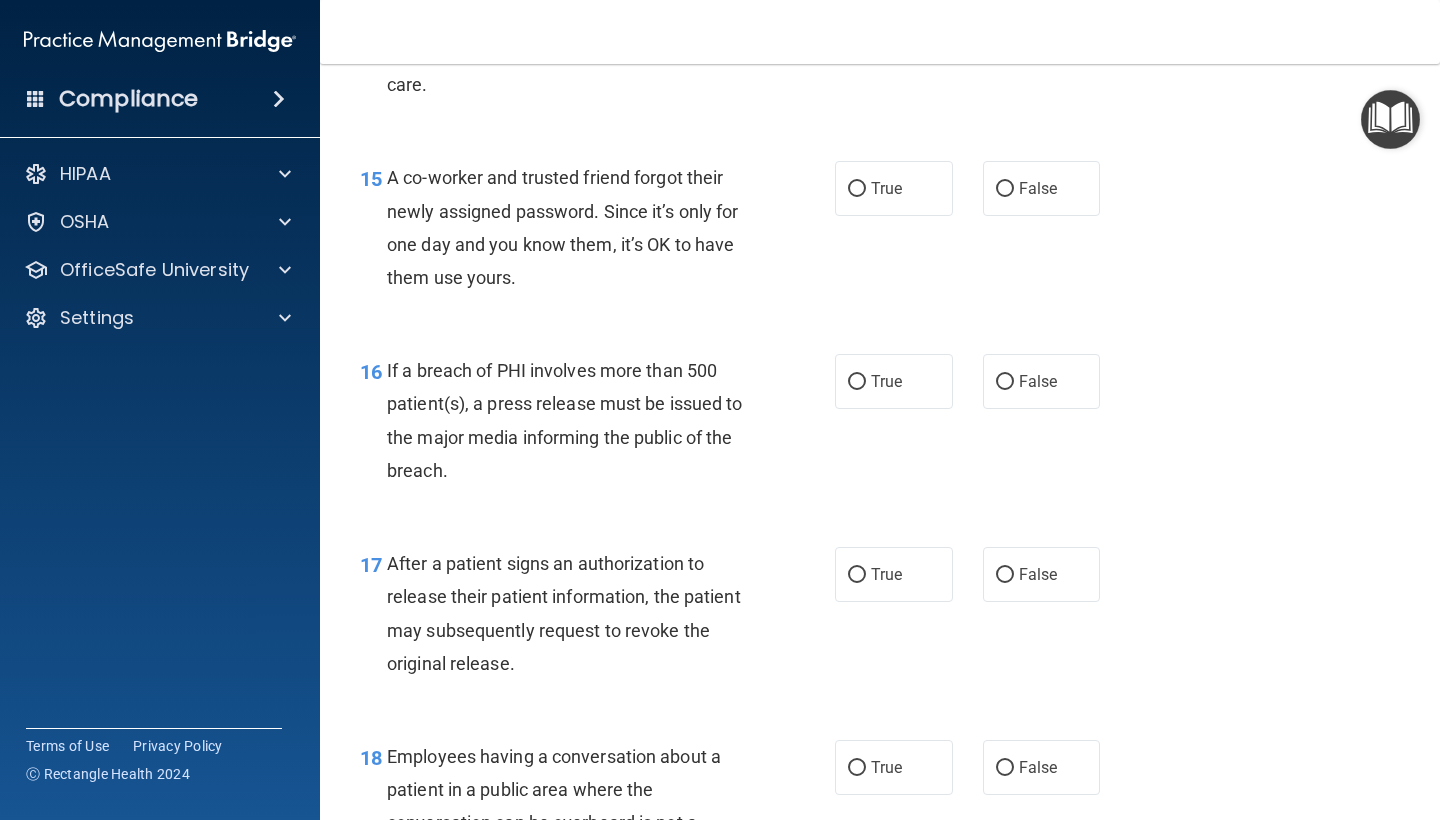 scroll, scrollTop: 2507, scrollLeft: 0, axis: vertical 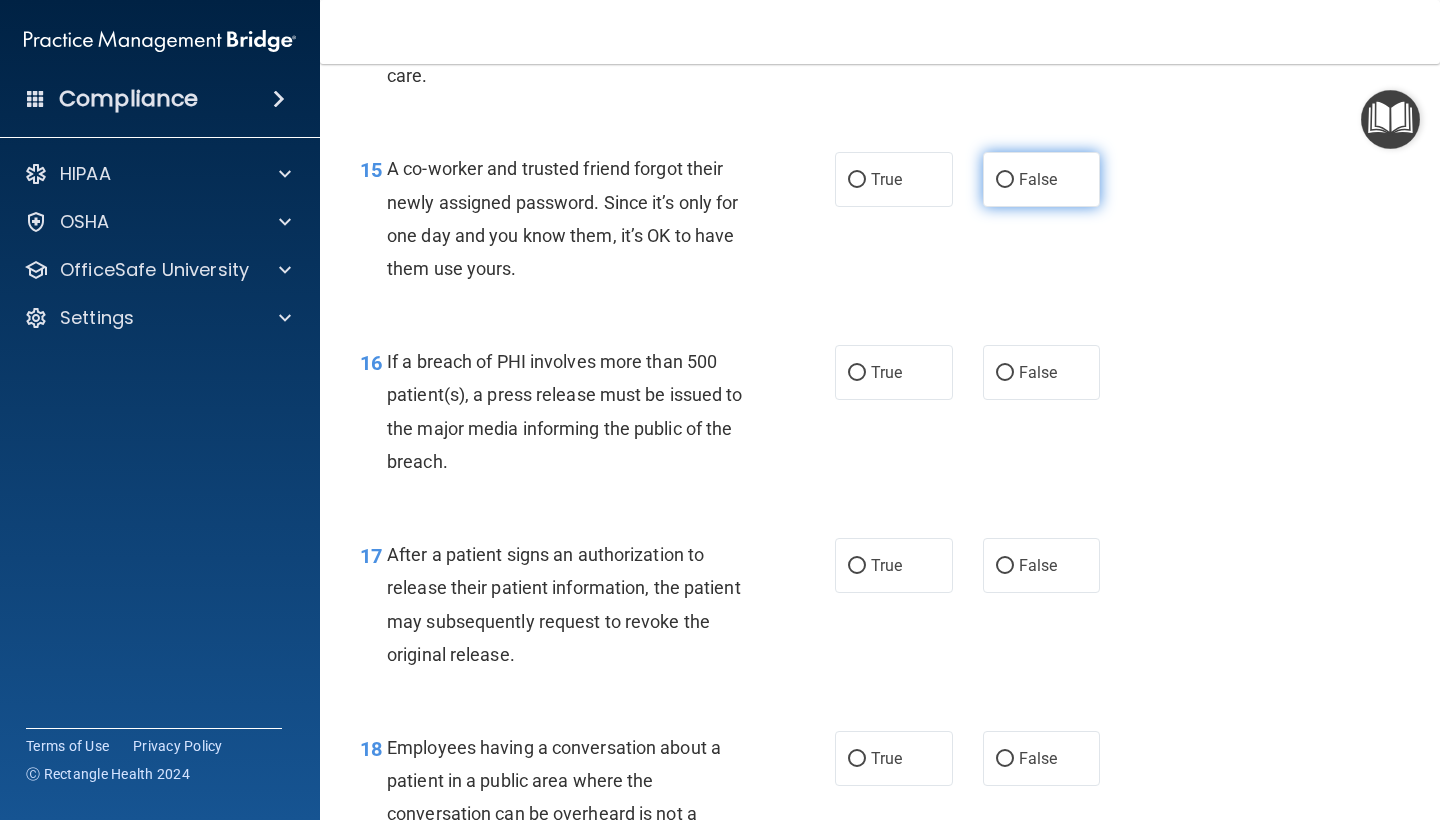 click on "False" at bounding box center (1042, 179) 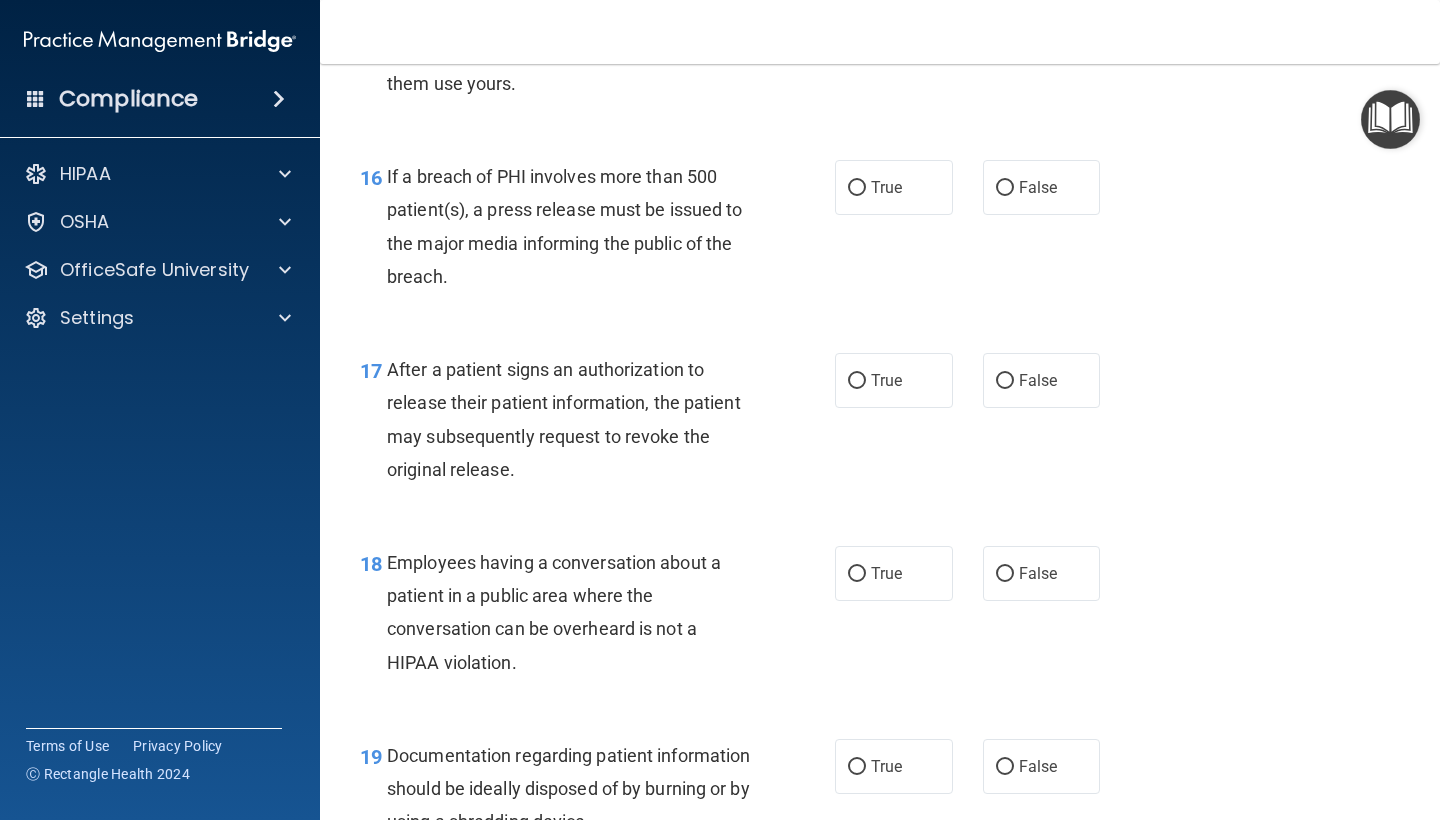 scroll, scrollTop: 2700, scrollLeft: 0, axis: vertical 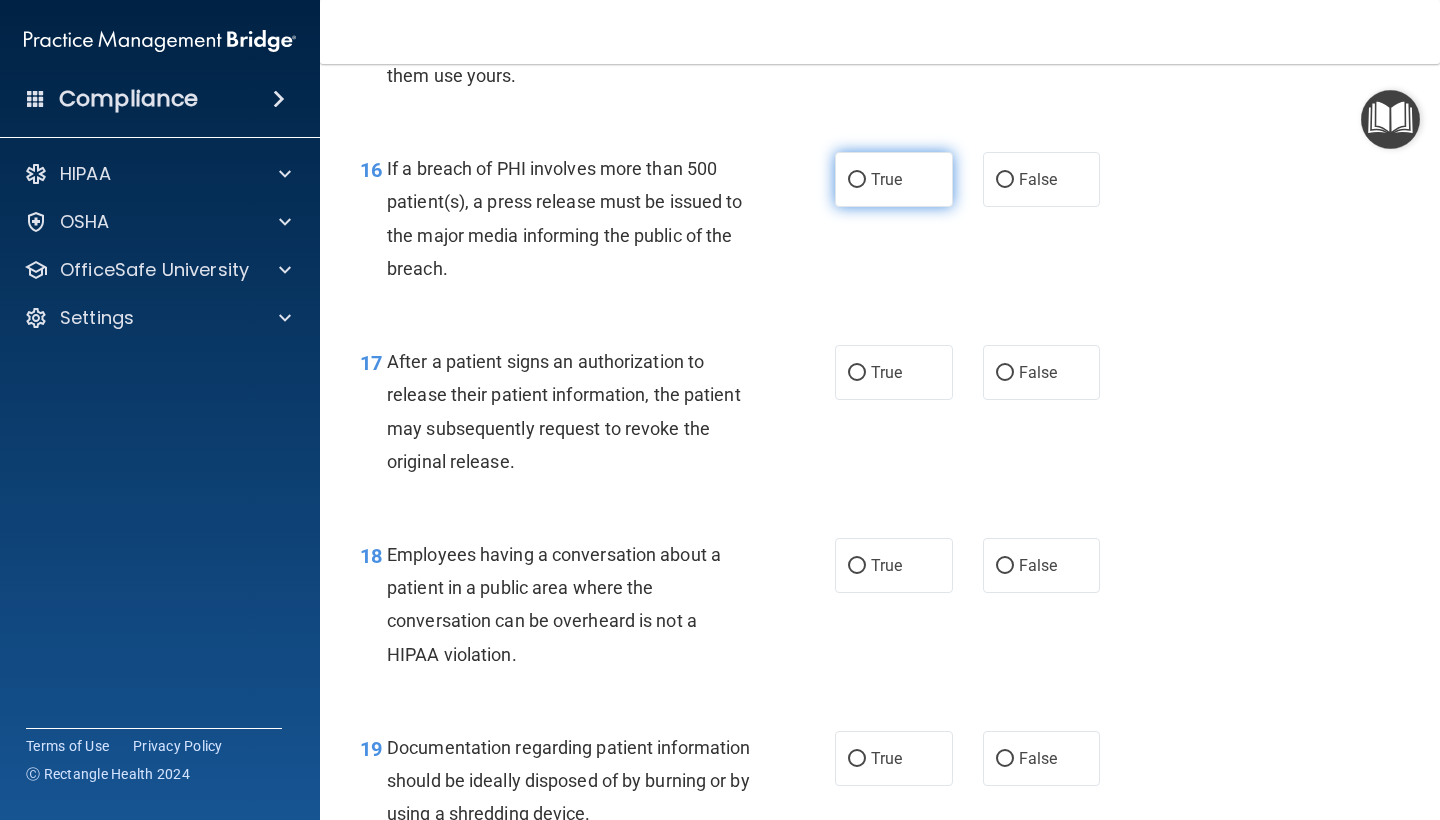 click on "True" at bounding box center (894, 179) 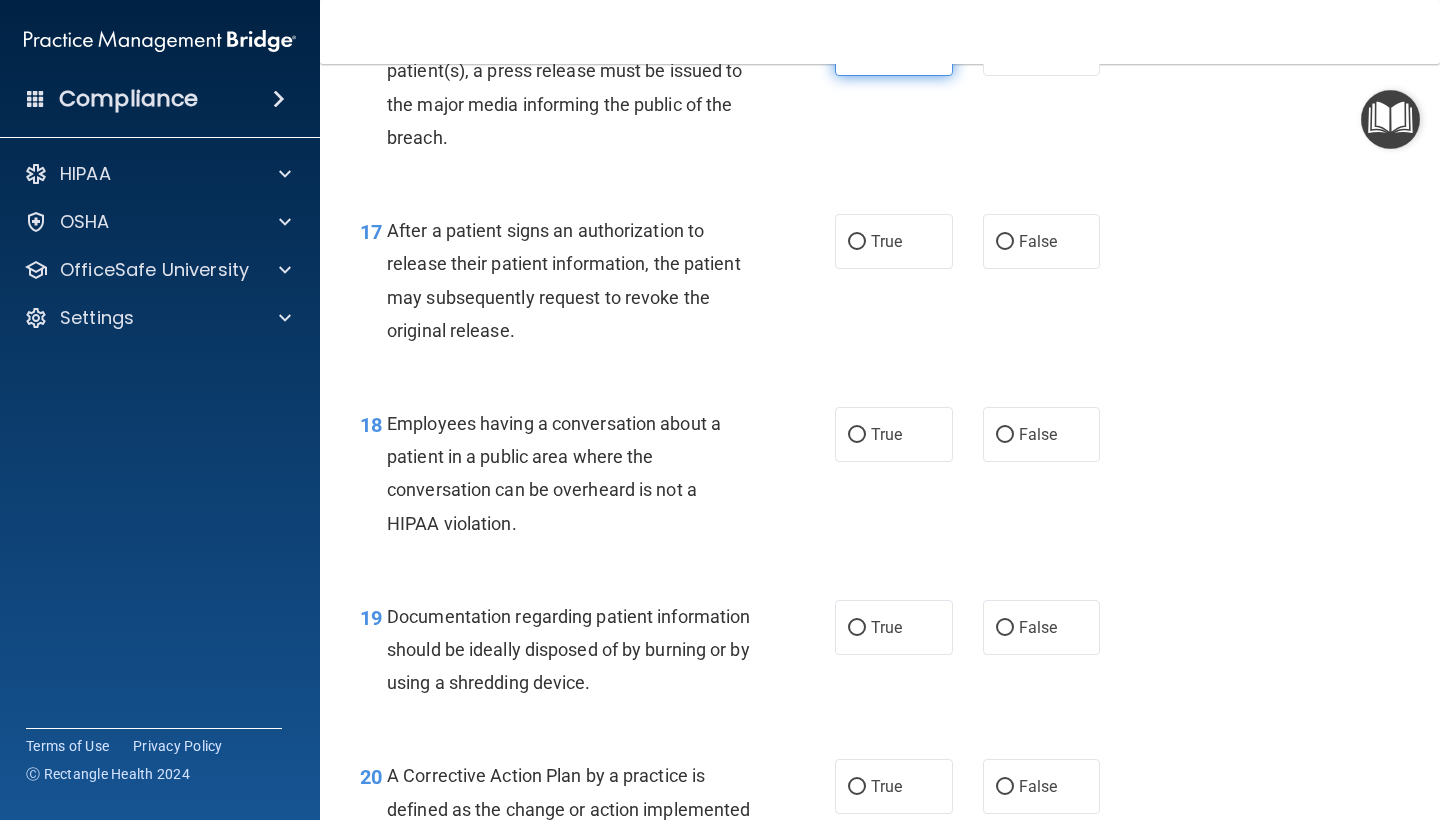 scroll, scrollTop: 2834, scrollLeft: 0, axis: vertical 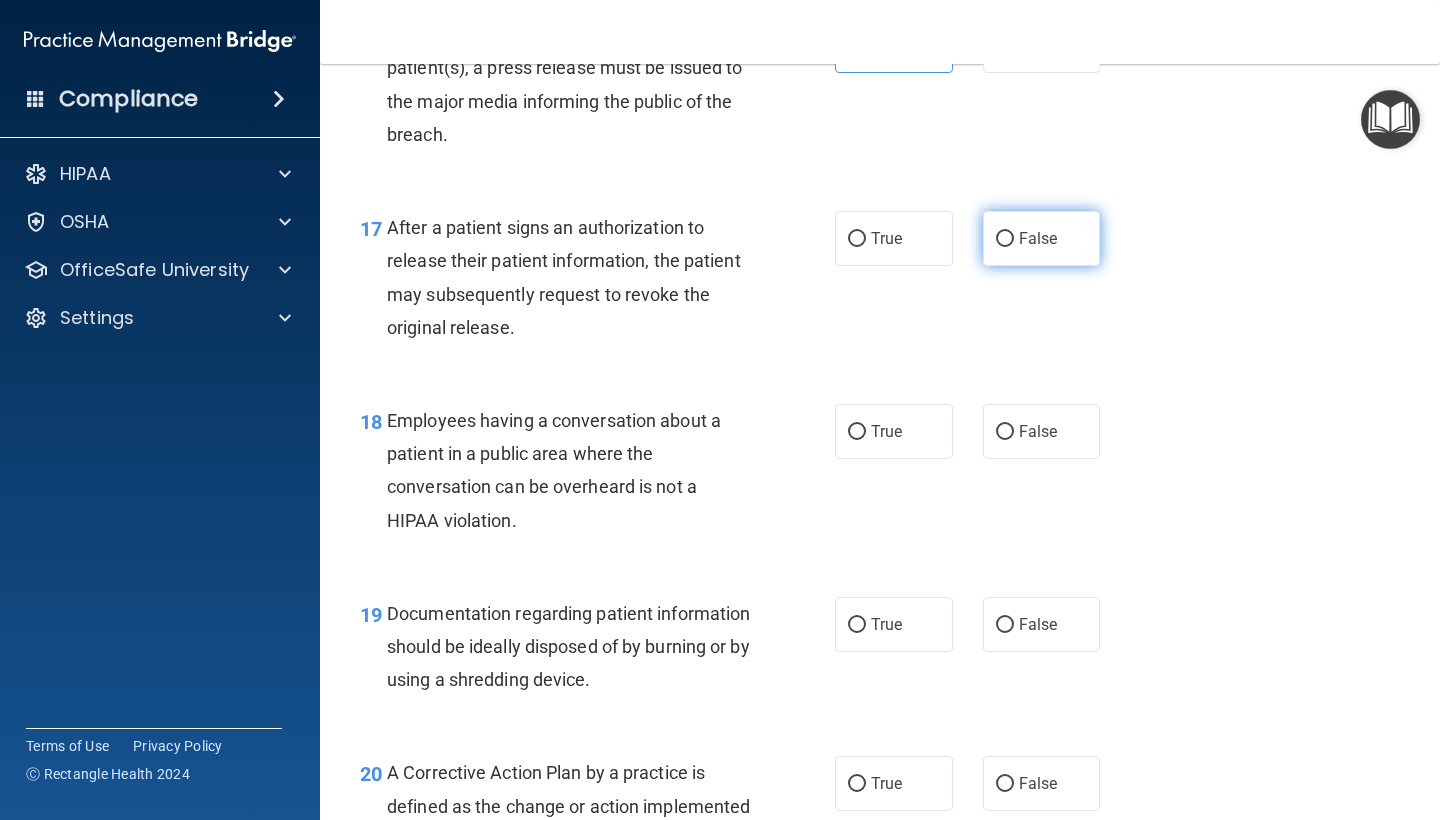 drag, startPoint x: 985, startPoint y: 231, endPoint x: 999, endPoint y: 231, distance: 14 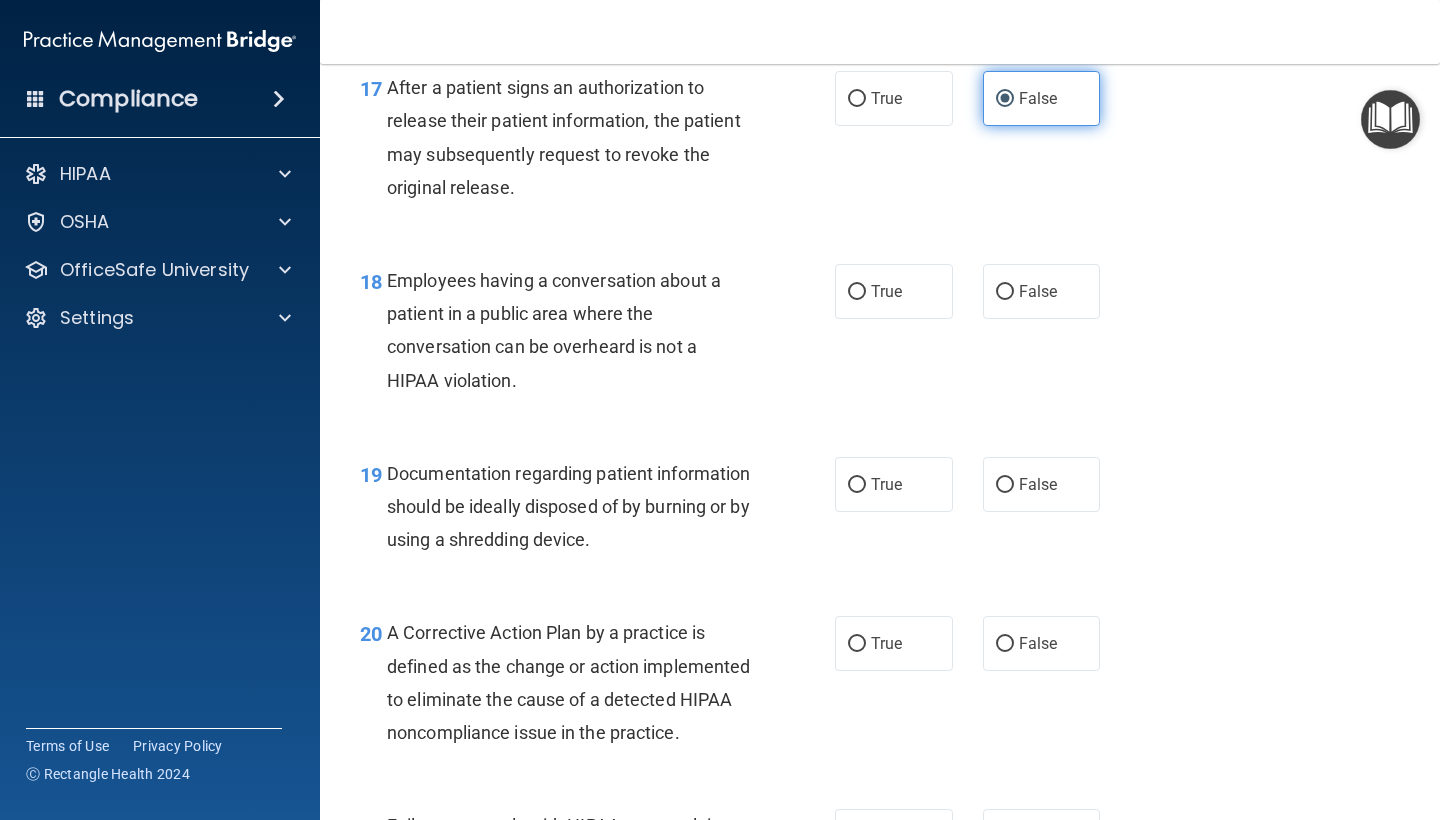 scroll, scrollTop: 2978, scrollLeft: 0, axis: vertical 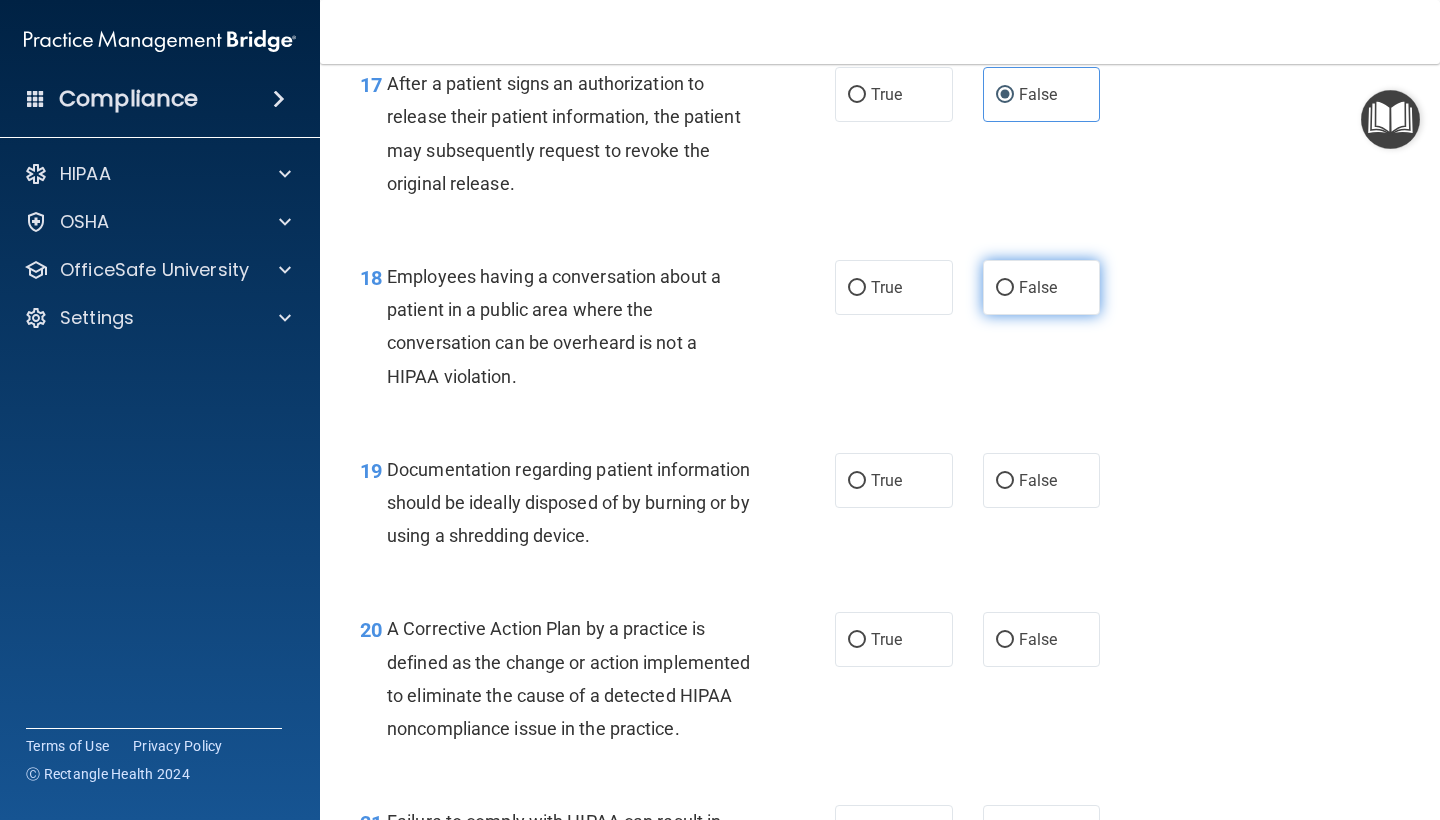click on "False" at bounding box center [1005, 288] 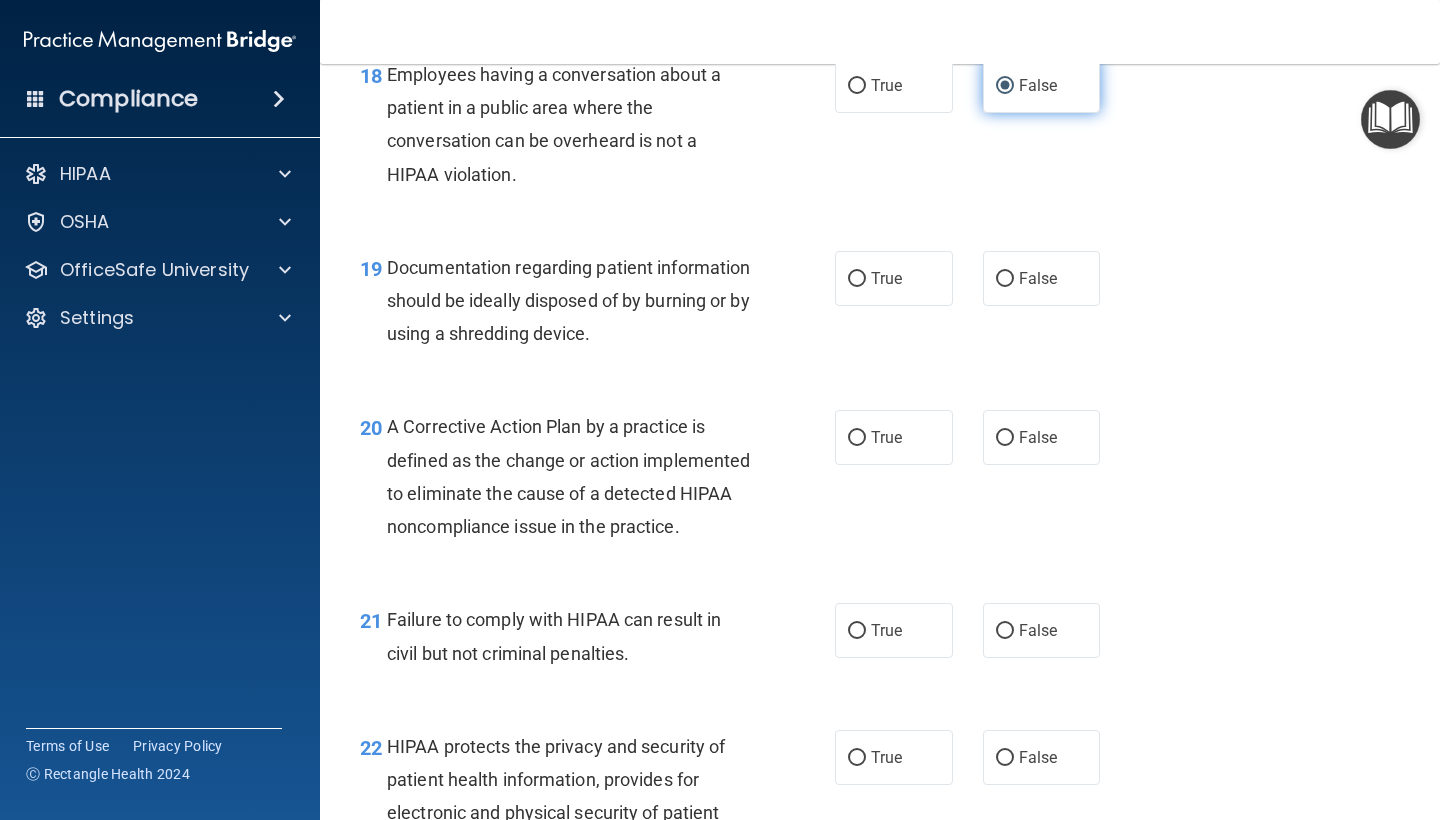 scroll, scrollTop: 3185, scrollLeft: 0, axis: vertical 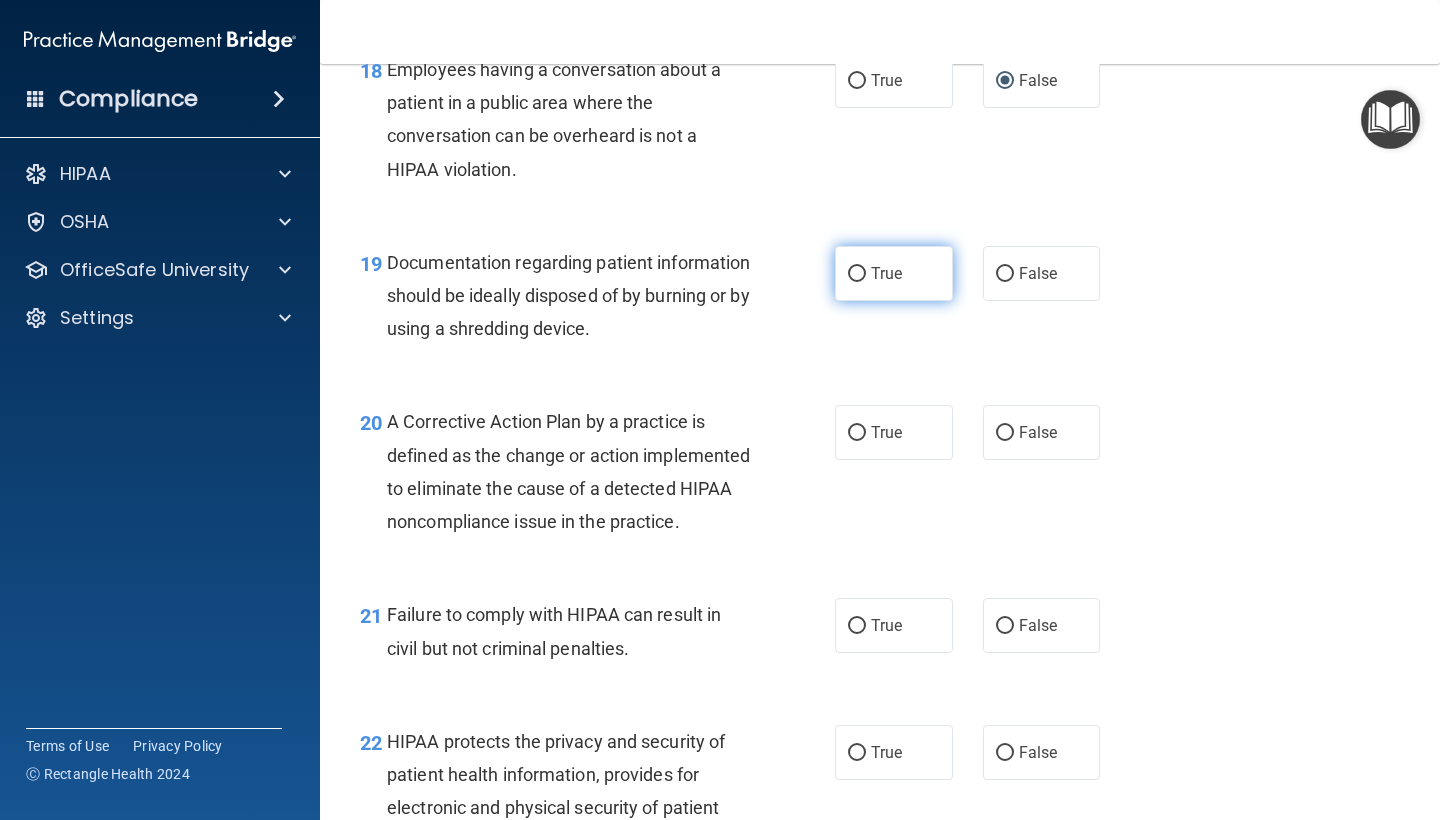 click on "True" at bounding box center (894, 273) 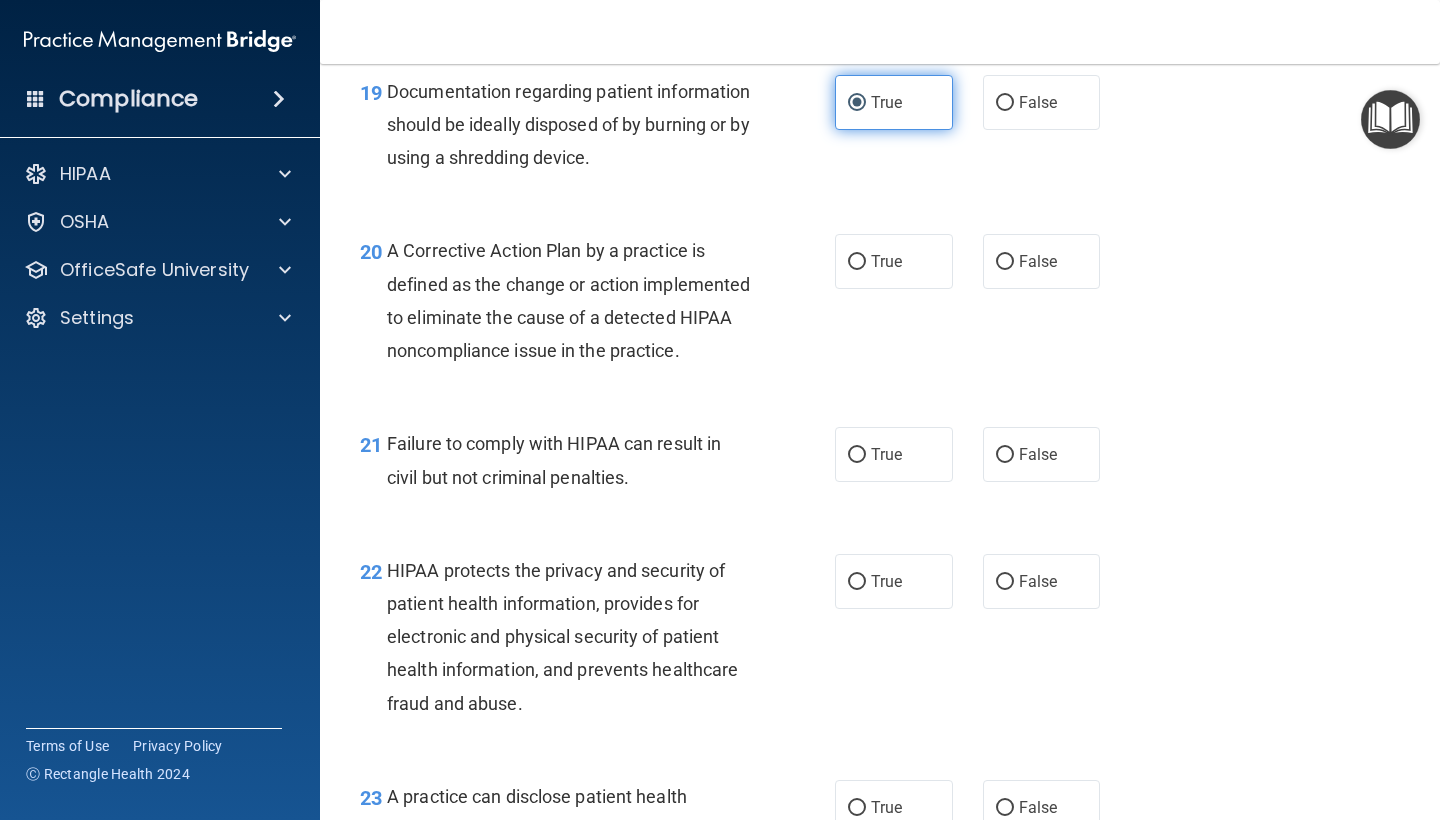 scroll, scrollTop: 3361, scrollLeft: 0, axis: vertical 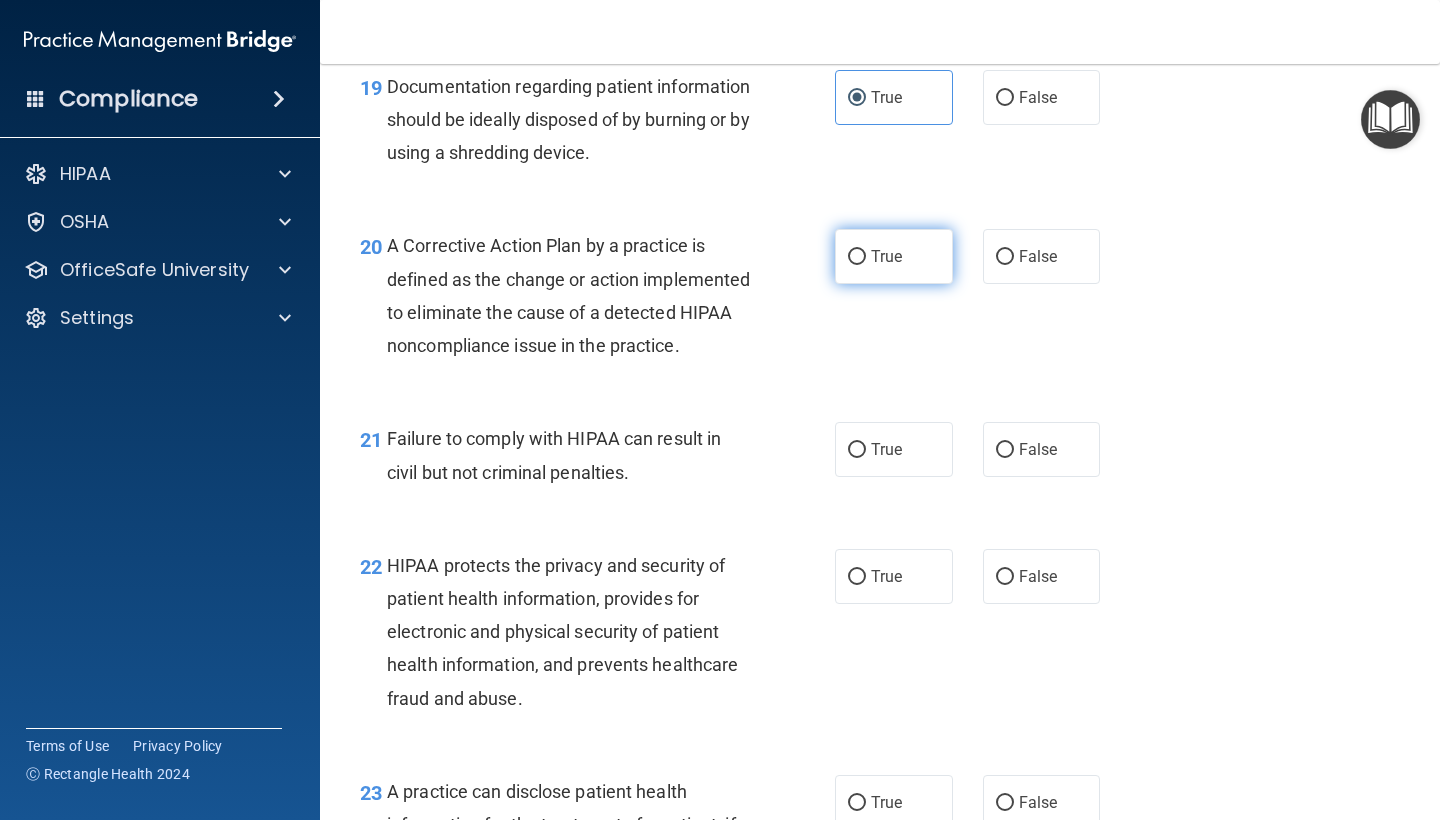 click on "True" at bounding box center (894, 256) 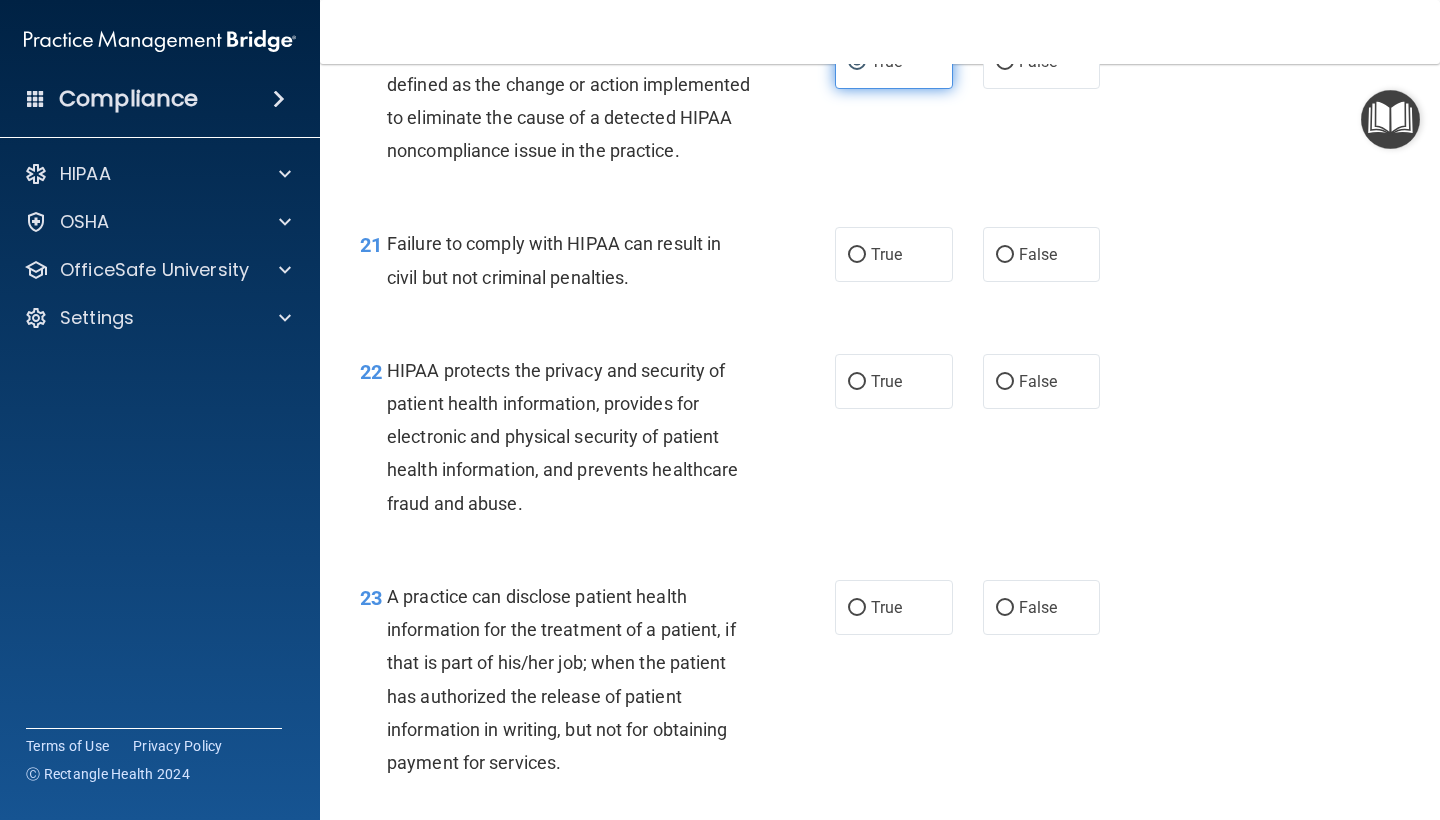 scroll, scrollTop: 3558, scrollLeft: 0, axis: vertical 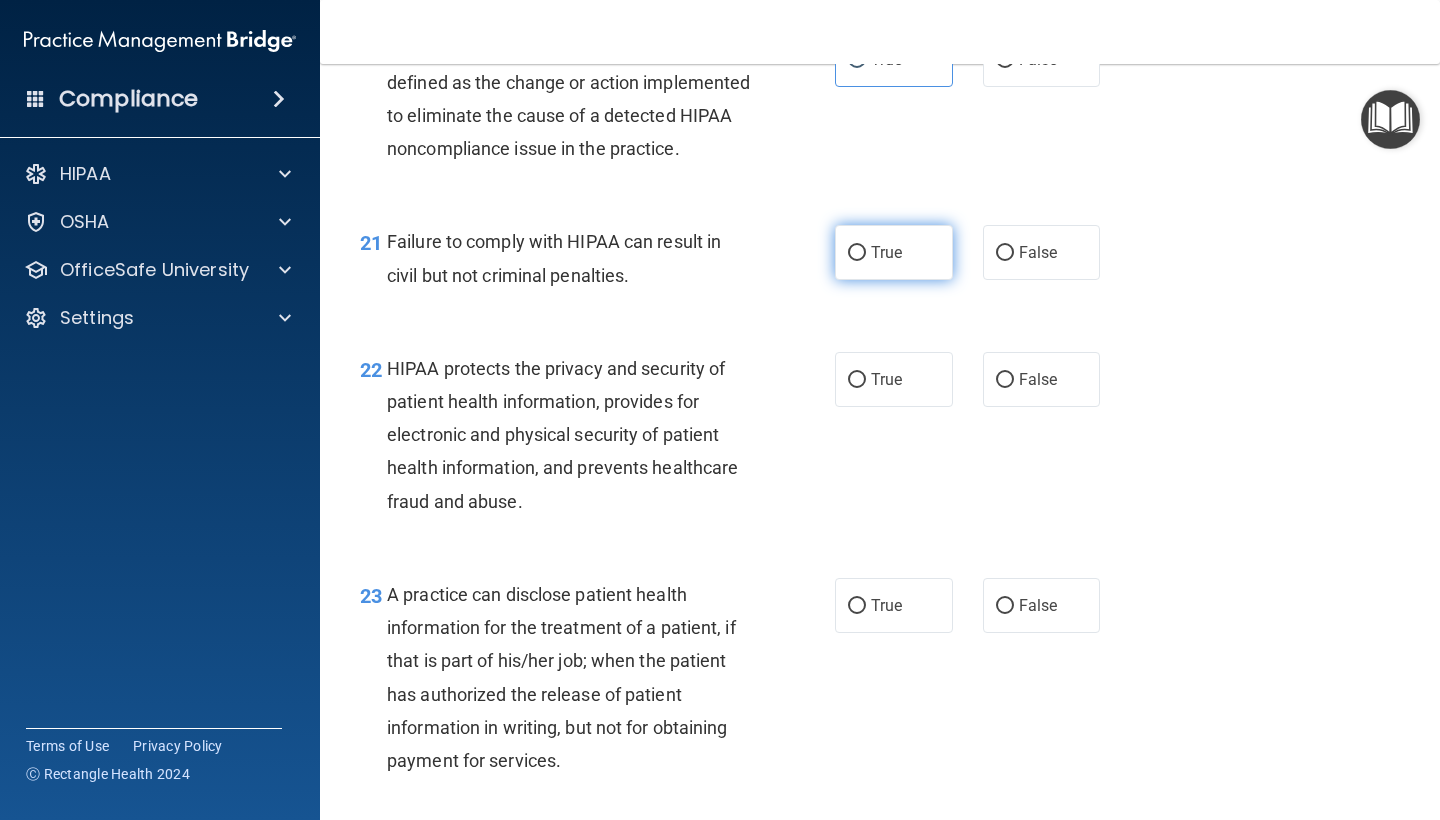 click on "True" at bounding box center (894, 252) 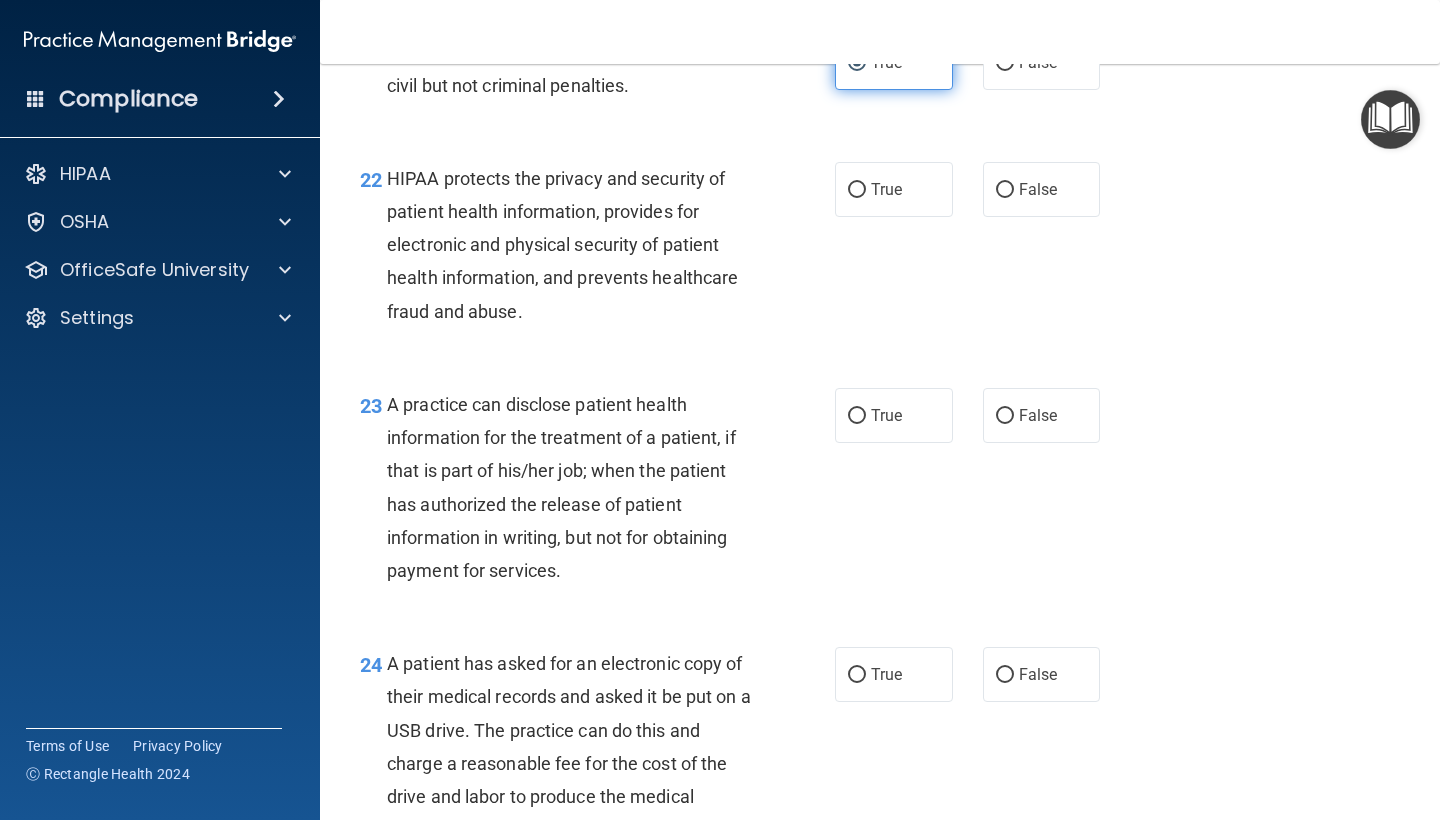 scroll, scrollTop: 3758, scrollLeft: 0, axis: vertical 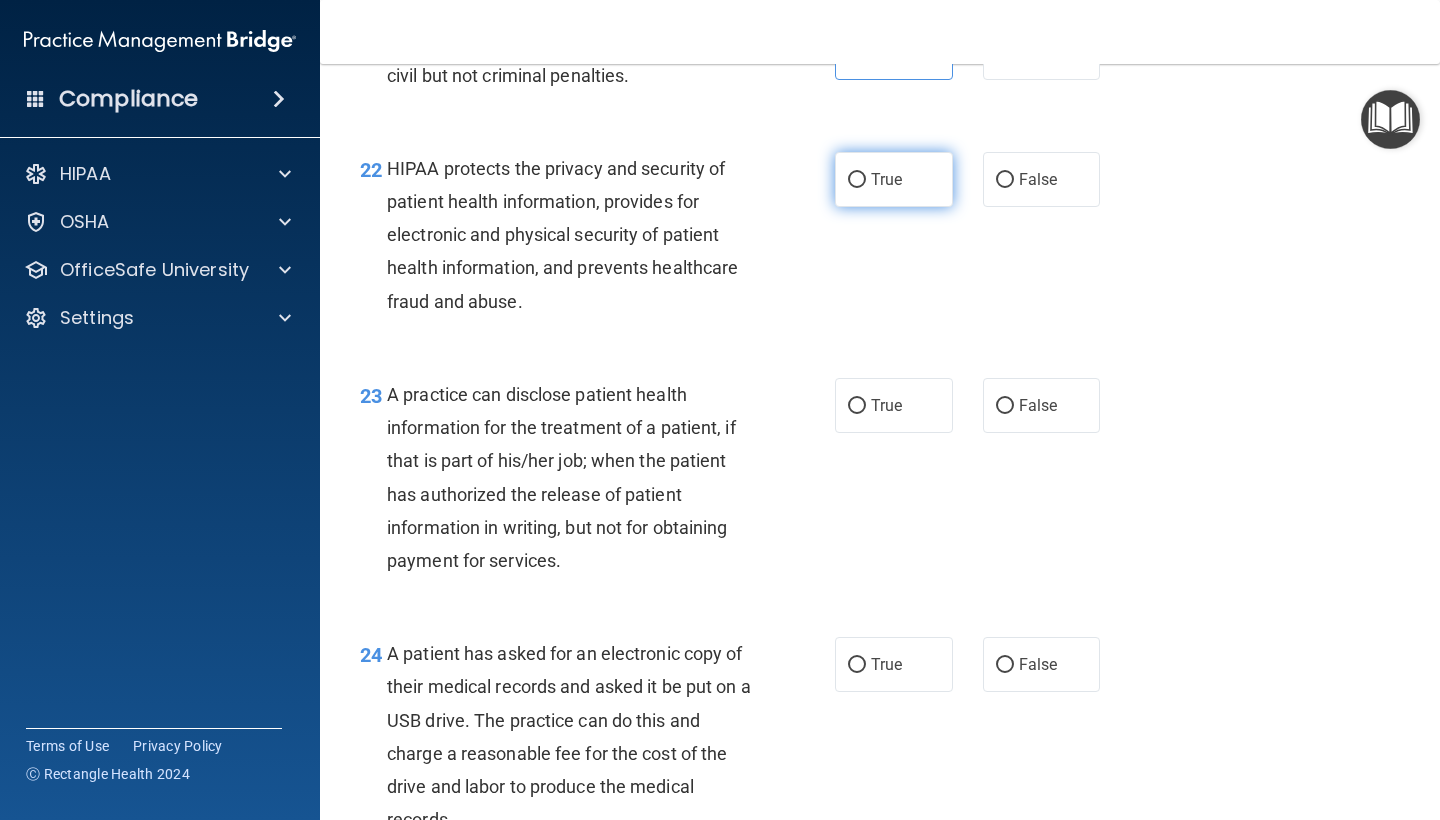 click on "True" at bounding box center (886, 179) 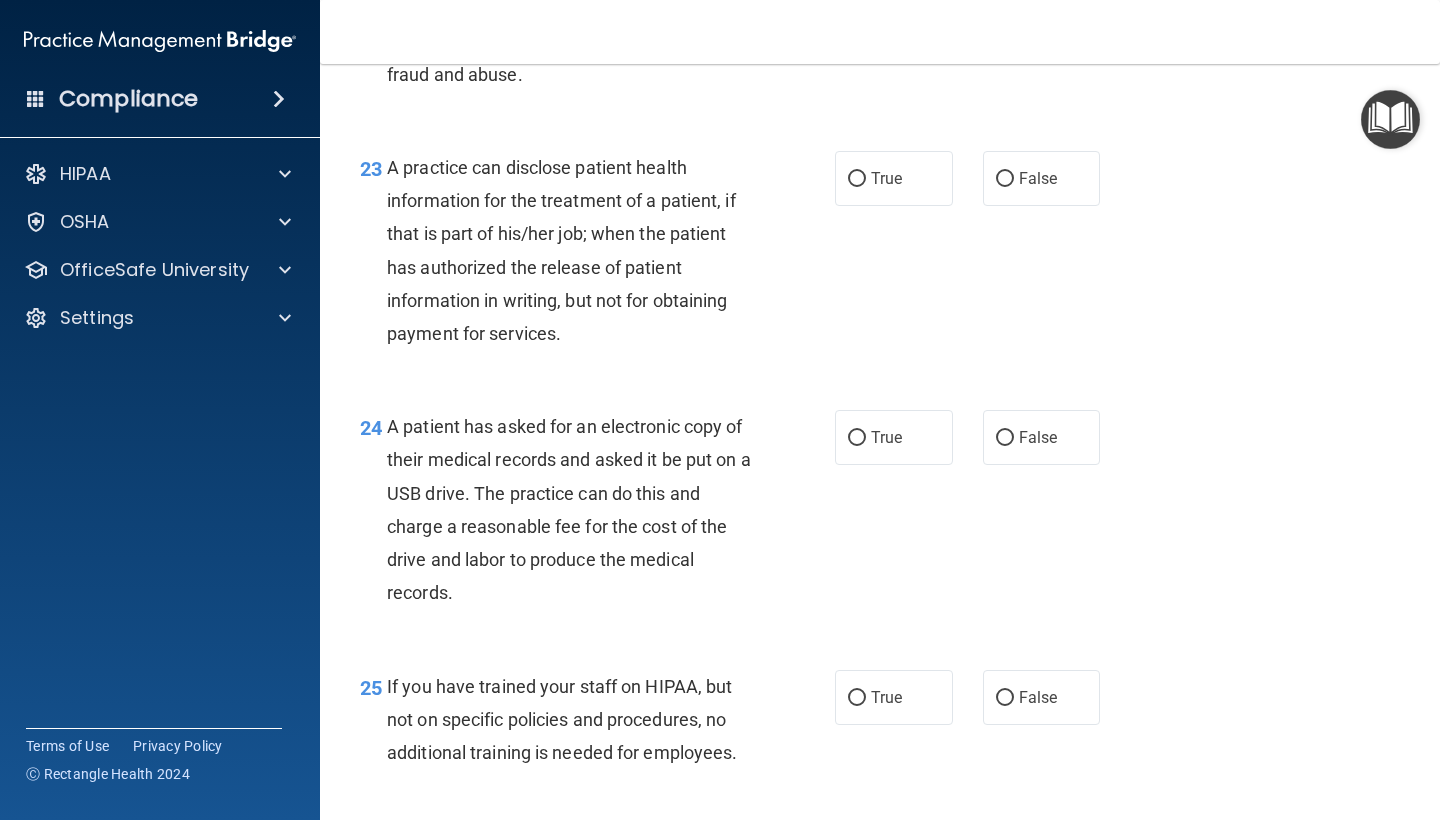 scroll, scrollTop: 3988, scrollLeft: 0, axis: vertical 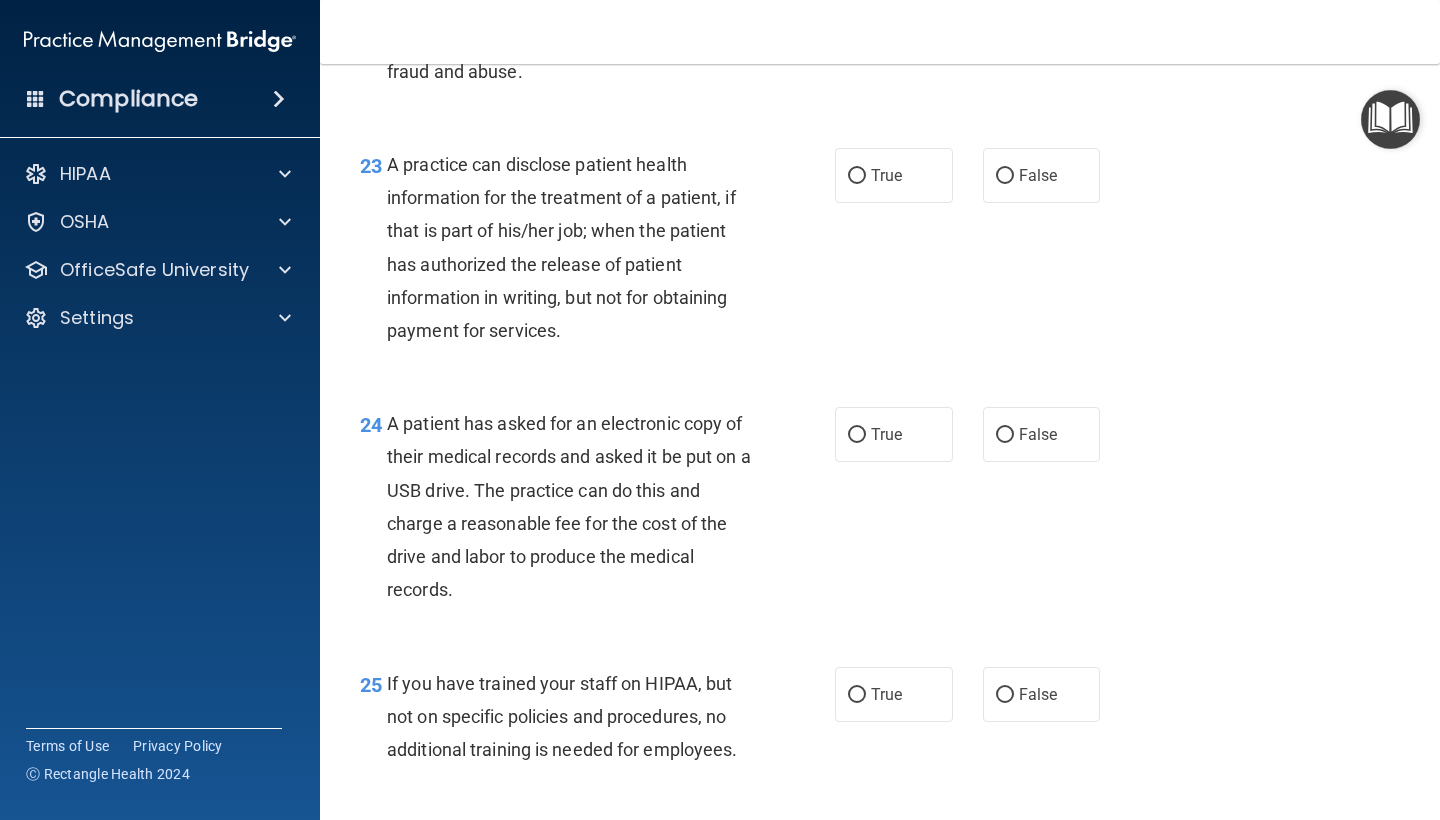 click on "True           False" at bounding box center (976, 175) 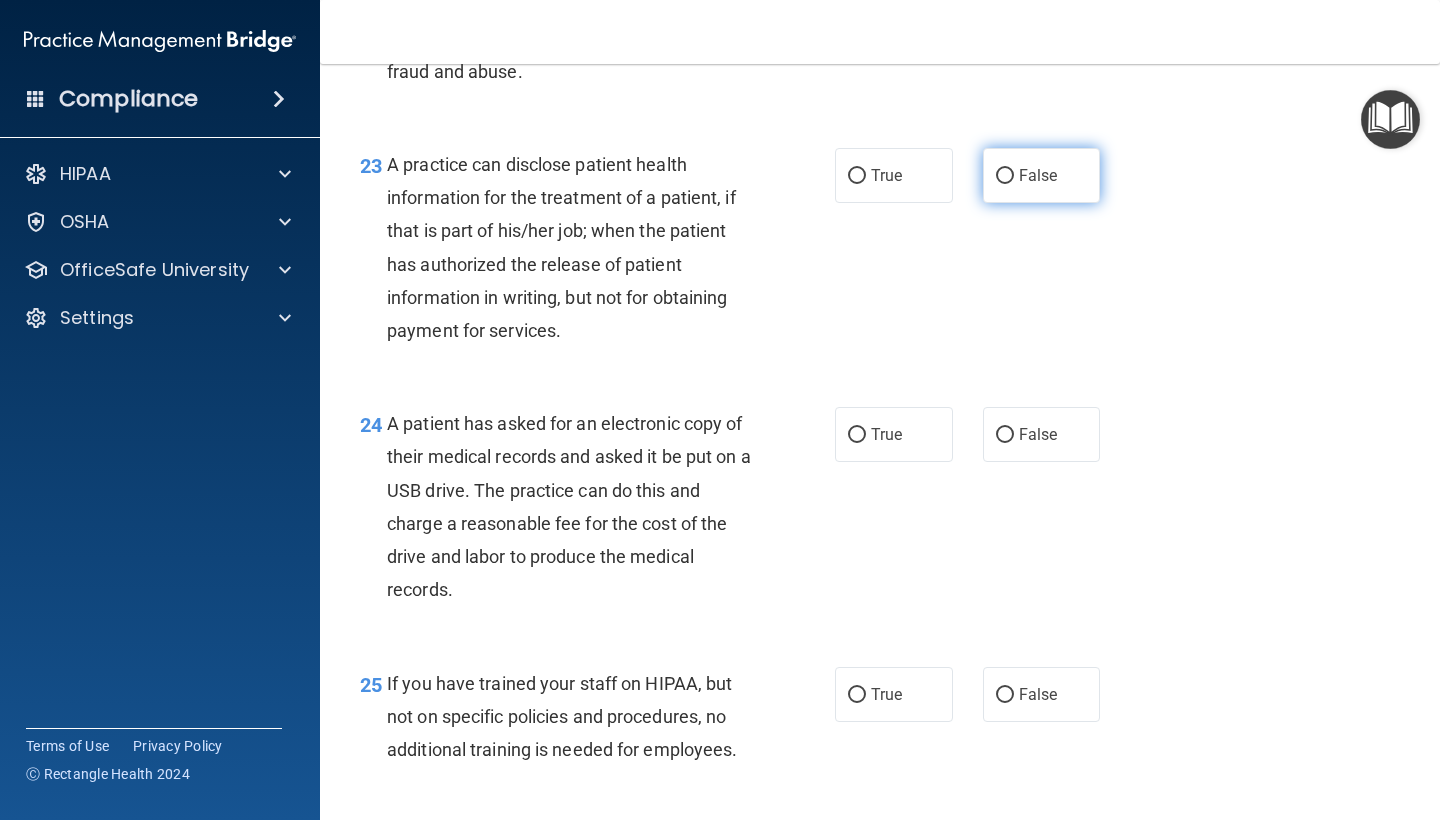 click on "False" at bounding box center (1042, 175) 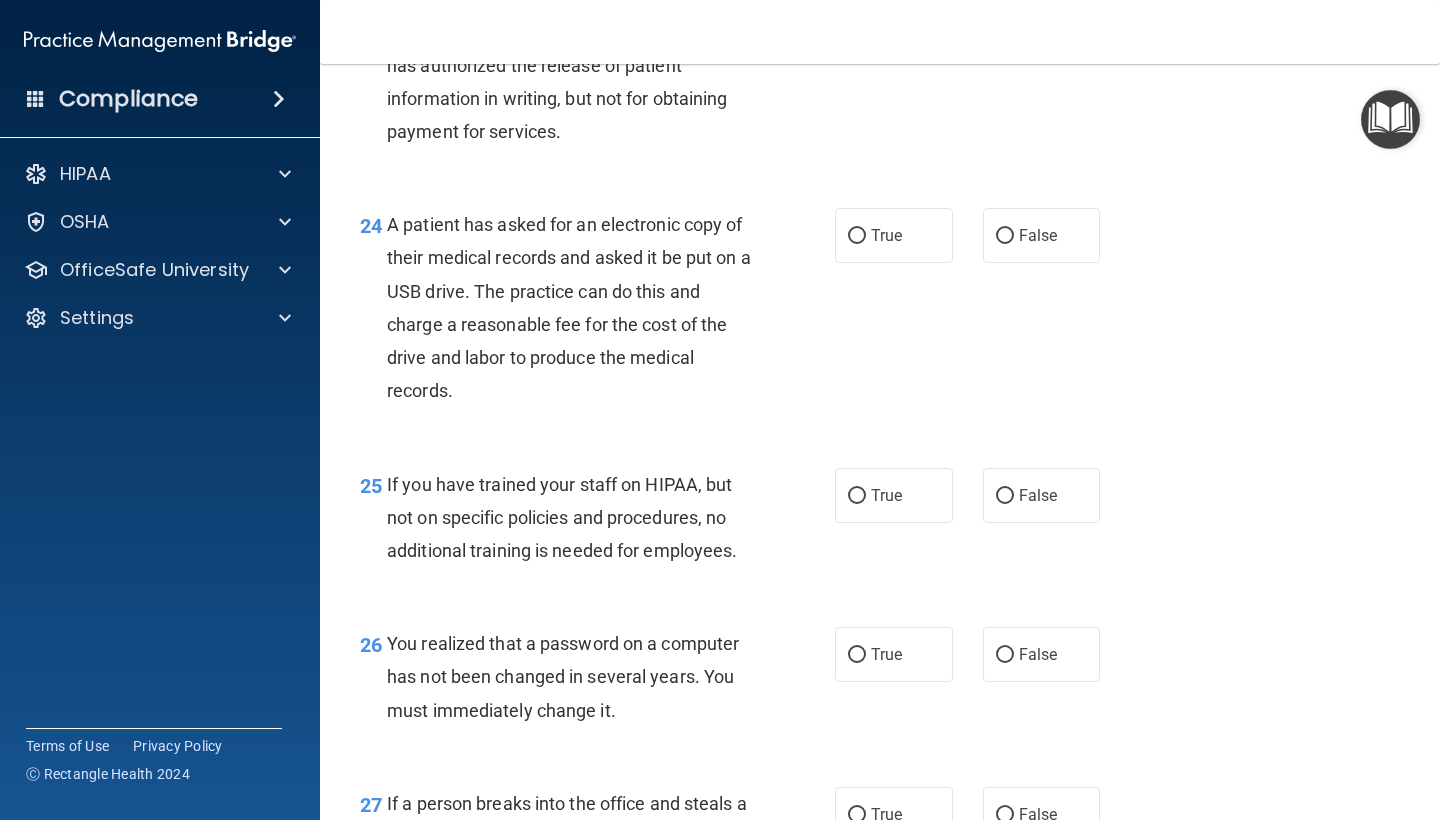 scroll, scrollTop: 4195, scrollLeft: 0, axis: vertical 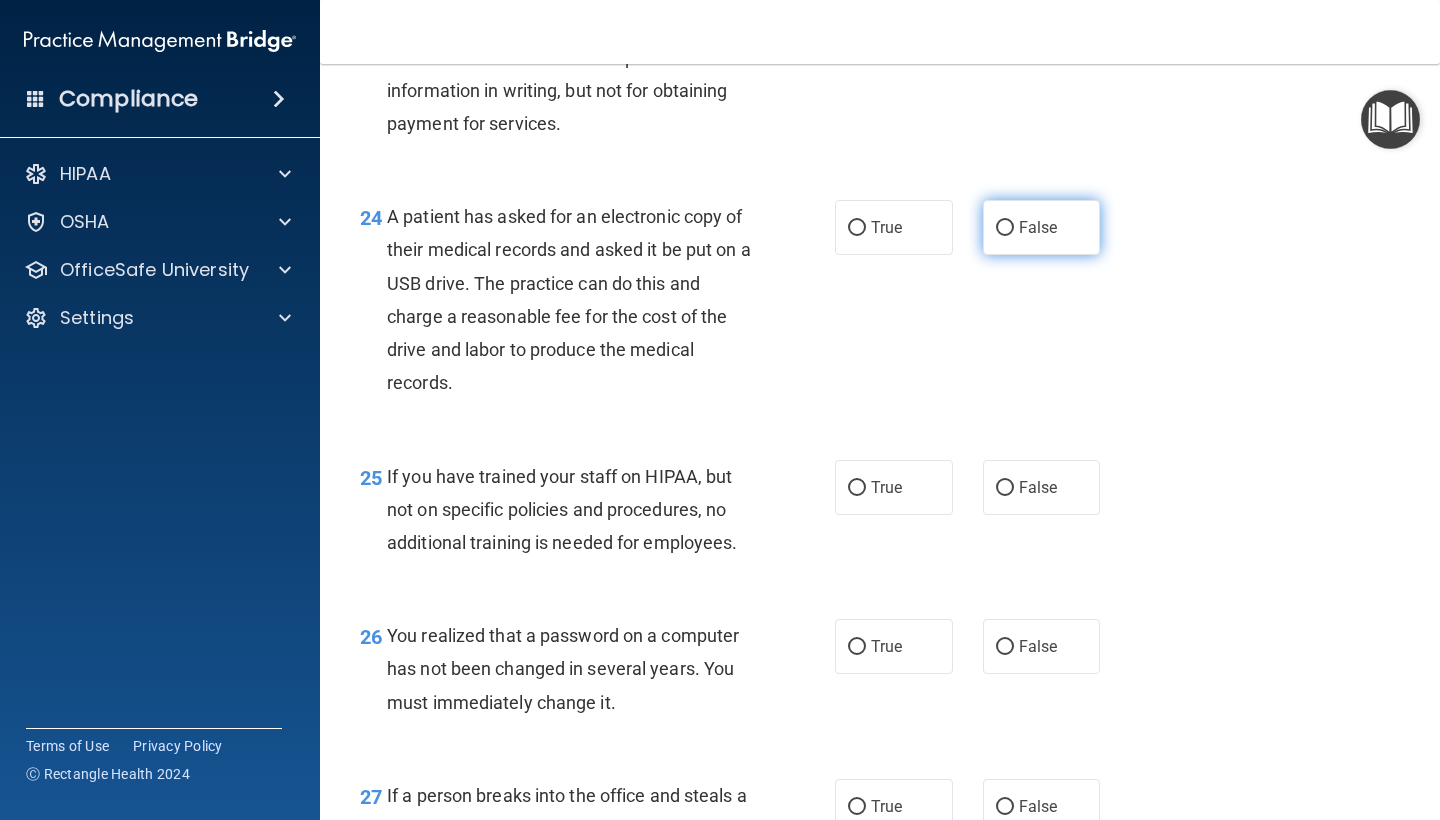 click on "False" at bounding box center [1005, 228] 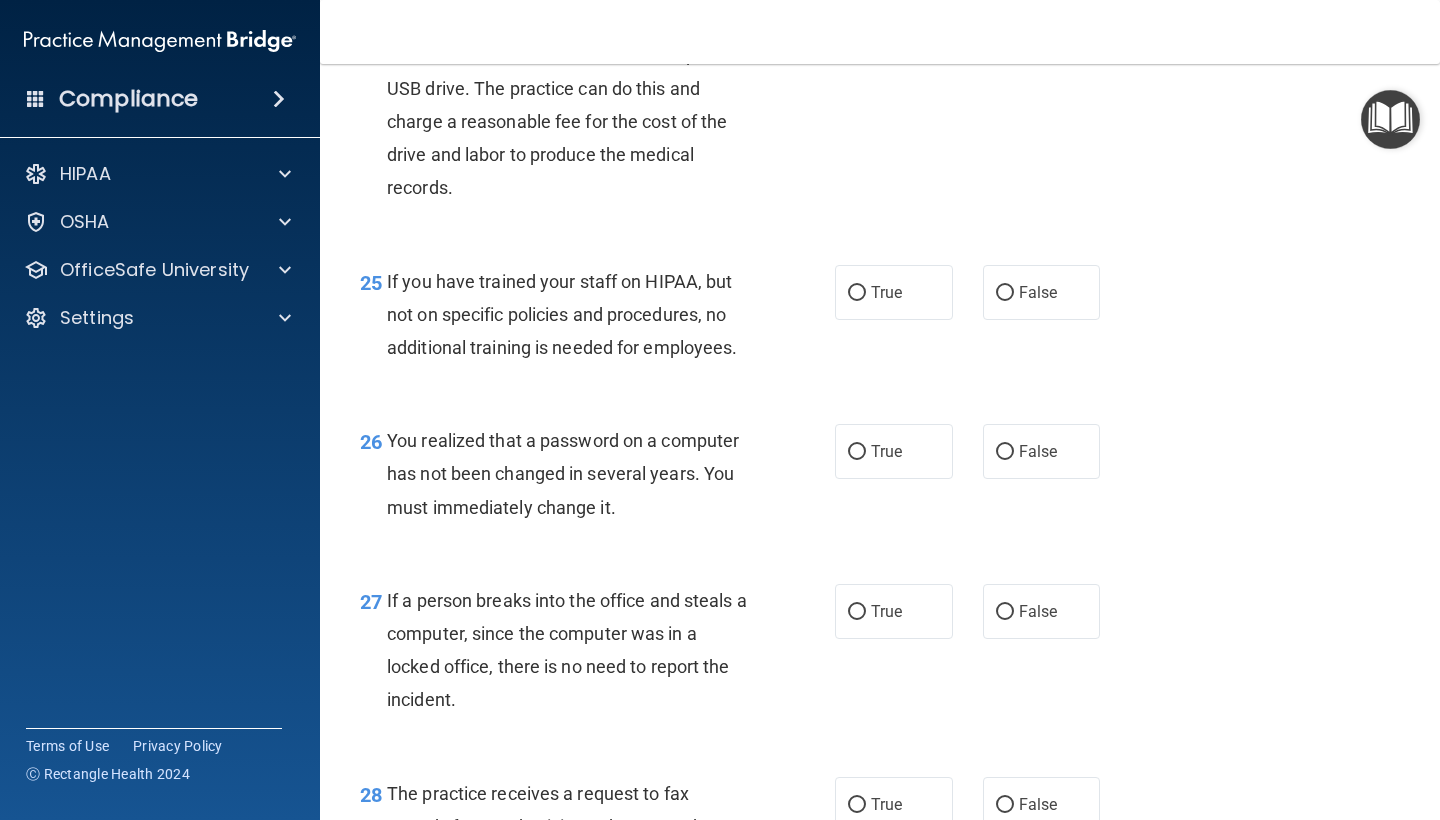 scroll, scrollTop: 4400, scrollLeft: 0, axis: vertical 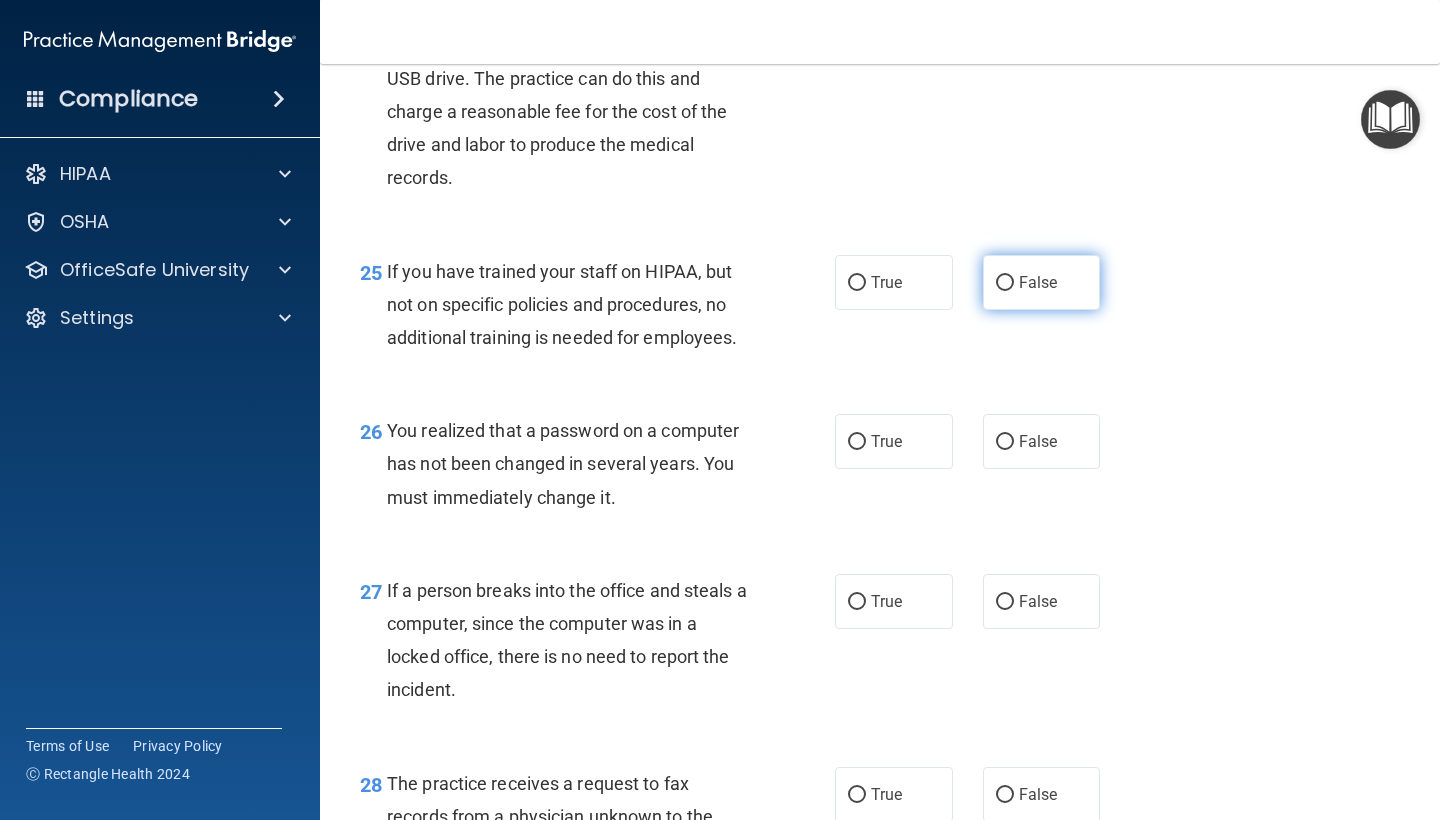 click on "False" at bounding box center (1038, 282) 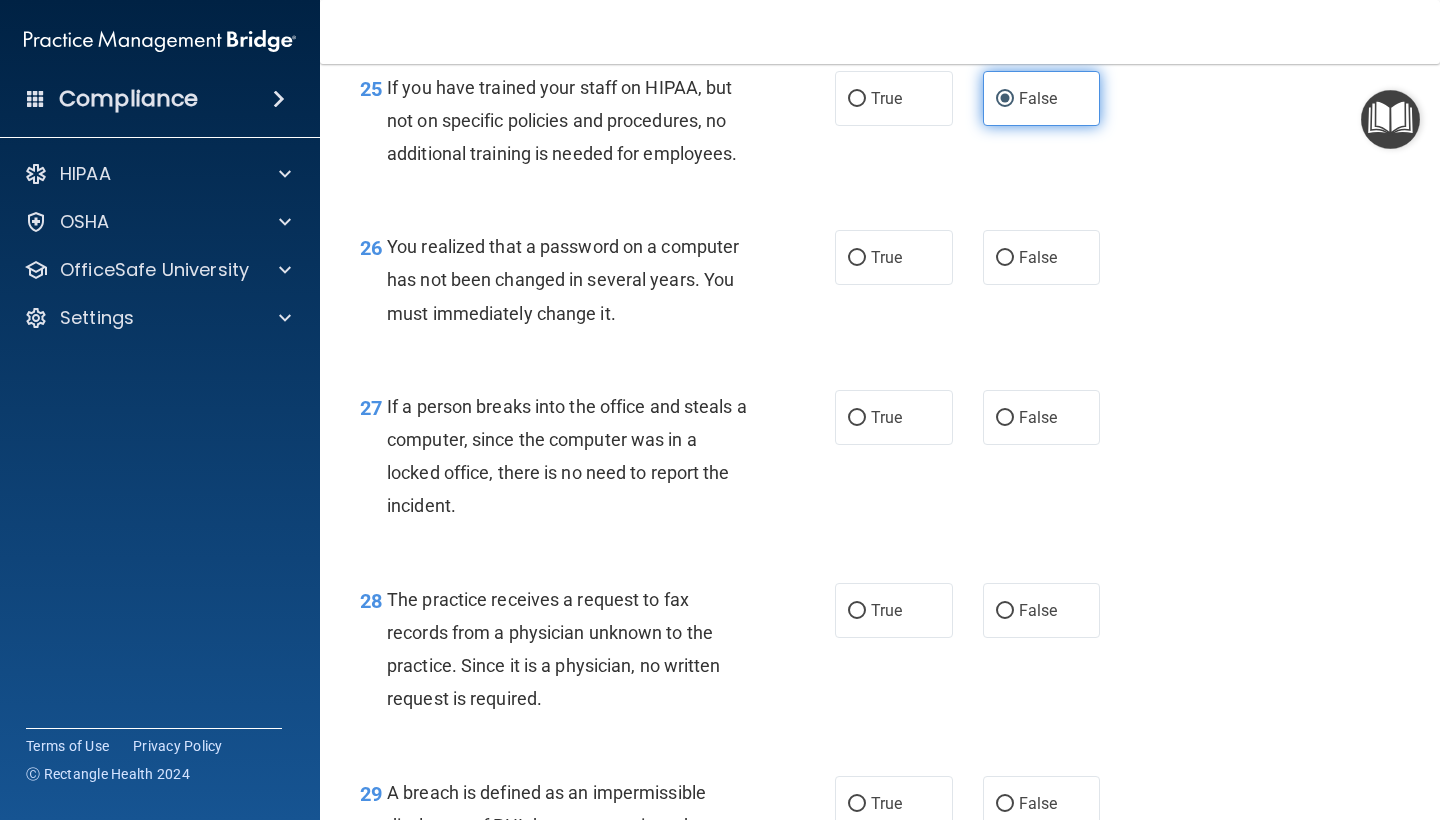 scroll, scrollTop: 4635, scrollLeft: 0, axis: vertical 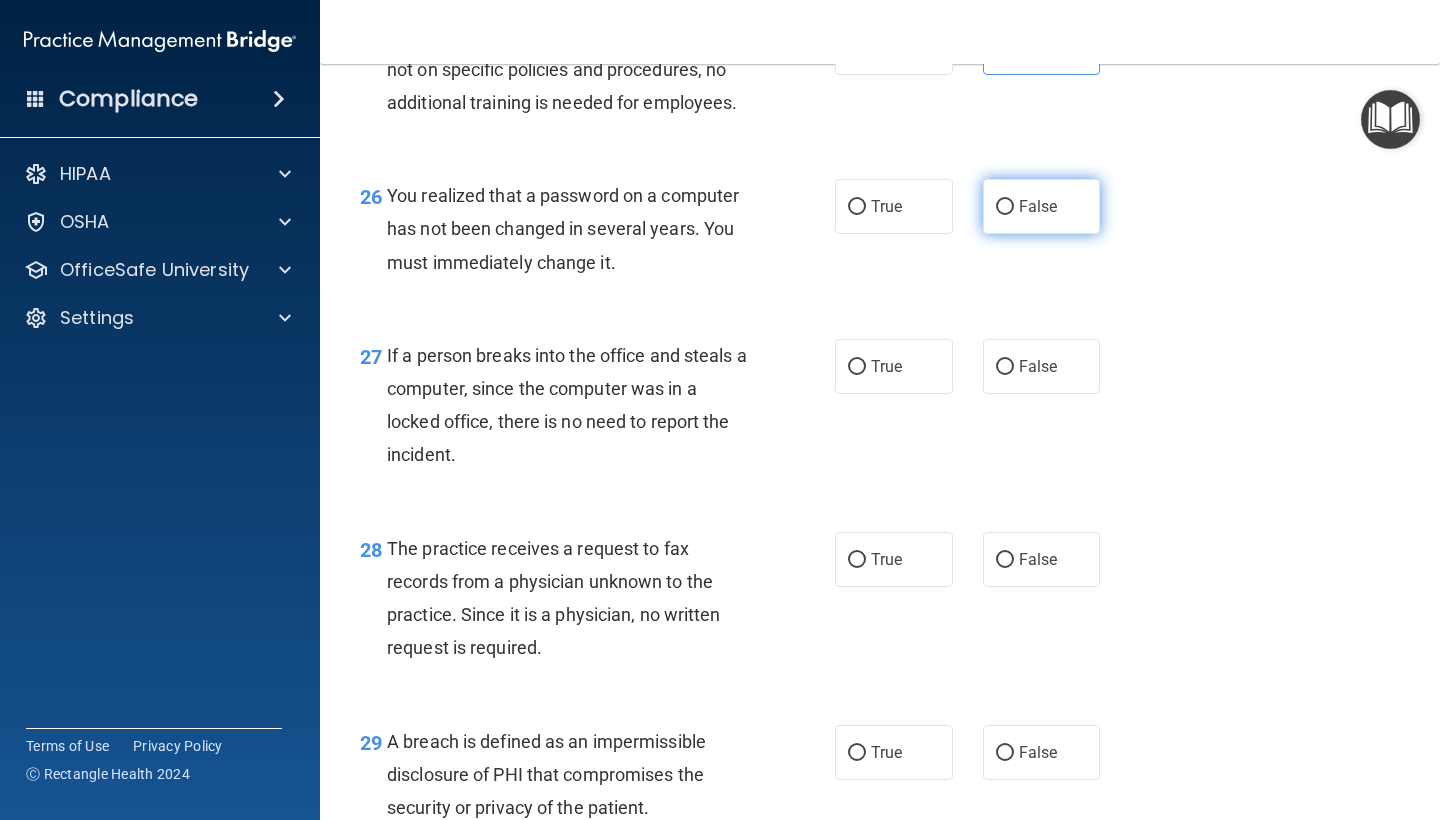 click on "False" at bounding box center (1042, 206) 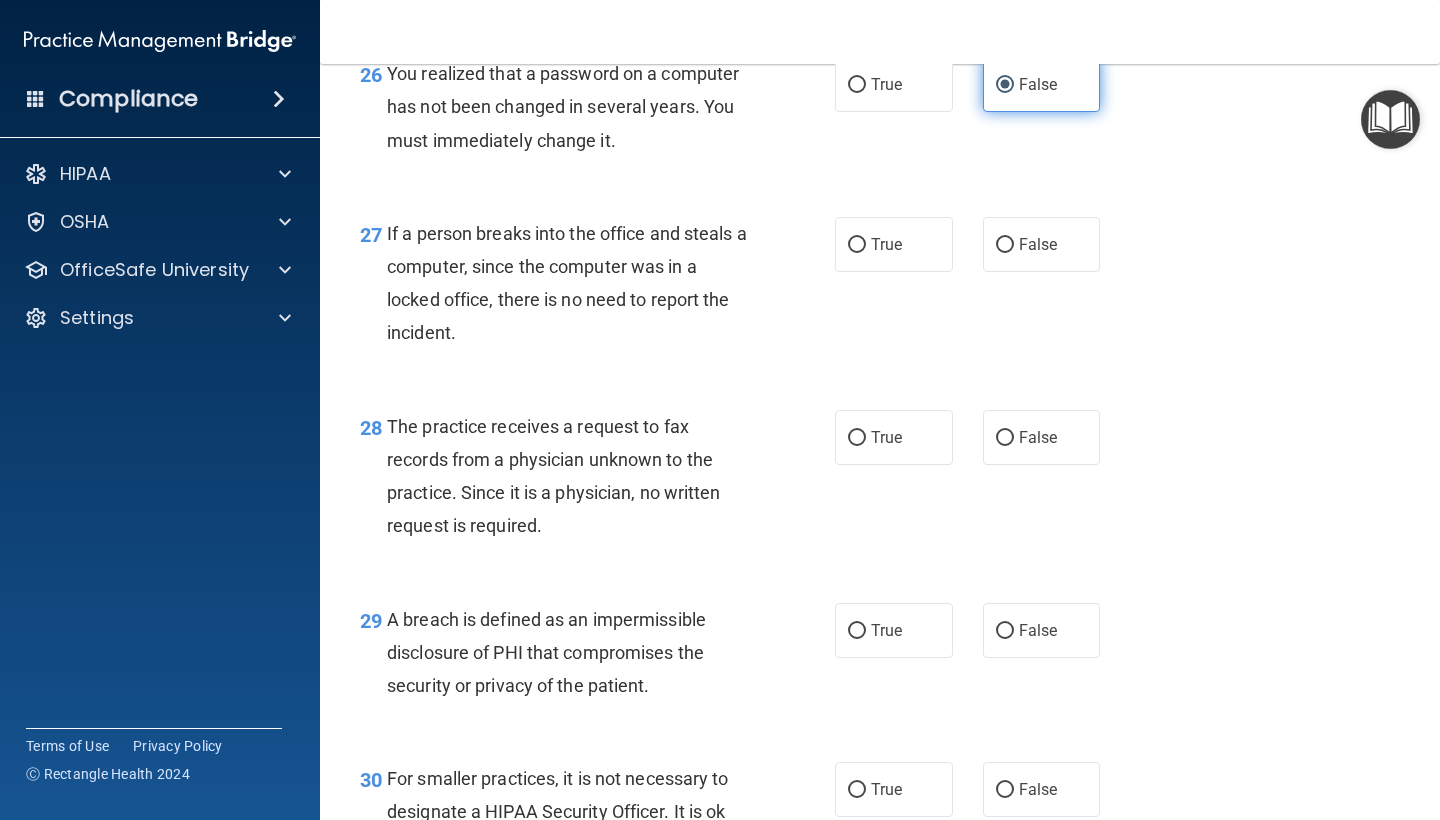scroll, scrollTop: 4759, scrollLeft: 0, axis: vertical 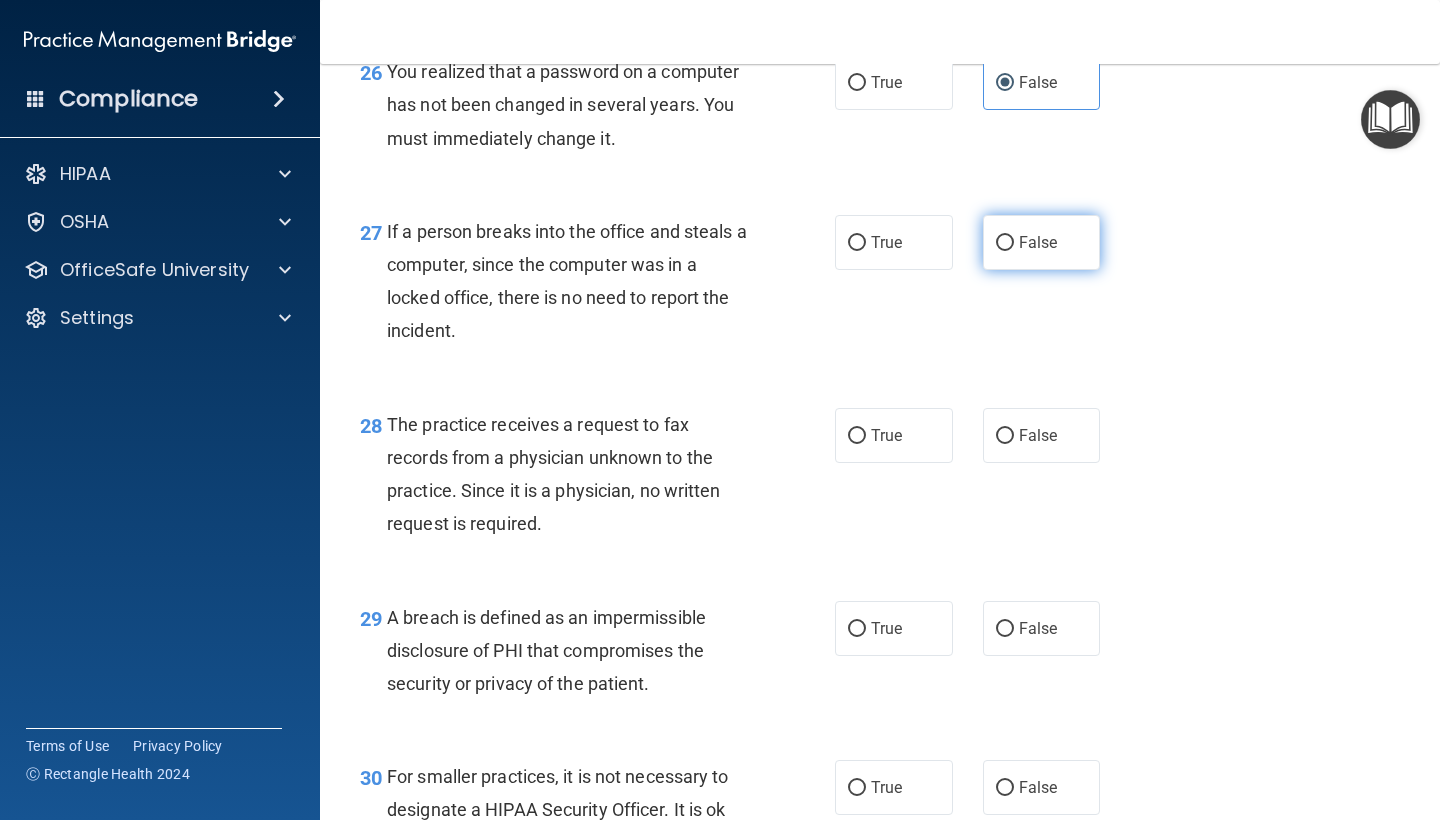 click on "False" at bounding box center [1042, 242] 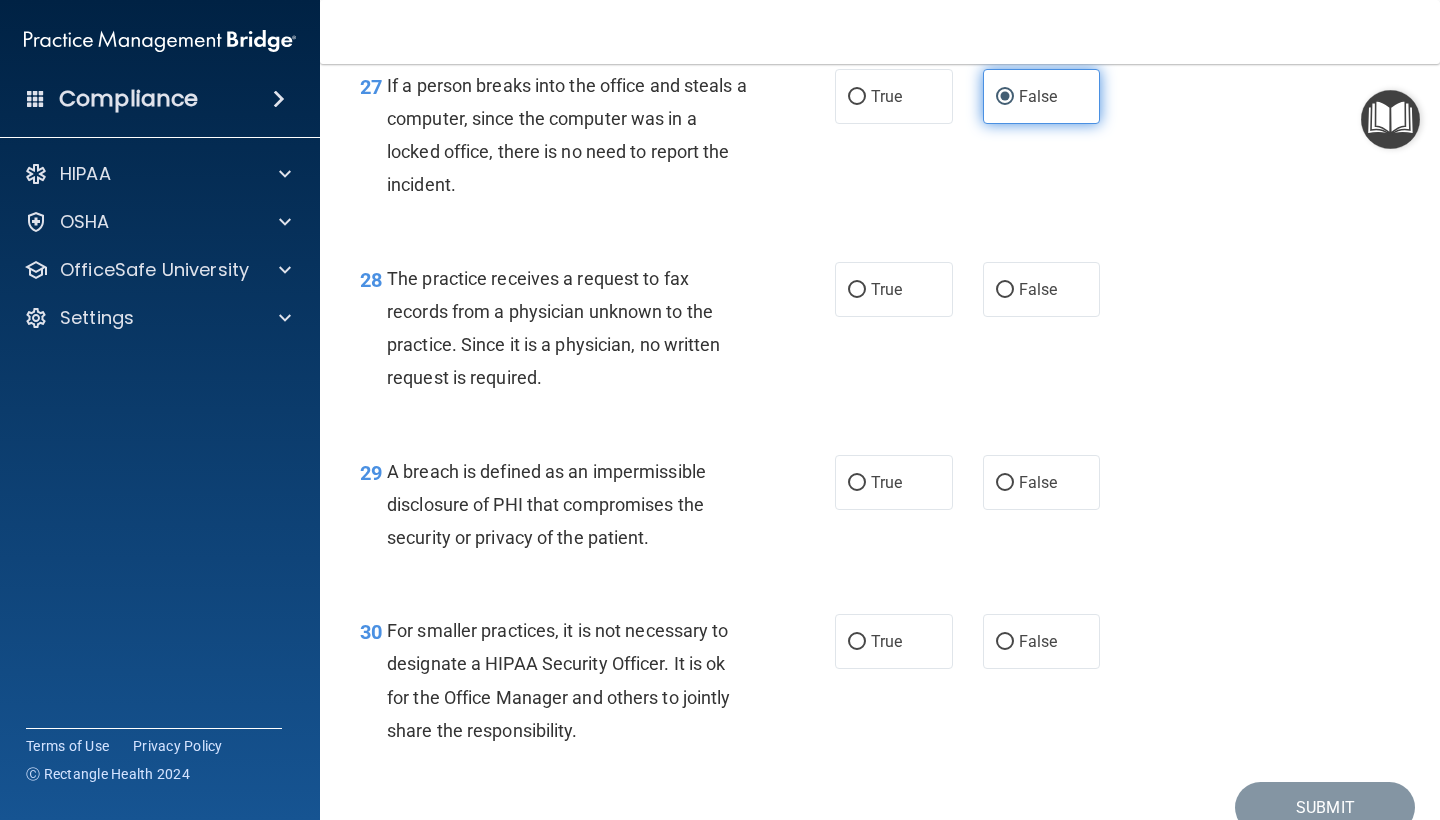 scroll, scrollTop: 4906, scrollLeft: 0, axis: vertical 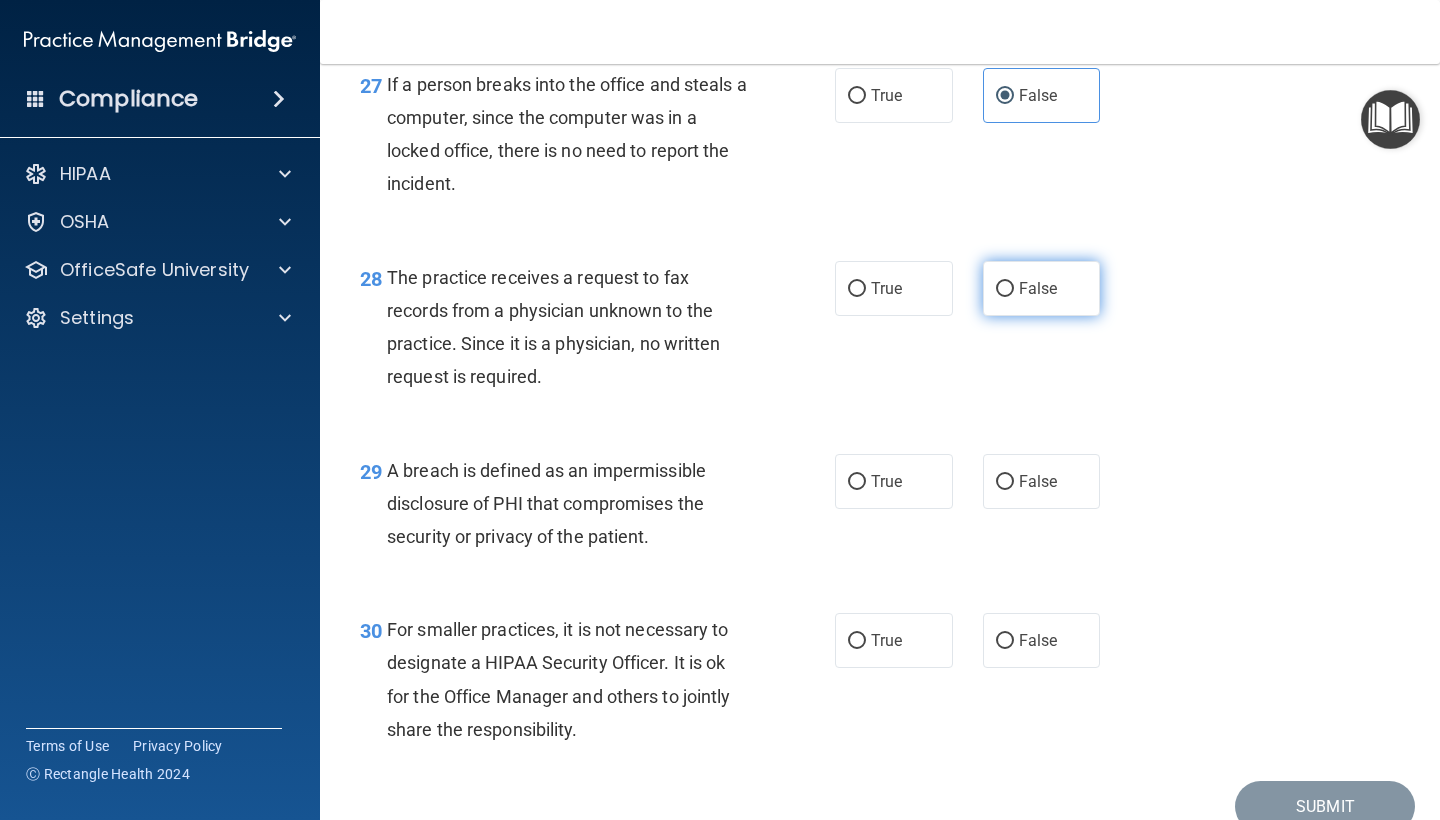 click on "False" at bounding box center [1042, 288] 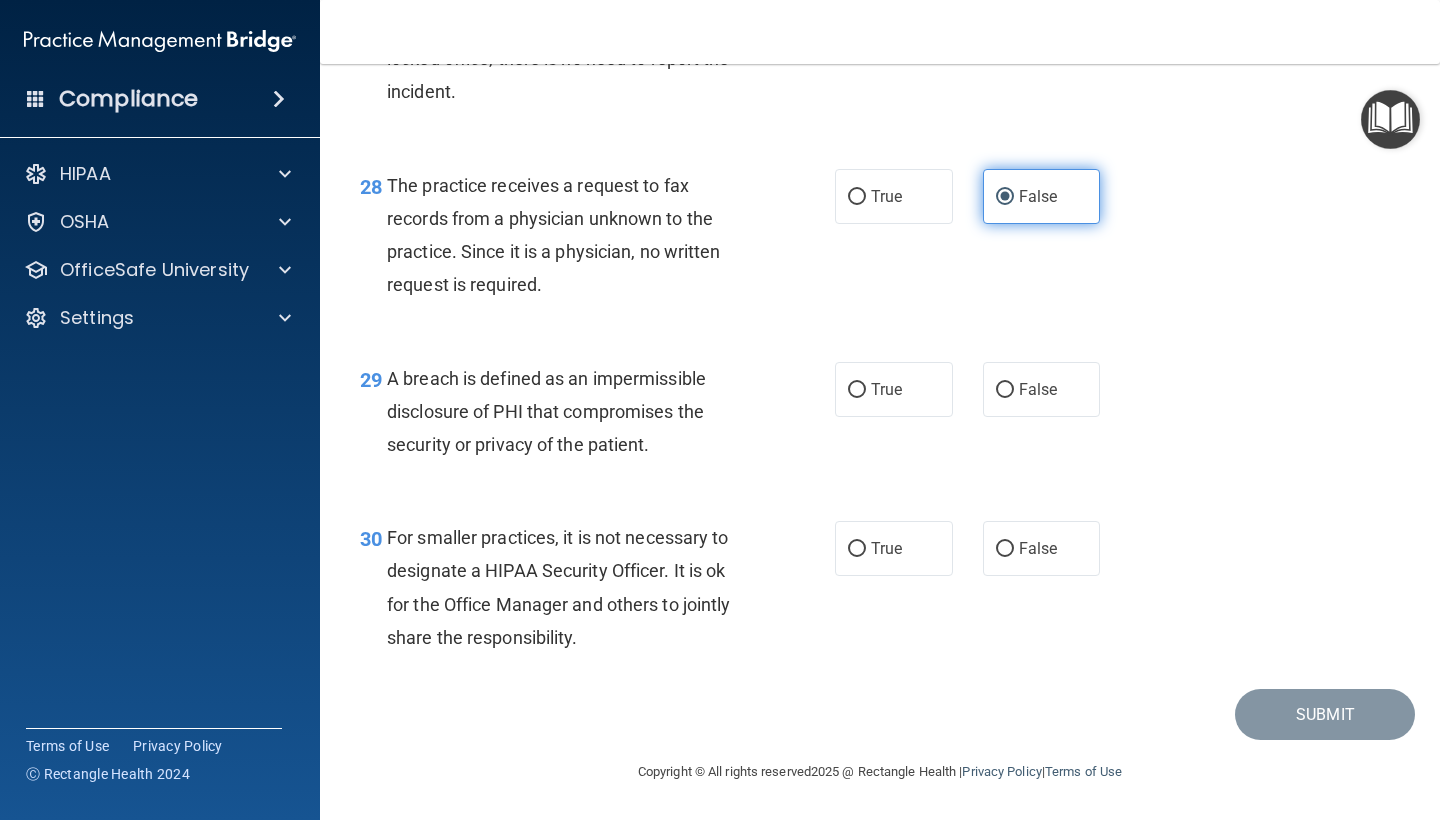 scroll, scrollTop: 5005, scrollLeft: 0, axis: vertical 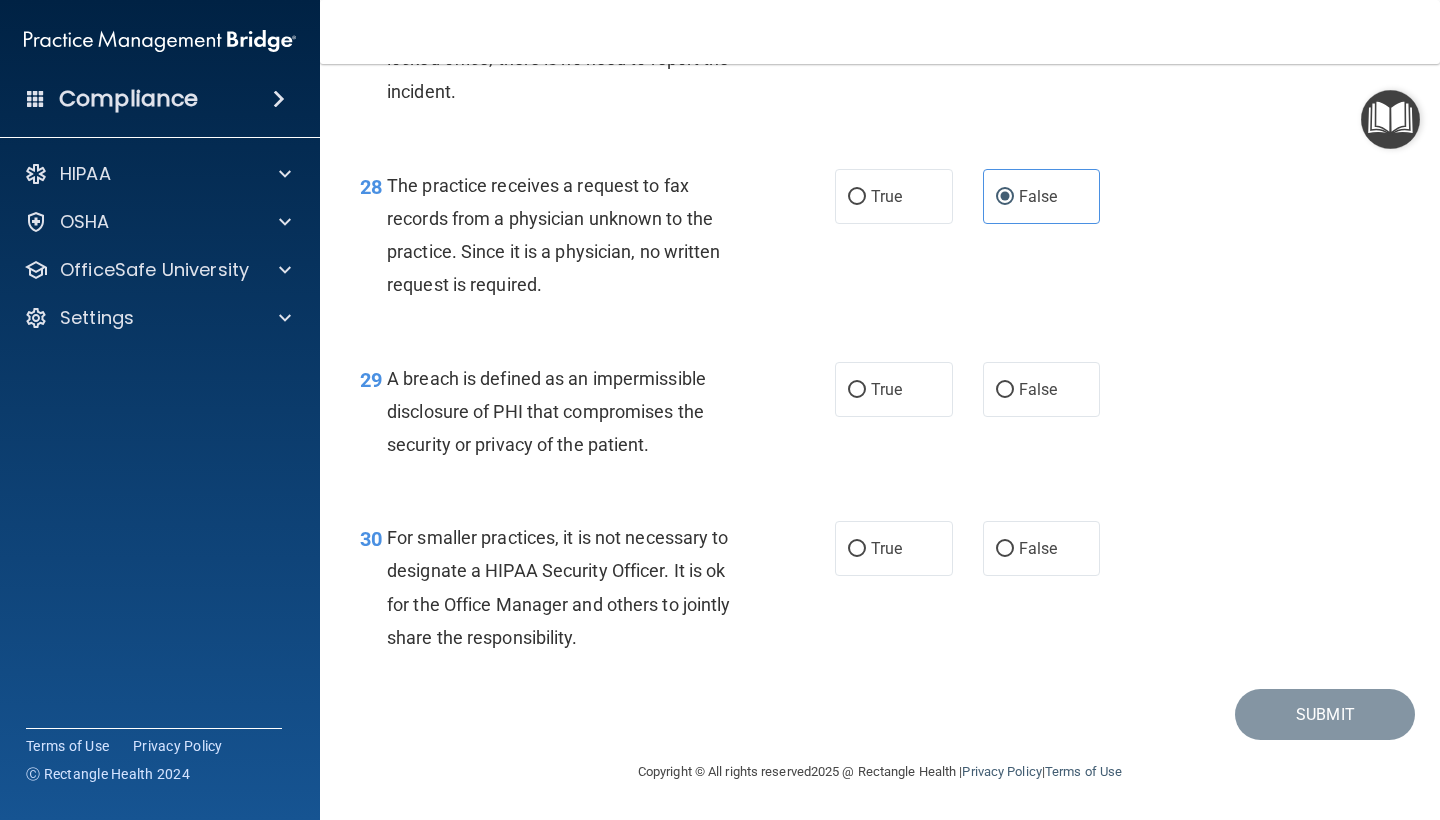 click at bounding box center (968, 362) 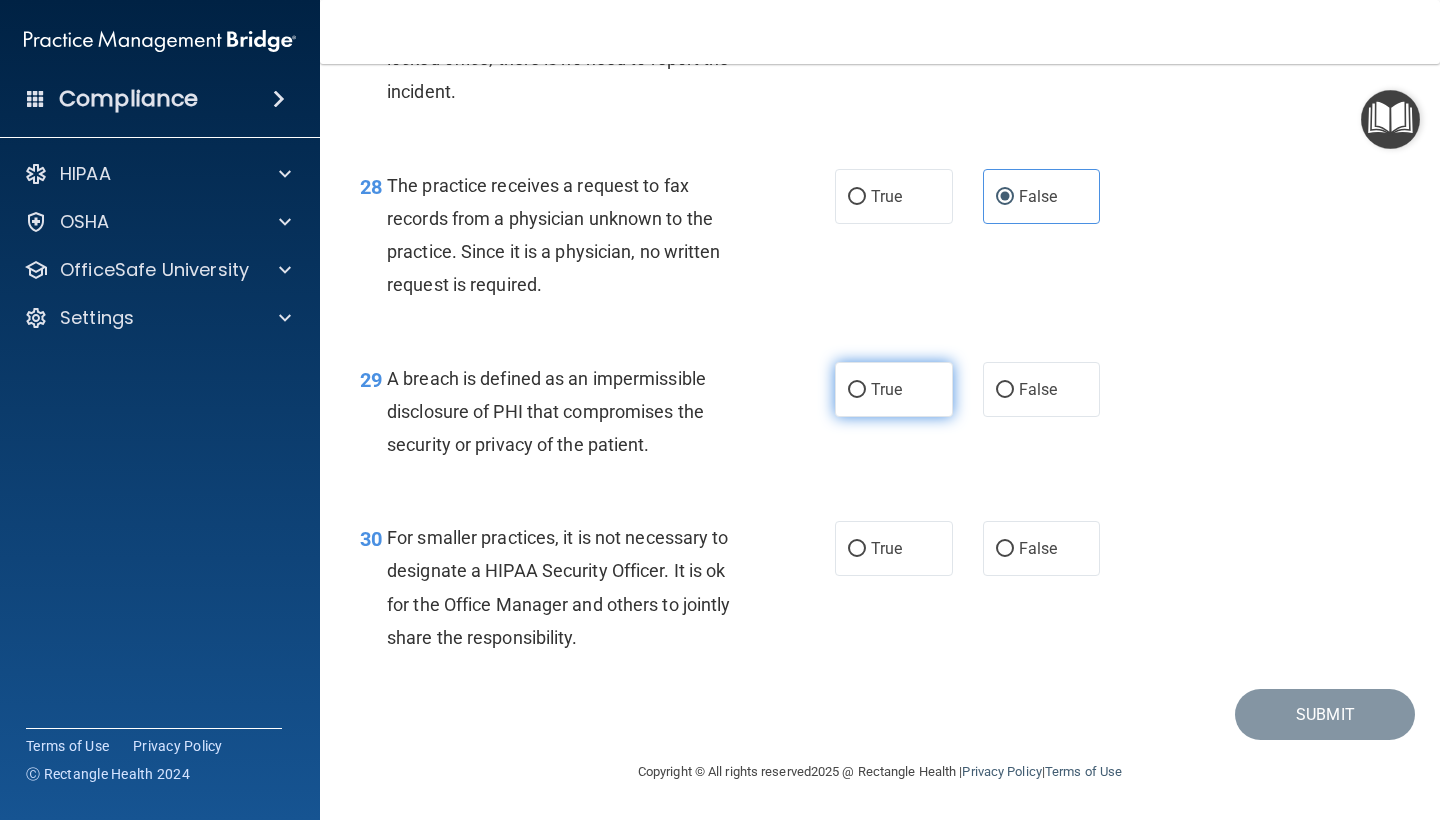 click on "True" at bounding box center (894, 389) 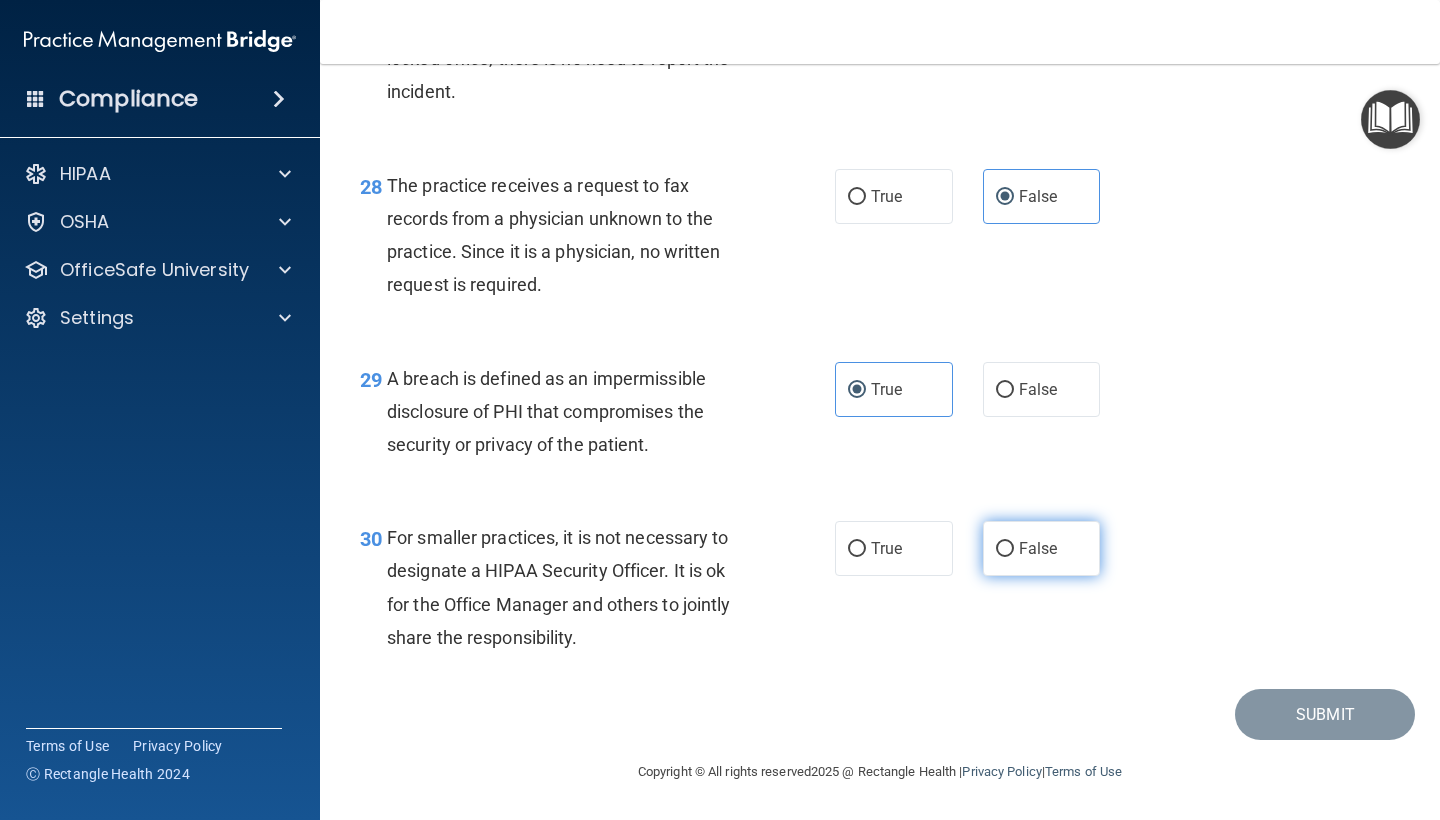 click on "False" at bounding box center (1042, 548) 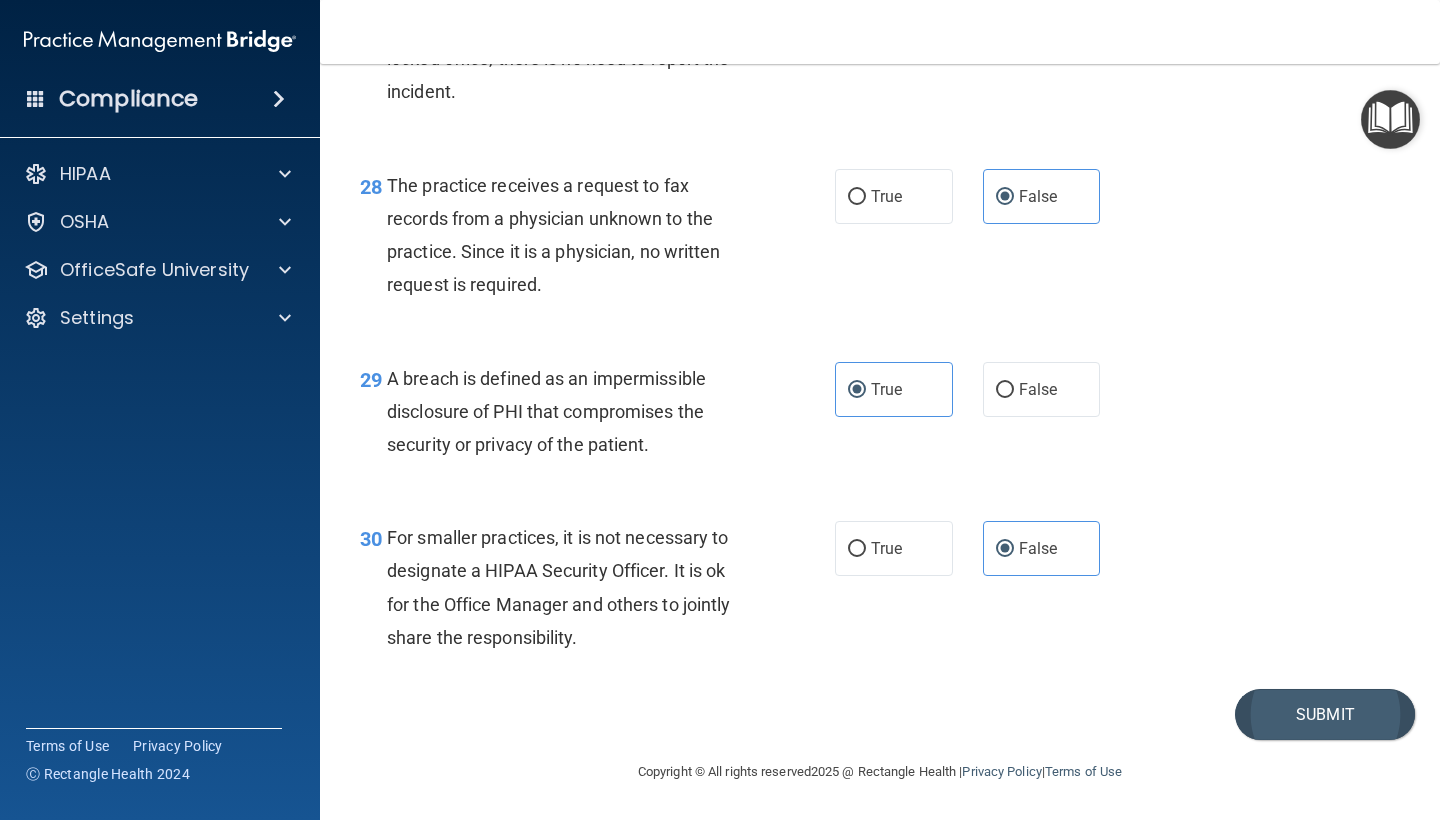 click on "Submit" at bounding box center (1325, 714) 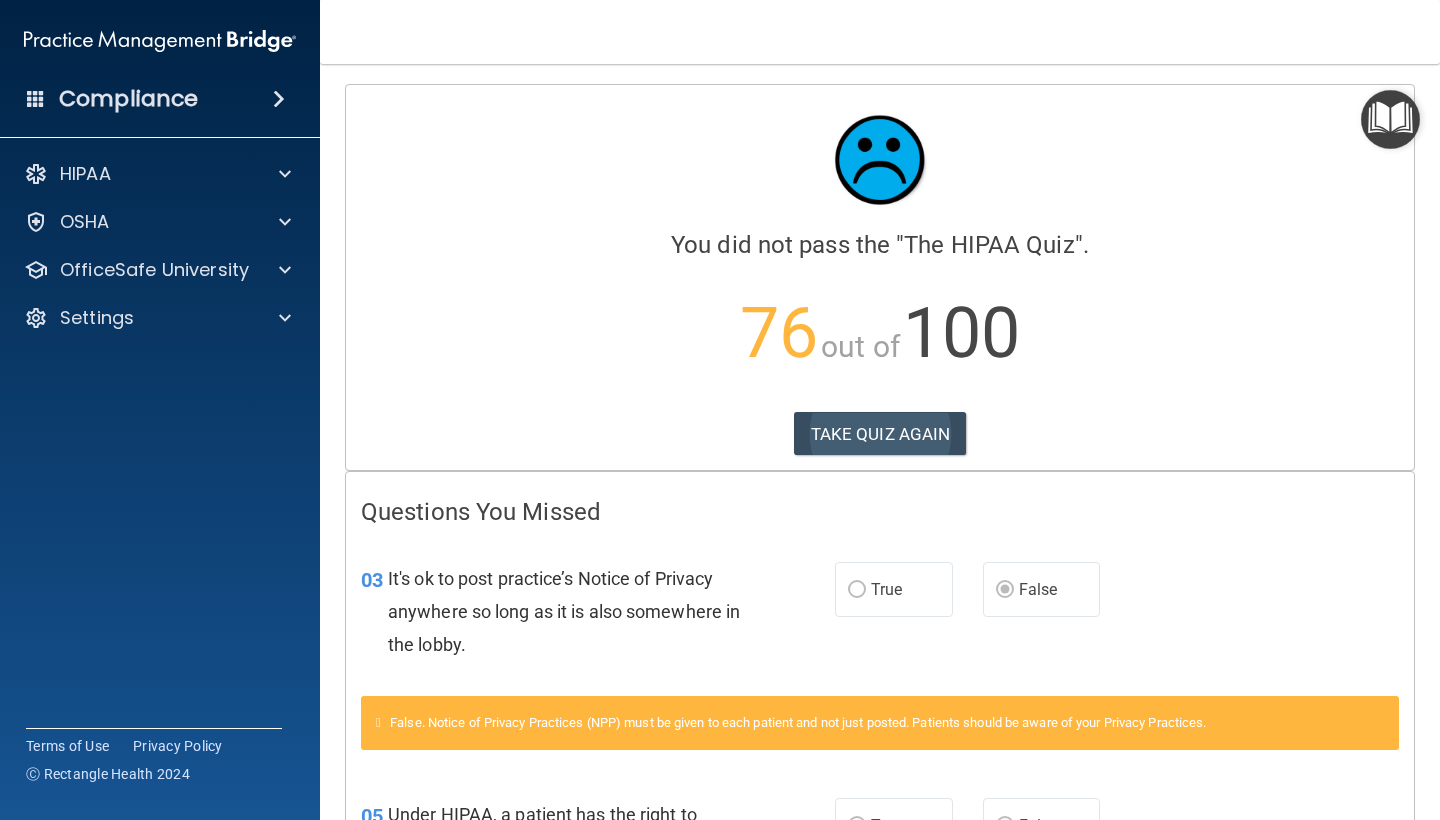 scroll, scrollTop: 0, scrollLeft: 0, axis: both 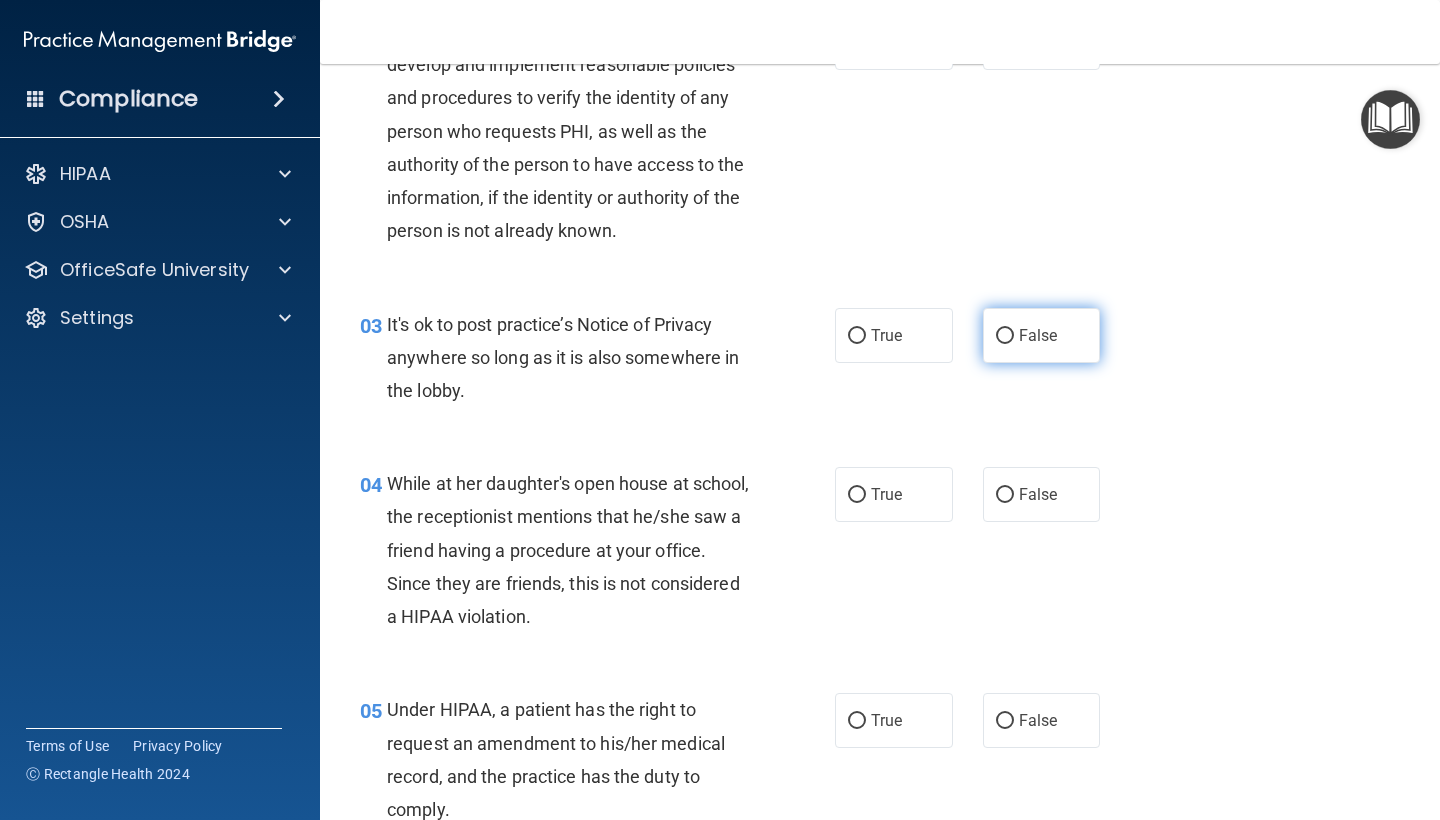 click on "False" at bounding box center [1038, 335] 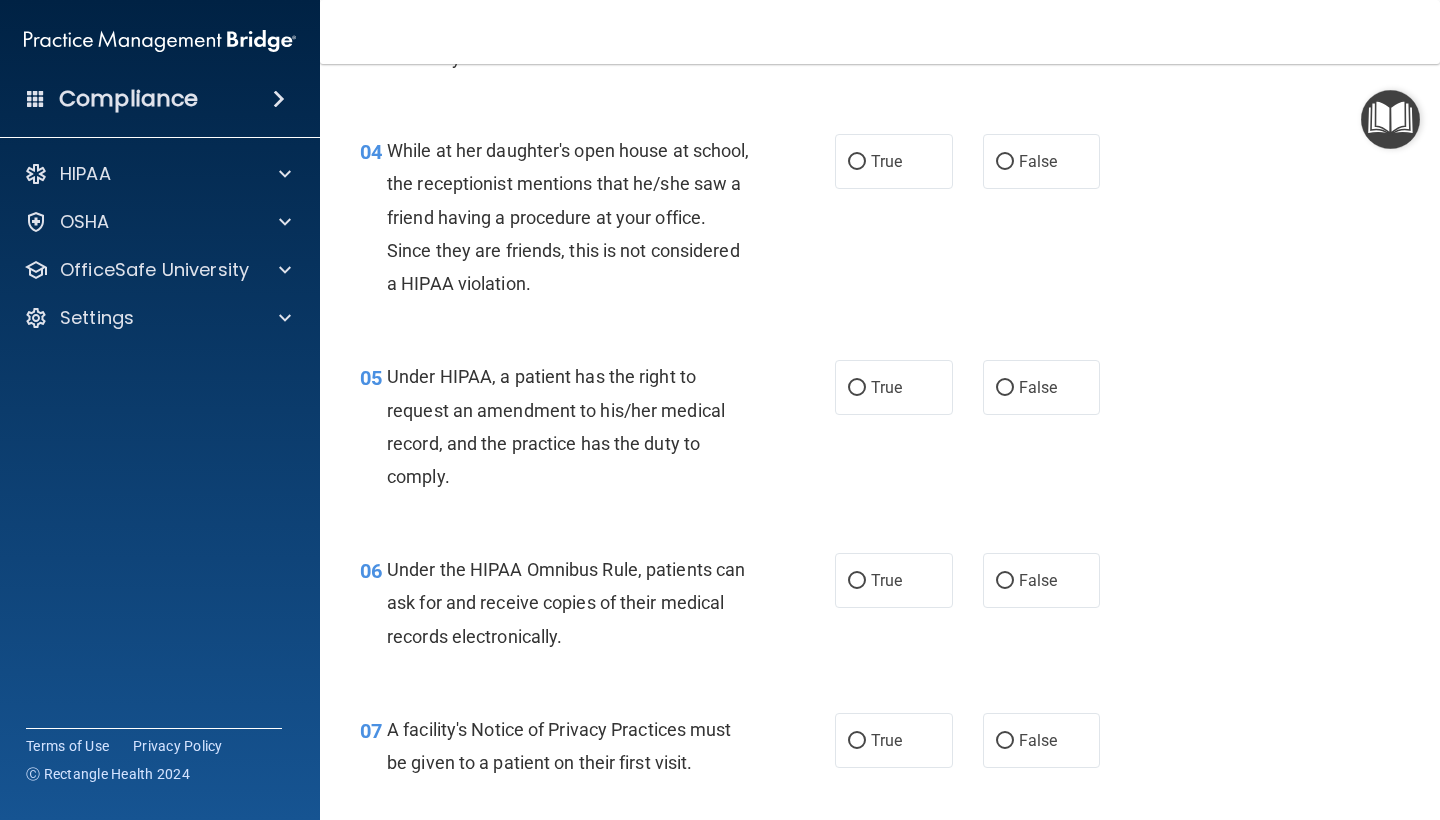 scroll, scrollTop: 642, scrollLeft: 0, axis: vertical 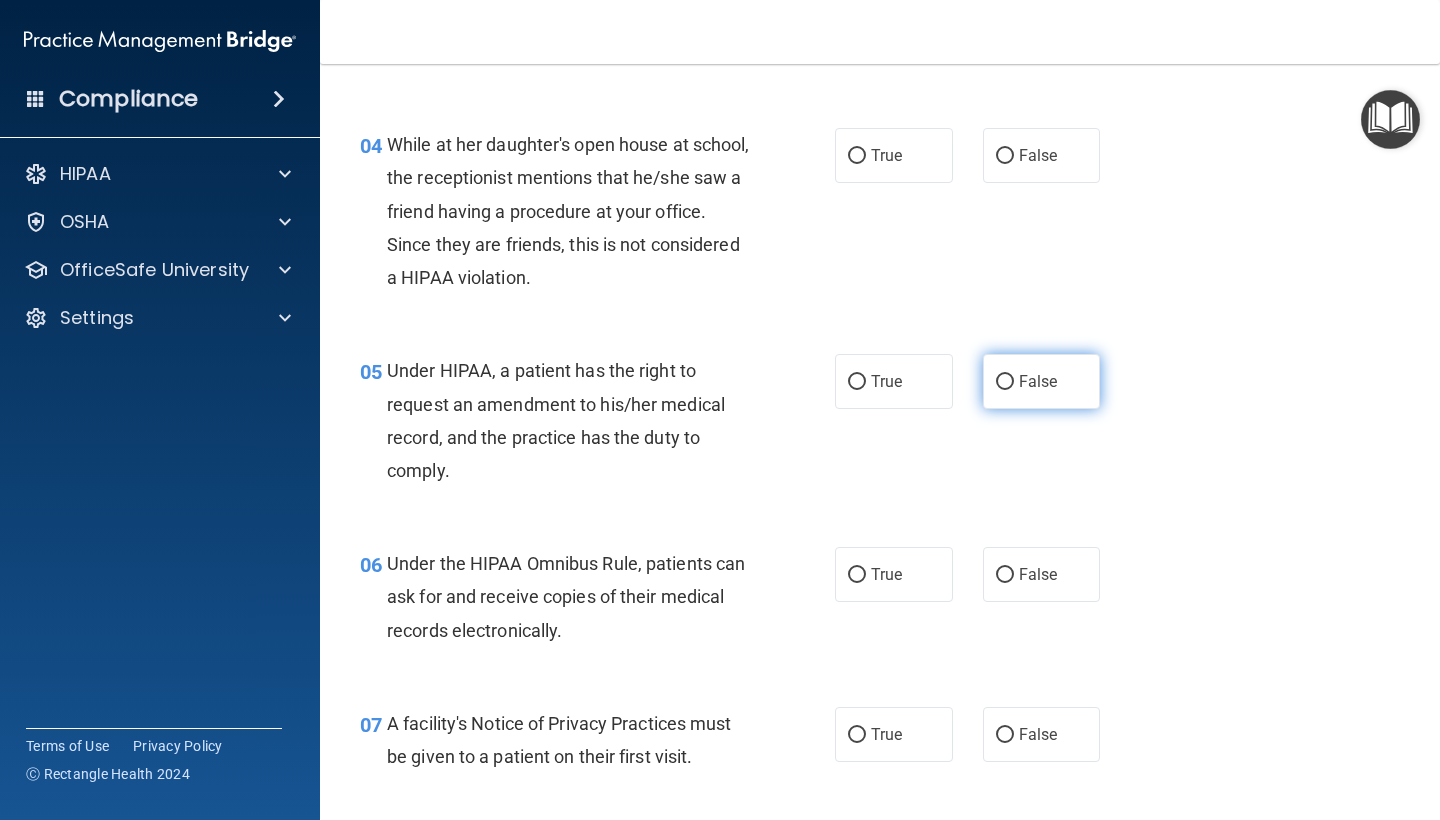 click on "False" at bounding box center [1042, 381] 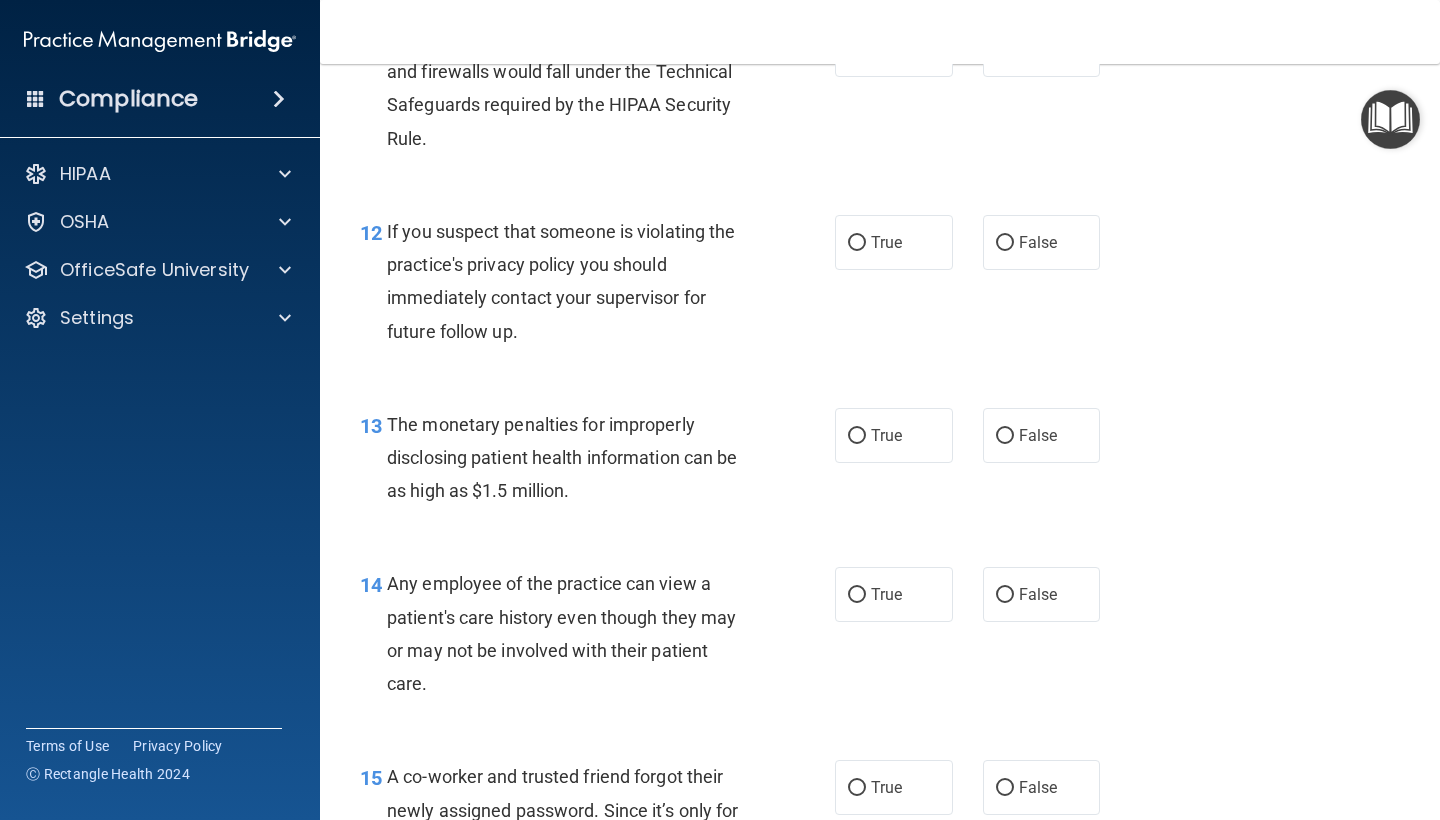 scroll, scrollTop: 1942, scrollLeft: 0, axis: vertical 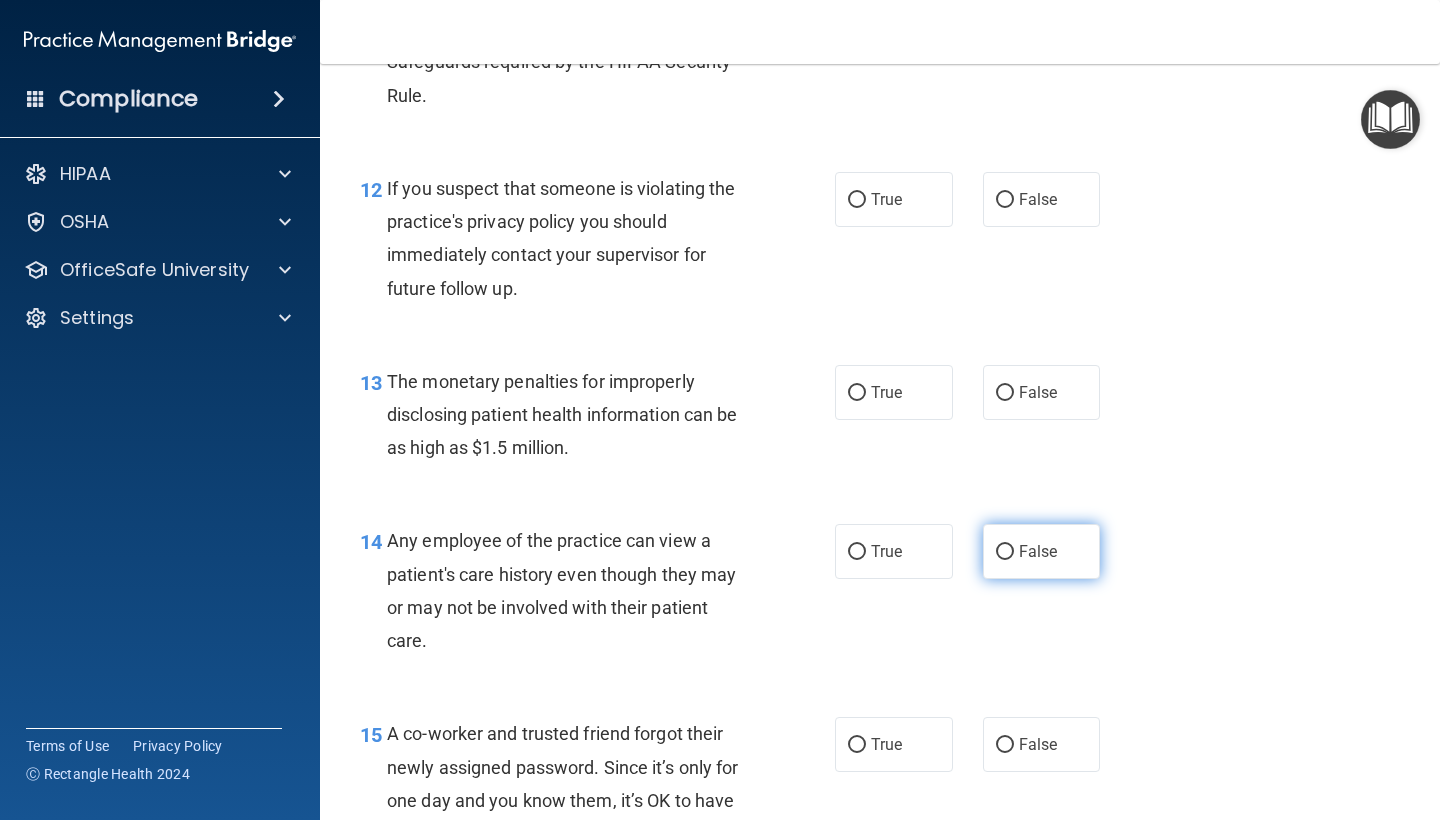 click on "False" at bounding box center (1038, 551) 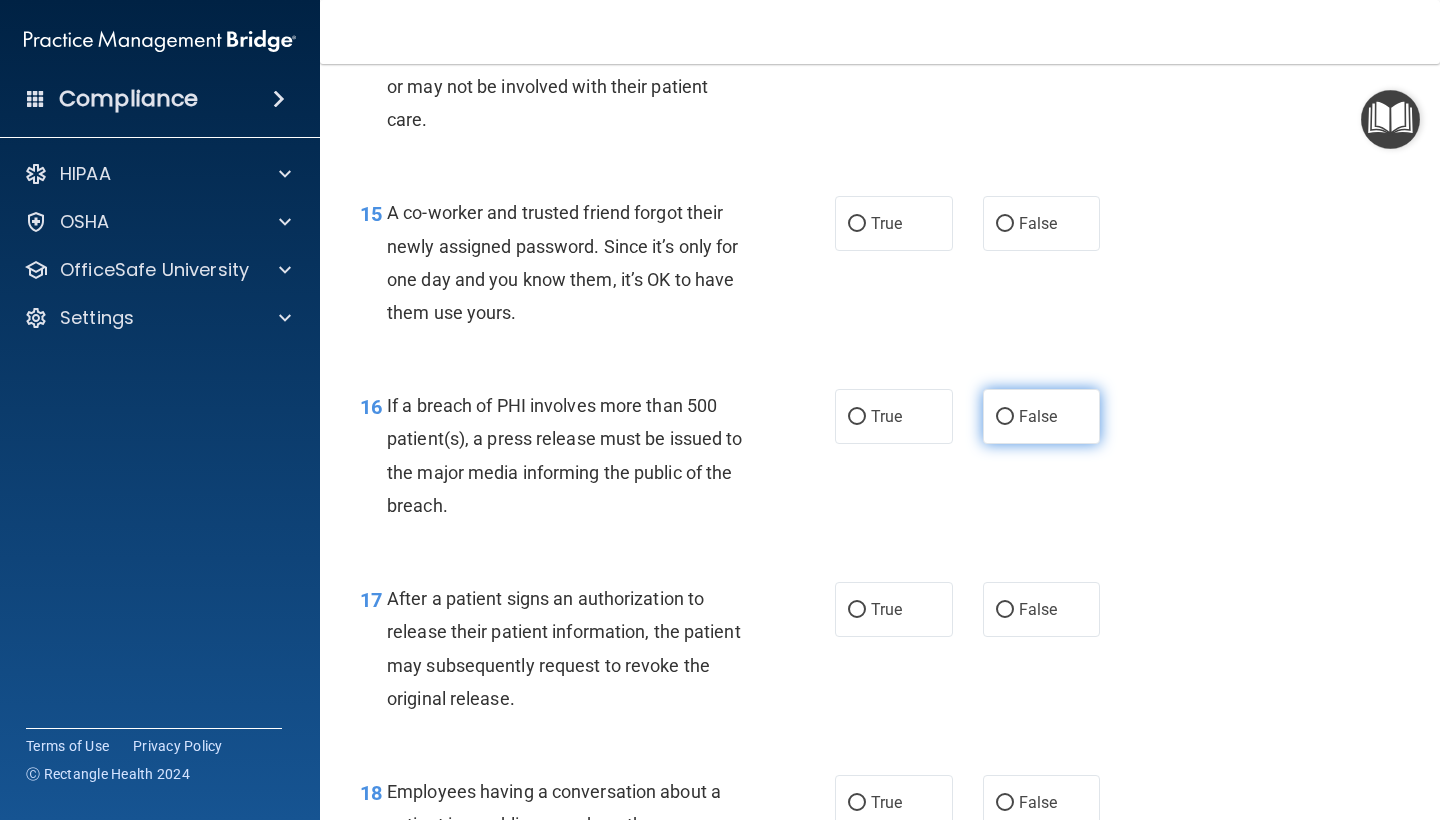 scroll, scrollTop: 2517, scrollLeft: 0, axis: vertical 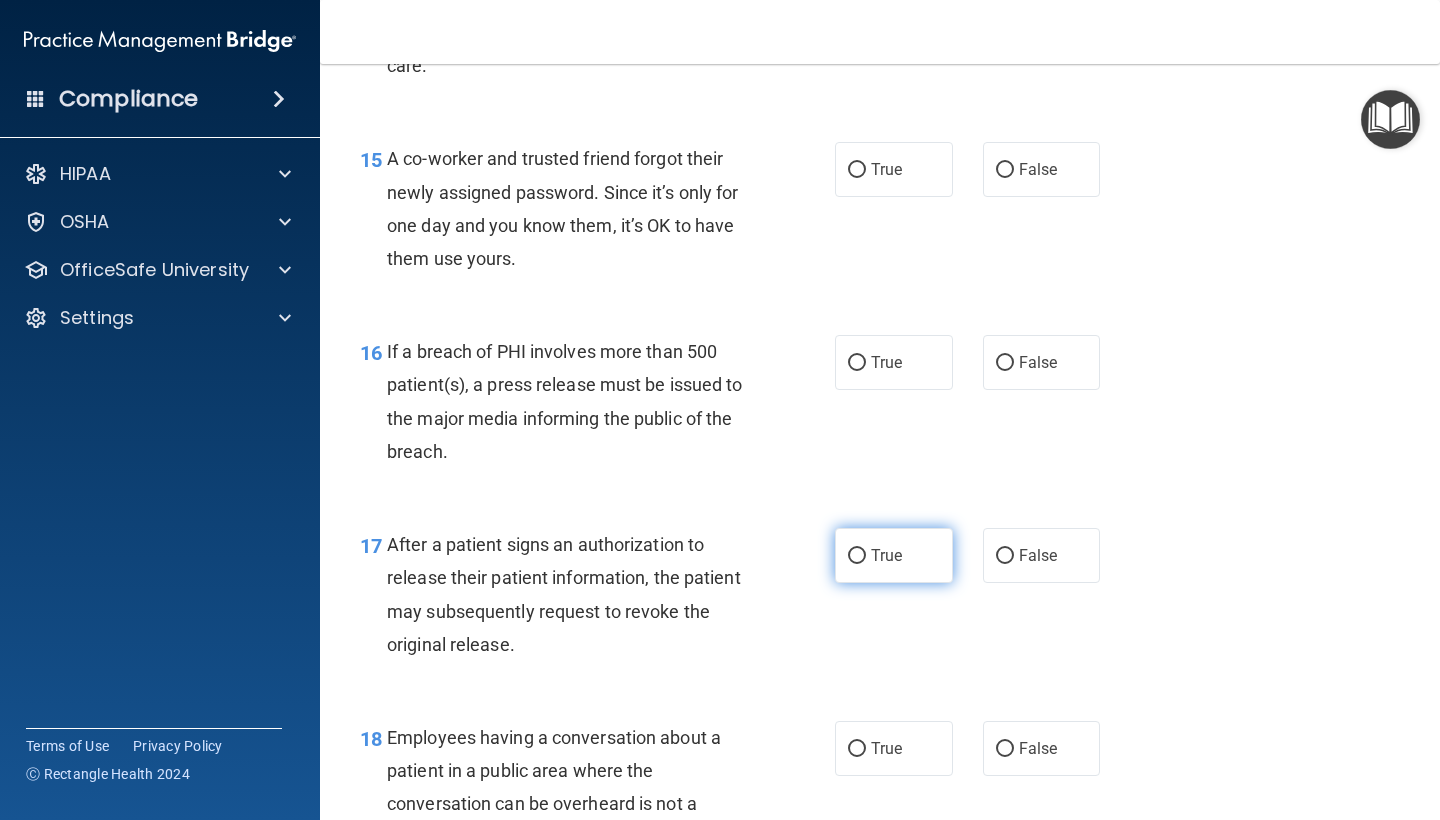click on "True" at bounding box center (894, 555) 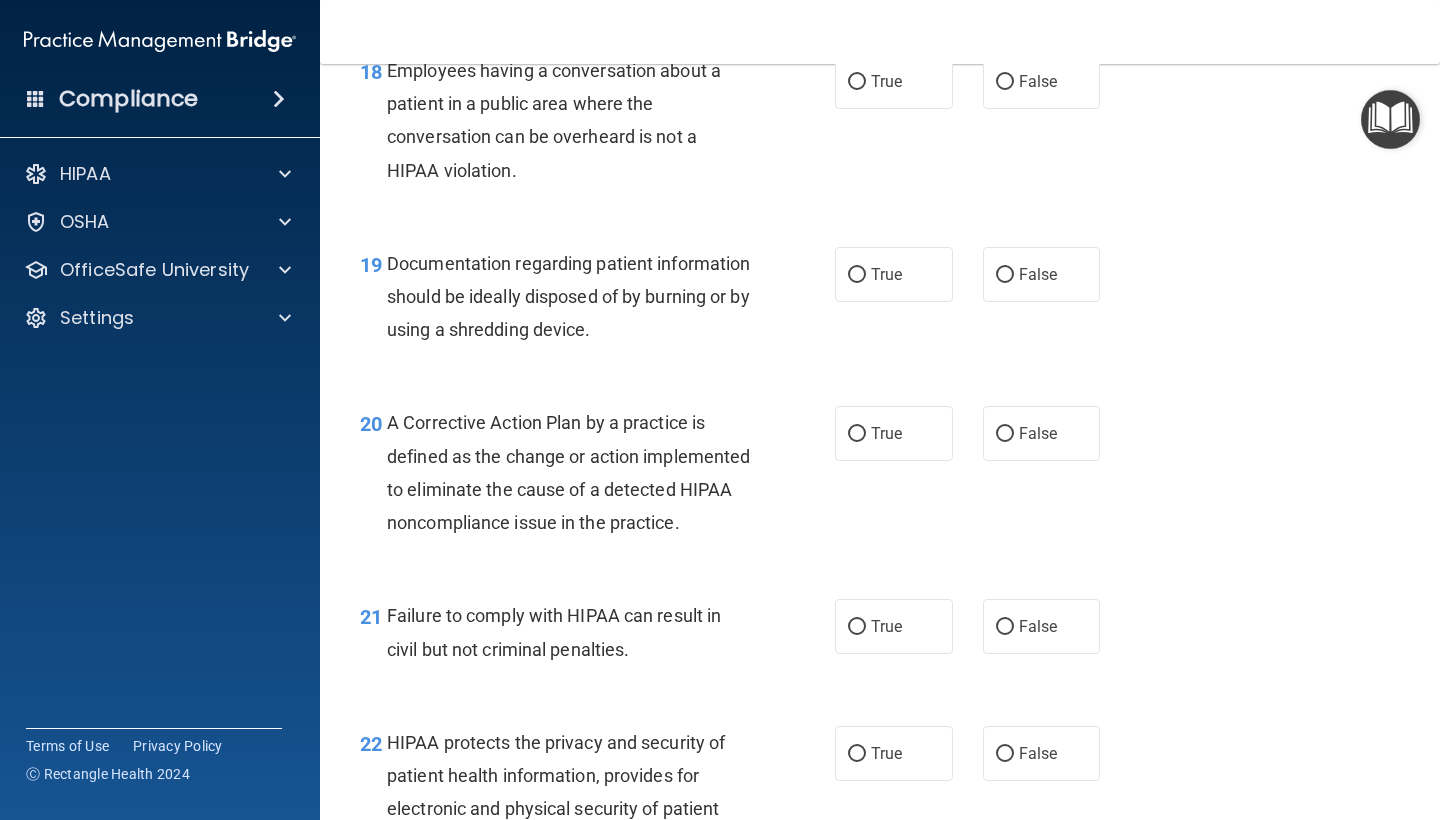 scroll, scrollTop: 3192, scrollLeft: 0, axis: vertical 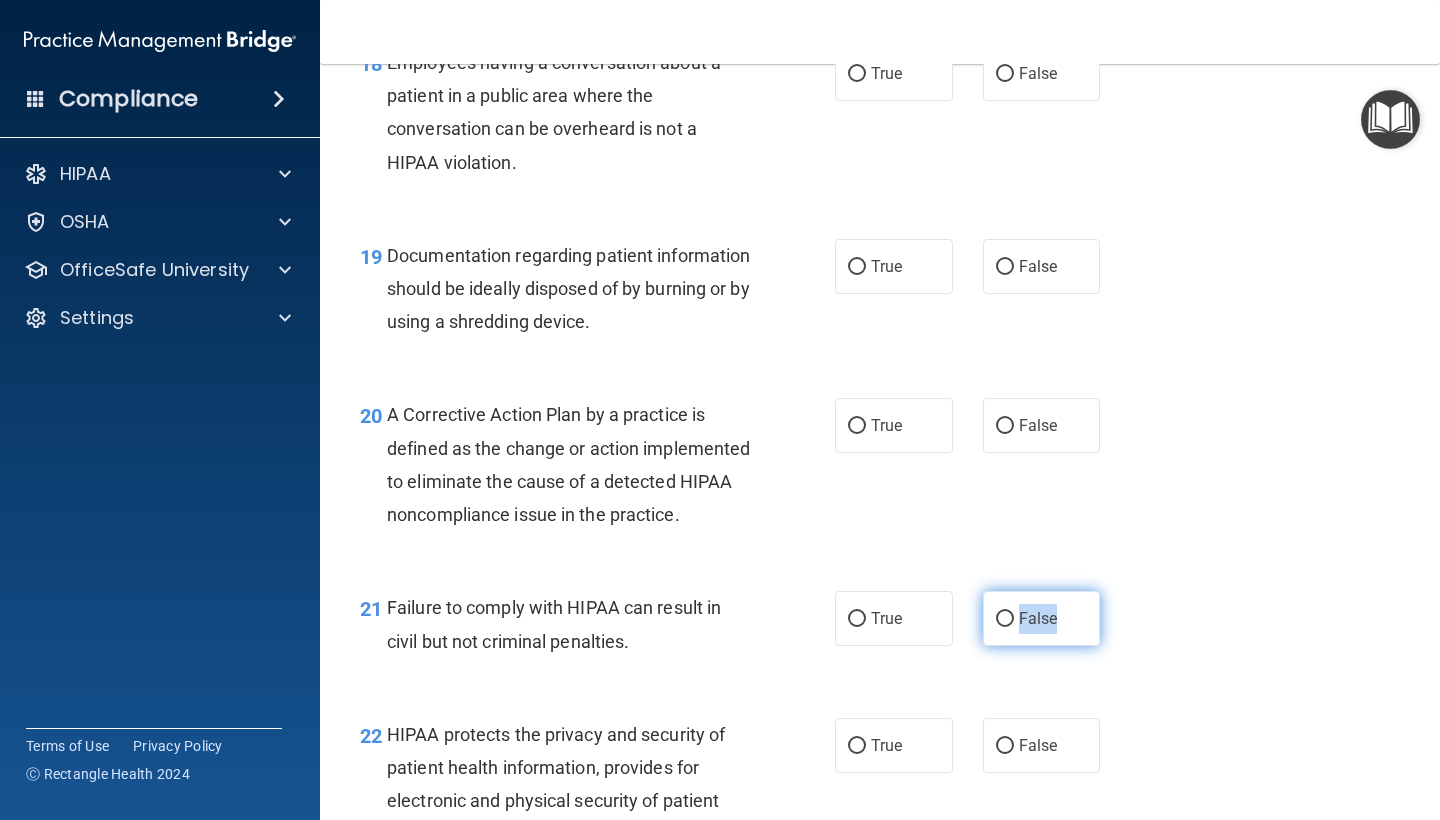 click on "False" at bounding box center [1042, 618] 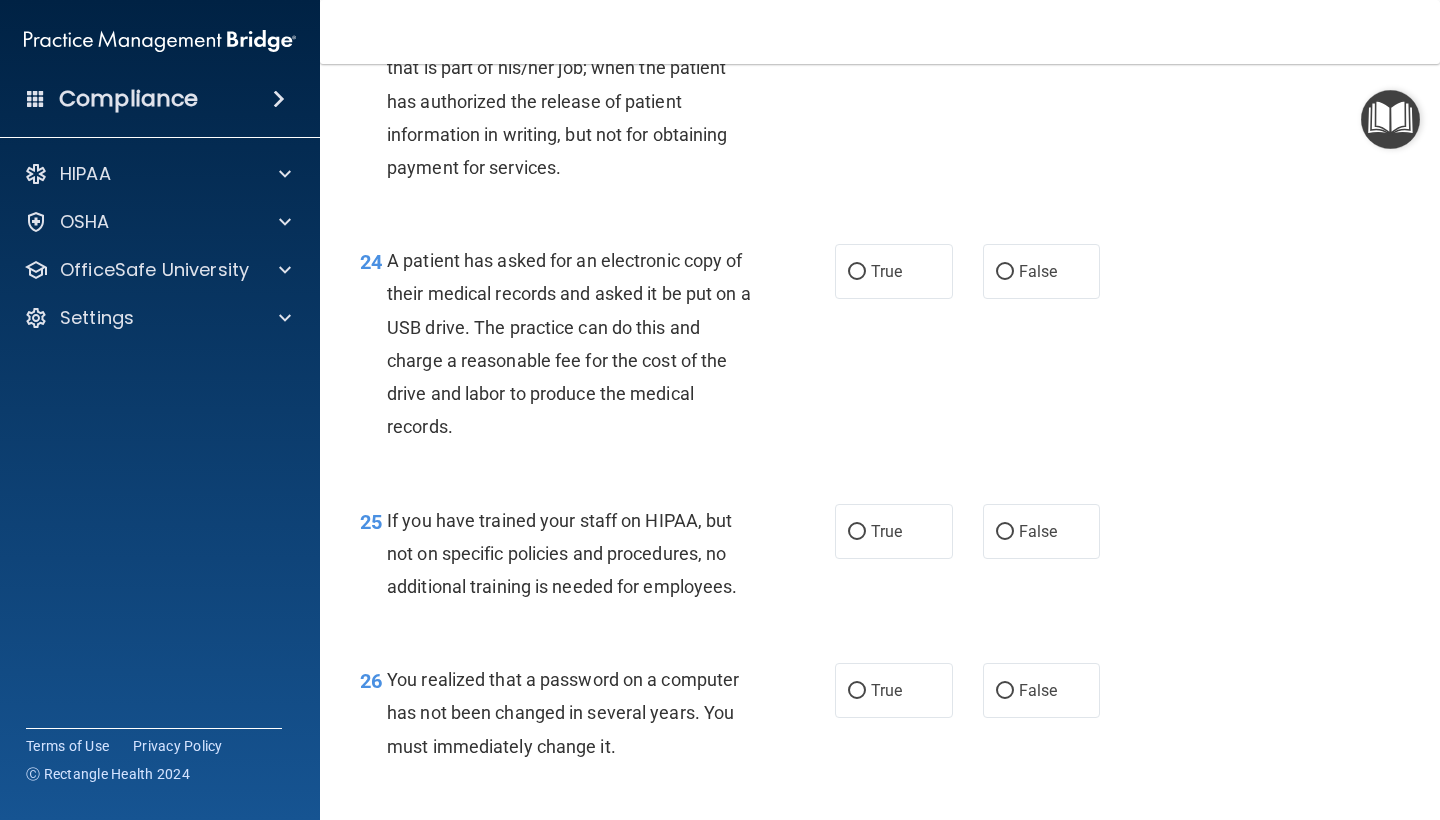 scroll, scrollTop: 4163, scrollLeft: 0, axis: vertical 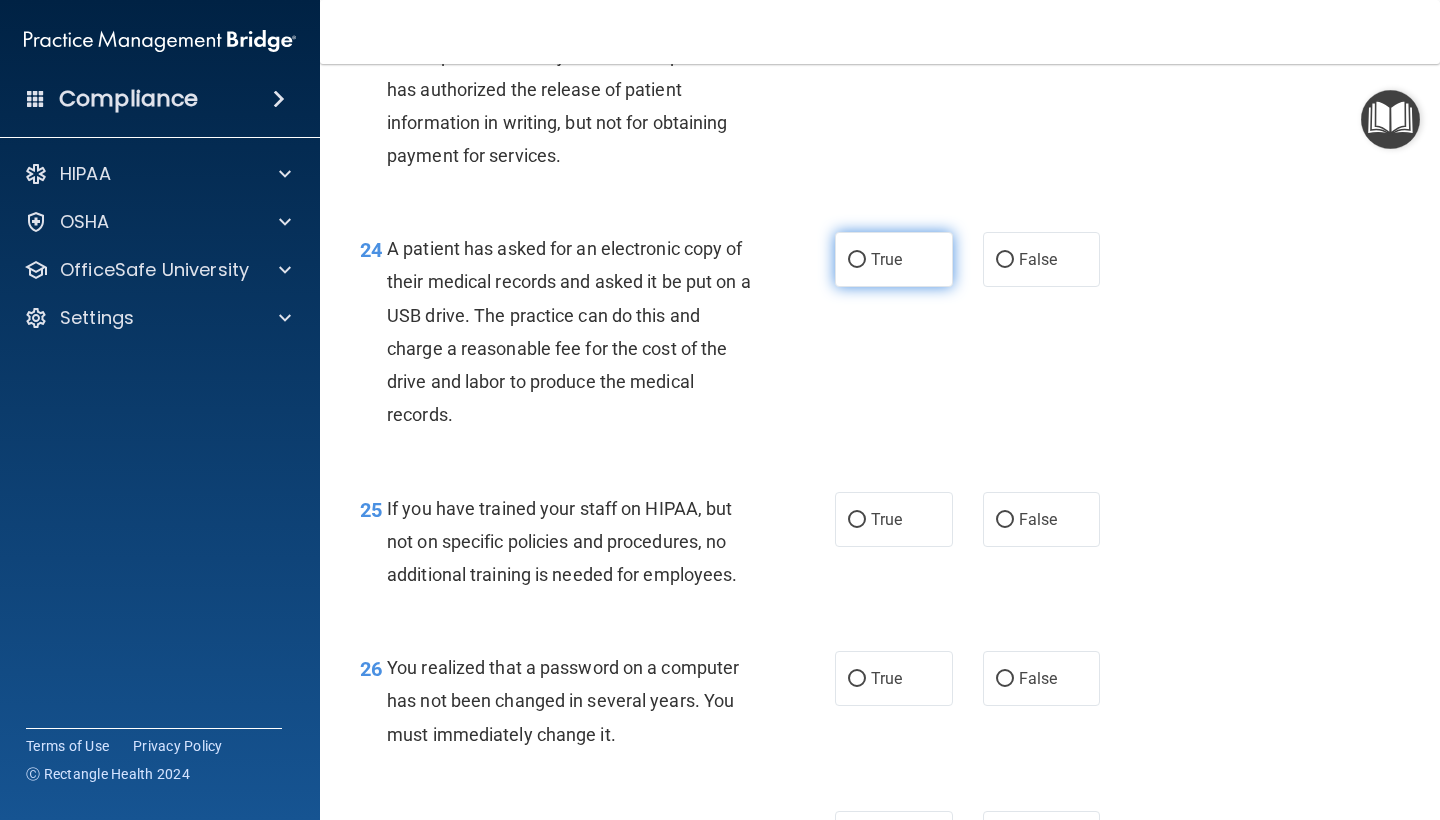click on "True" at bounding box center [886, 259] 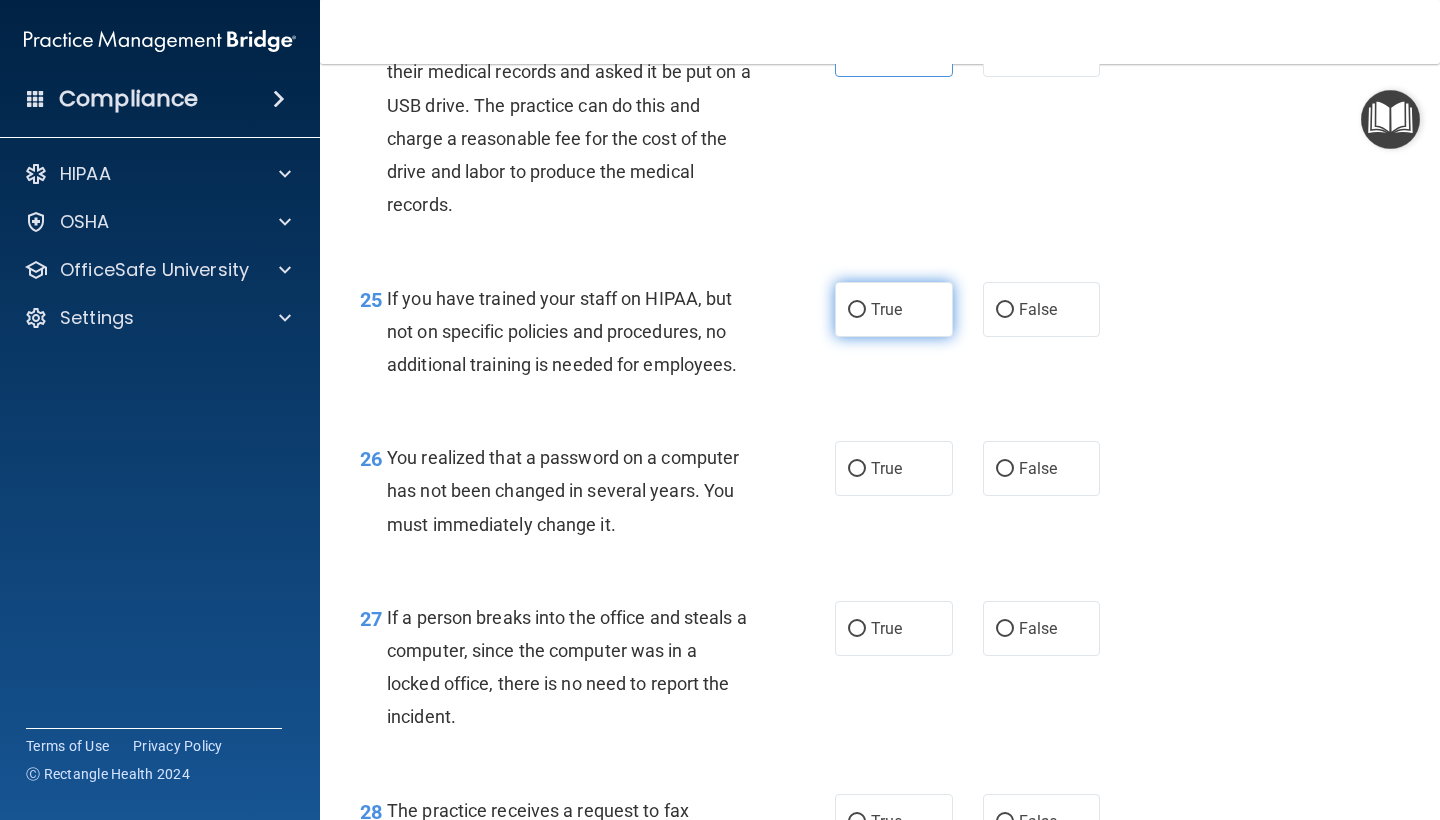 scroll, scrollTop: 4378, scrollLeft: 0, axis: vertical 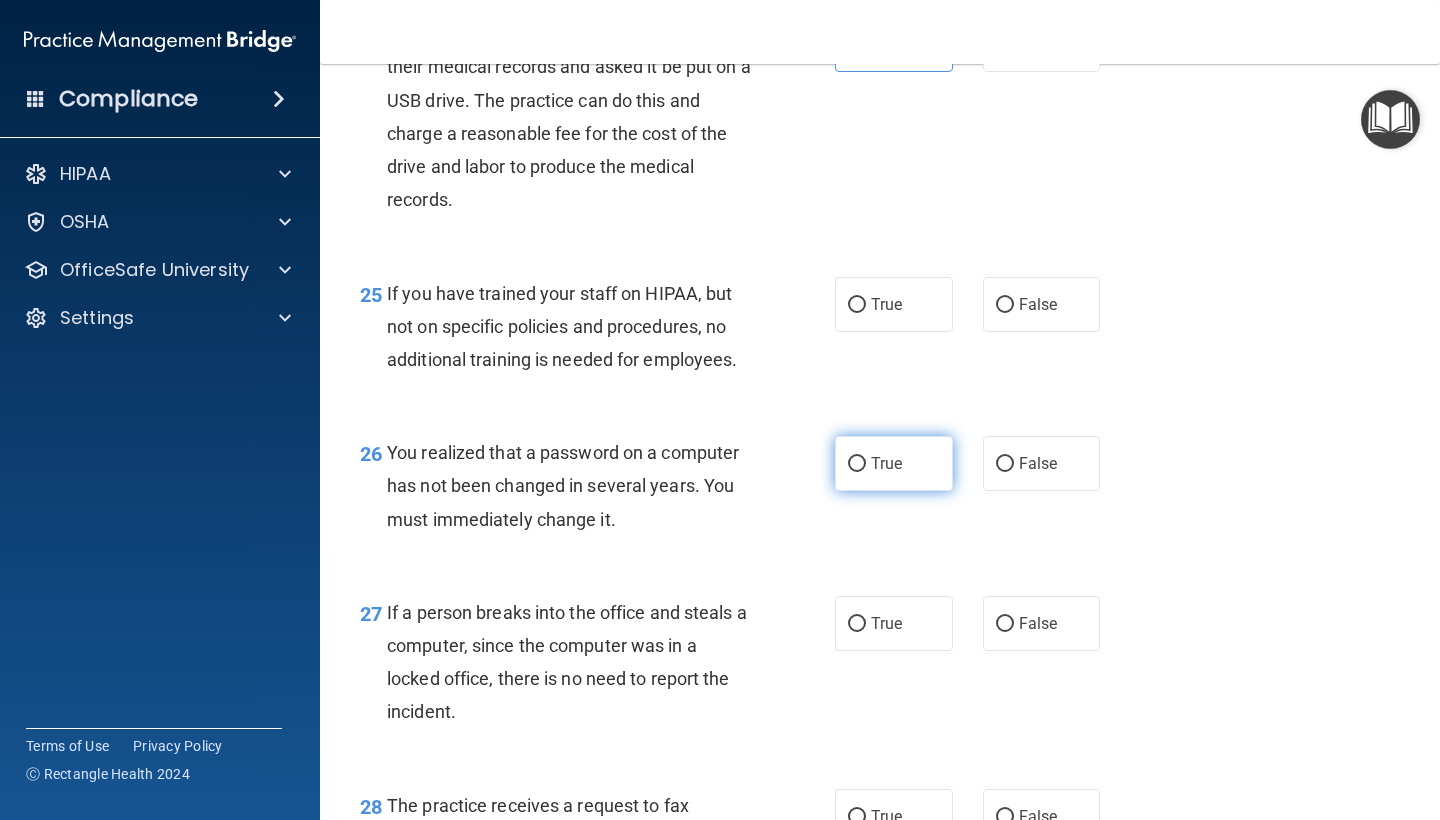 click on "True" at bounding box center (894, 463) 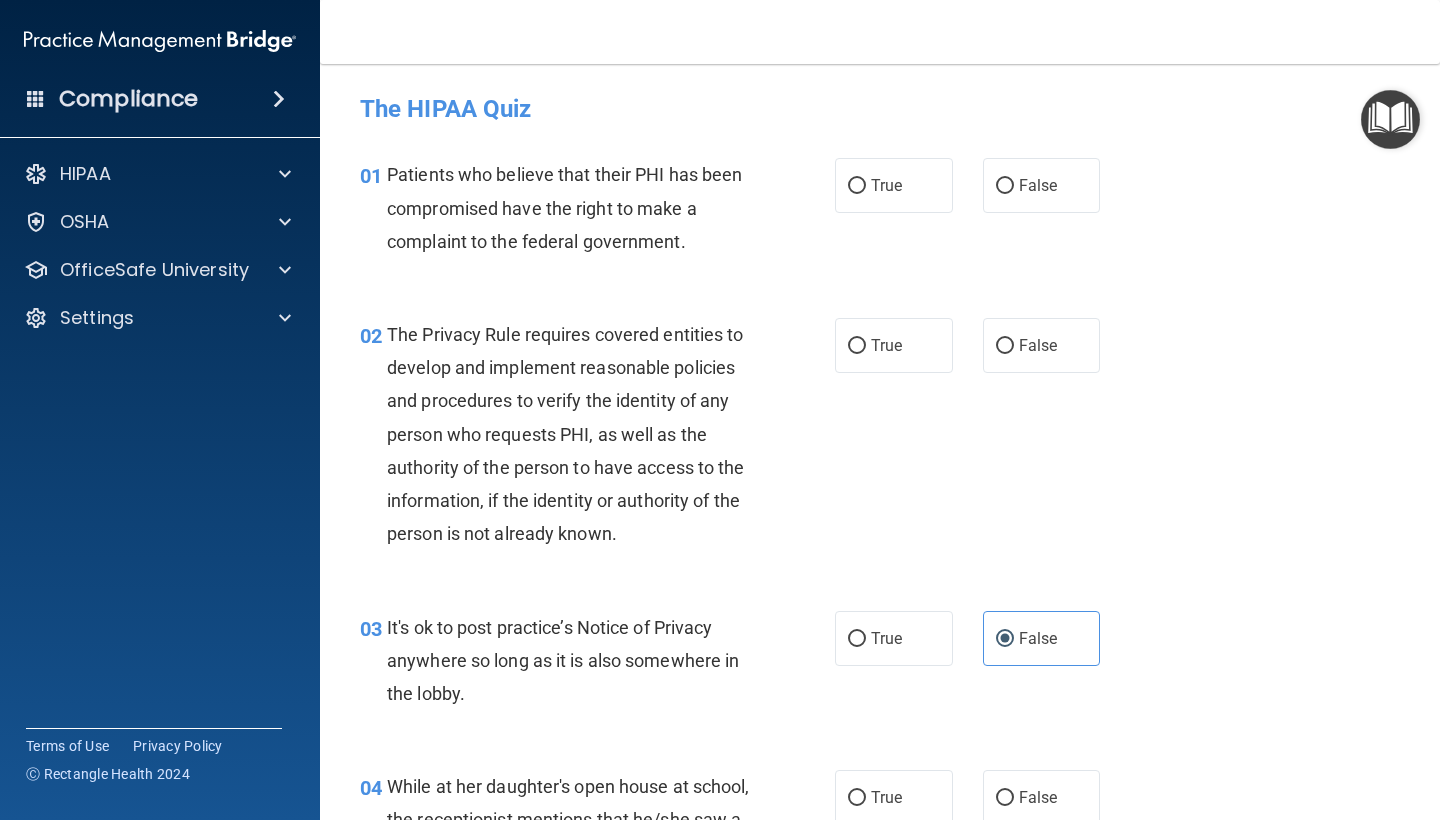 scroll, scrollTop: 0, scrollLeft: 0, axis: both 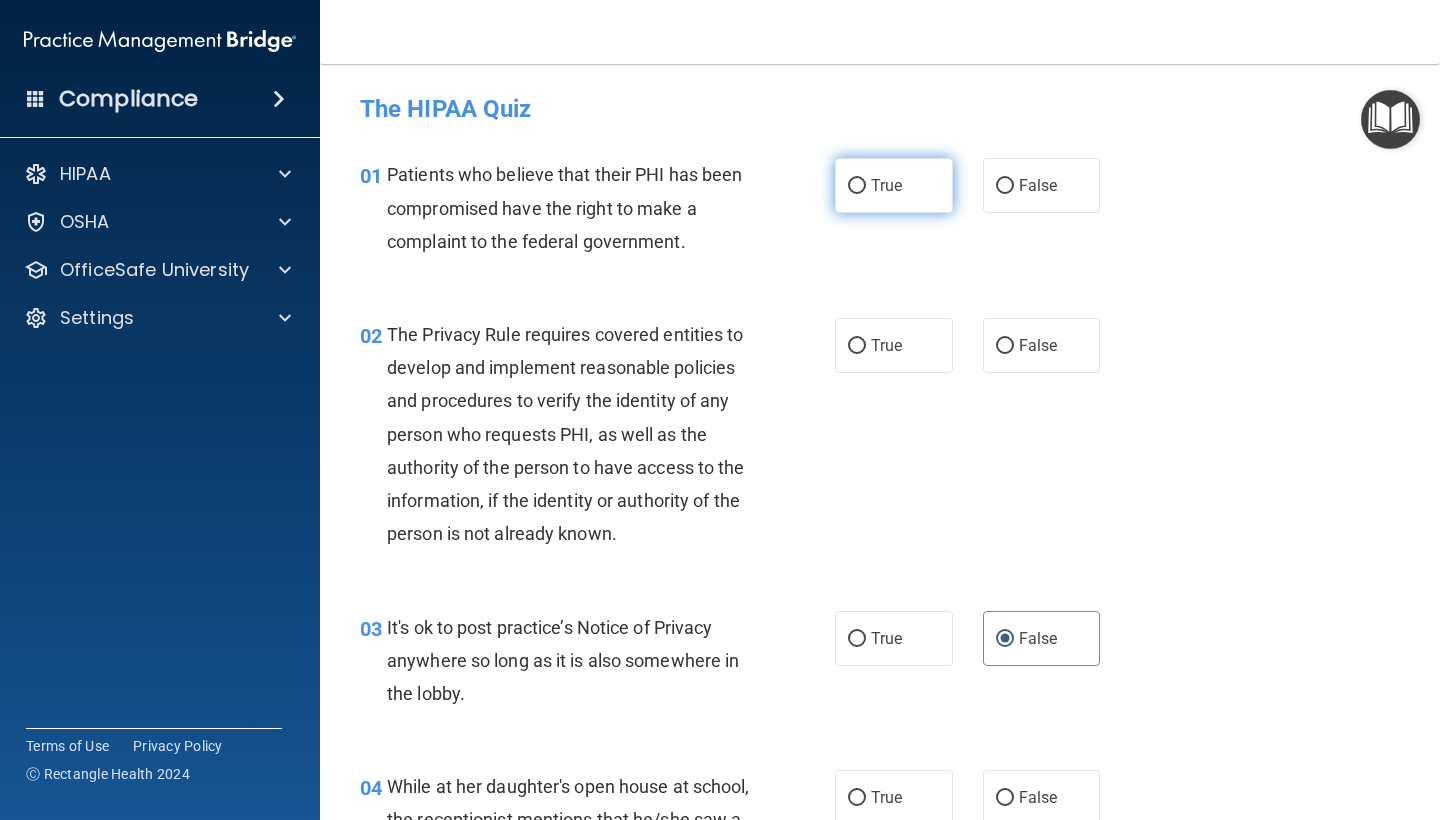 click on "True" at bounding box center (894, 185) 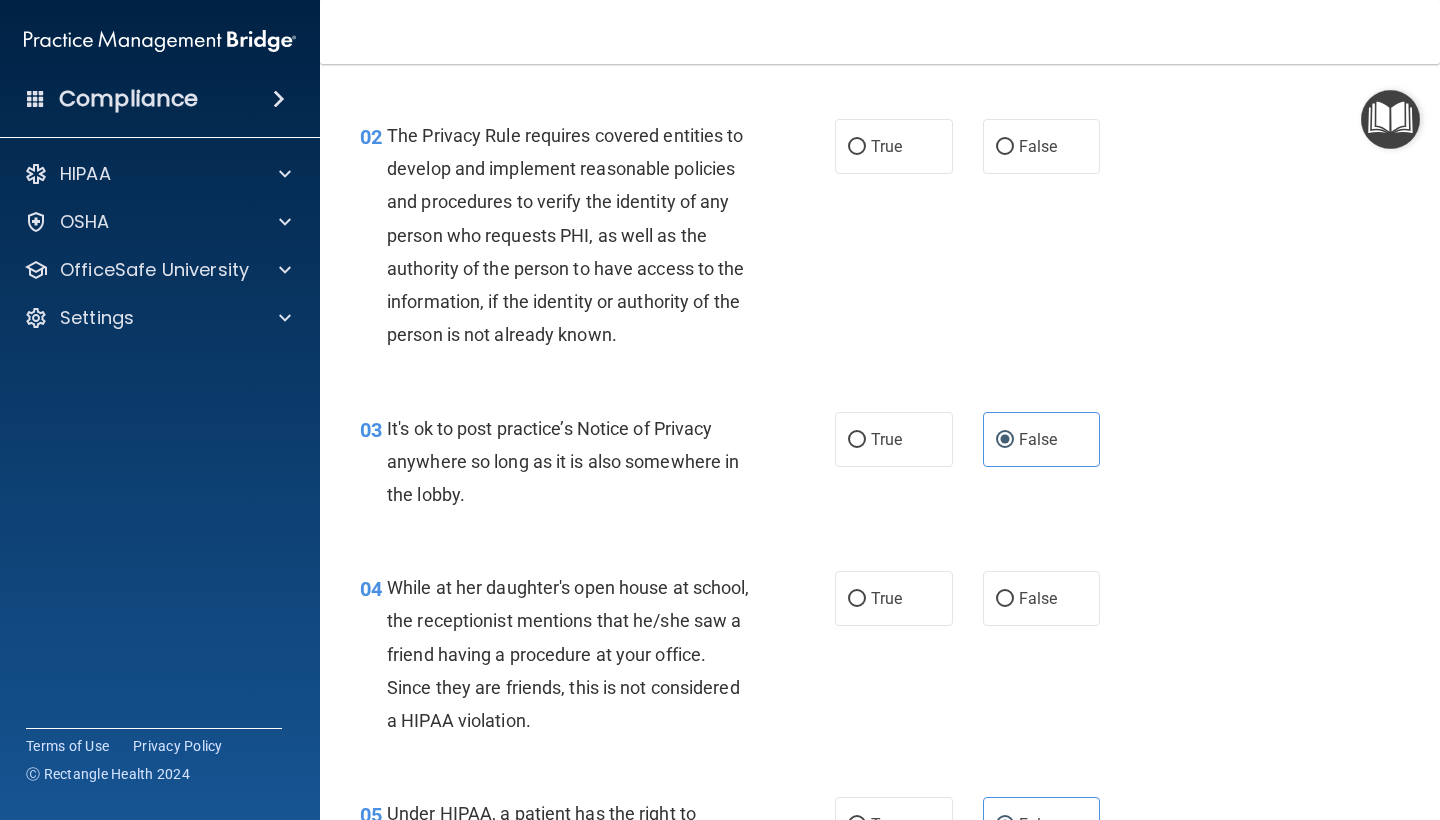 scroll, scrollTop: 203, scrollLeft: 0, axis: vertical 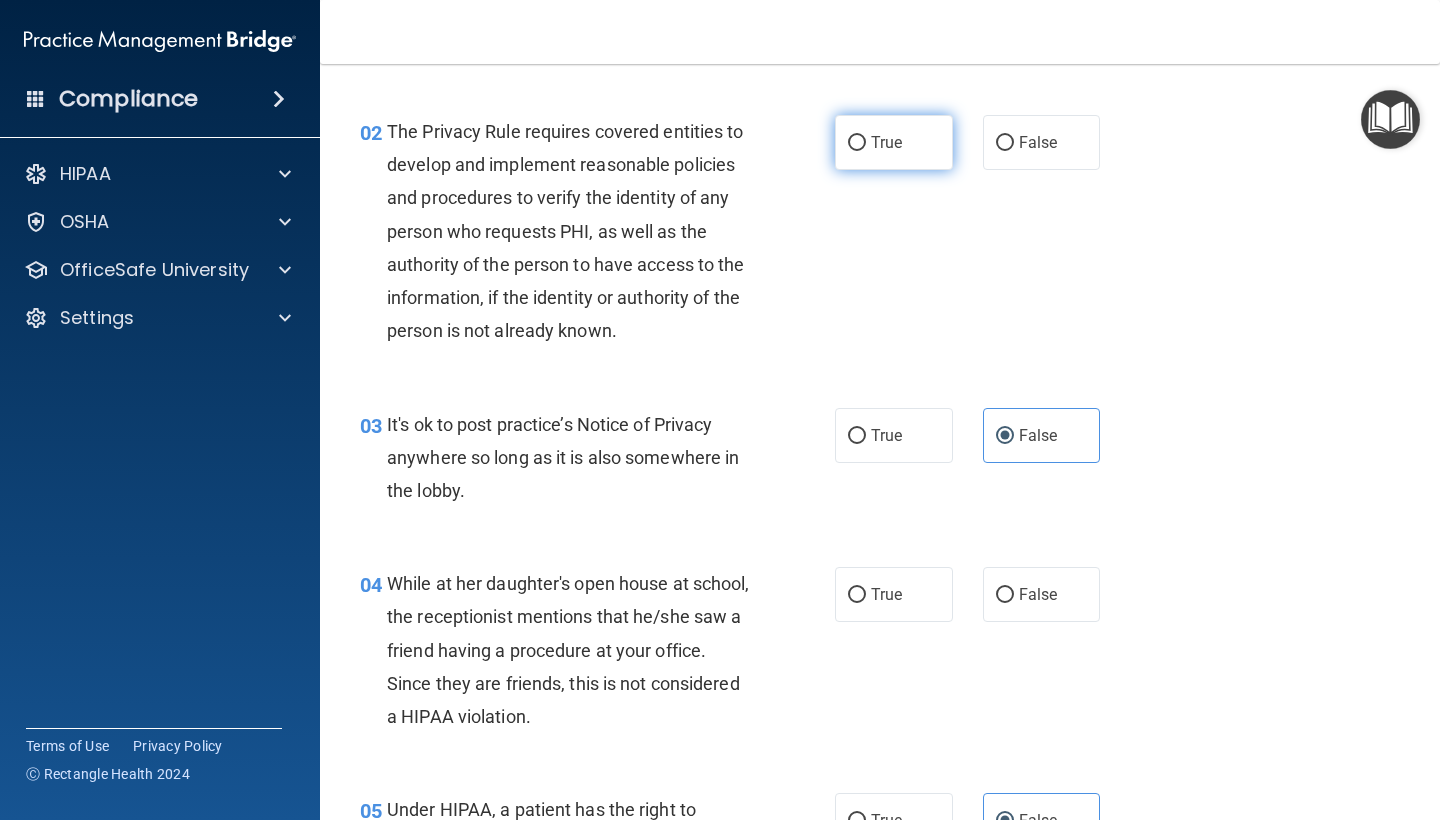 click on "True" at bounding box center (894, 142) 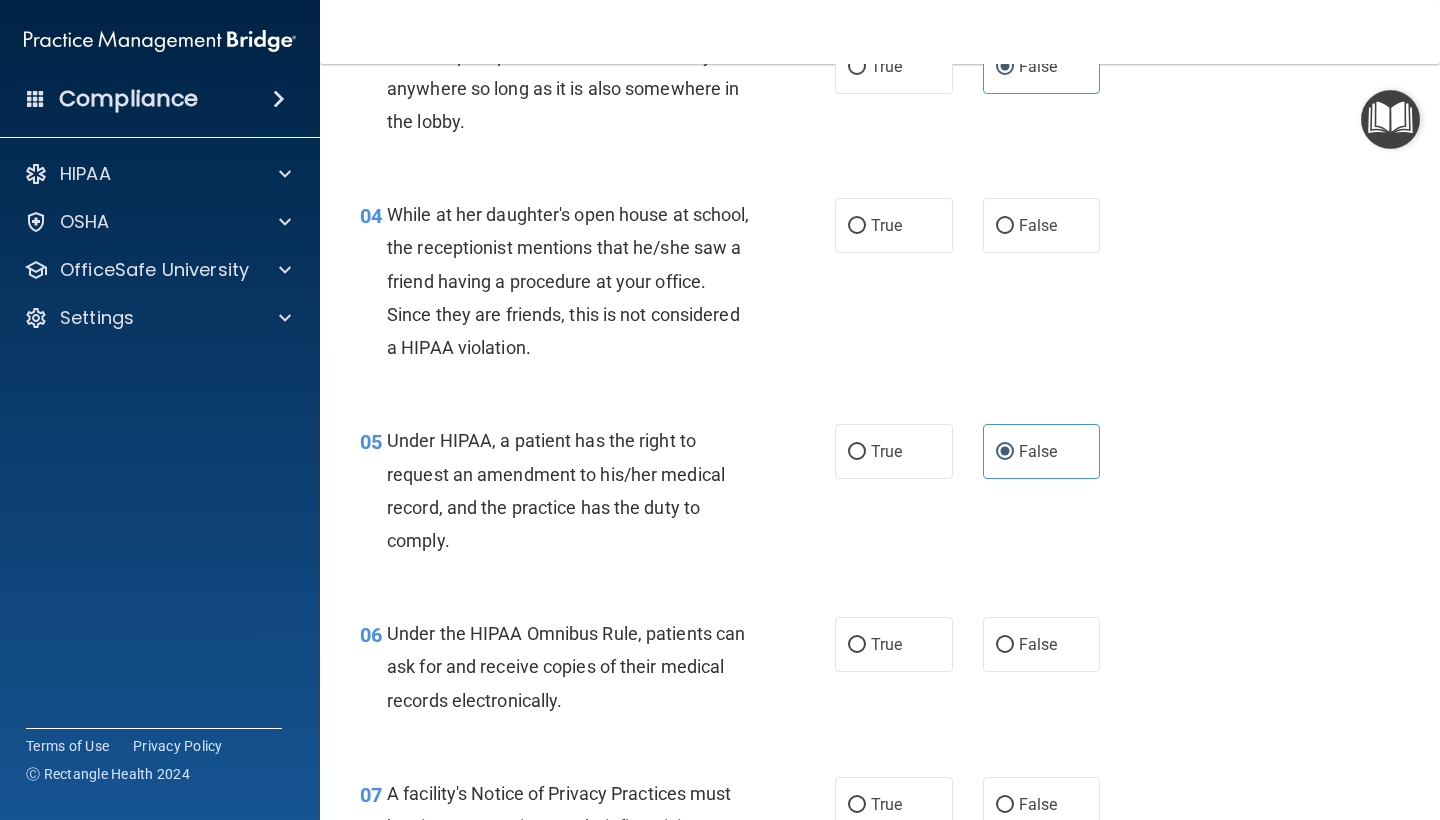 scroll, scrollTop: 574, scrollLeft: 0, axis: vertical 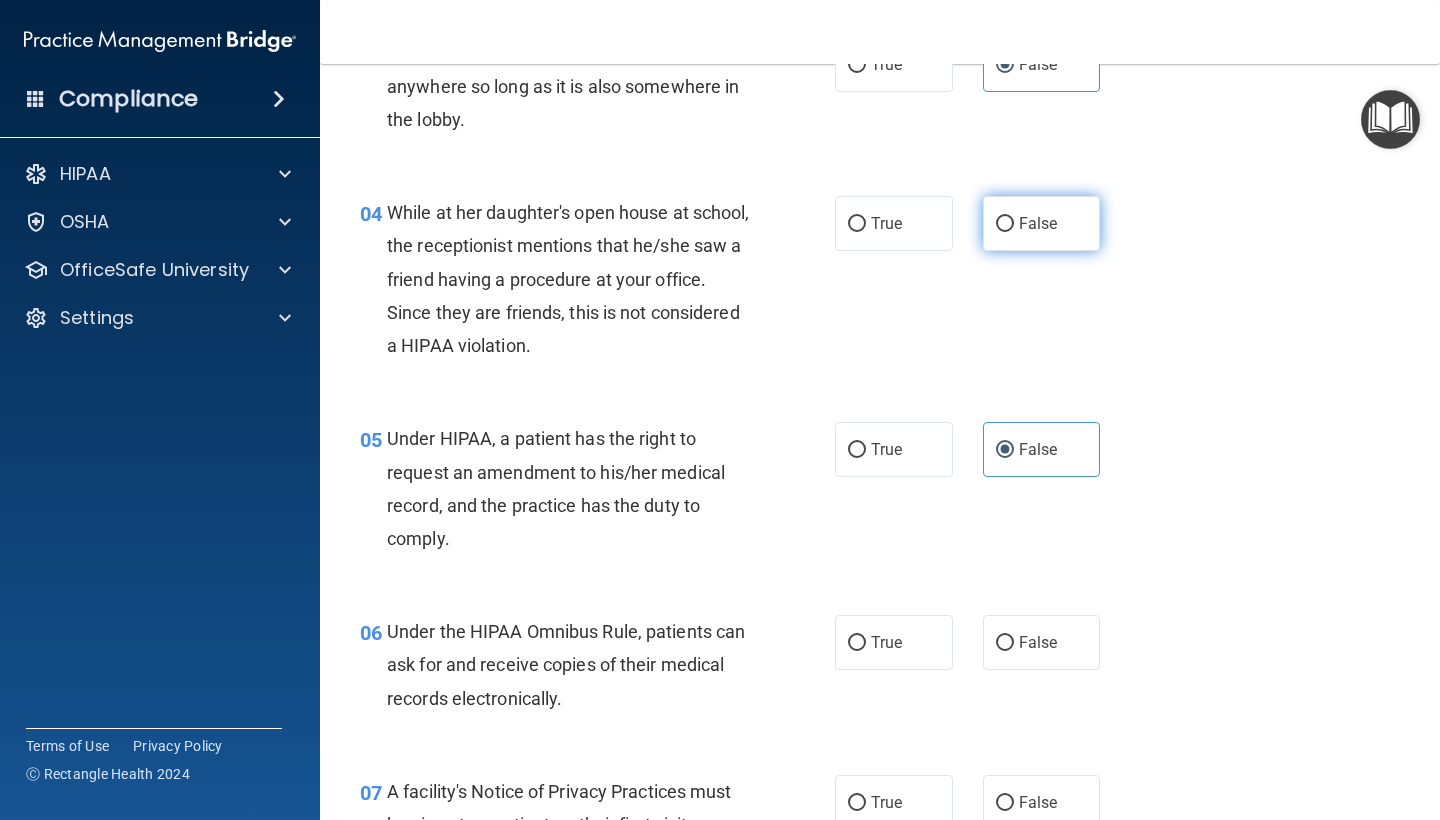 click on "False" at bounding box center (1042, 223) 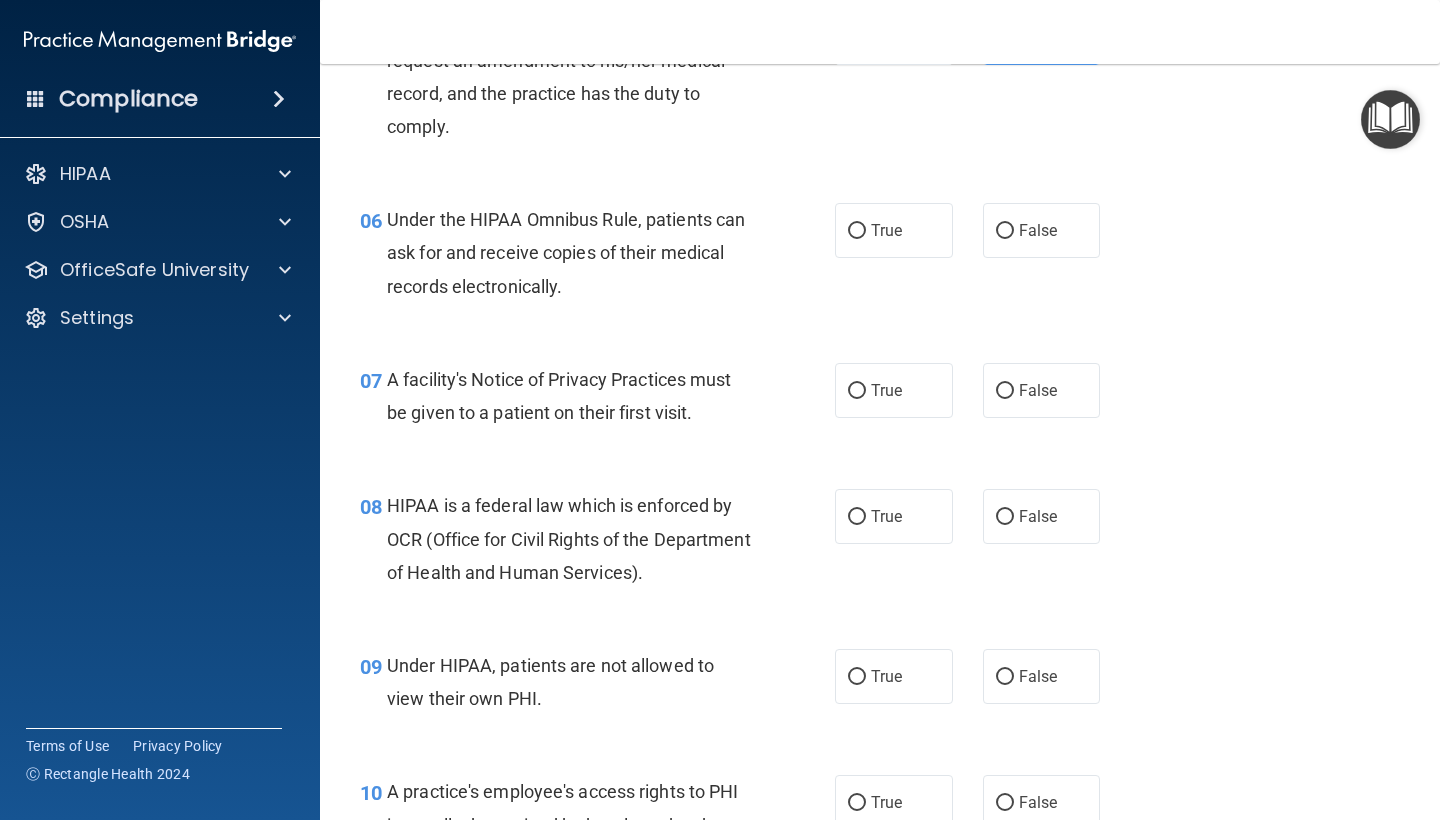 scroll, scrollTop: 1004, scrollLeft: 0, axis: vertical 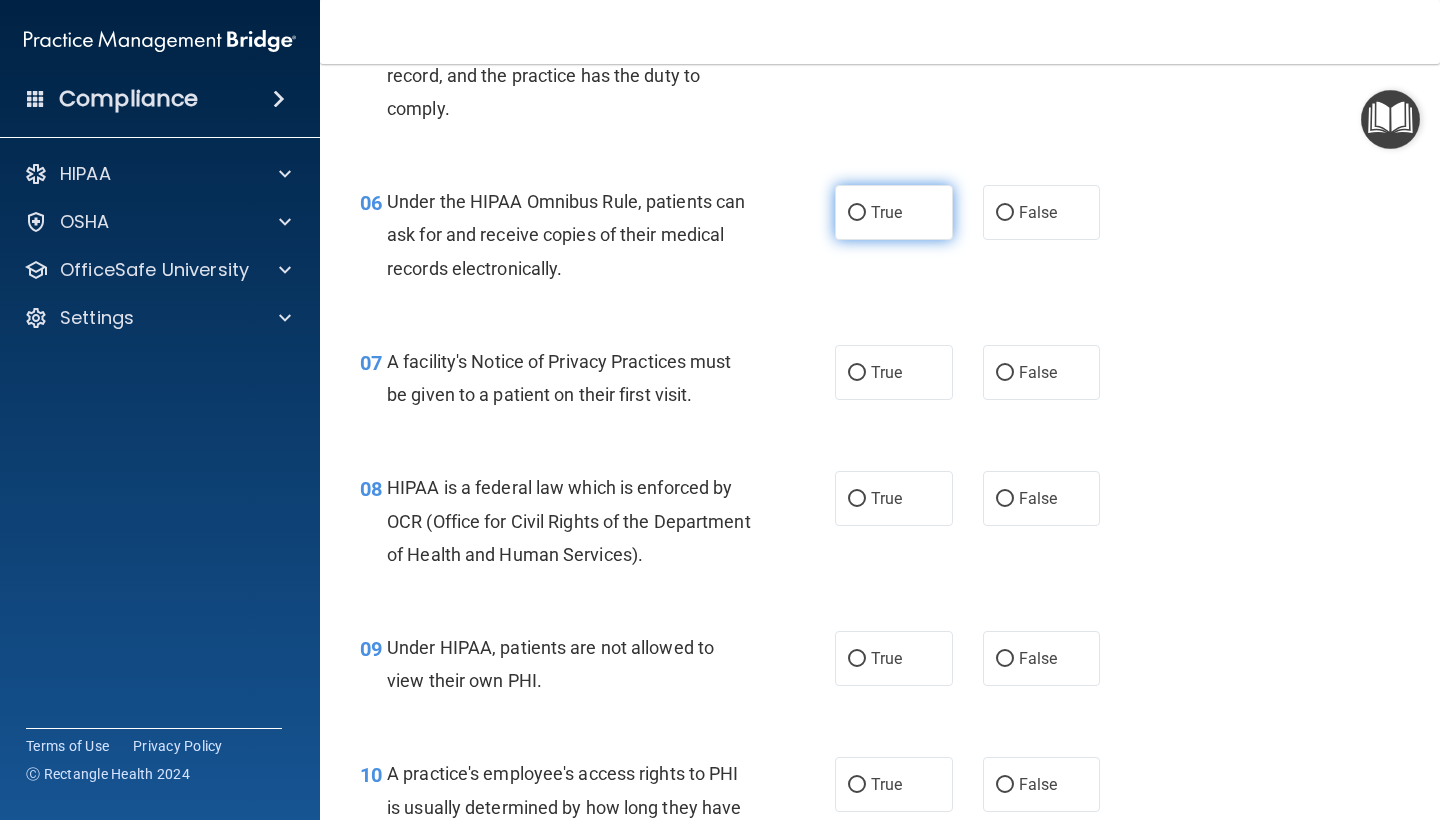 click on "True" at bounding box center [894, 212] 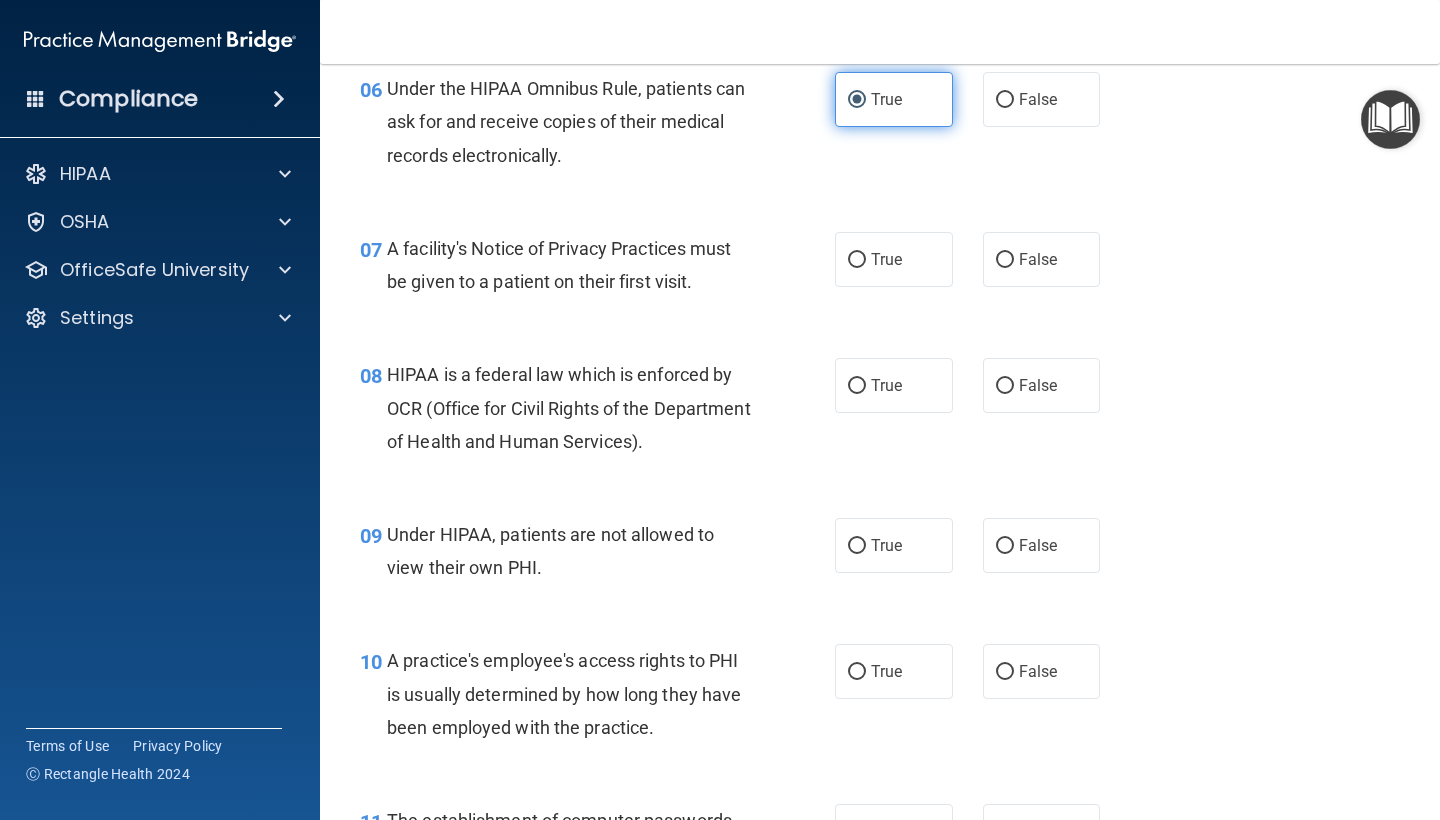 scroll, scrollTop: 1121, scrollLeft: 0, axis: vertical 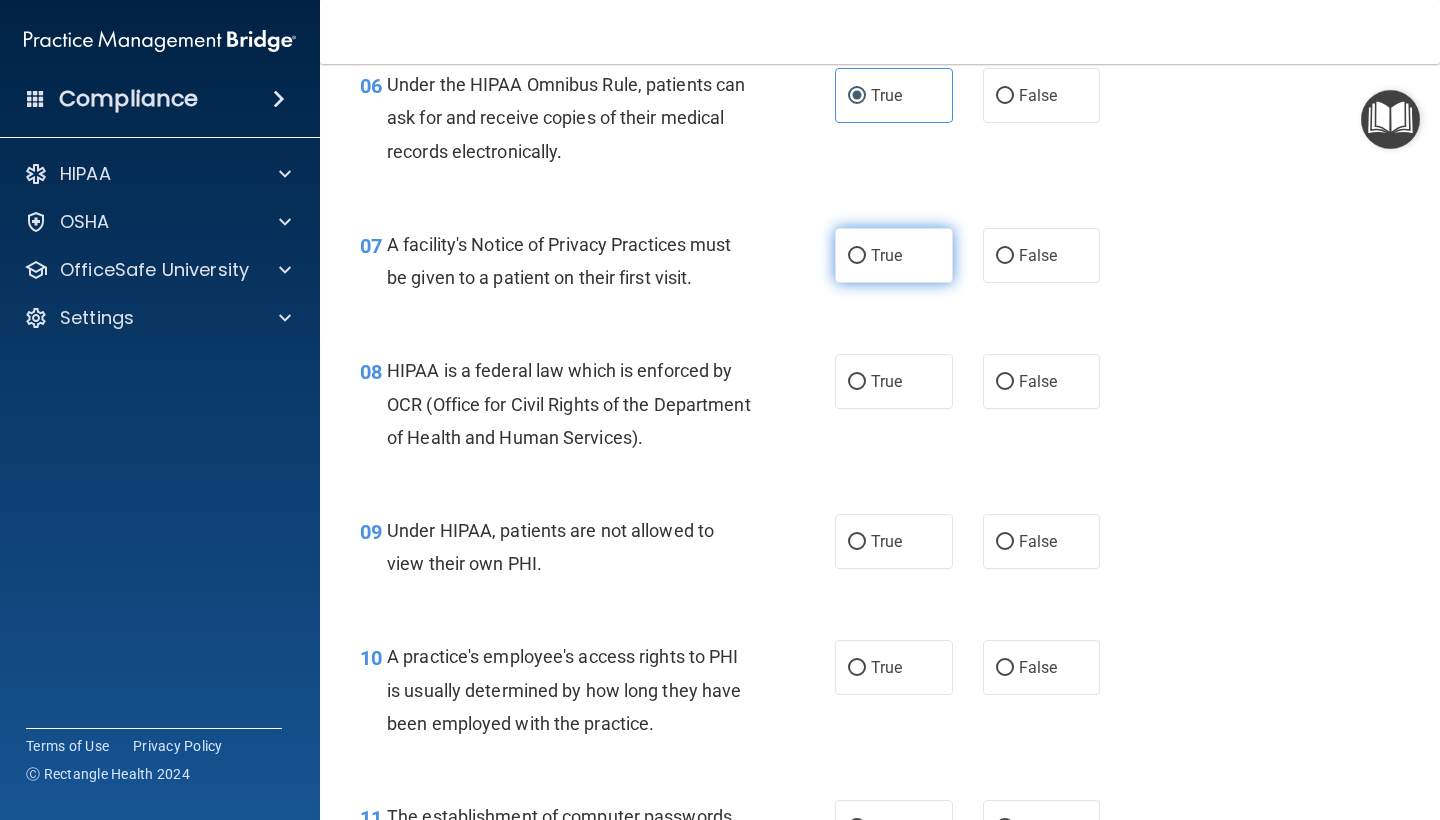 click on "True" at bounding box center [894, 255] 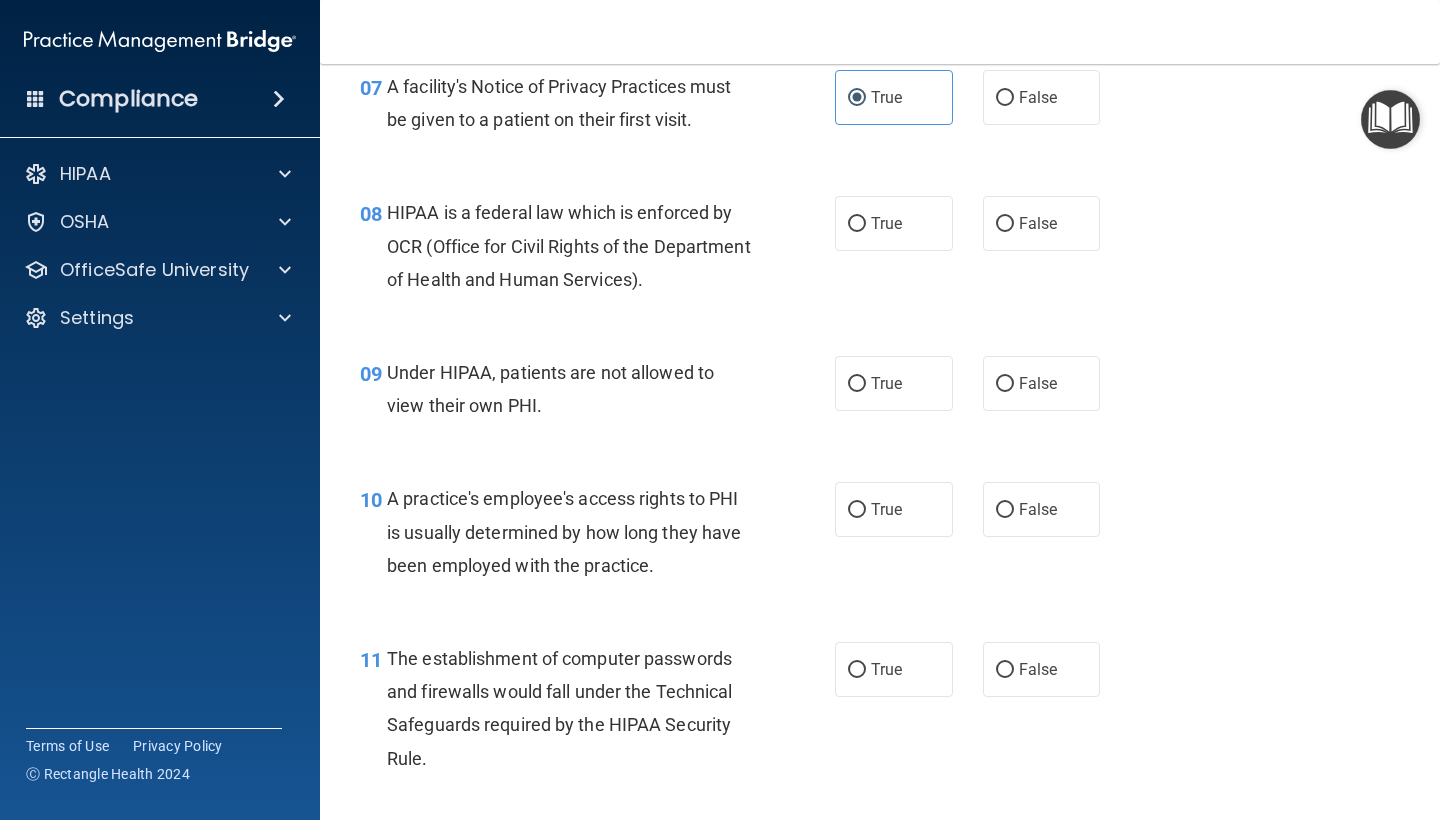 scroll, scrollTop: 1285, scrollLeft: 0, axis: vertical 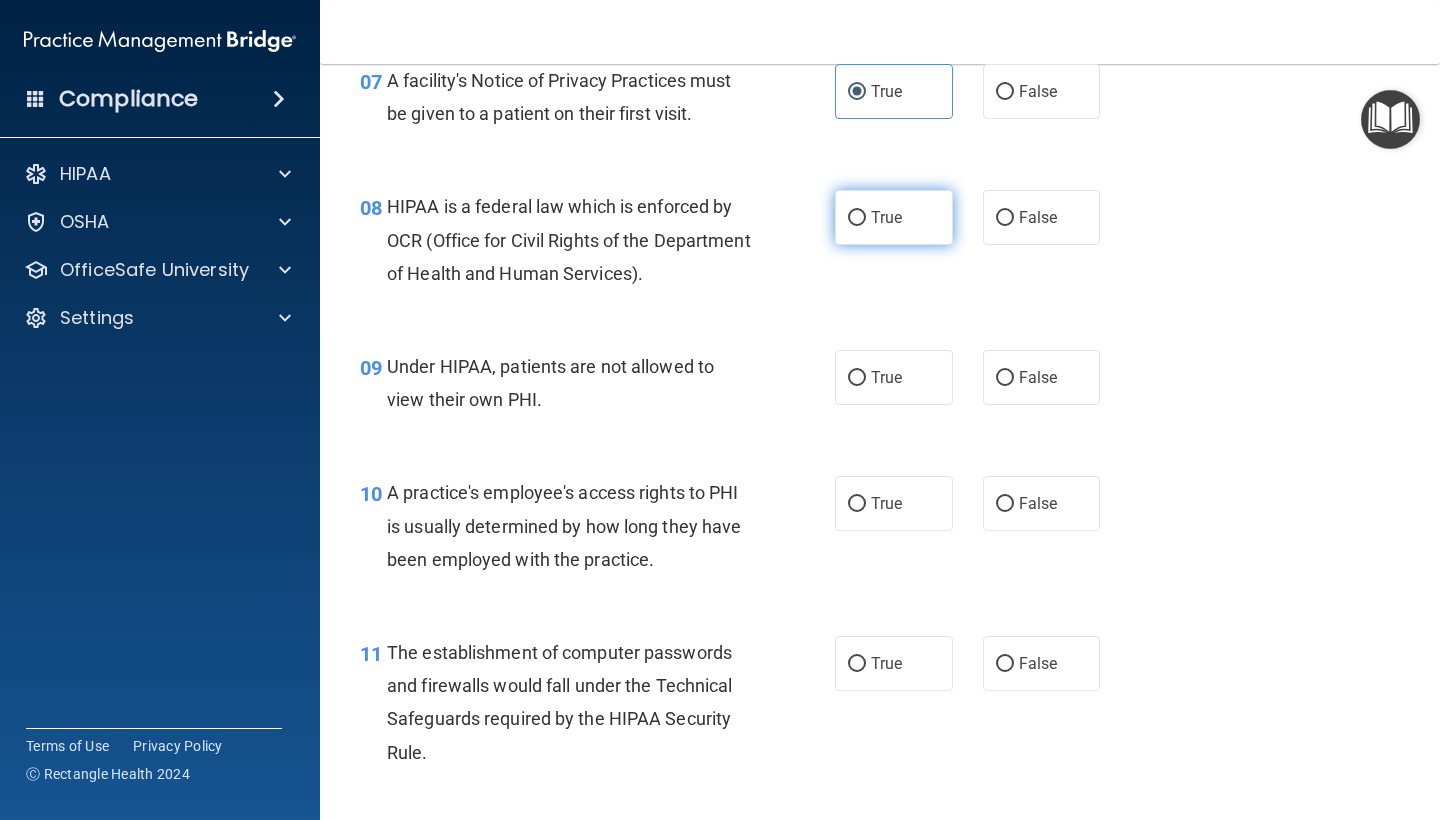 click on "True" at bounding box center [886, 217] 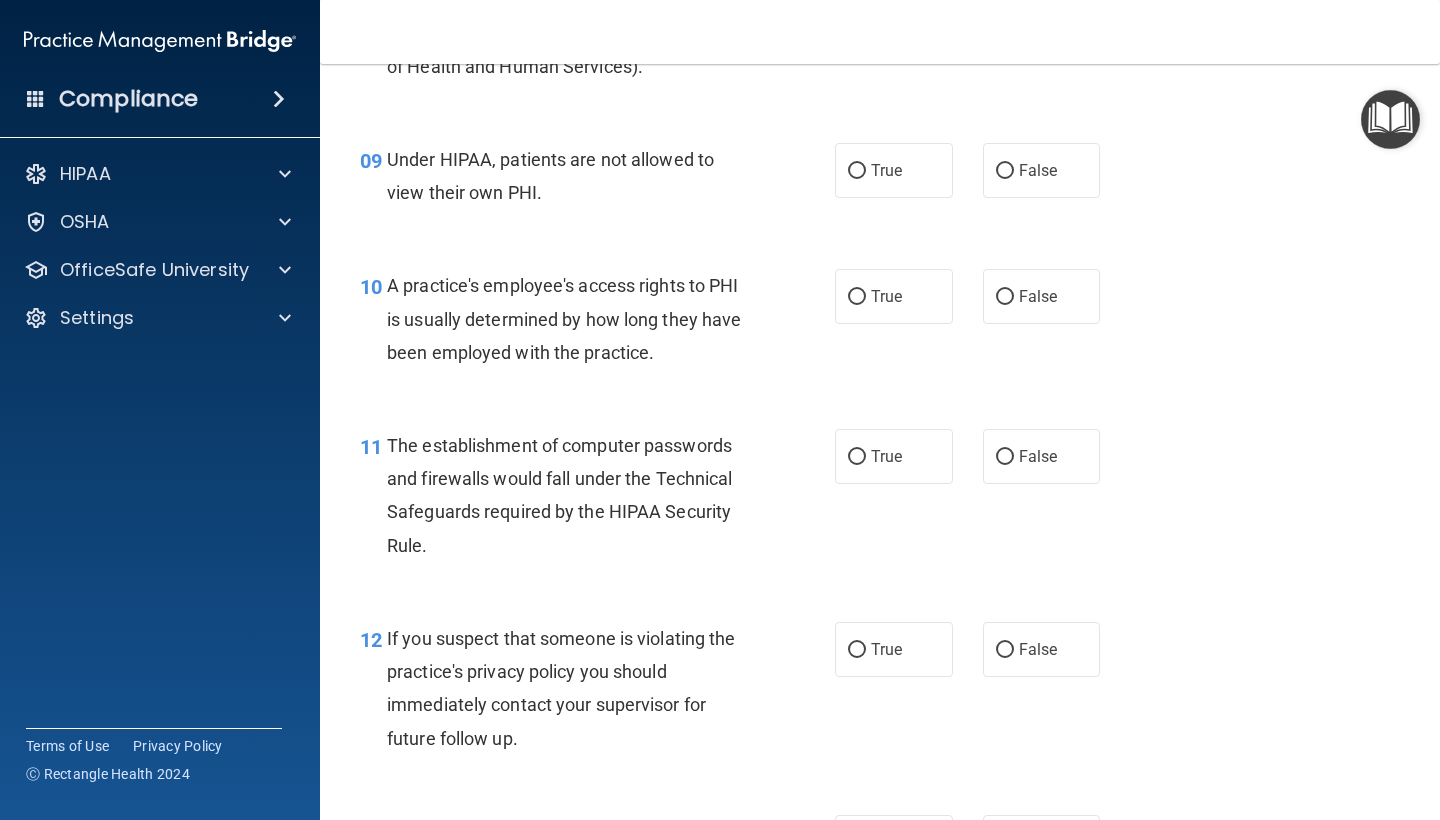 scroll, scrollTop: 1493, scrollLeft: 0, axis: vertical 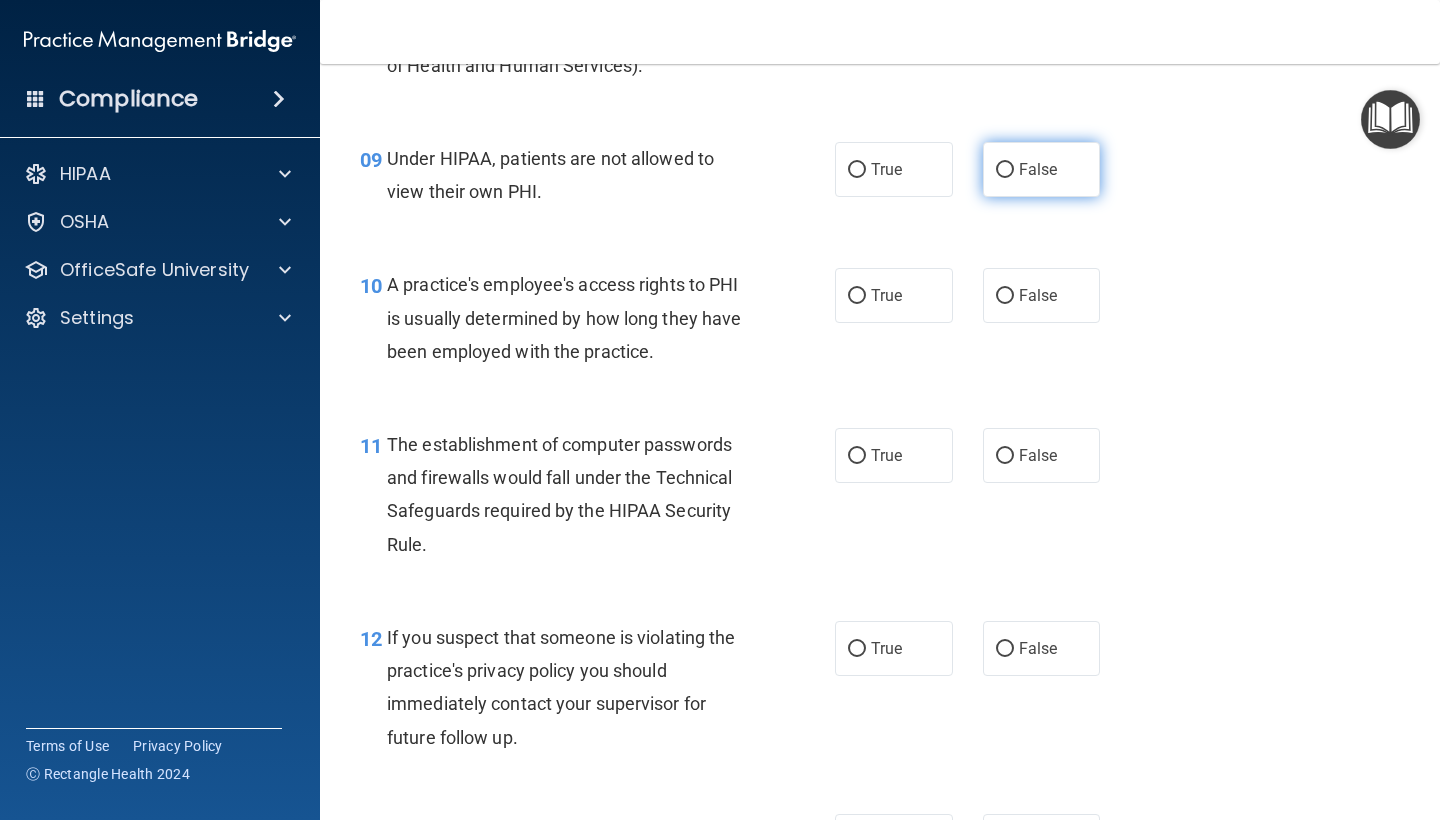 click on "False" at bounding box center (1005, 170) 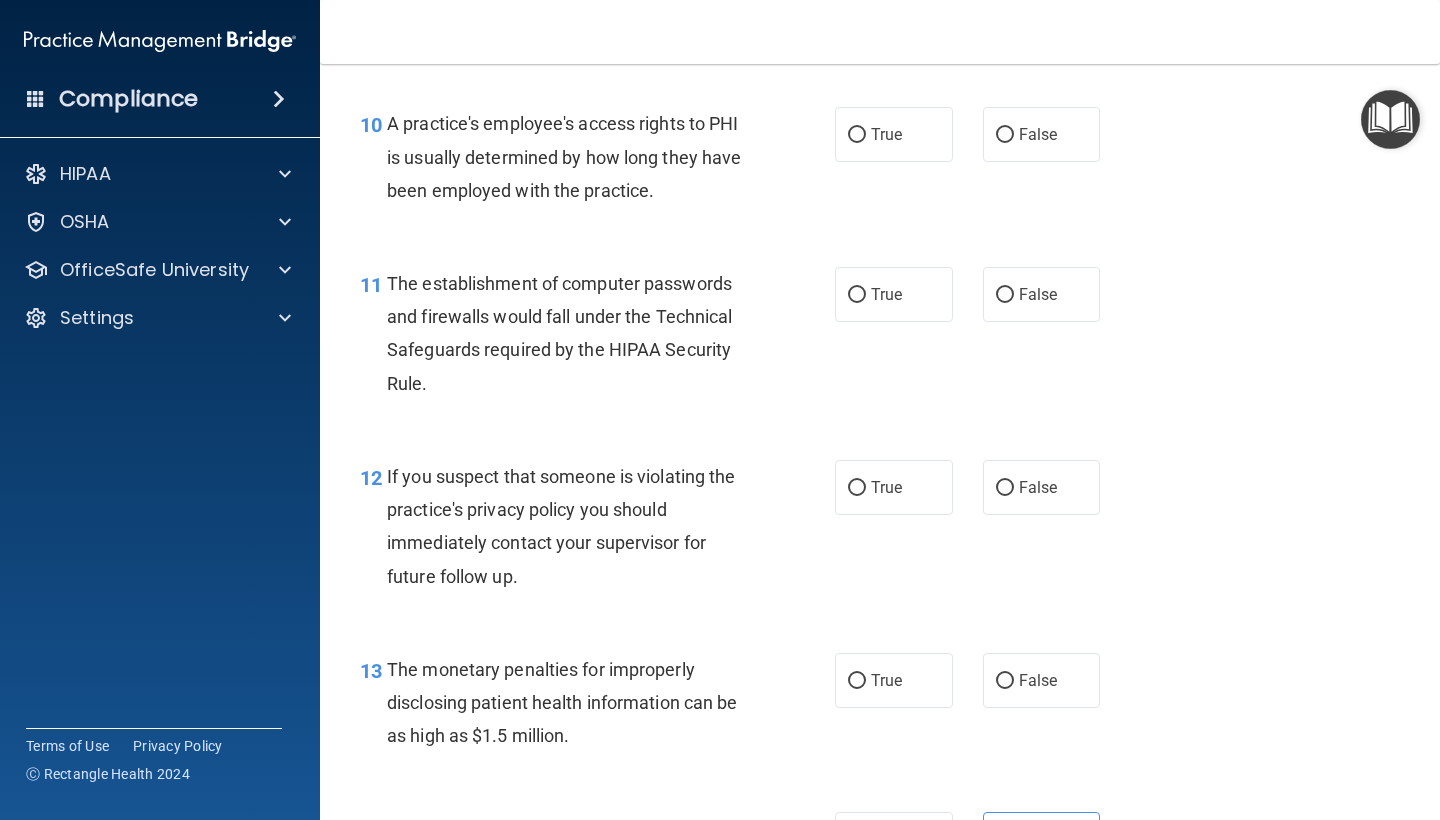 scroll, scrollTop: 1658, scrollLeft: 0, axis: vertical 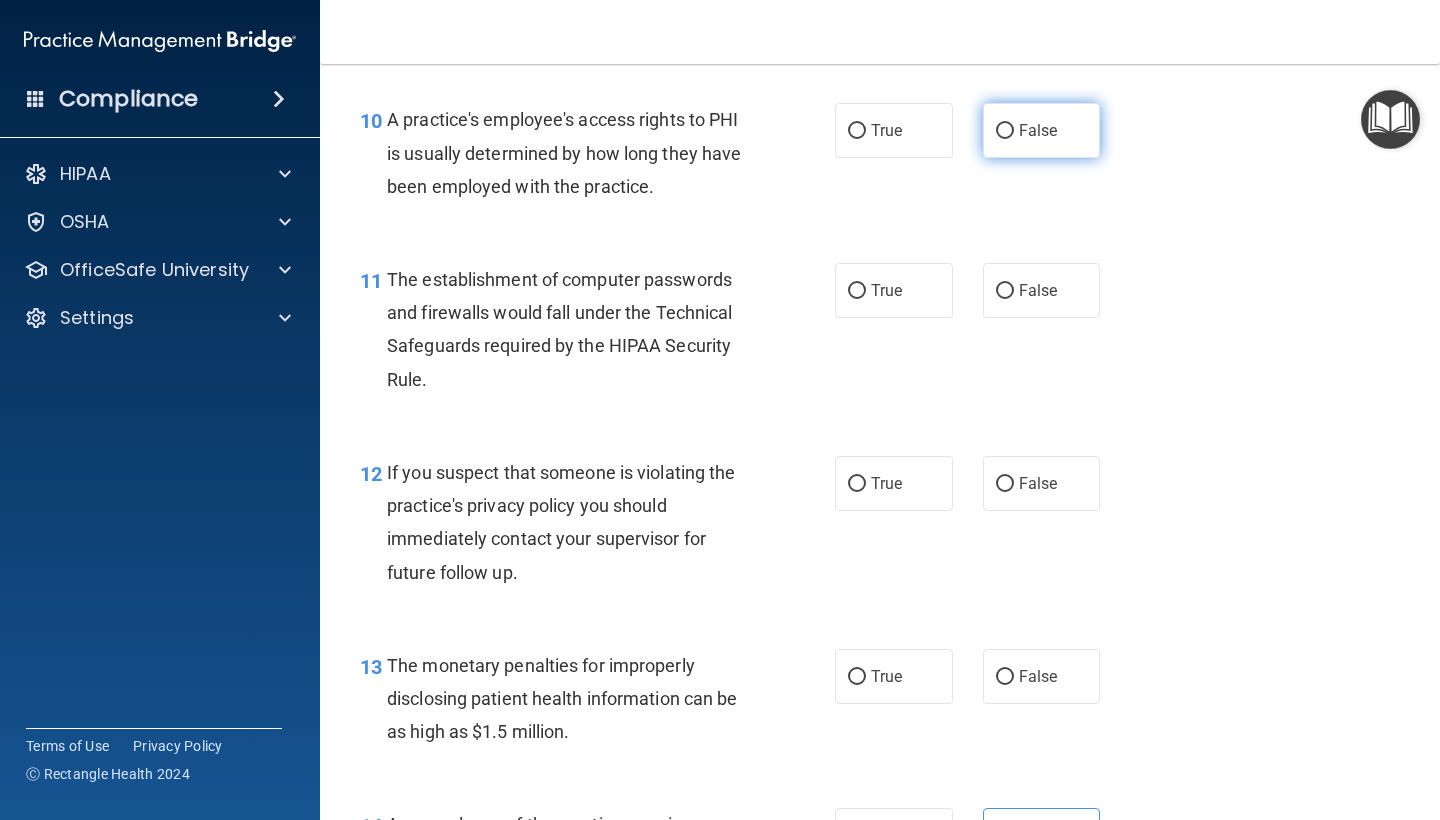 click on "False" at bounding box center (1042, 130) 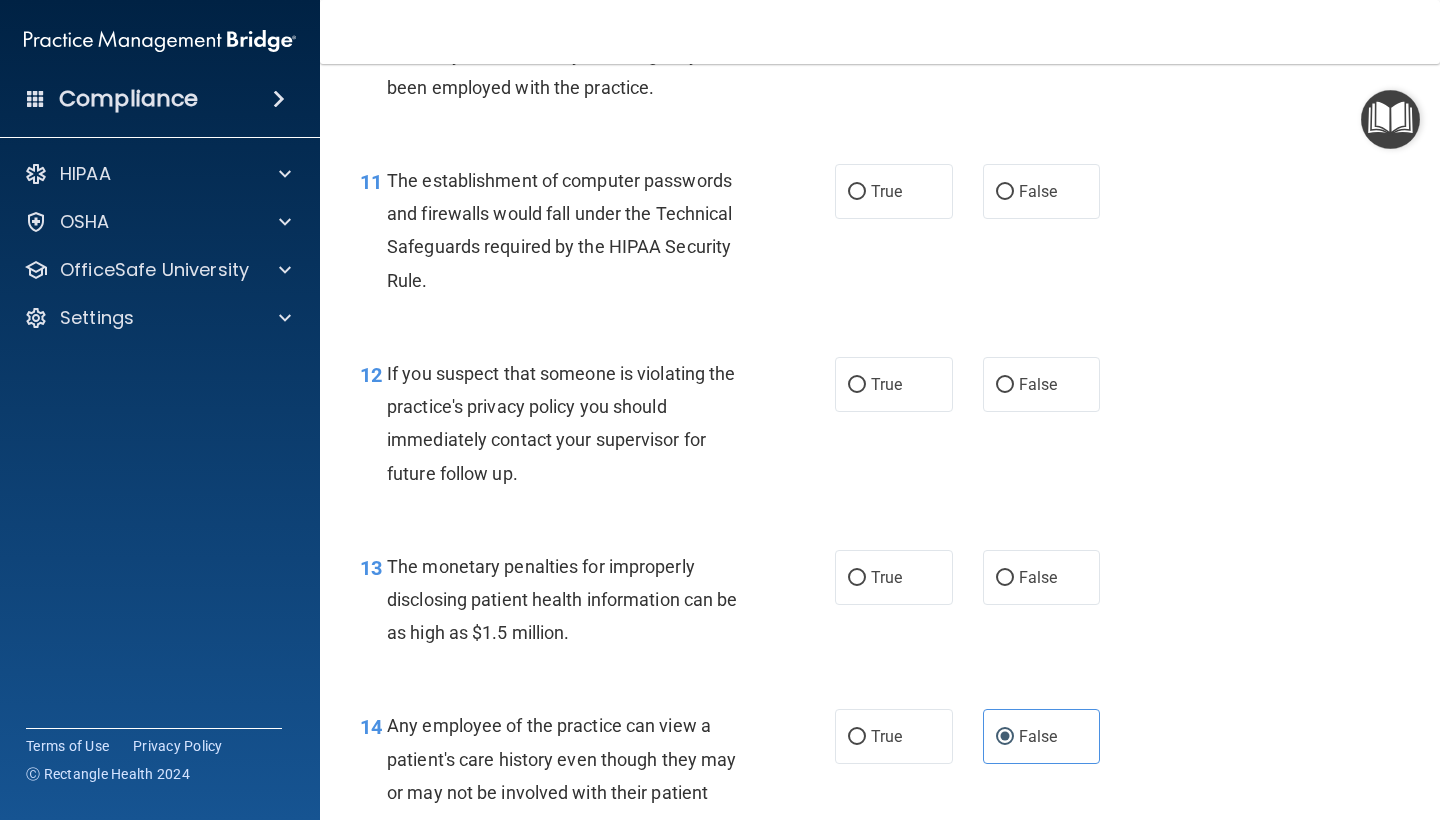scroll, scrollTop: 1760, scrollLeft: 0, axis: vertical 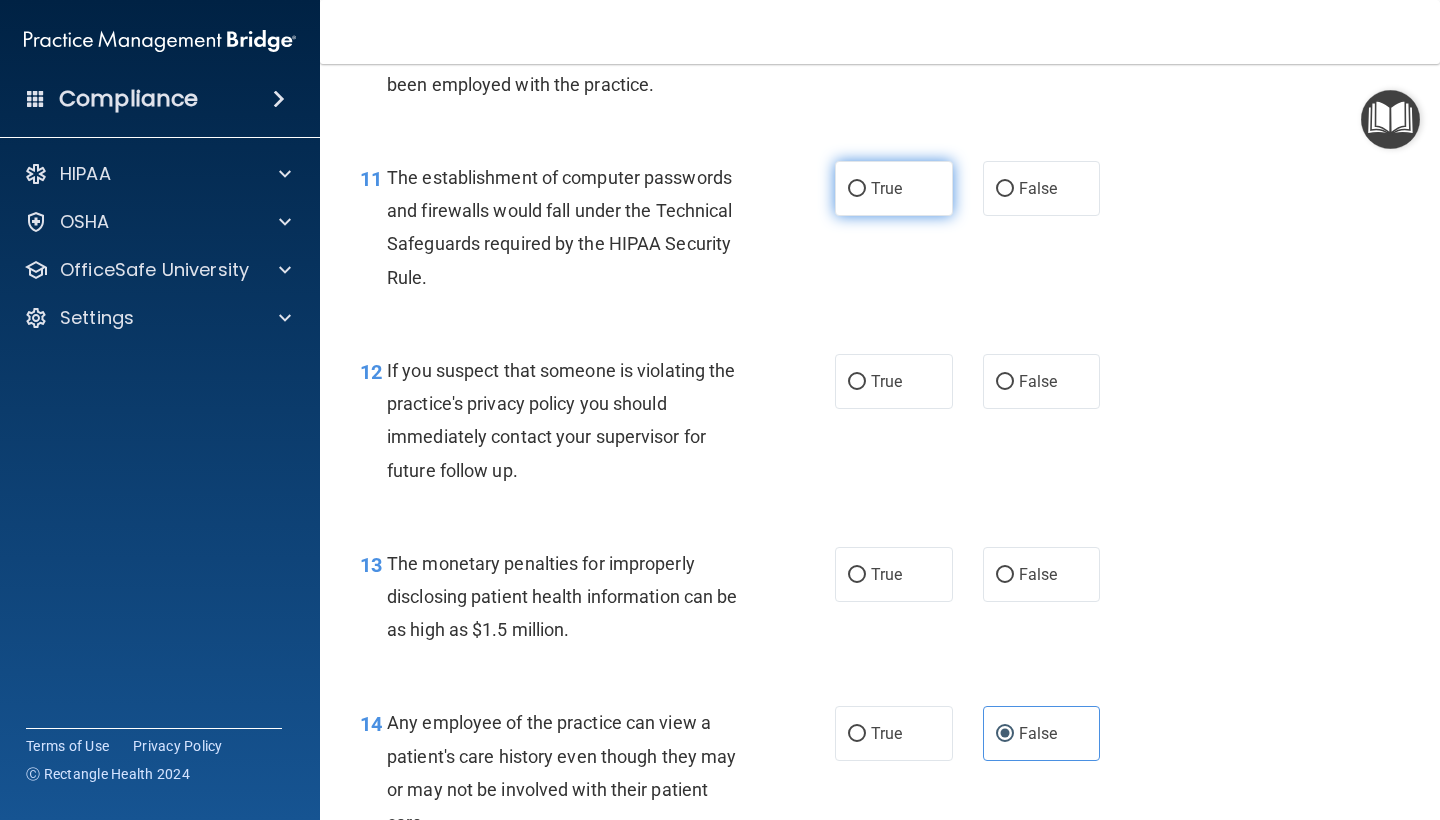 click on "True" at bounding box center (857, 189) 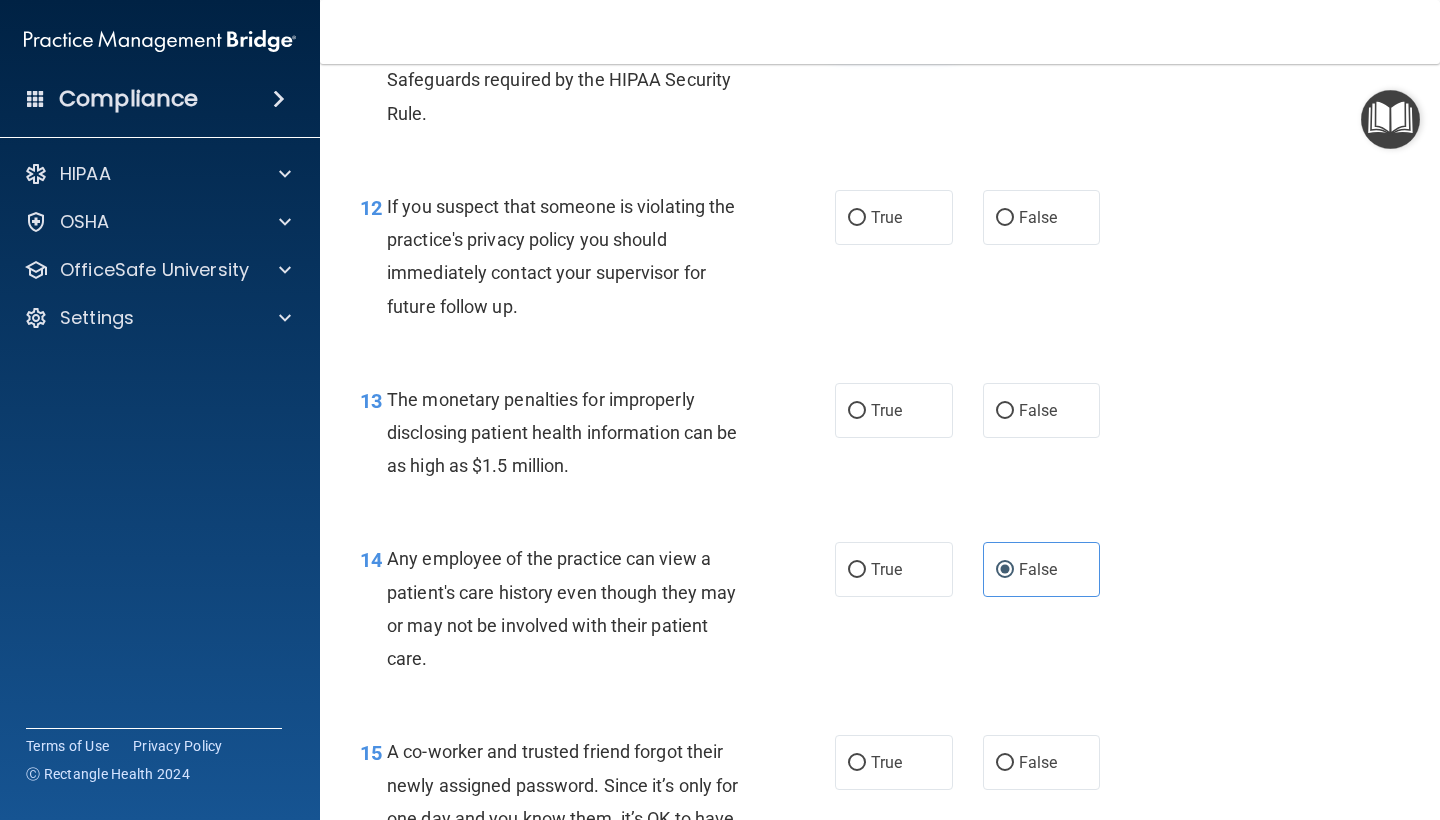 scroll, scrollTop: 1947, scrollLeft: 0, axis: vertical 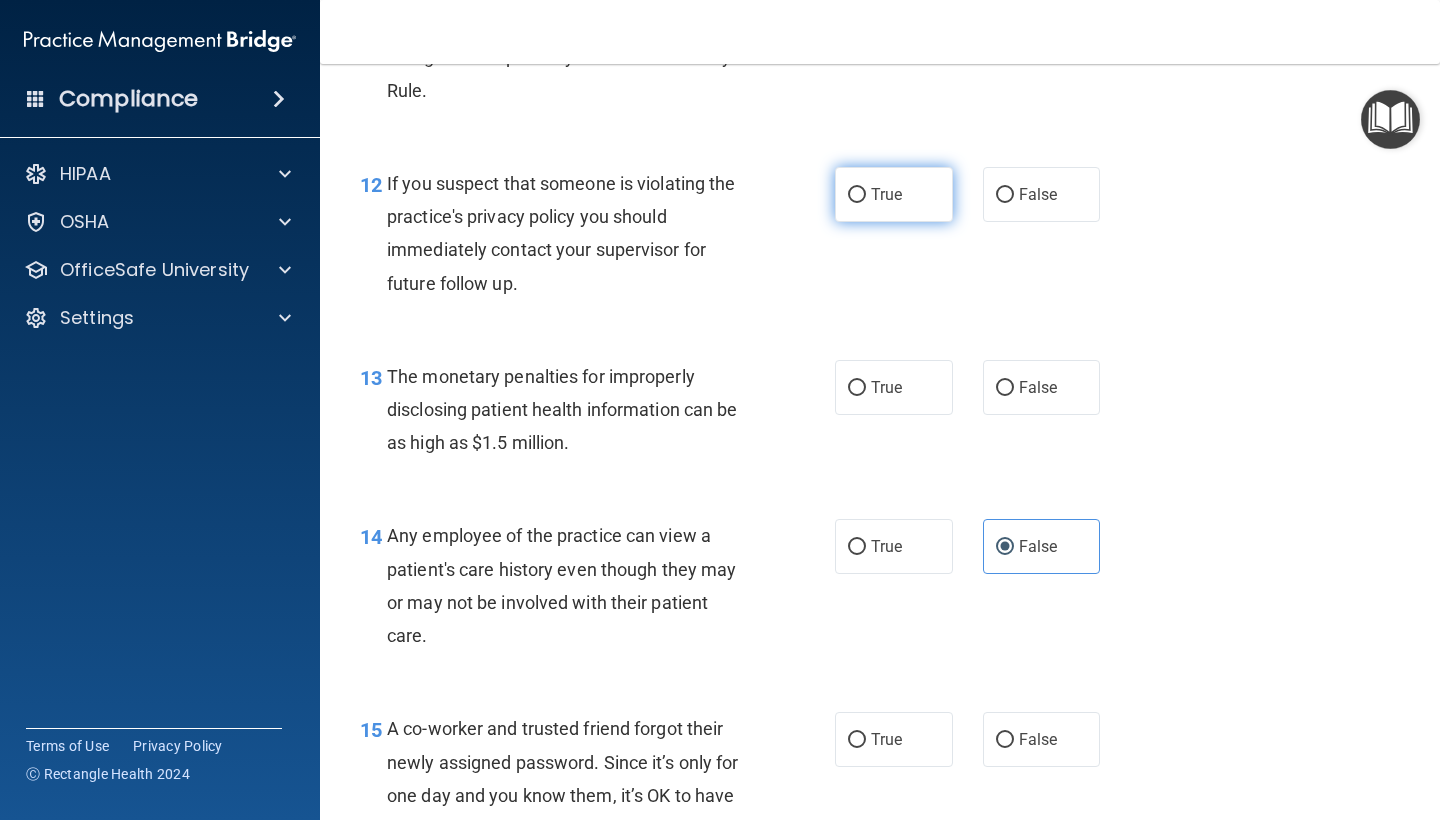 click on "True" at bounding box center [857, 195] 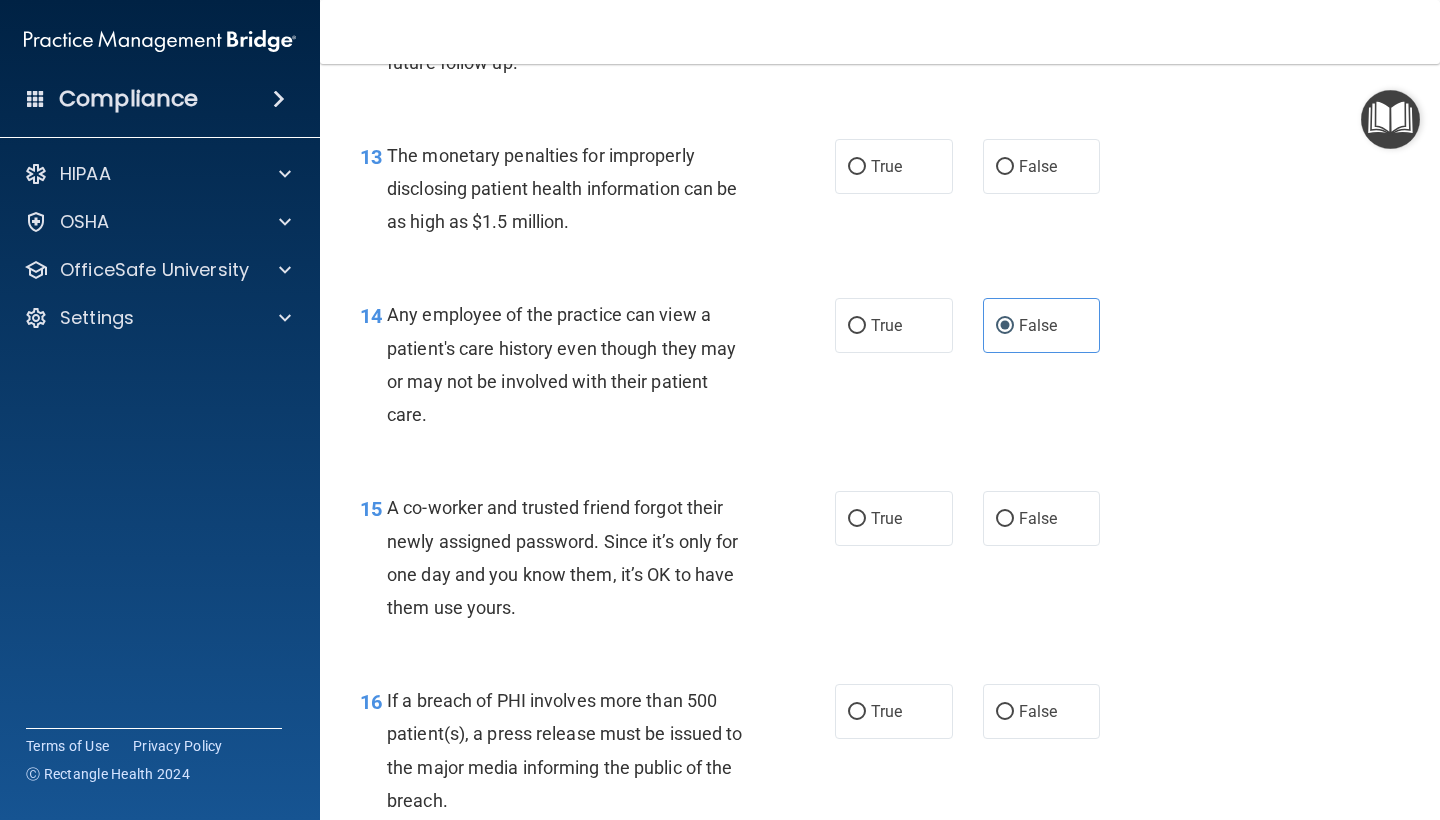 scroll, scrollTop: 2172, scrollLeft: 0, axis: vertical 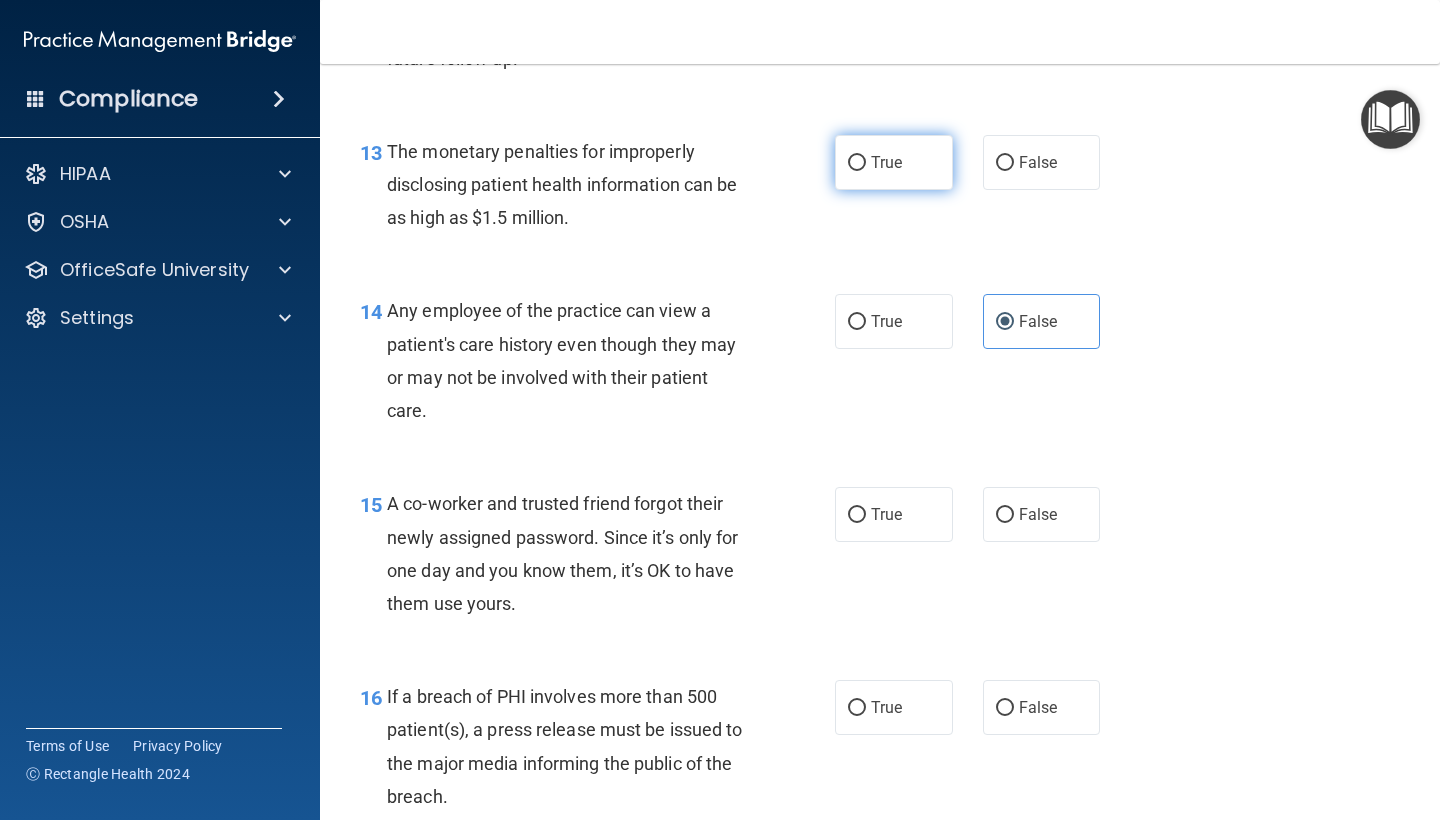 click on "True" at bounding box center (857, 163) 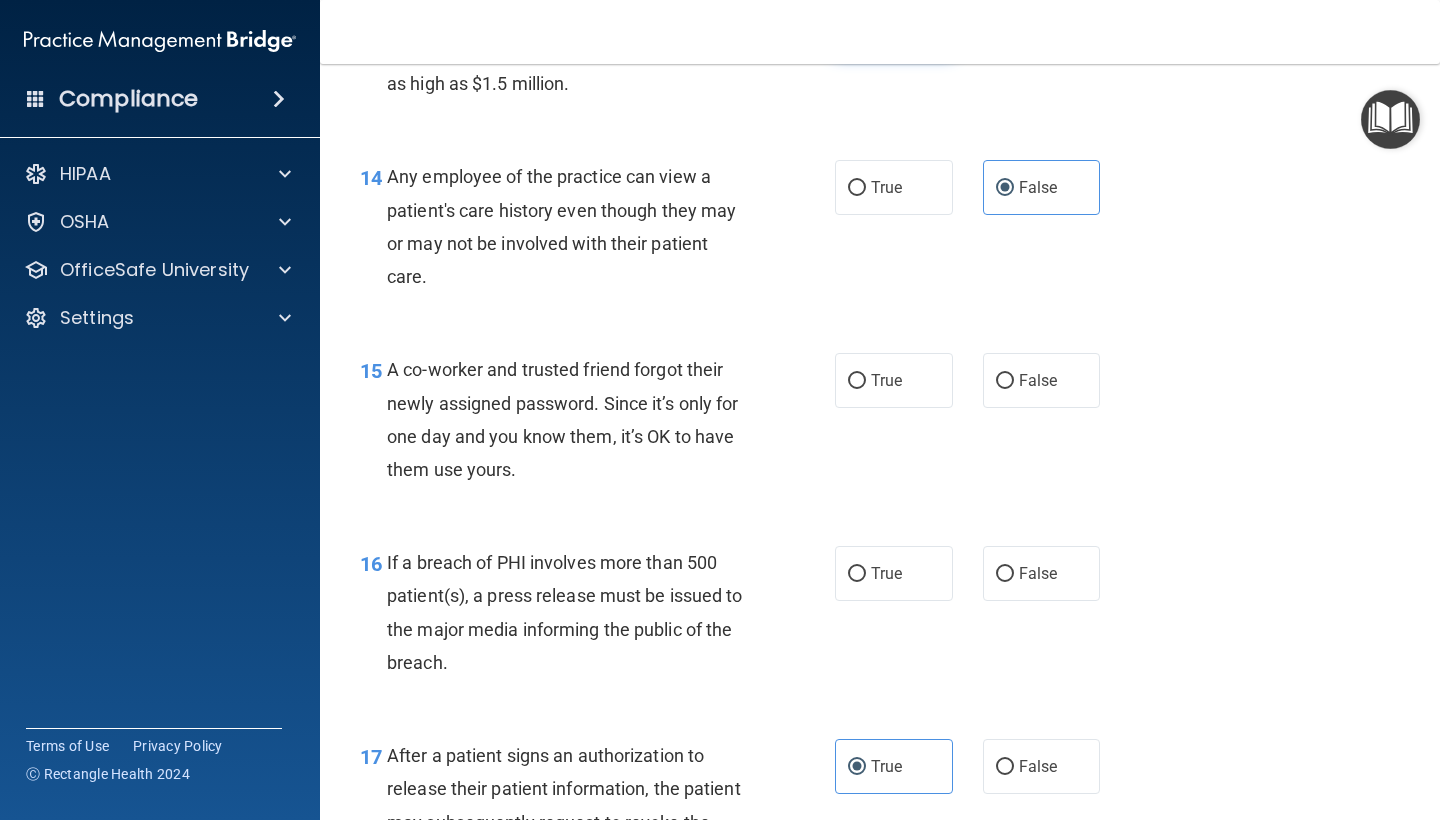 scroll, scrollTop: 2351, scrollLeft: 0, axis: vertical 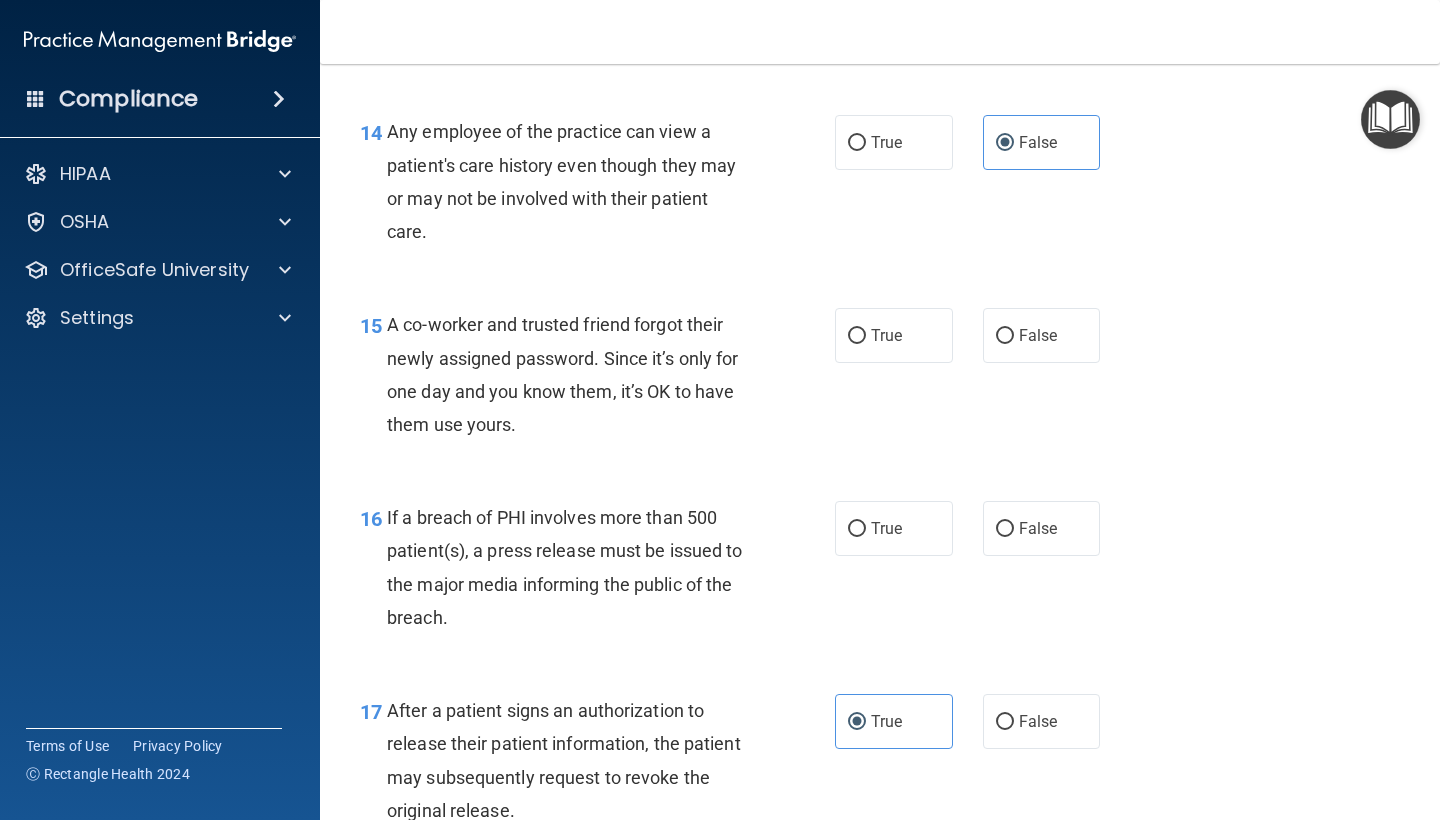 click on "True           False" at bounding box center (976, 335) 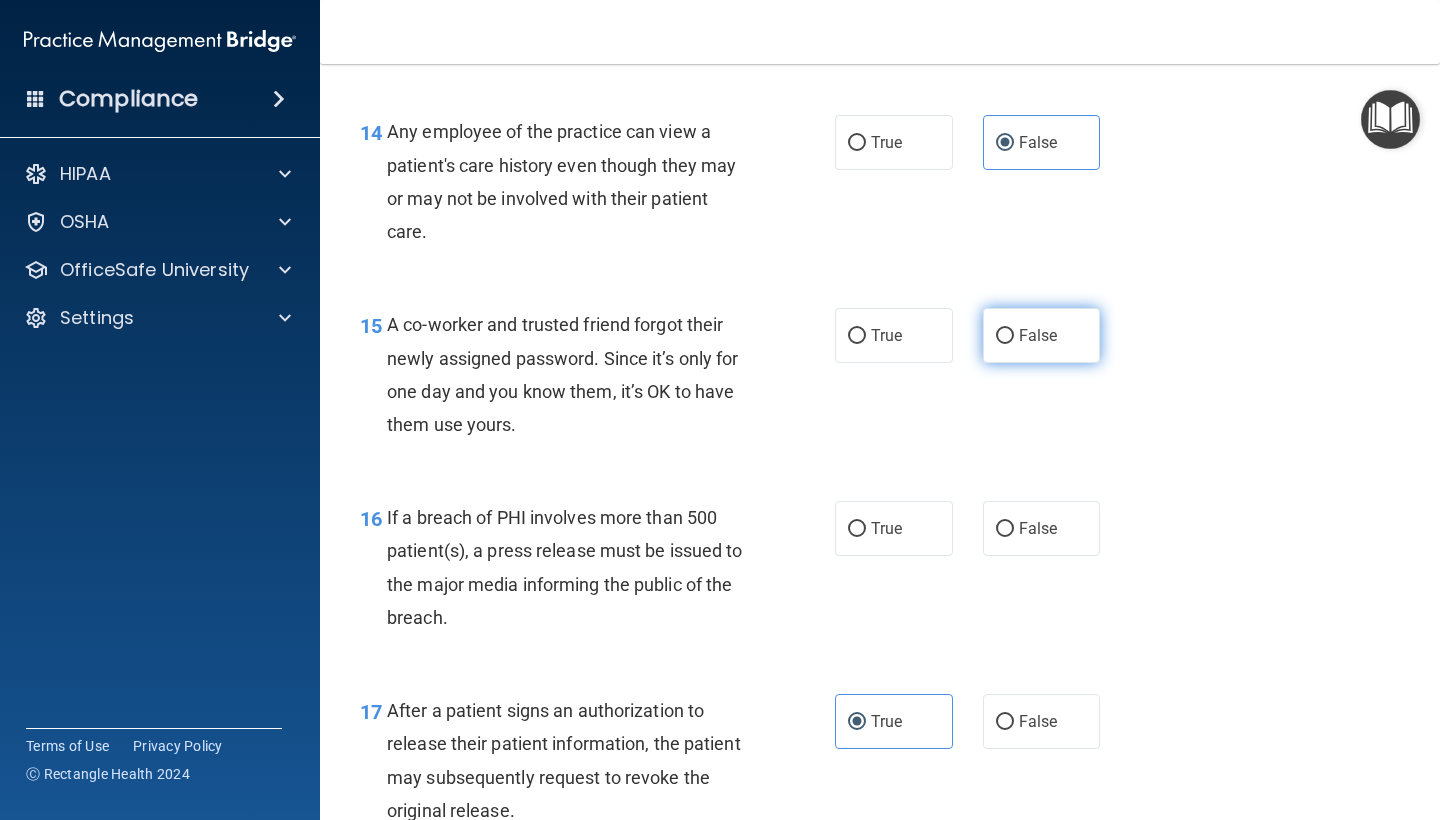 click on "False" at bounding box center (1005, 336) 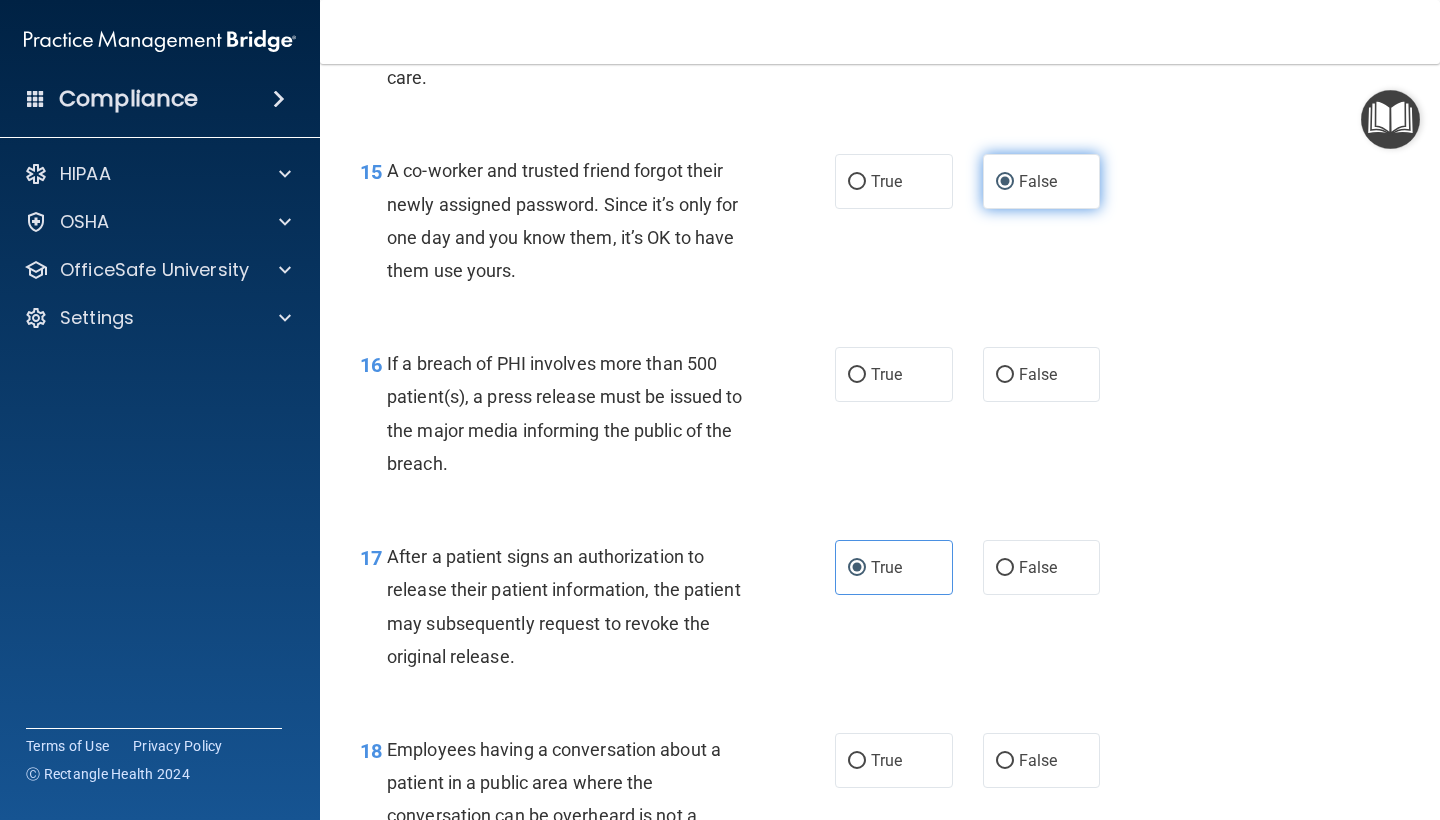 scroll, scrollTop: 2596, scrollLeft: 0, axis: vertical 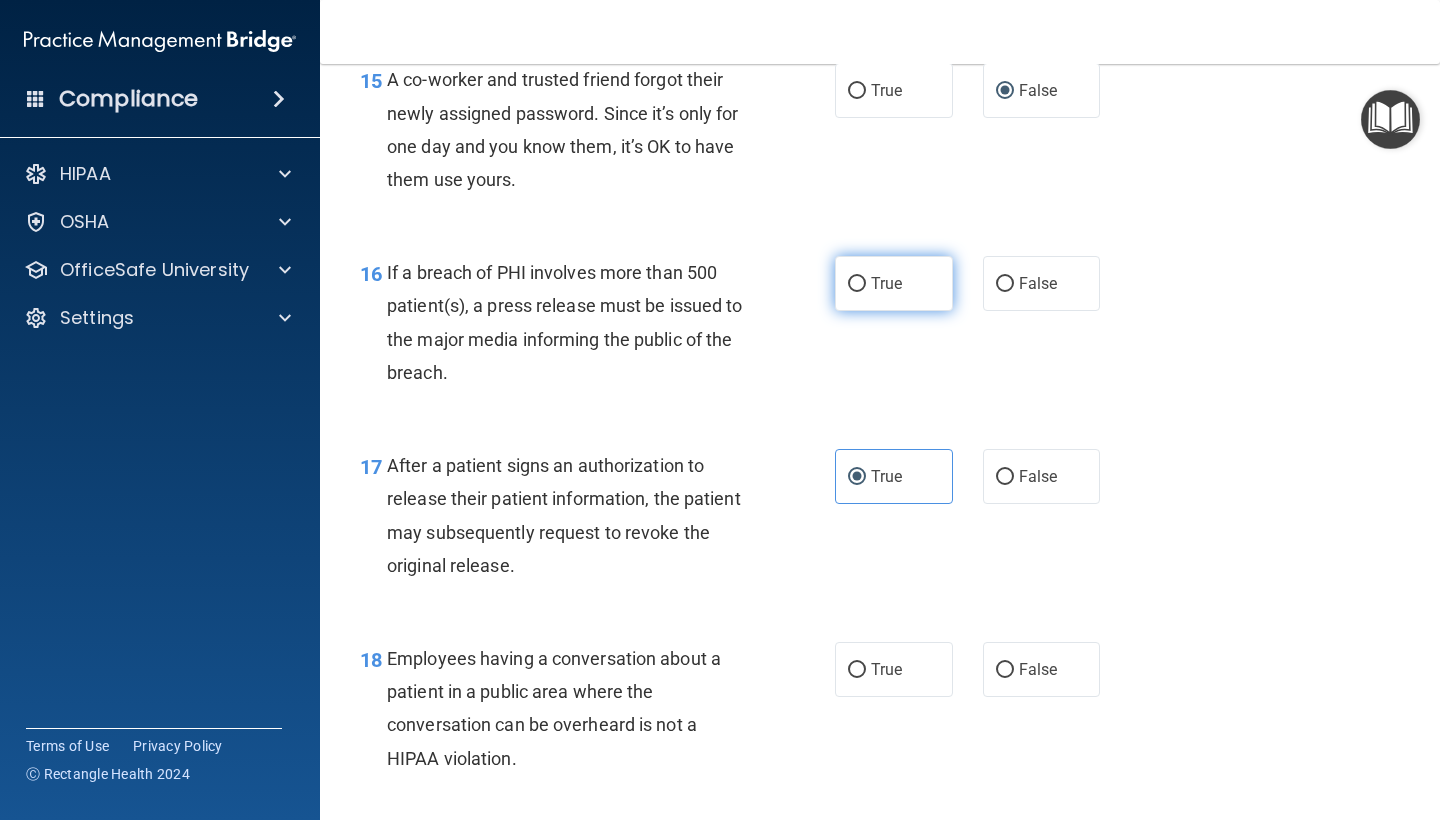 click on "True" at bounding box center [857, 284] 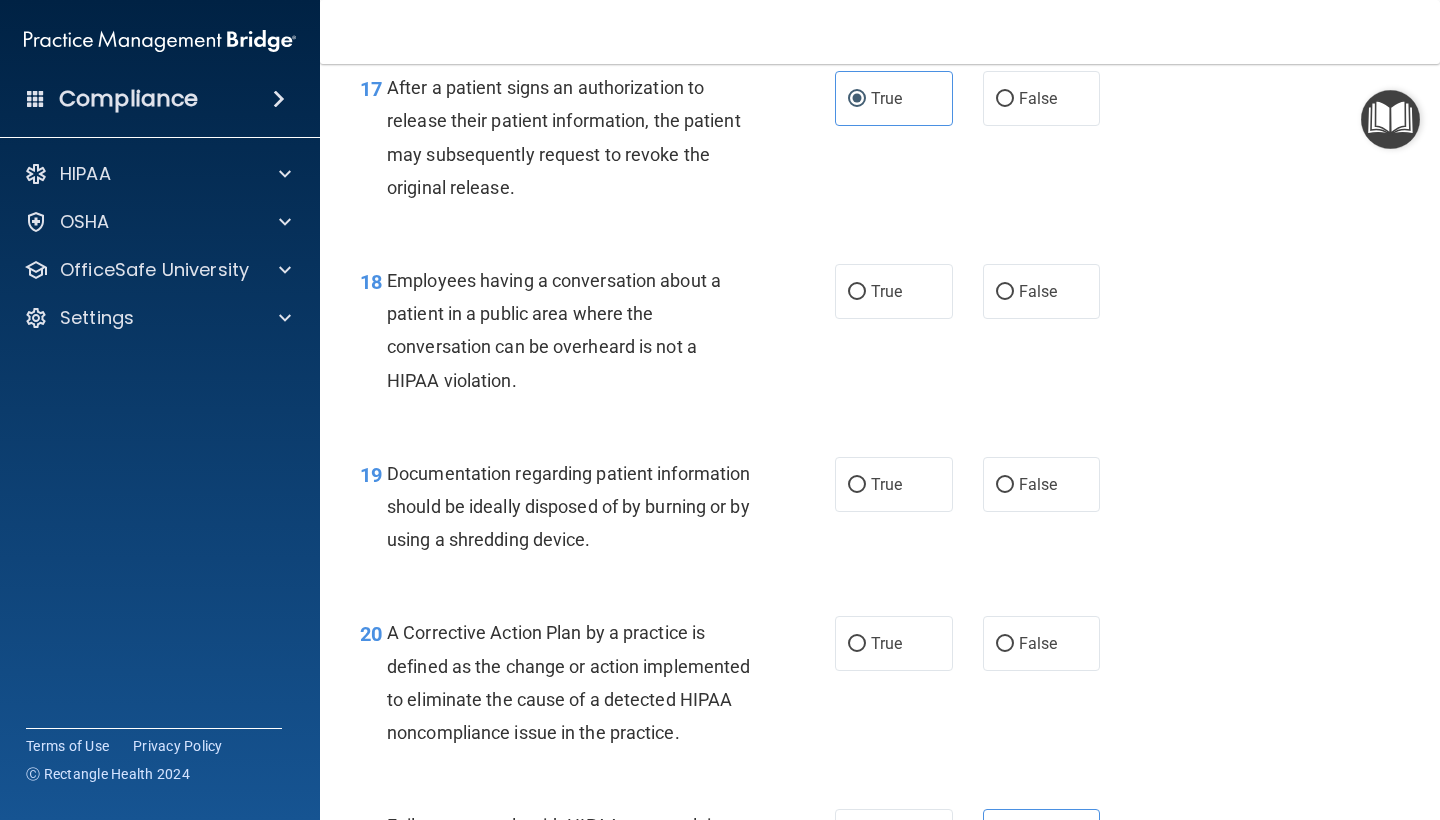 scroll, scrollTop: 2979, scrollLeft: 0, axis: vertical 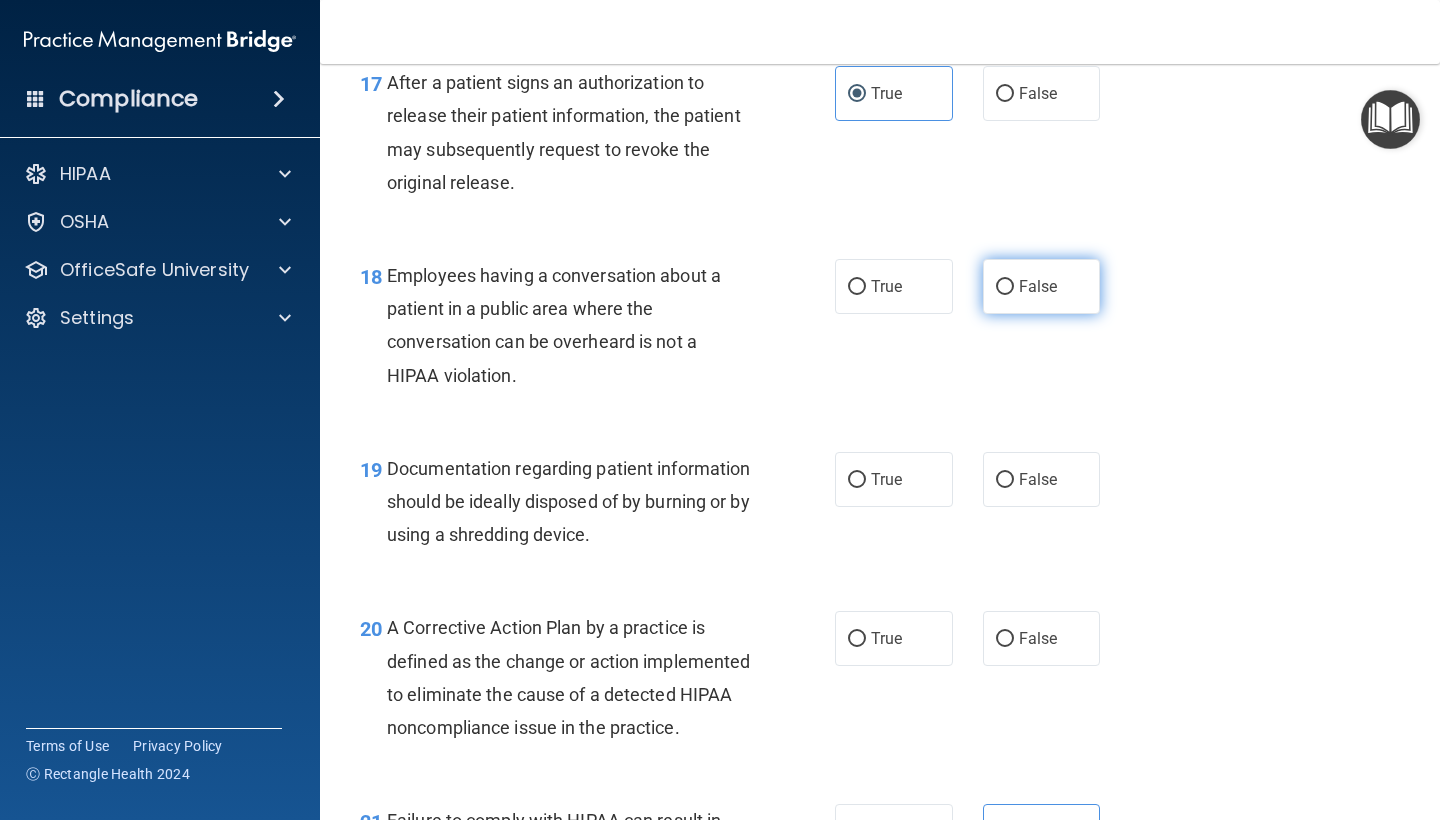 click on "False" at bounding box center [1042, 286] 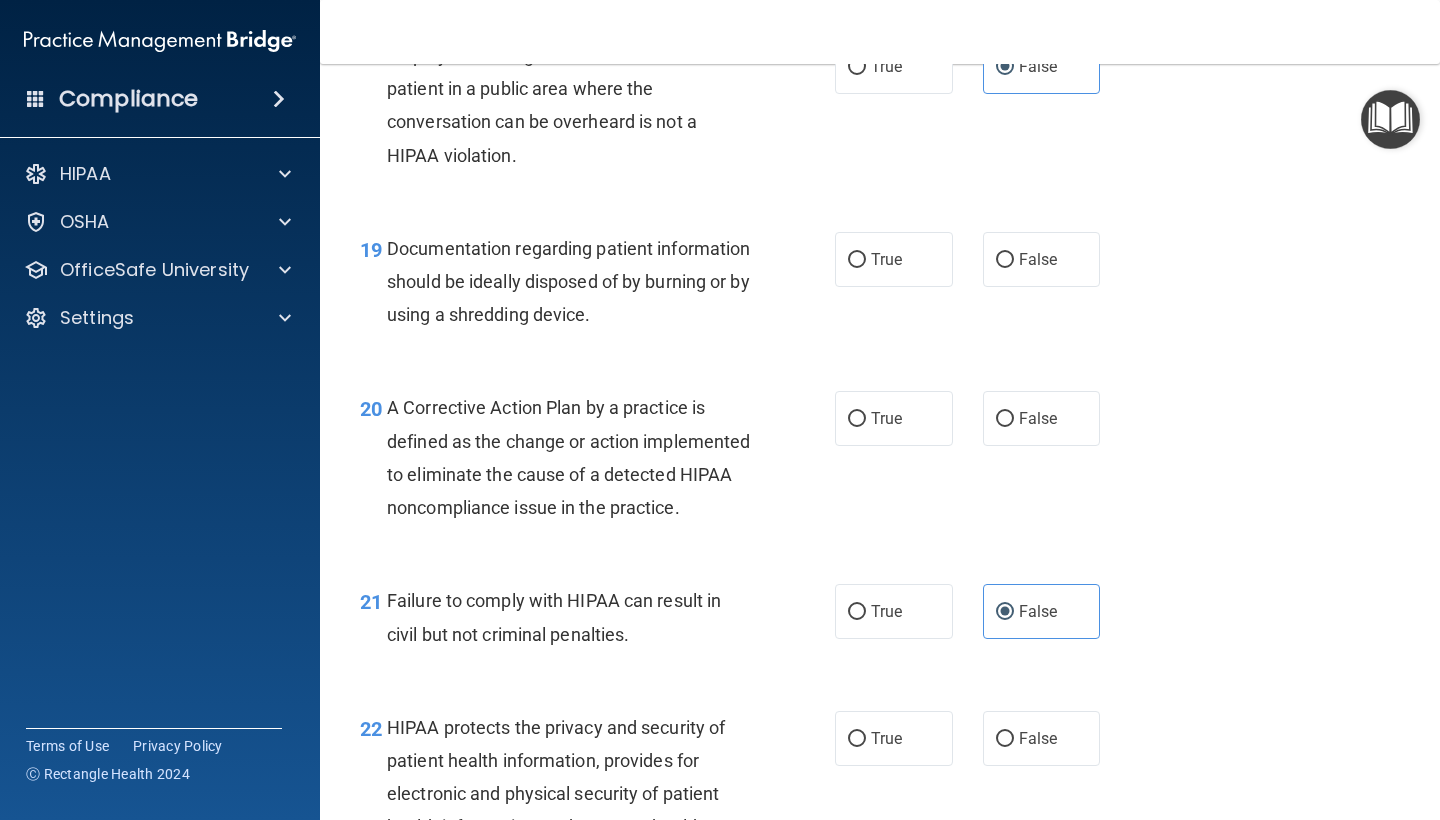 scroll, scrollTop: 3202, scrollLeft: 0, axis: vertical 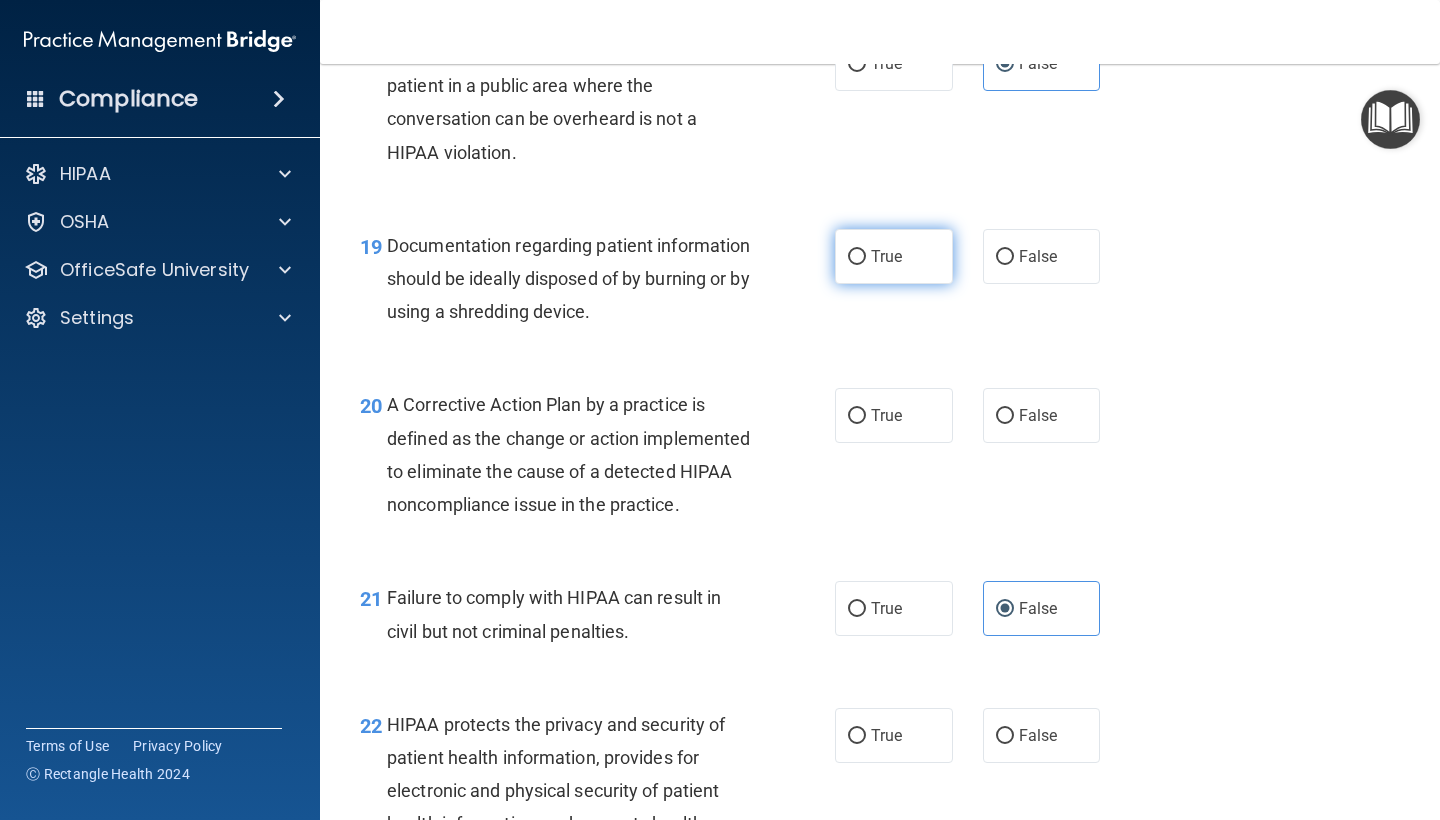 click on "True" at bounding box center [886, 256] 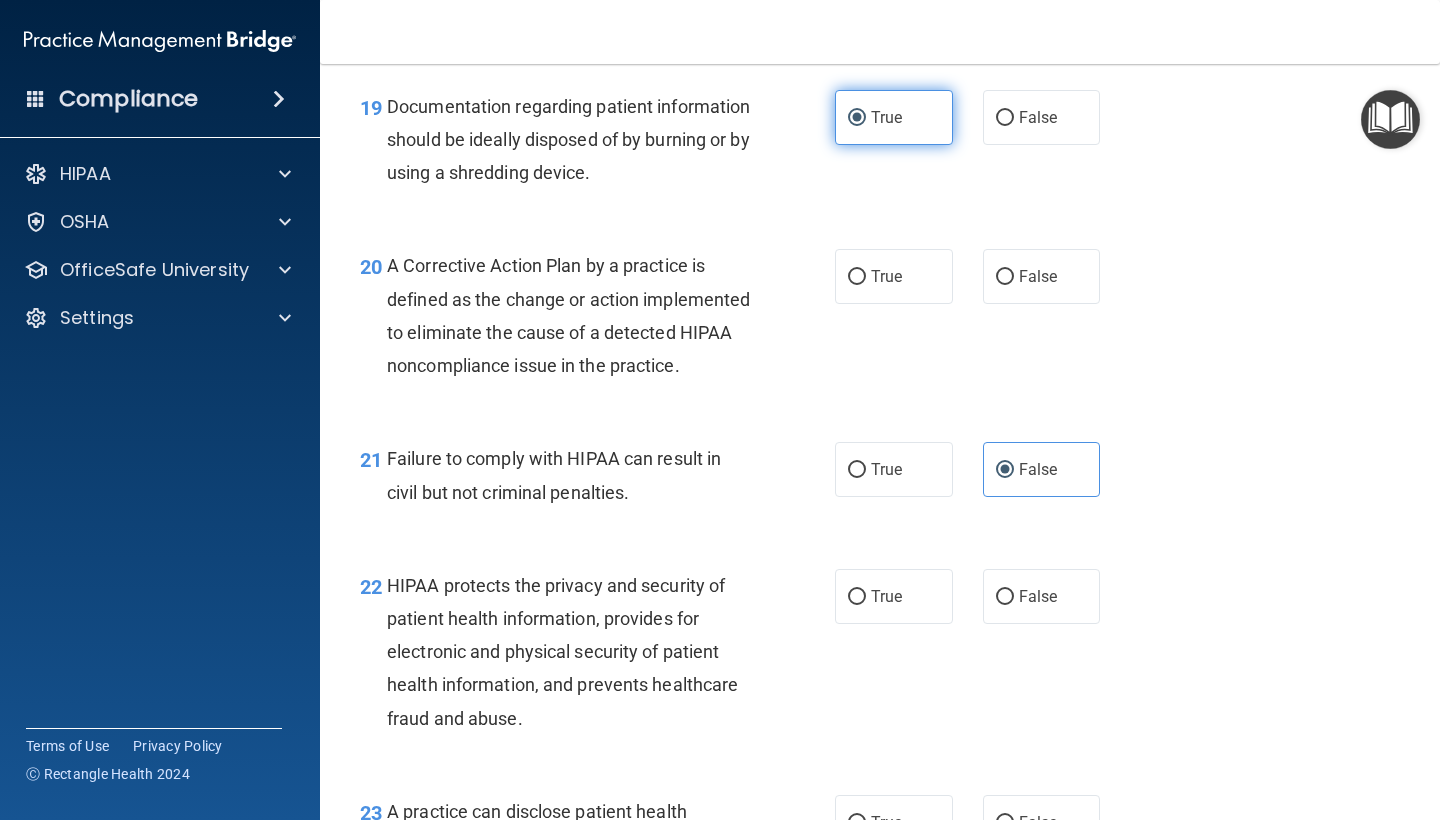 scroll, scrollTop: 3361, scrollLeft: 0, axis: vertical 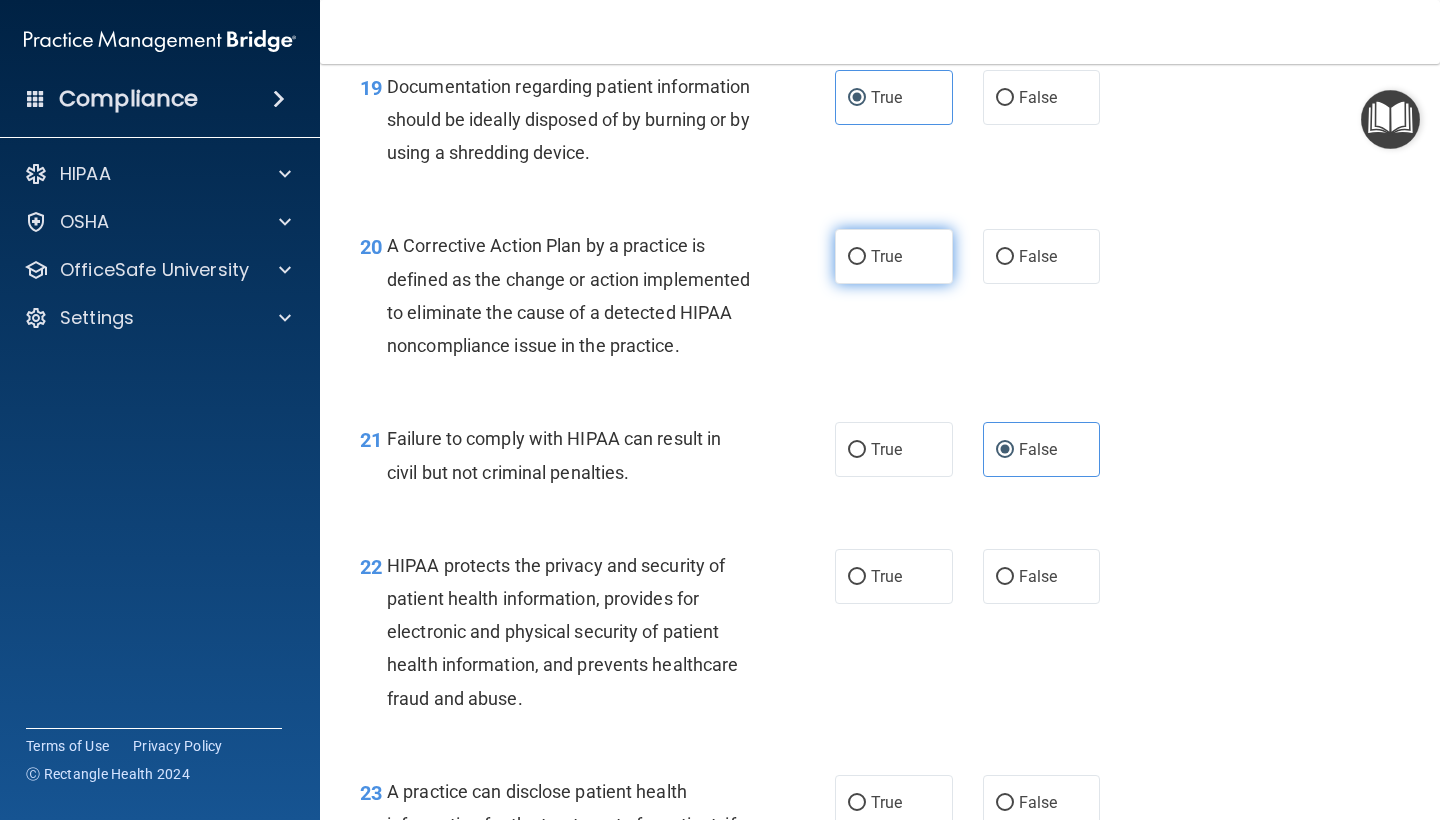 click on "True" at bounding box center [886, 256] 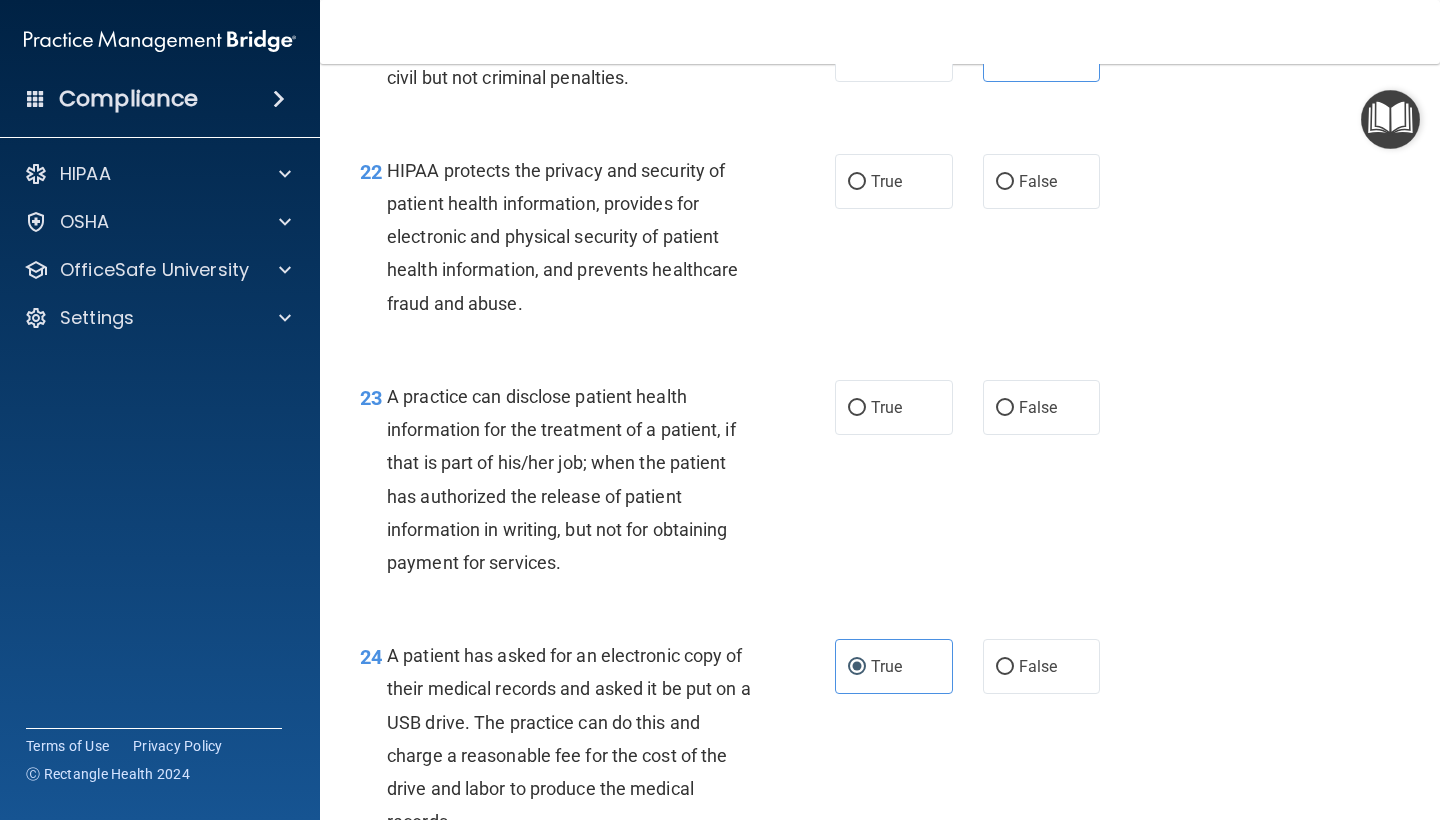 scroll, scrollTop: 3767, scrollLeft: 0, axis: vertical 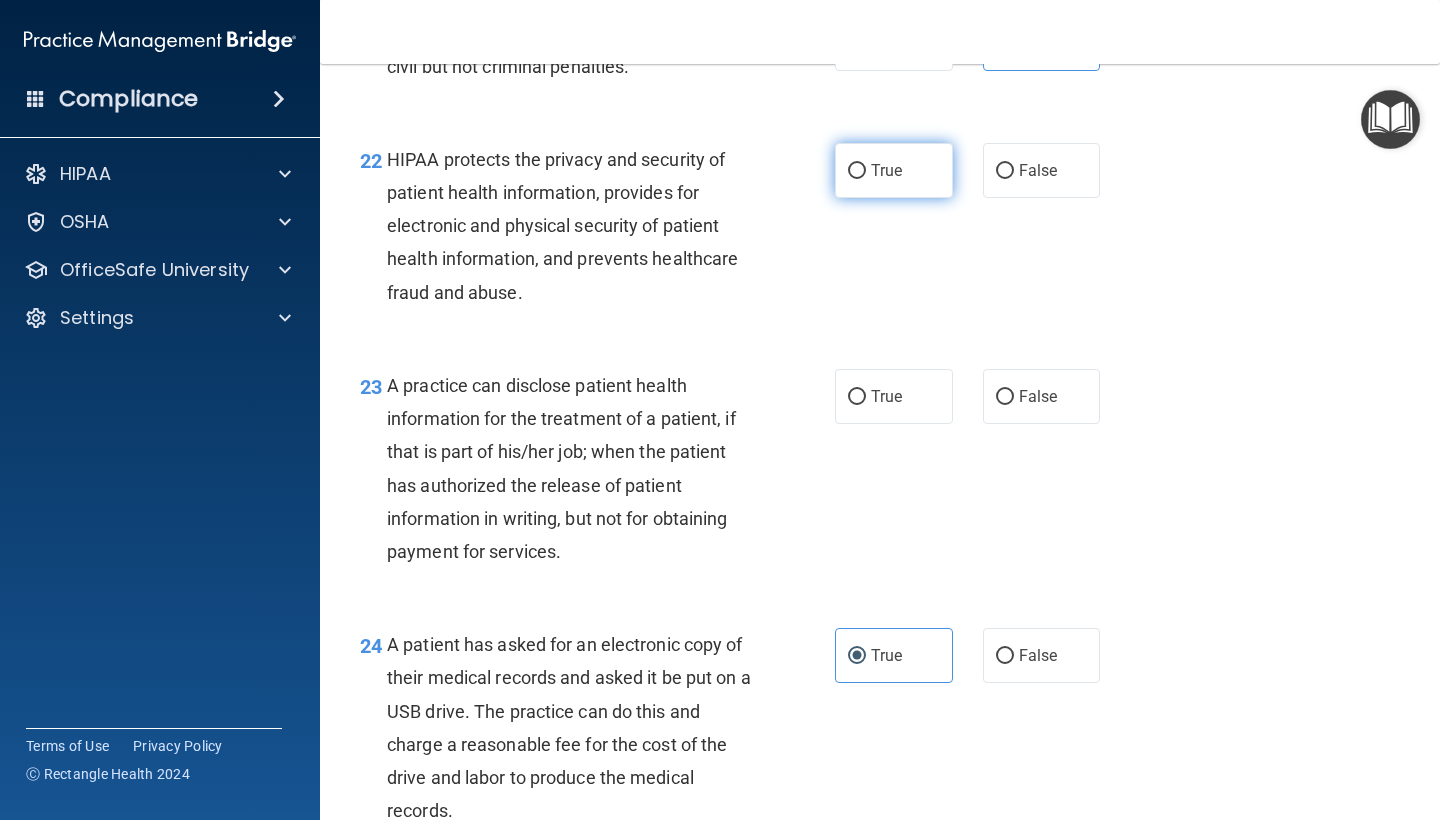 click on "True" at bounding box center (894, 170) 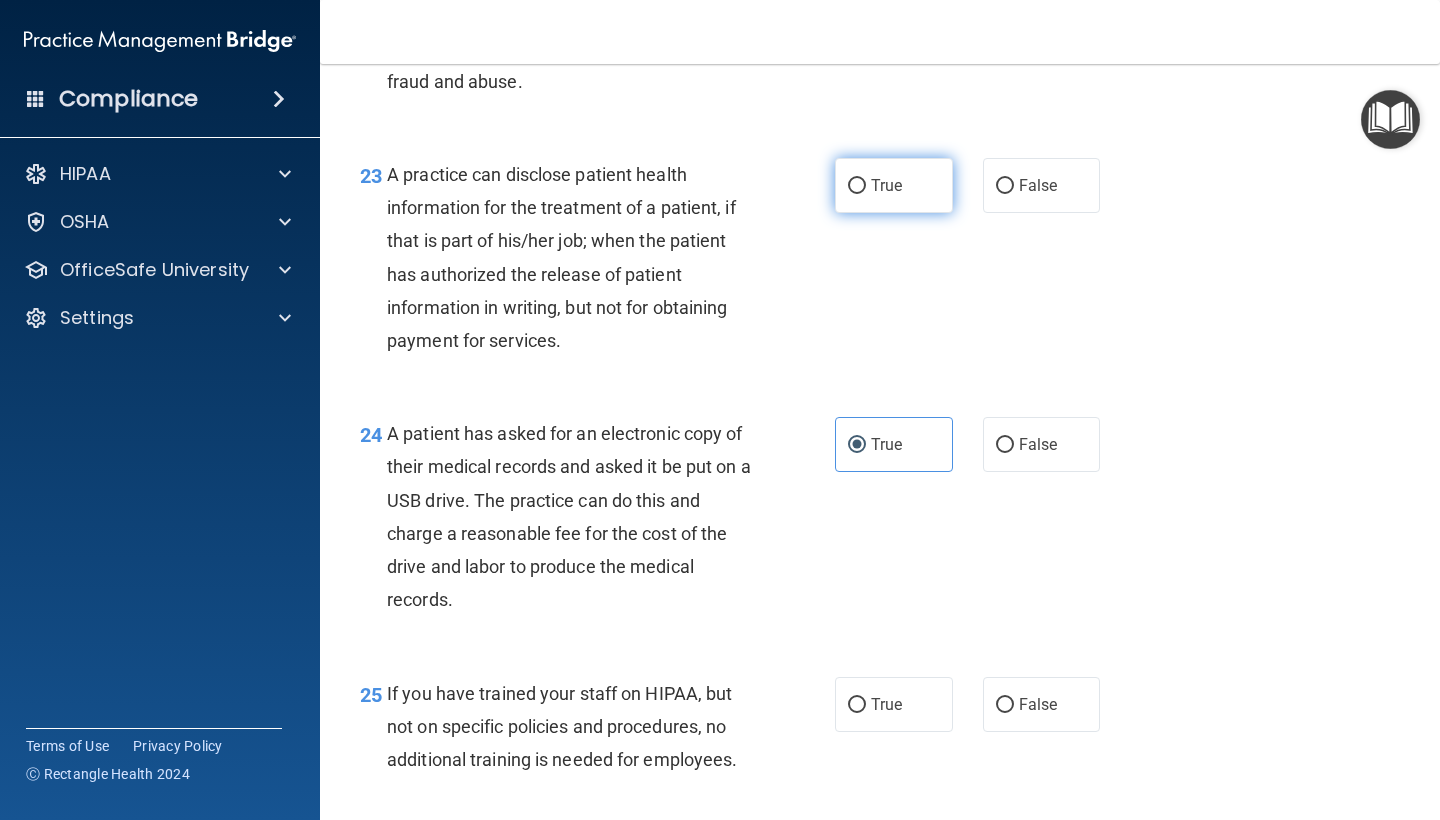 scroll, scrollTop: 3995, scrollLeft: 0, axis: vertical 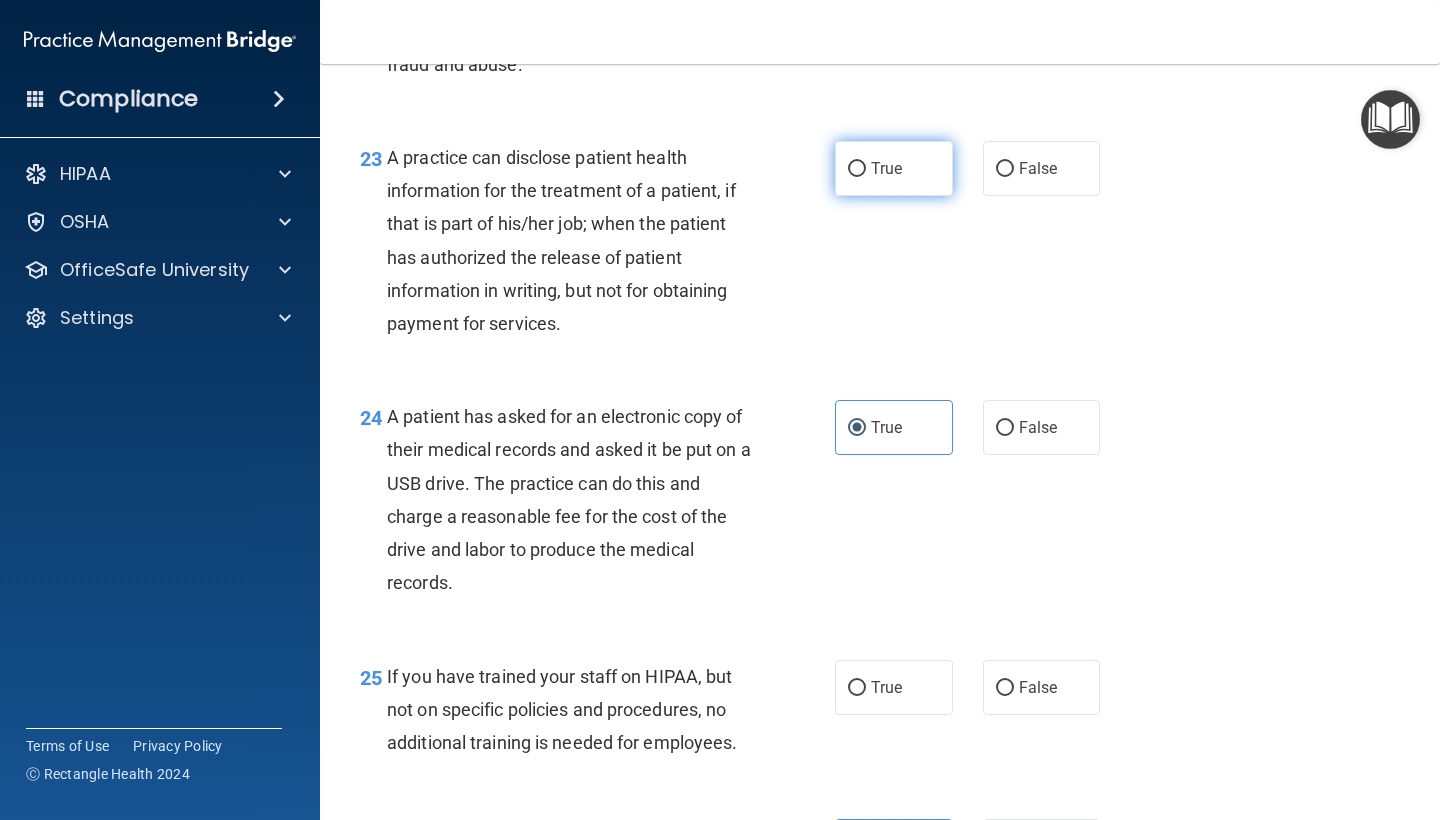click on "True" at bounding box center [894, 168] 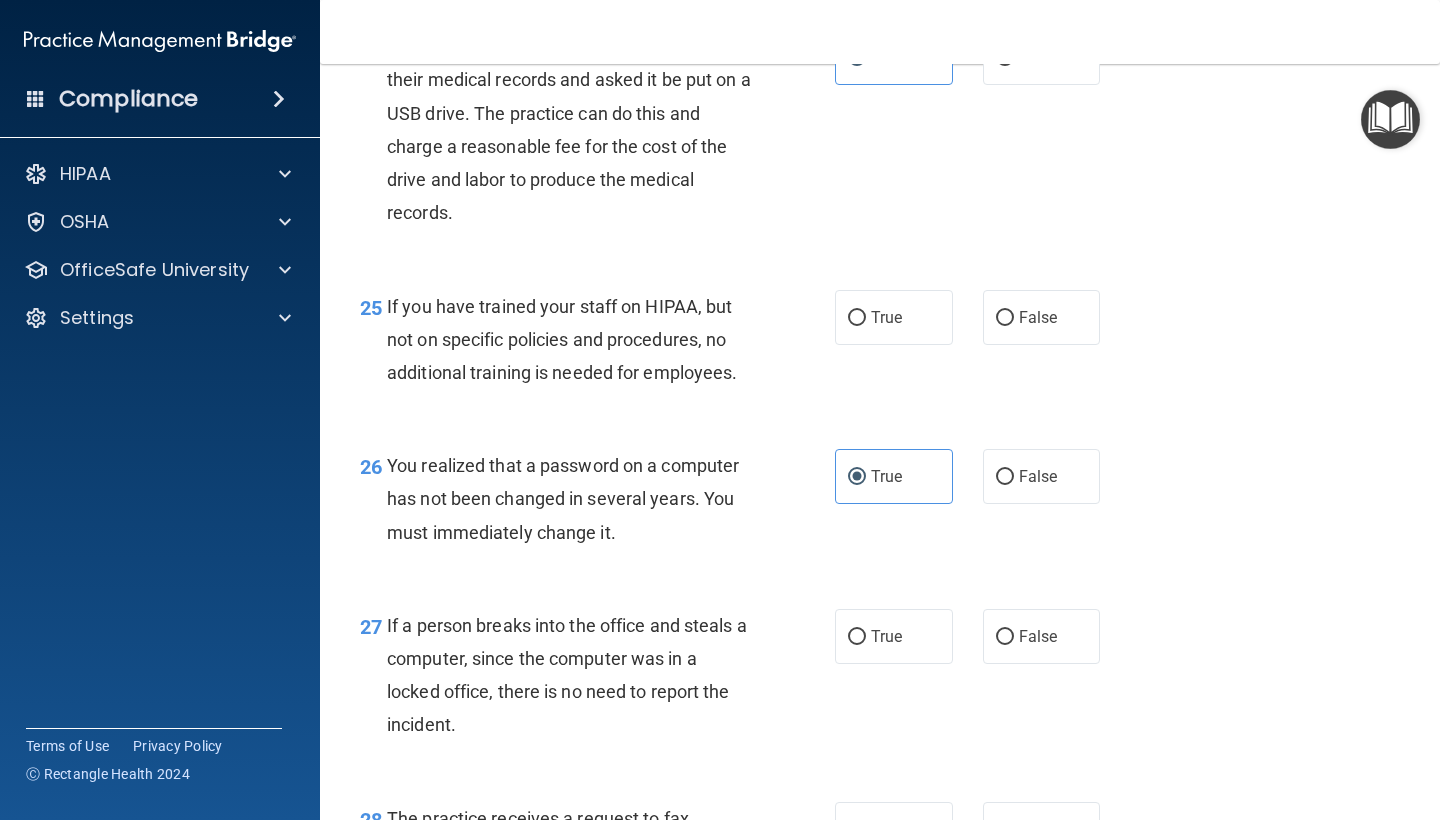 scroll, scrollTop: 4369, scrollLeft: 0, axis: vertical 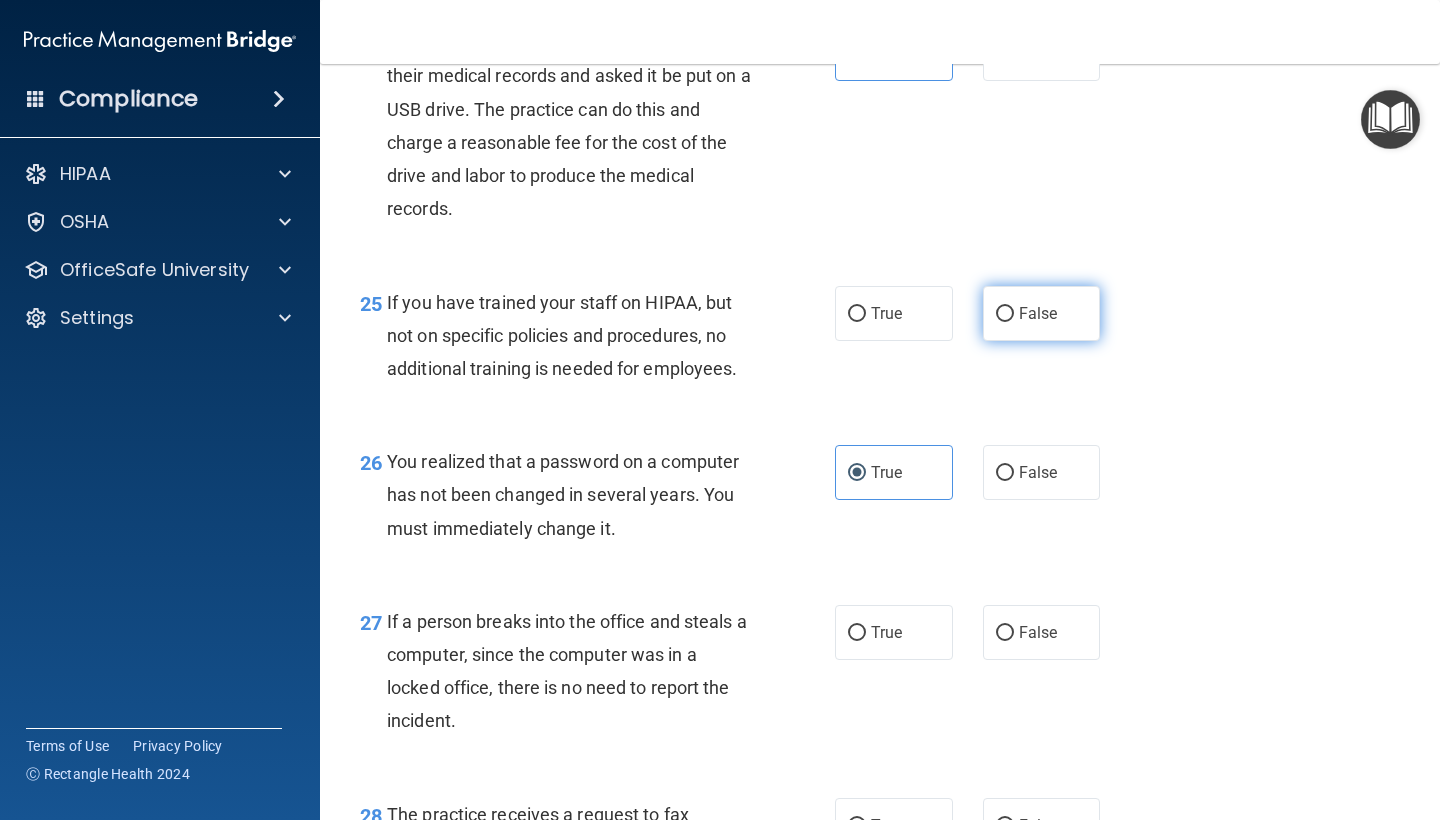 click on "False" at bounding box center (1042, 313) 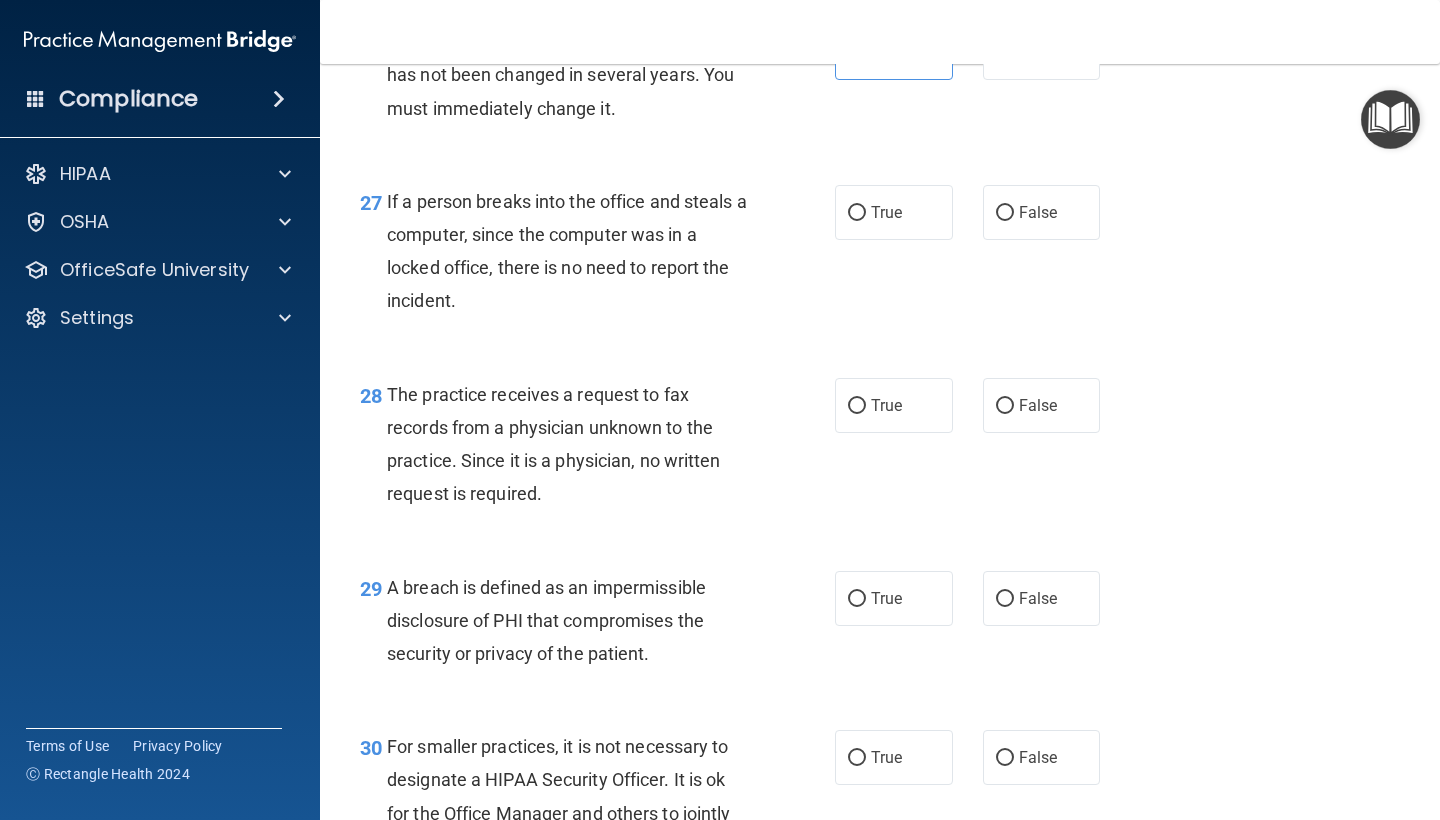scroll, scrollTop: 4771, scrollLeft: 0, axis: vertical 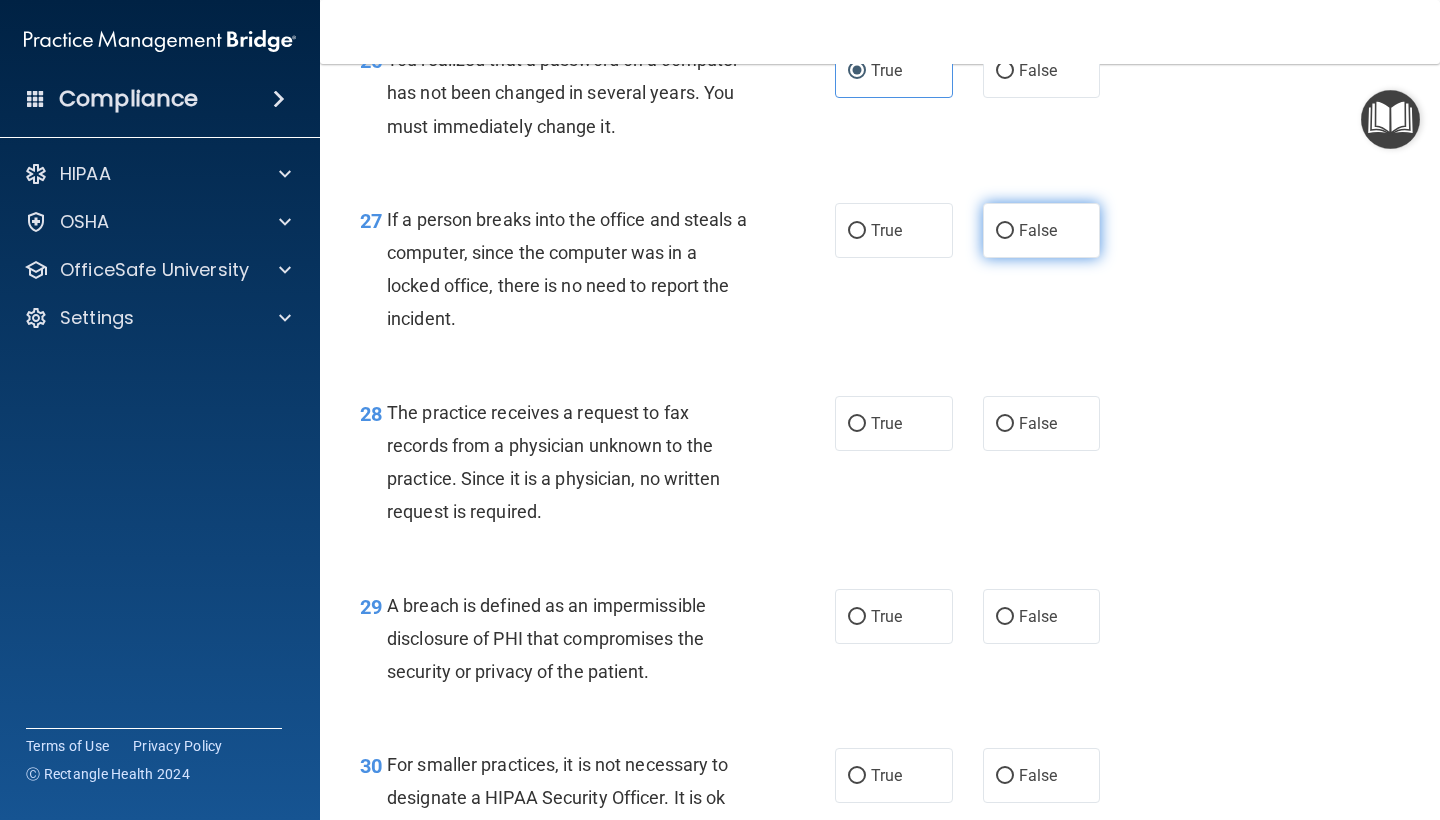 click on "False" at bounding box center [1042, 230] 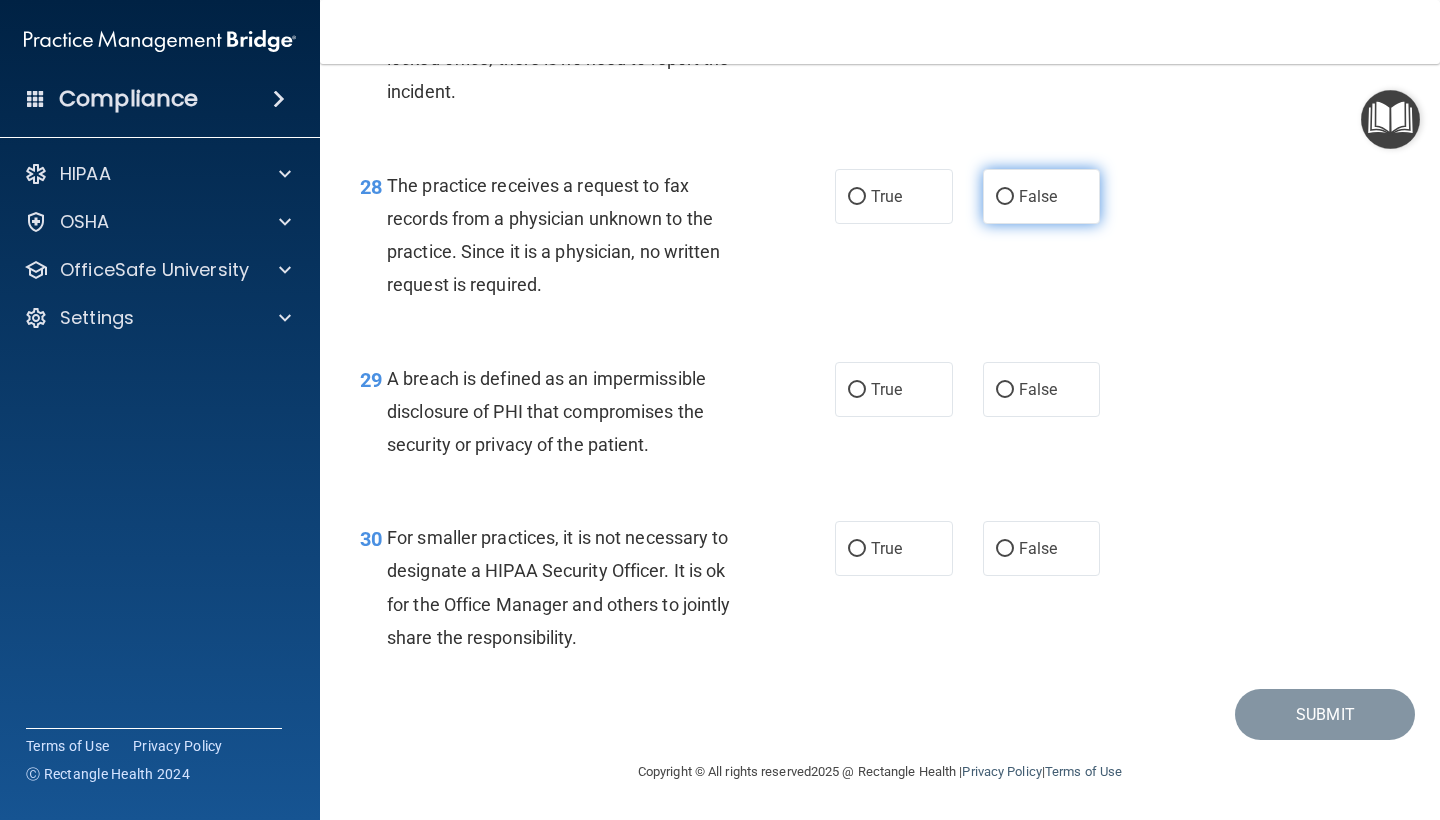 scroll, scrollTop: 5005, scrollLeft: 0, axis: vertical 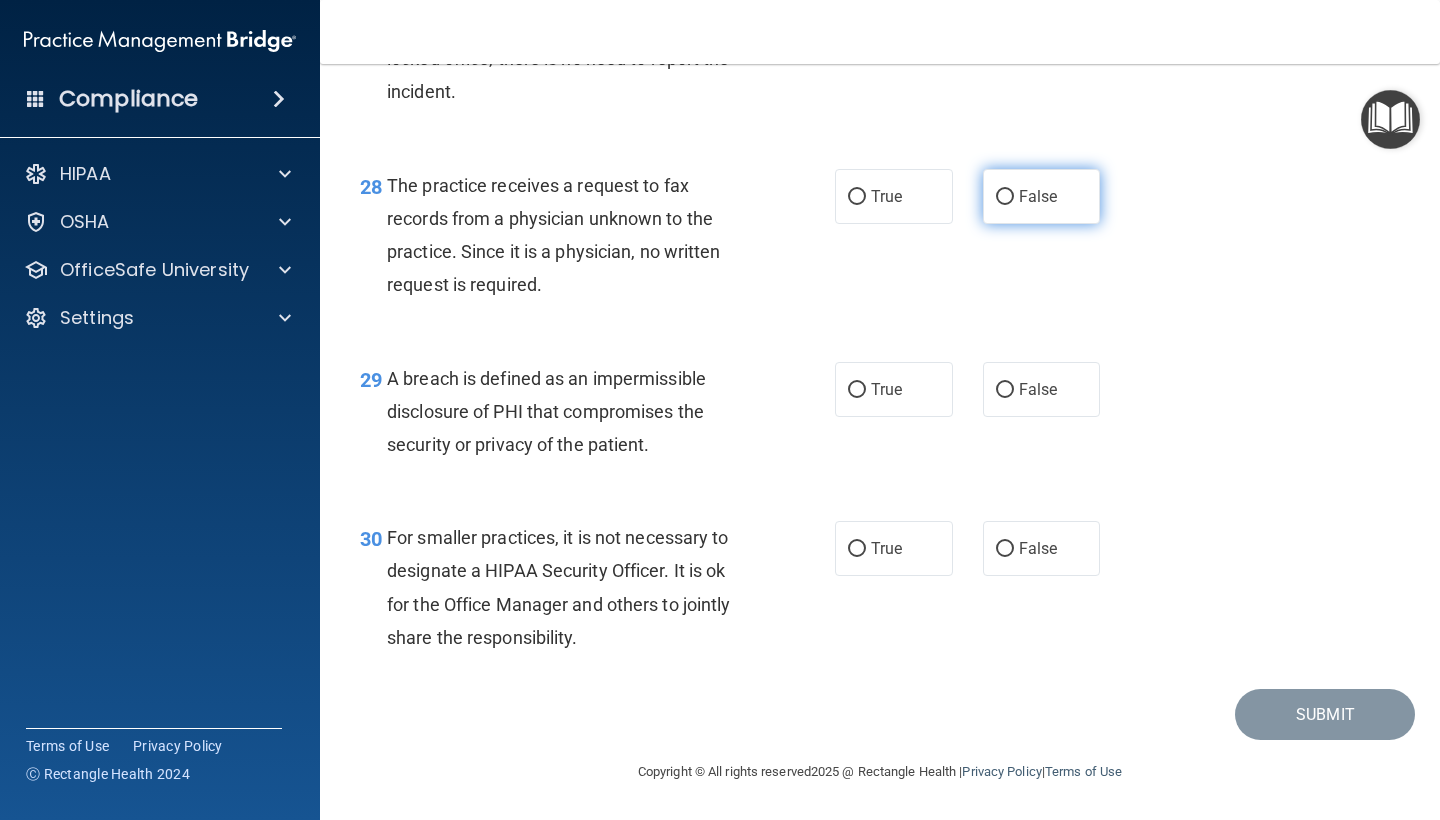 click on "False" at bounding box center [1038, 196] 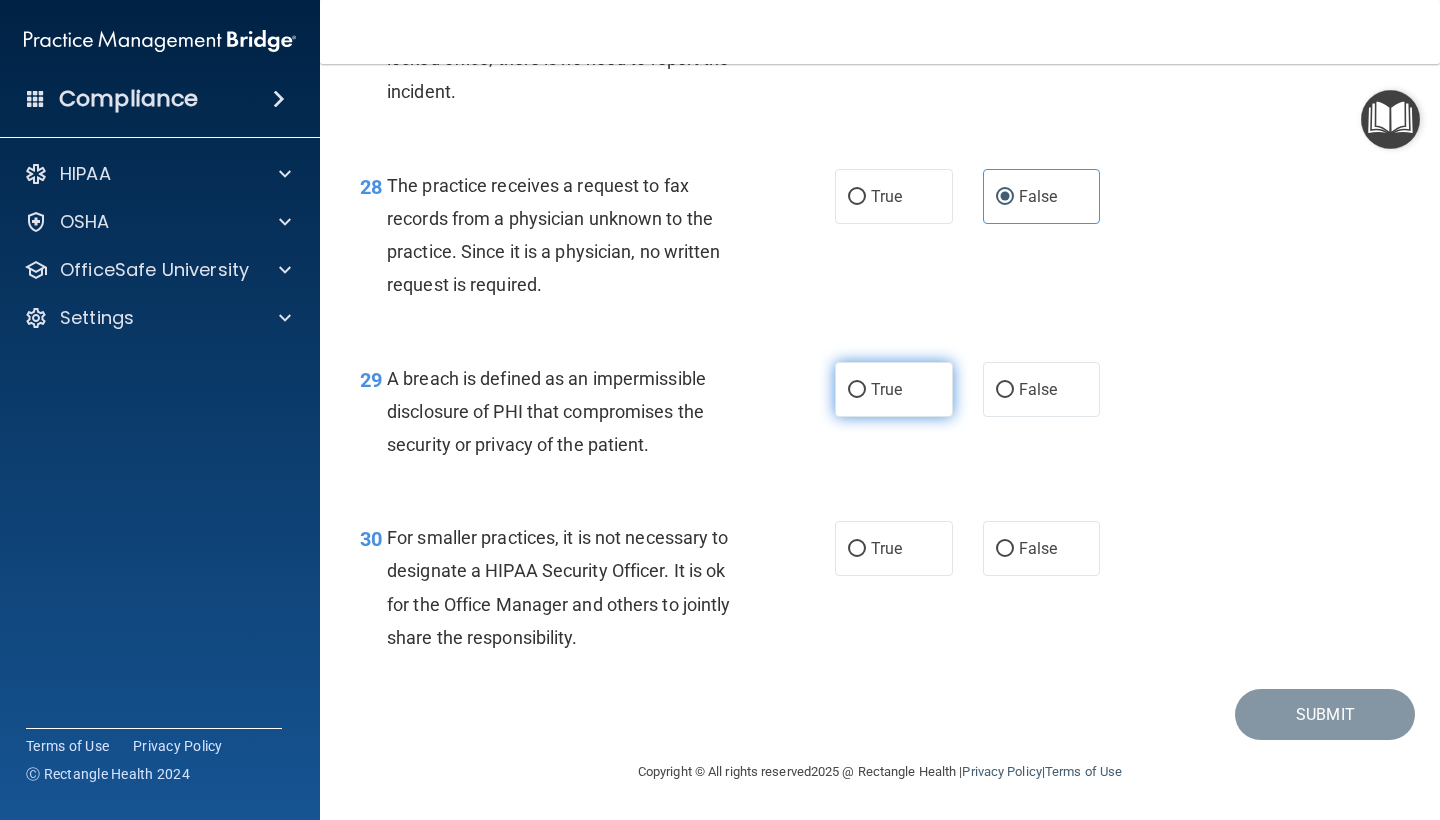 click on "True" at bounding box center [894, 389] 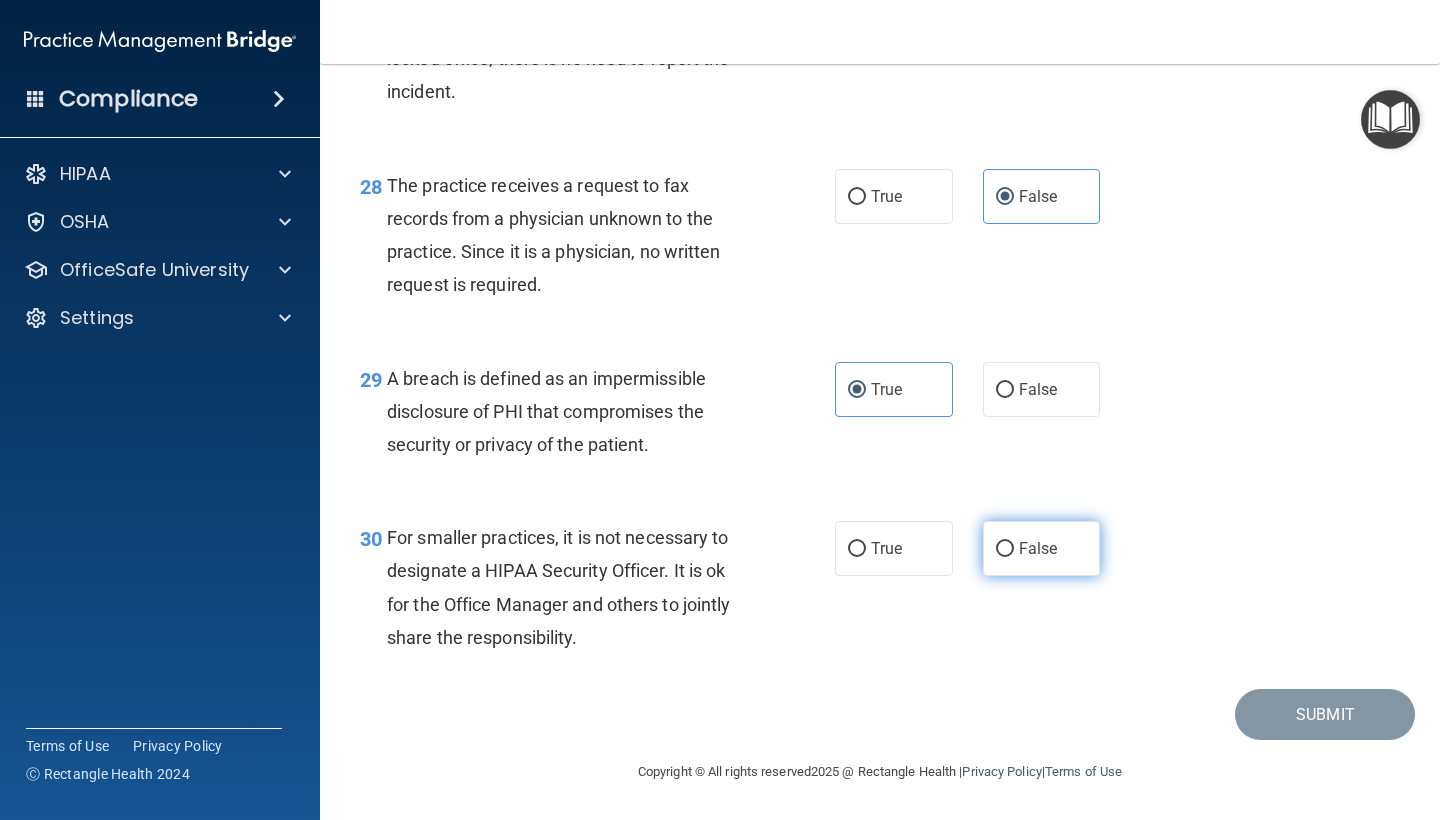 click on "False" at bounding box center (1042, 548) 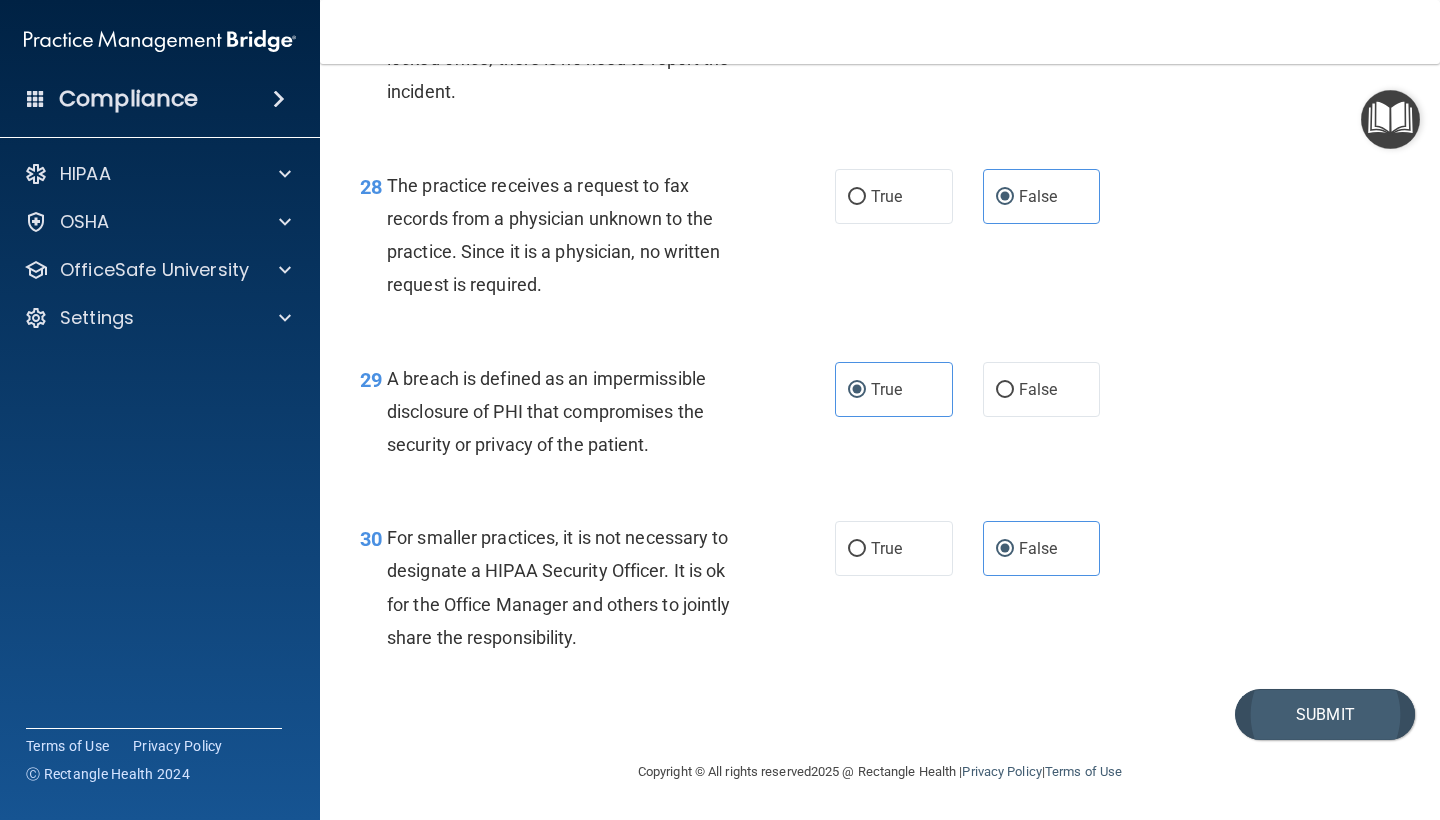 click on "Submit" at bounding box center [1325, 714] 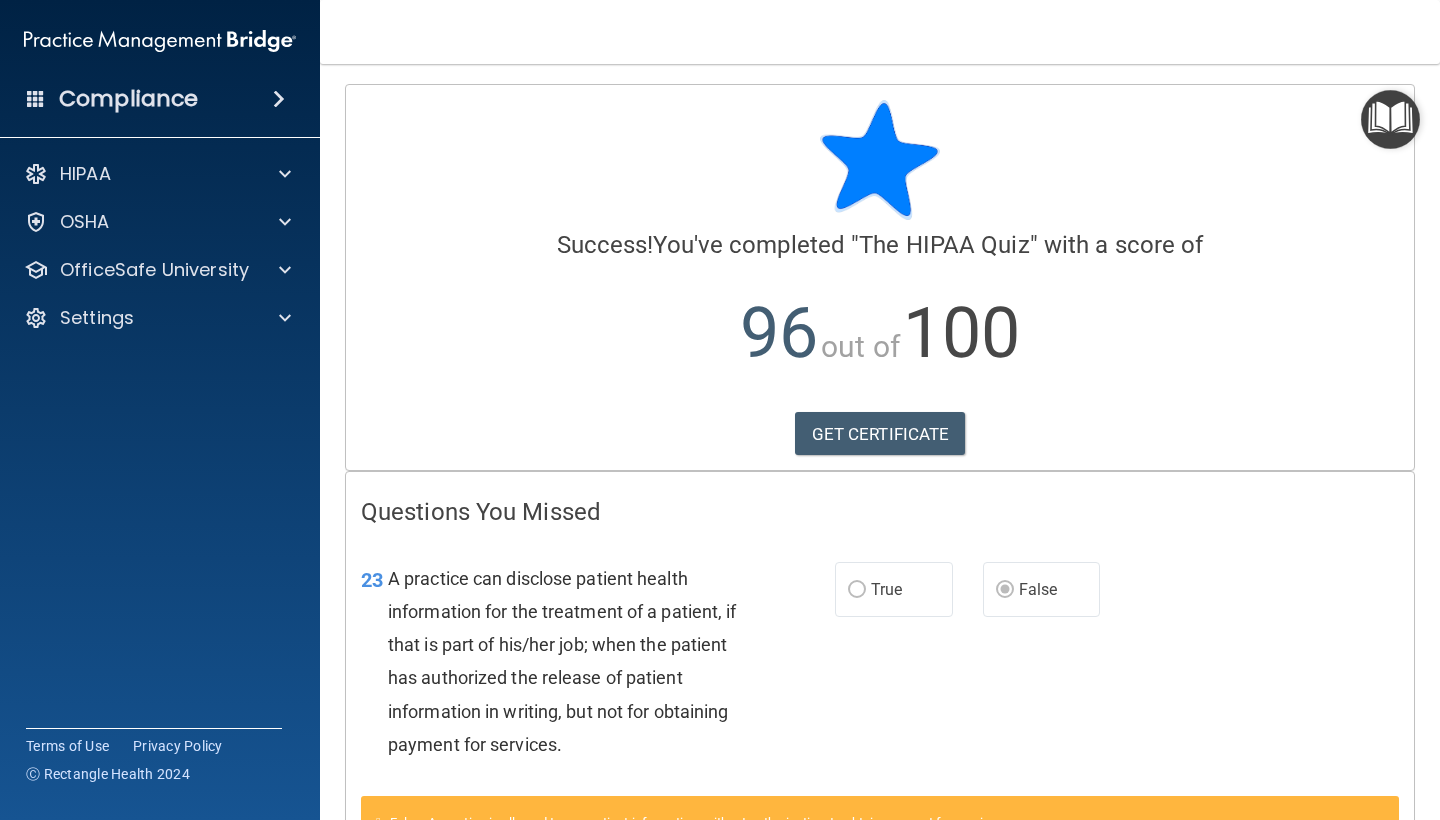 scroll, scrollTop: 0, scrollLeft: 0, axis: both 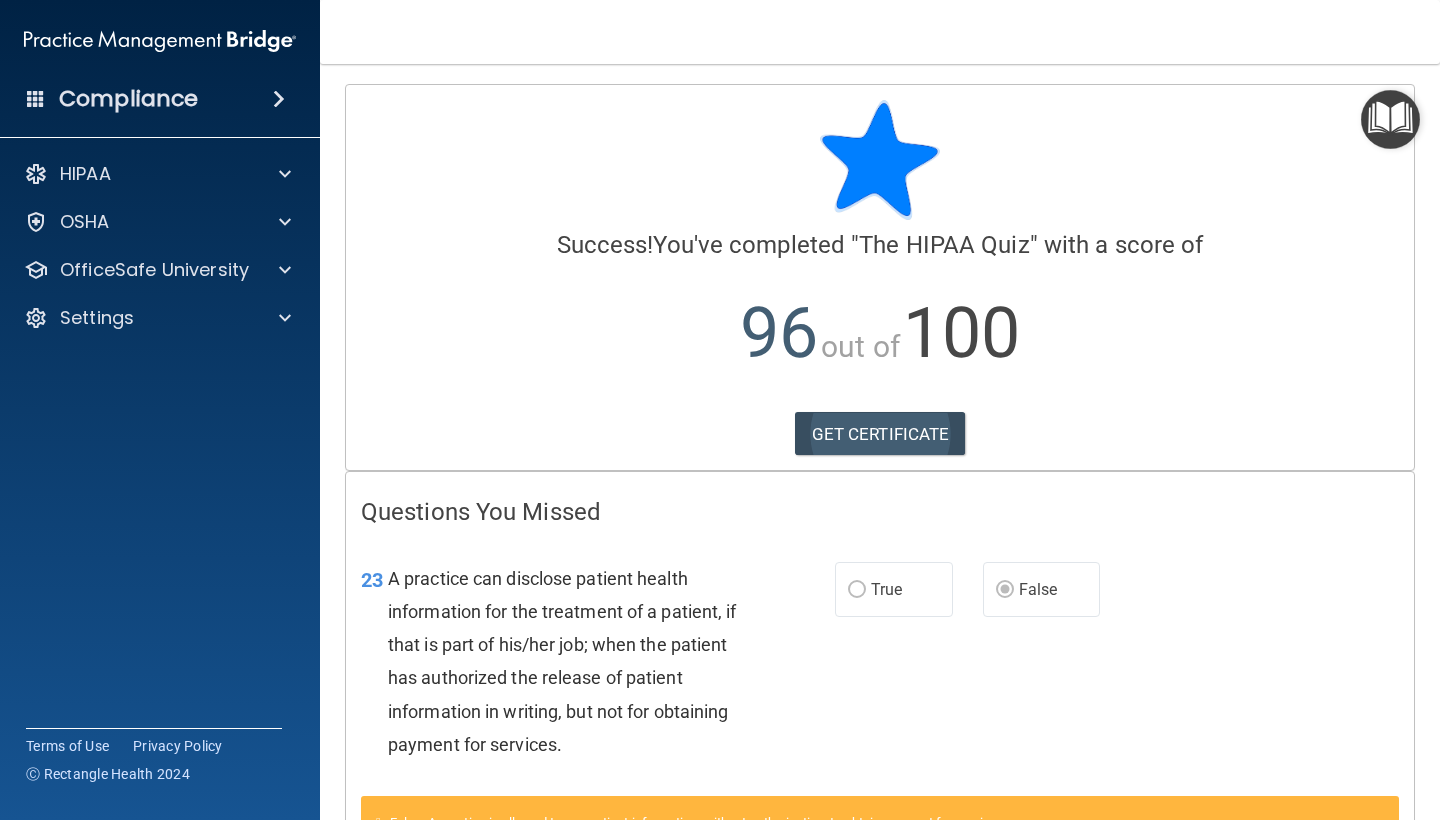 click on "GET CERTIFICATE" at bounding box center [880, 434] 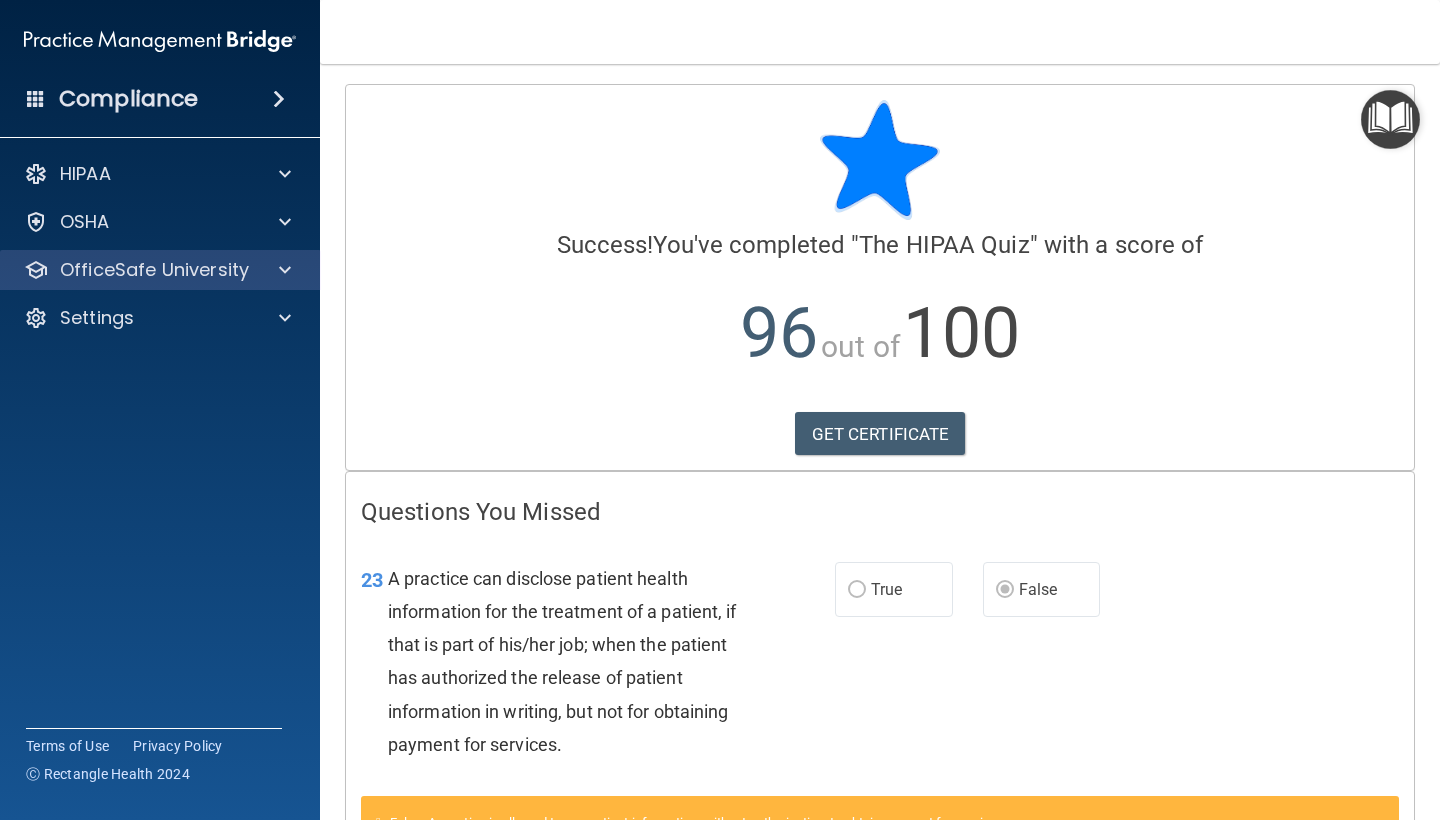 click on "OfficeSafe University" at bounding box center (160, 270) 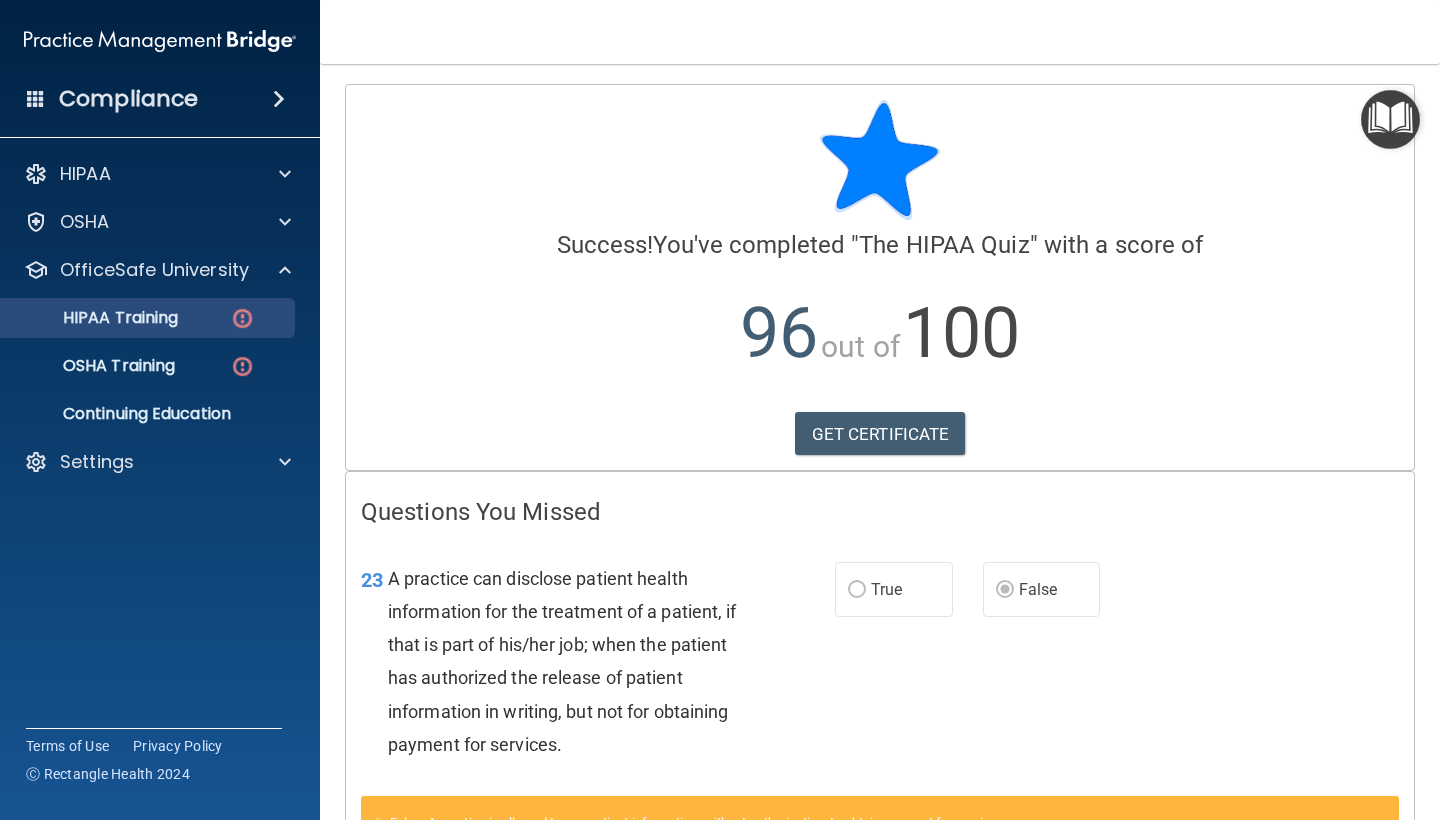 click on "HIPAA Training" at bounding box center (95, 318) 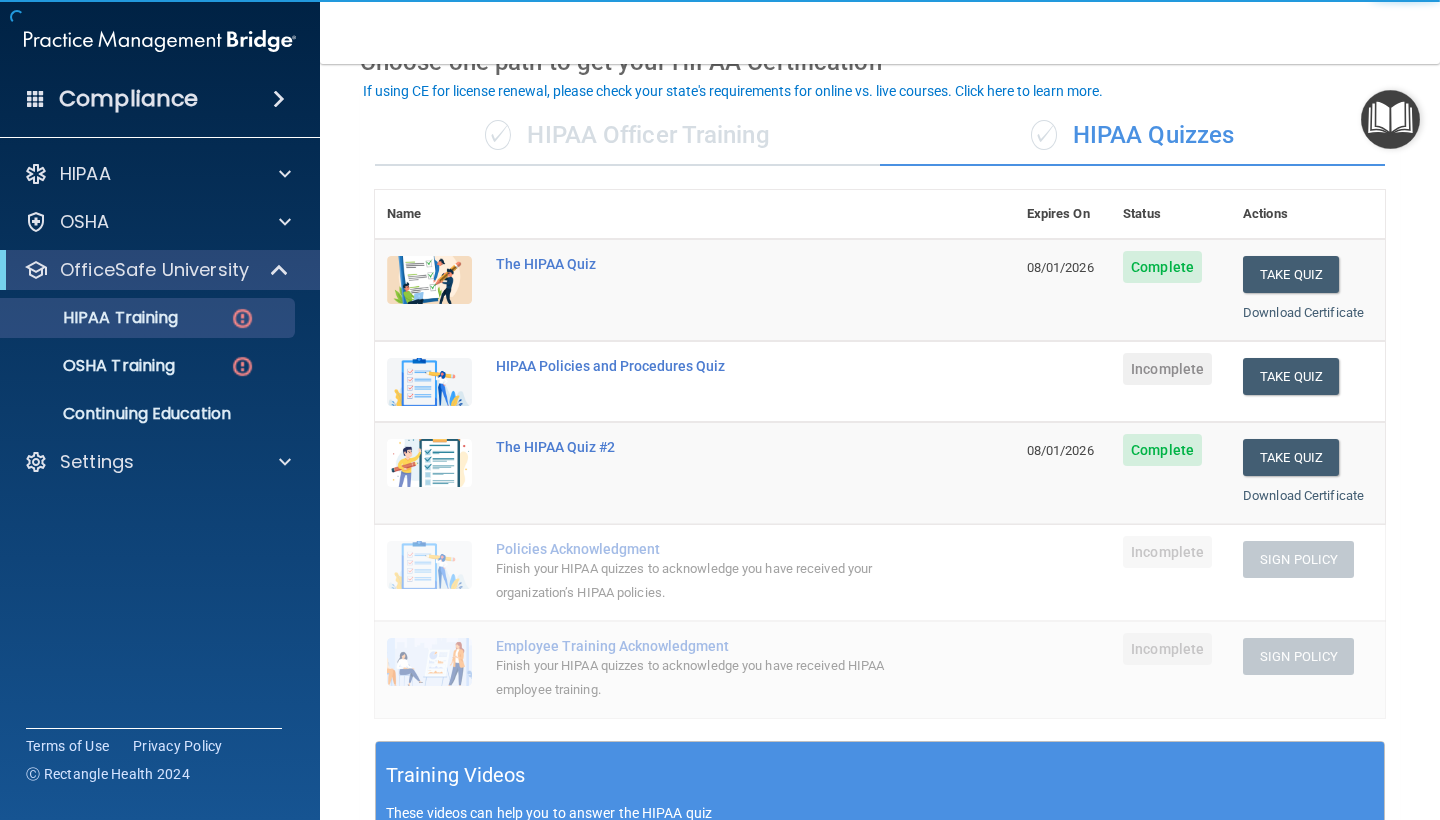 scroll, scrollTop: 117, scrollLeft: 0, axis: vertical 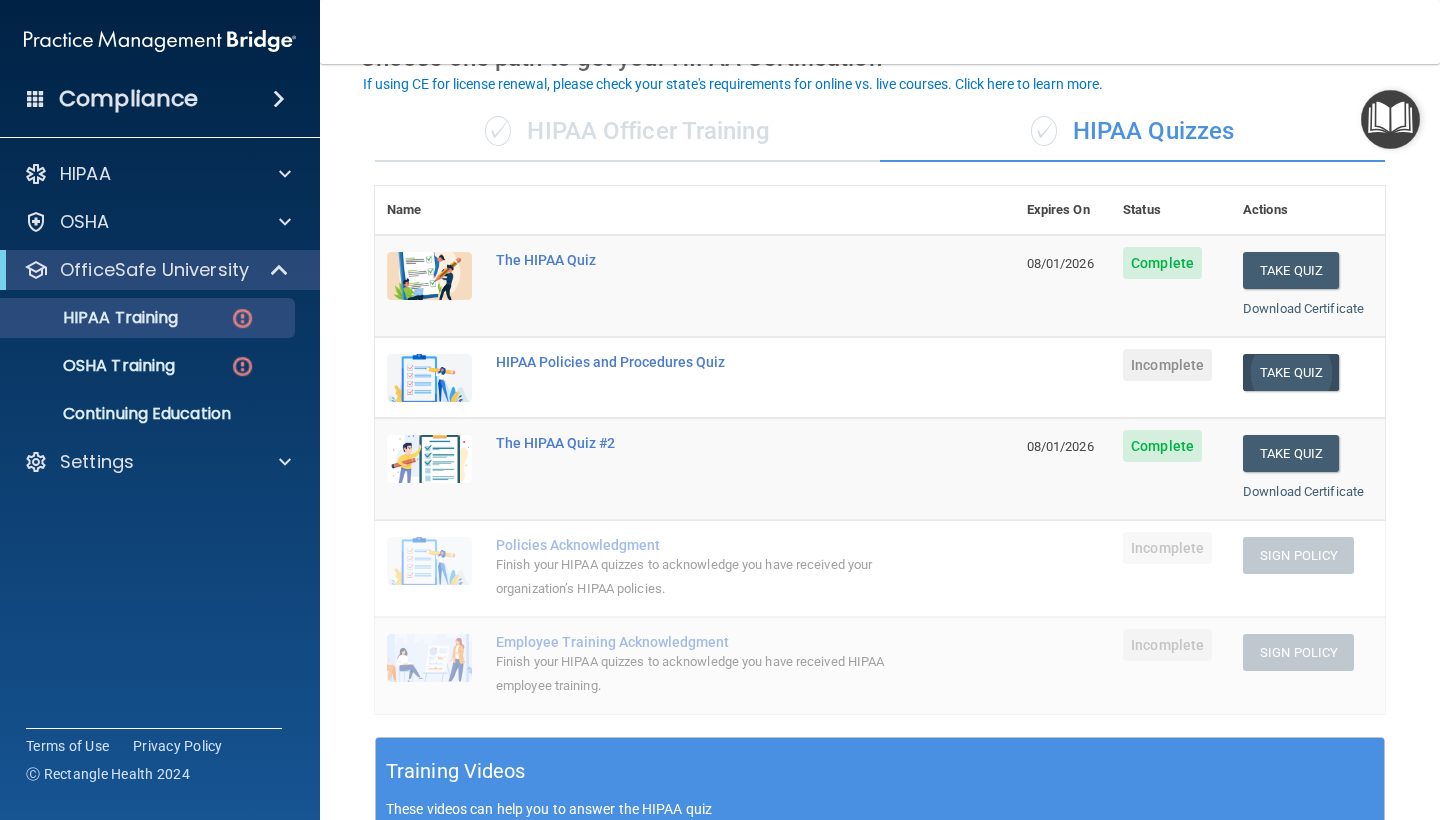 click on "Take Quiz" at bounding box center [1291, 372] 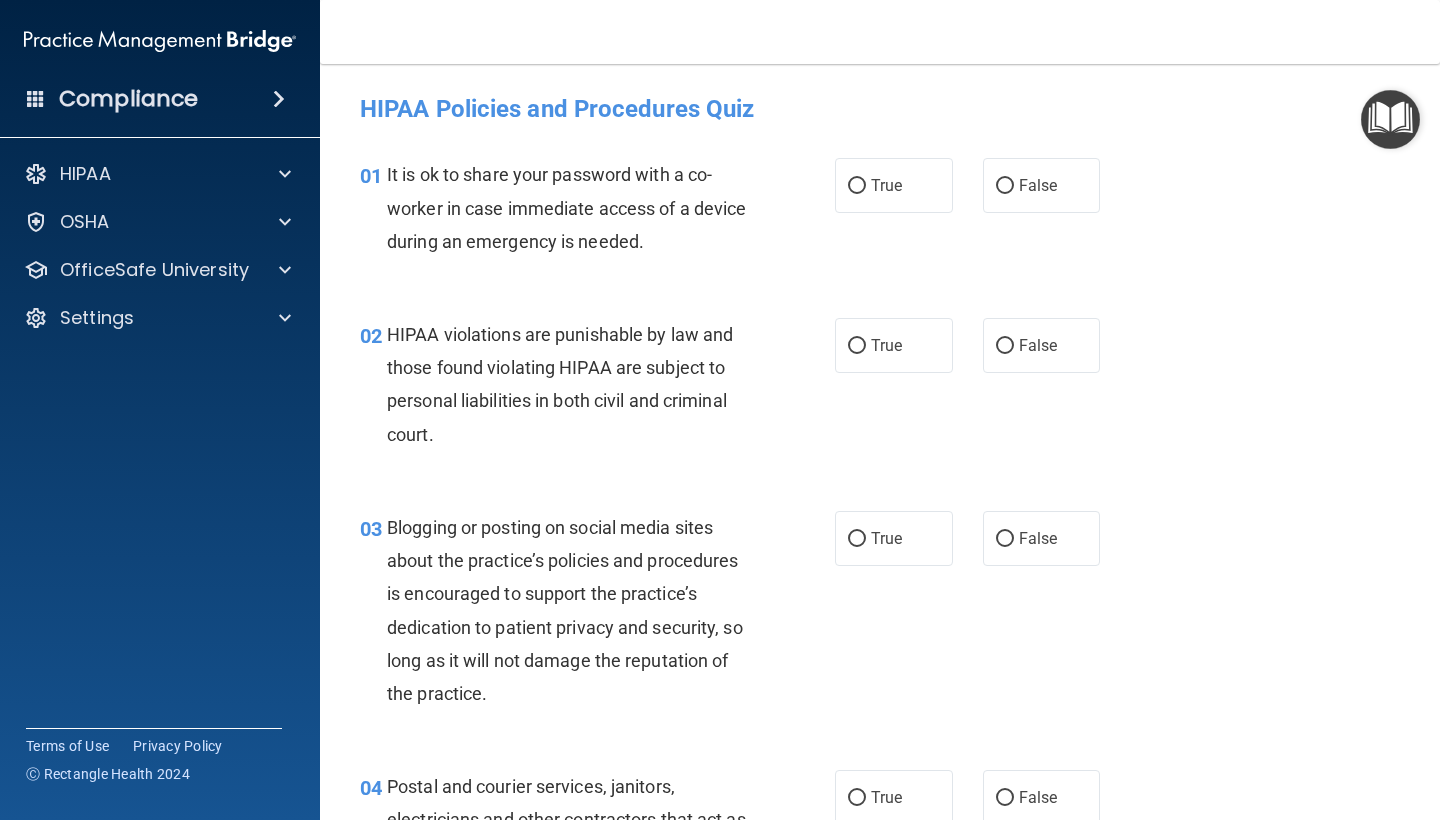 scroll, scrollTop: 0, scrollLeft: 0, axis: both 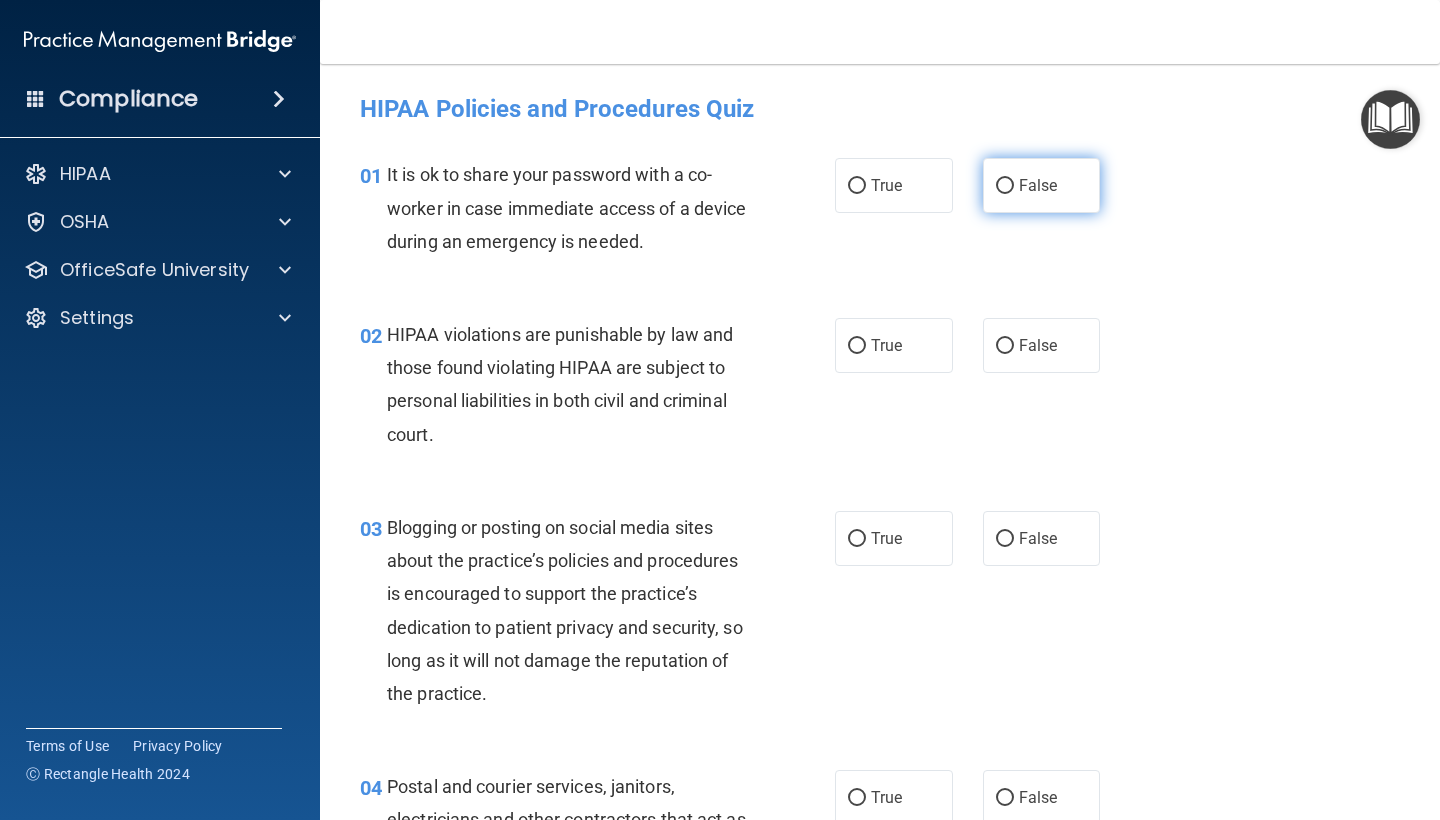 click on "False" at bounding box center (1042, 185) 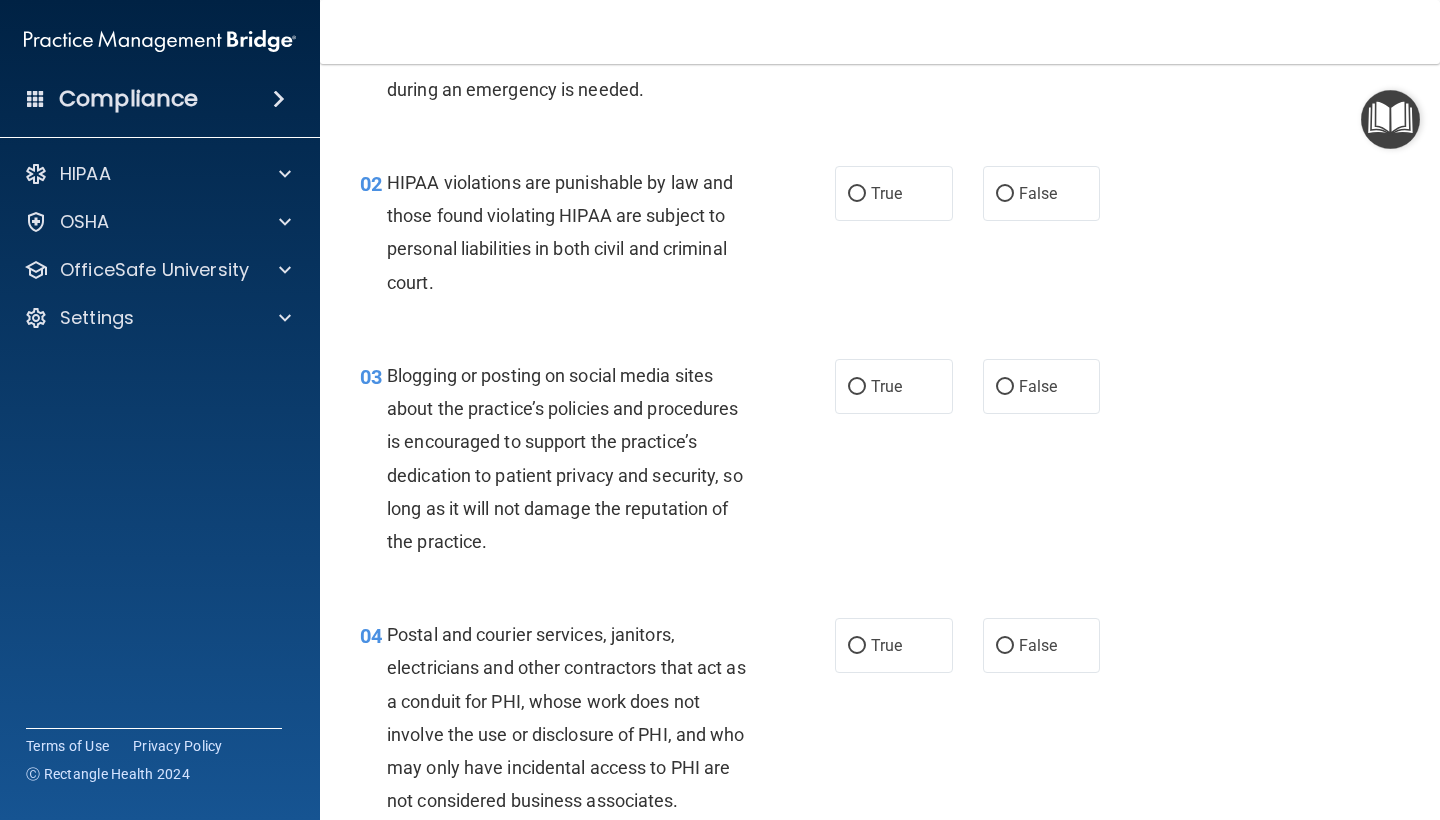 scroll, scrollTop: 156, scrollLeft: 0, axis: vertical 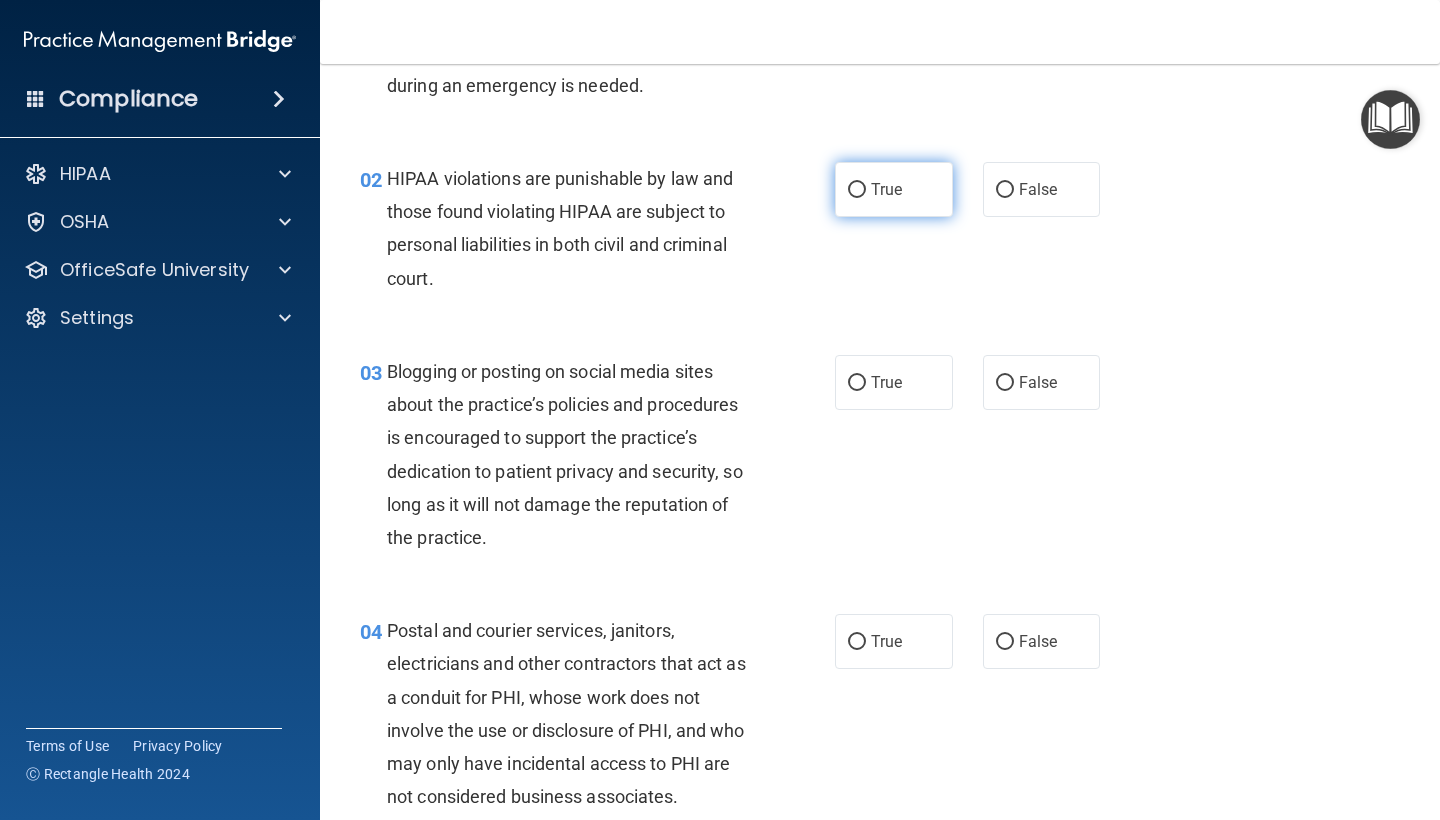 click on "True" at bounding box center [894, 189] 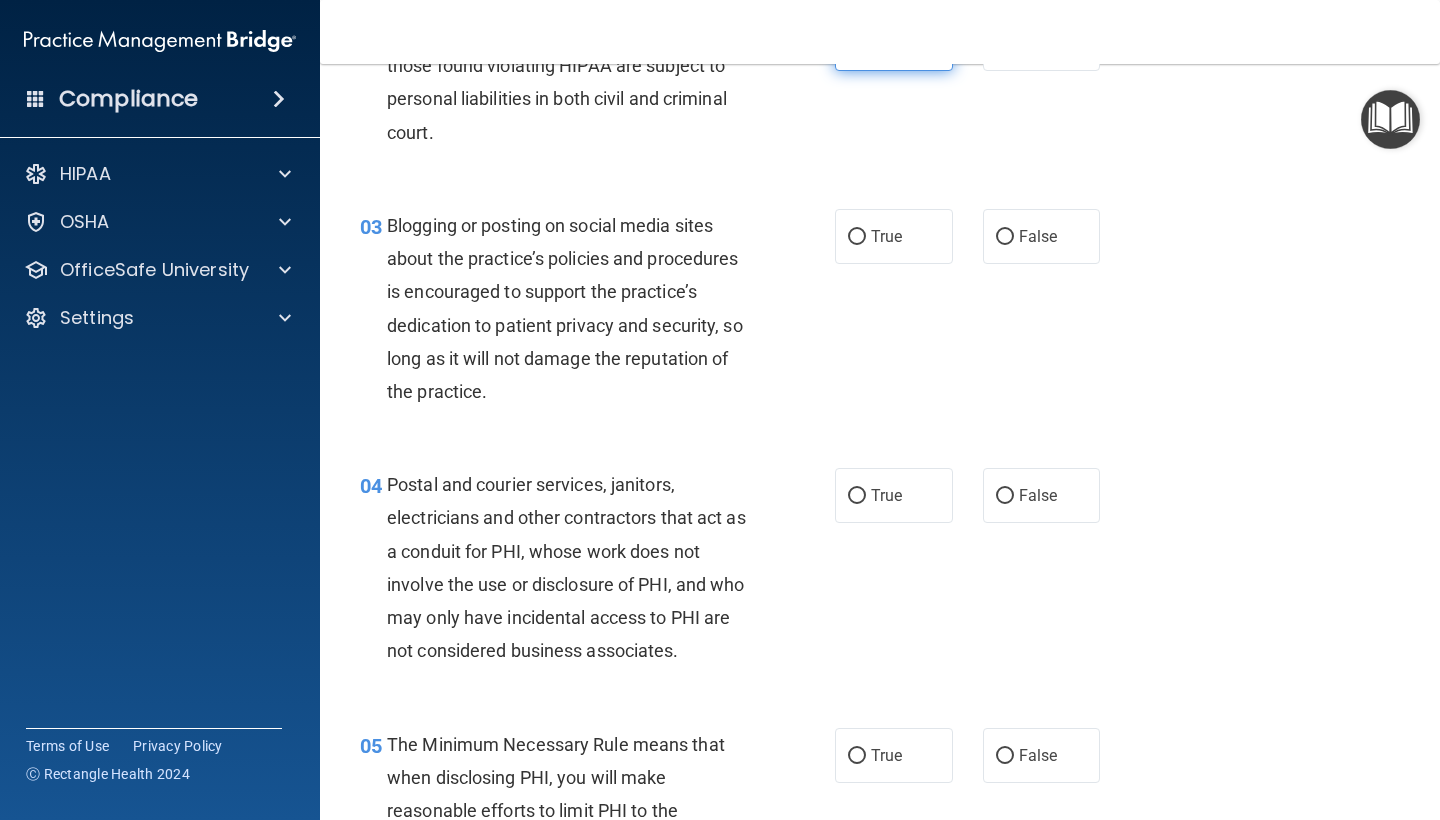 scroll, scrollTop: 311, scrollLeft: 0, axis: vertical 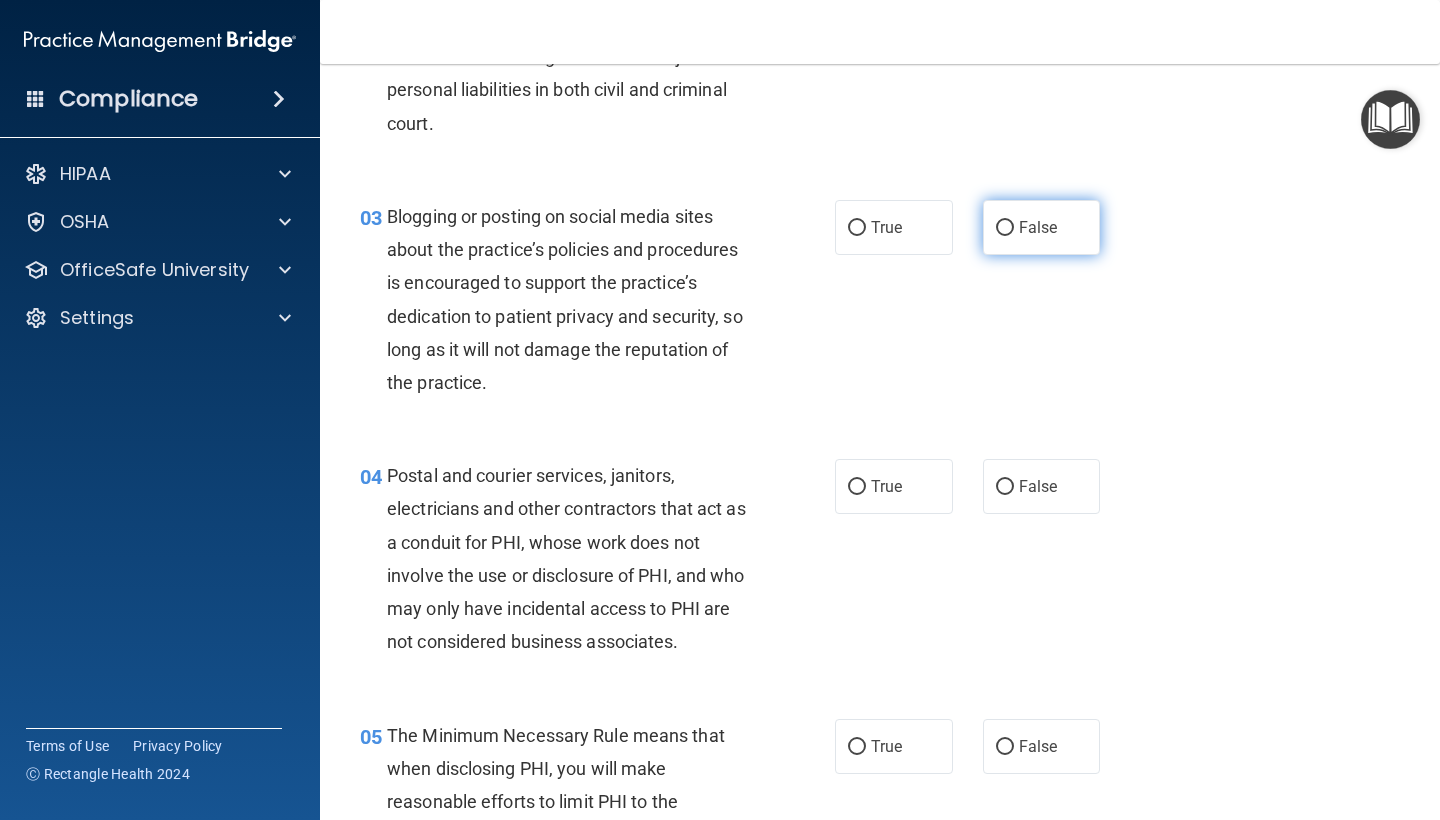 click on "False" at bounding box center (1042, 227) 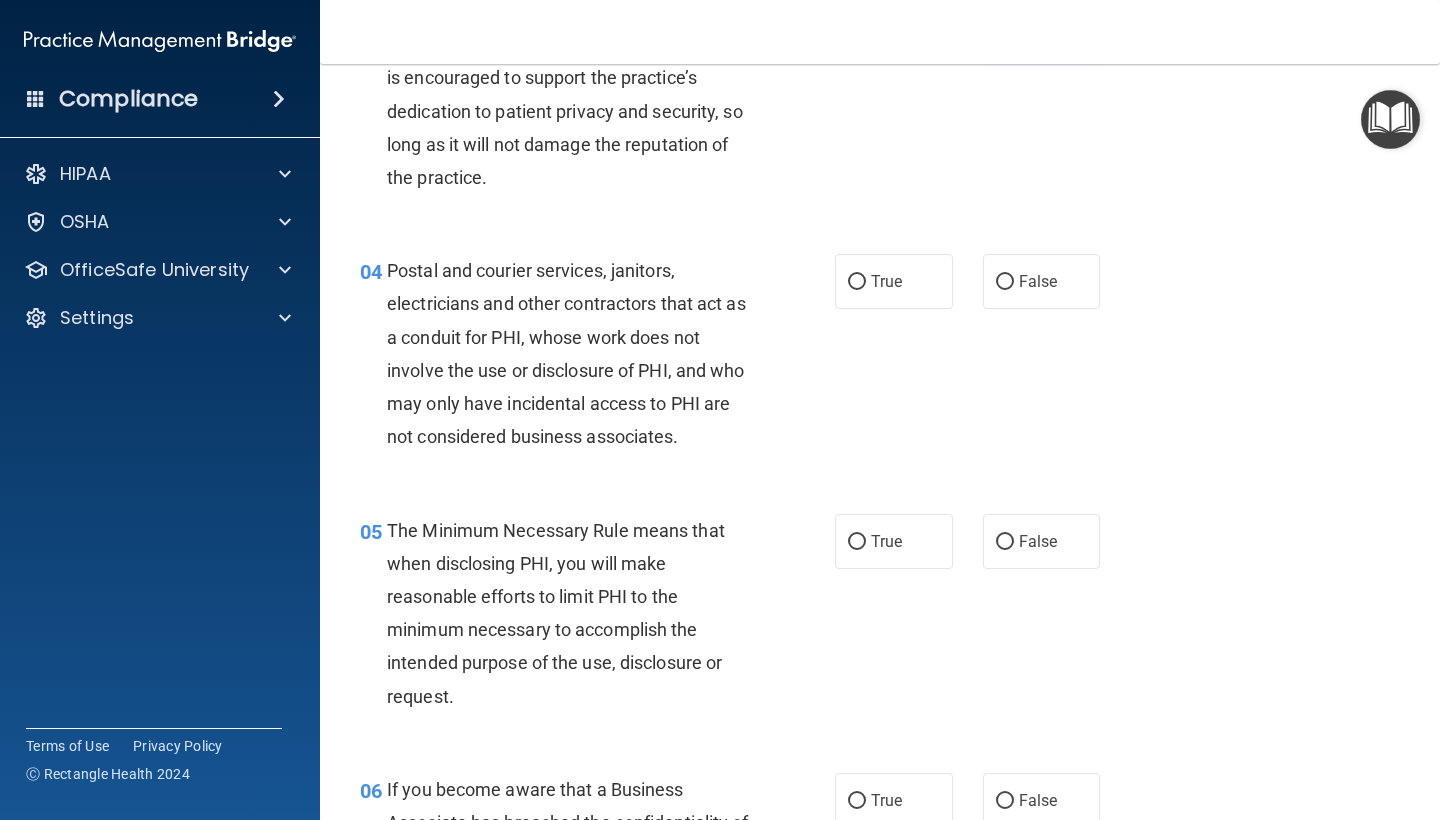 scroll, scrollTop: 521, scrollLeft: 0, axis: vertical 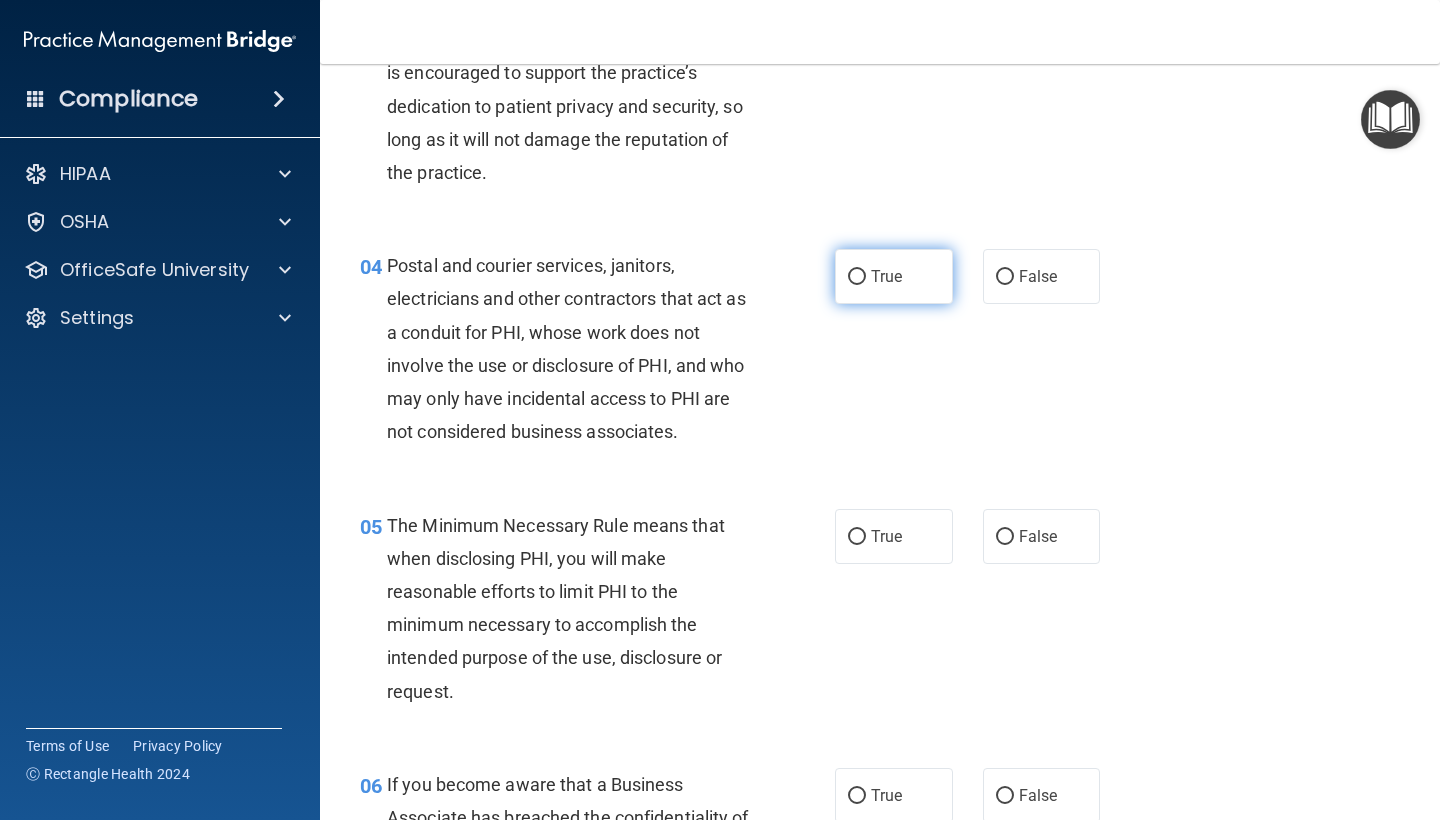 click on "True" at bounding box center (894, 276) 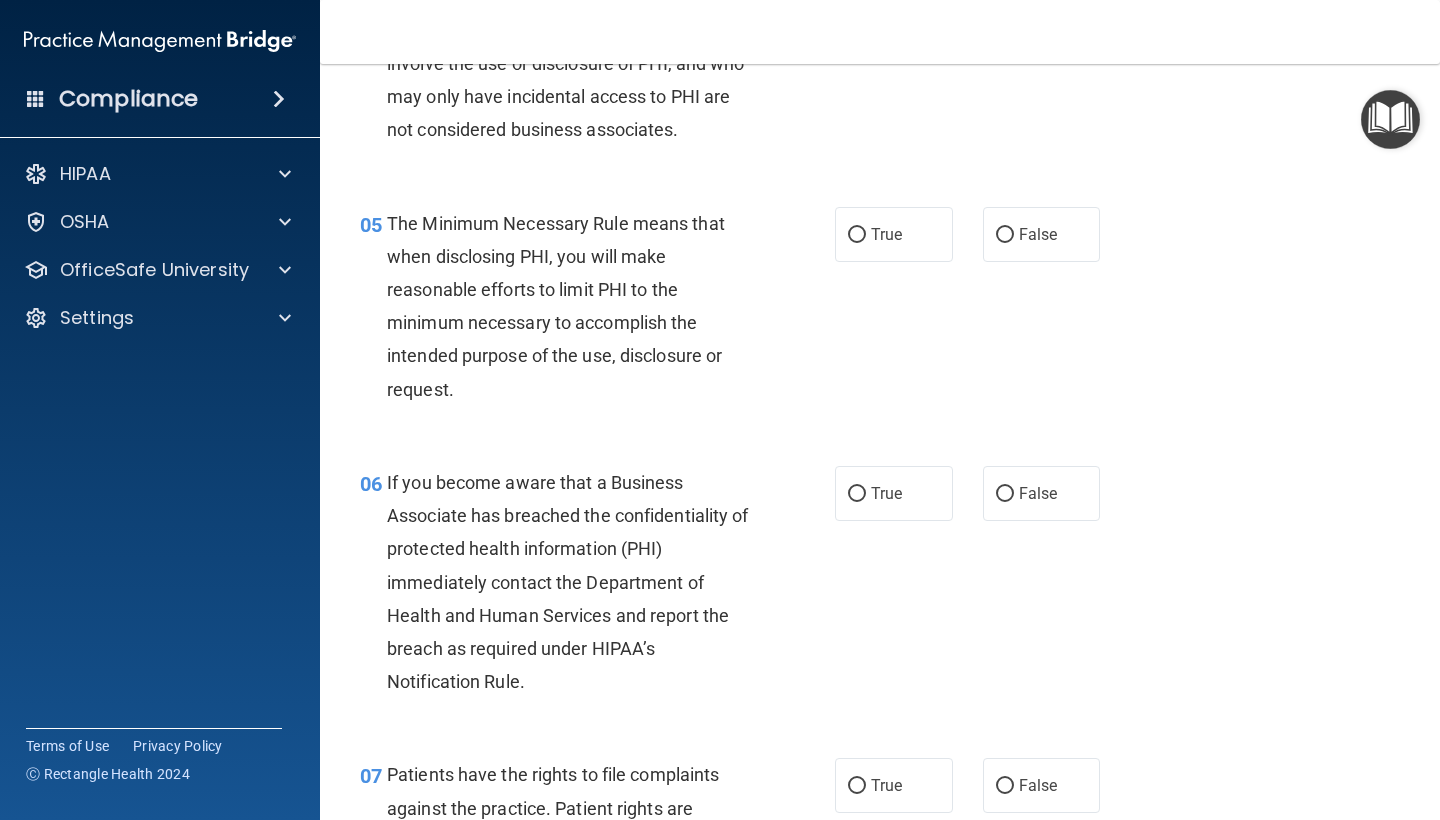 scroll, scrollTop: 824, scrollLeft: 0, axis: vertical 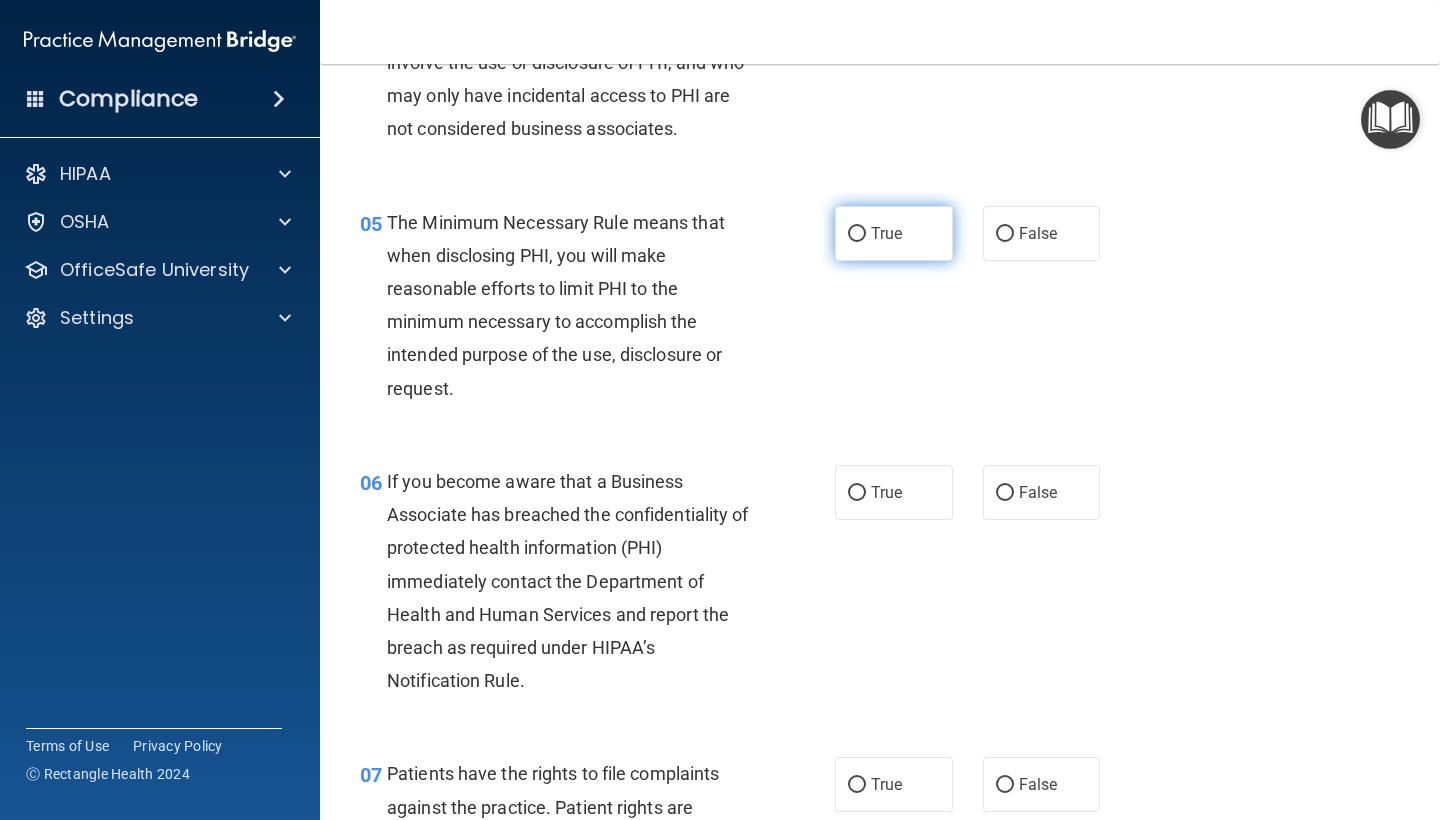 click on "True" at bounding box center (894, 233) 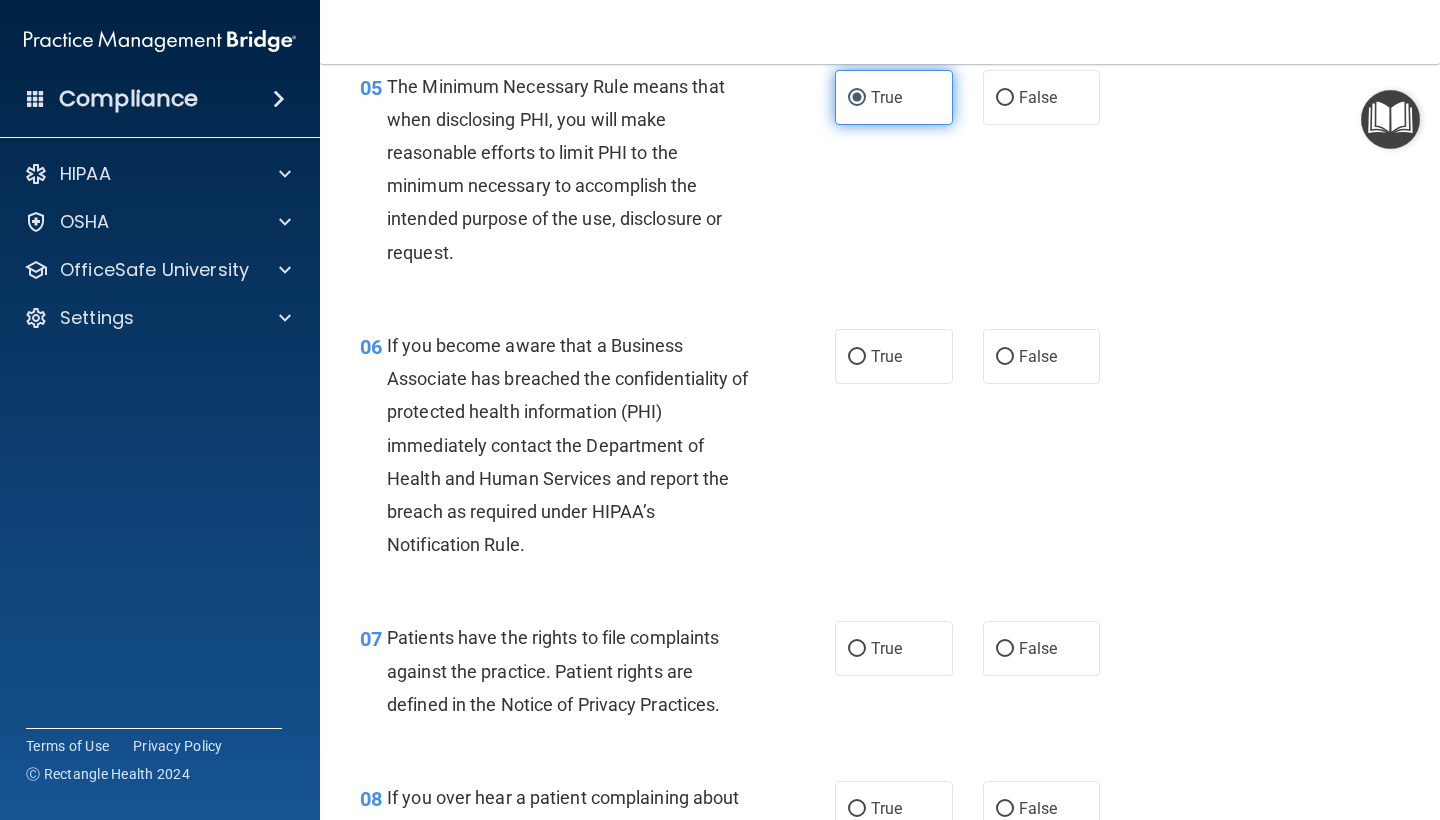 scroll, scrollTop: 974, scrollLeft: 0, axis: vertical 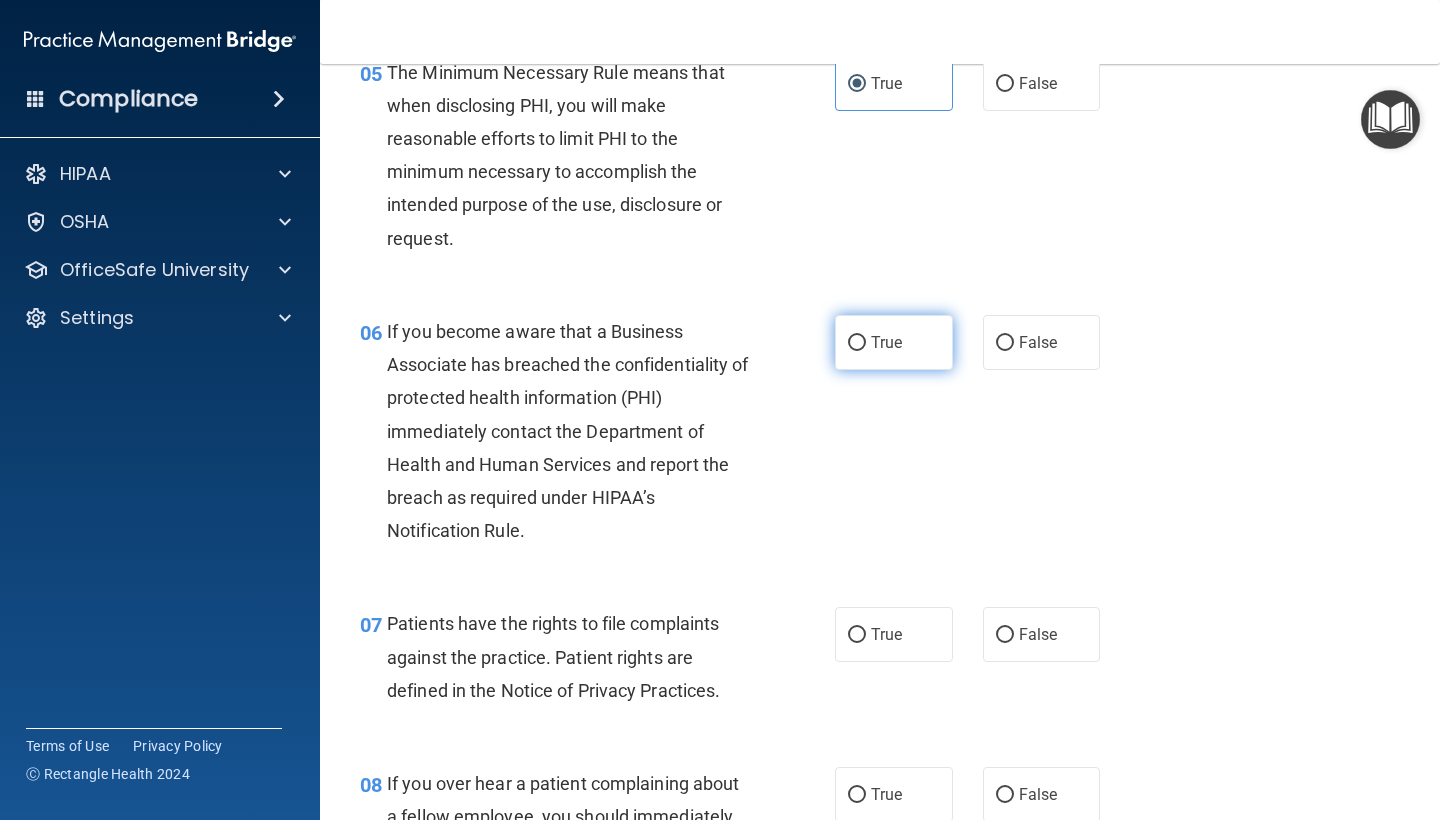 click on "True" at bounding box center (894, 342) 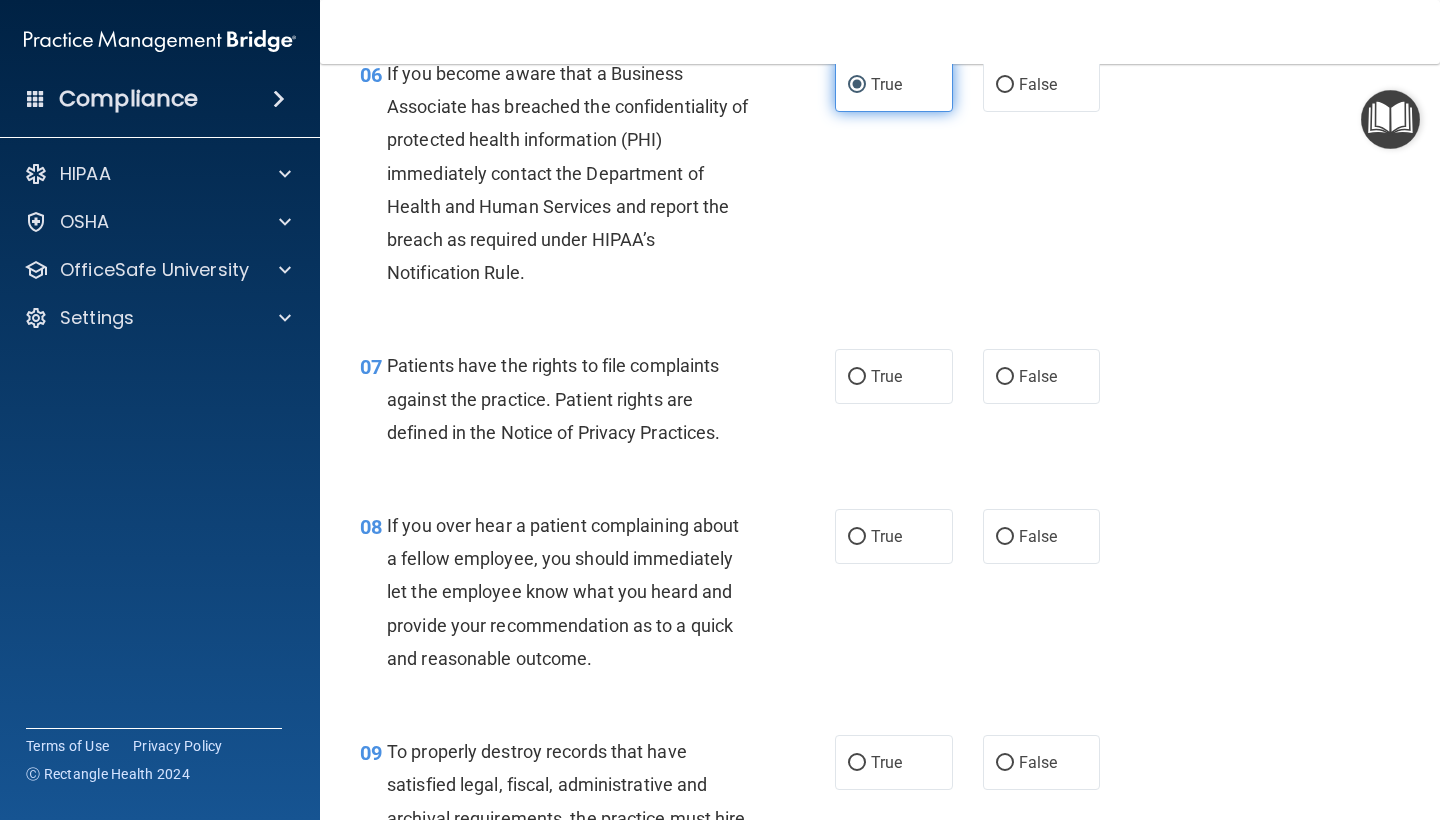 scroll, scrollTop: 1257, scrollLeft: 0, axis: vertical 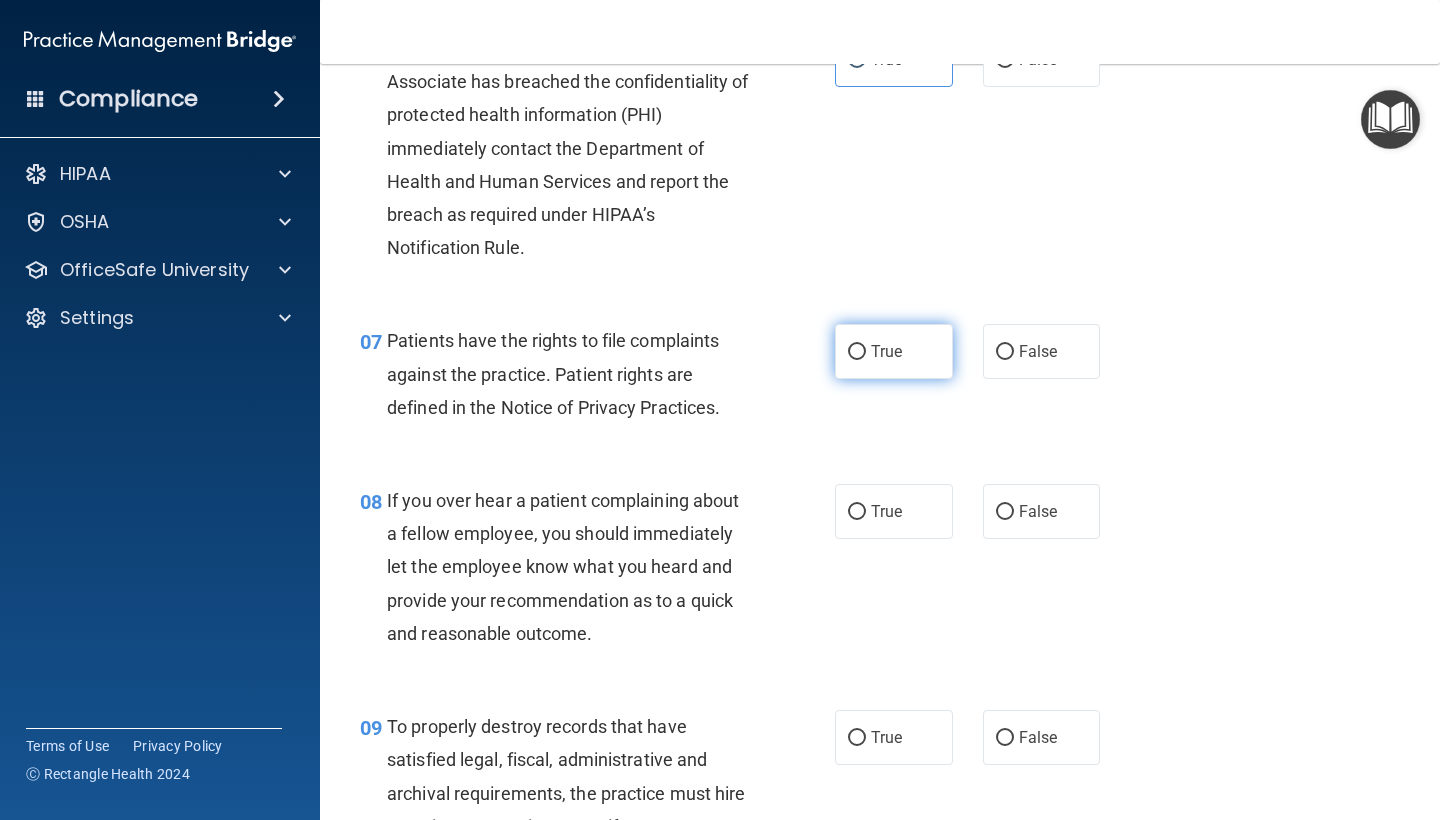 click on "True" at bounding box center (894, 351) 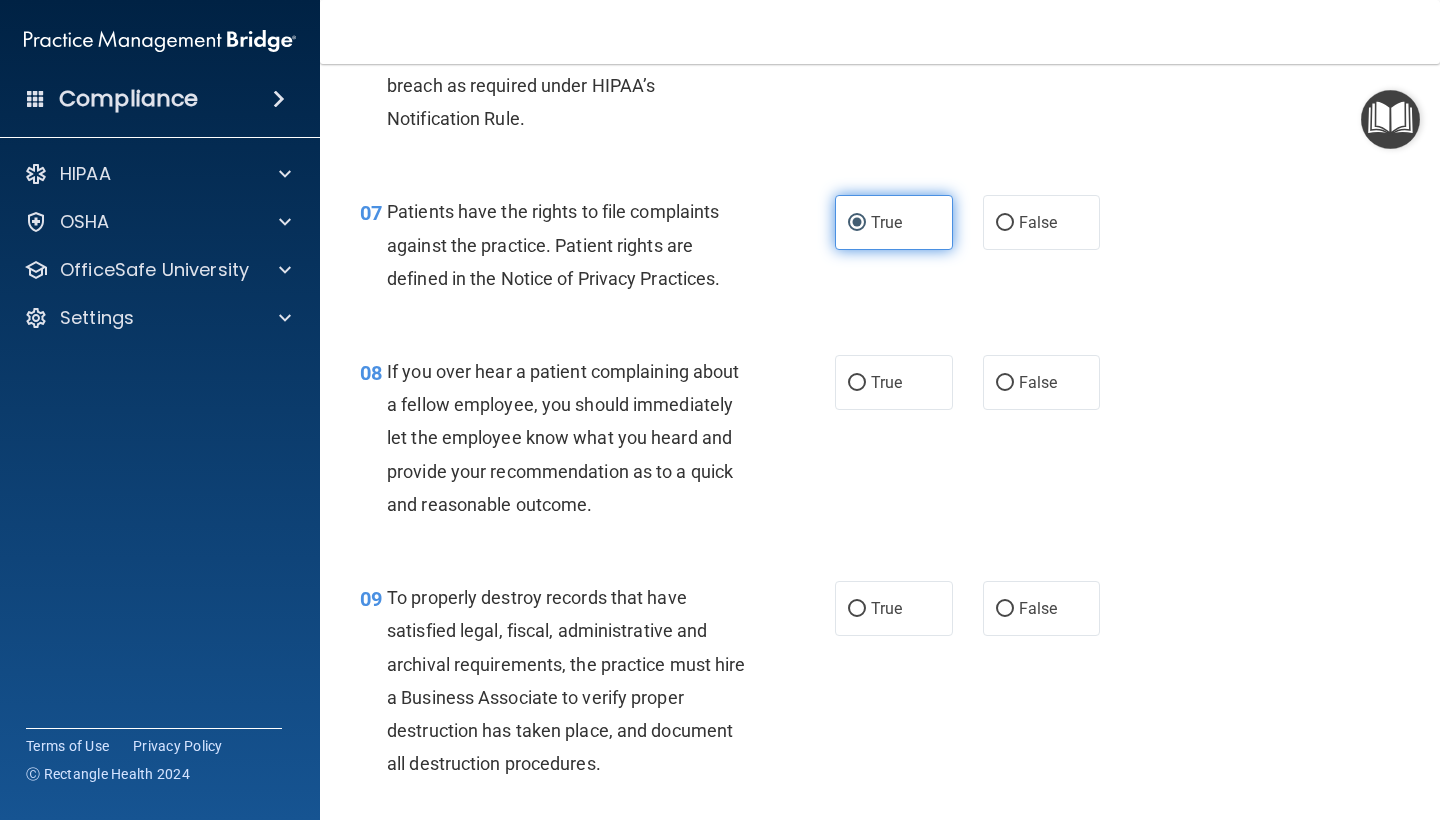 scroll, scrollTop: 1443, scrollLeft: 0, axis: vertical 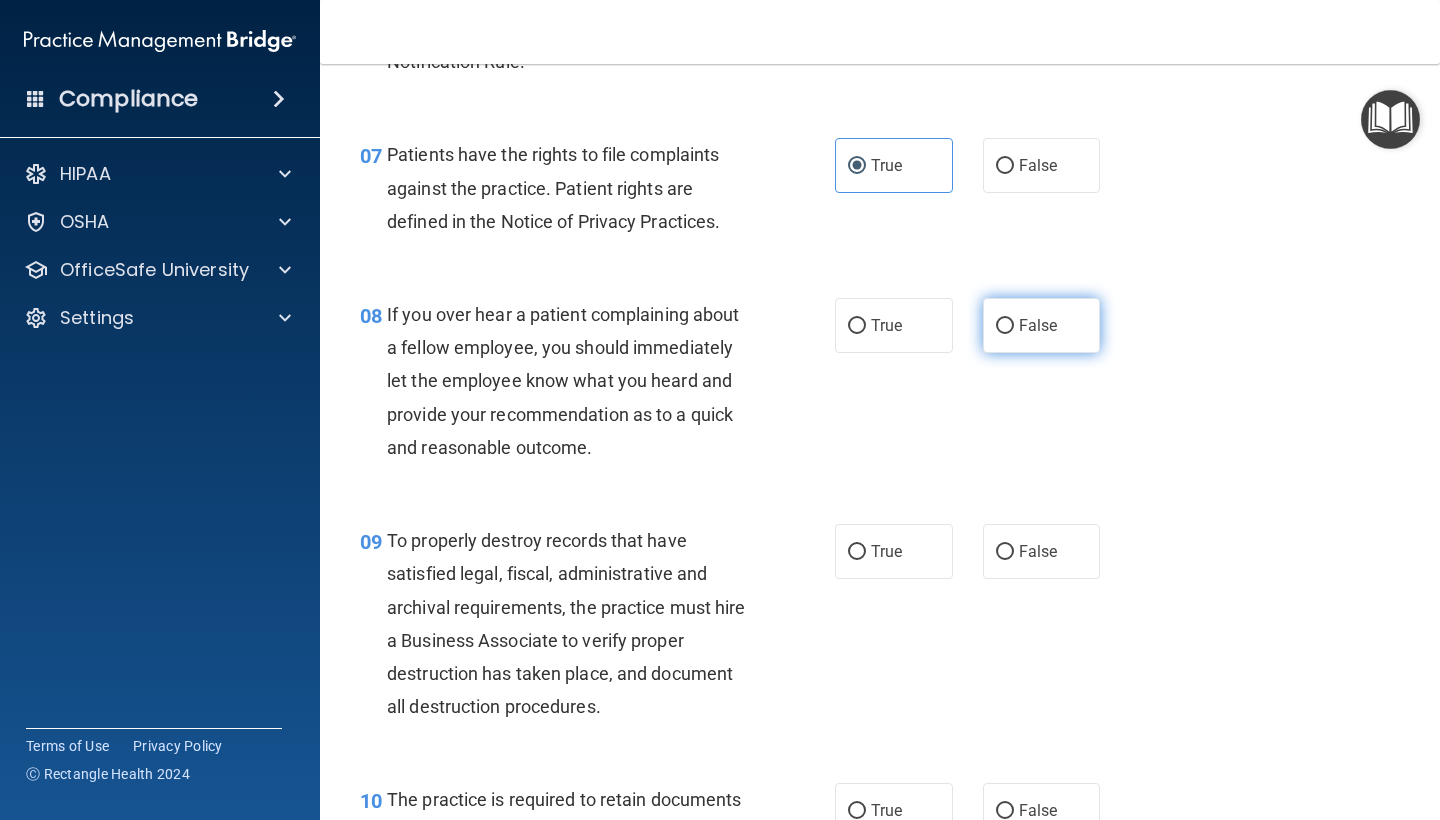 click on "False" at bounding box center [1005, 326] 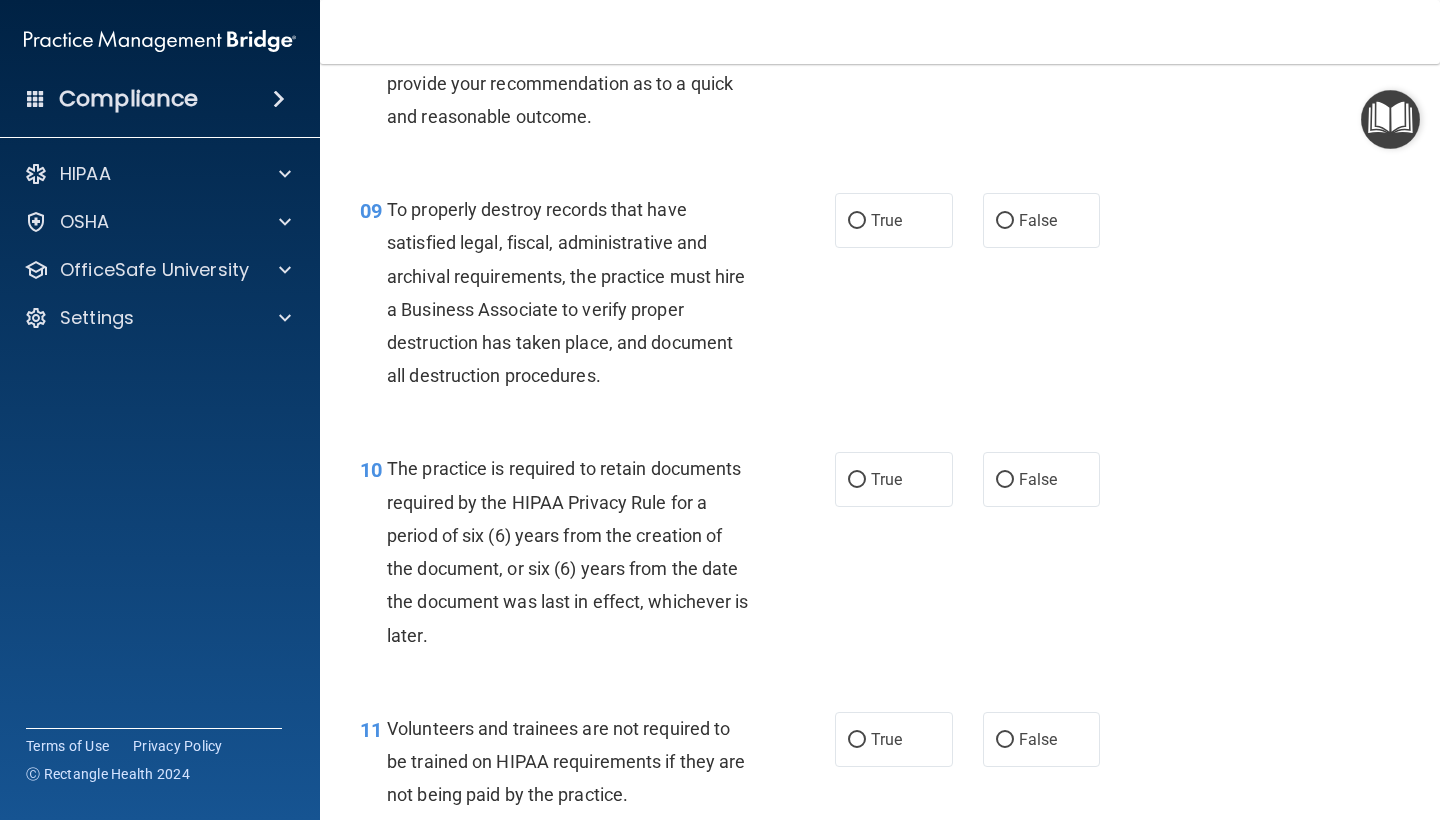 scroll, scrollTop: 1771, scrollLeft: 0, axis: vertical 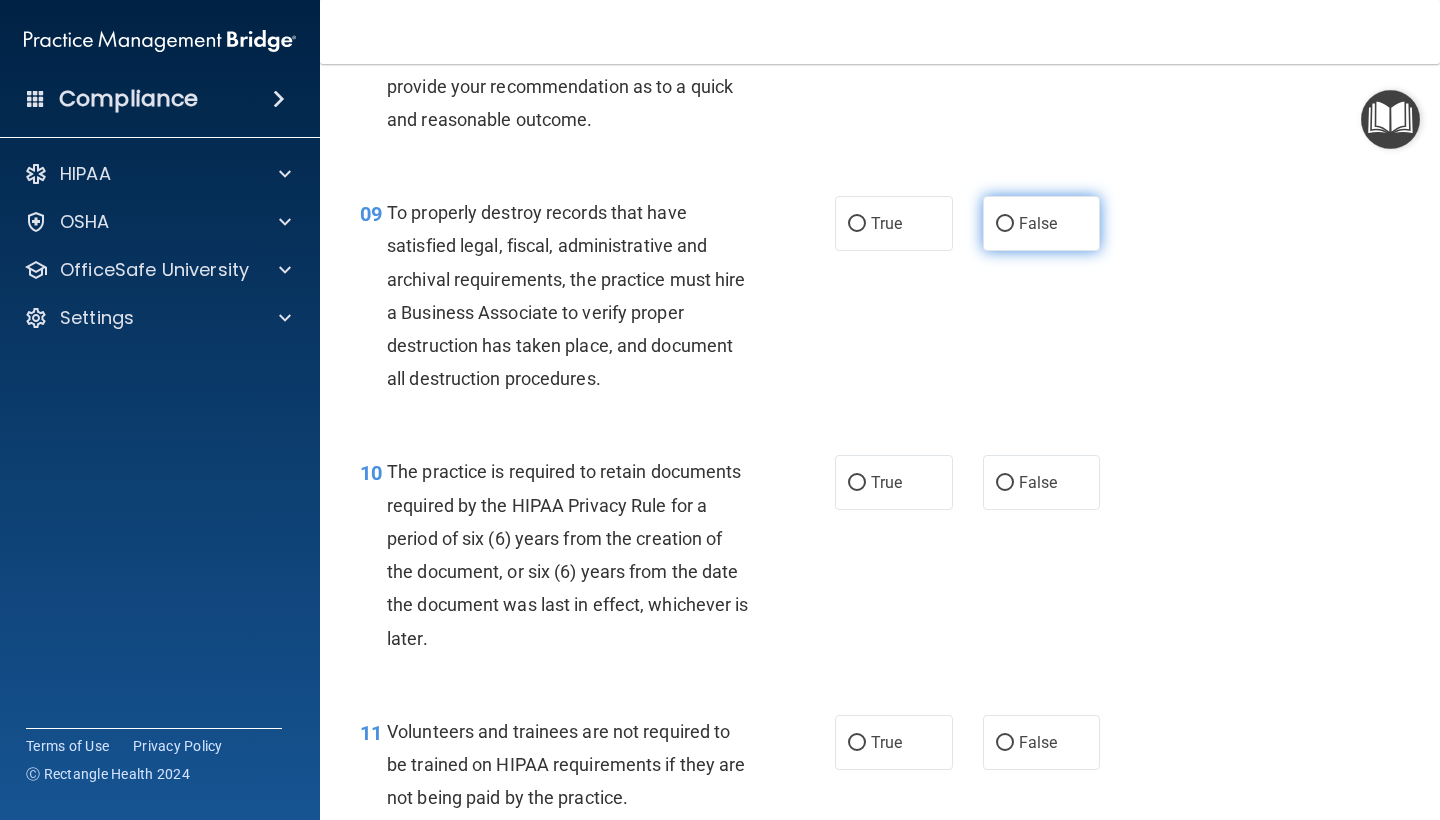 click on "False" at bounding box center (1042, 223) 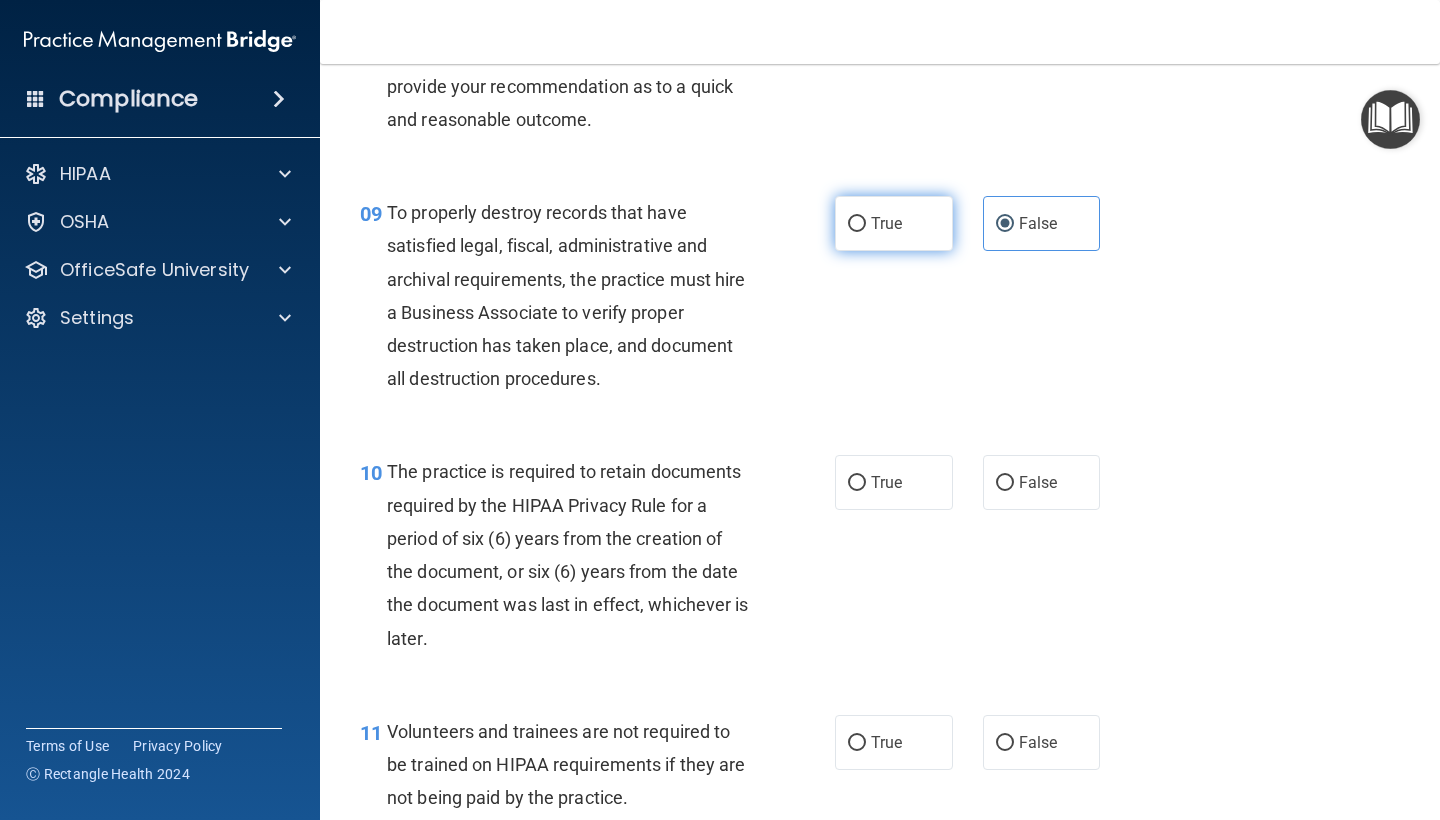 click on "True" at bounding box center [894, 223] 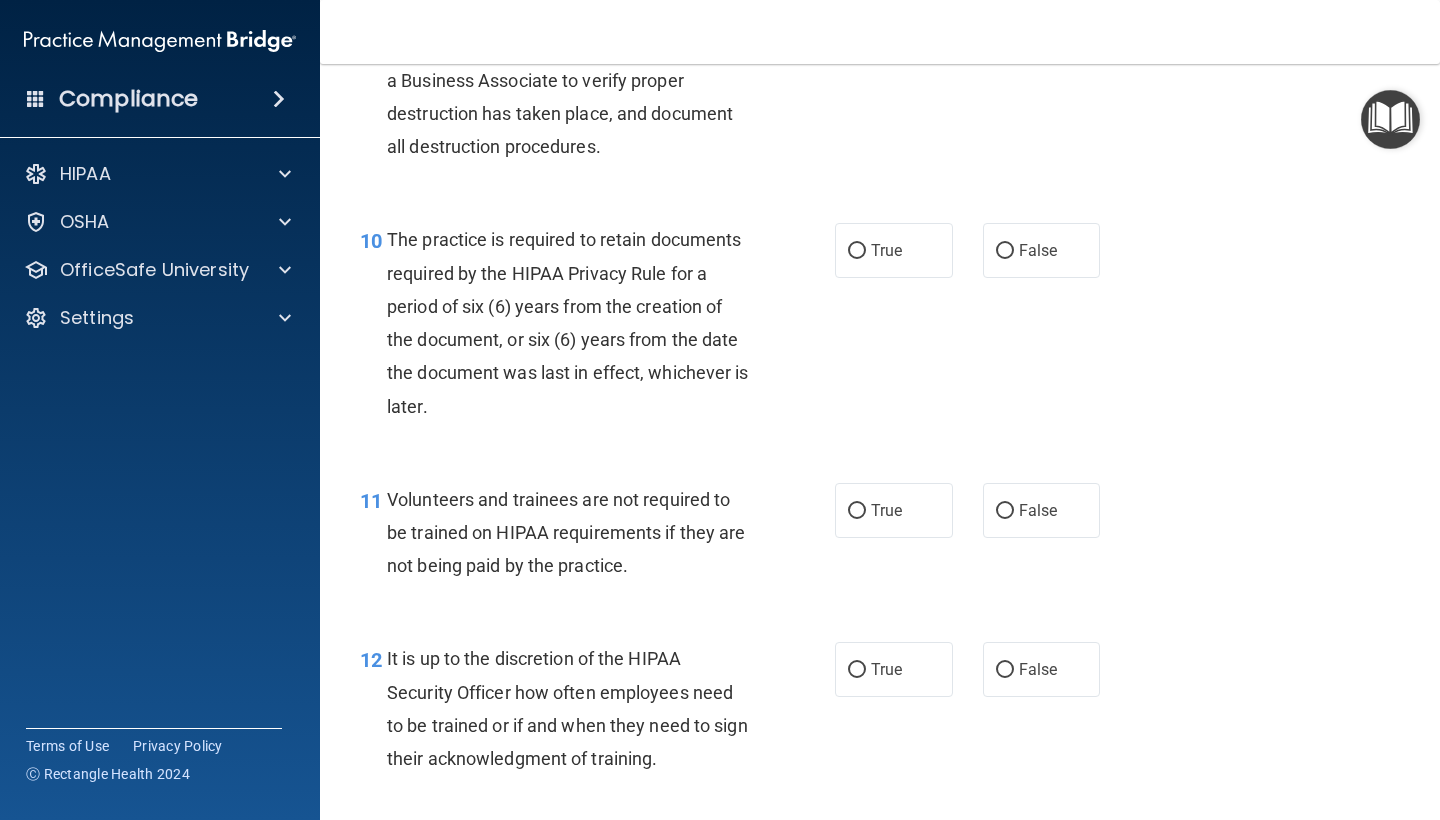 scroll, scrollTop: 2010, scrollLeft: 0, axis: vertical 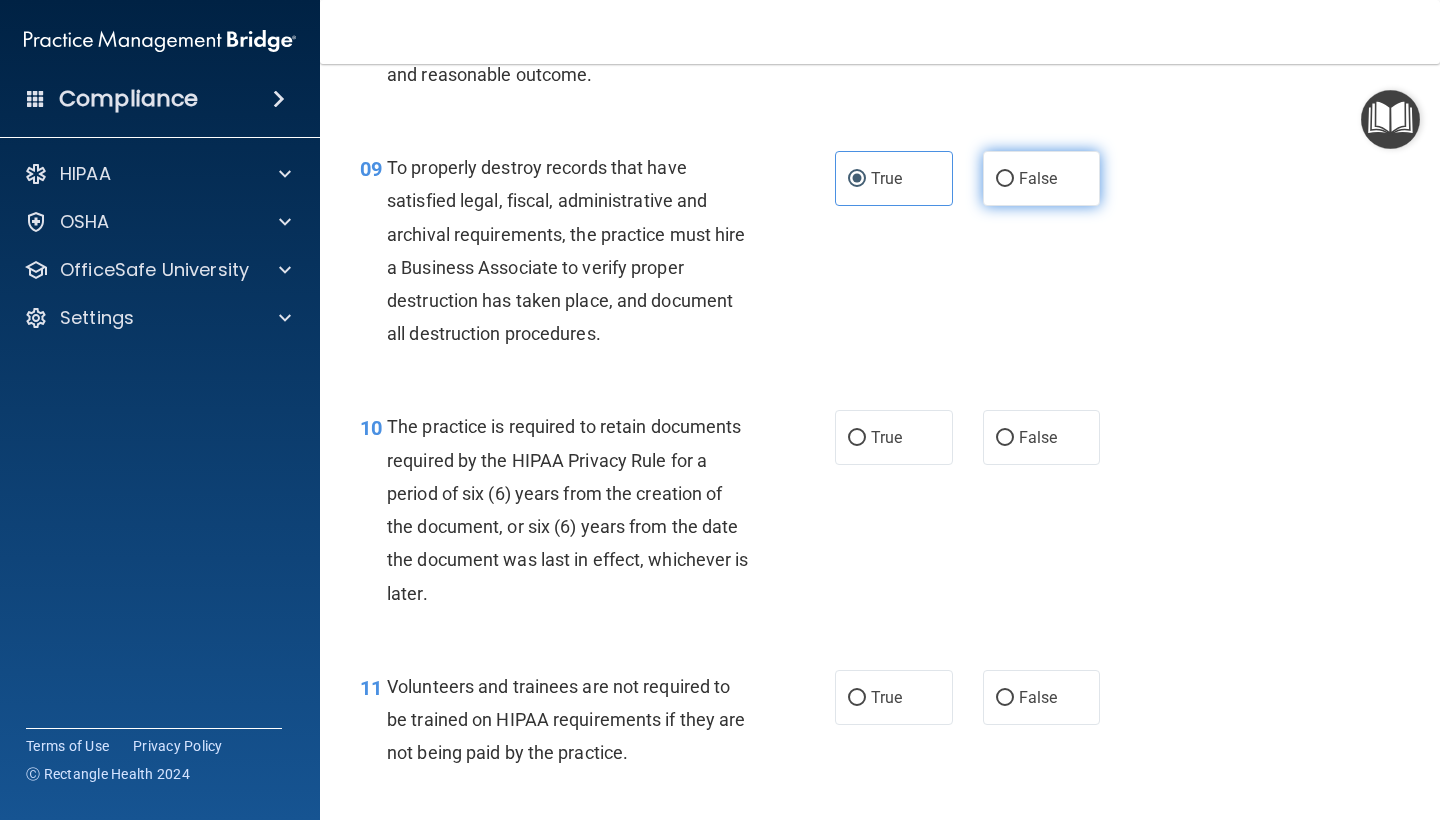 click on "False" at bounding box center [1038, 178] 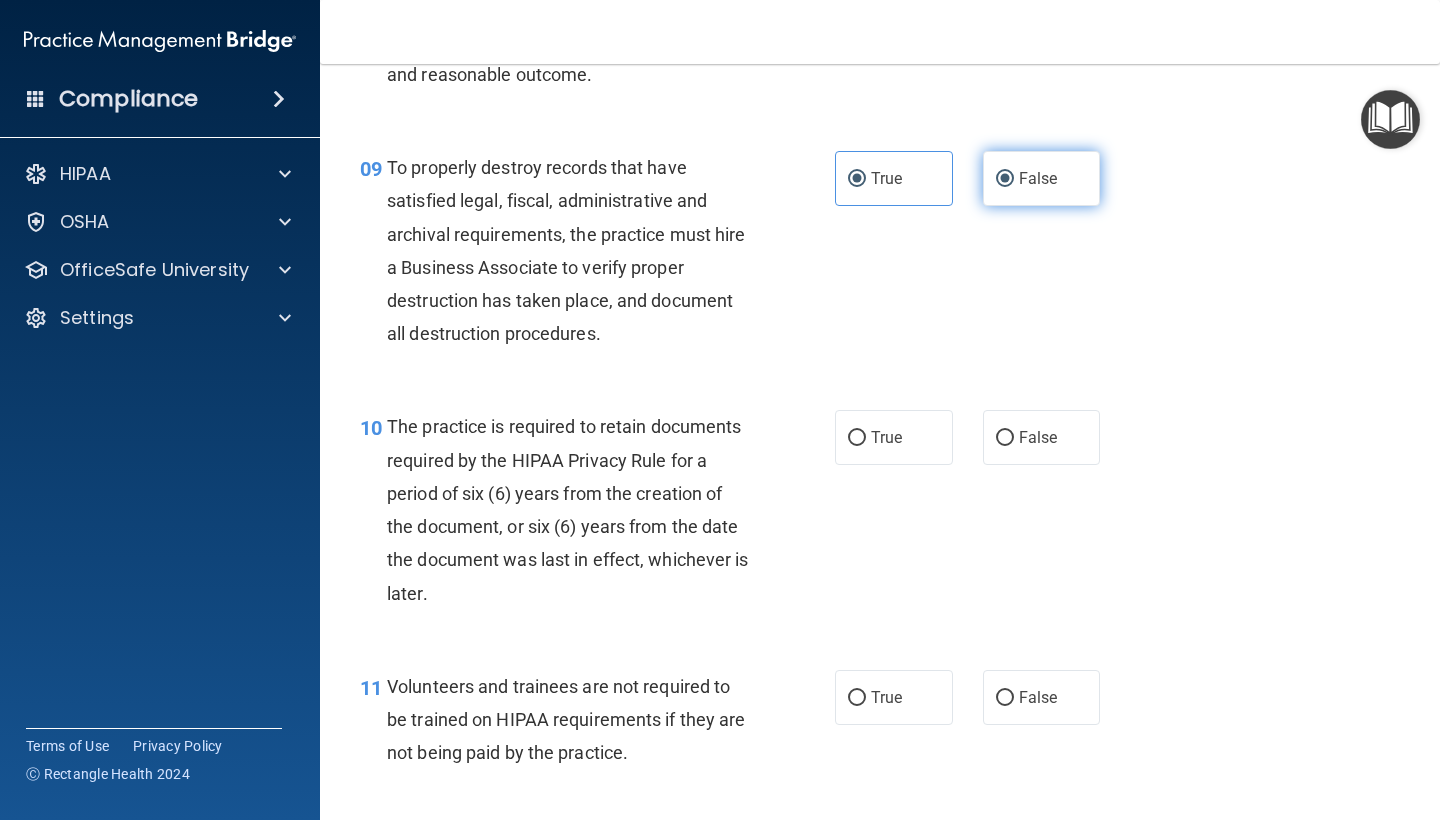 radio on "false" 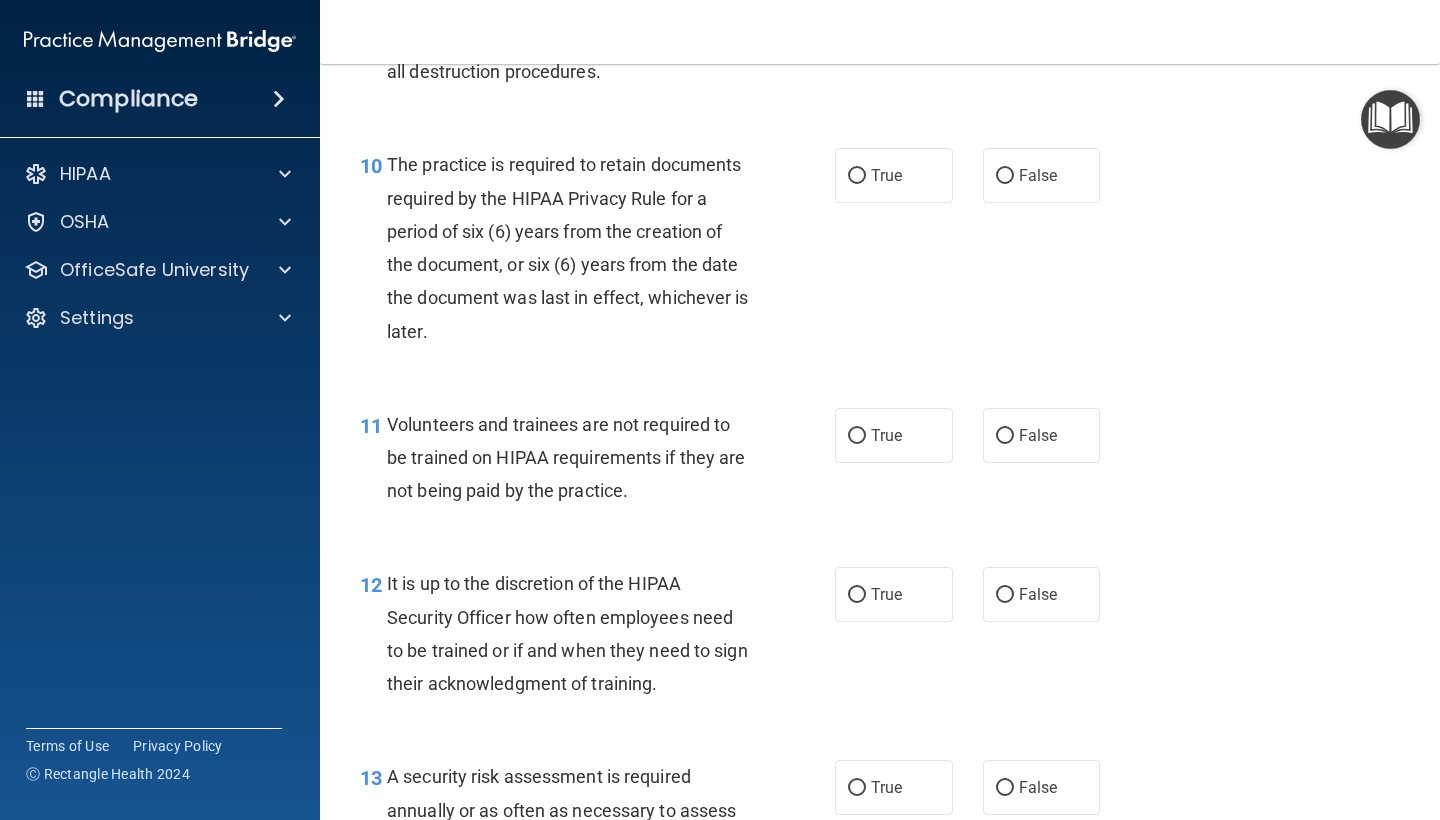 scroll, scrollTop: 2082, scrollLeft: 0, axis: vertical 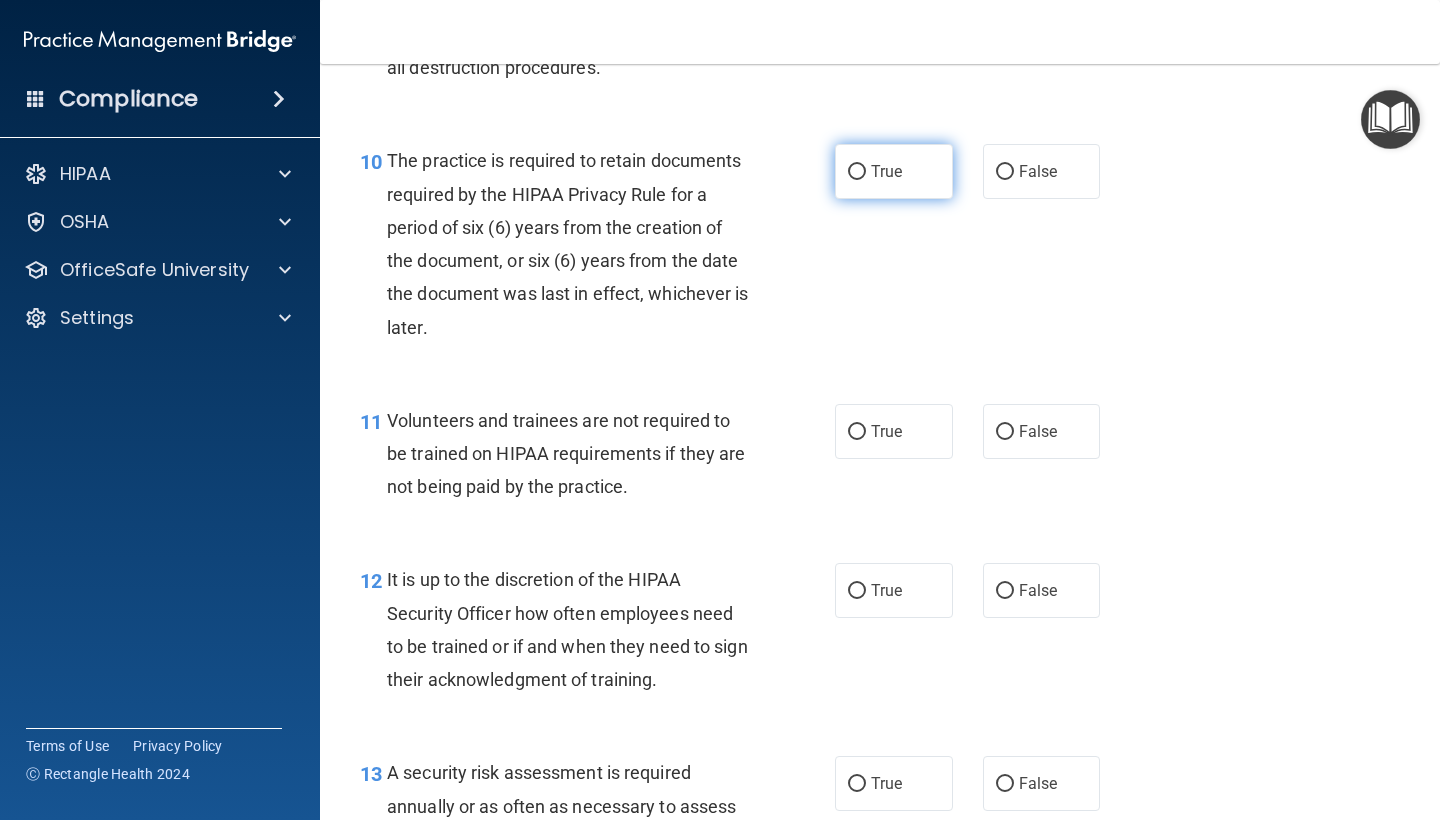 click on "True" at bounding box center [894, 171] 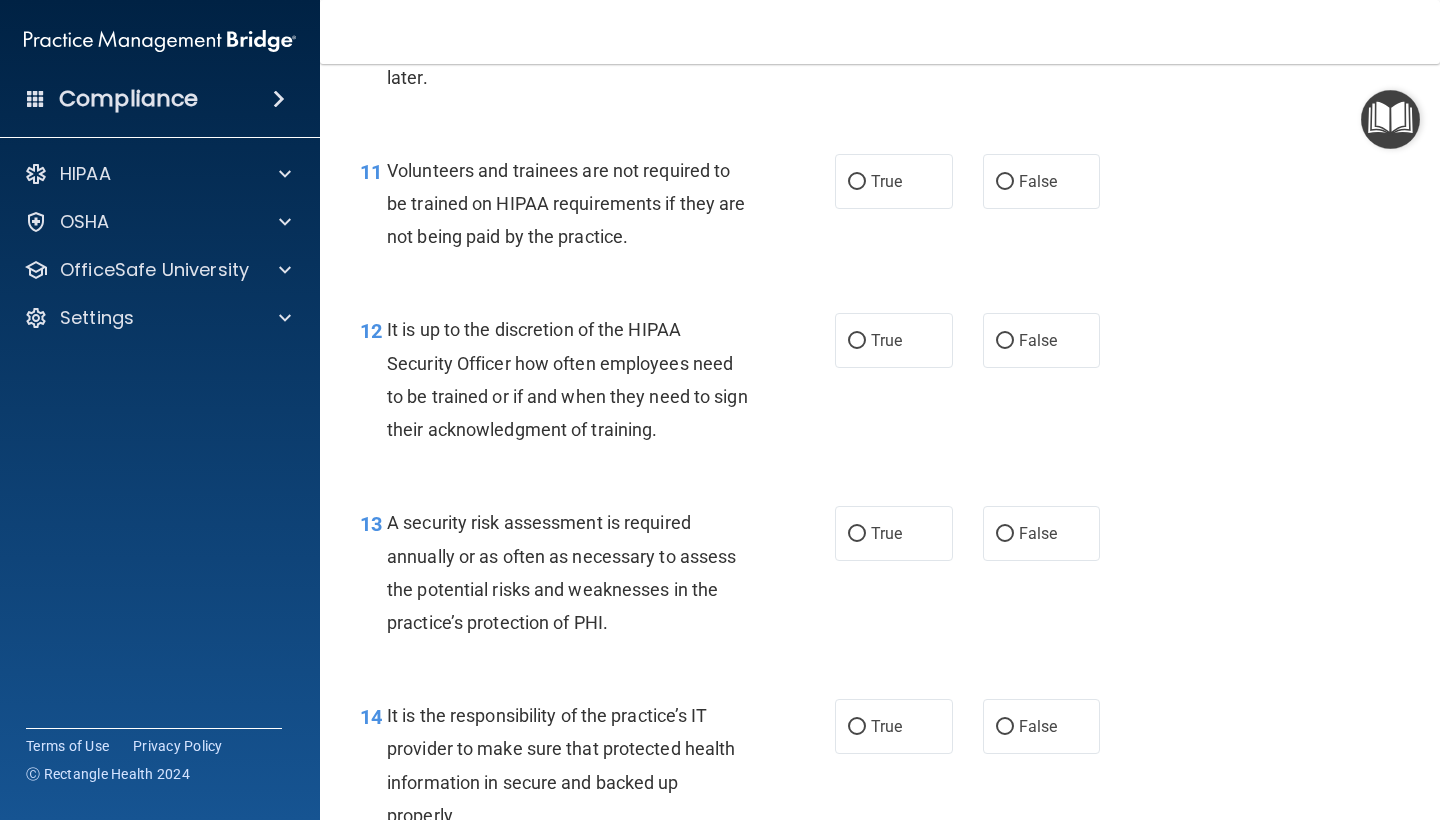 scroll, scrollTop: 2333, scrollLeft: 0, axis: vertical 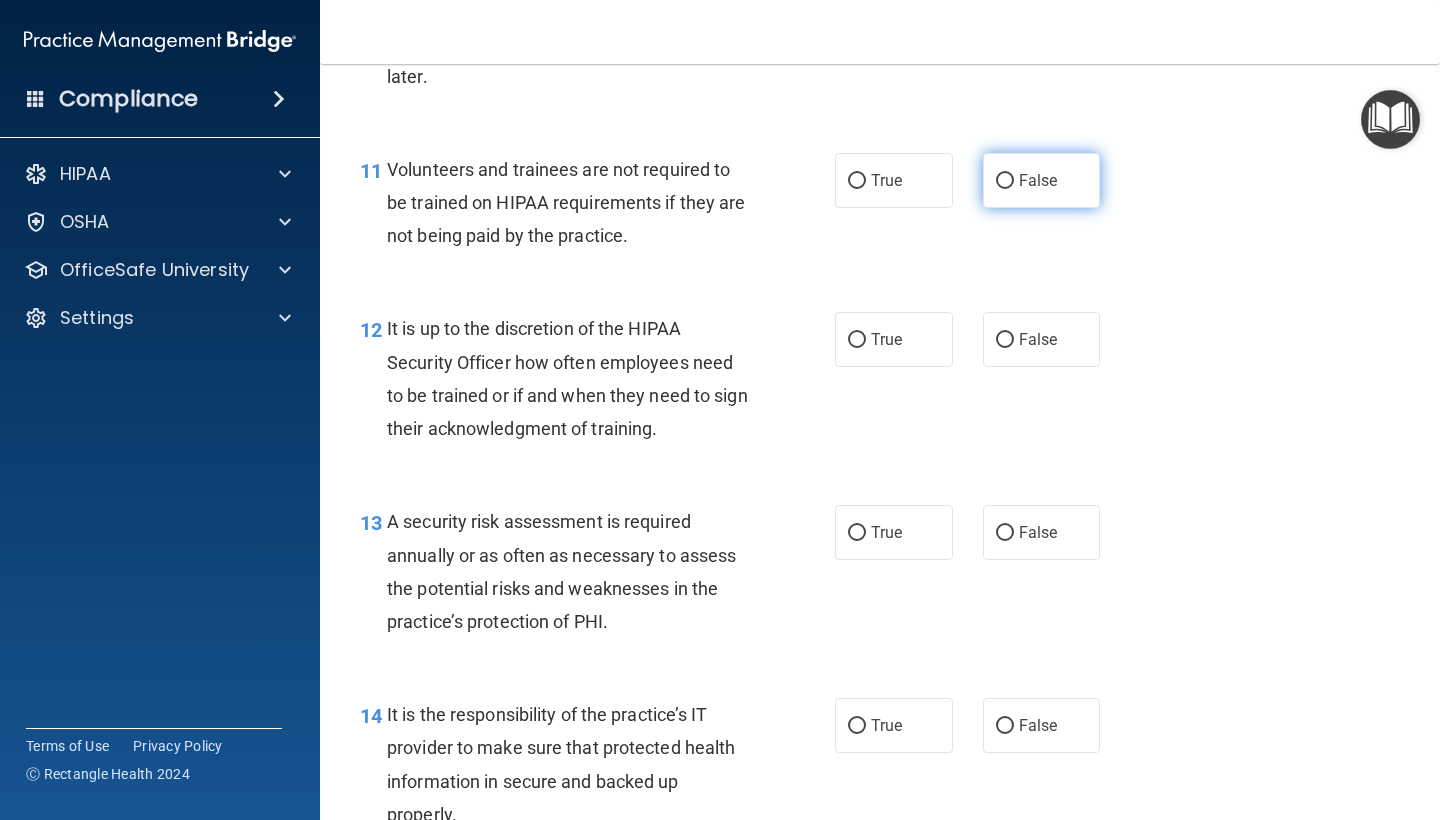 click on "False" at bounding box center (1005, 181) 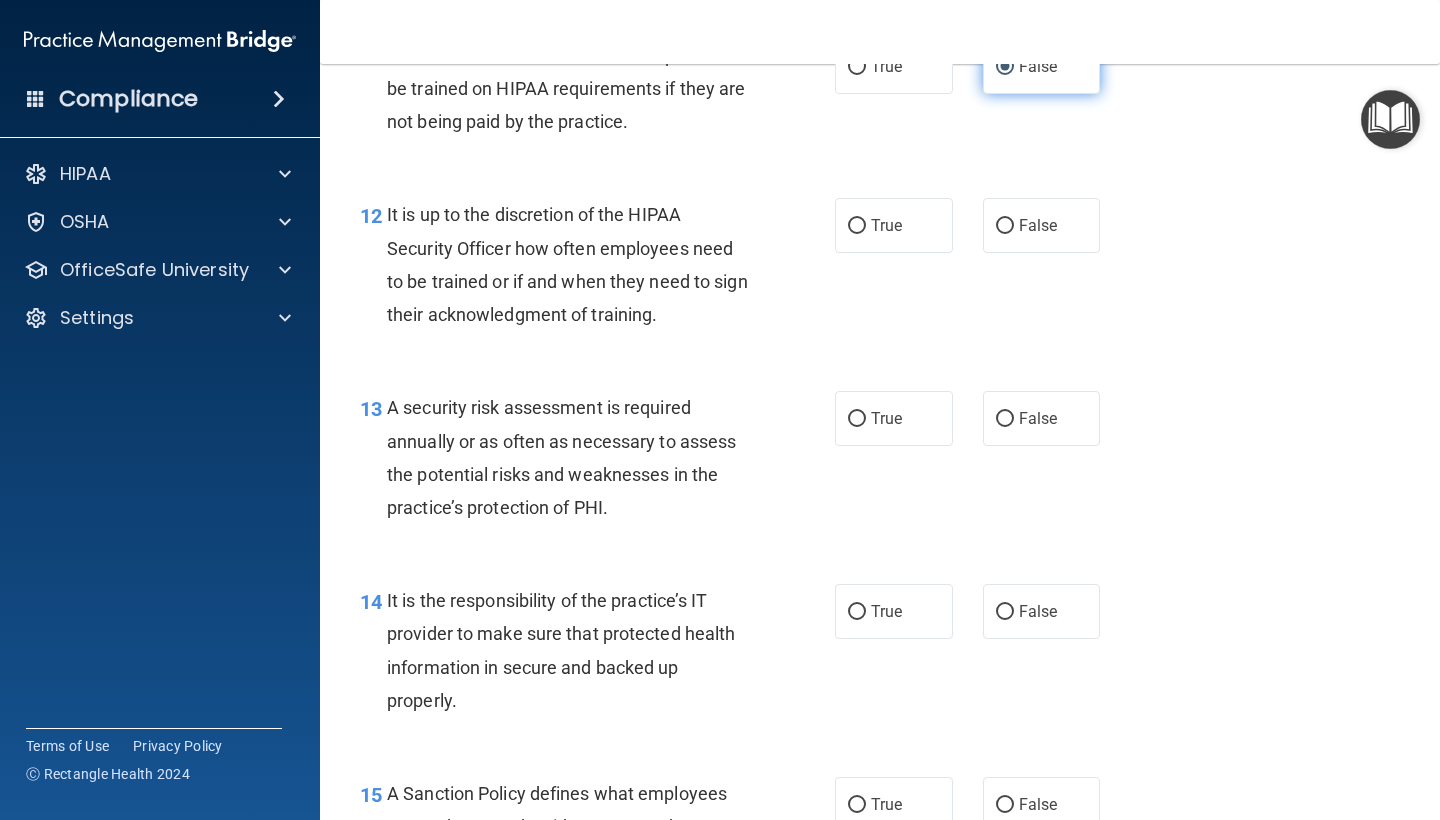 scroll, scrollTop: 2449, scrollLeft: 0, axis: vertical 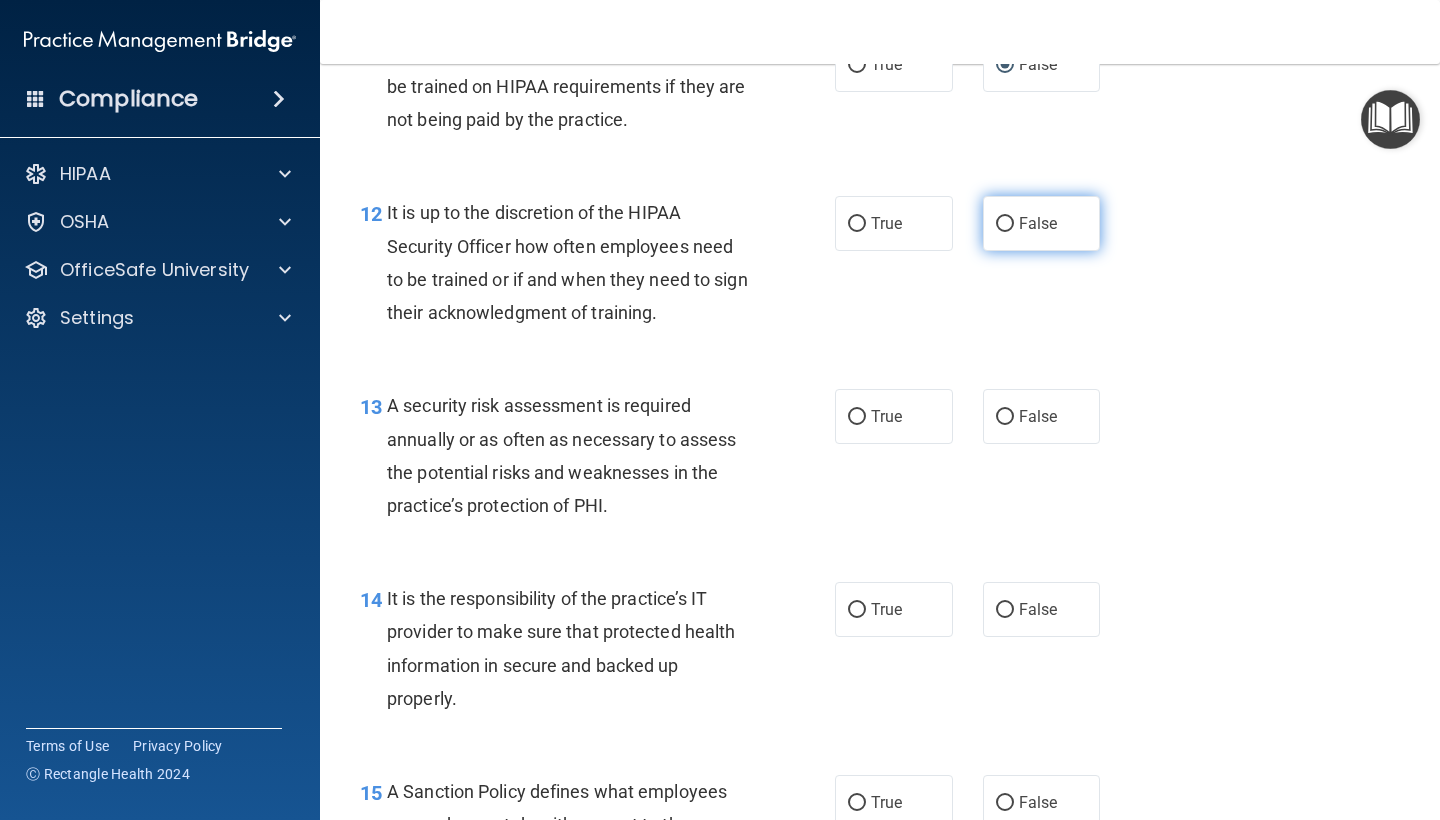 click on "False" at bounding box center [1038, 223] 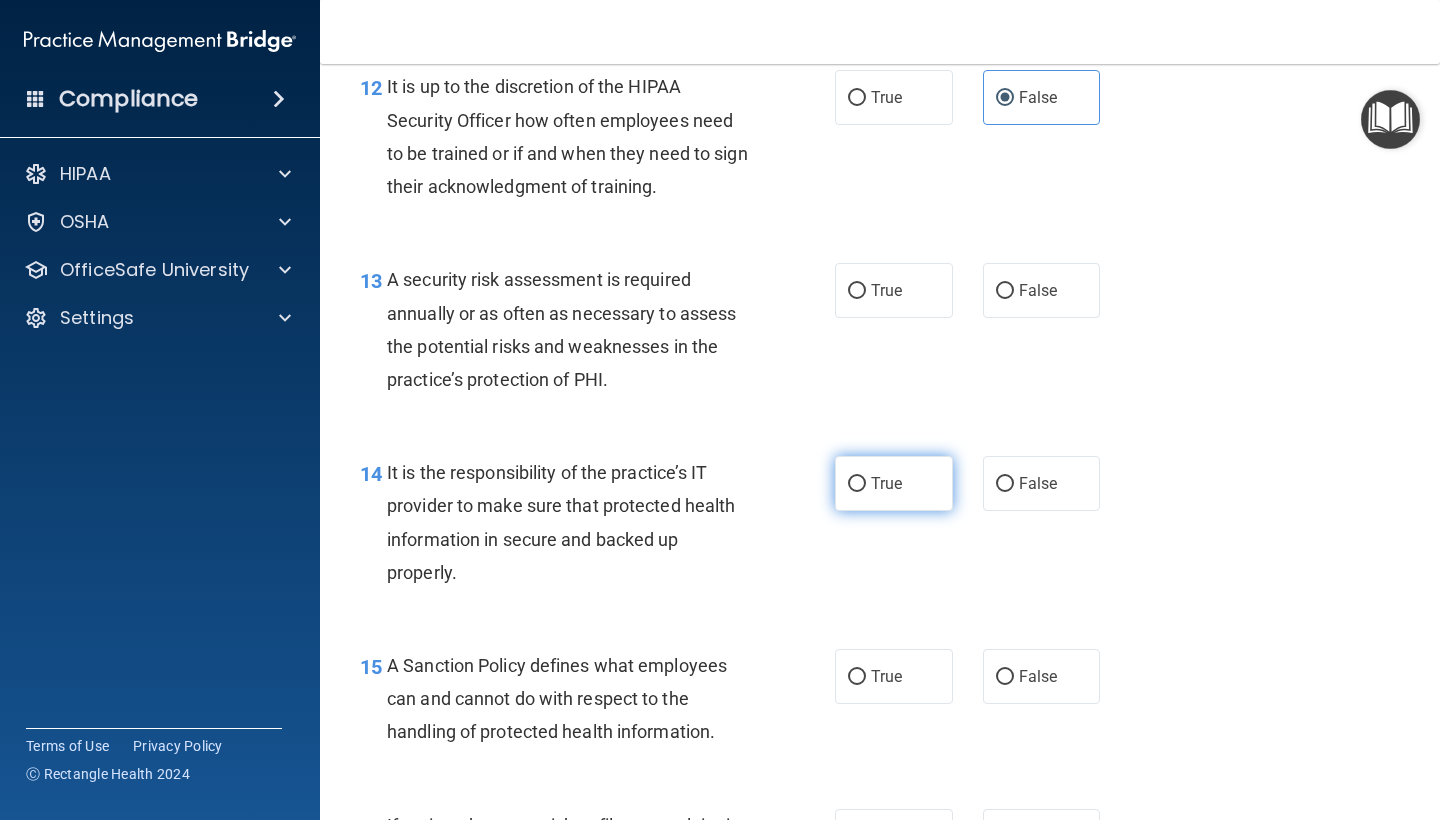 scroll, scrollTop: 2570, scrollLeft: 0, axis: vertical 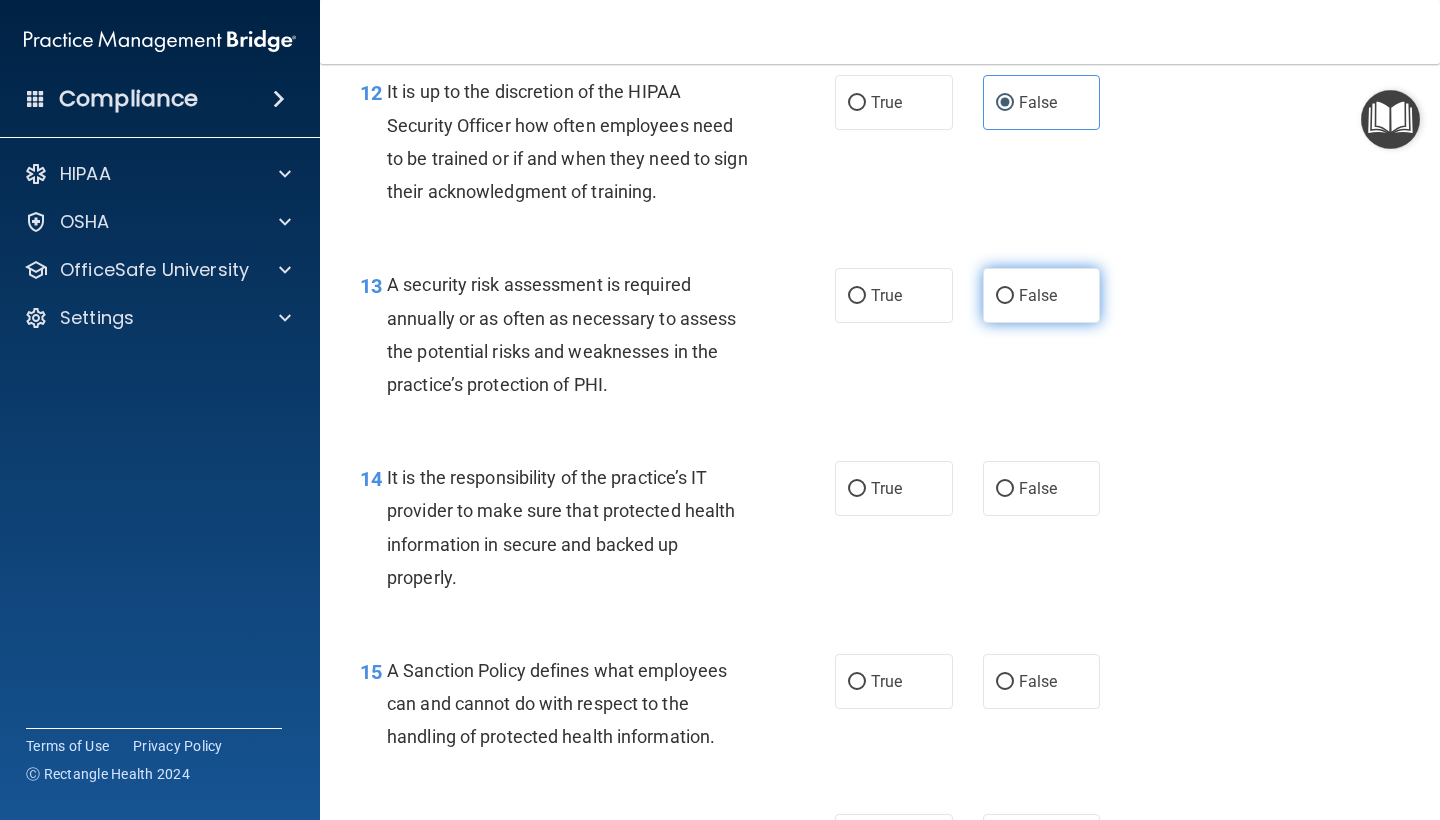 click on "False" at bounding box center [1042, 295] 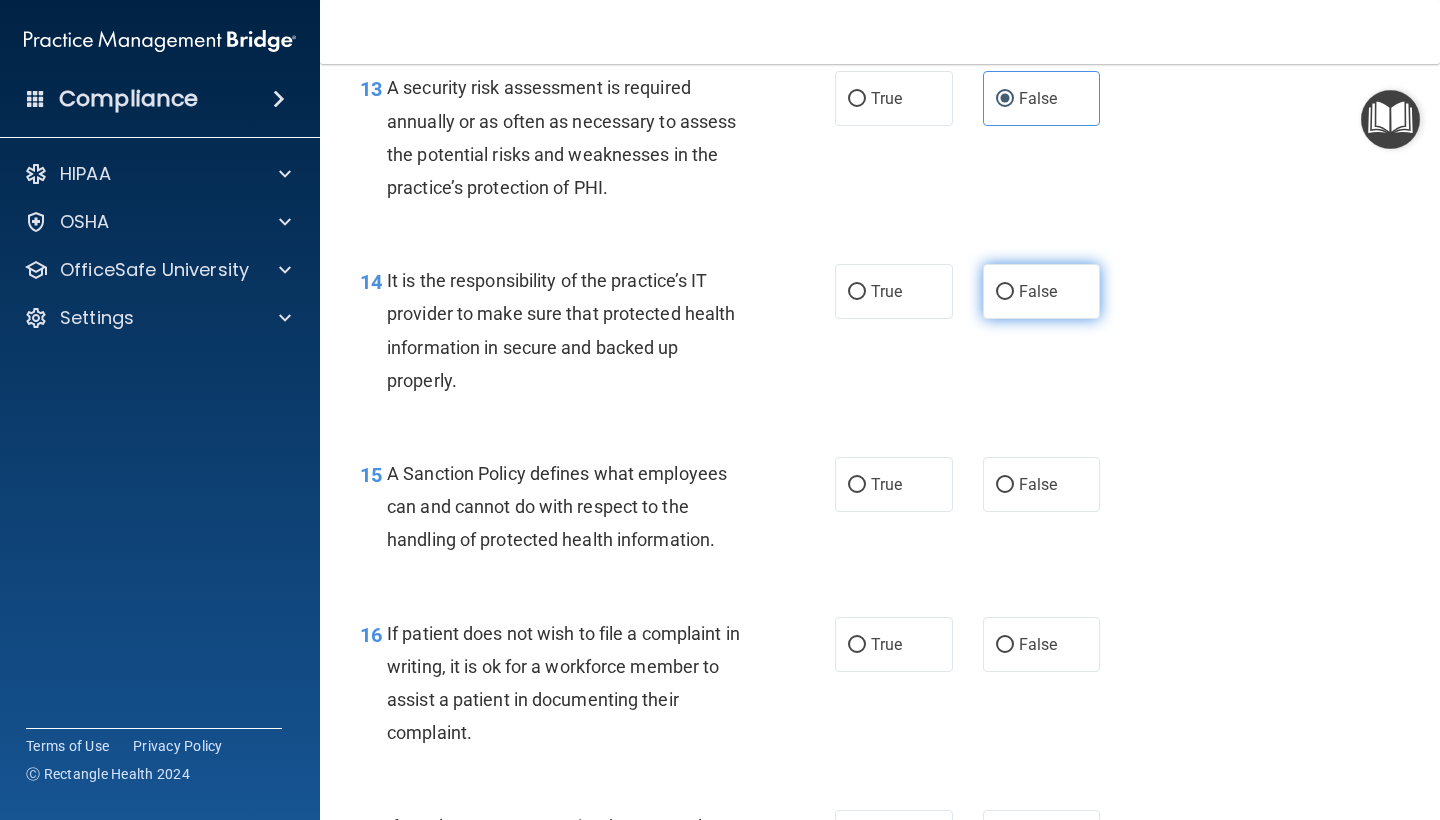 scroll, scrollTop: 2766, scrollLeft: 0, axis: vertical 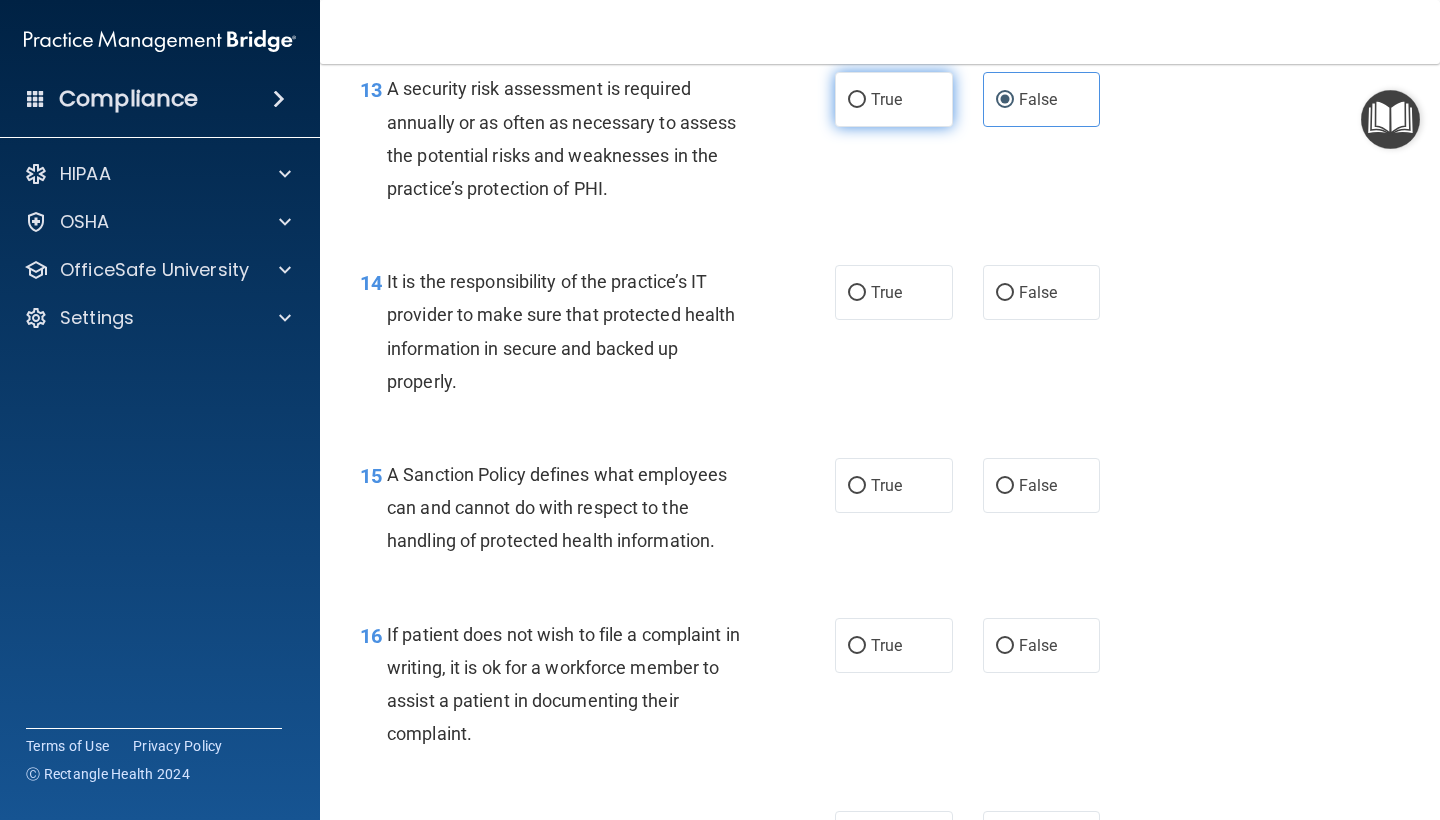 click on "True" at bounding box center [894, 99] 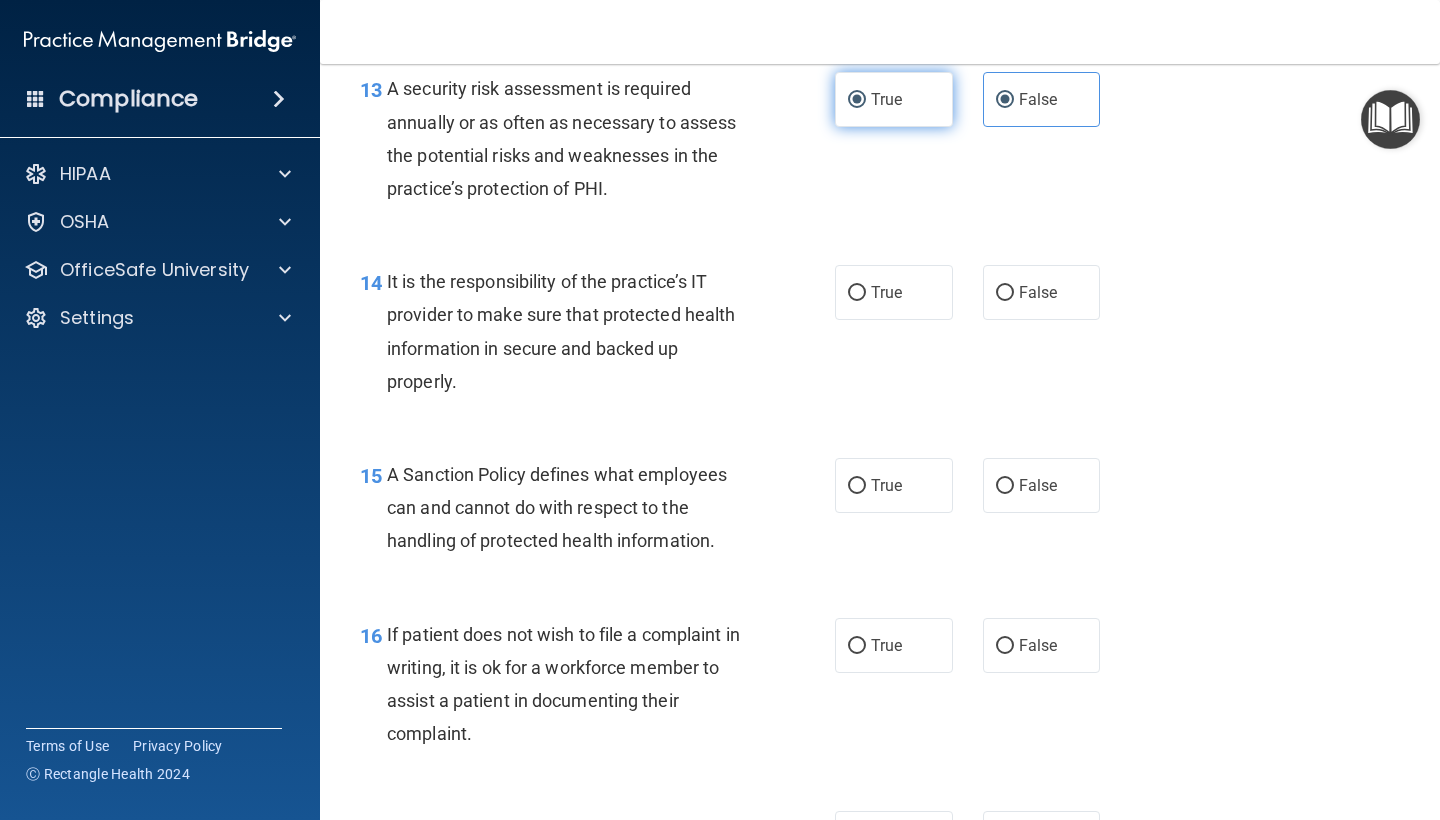 radio on "false" 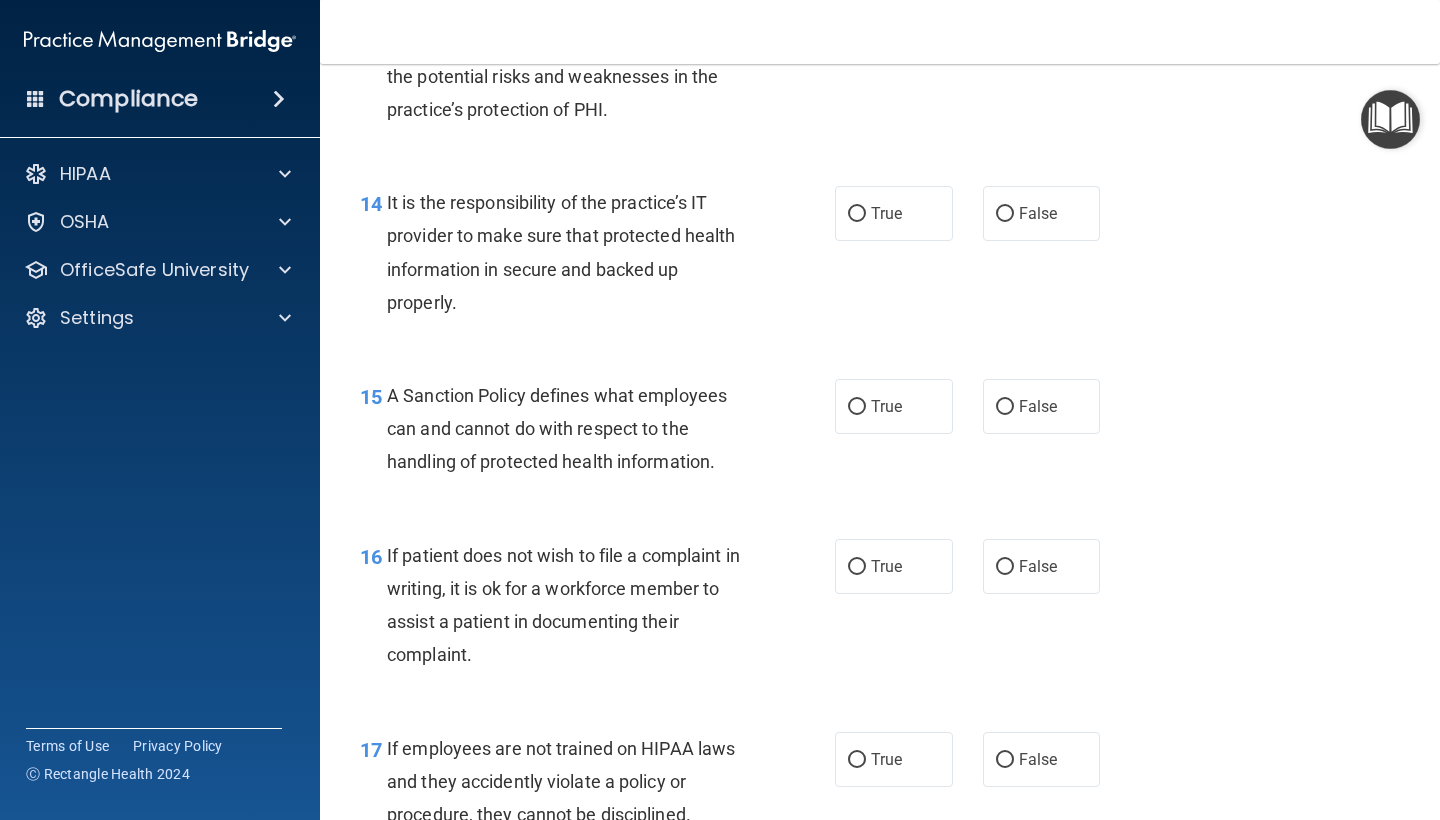 scroll, scrollTop: 2848, scrollLeft: 0, axis: vertical 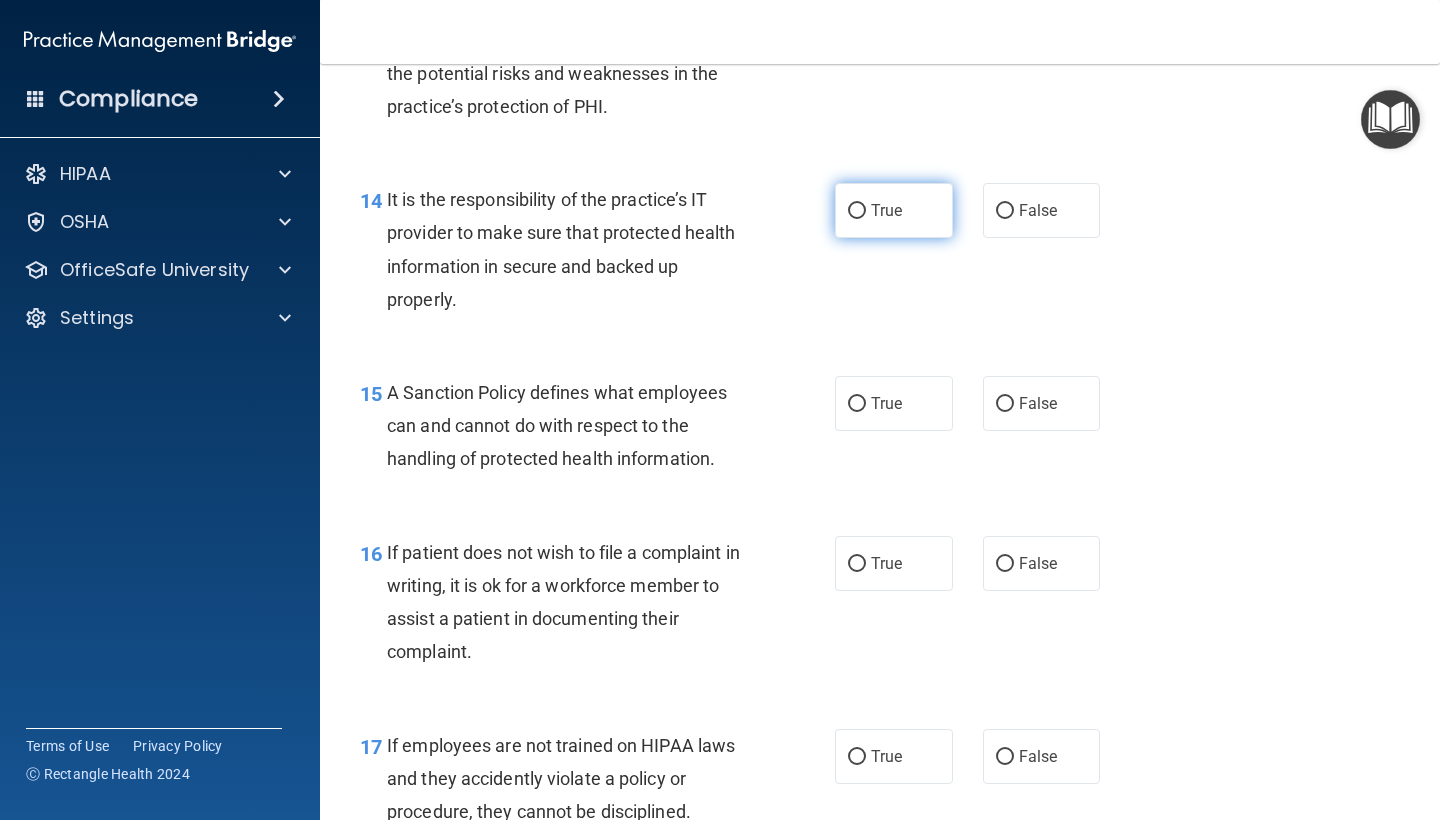 click on "True" at bounding box center (894, 210) 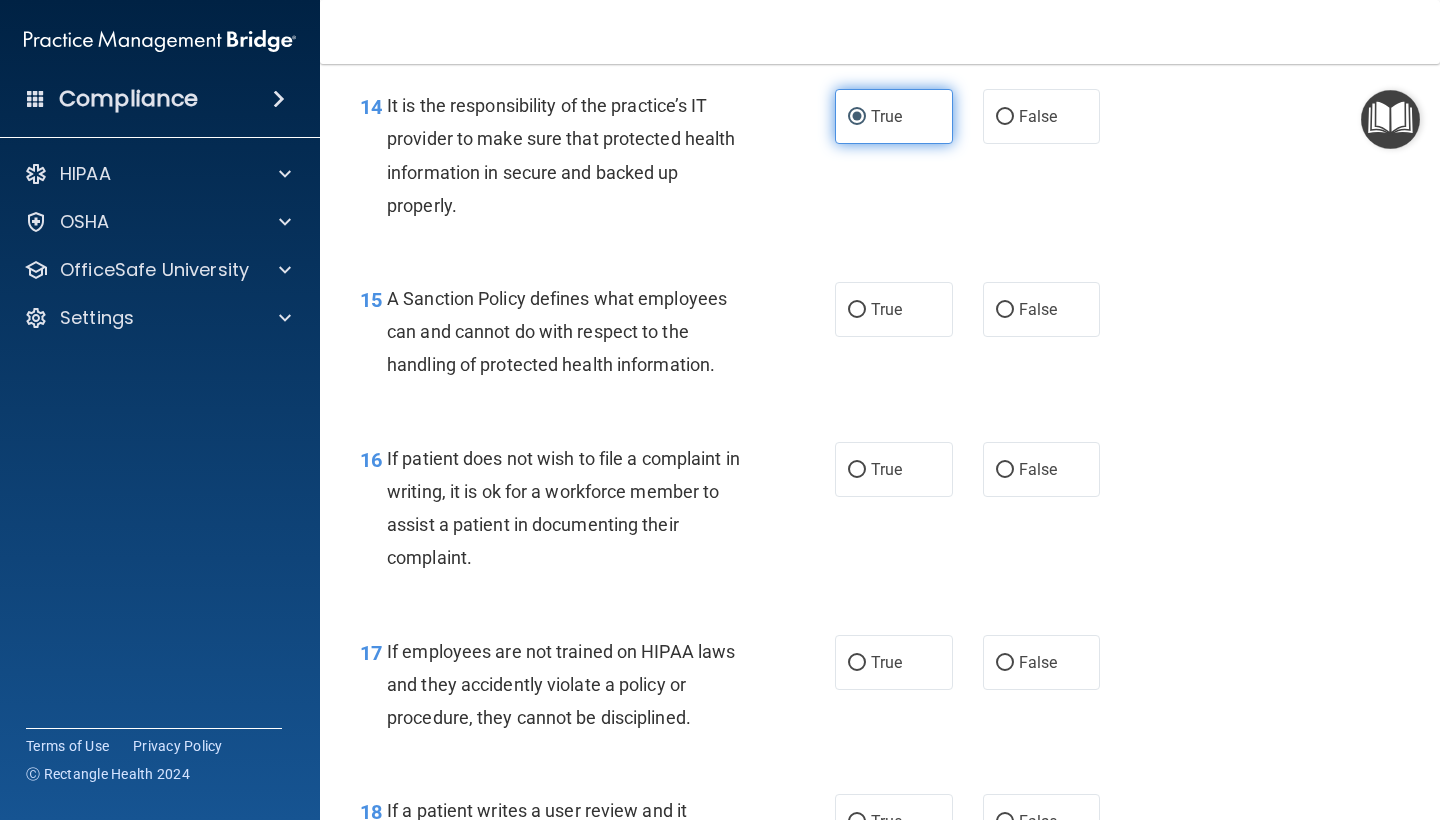 scroll, scrollTop: 2944, scrollLeft: 0, axis: vertical 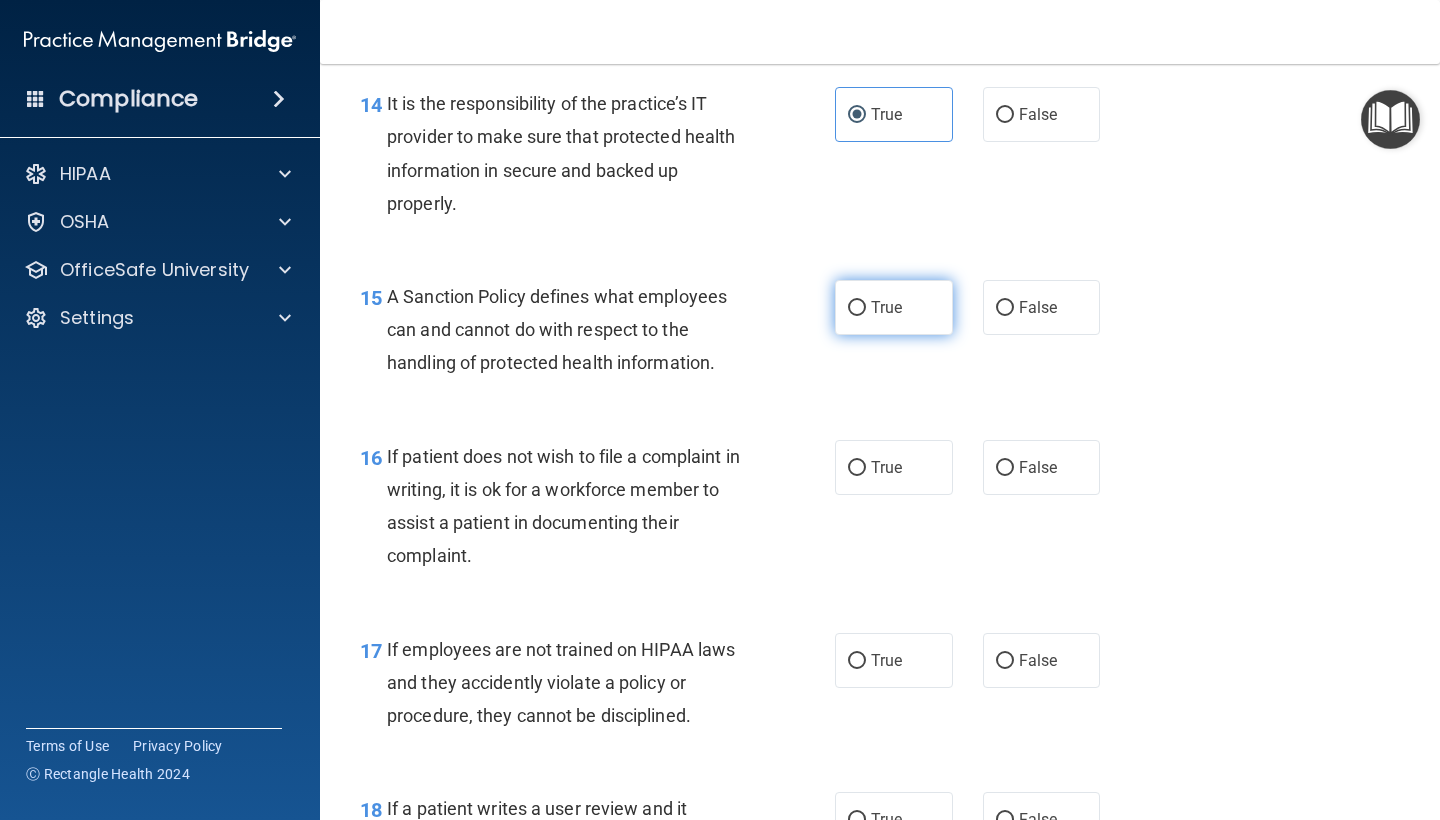 click on "True" at bounding box center [894, 307] 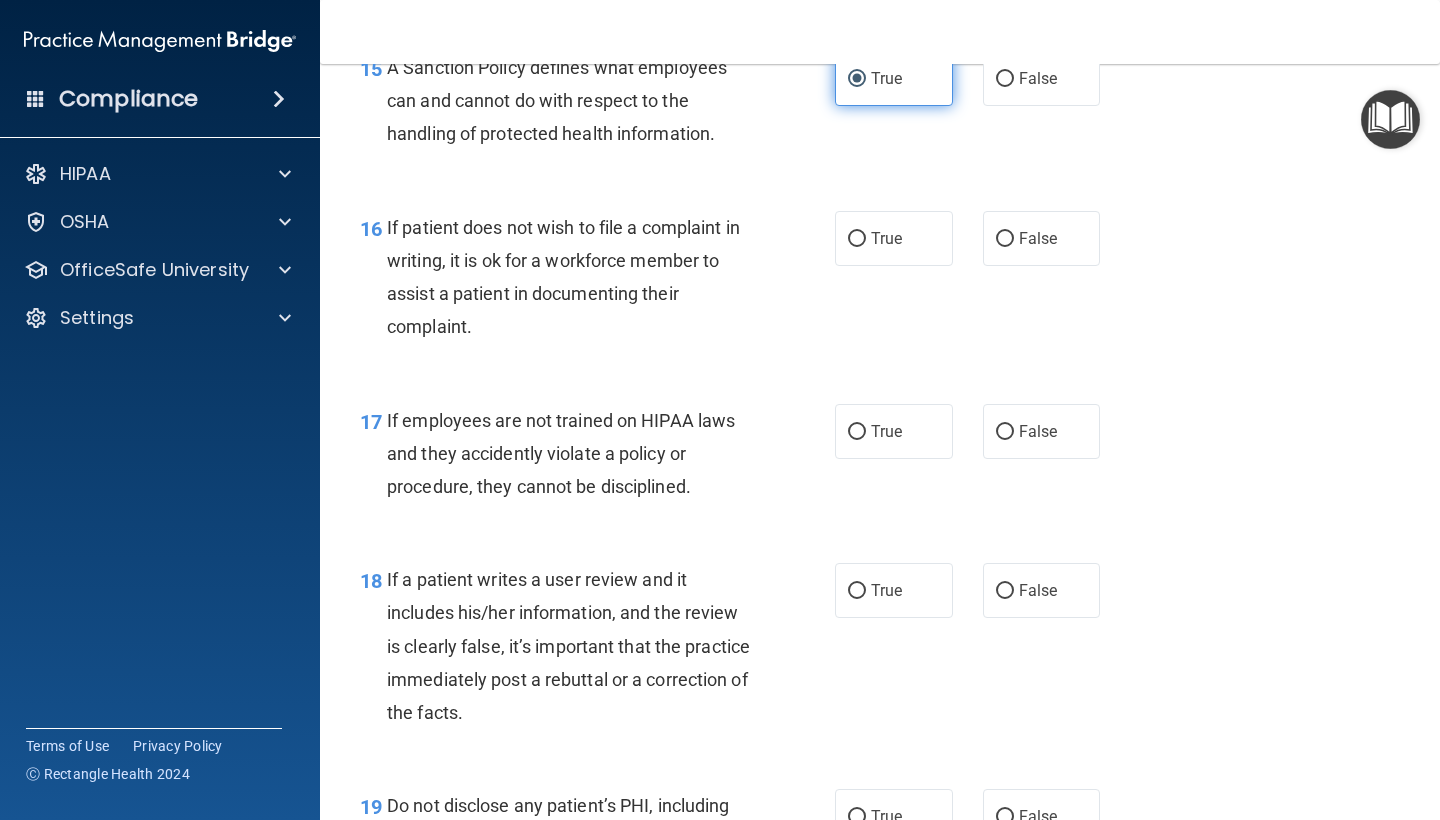 scroll, scrollTop: 3176, scrollLeft: 0, axis: vertical 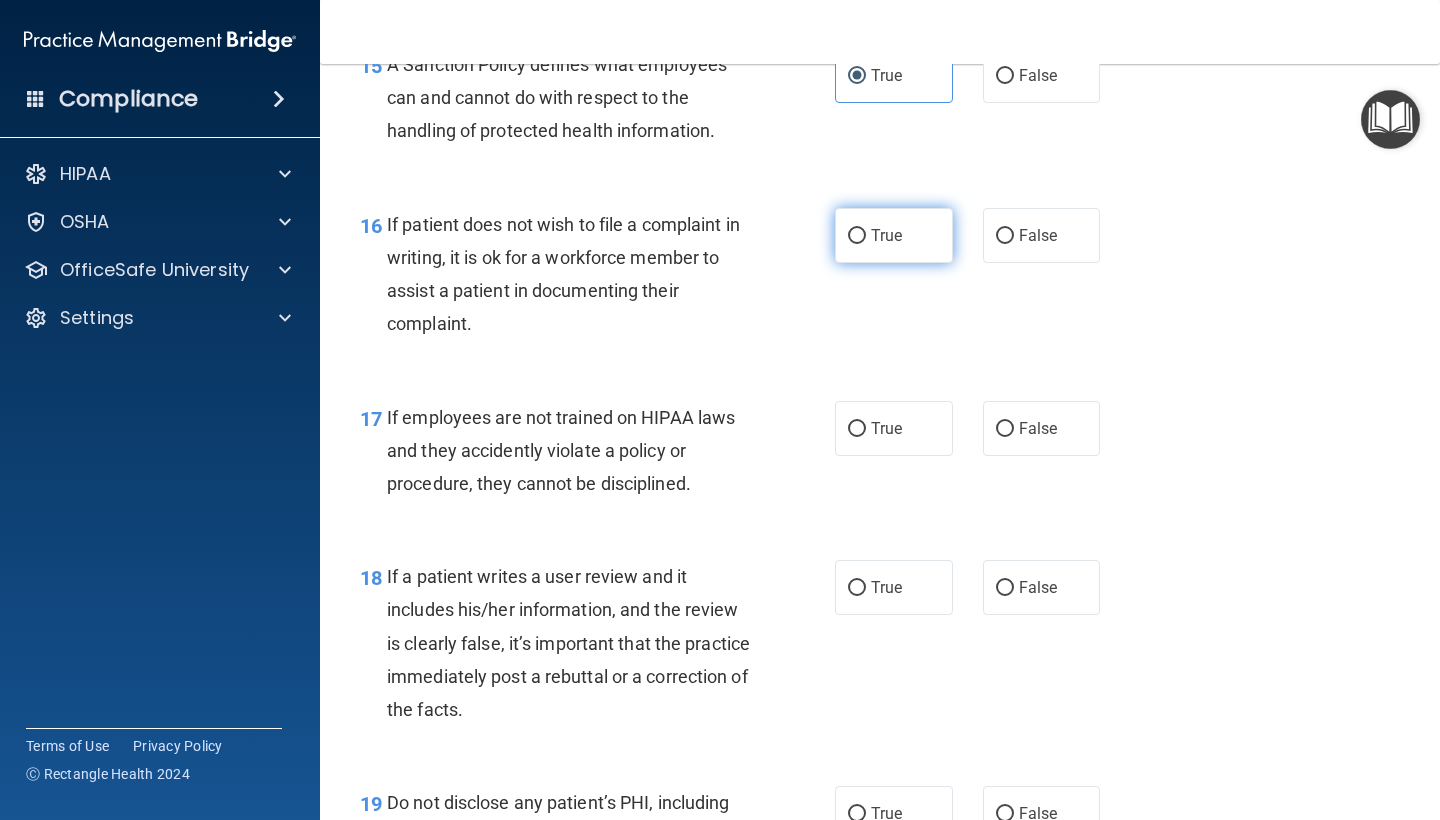 click on "True" at bounding box center [894, 235] 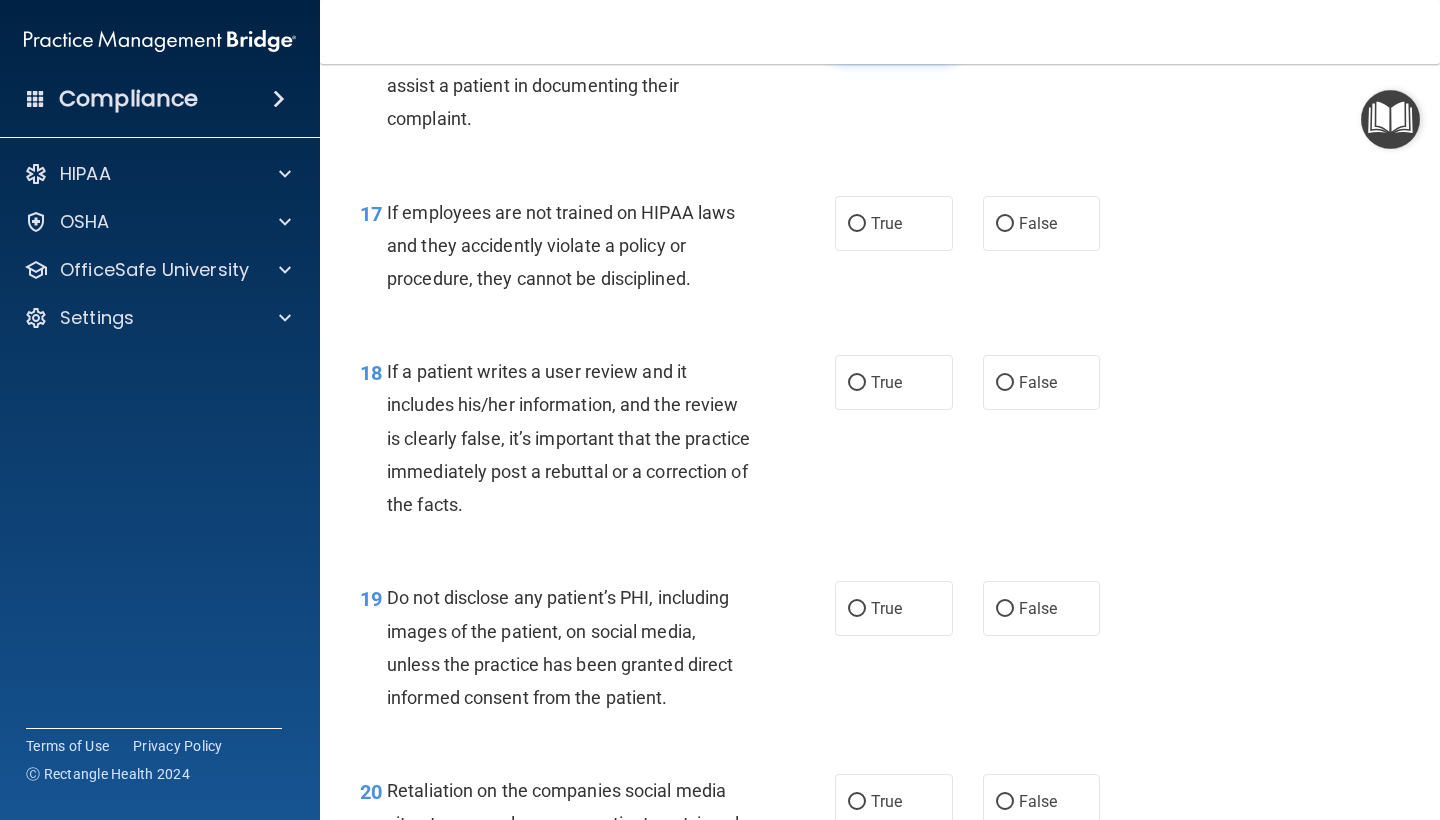 scroll, scrollTop: 3391, scrollLeft: 0, axis: vertical 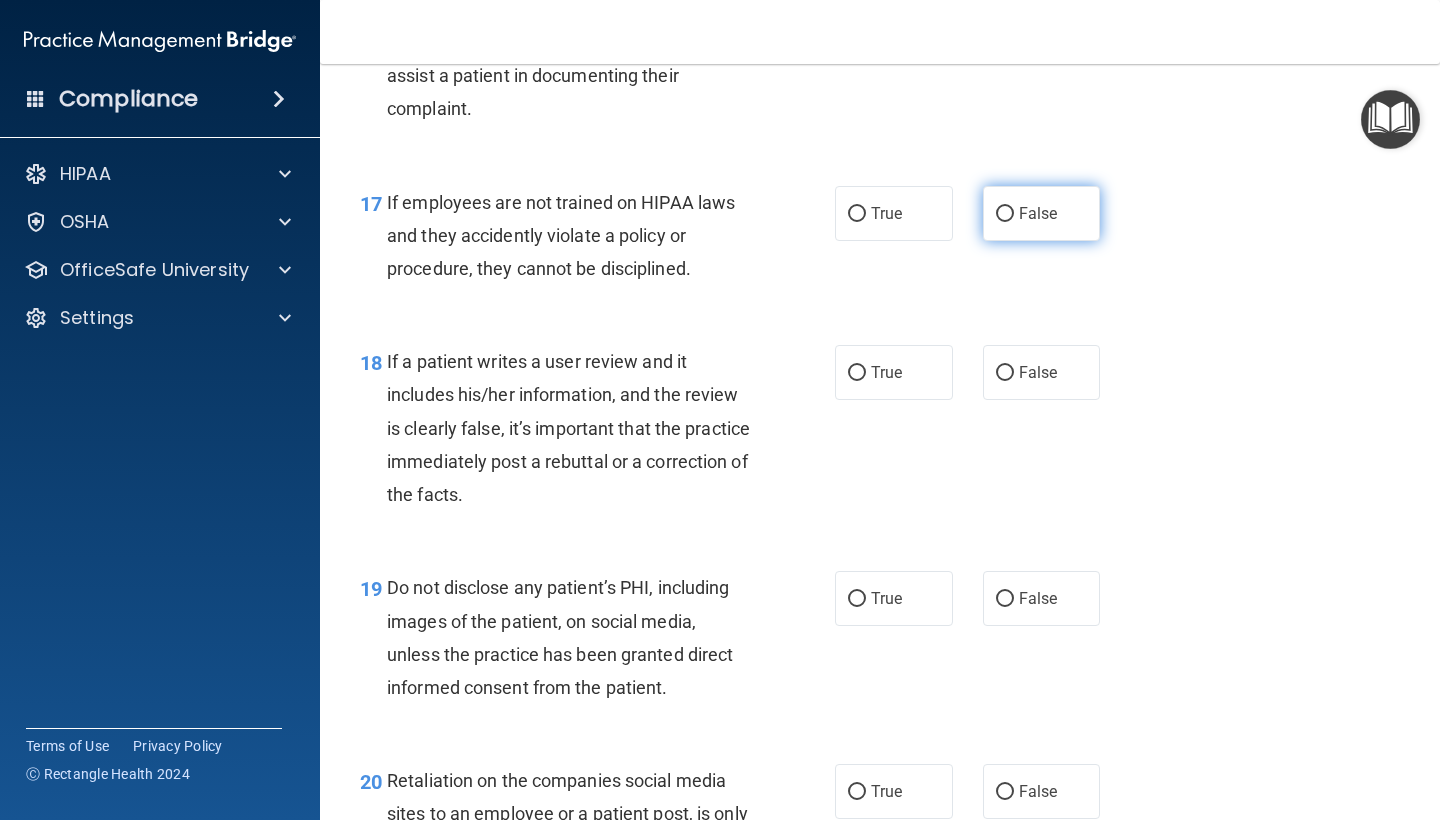 click on "False" at bounding box center [1042, 213] 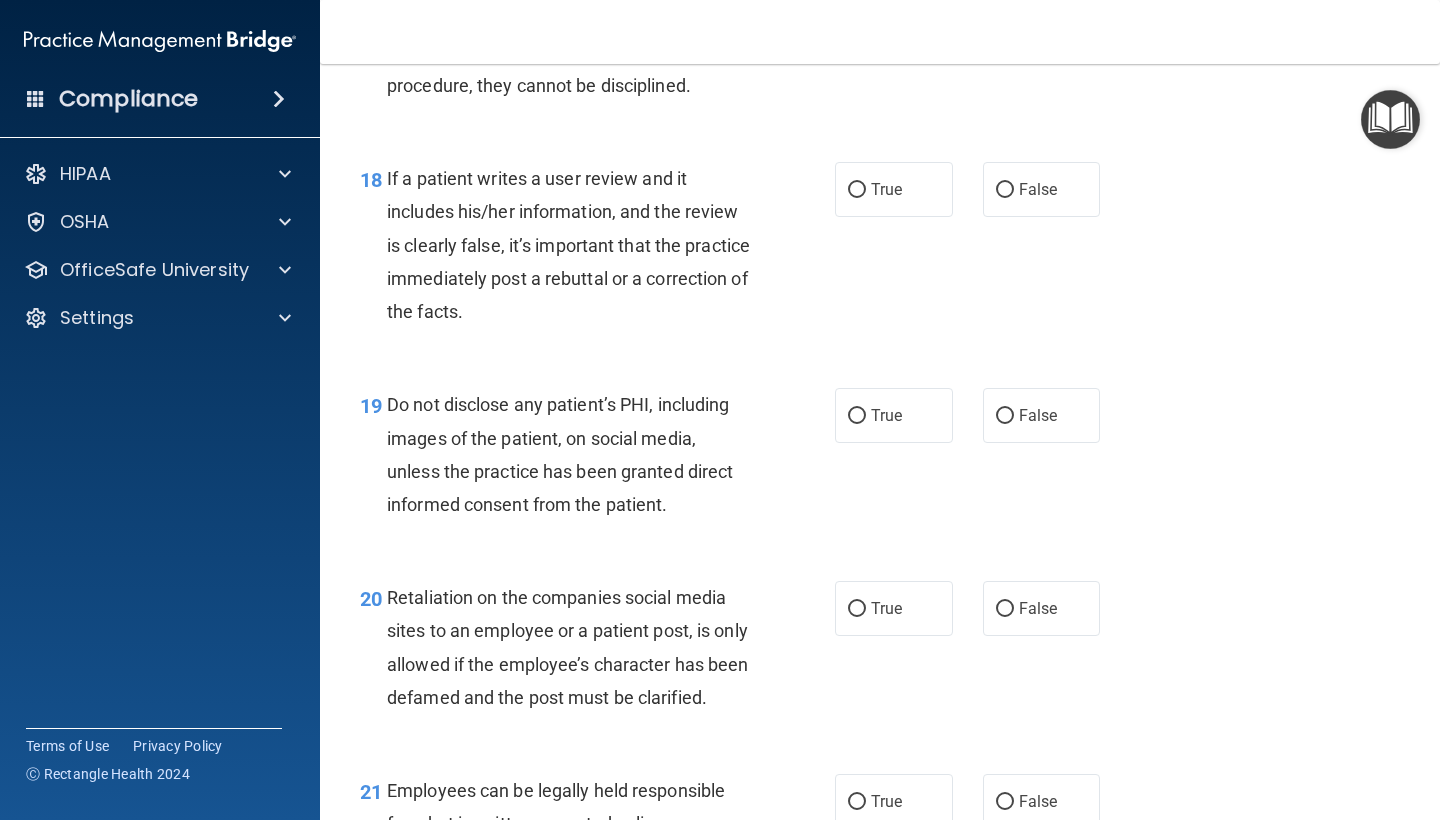 scroll, scrollTop: 3573, scrollLeft: 0, axis: vertical 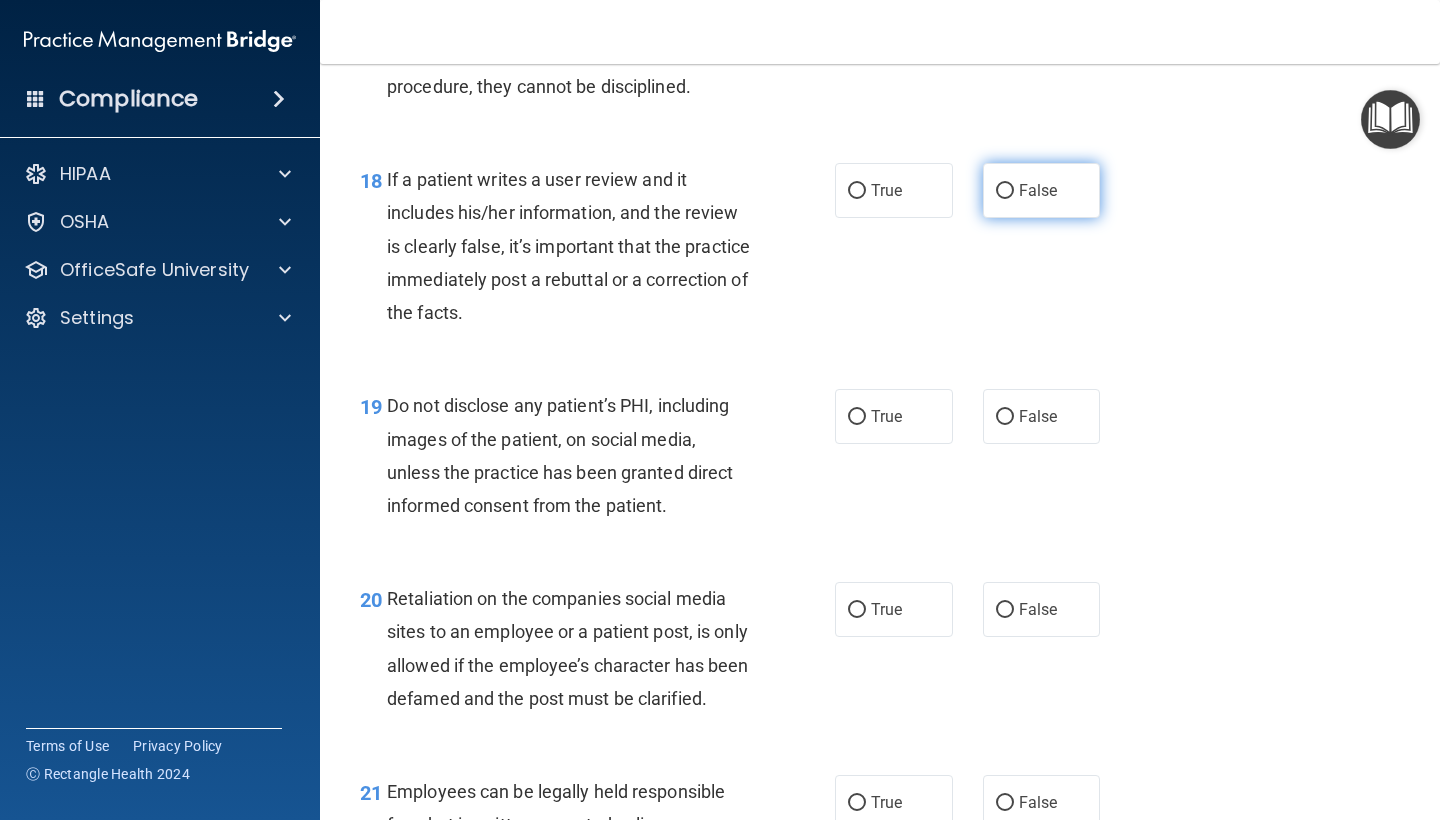 click on "False" at bounding box center (1005, 191) 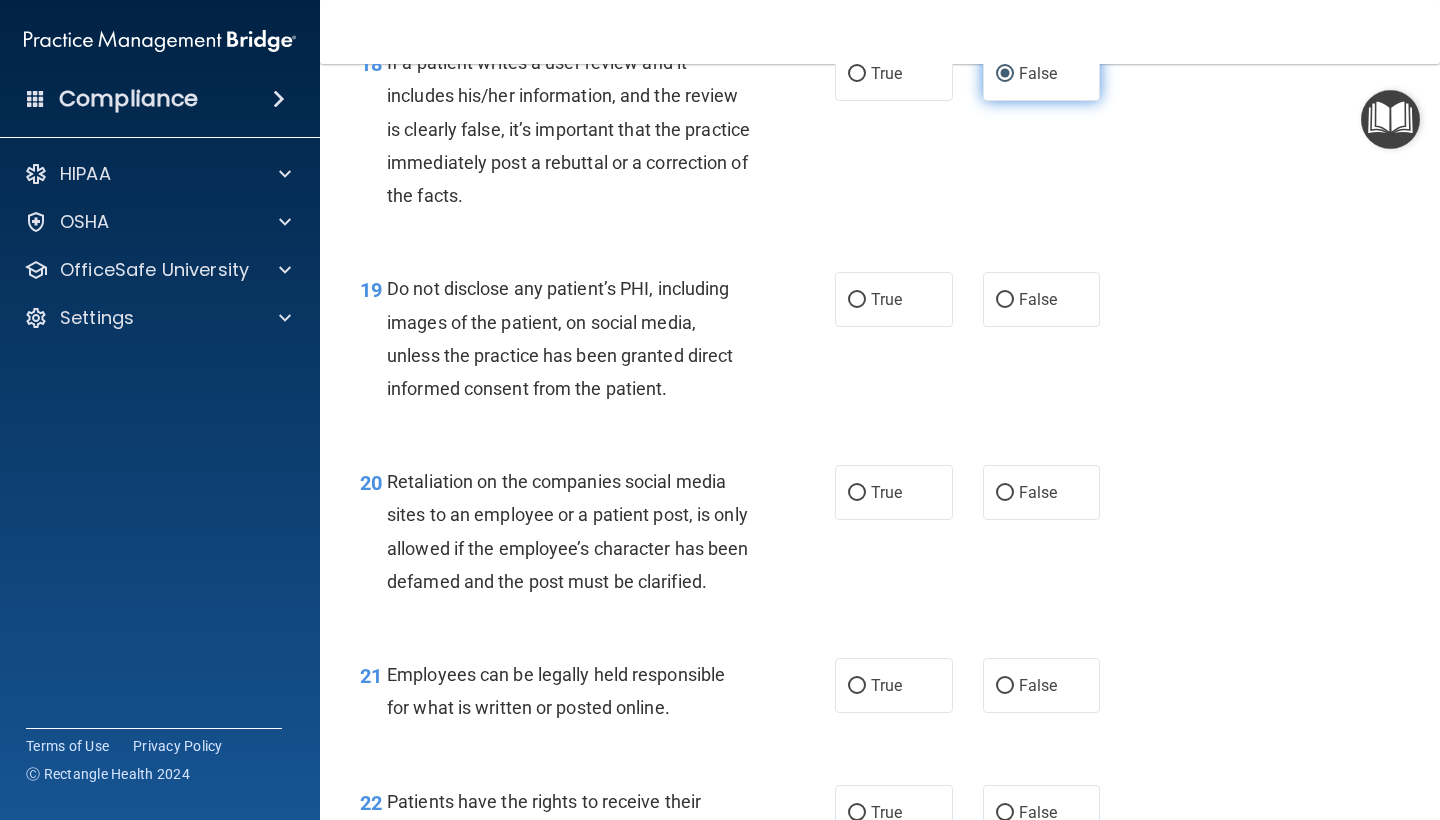 scroll, scrollTop: 3719, scrollLeft: 0, axis: vertical 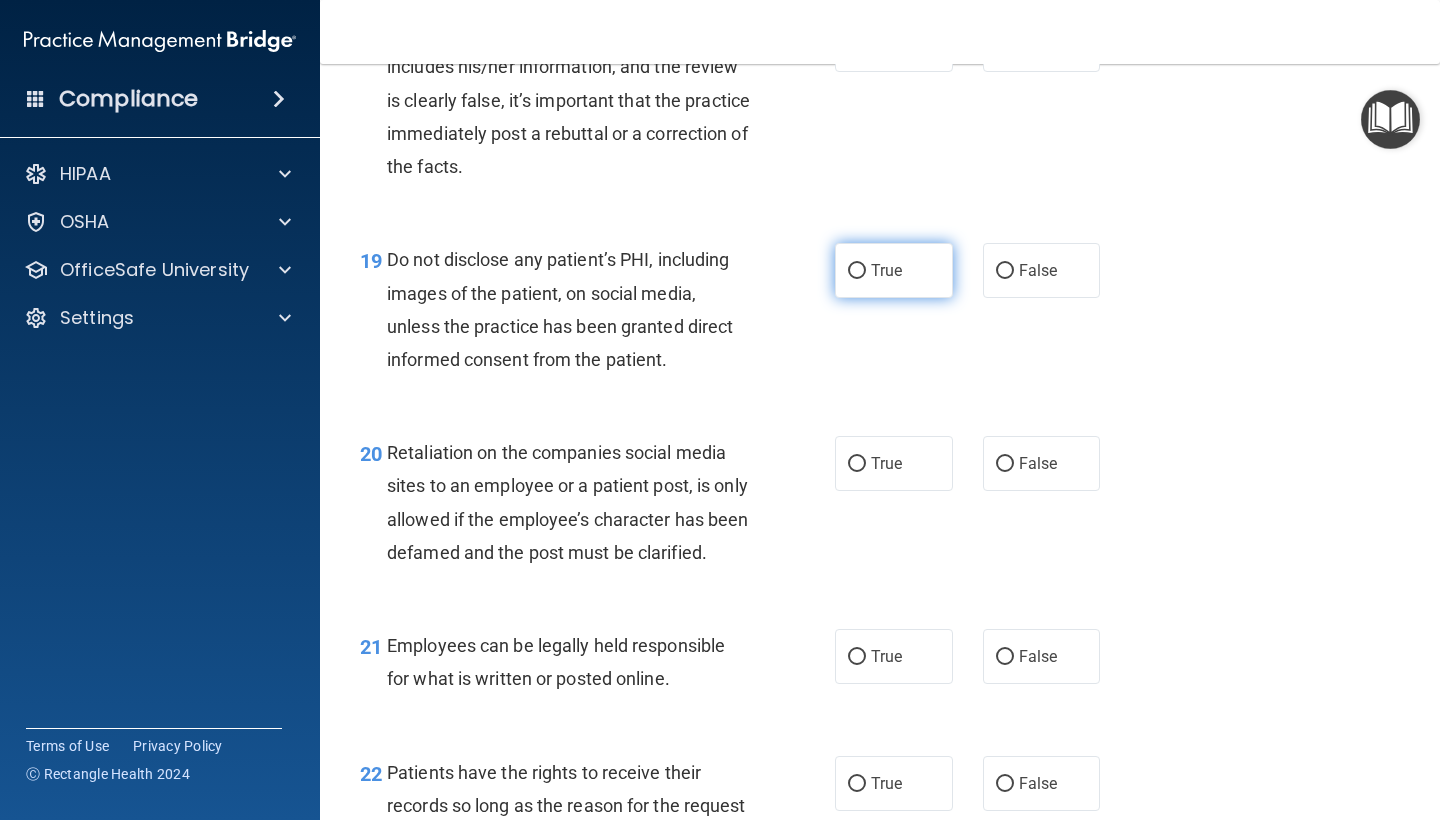 click on "True" at bounding box center (894, 270) 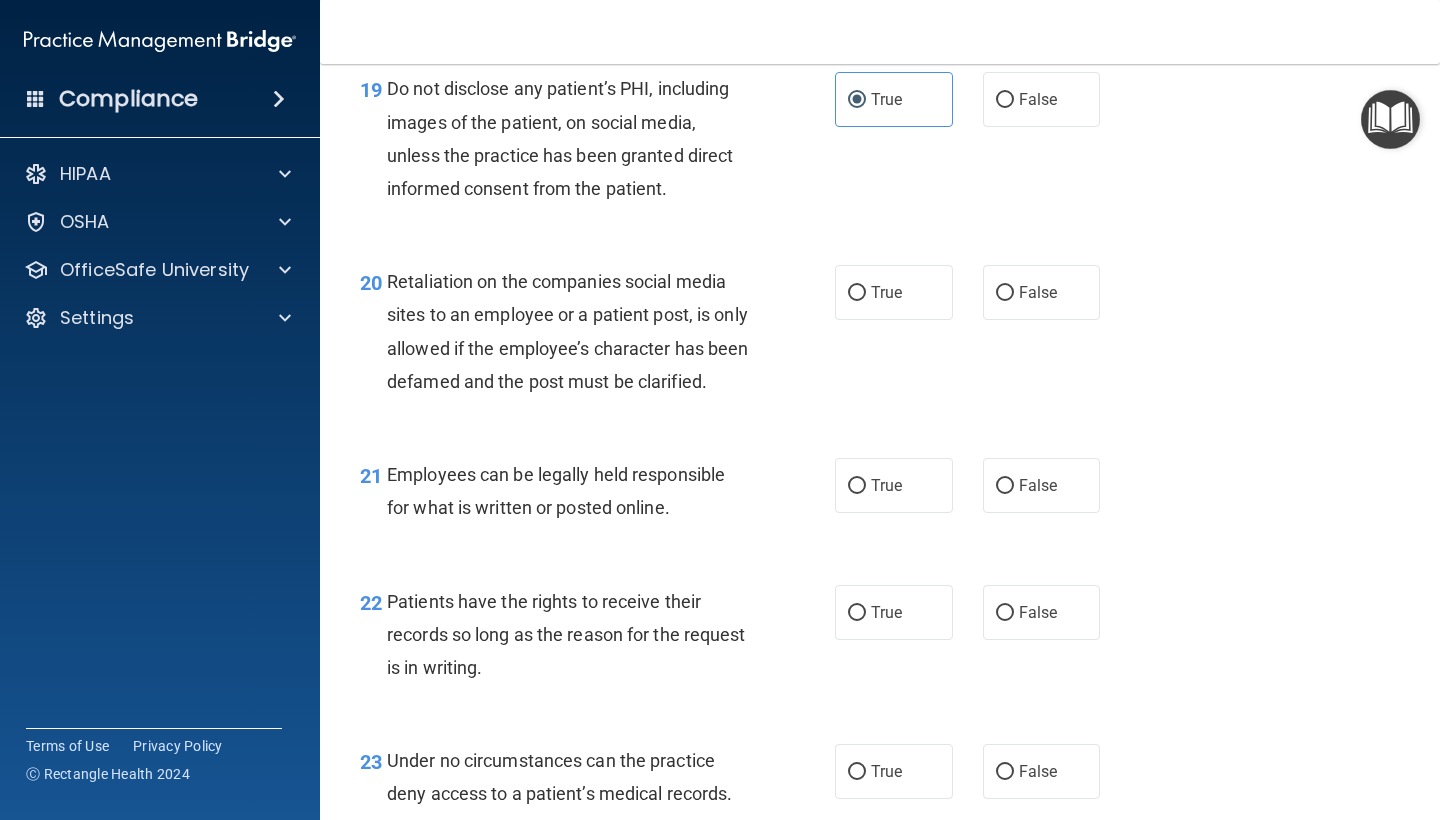 scroll, scrollTop: 3900, scrollLeft: 0, axis: vertical 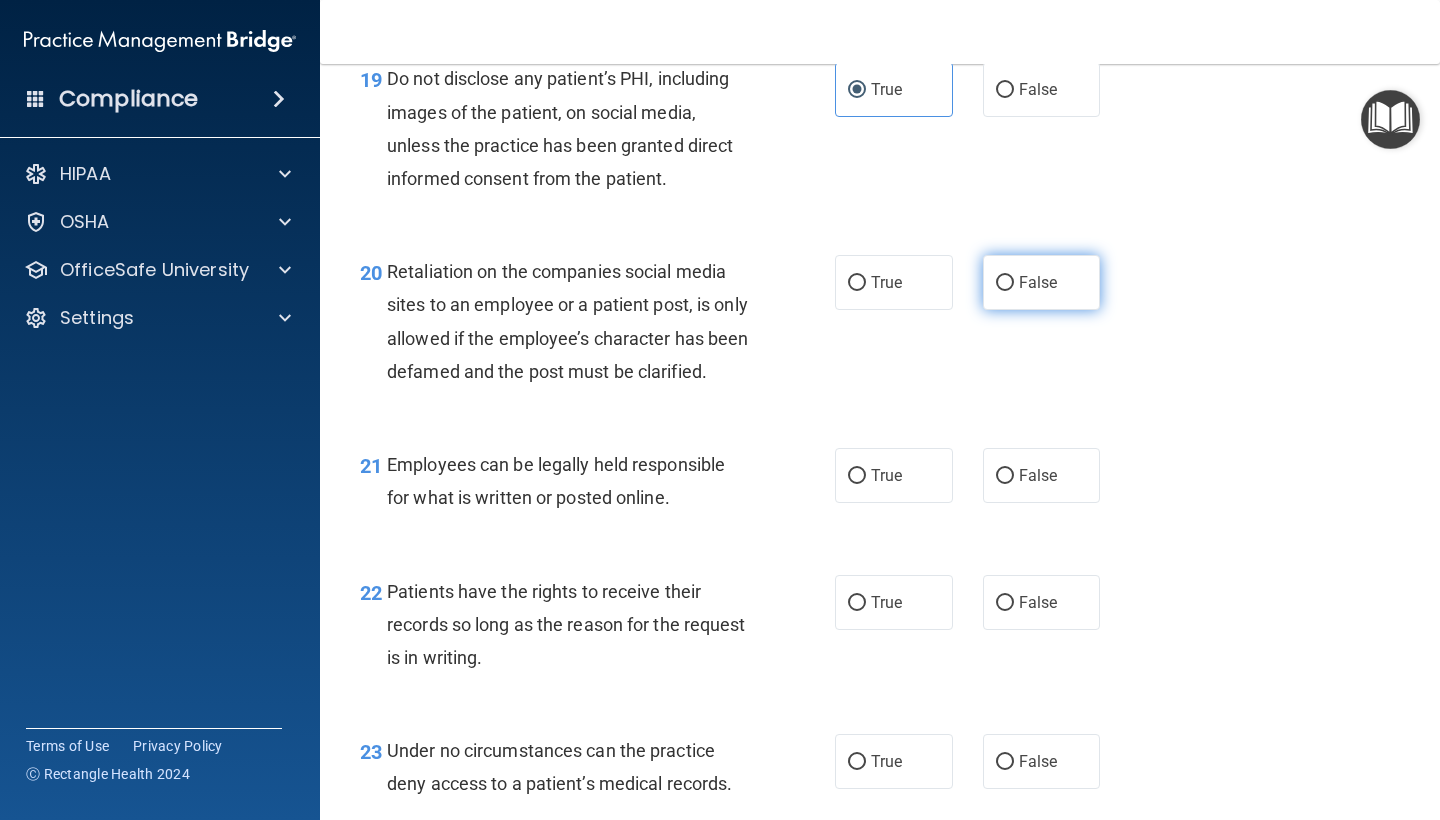 click on "False" at bounding box center [1005, 283] 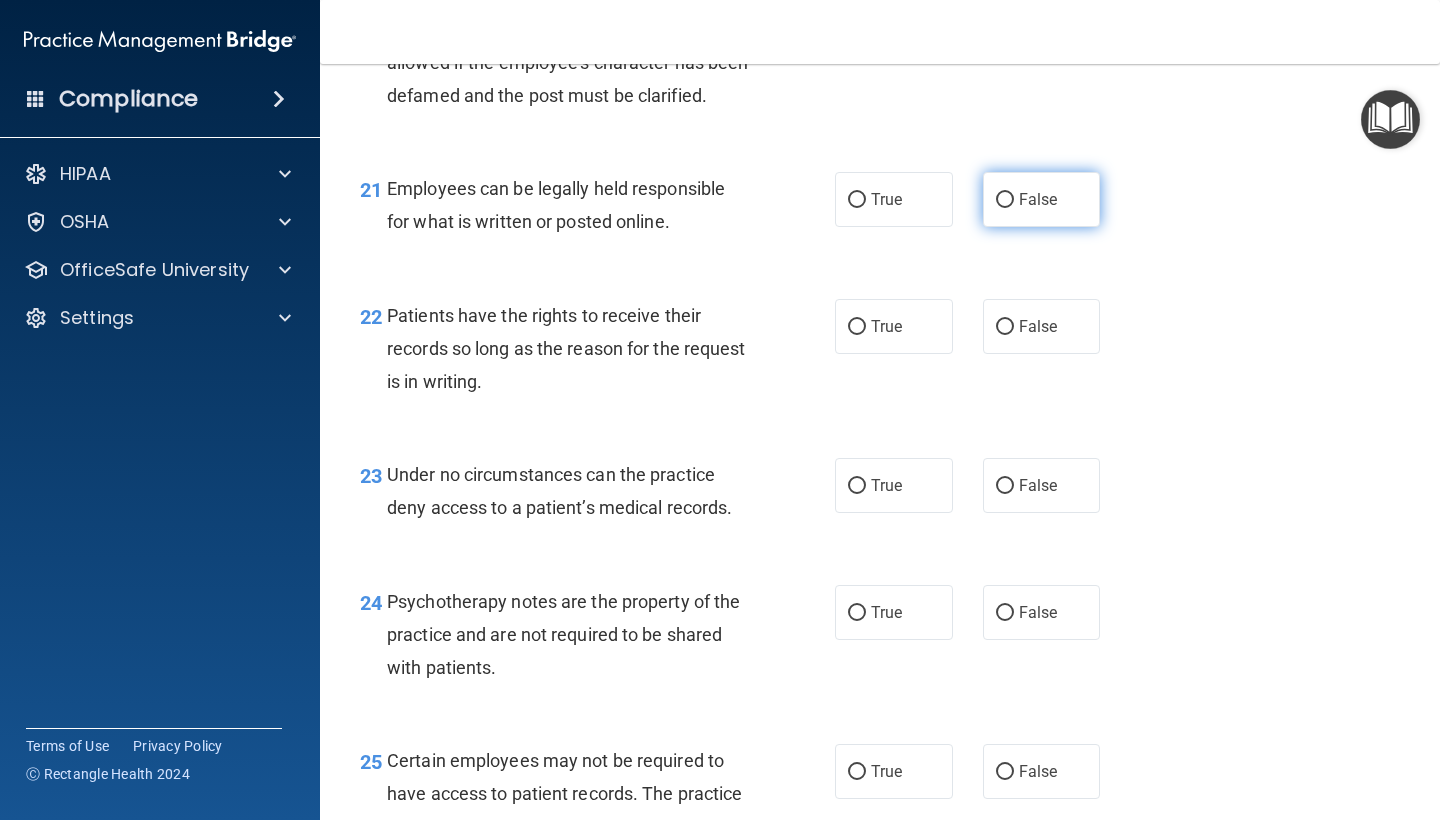 scroll, scrollTop: 4180, scrollLeft: 0, axis: vertical 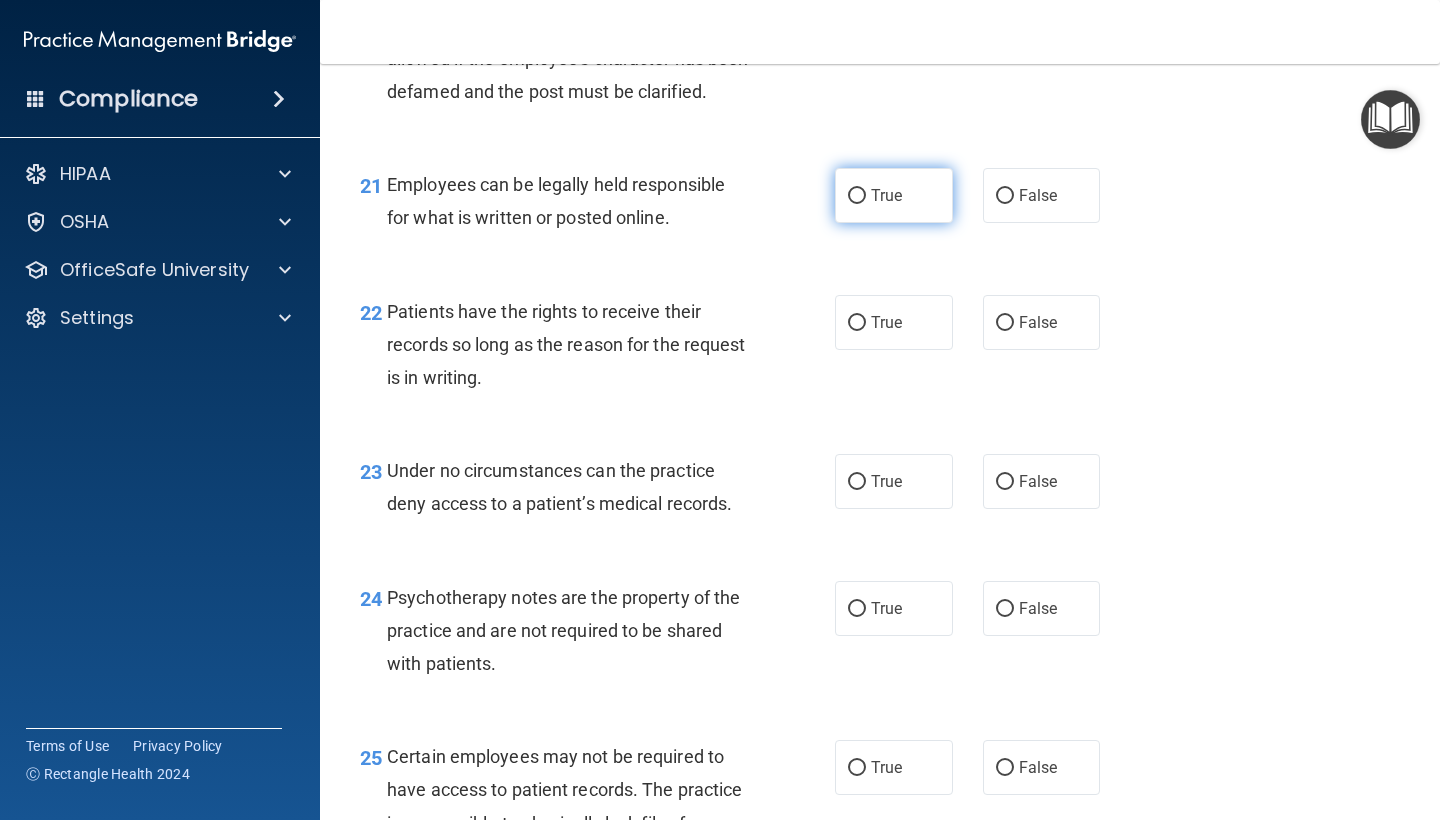 click on "True" at bounding box center [894, 195] 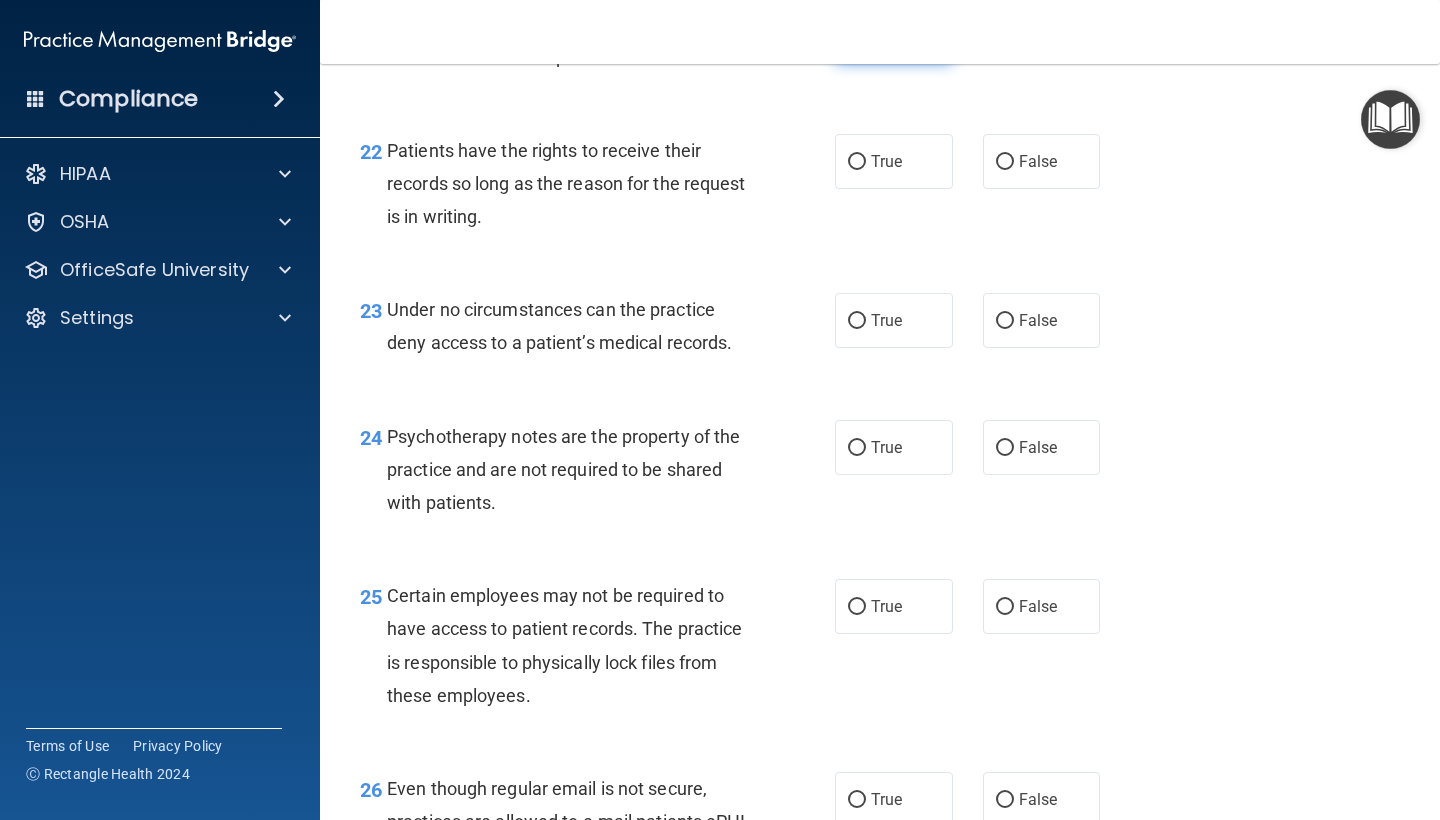 scroll, scrollTop: 4349, scrollLeft: 0, axis: vertical 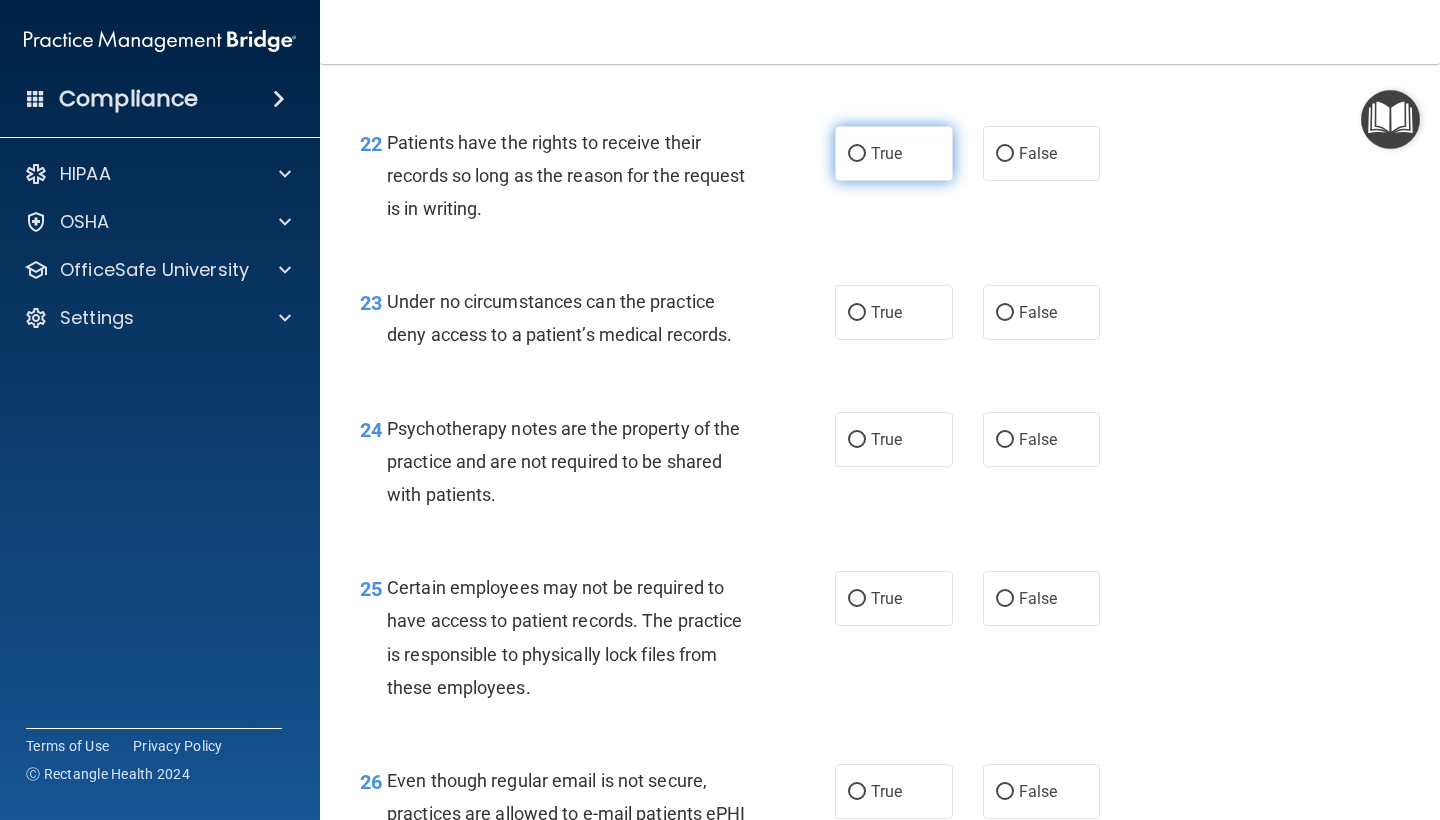click on "True" at bounding box center (857, 154) 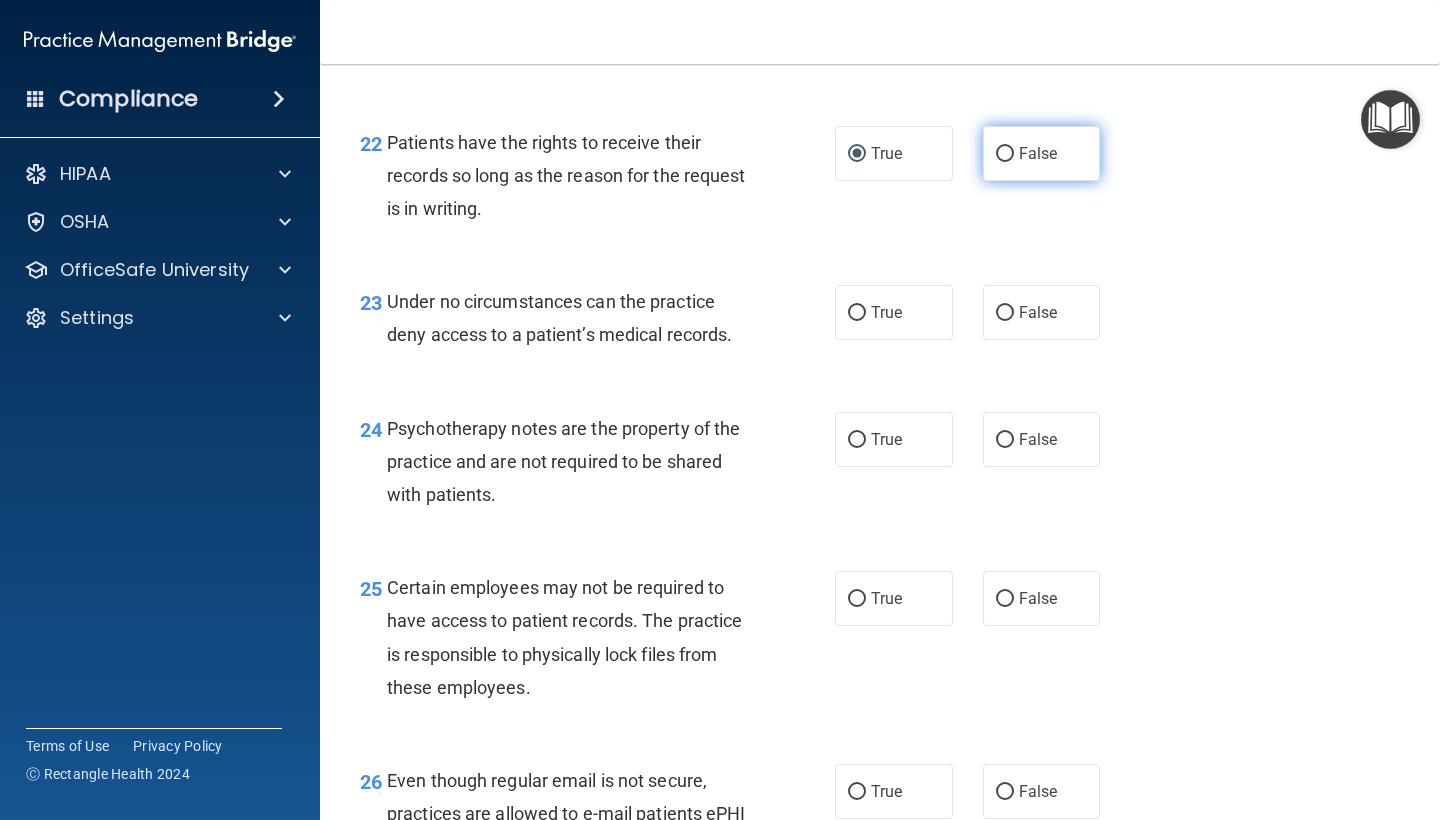 click on "False" at bounding box center (1042, 153) 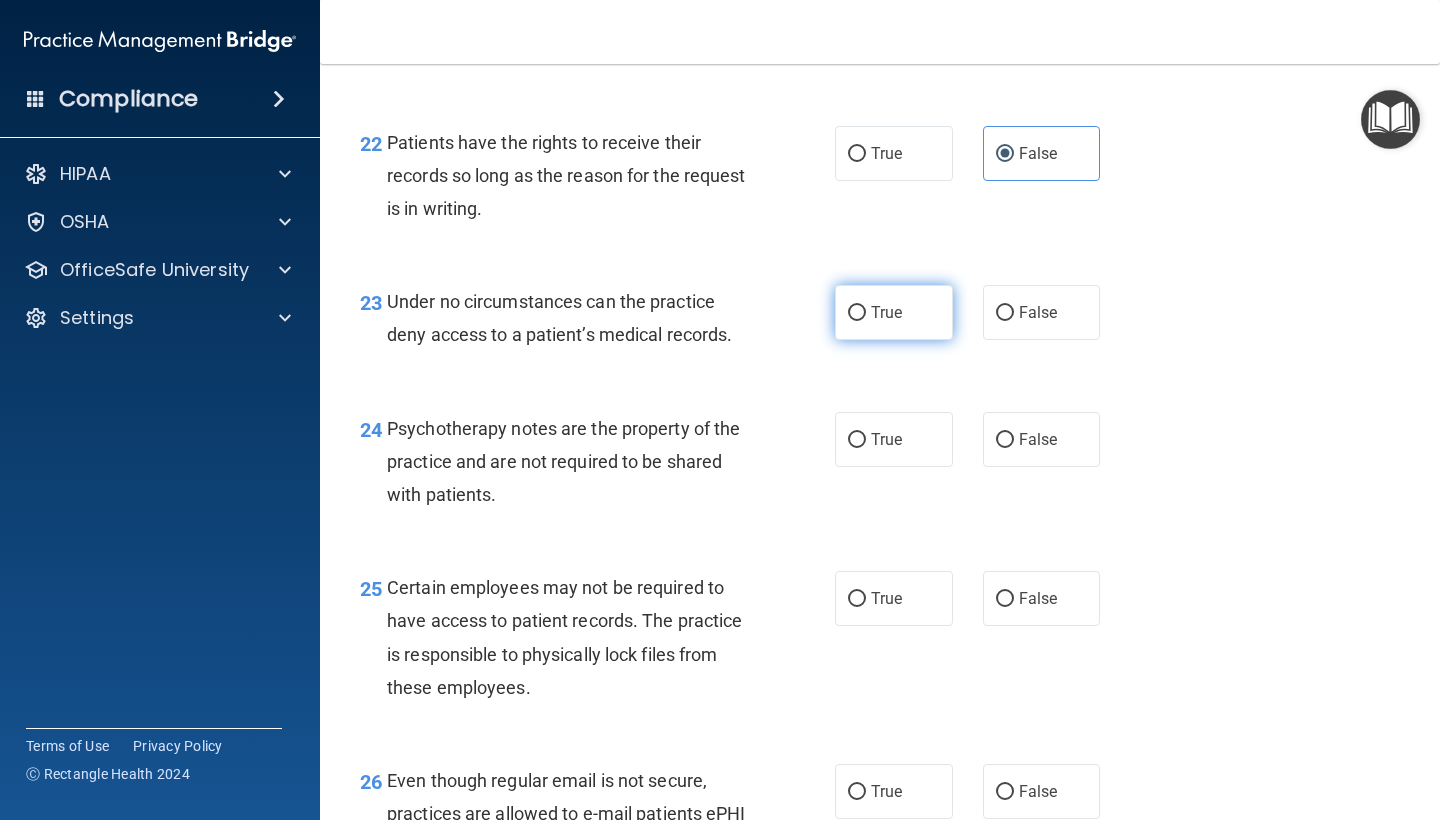 click on "True" at bounding box center [894, 312] 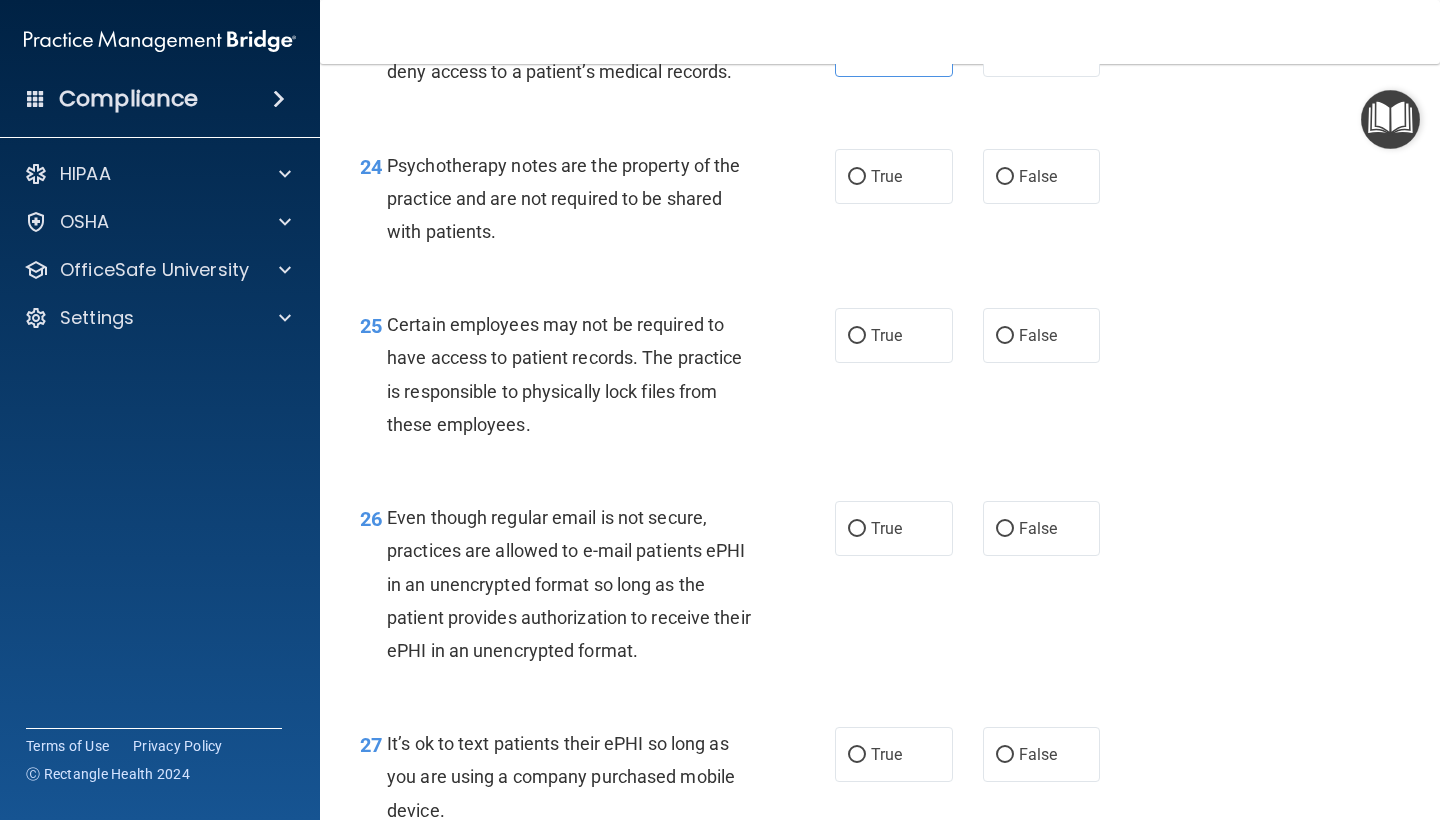 scroll, scrollTop: 4614, scrollLeft: 0, axis: vertical 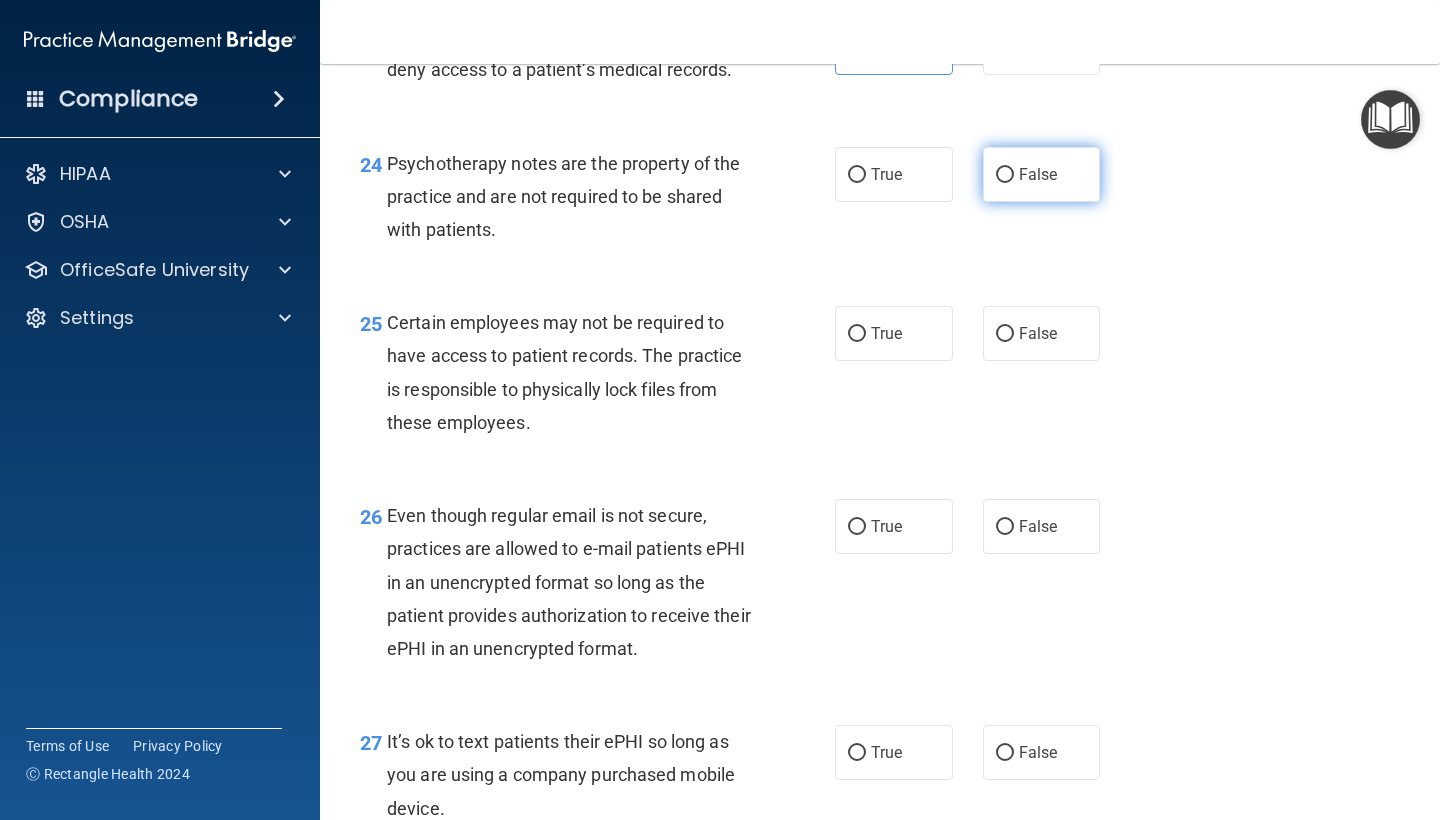 click on "False" at bounding box center (1042, 174) 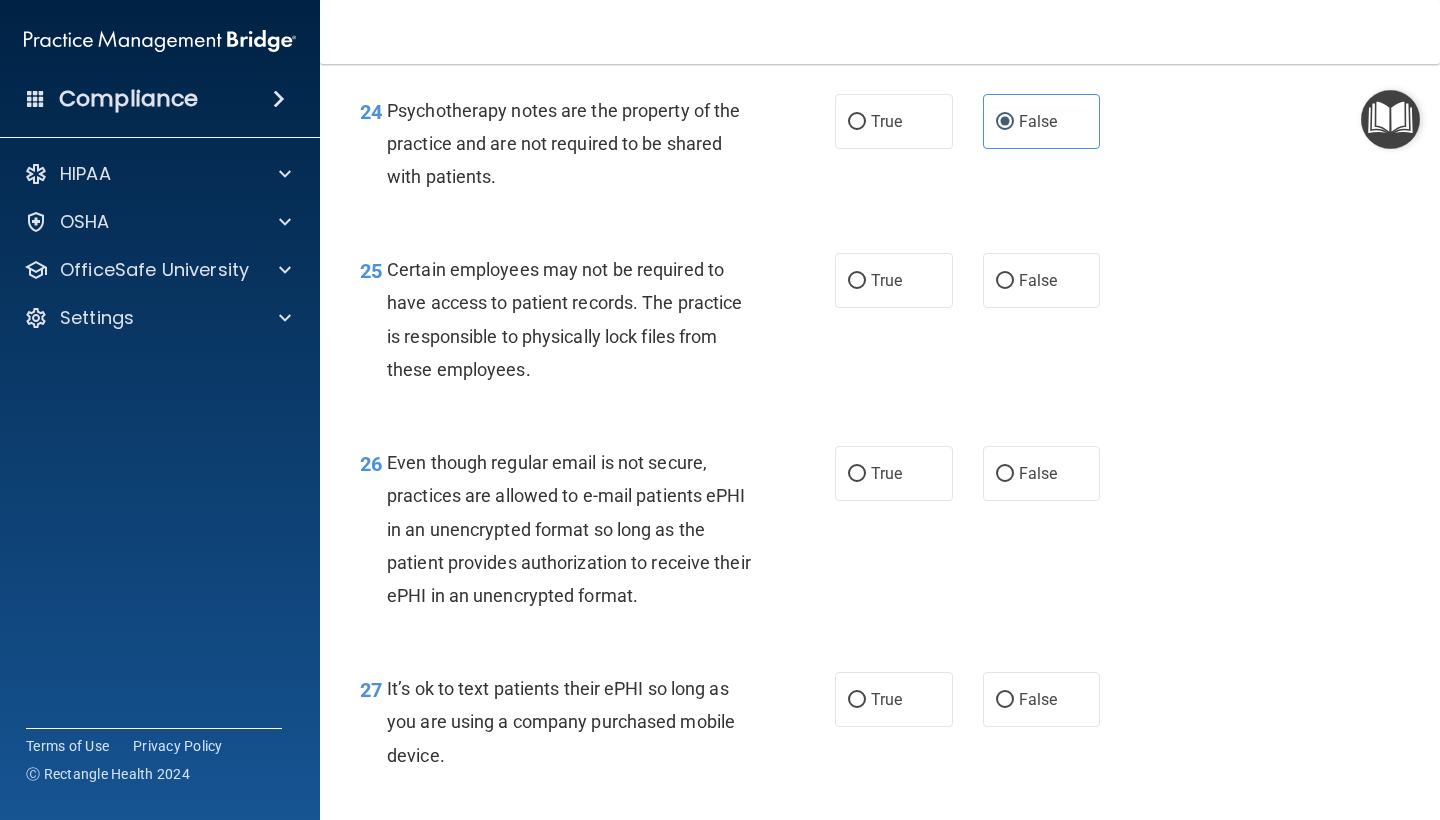 scroll, scrollTop: 4665, scrollLeft: 0, axis: vertical 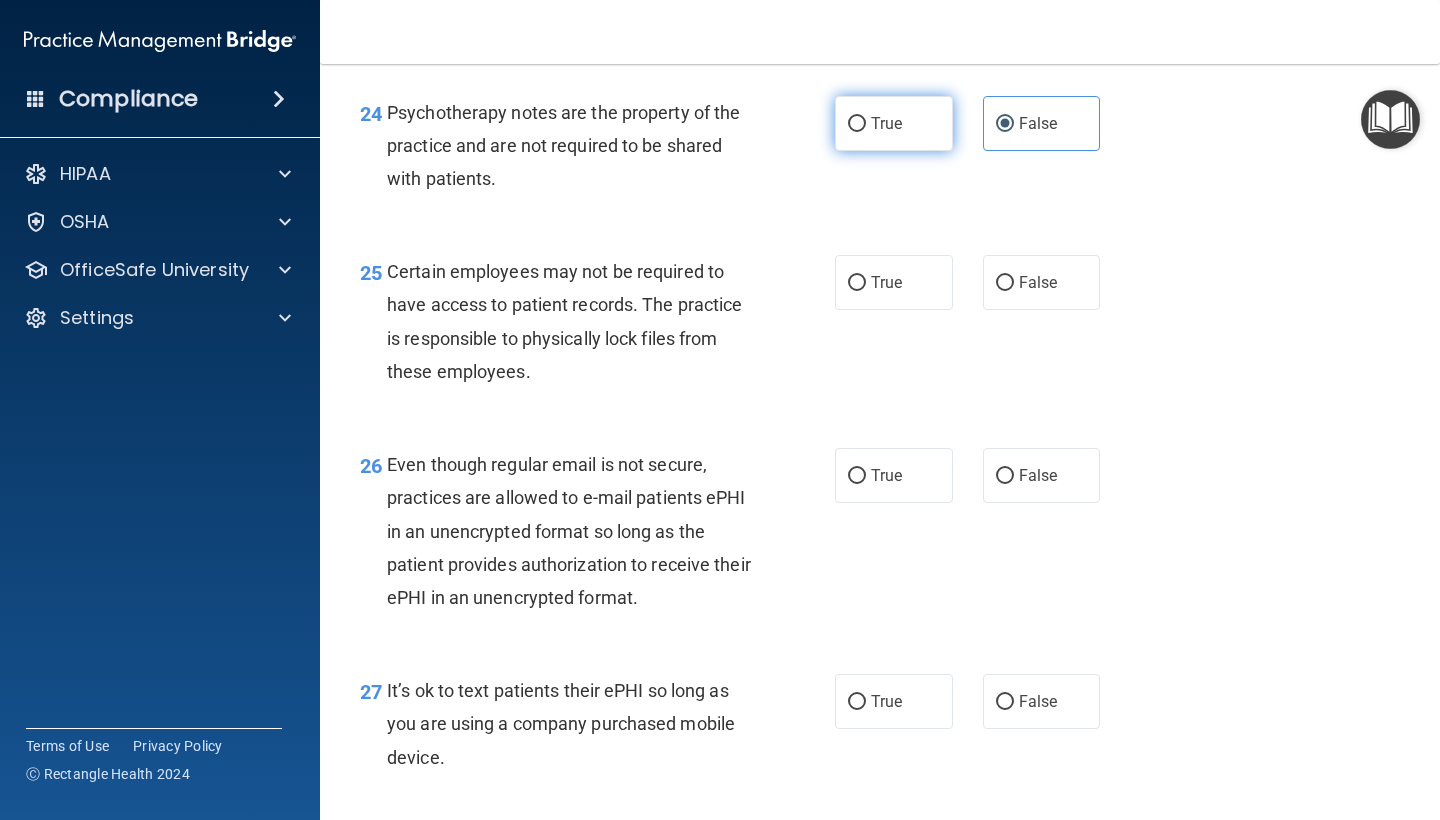 click on "True" at bounding box center [894, 123] 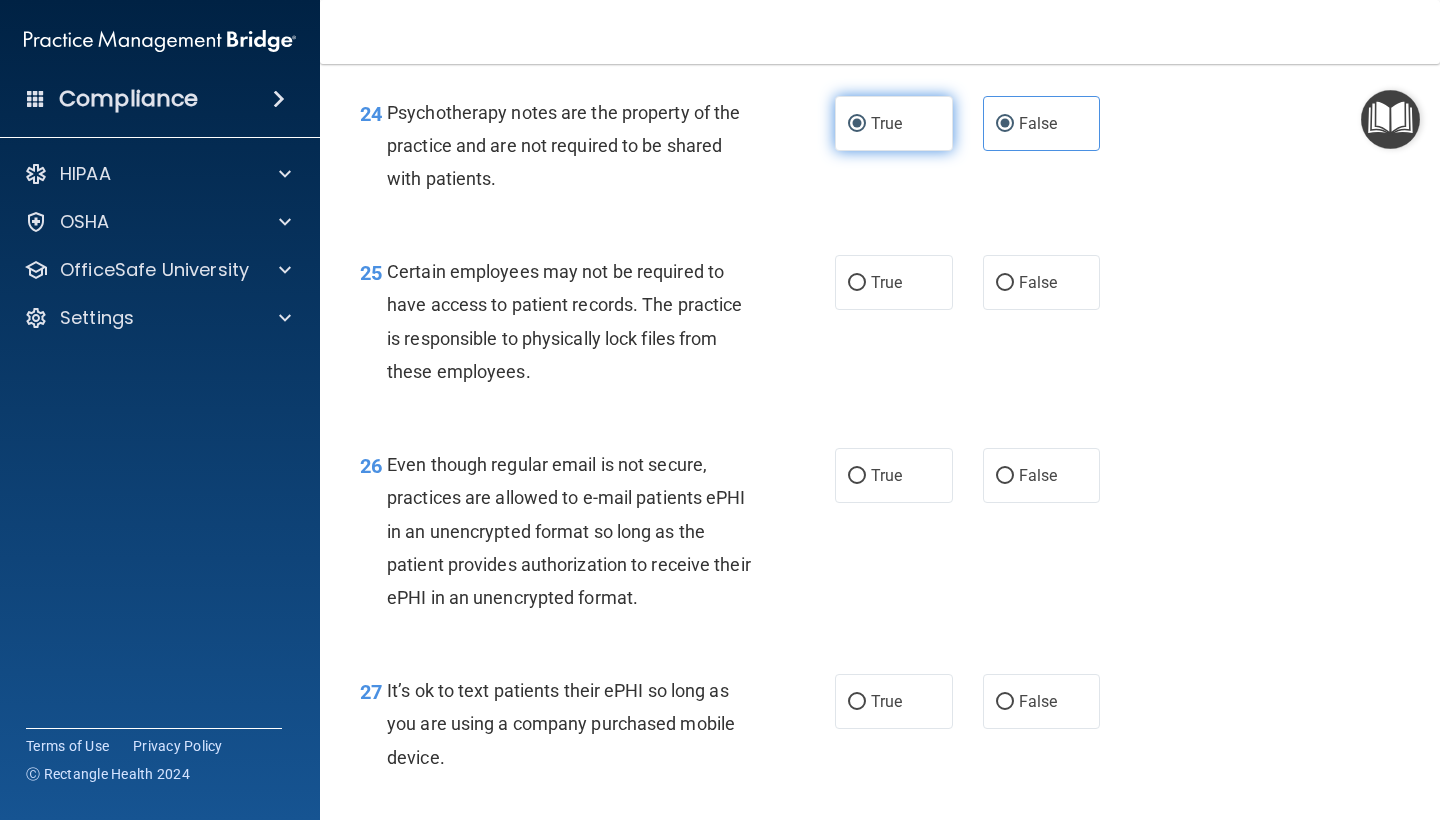 radio on "false" 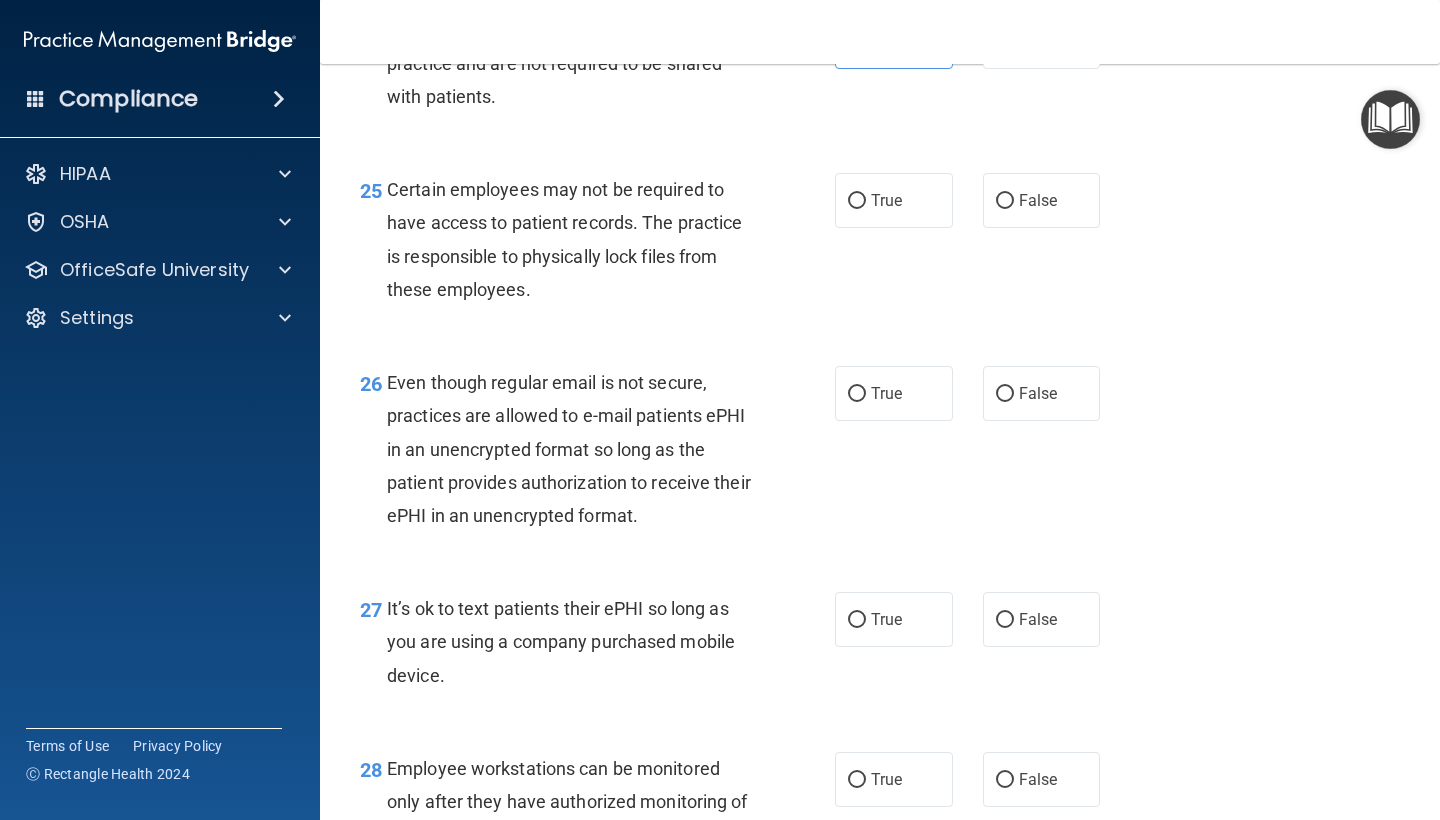 scroll, scrollTop: 4757, scrollLeft: 0, axis: vertical 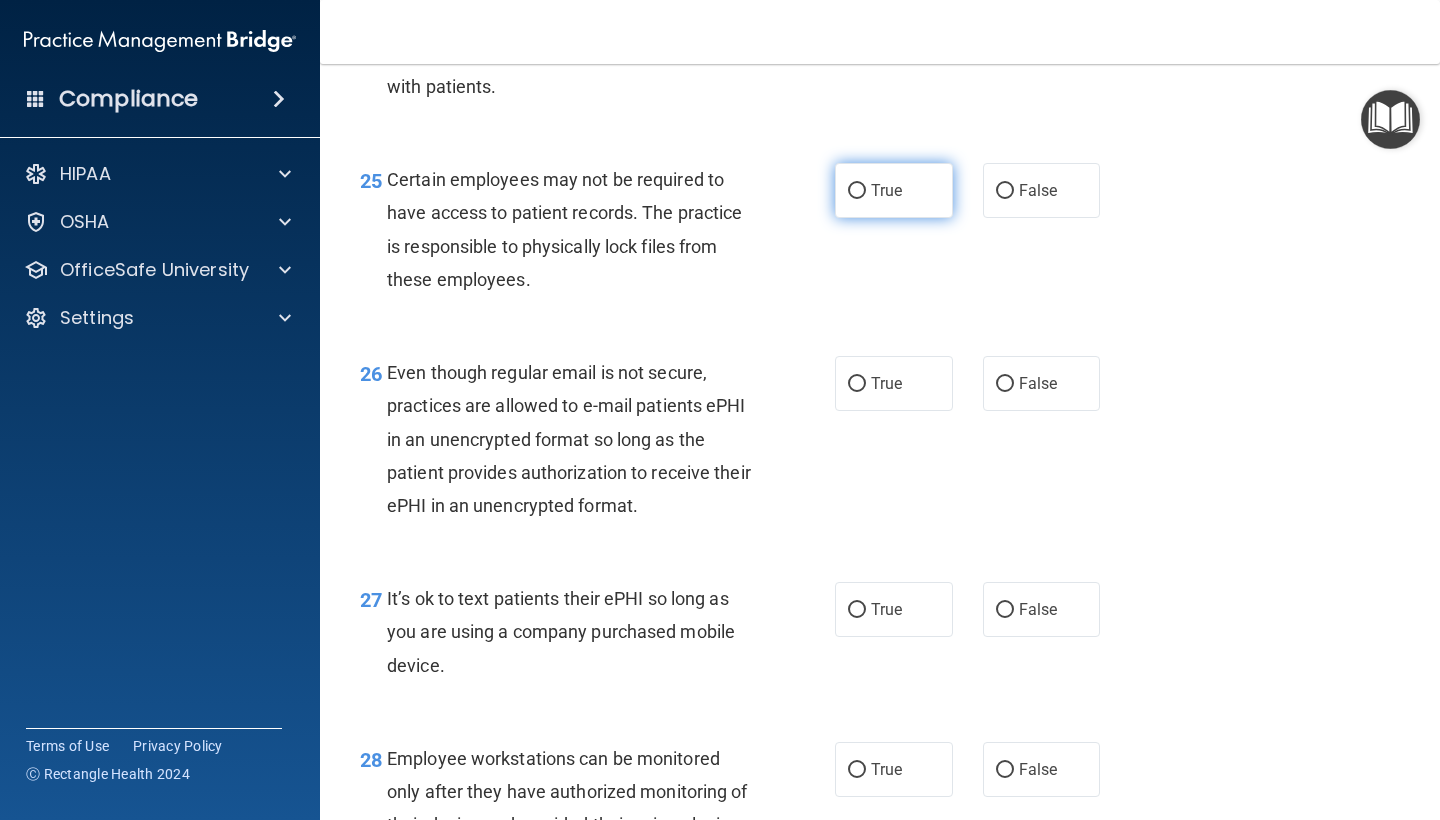 click on "True" at bounding box center [894, 190] 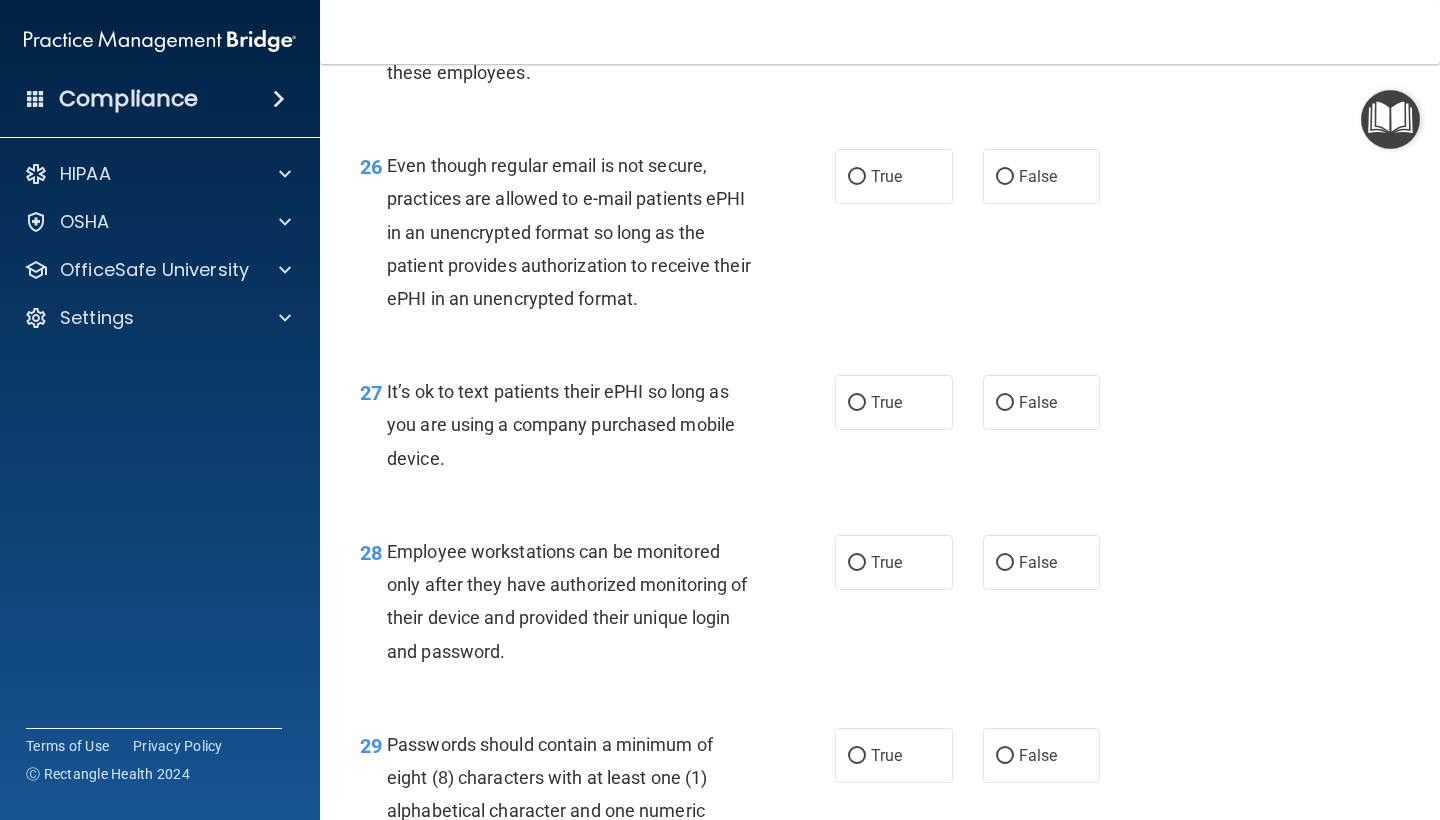 scroll, scrollTop: 4961, scrollLeft: 0, axis: vertical 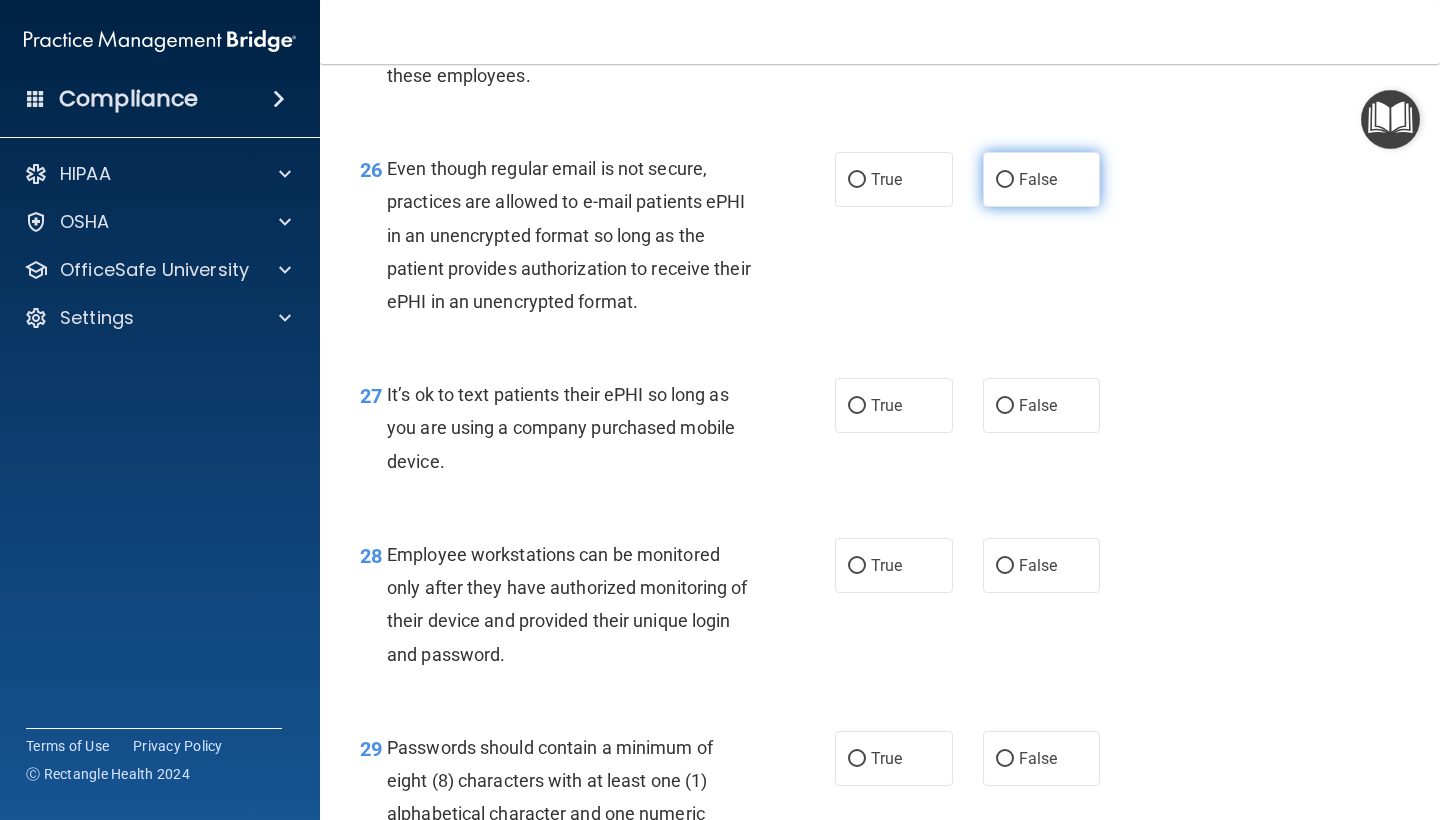 click on "False" at bounding box center (1042, 179) 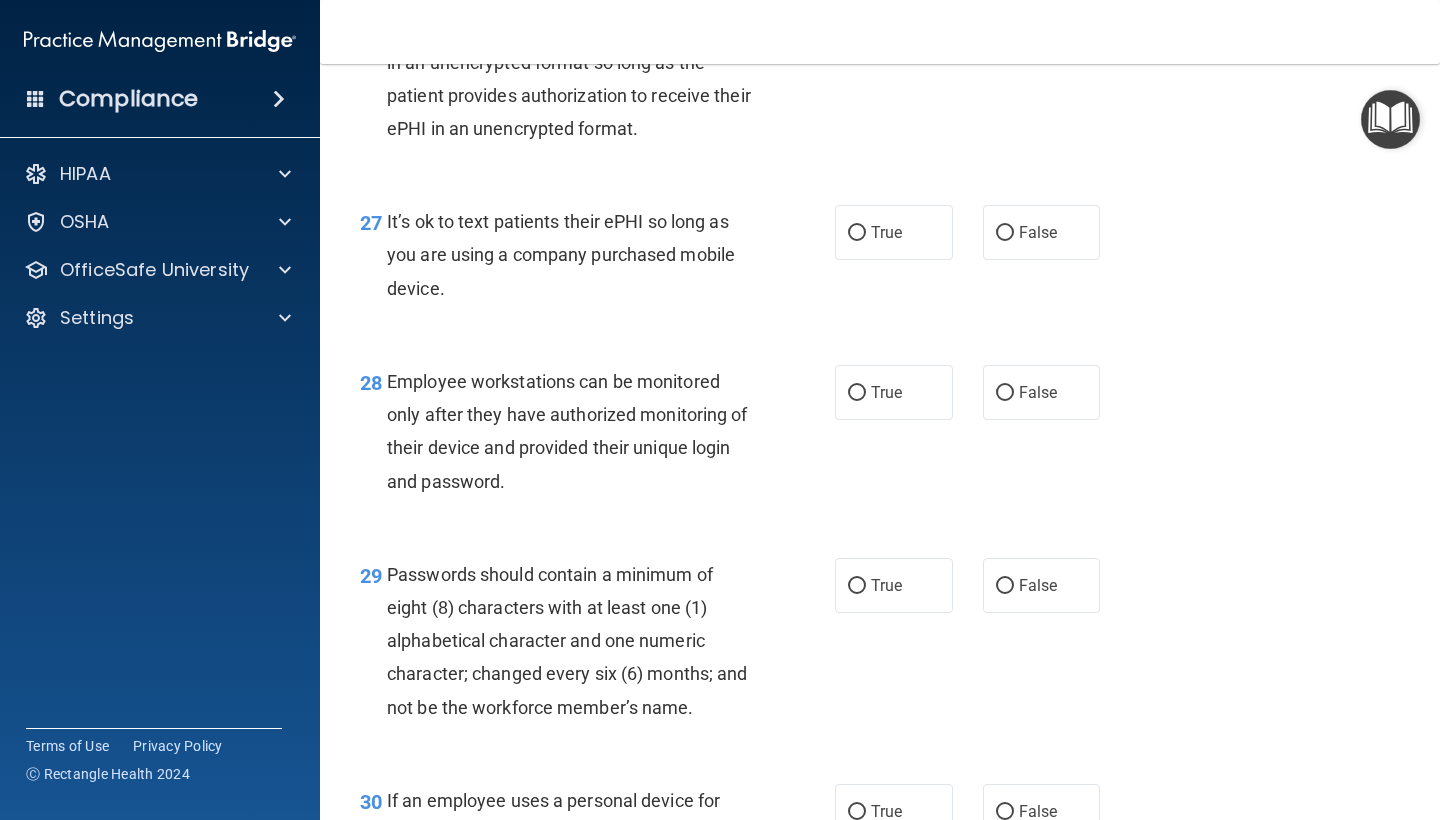scroll, scrollTop: 5137, scrollLeft: 0, axis: vertical 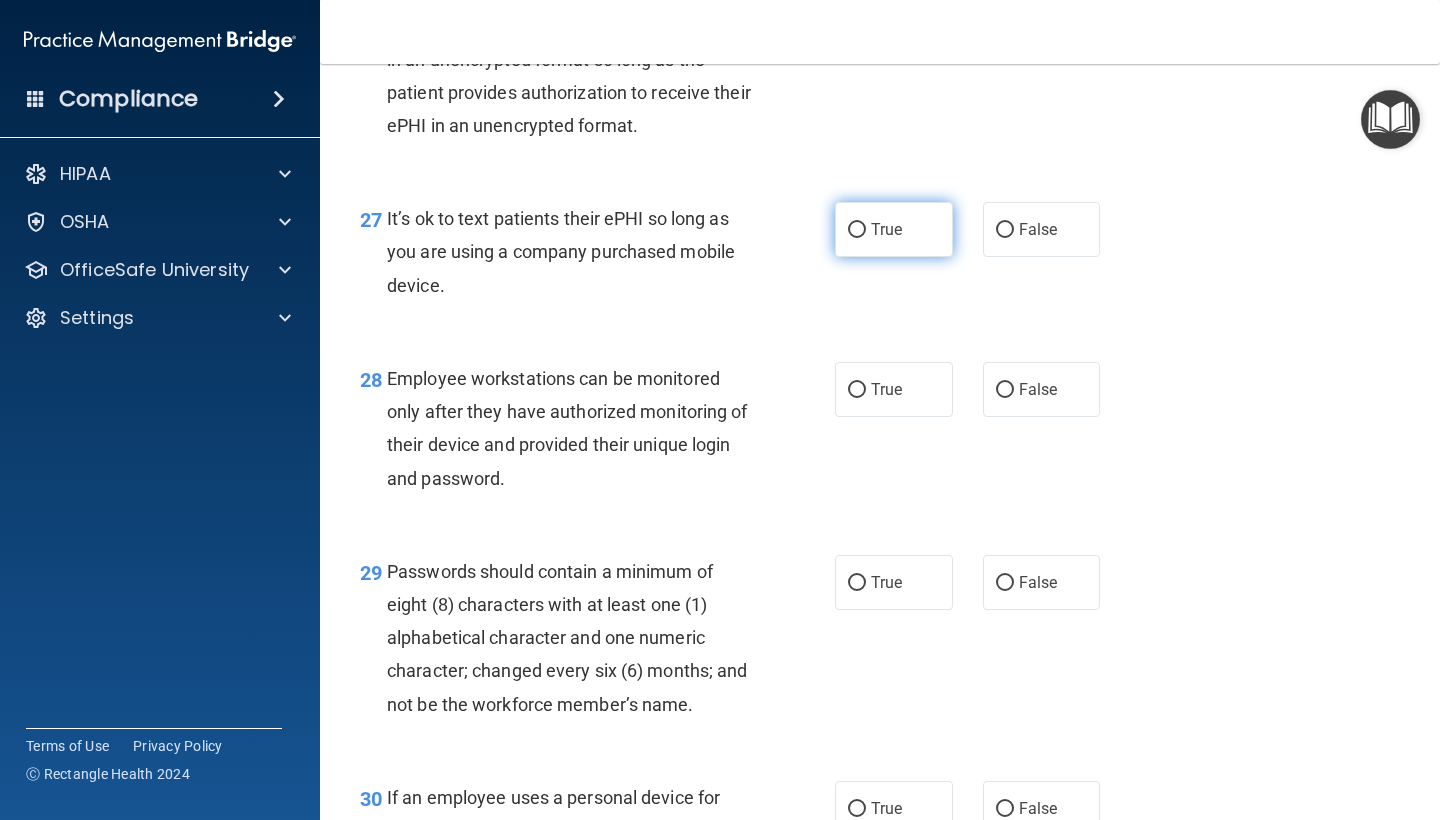 click on "True" at bounding box center [886, 229] 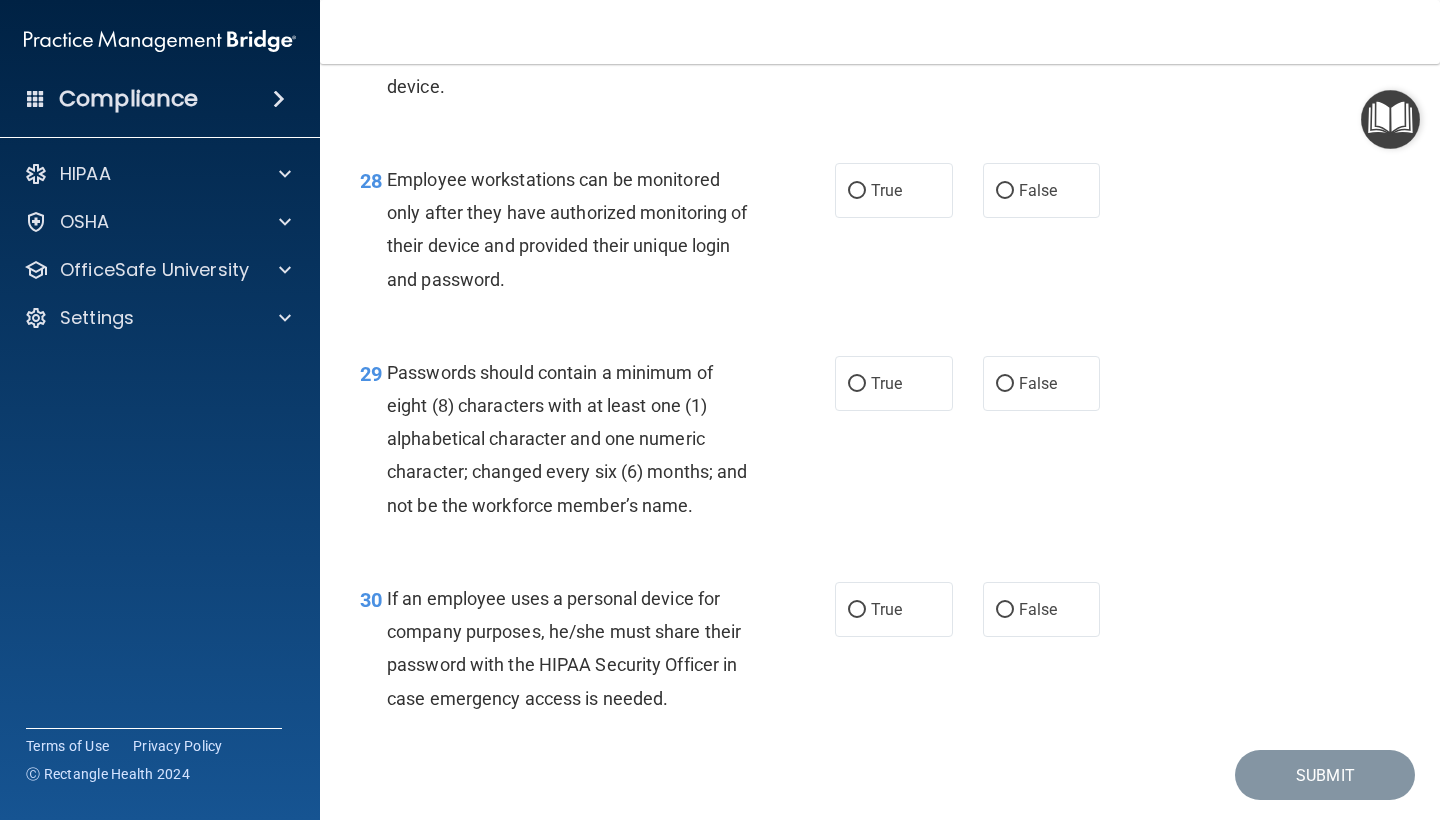 scroll, scrollTop: 5344, scrollLeft: 0, axis: vertical 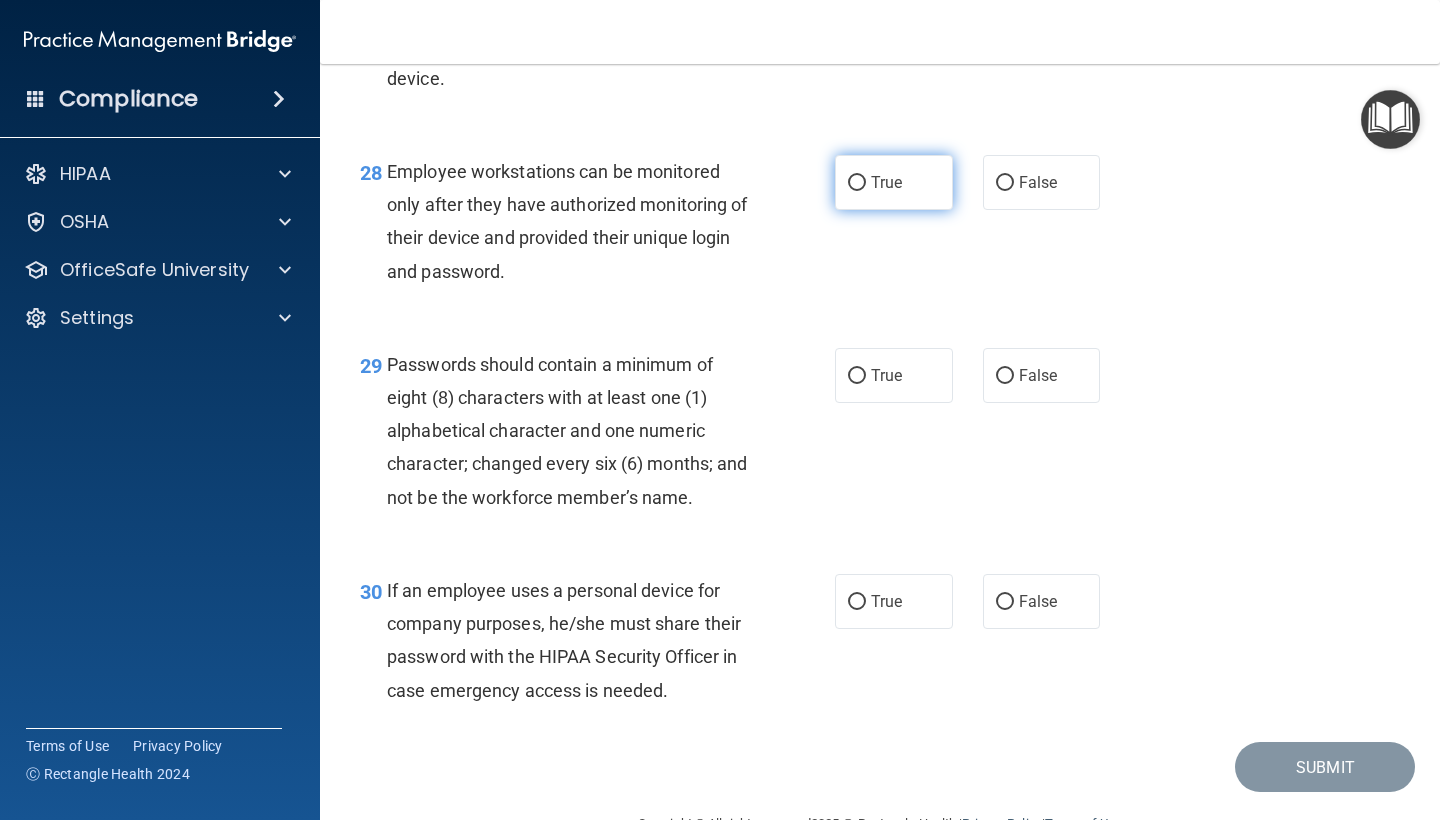 click on "True" at bounding box center (894, 182) 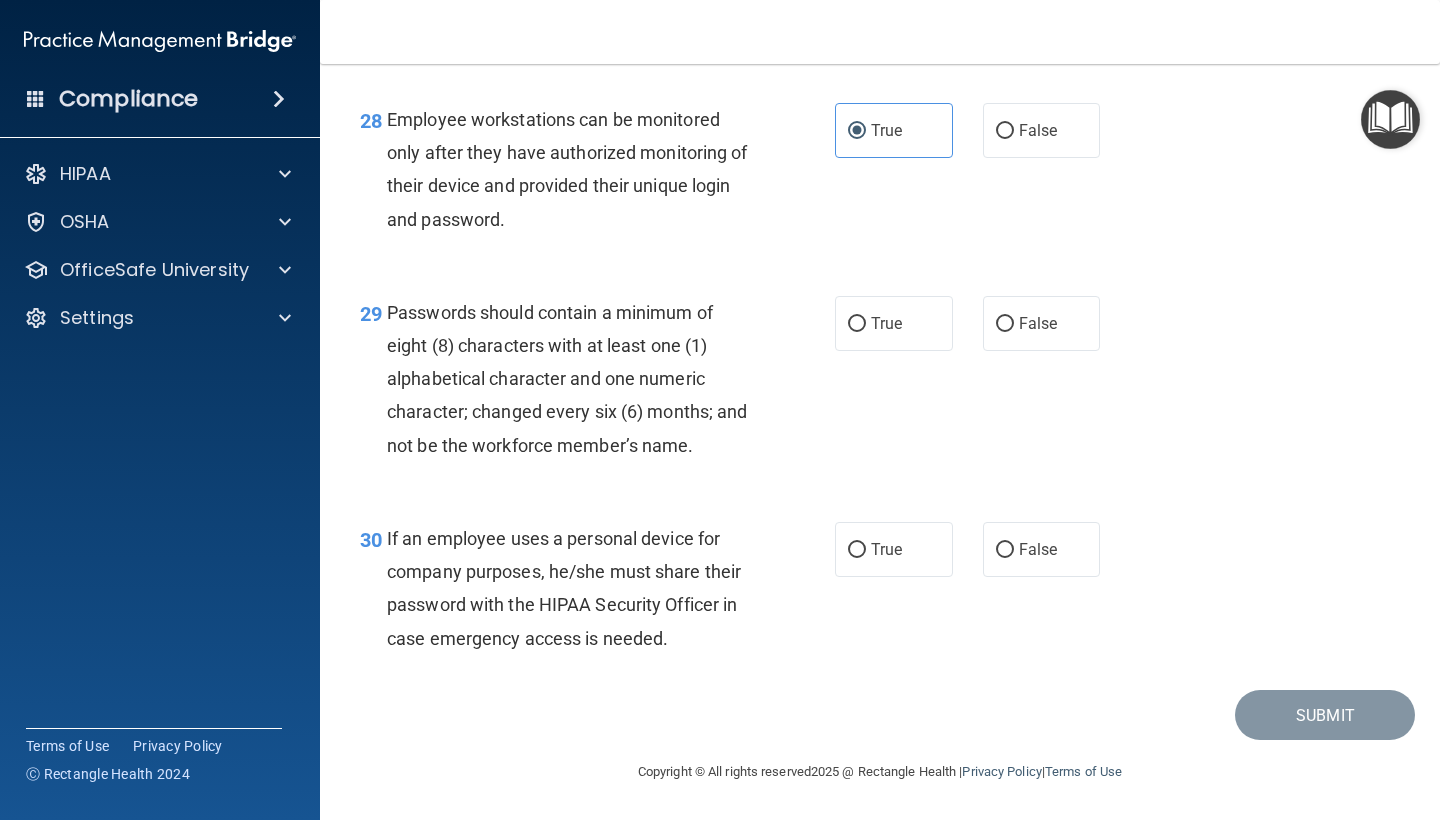scroll, scrollTop: 5401, scrollLeft: 0, axis: vertical 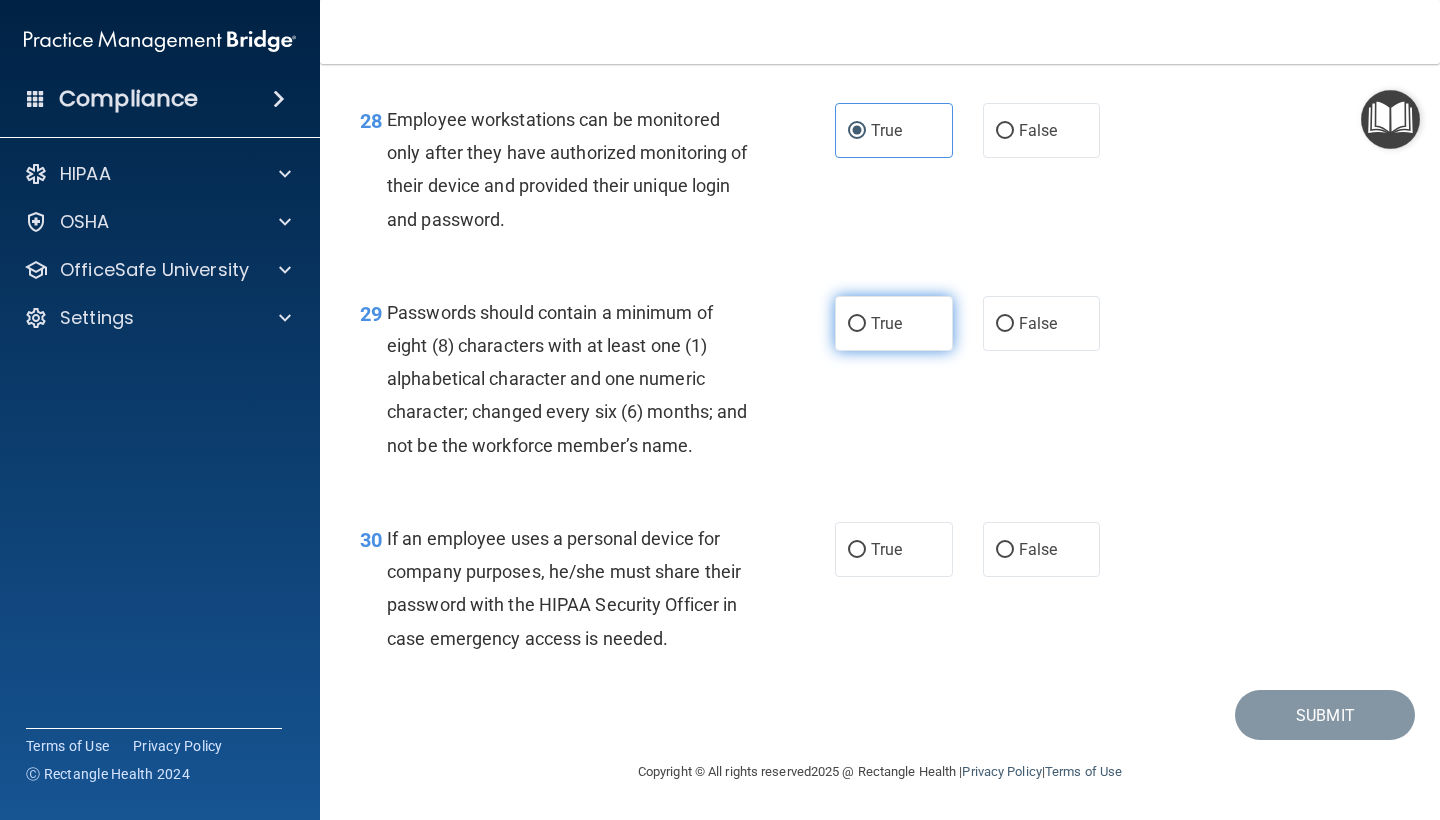click on "True" at bounding box center [894, 323] 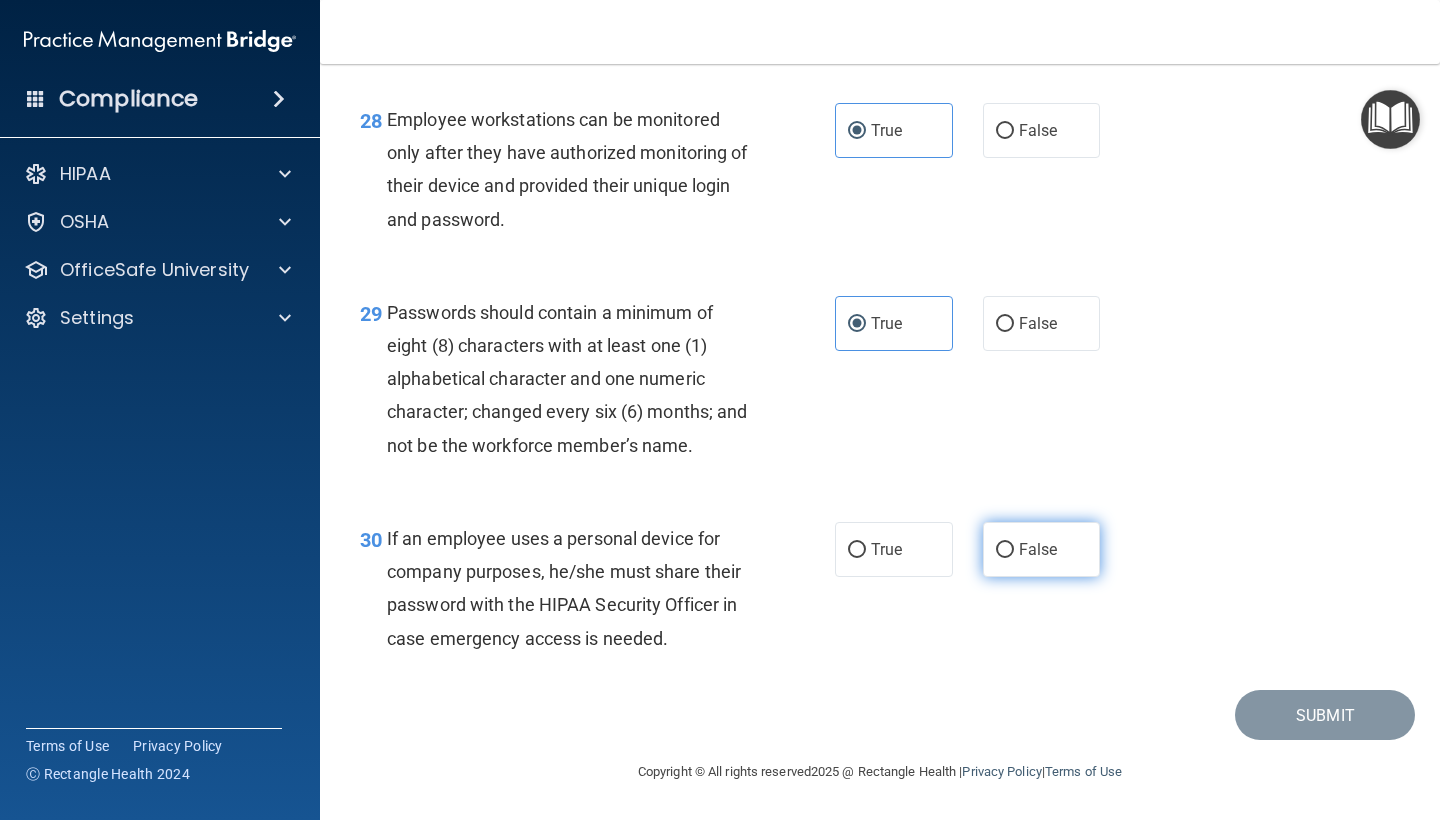 click on "False" at bounding box center (1042, 549) 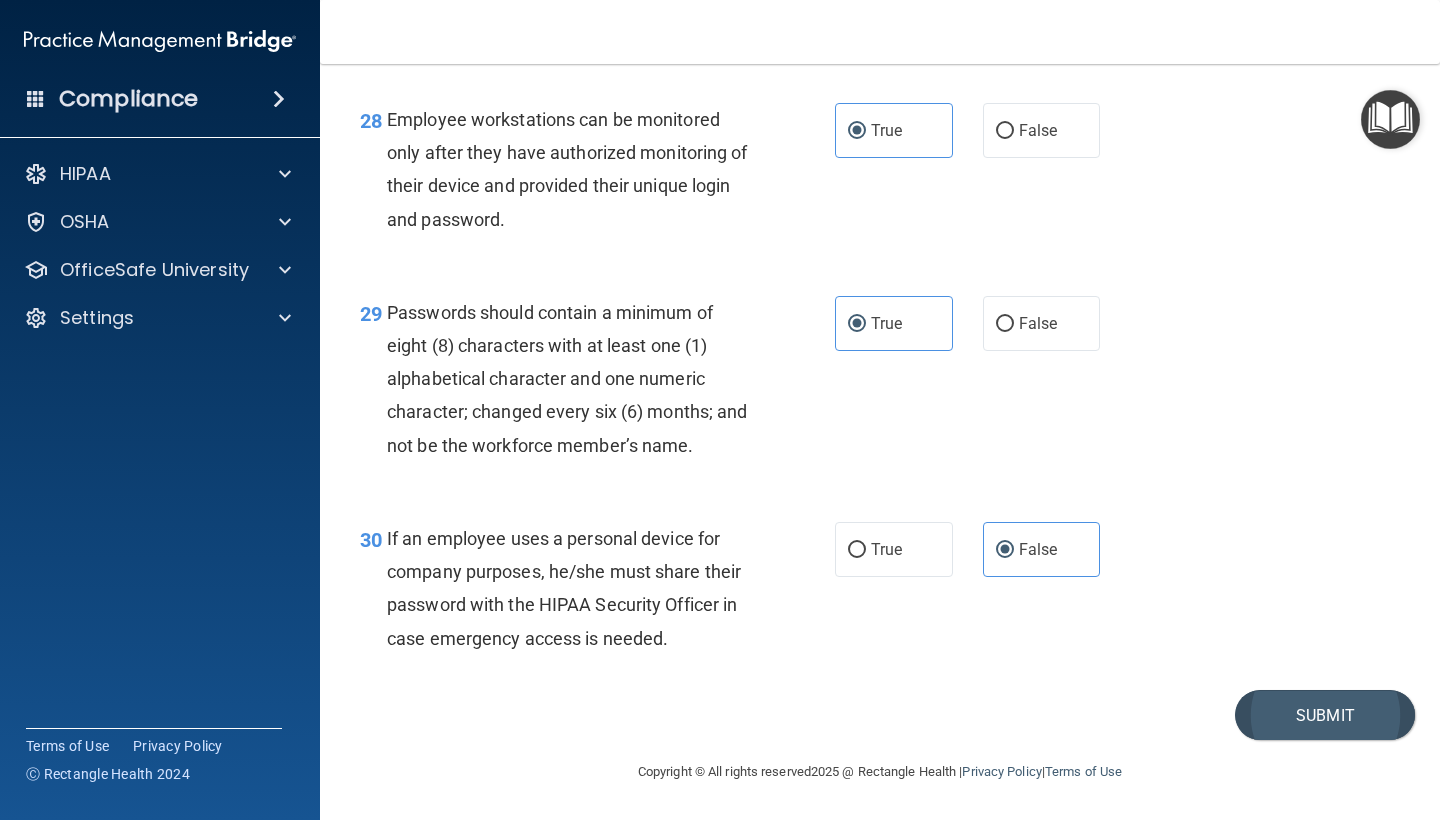 click on "Submit" at bounding box center (1325, 715) 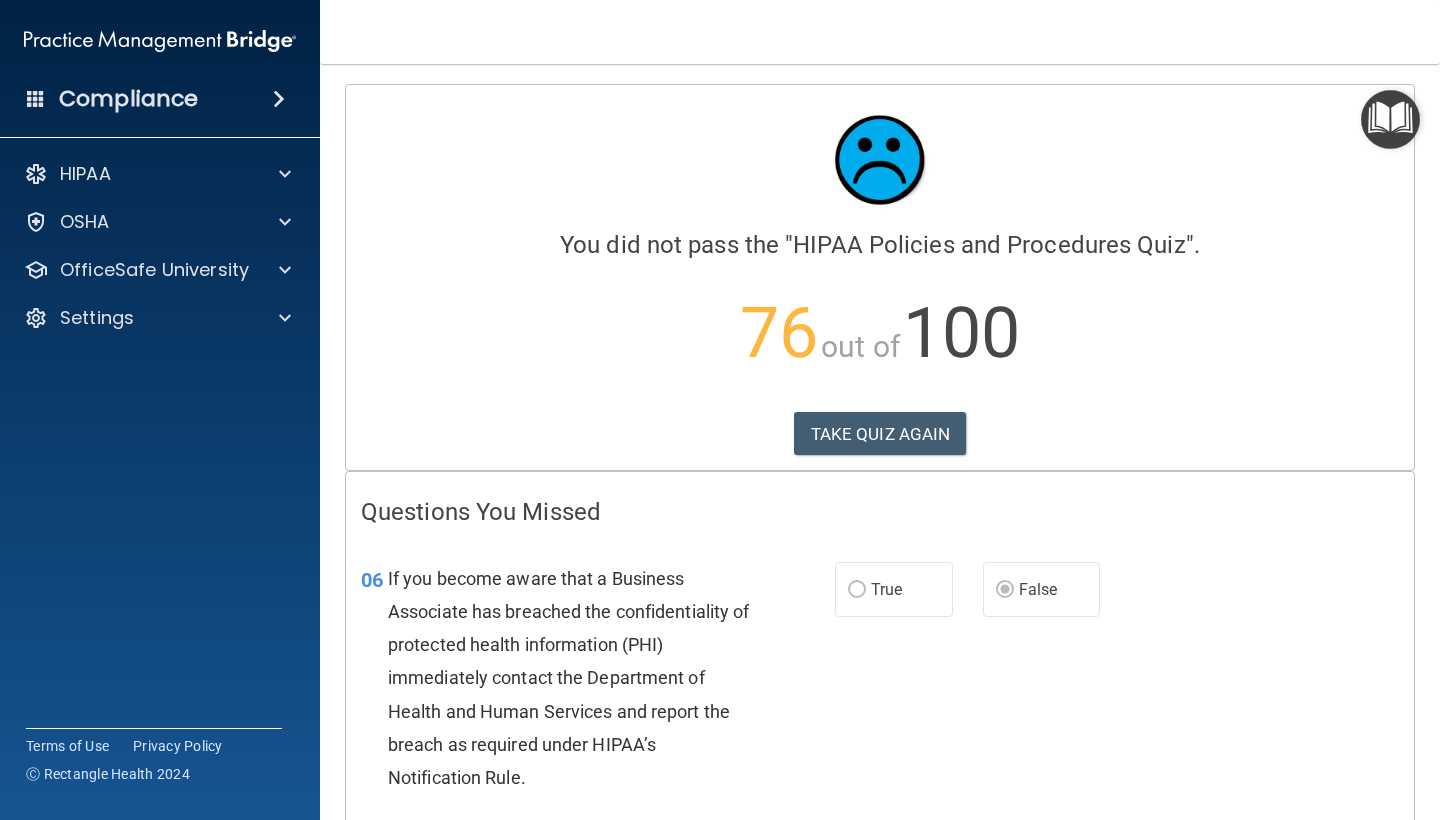 scroll, scrollTop: -1, scrollLeft: 0, axis: vertical 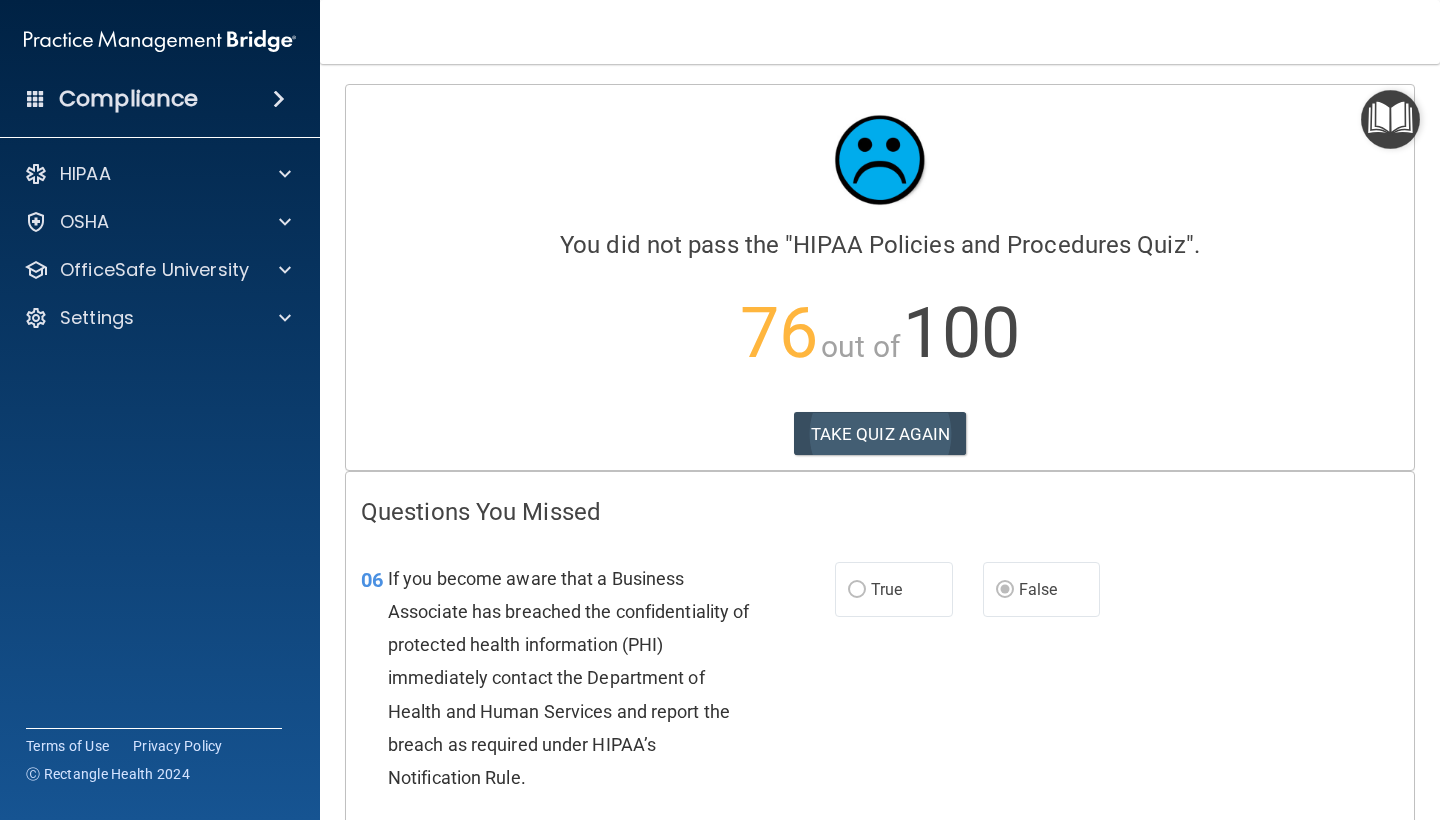 click on "TAKE QUIZ AGAIN" at bounding box center [880, 434] 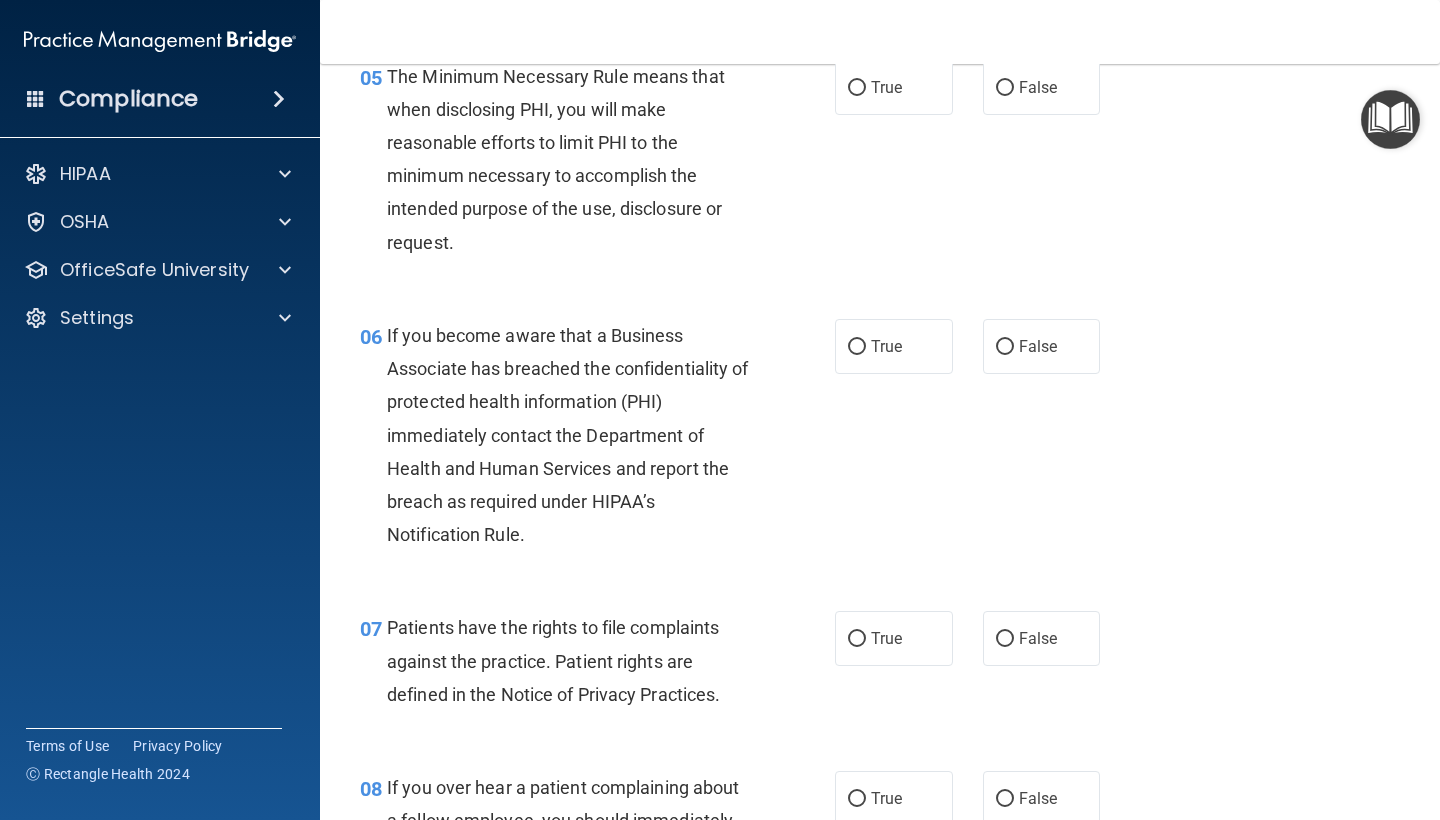 scroll, scrollTop: 972, scrollLeft: 0, axis: vertical 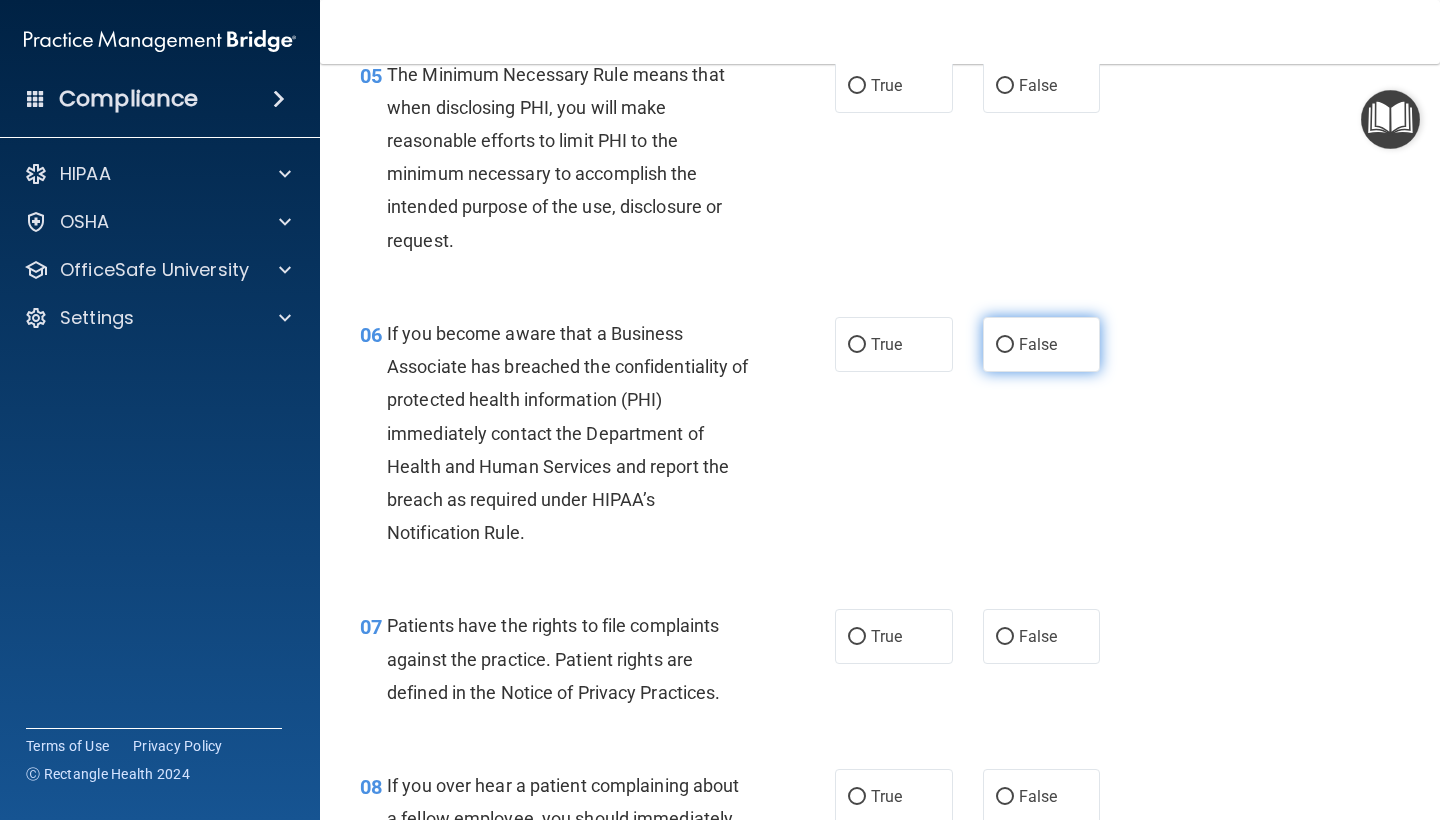 click on "False" at bounding box center [1042, 344] 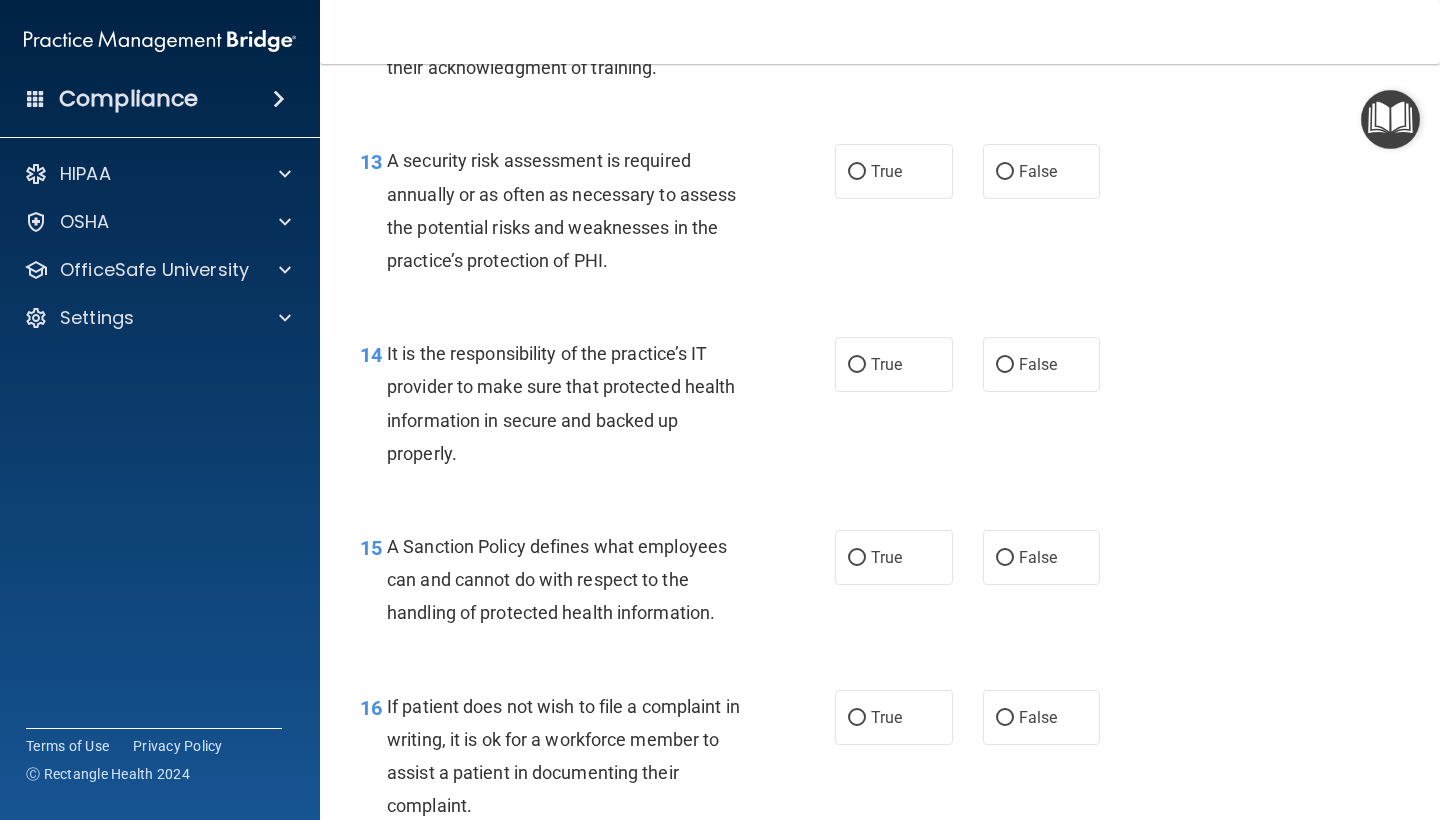 scroll, scrollTop: 2695, scrollLeft: 0, axis: vertical 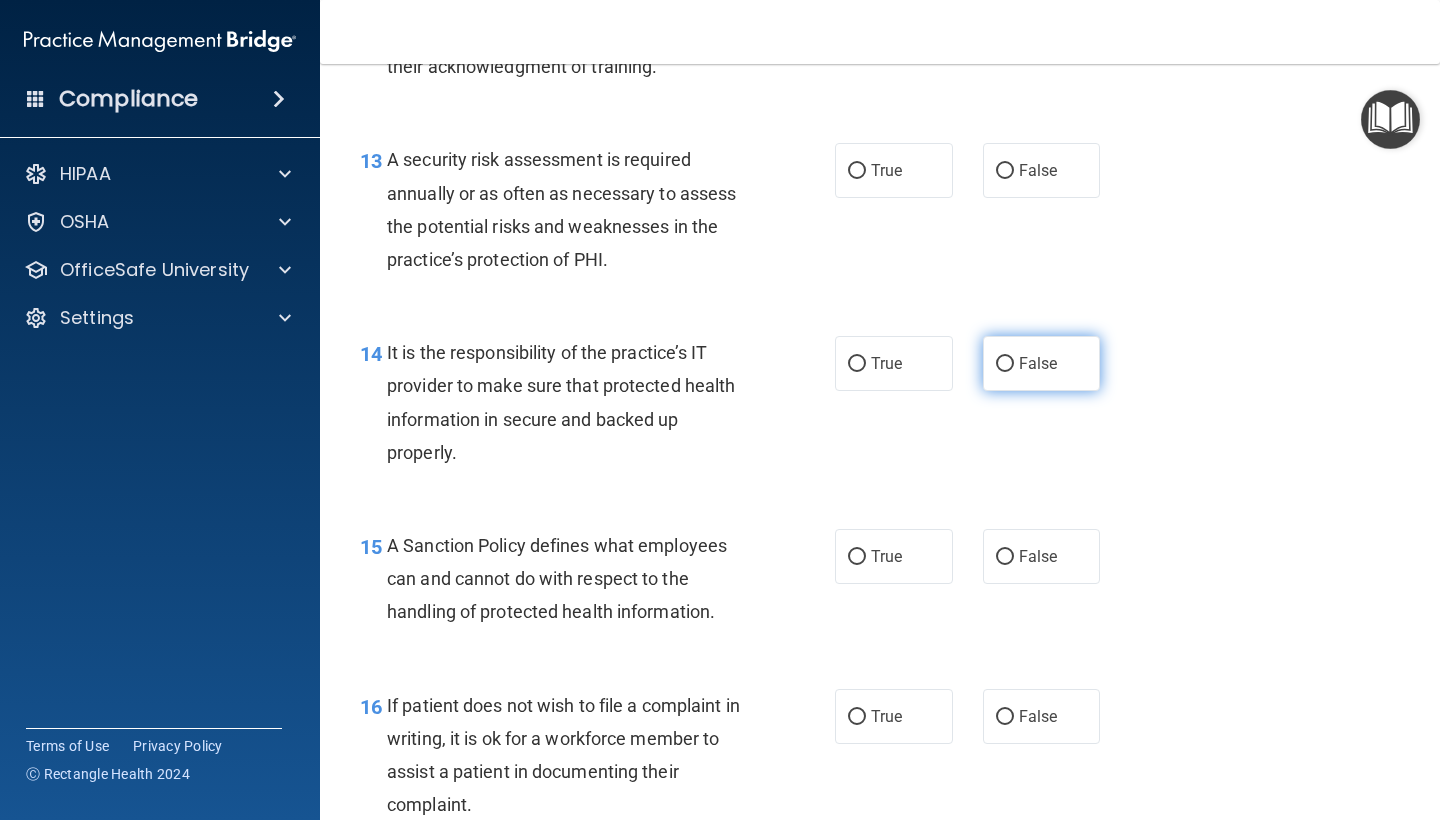 click on "False" at bounding box center (1042, 363) 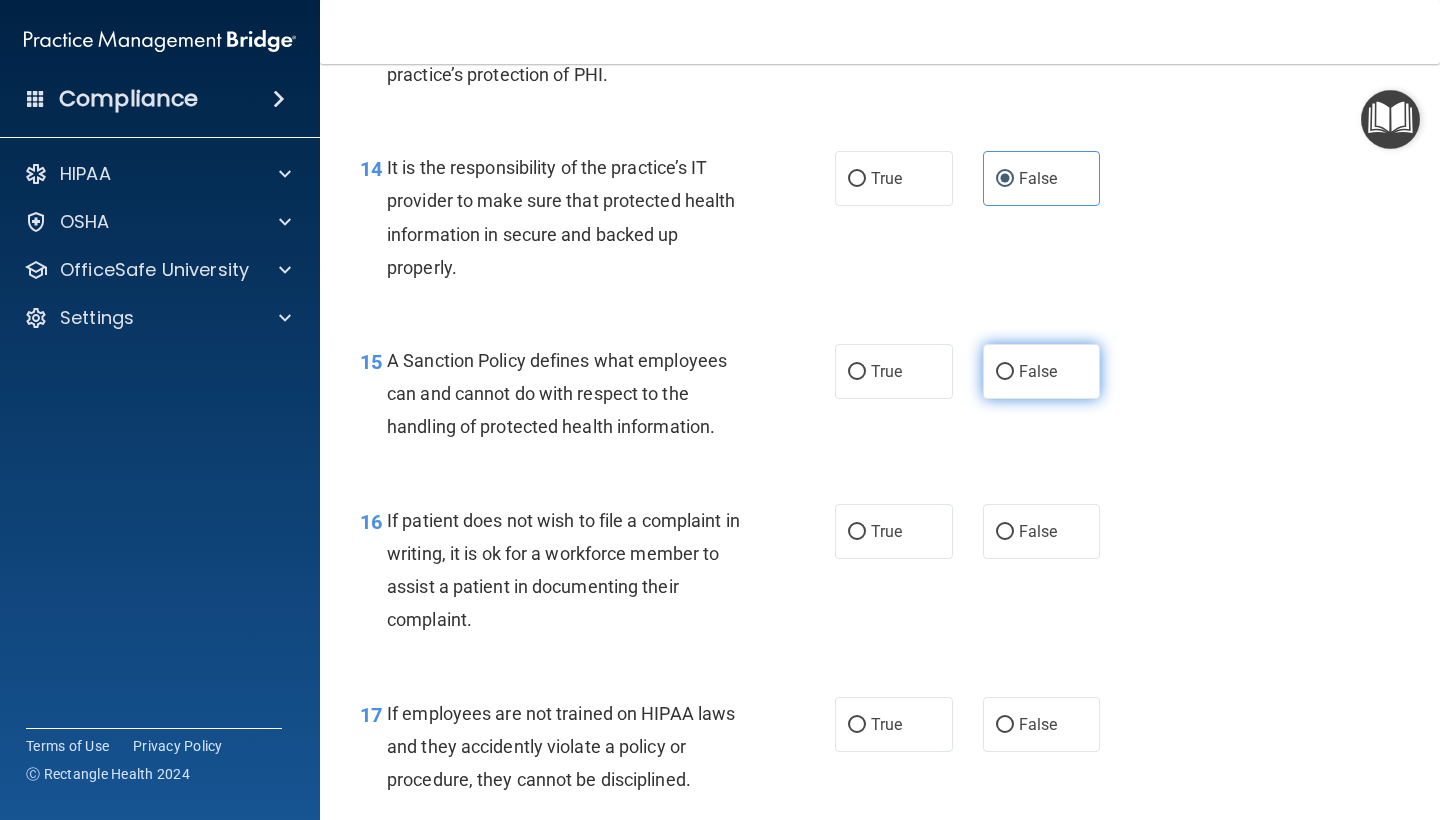 click on "False" at bounding box center [1038, 371] 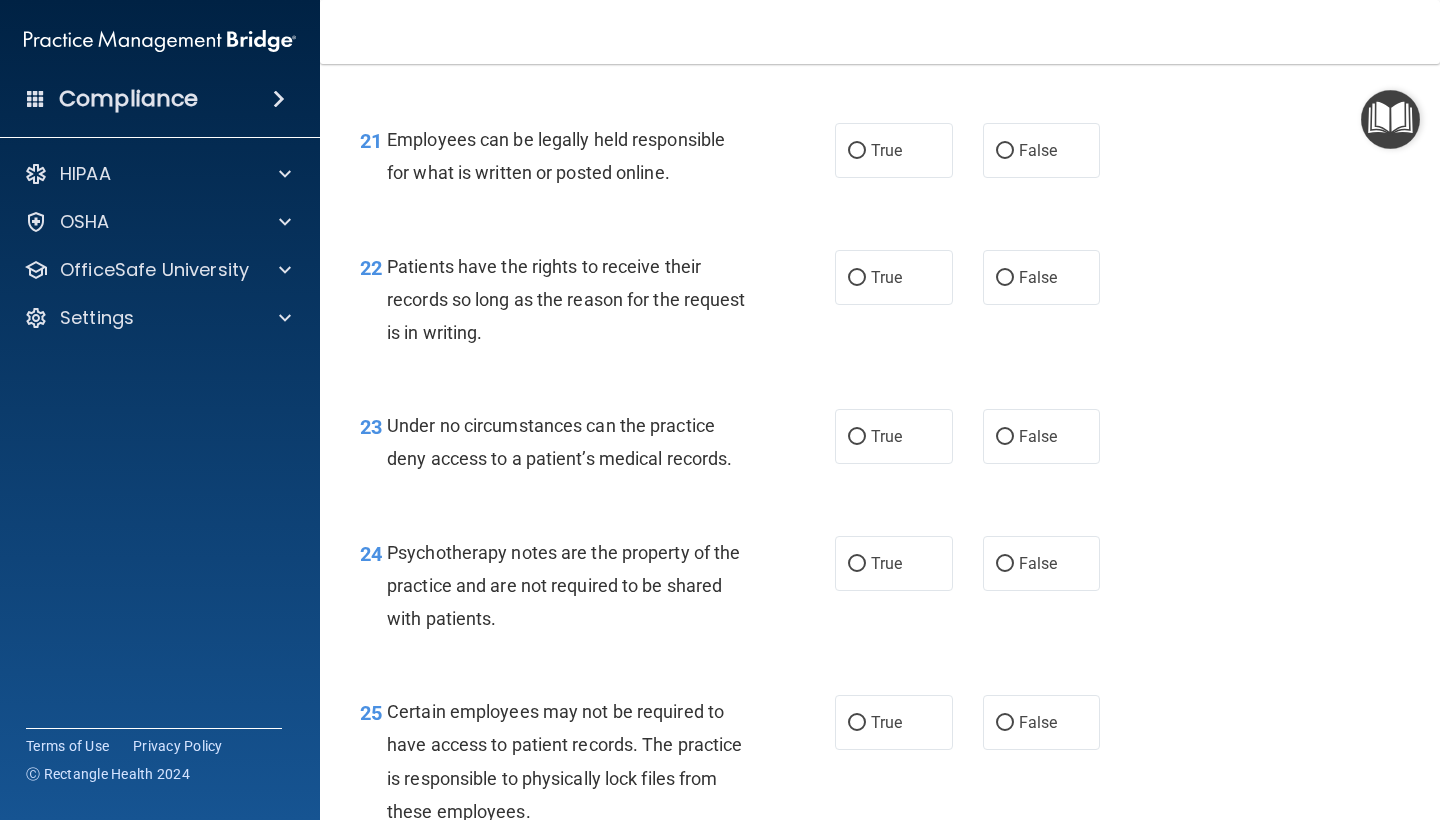 scroll, scrollTop: 4253, scrollLeft: 0, axis: vertical 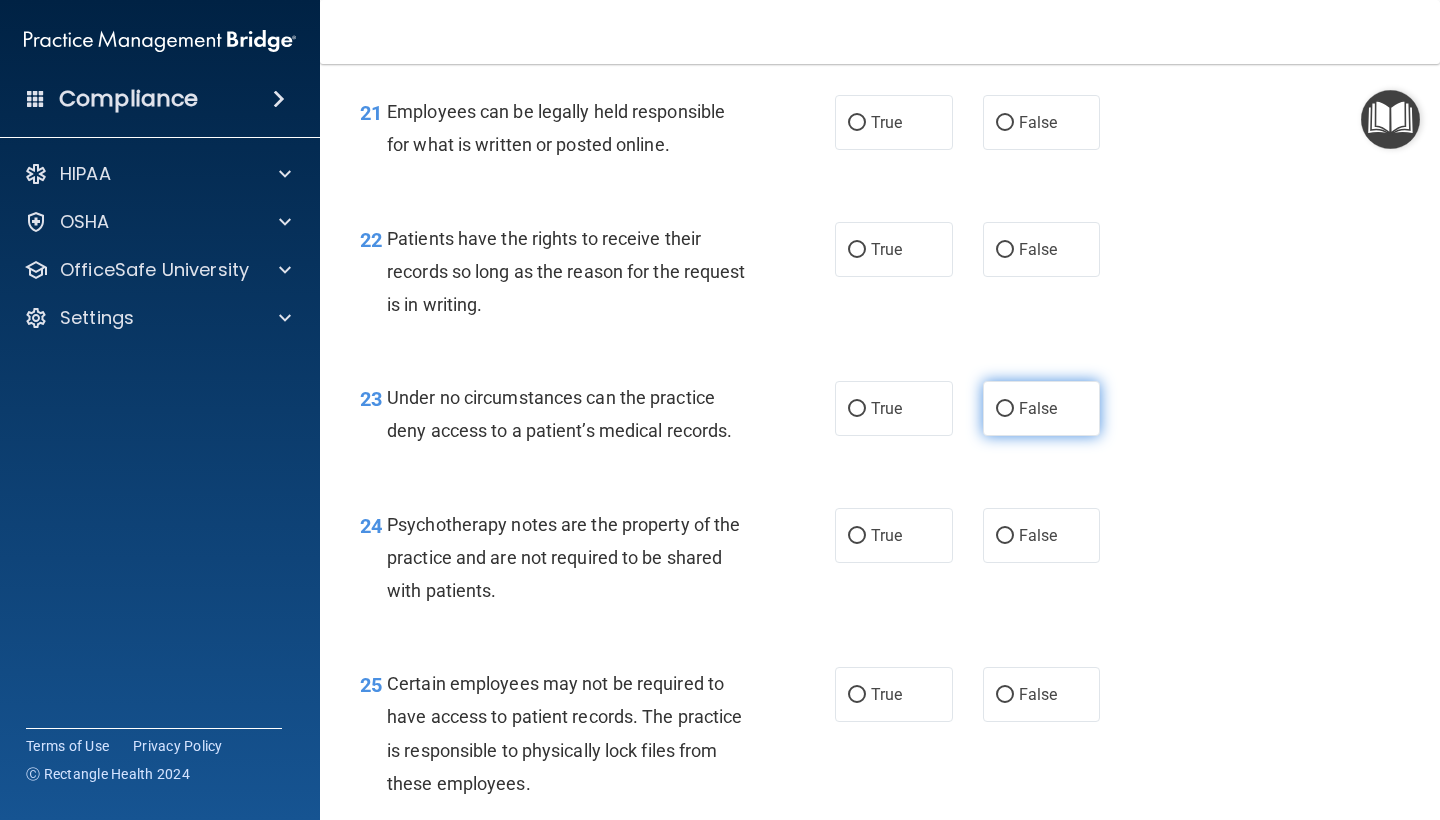 click on "False" at bounding box center [1005, 409] 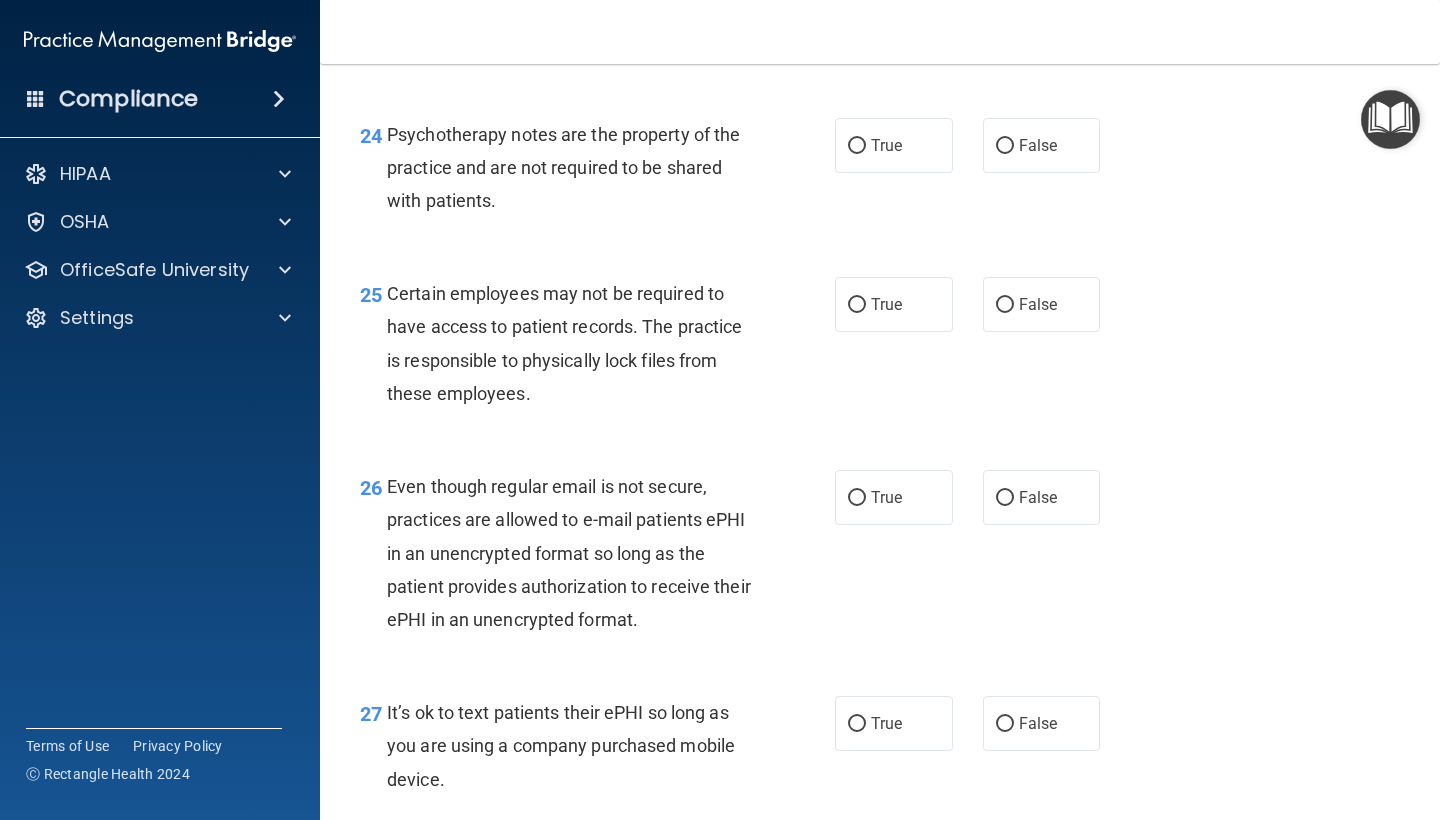 scroll, scrollTop: 4660, scrollLeft: 0, axis: vertical 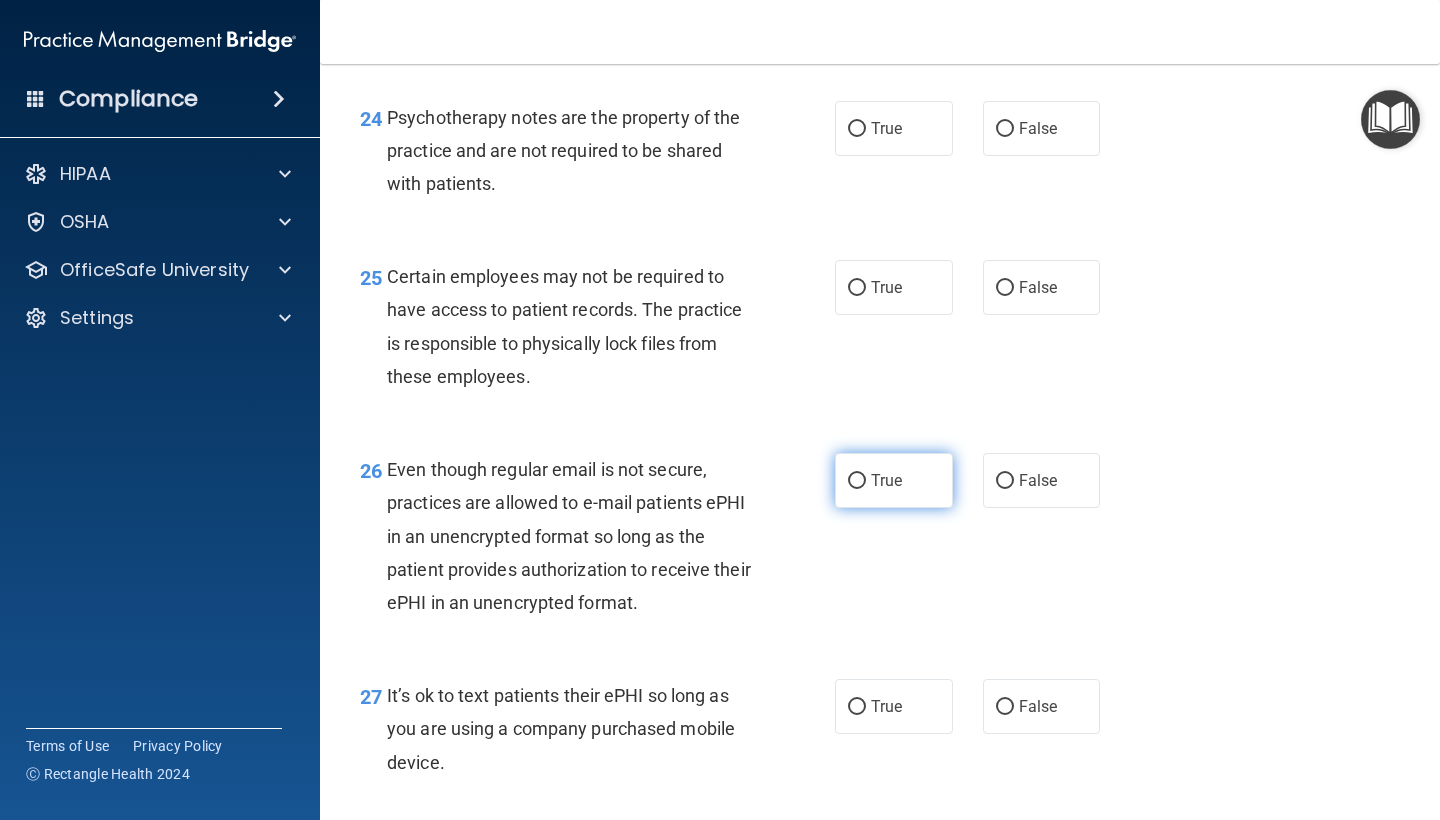 click on "True" at bounding box center (886, 480) 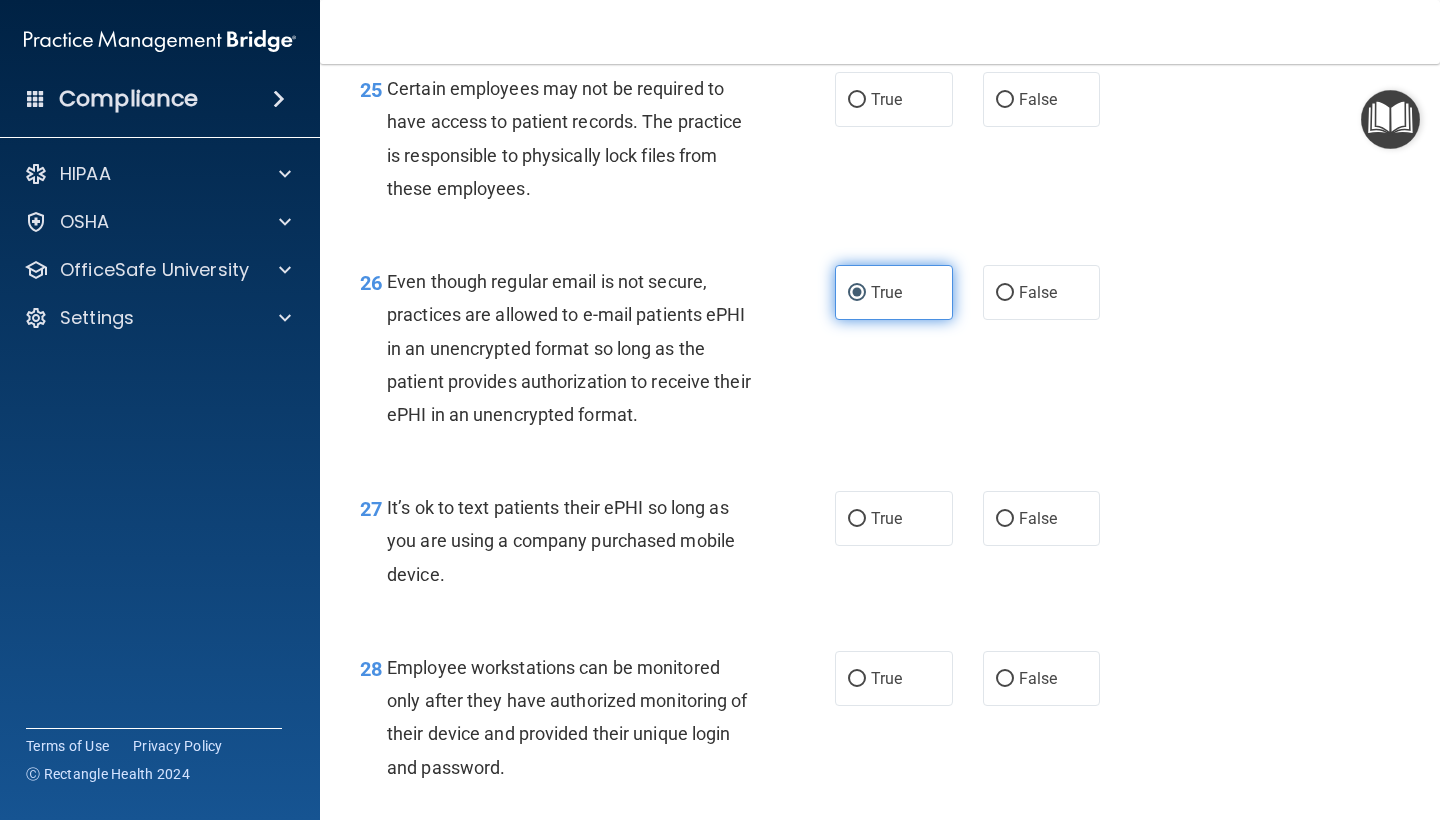 scroll, scrollTop: 4857, scrollLeft: 0, axis: vertical 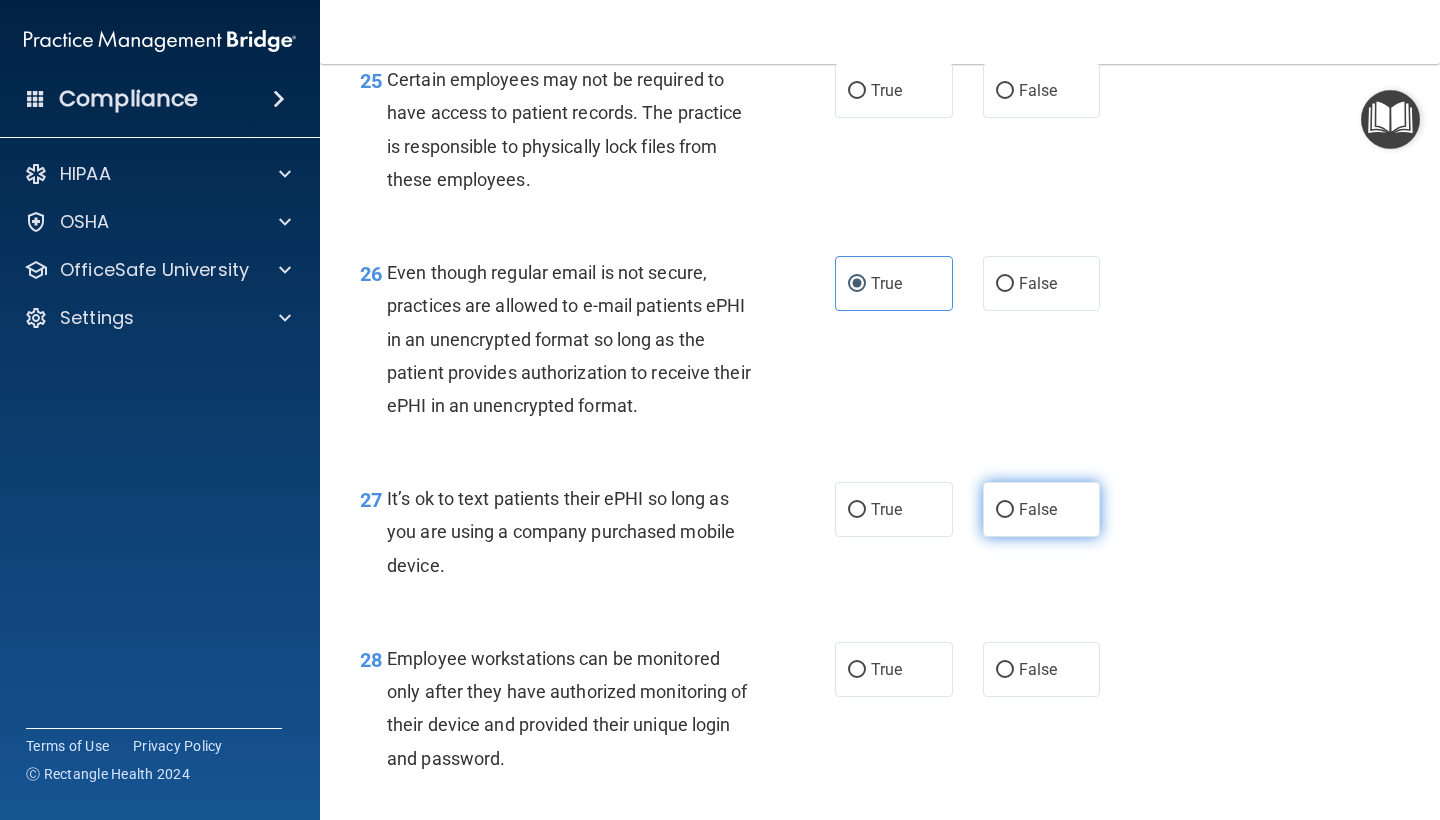 click on "False" at bounding box center [1042, 509] 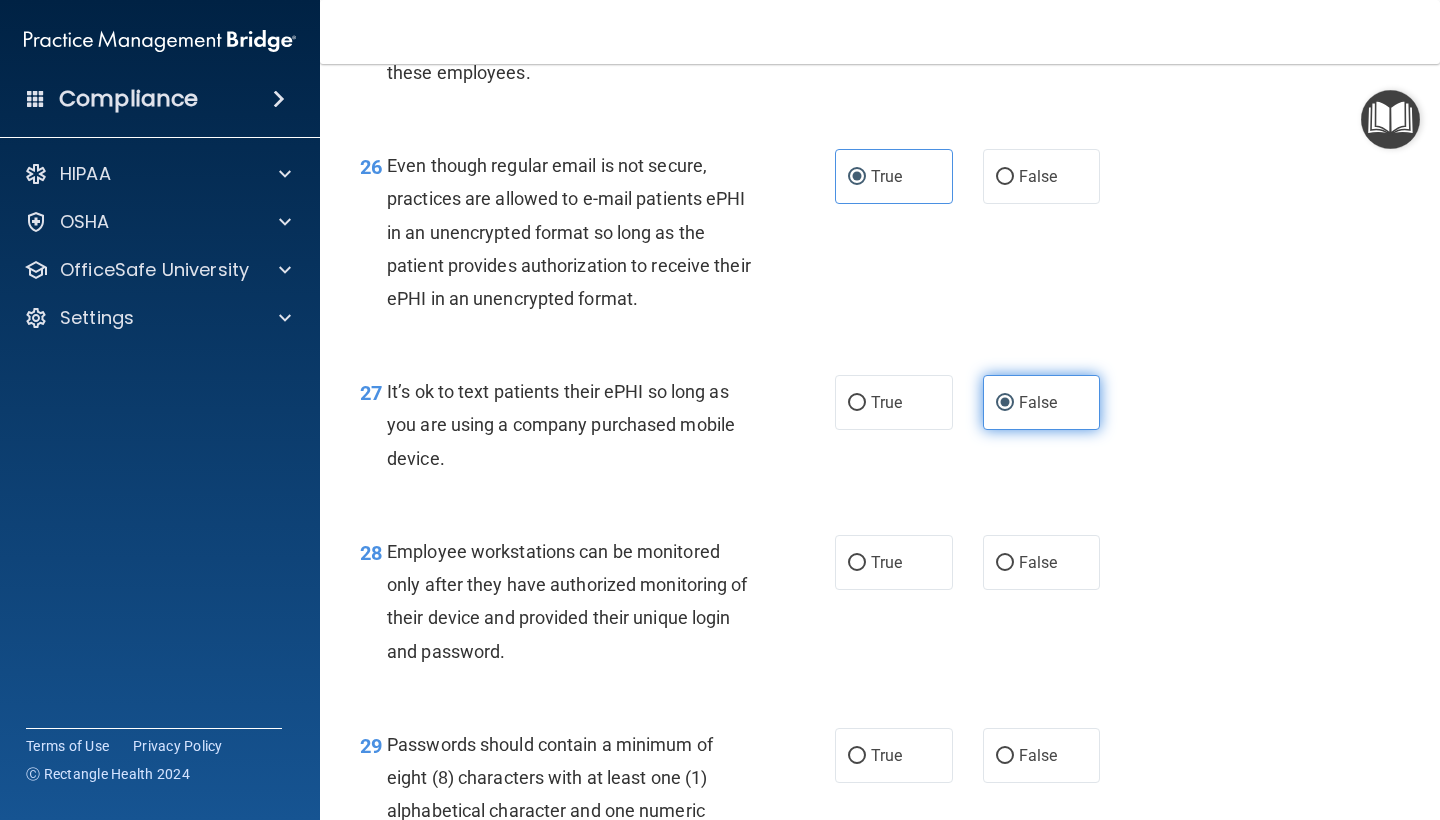 scroll, scrollTop: 5074, scrollLeft: 0, axis: vertical 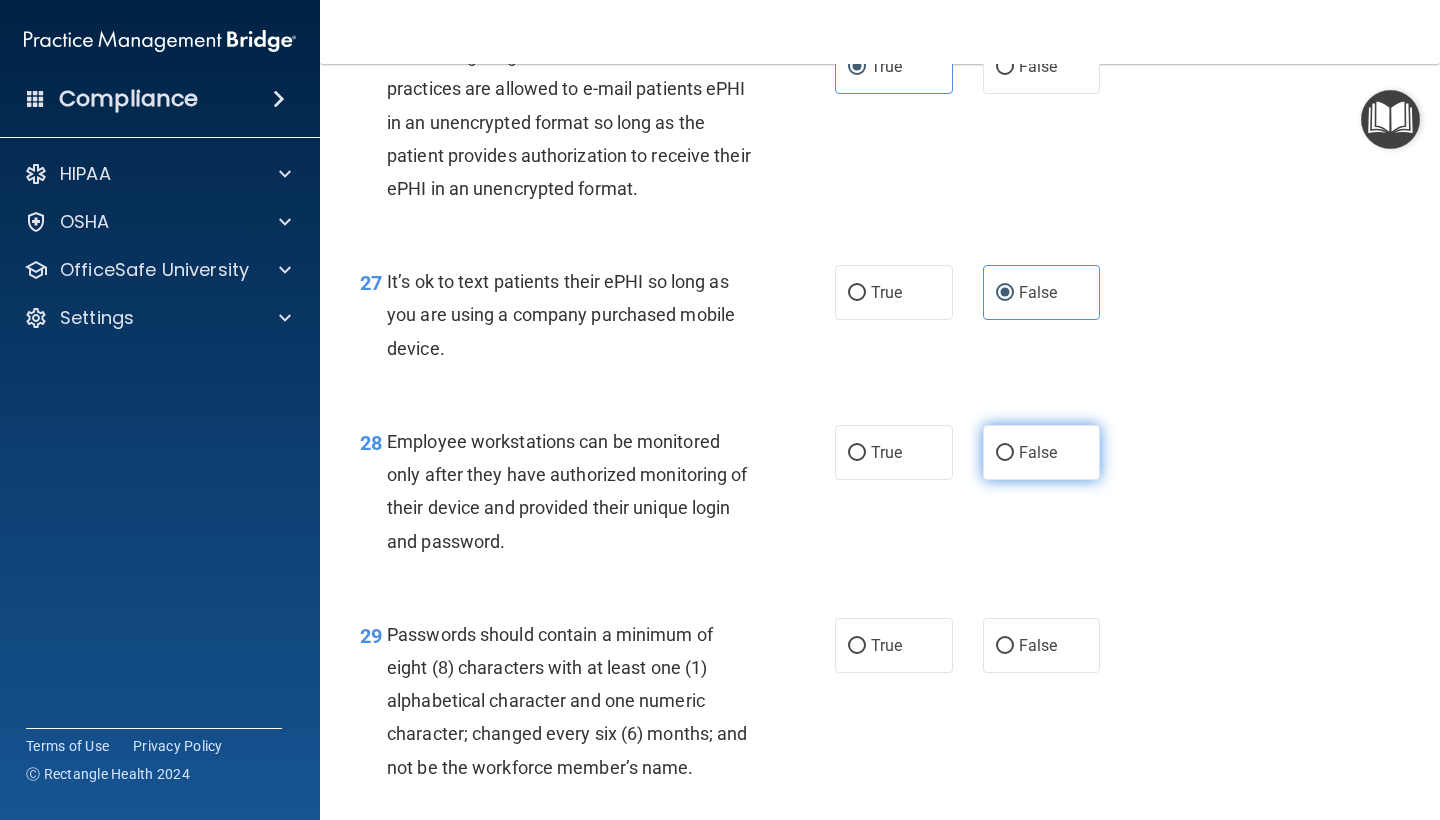 click on "False" at bounding box center [1042, 452] 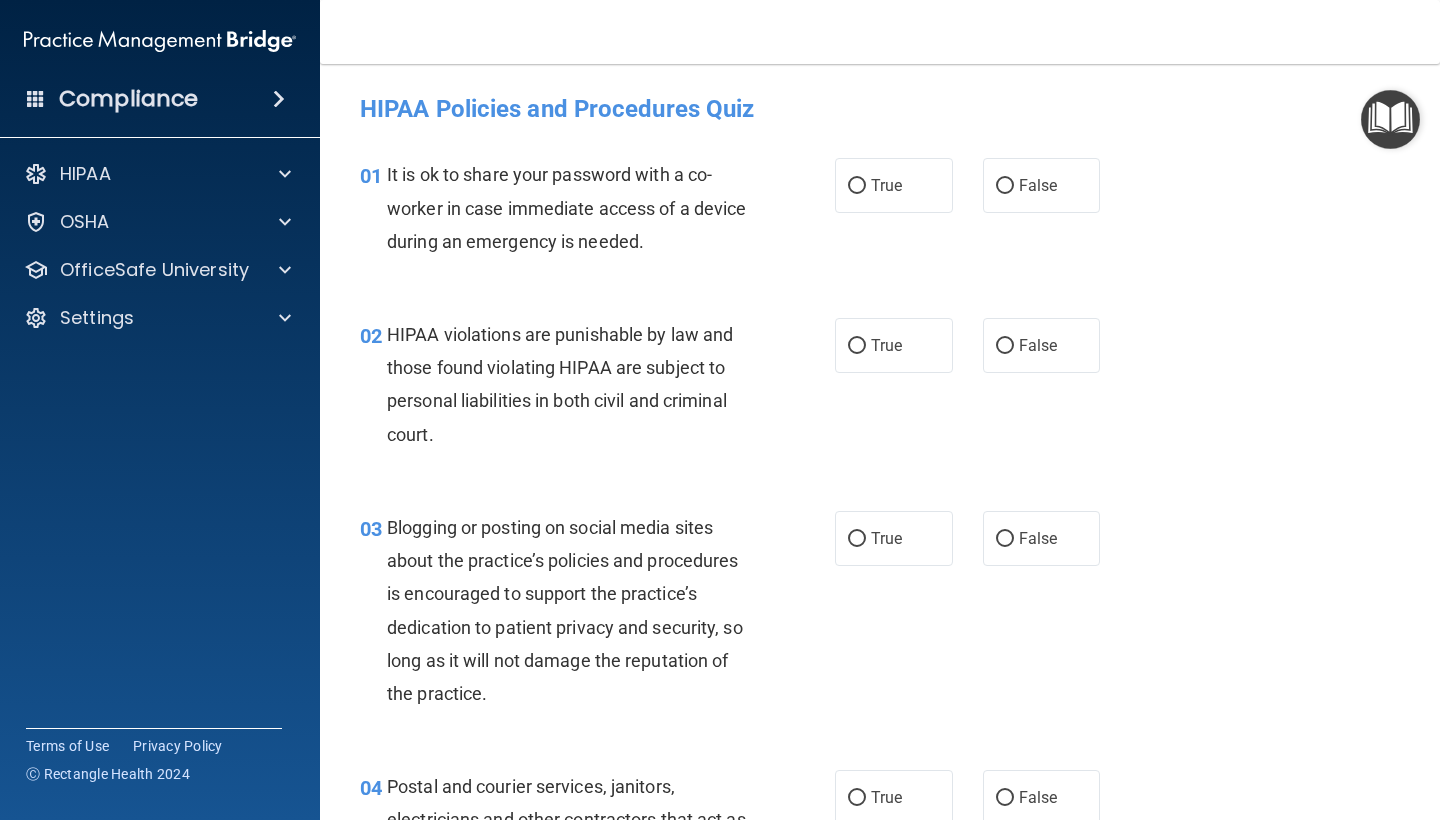 scroll, scrollTop: 0, scrollLeft: 0, axis: both 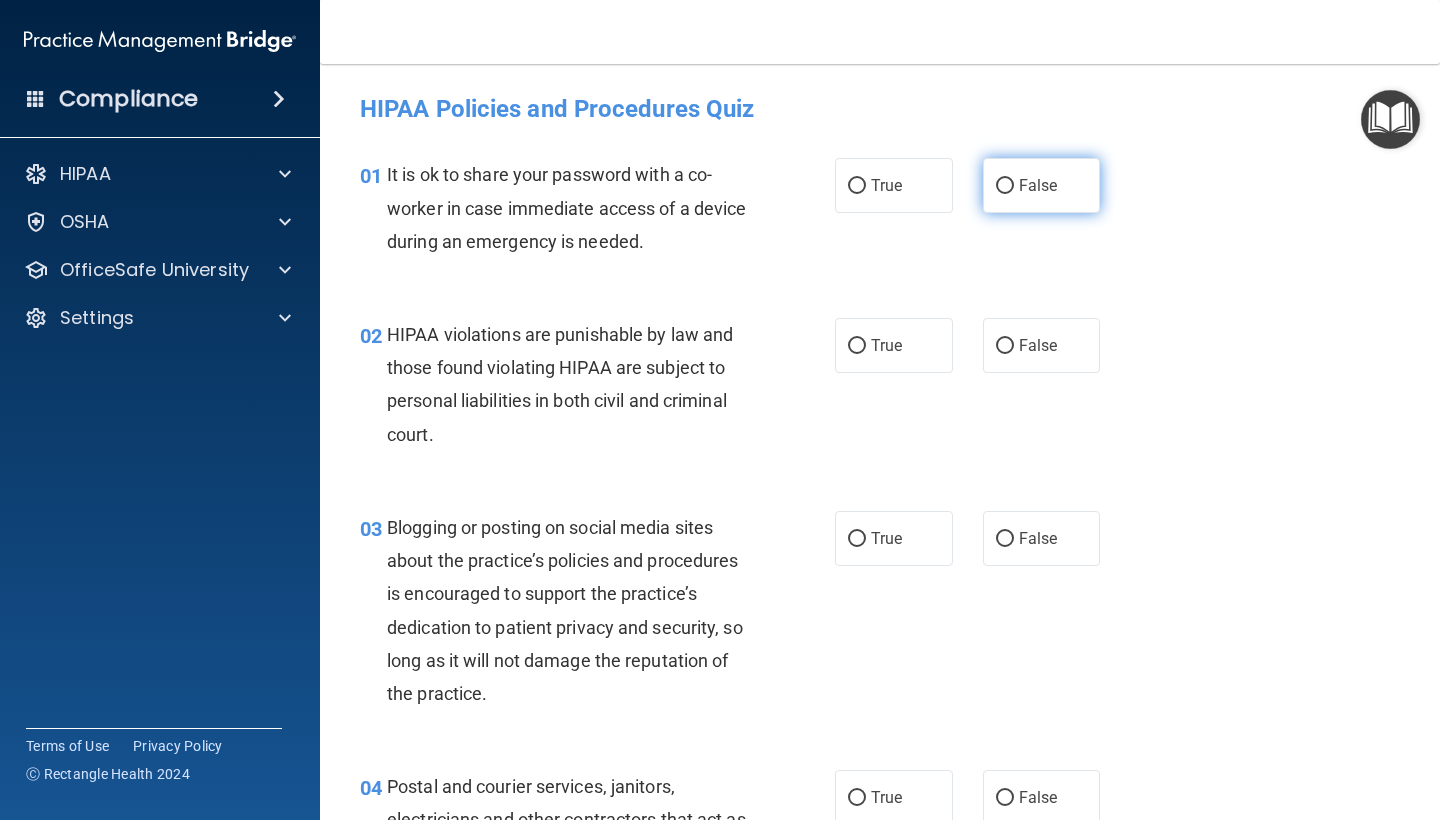 click on "False" at bounding box center [1038, 185] 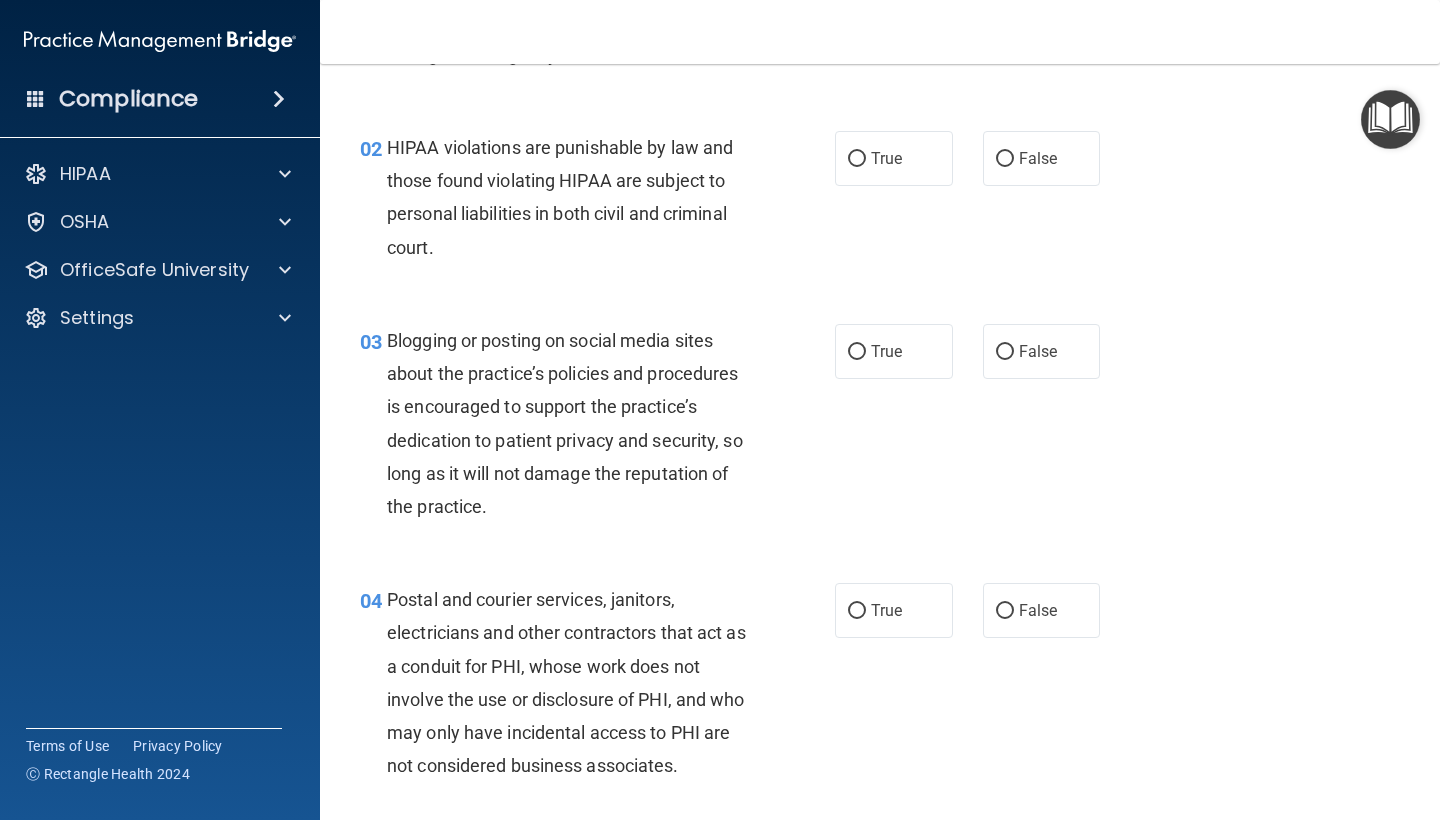scroll, scrollTop: 188, scrollLeft: 0, axis: vertical 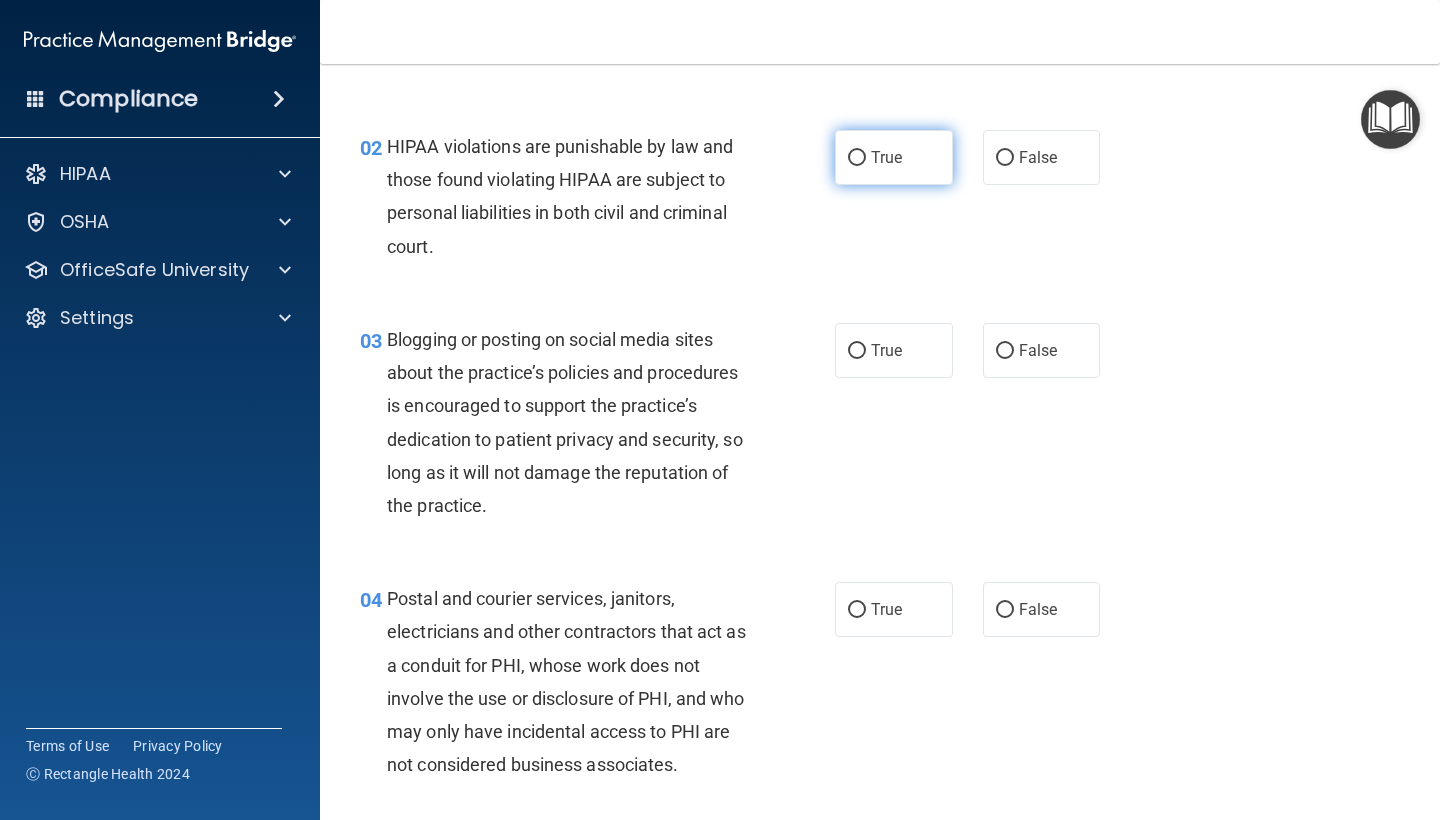 click on "True" at bounding box center [894, 157] 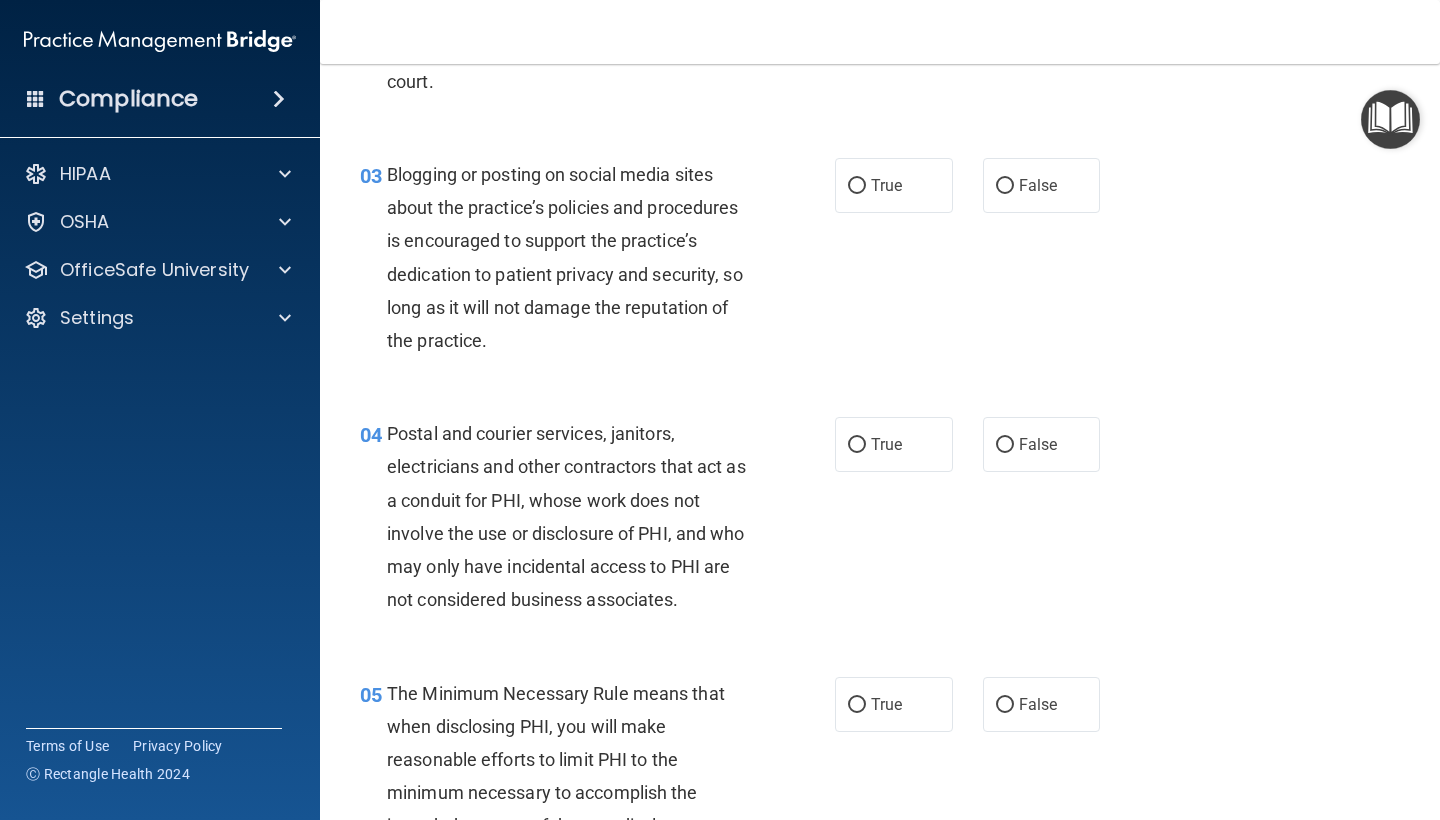 scroll, scrollTop: 366, scrollLeft: 0, axis: vertical 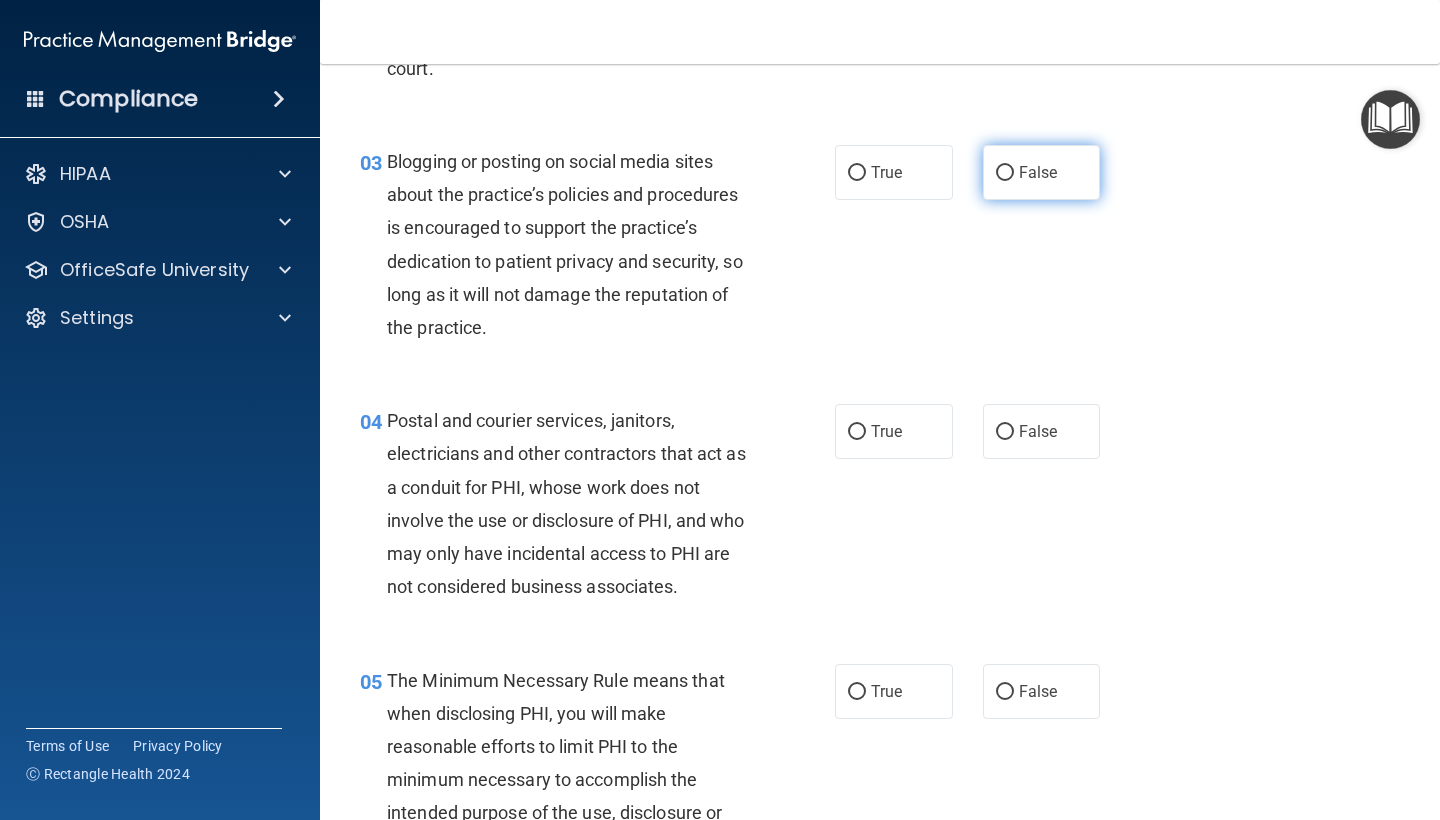 click on "False" at bounding box center (1038, 172) 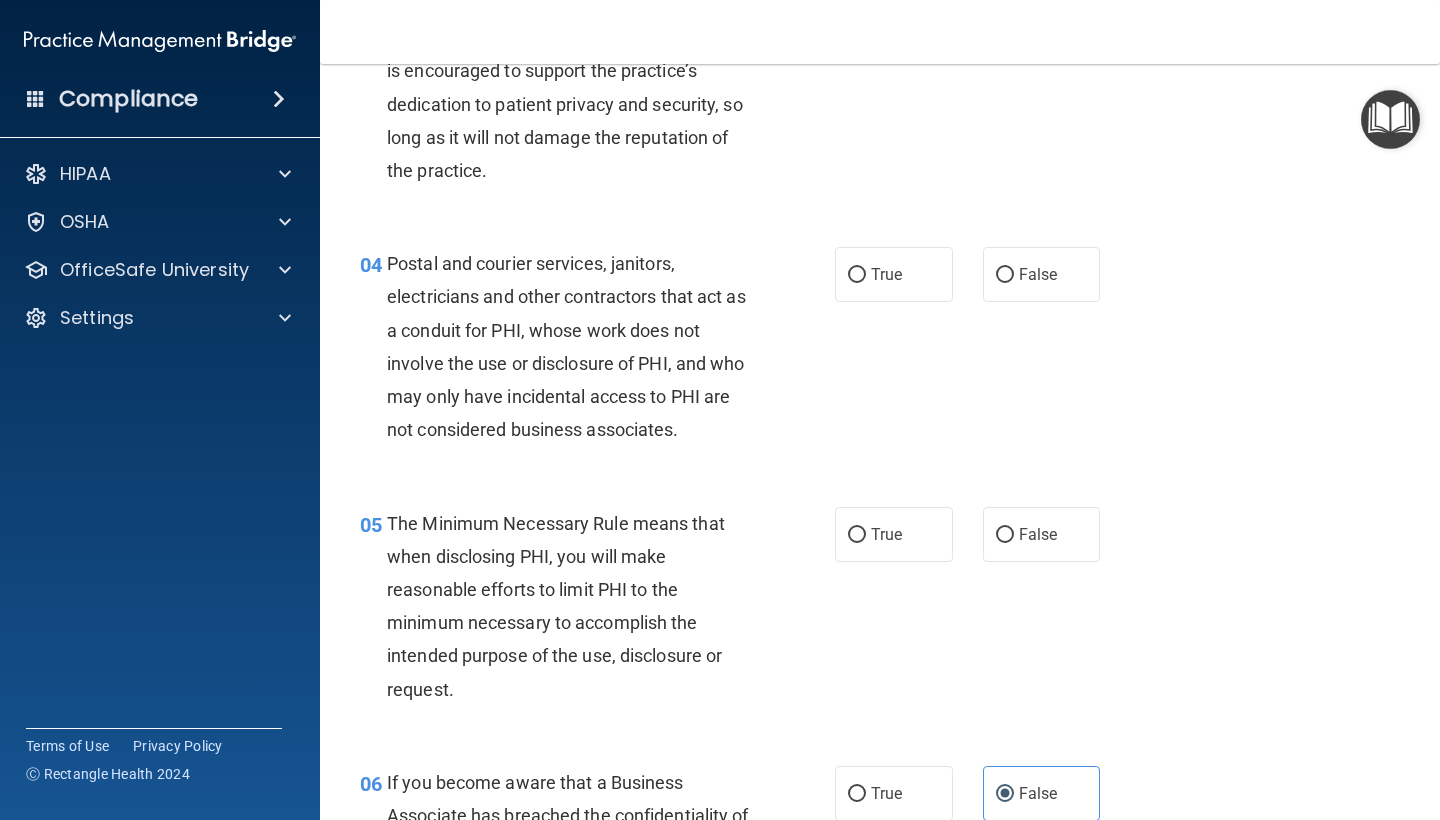 scroll, scrollTop: 527, scrollLeft: 0, axis: vertical 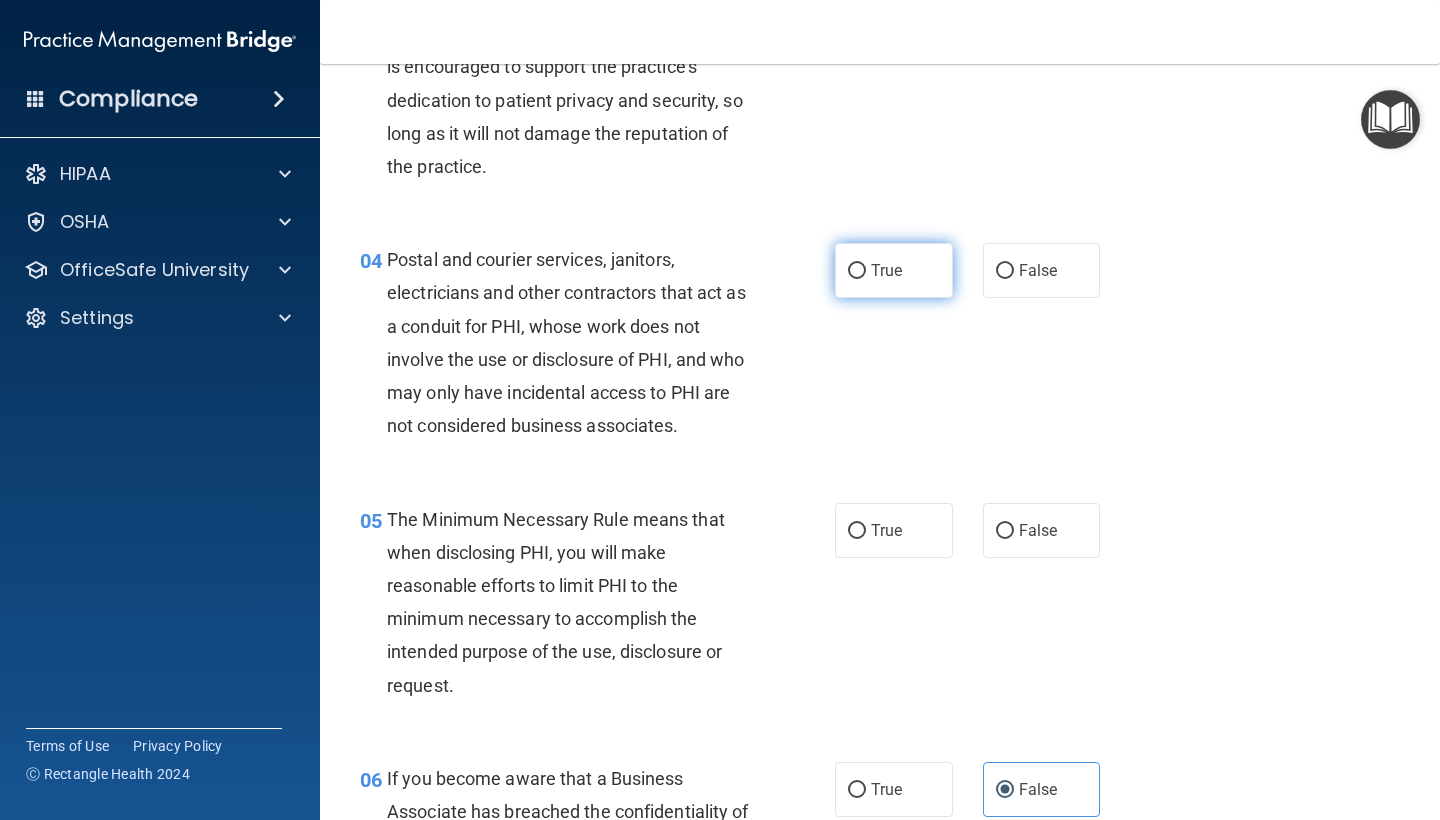 click on "True" at bounding box center [894, 270] 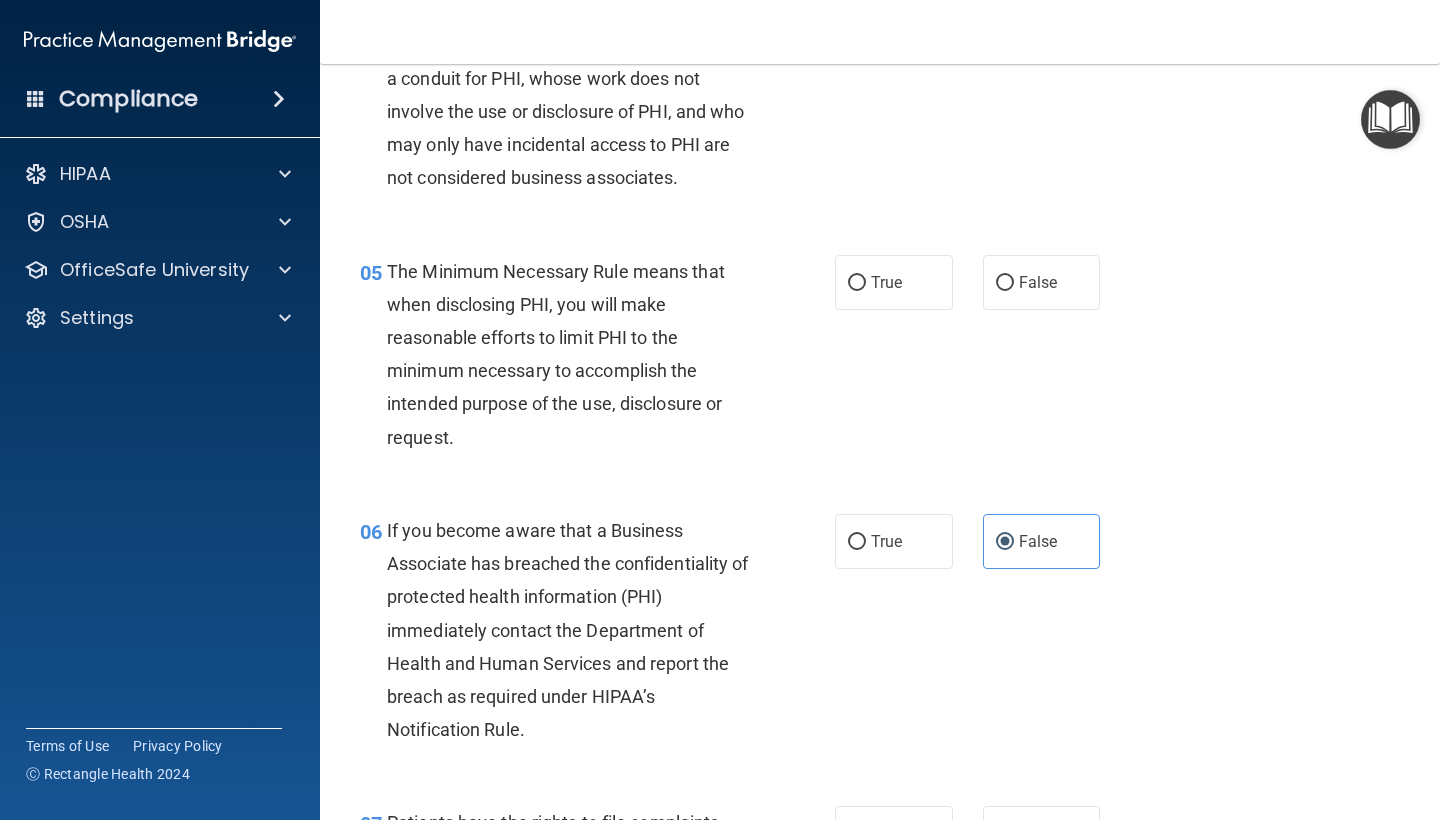 scroll, scrollTop: 781, scrollLeft: 0, axis: vertical 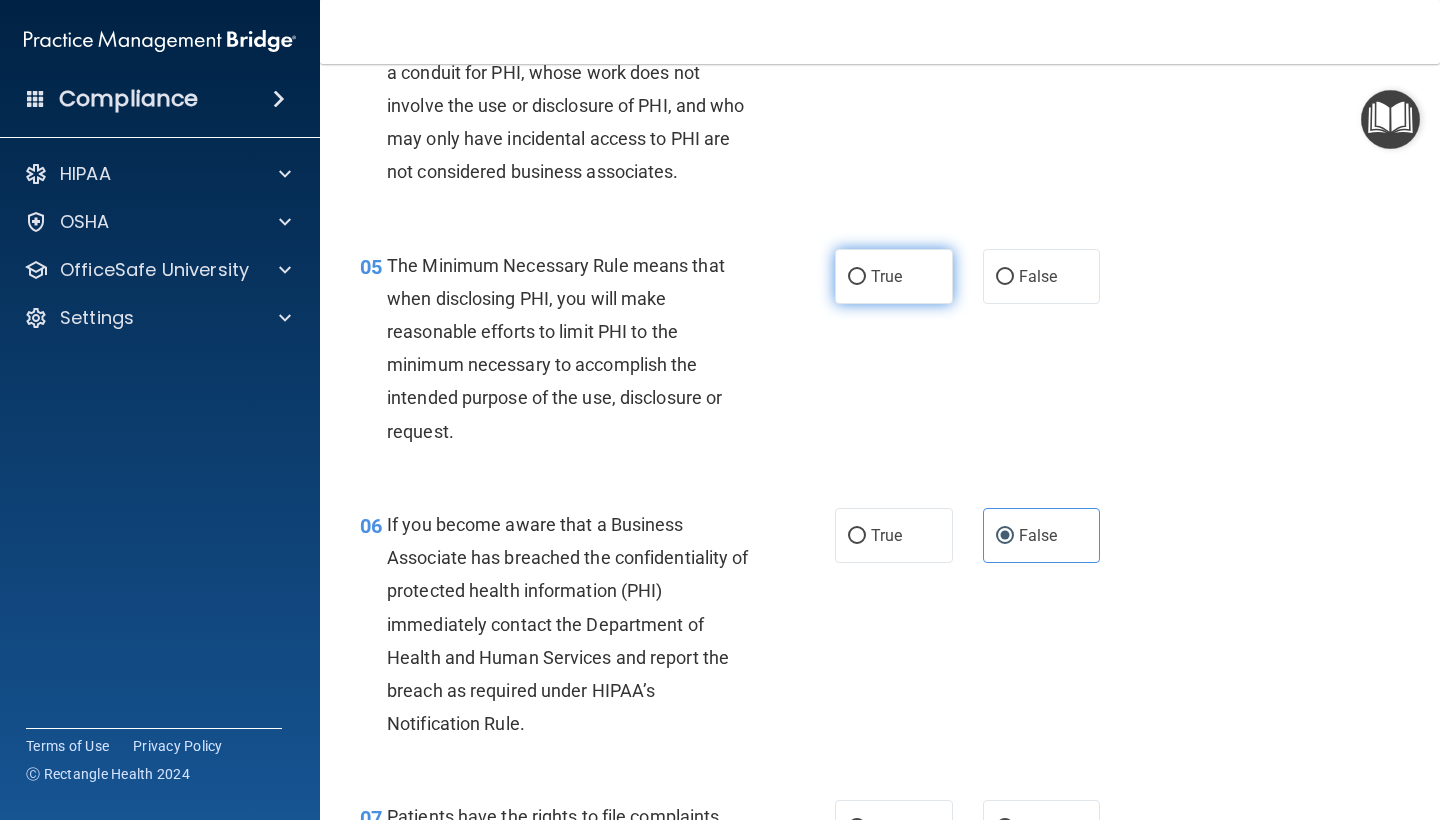 click on "True" at bounding box center (894, 276) 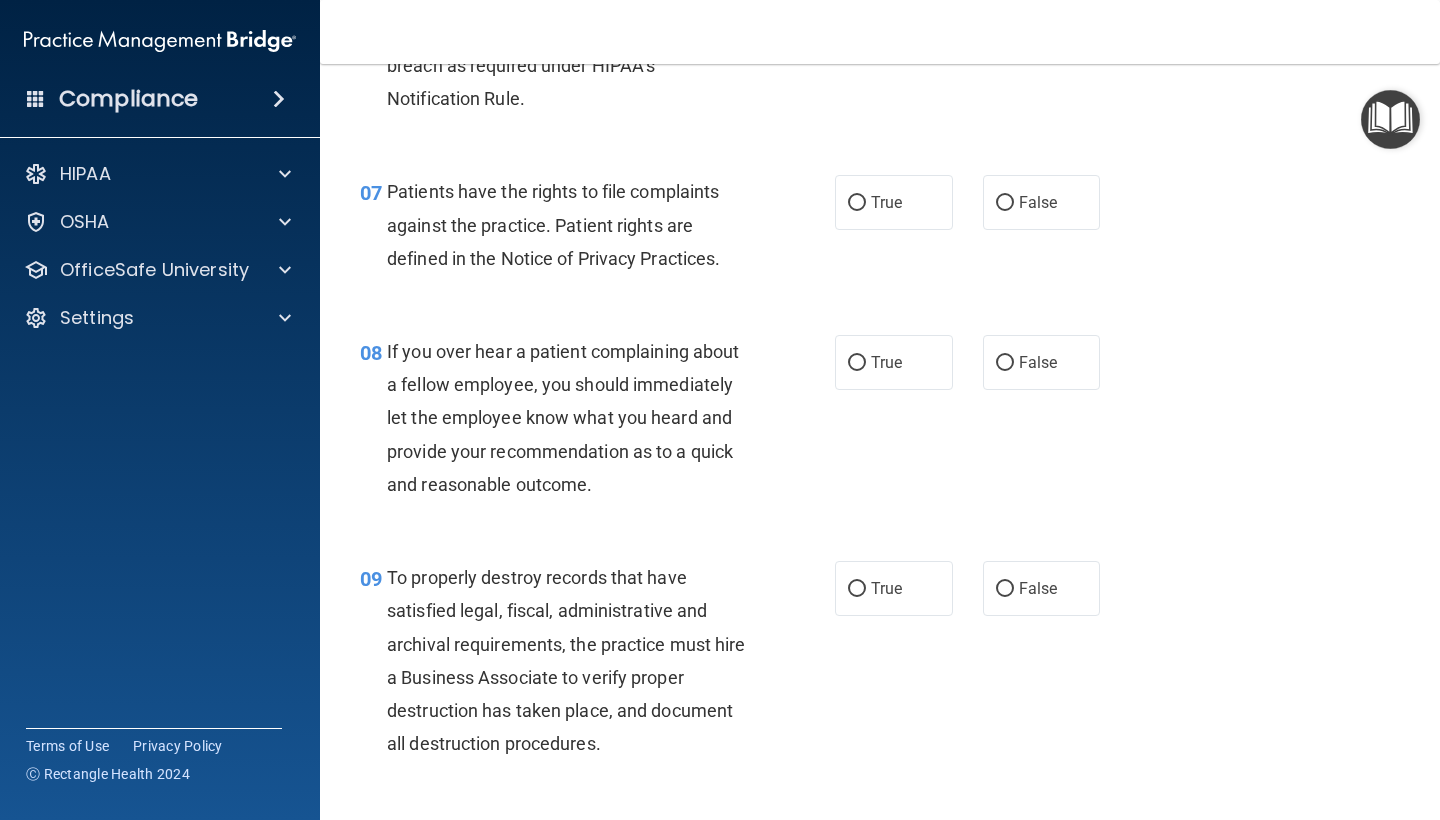 scroll, scrollTop: 1419, scrollLeft: 0, axis: vertical 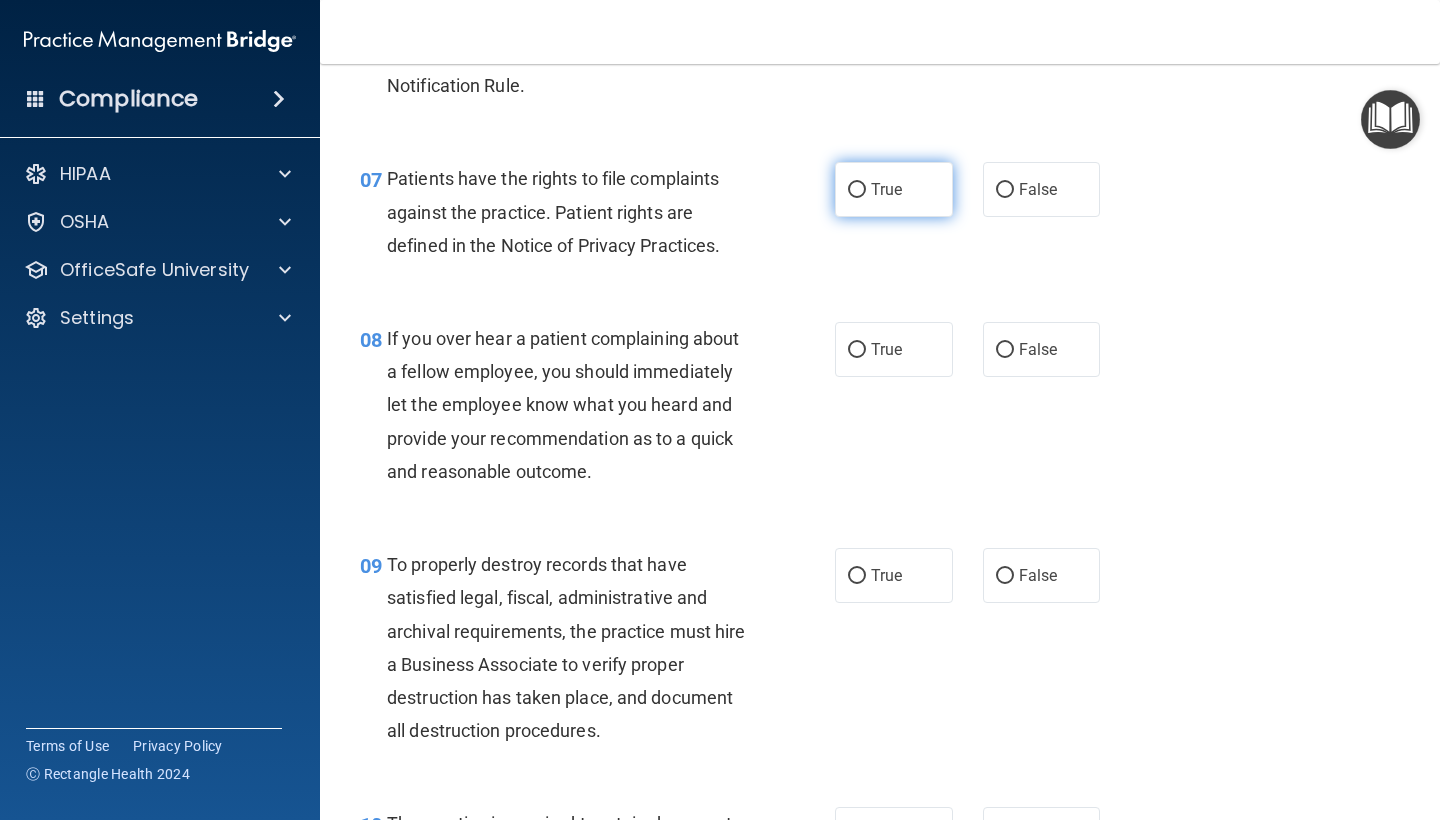 click on "True" at bounding box center (894, 189) 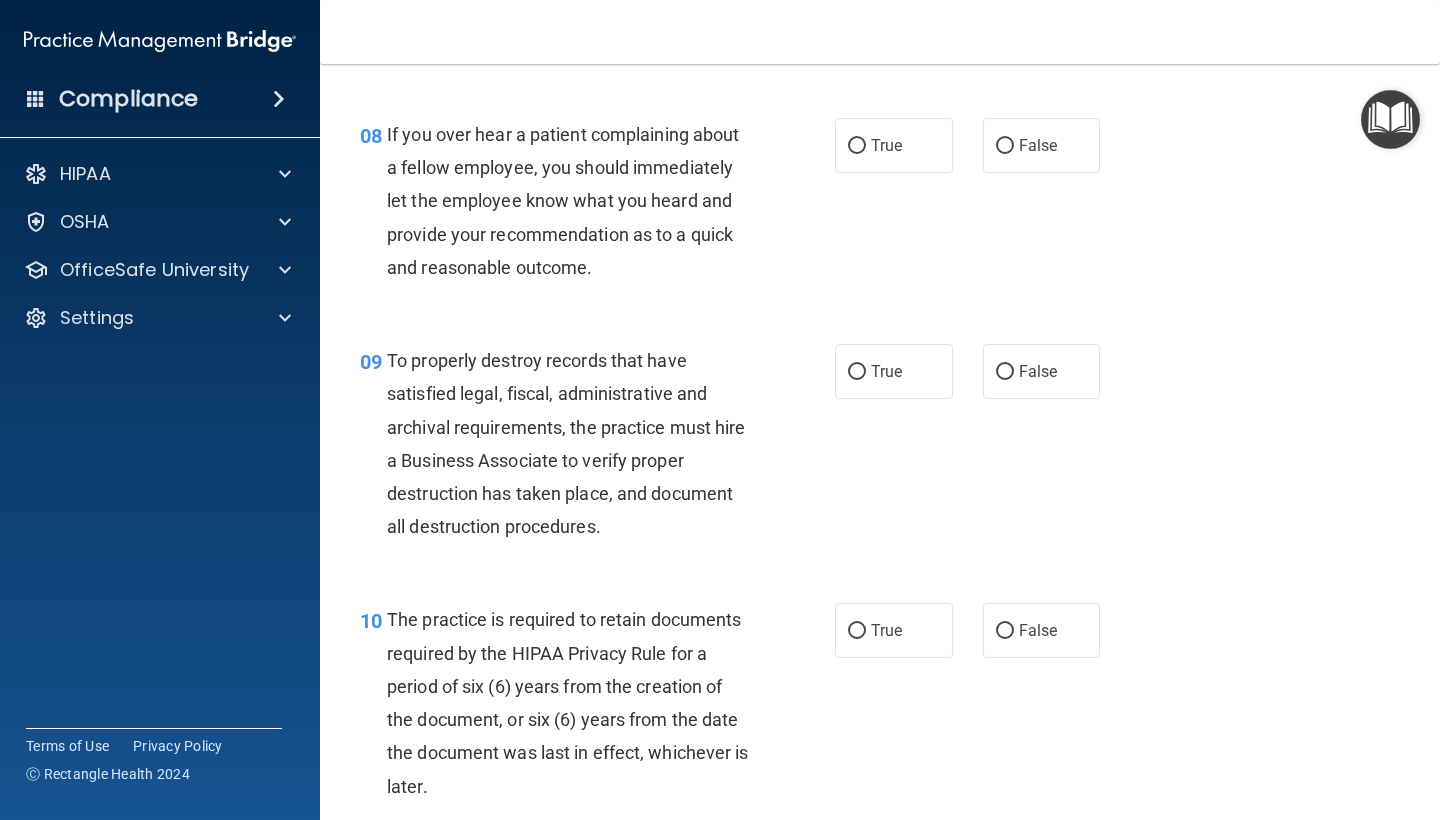scroll, scrollTop: 1625, scrollLeft: 0, axis: vertical 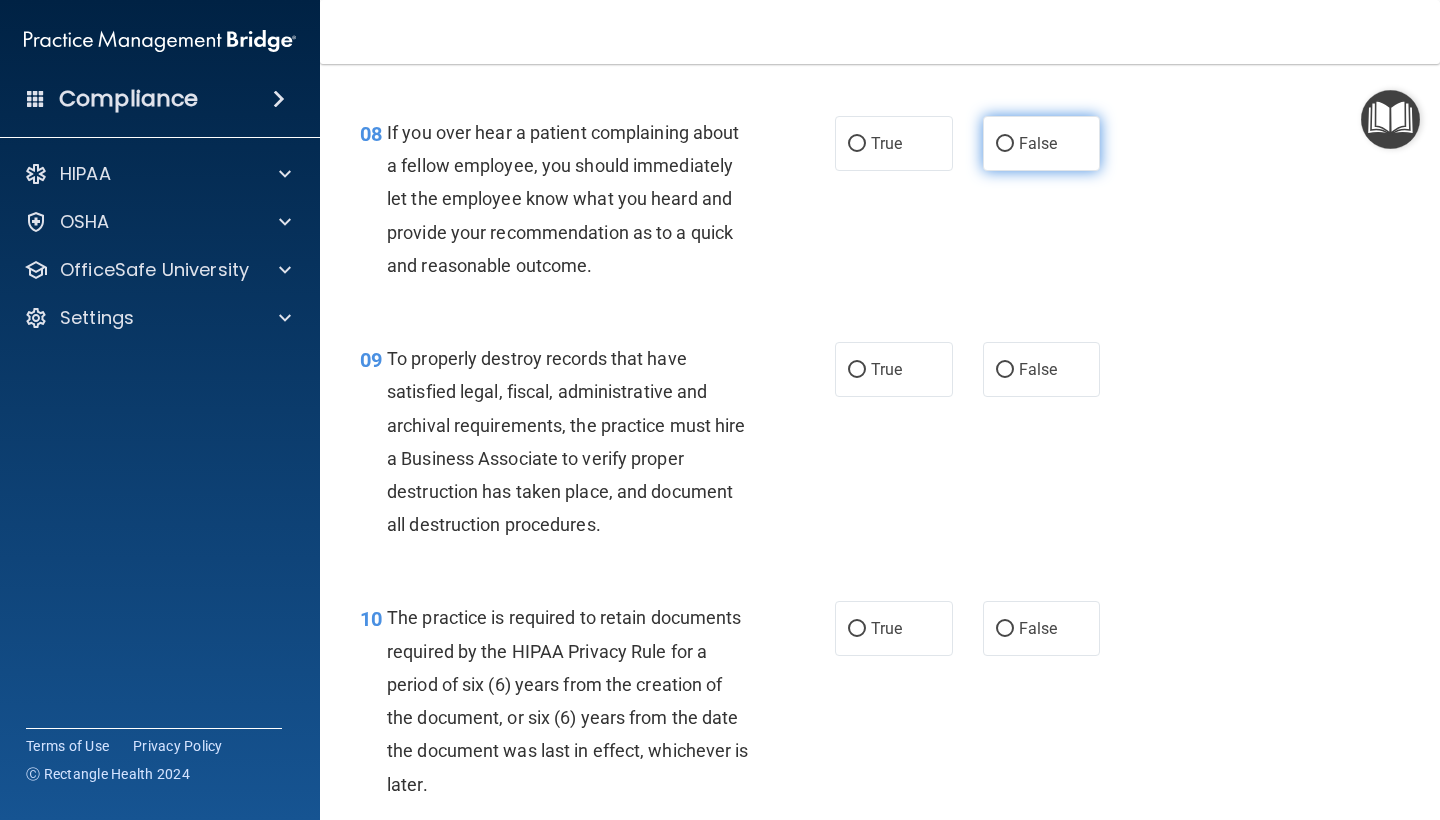 click on "False" at bounding box center (1042, 143) 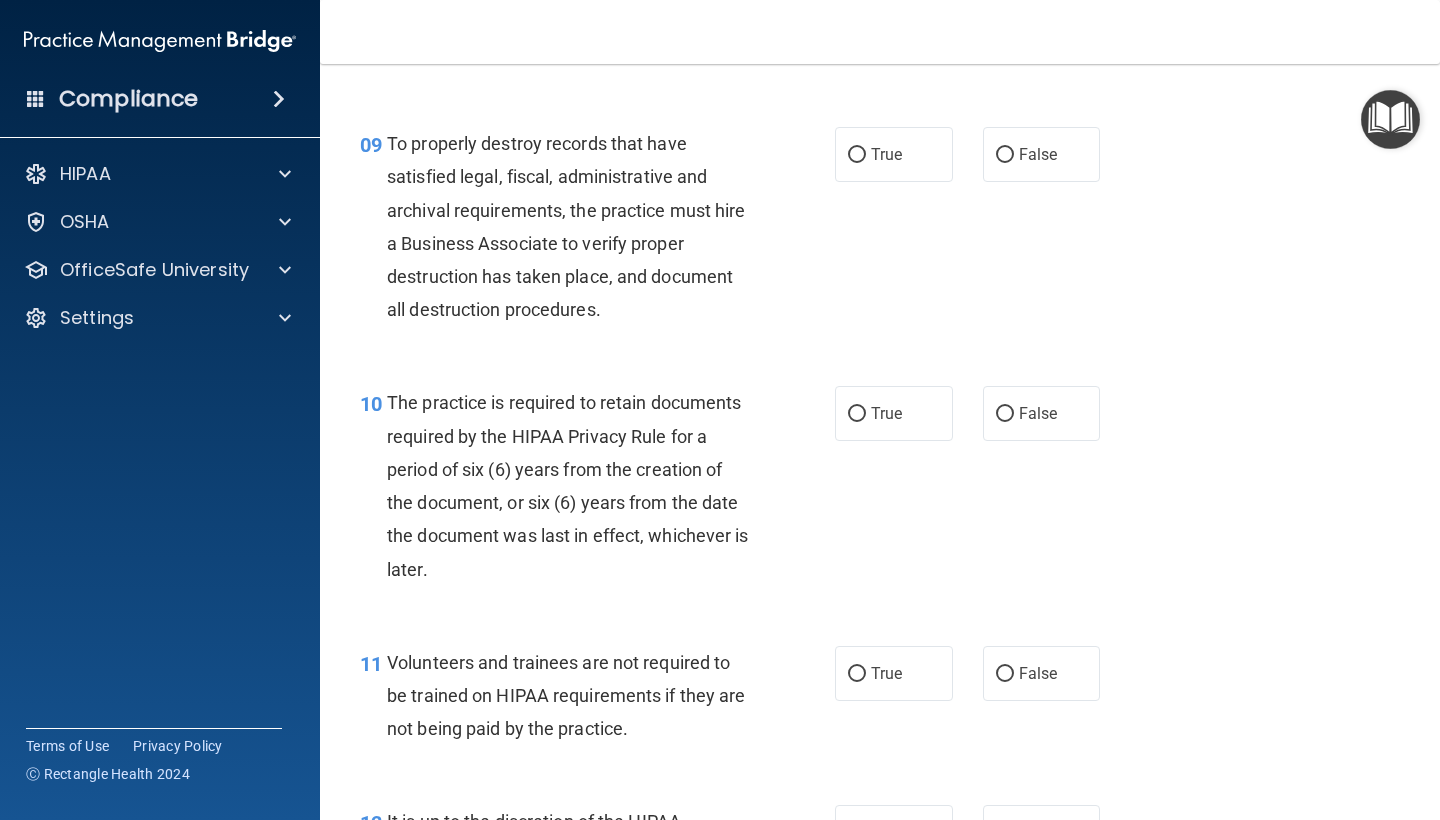scroll, scrollTop: 1842, scrollLeft: 0, axis: vertical 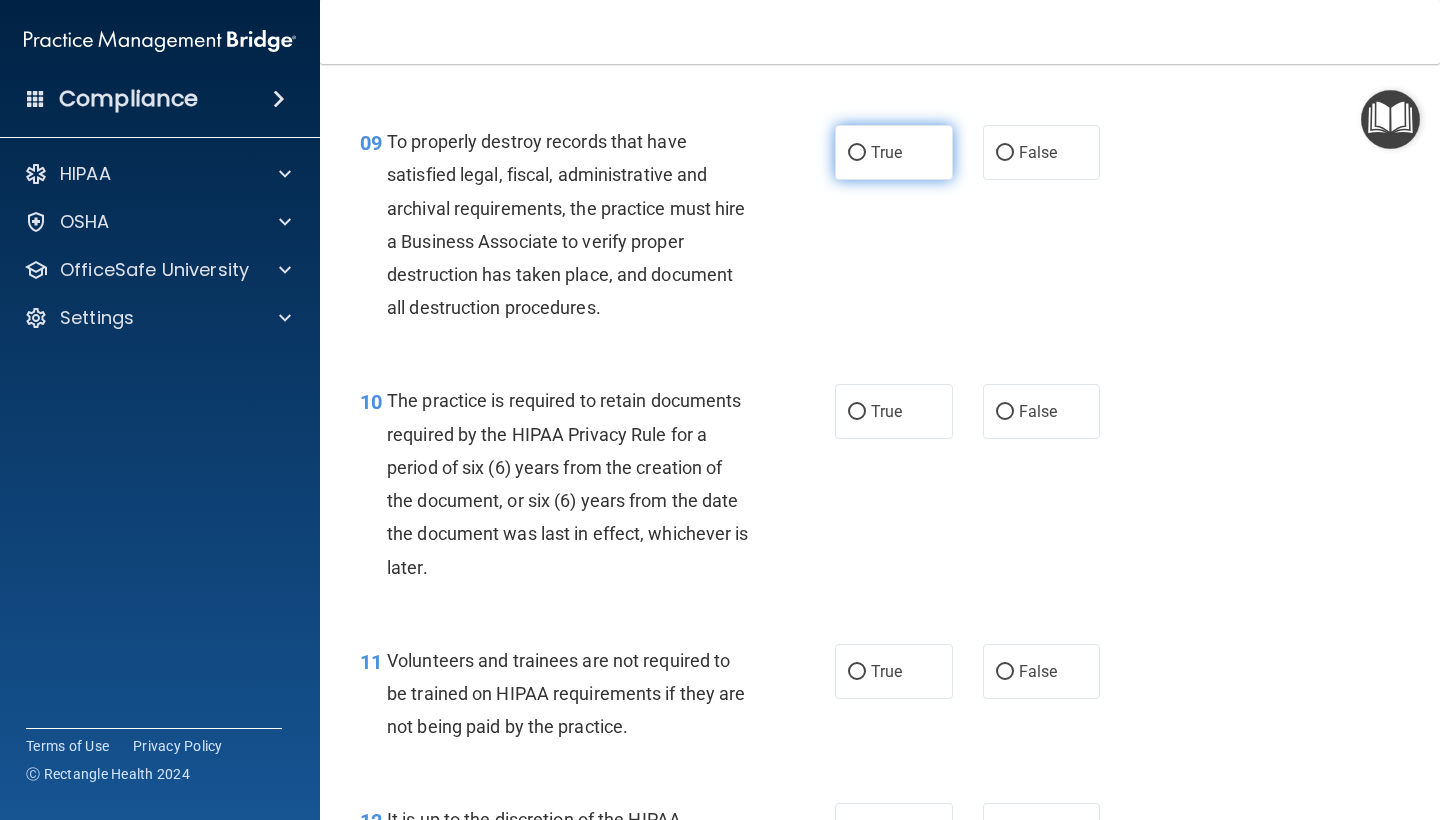 click on "True" at bounding box center (886, 152) 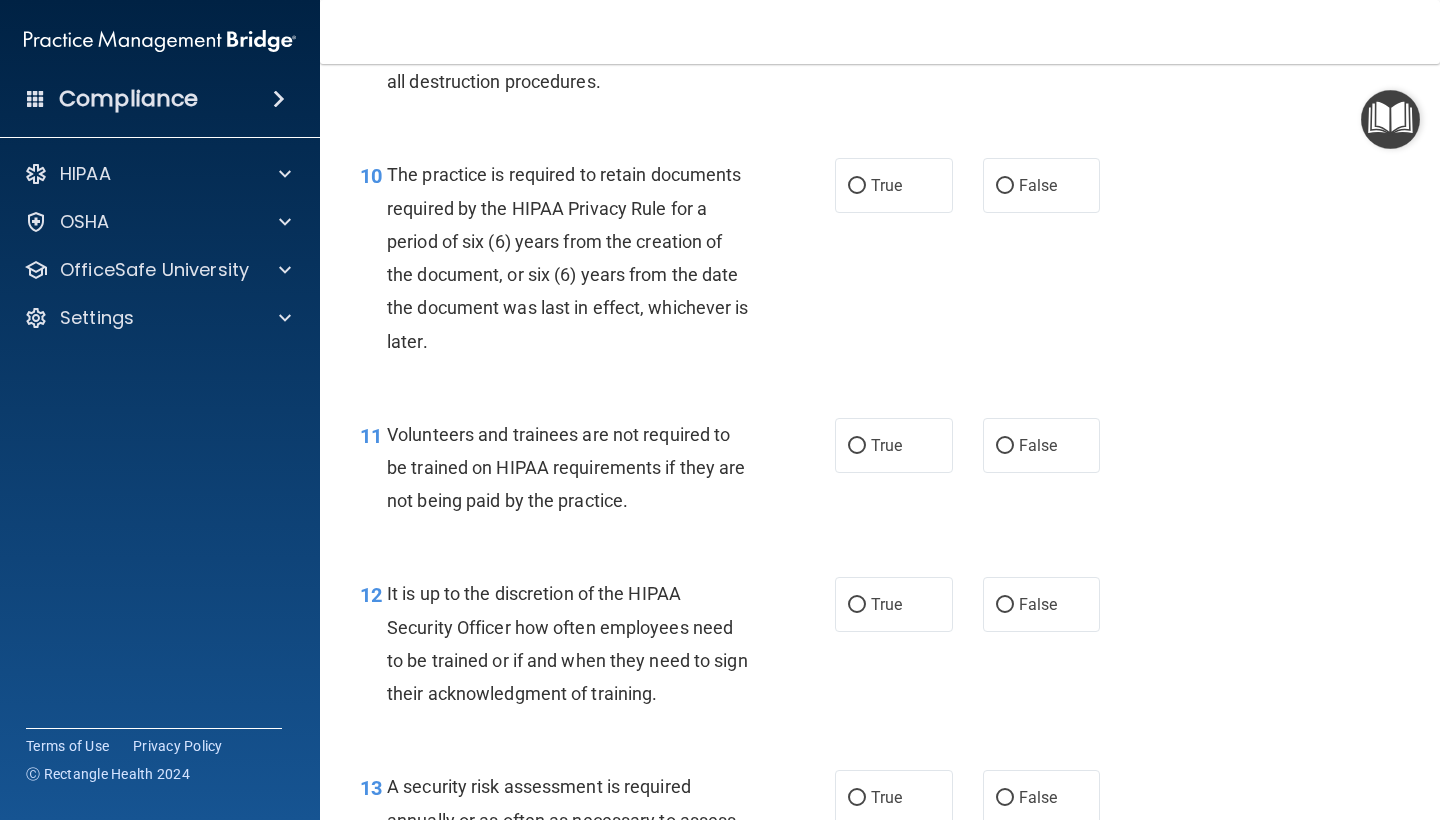 scroll, scrollTop: 2069, scrollLeft: 0, axis: vertical 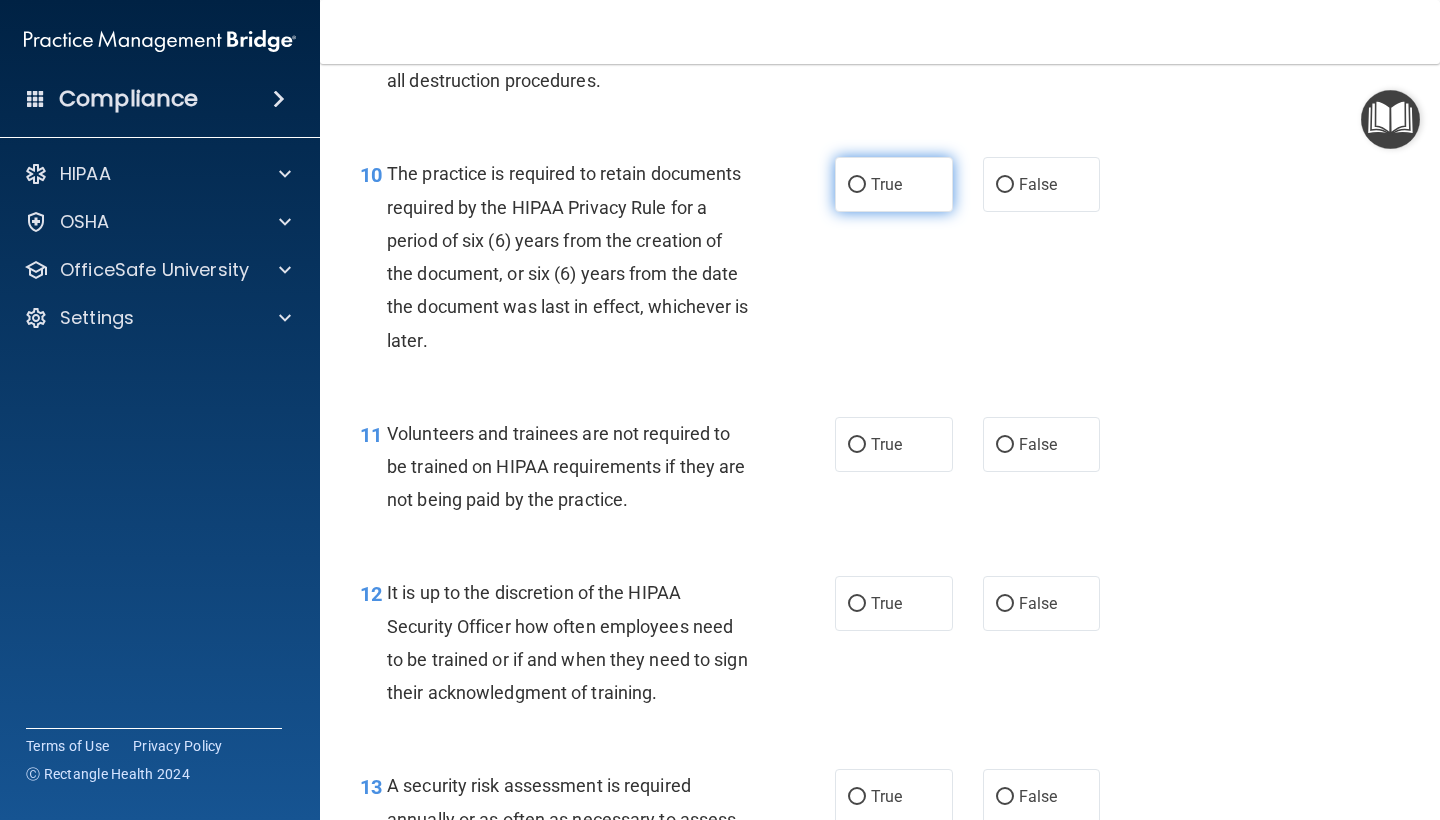 click on "True" at bounding box center [894, 184] 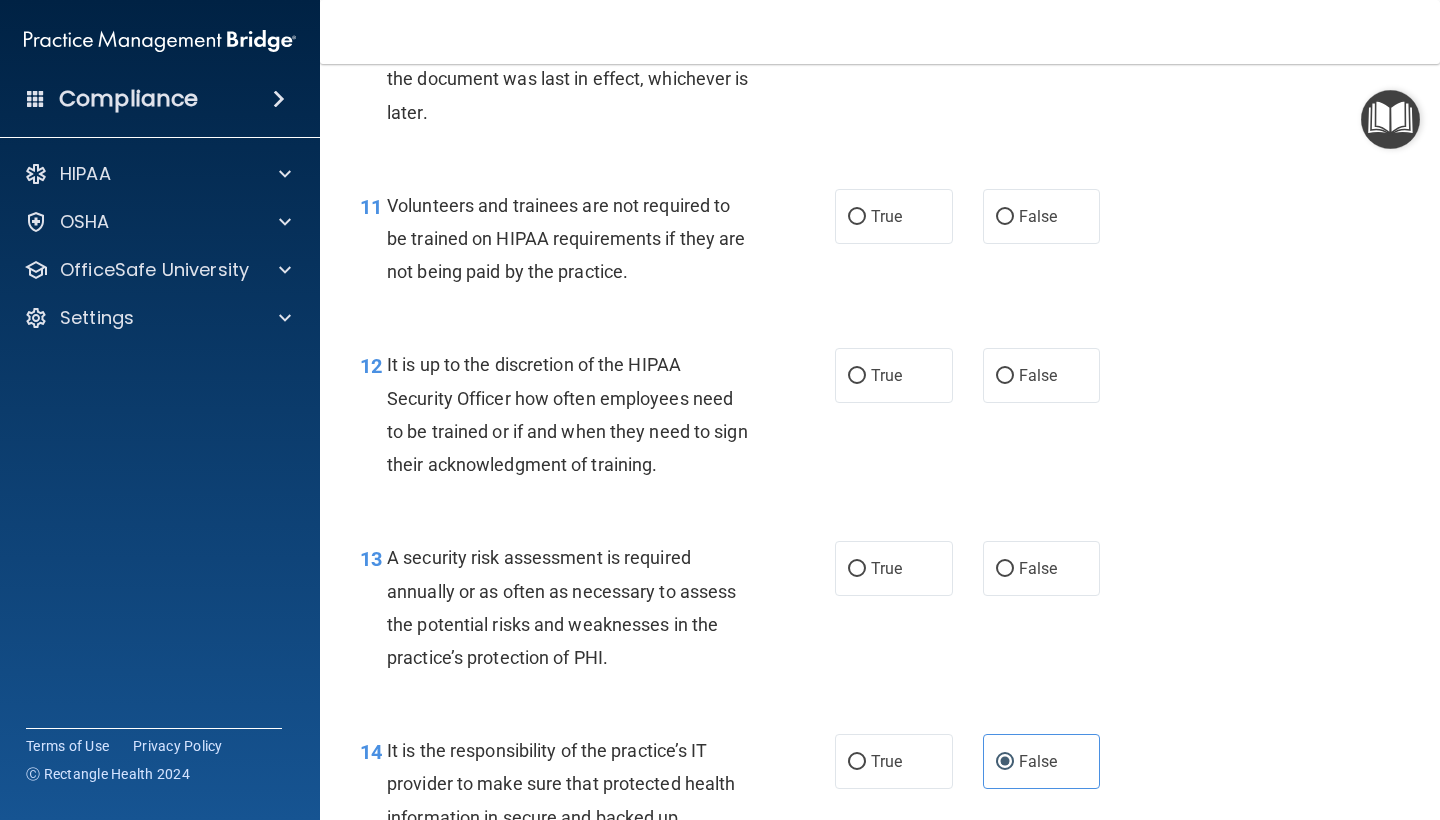scroll, scrollTop: 2298, scrollLeft: 0, axis: vertical 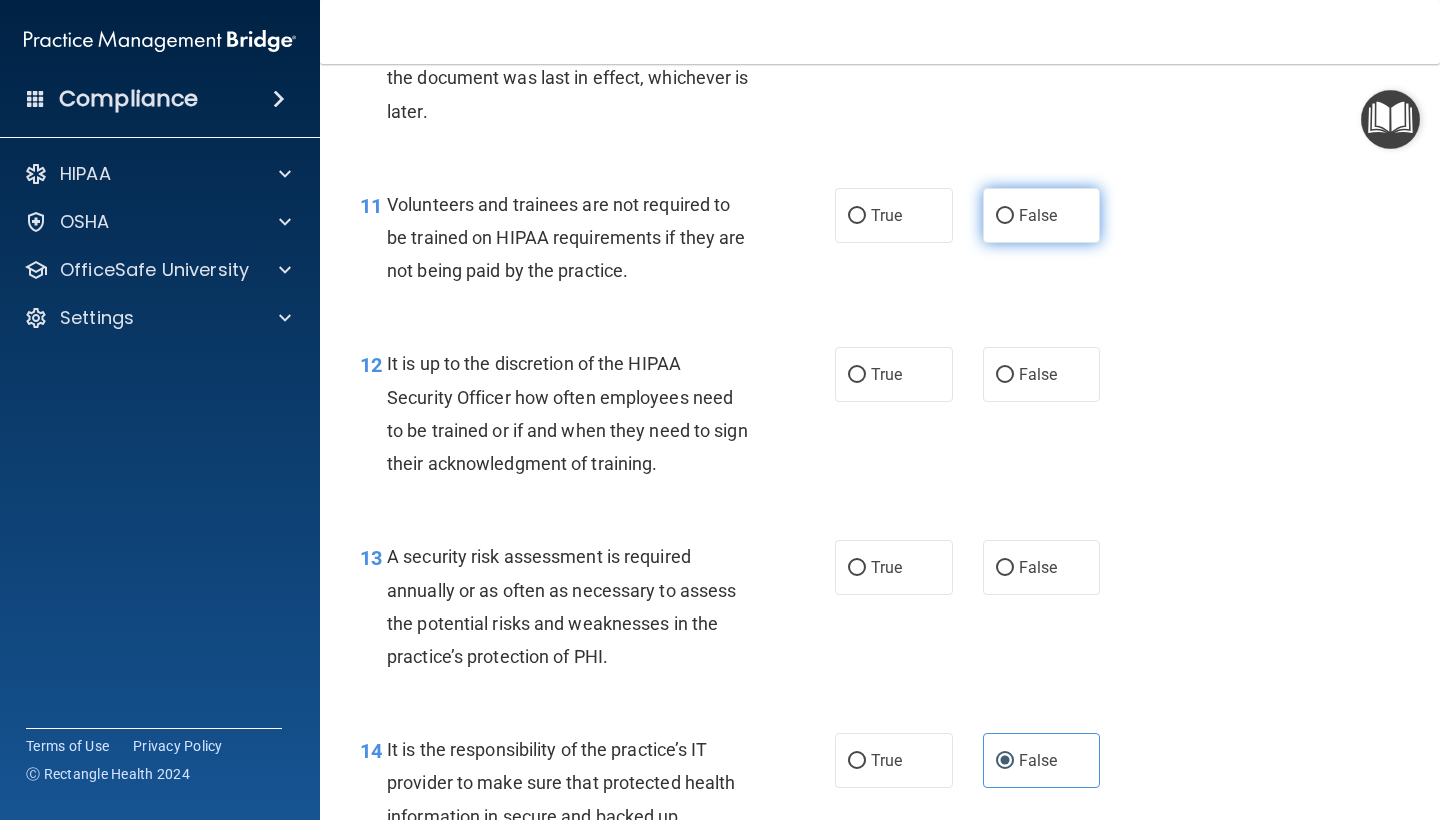 click on "False" at bounding box center [1042, 215] 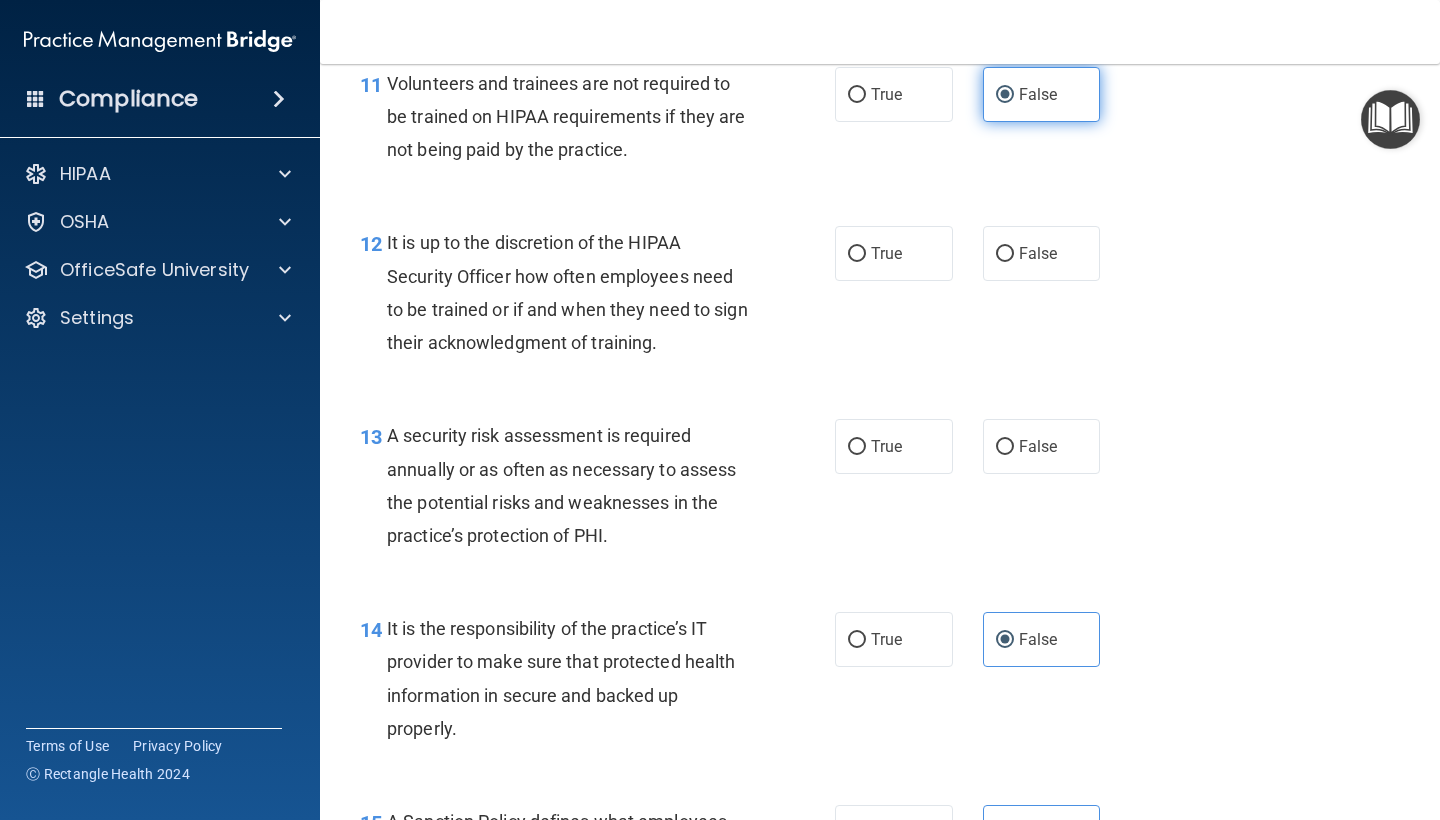 scroll, scrollTop: 2462, scrollLeft: 0, axis: vertical 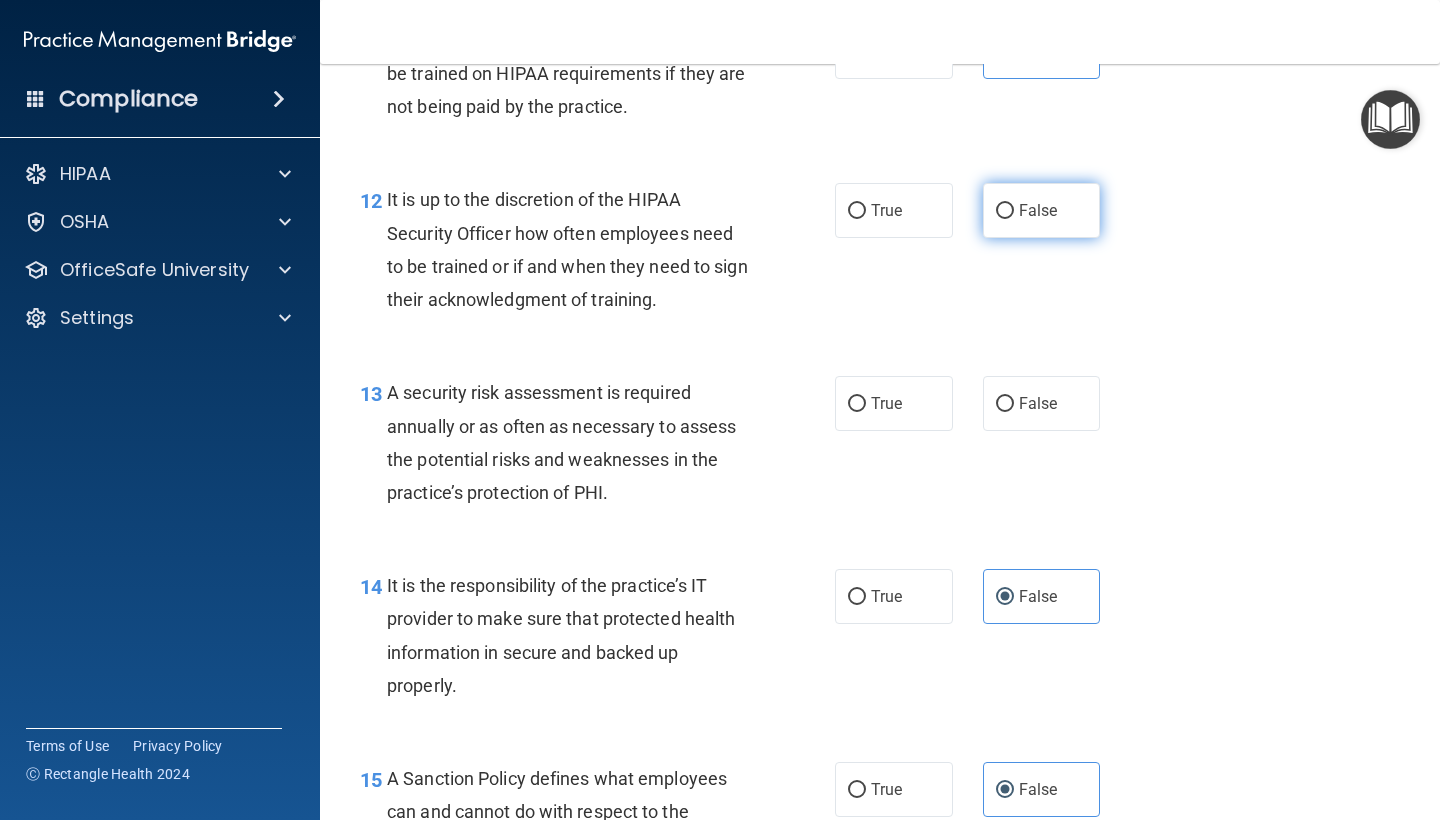 click on "False" at bounding box center [1042, 210] 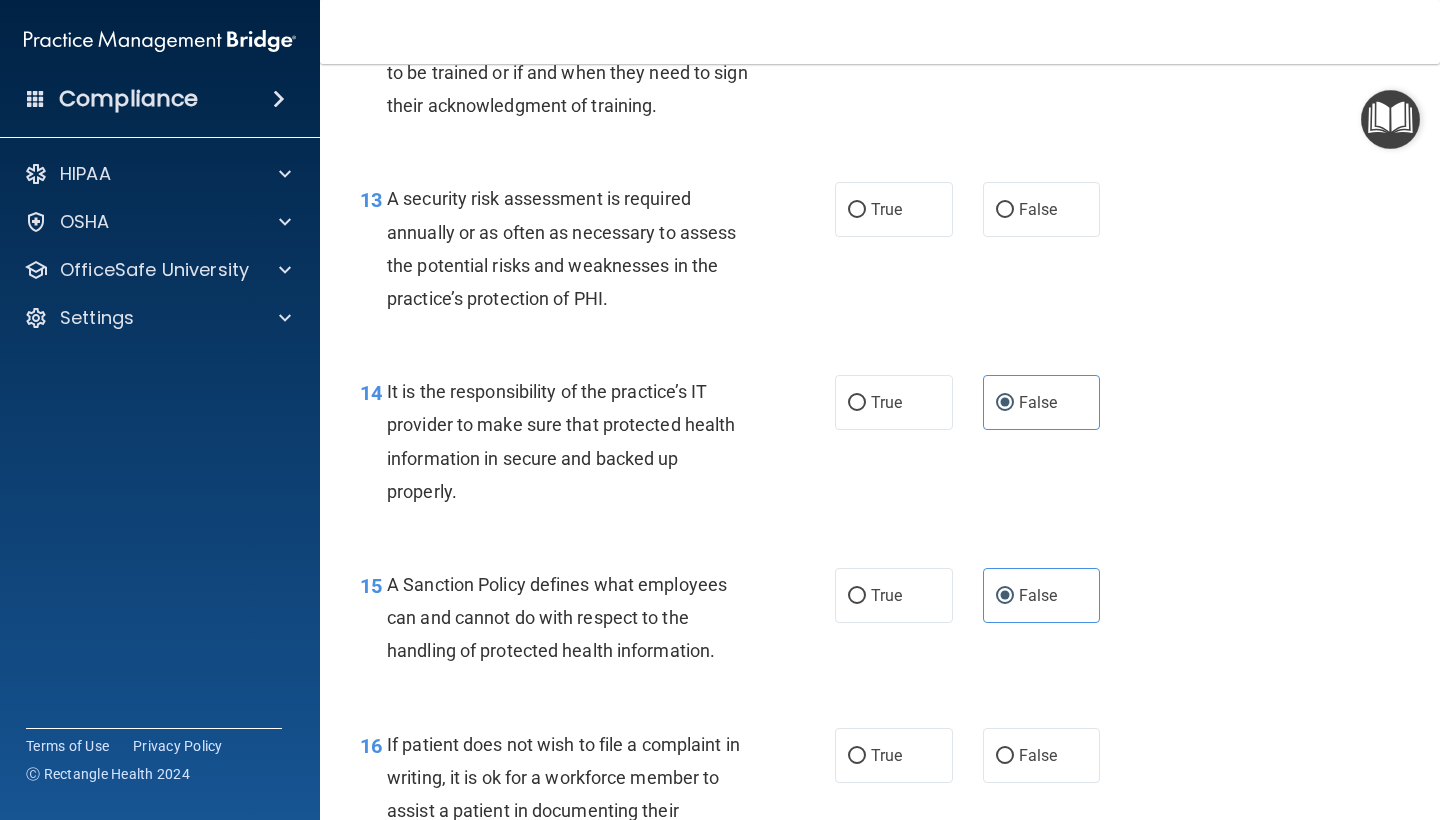 scroll, scrollTop: 2653, scrollLeft: 0, axis: vertical 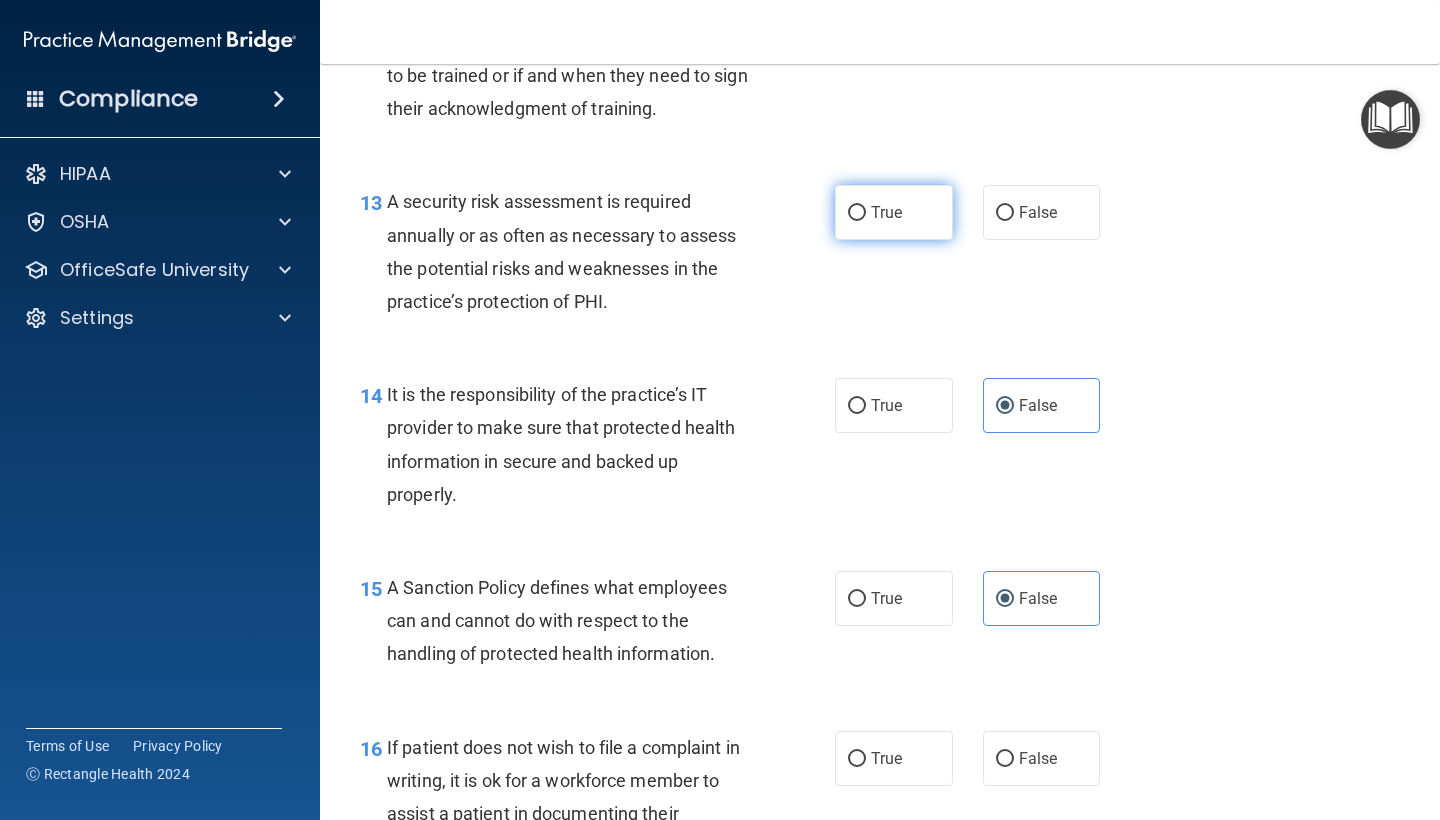 click on "True" at bounding box center [886, 212] 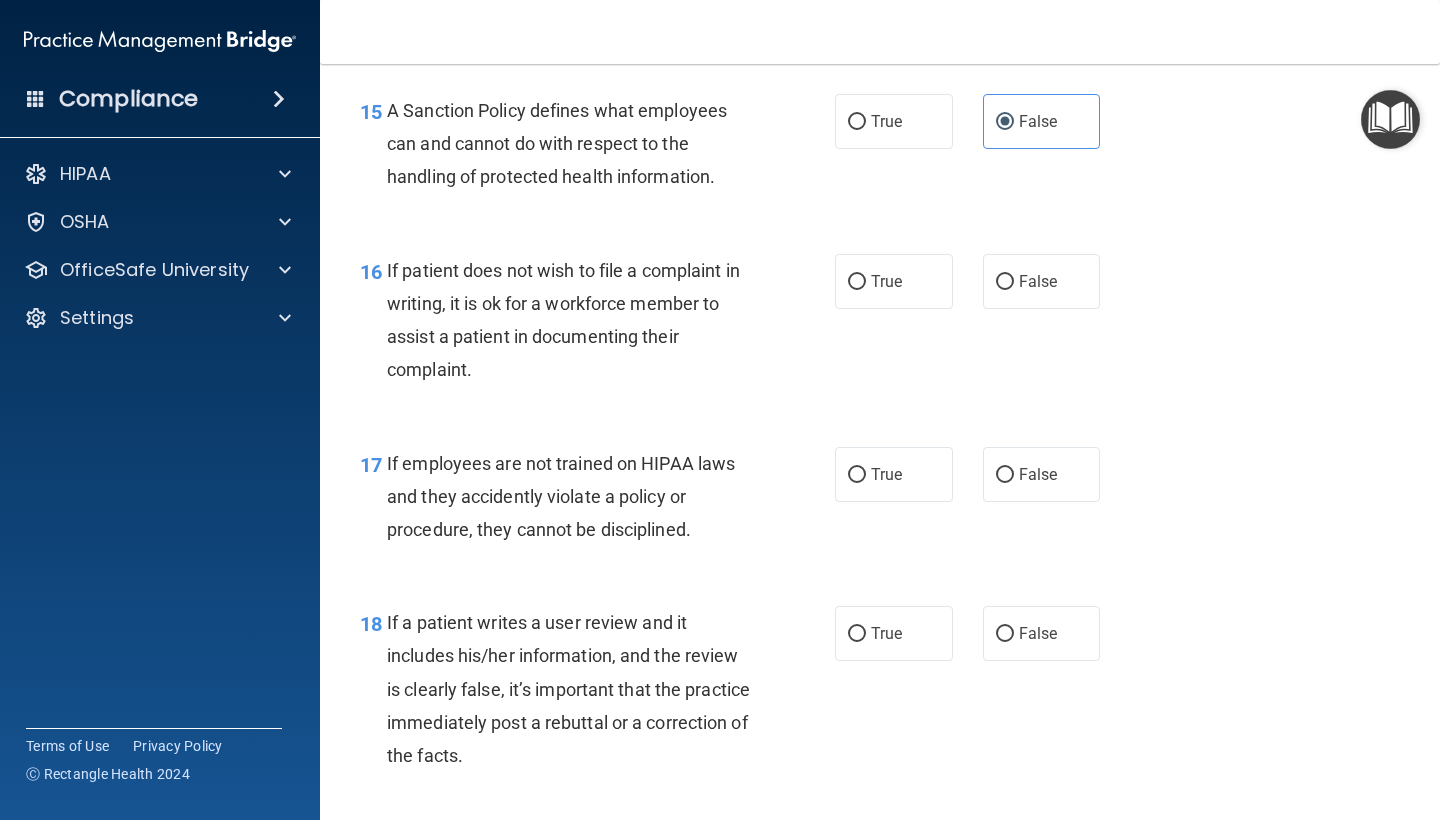 scroll, scrollTop: 3172, scrollLeft: 0, axis: vertical 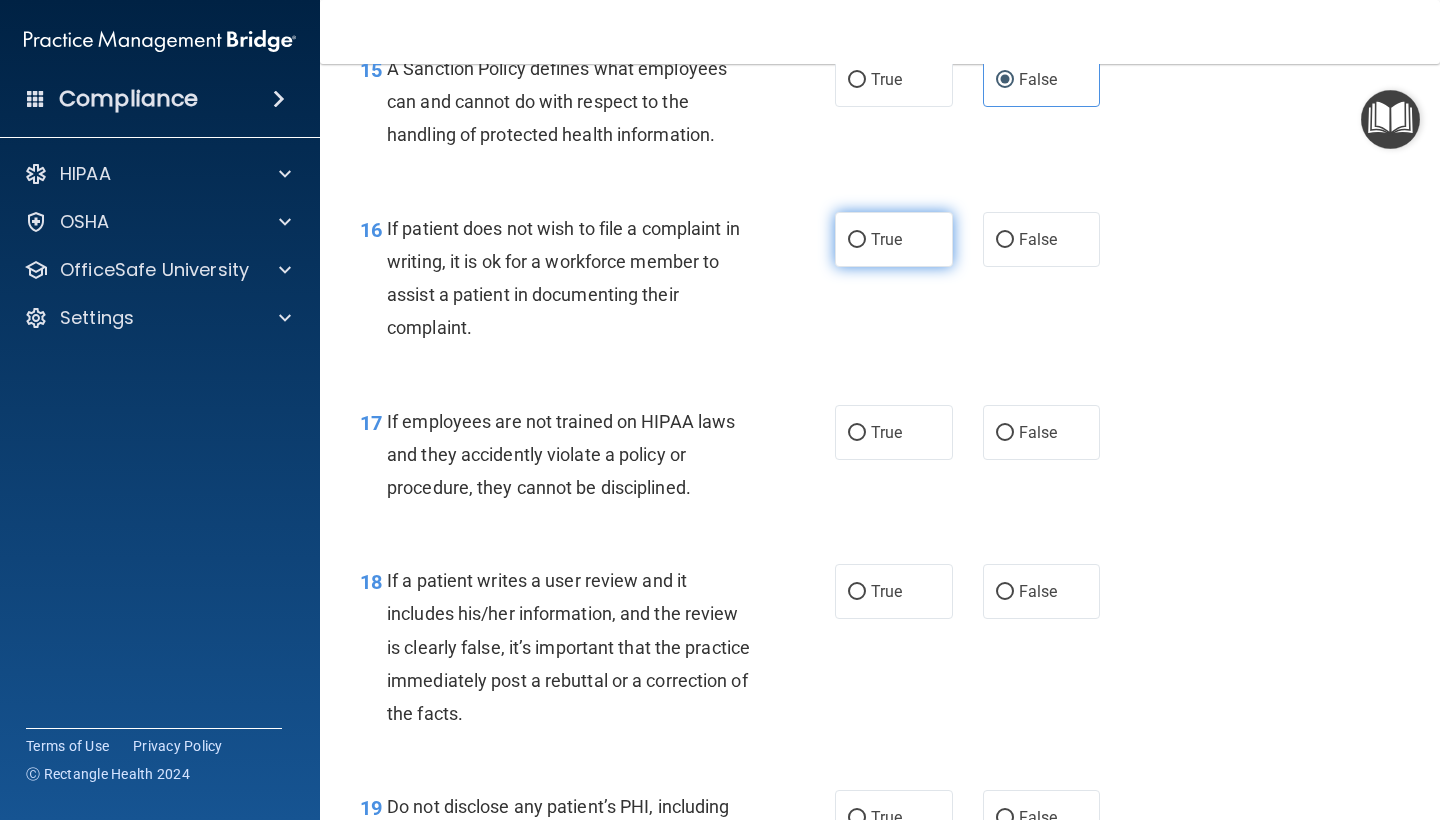click on "True" at bounding box center (886, 239) 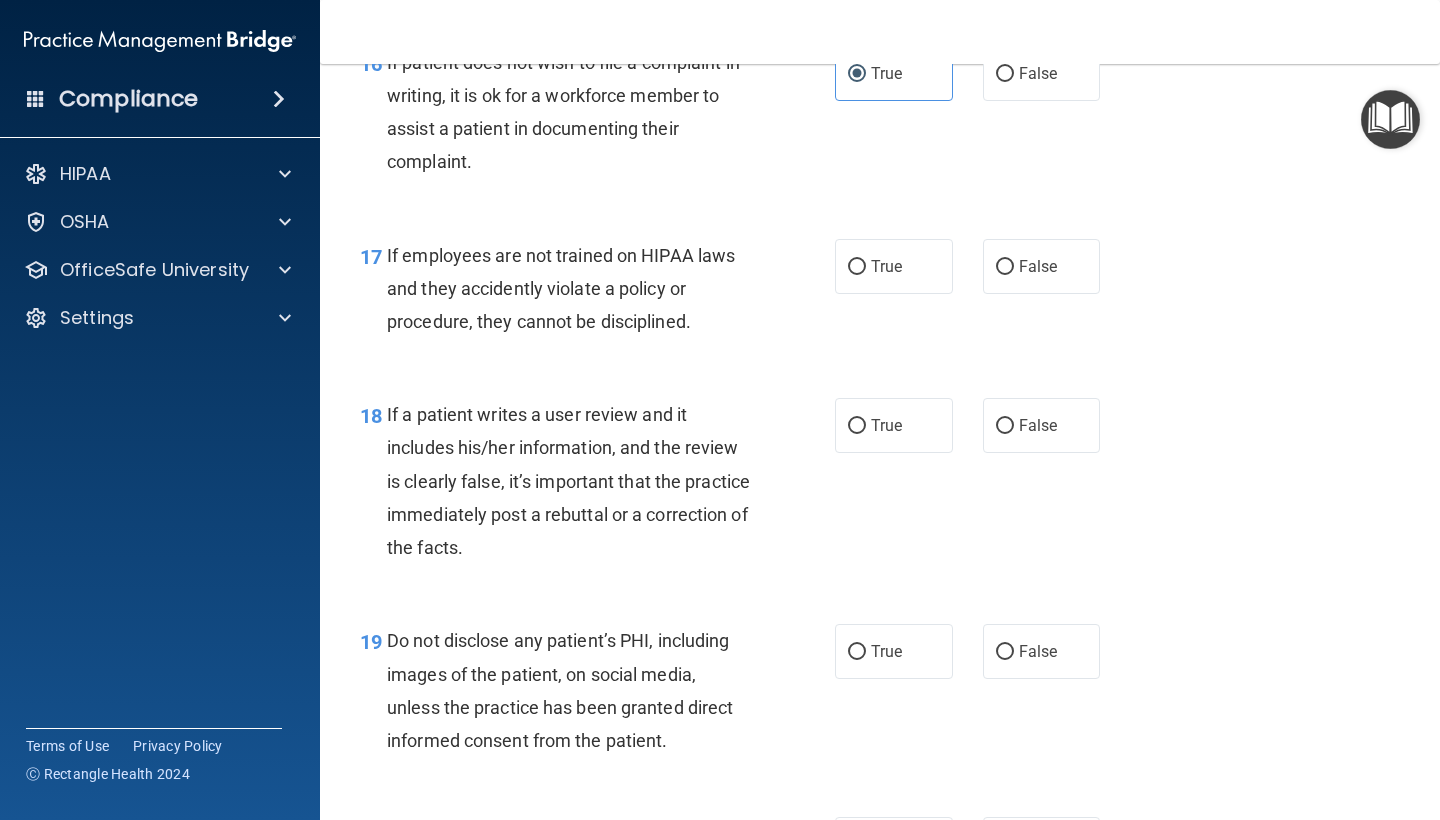 scroll, scrollTop: 3345, scrollLeft: 0, axis: vertical 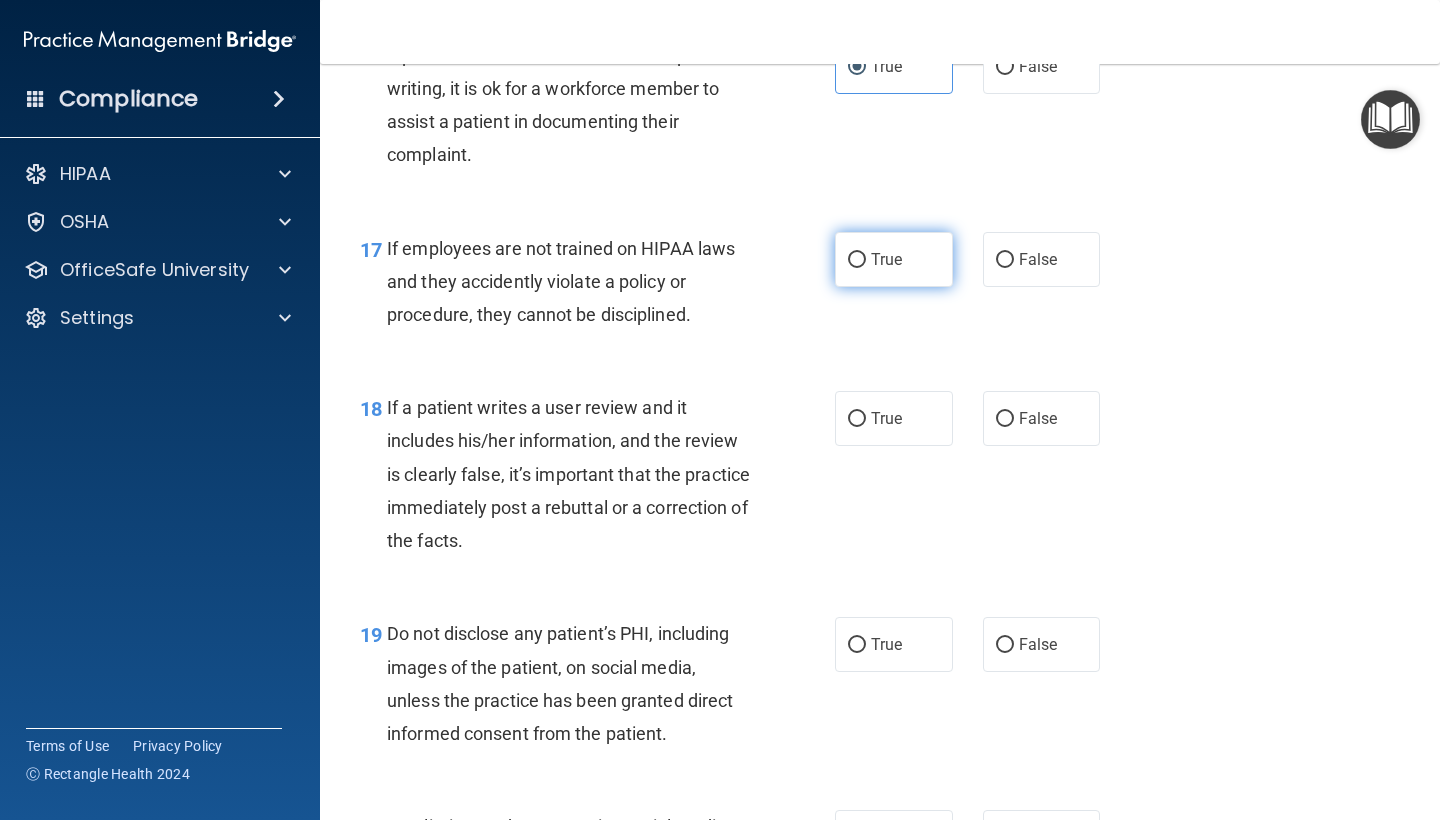 click on "True" at bounding box center (894, 259) 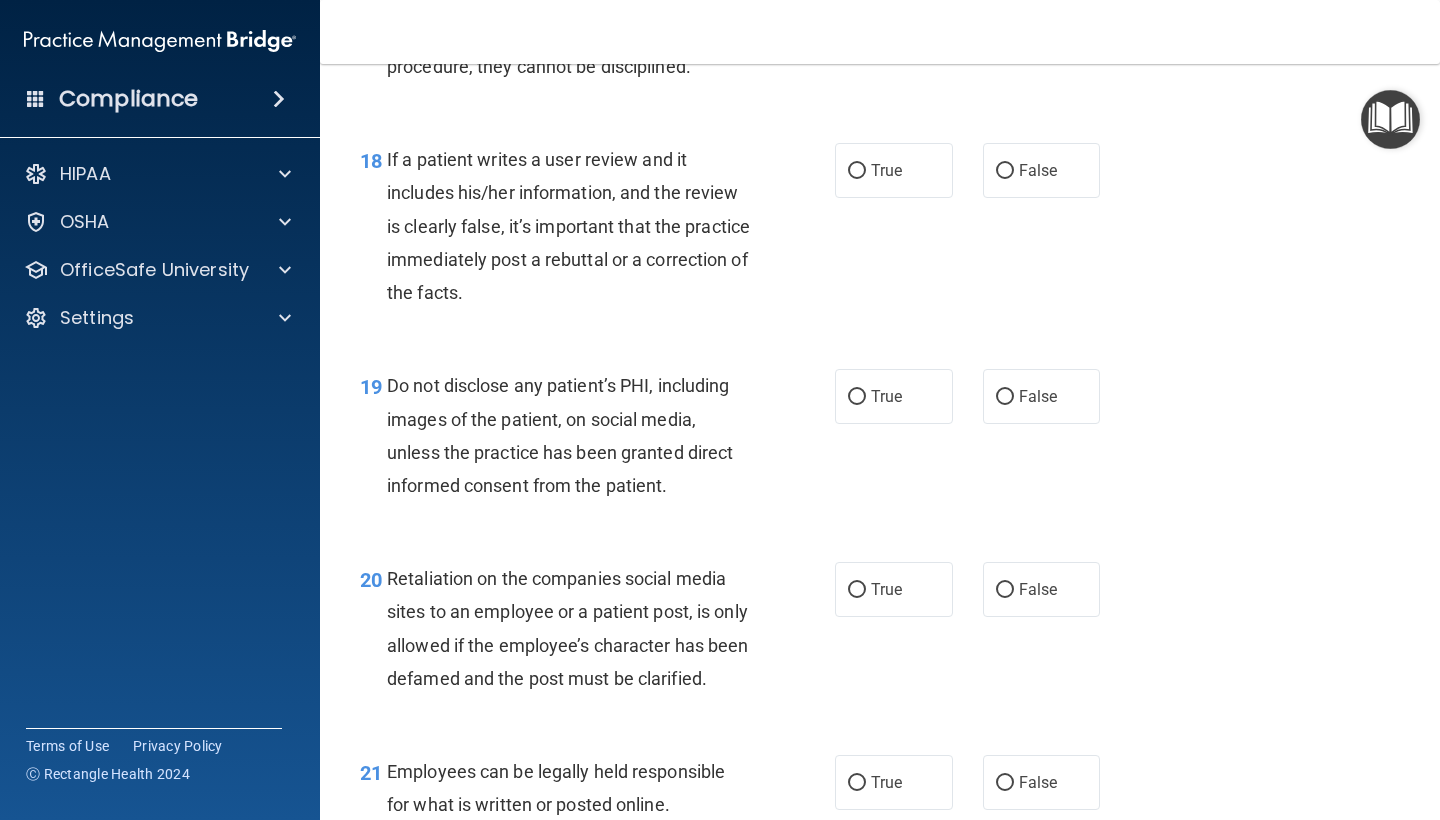 scroll, scrollTop: 3598, scrollLeft: 0, axis: vertical 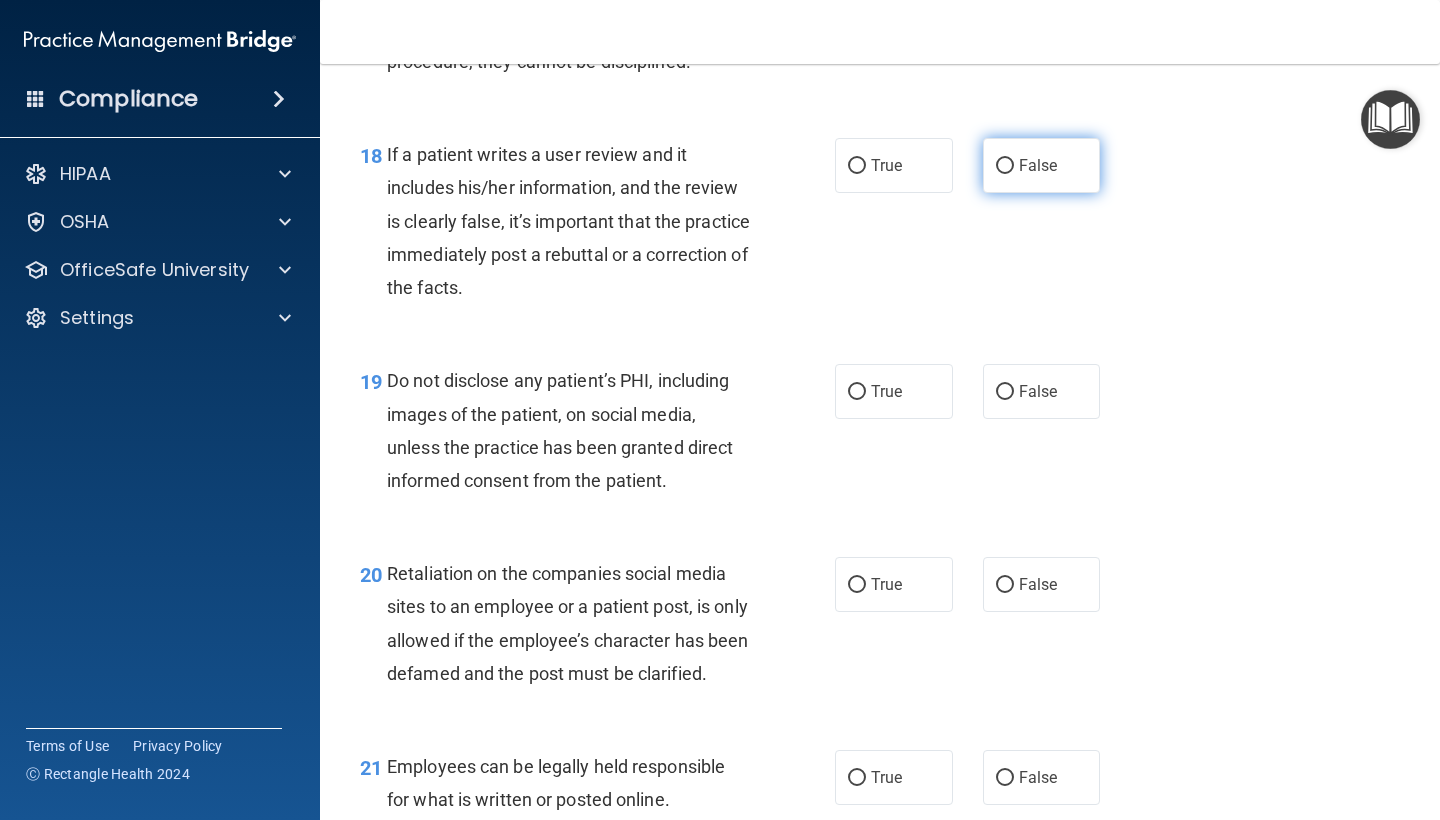 click on "False" at bounding box center (1038, 165) 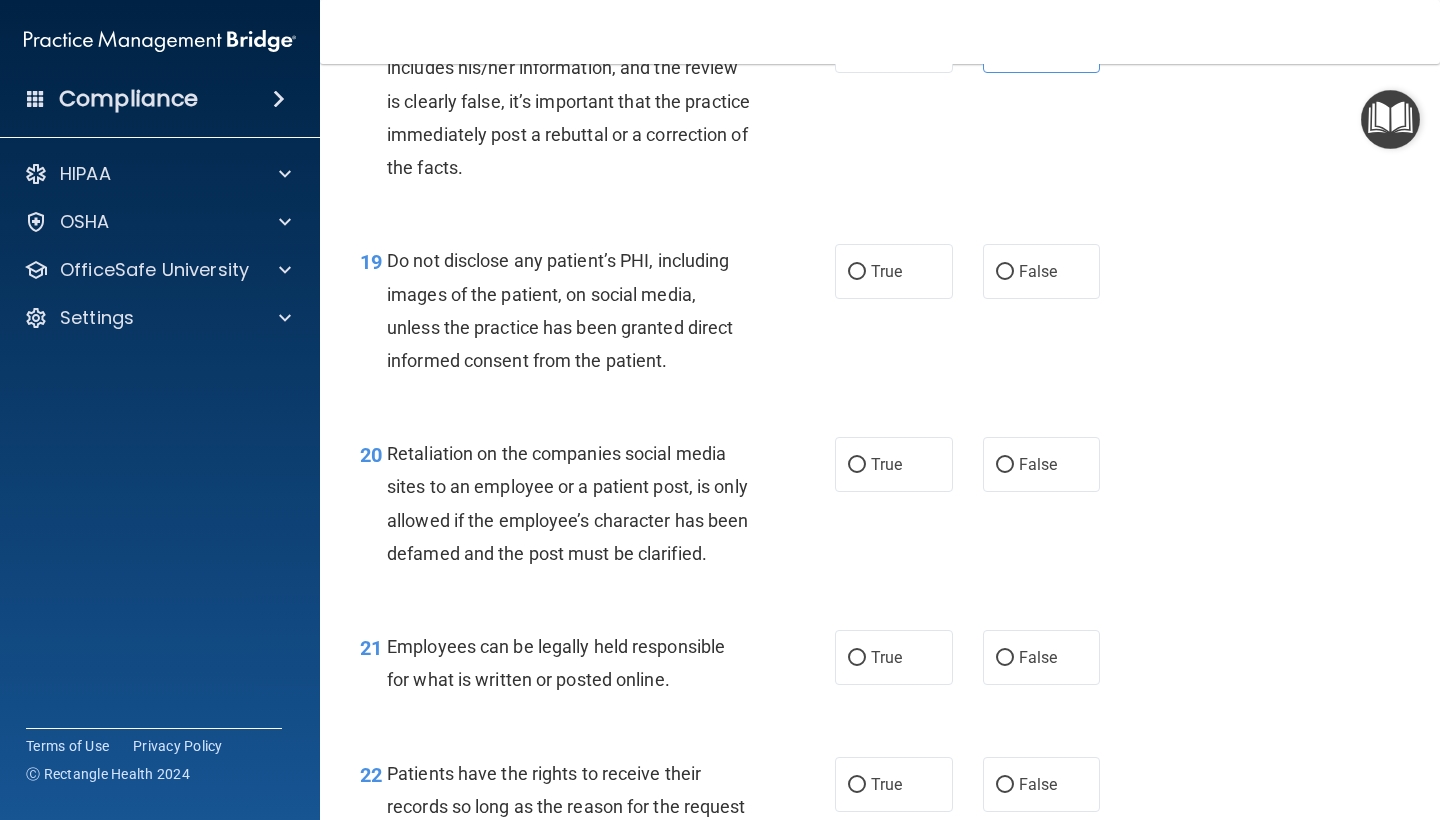 scroll, scrollTop: 3721, scrollLeft: 0, axis: vertical 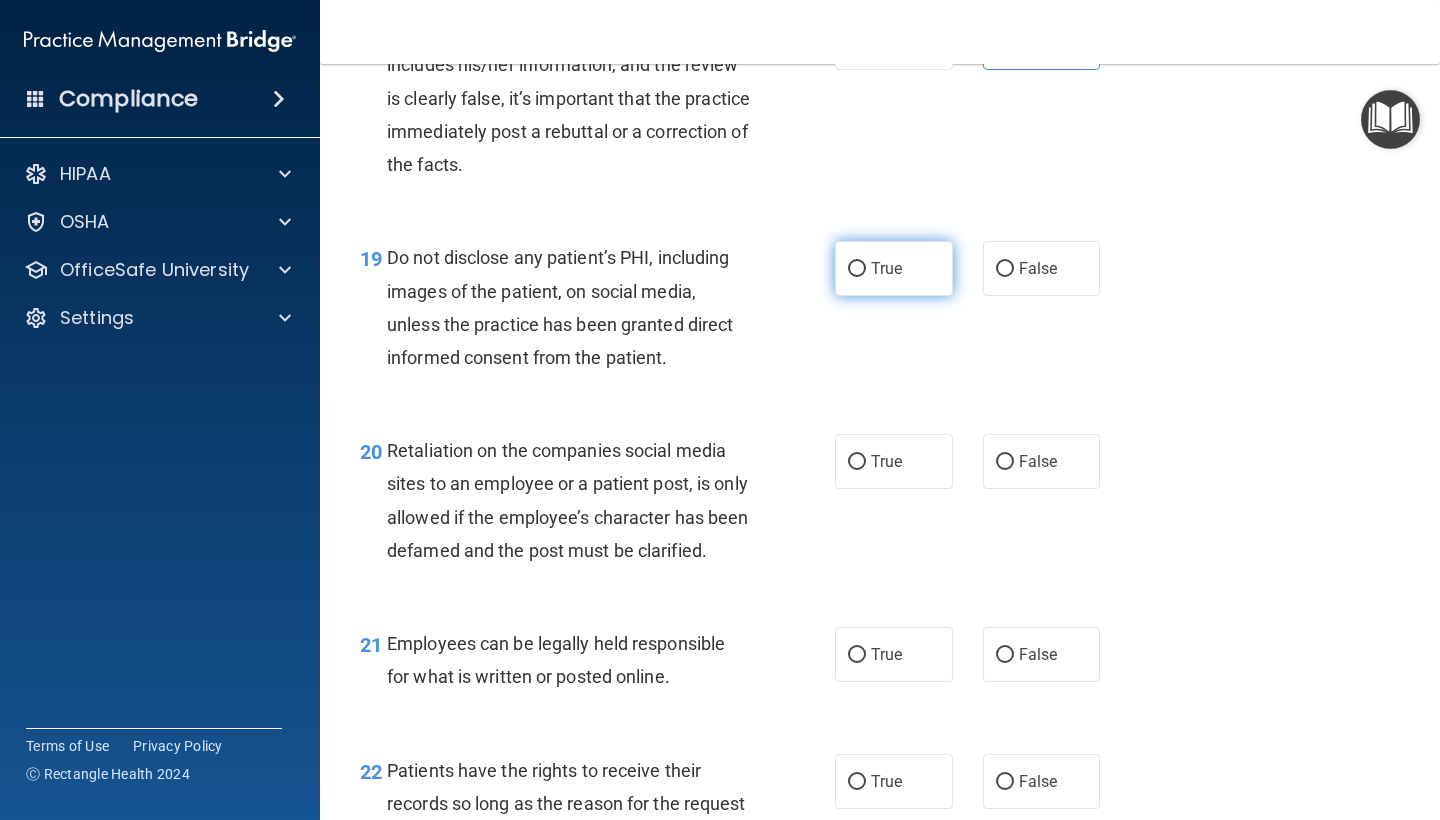 click on "True" at bounding box center [894, 268] 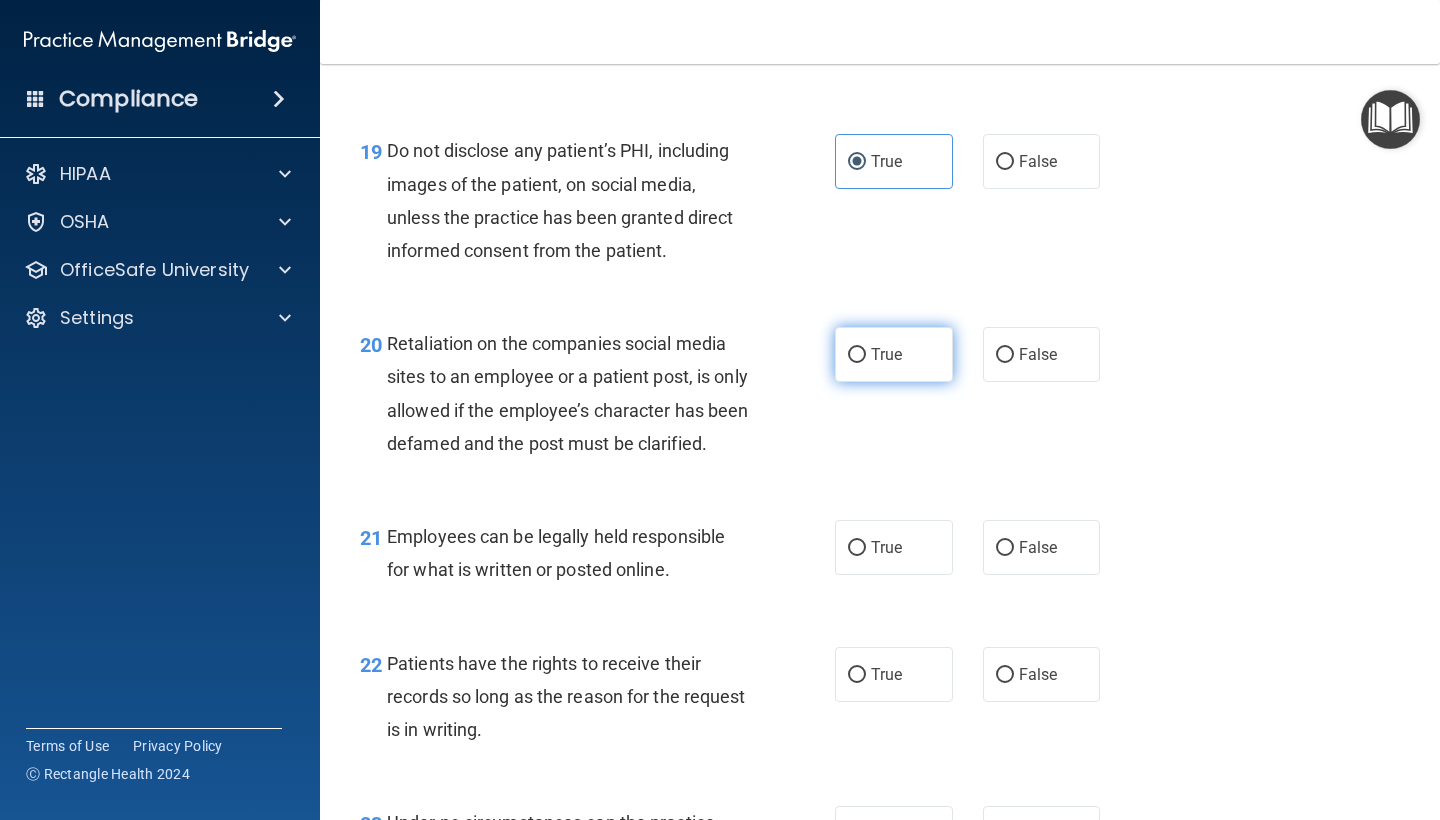 scroll, scrollTop: 3829, scrollLeft: 0, axis: vertical 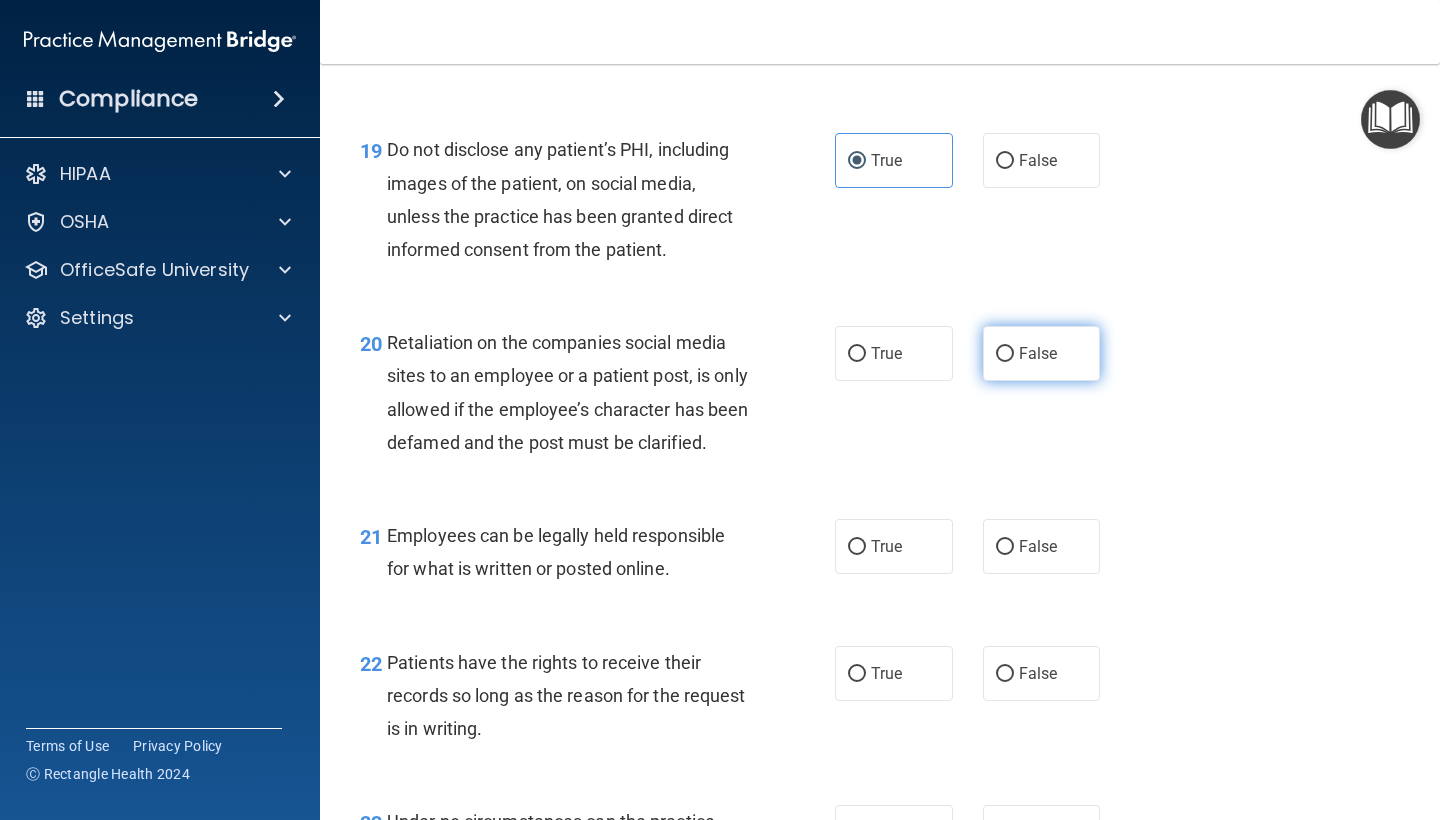 click on "False" at bounding box center [1005, 354] 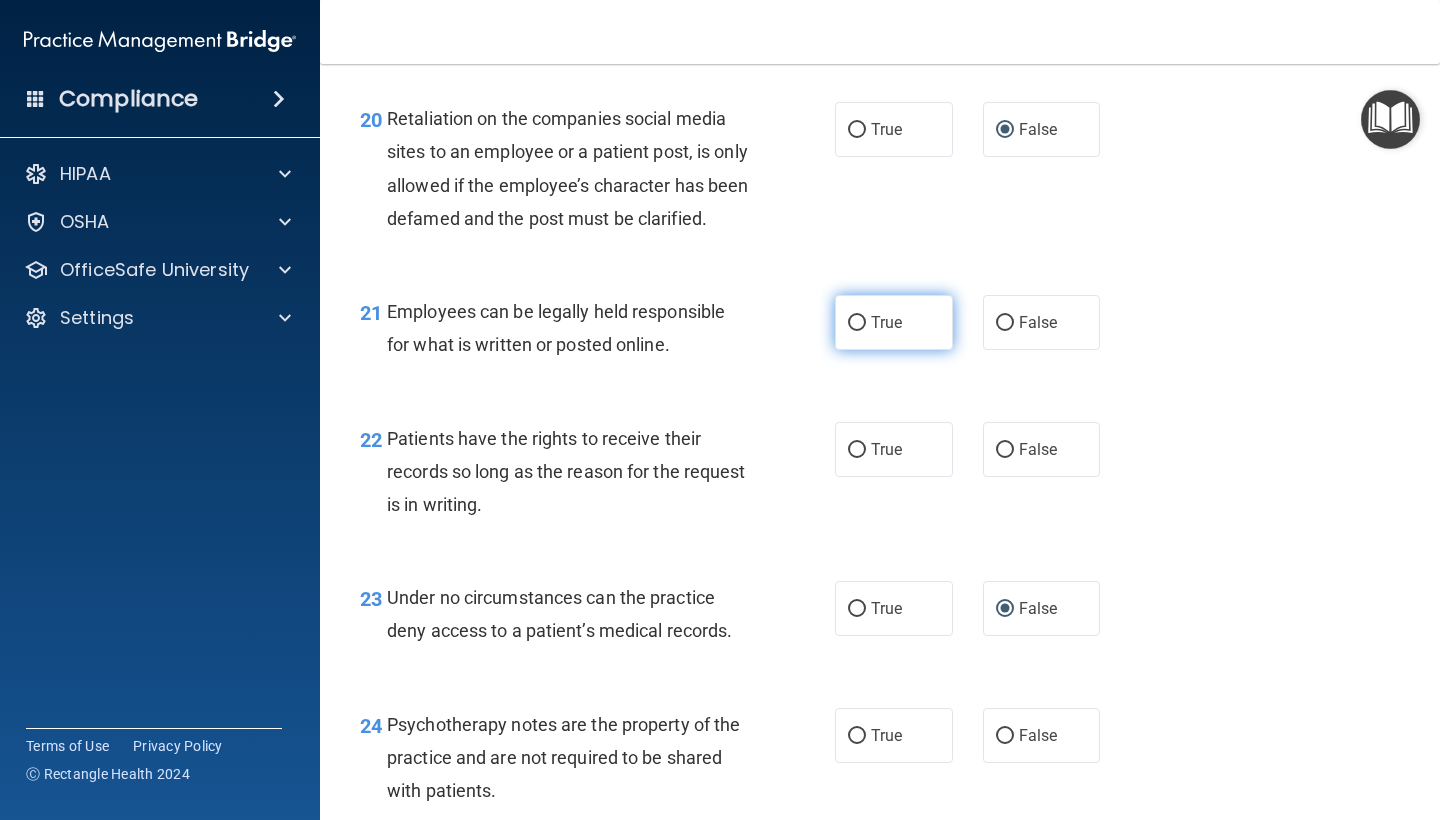 scroll, scrollTop: 4055, scrollLeft: 0, axis: vertical 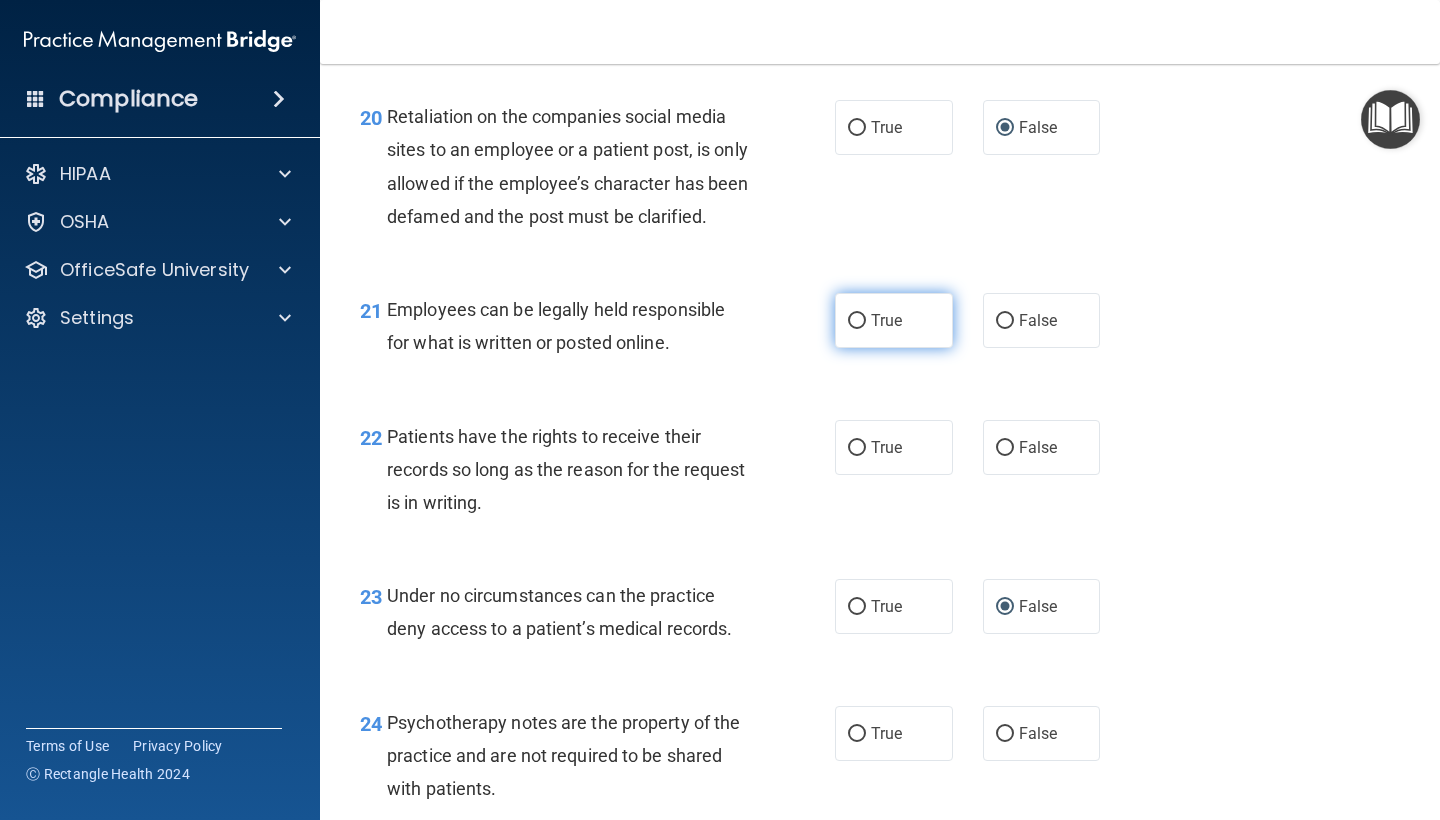 click on "True" at bounding box center (886, 320) 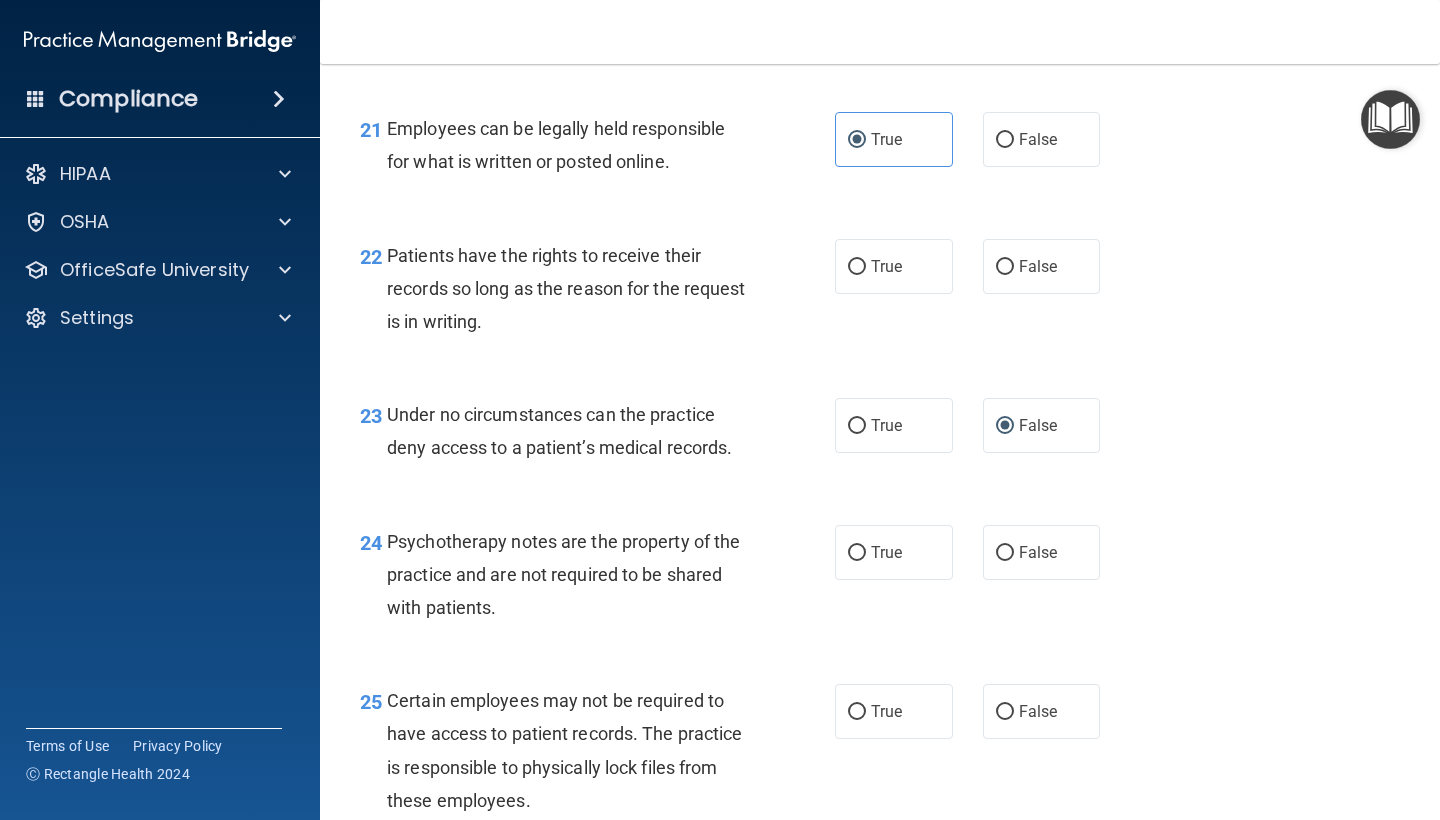 scroll, scrollTop: 4249, scrollLeft: 0, axis: vertical 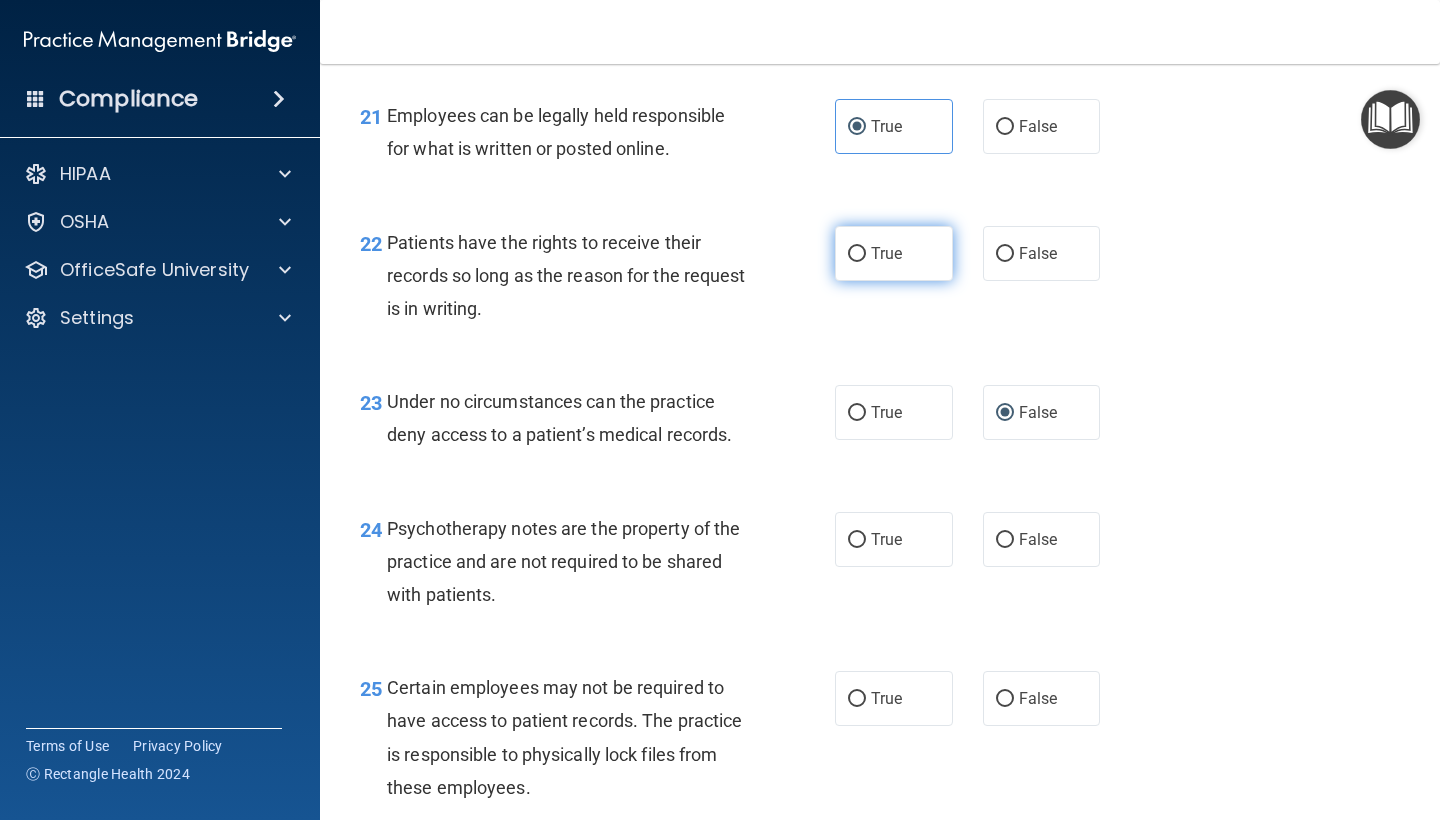 click on "True" at bounding box center [886, 253] 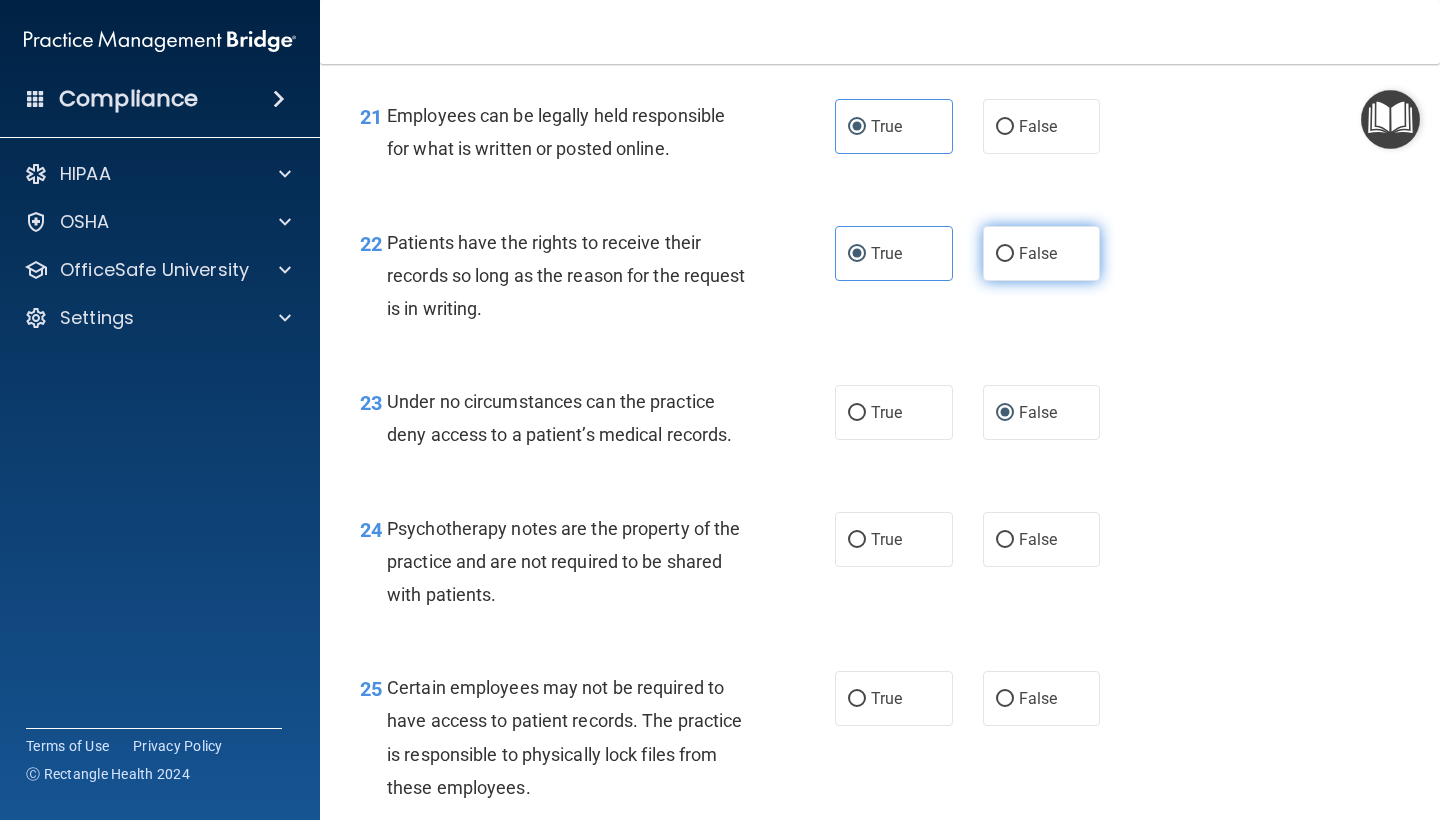 click on "False" at bounding box center [1042, 253] 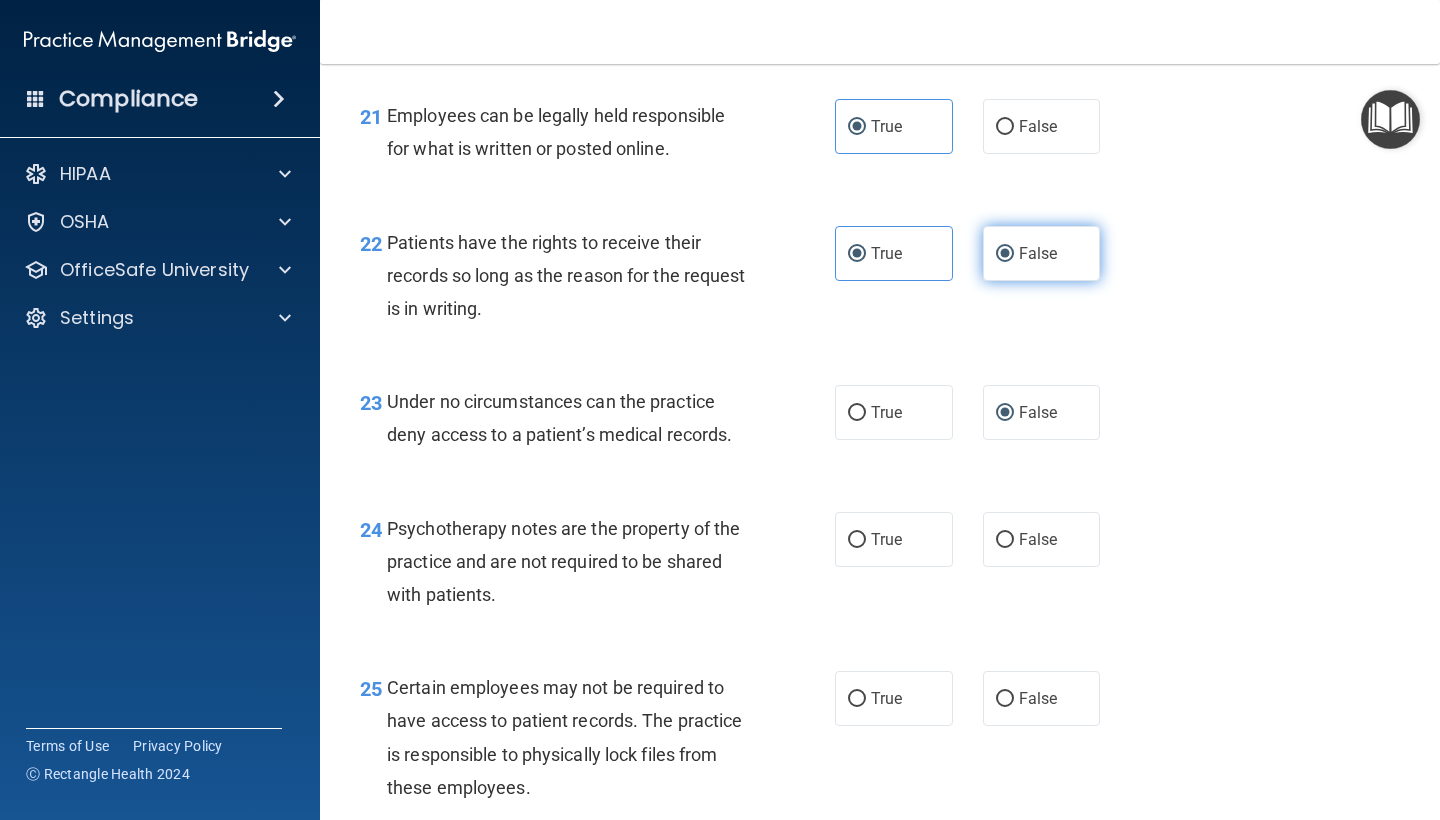 radio on "false" 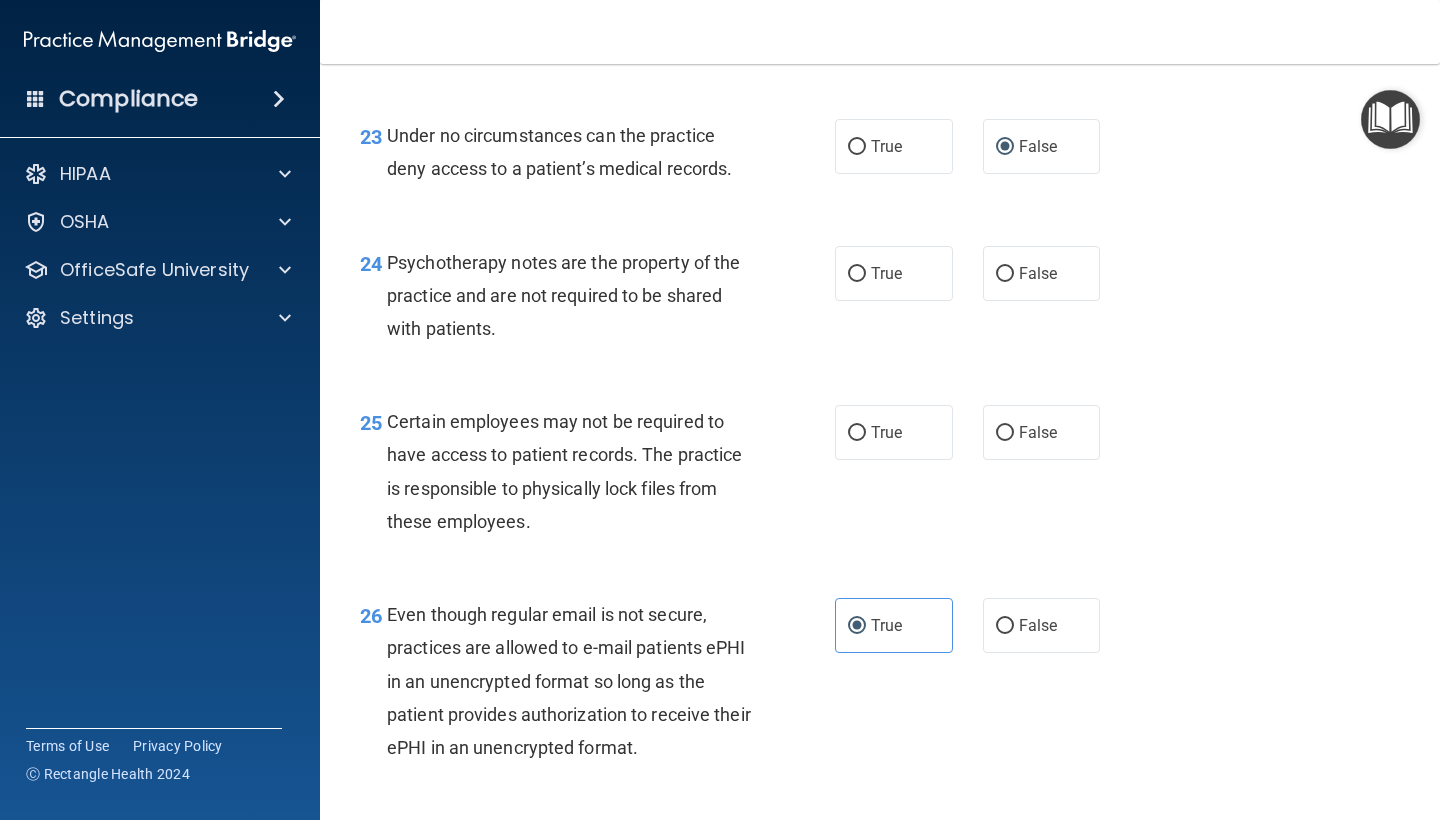 scroll, scrollTop: 4517, scrollLeft: 0, axis: vertical 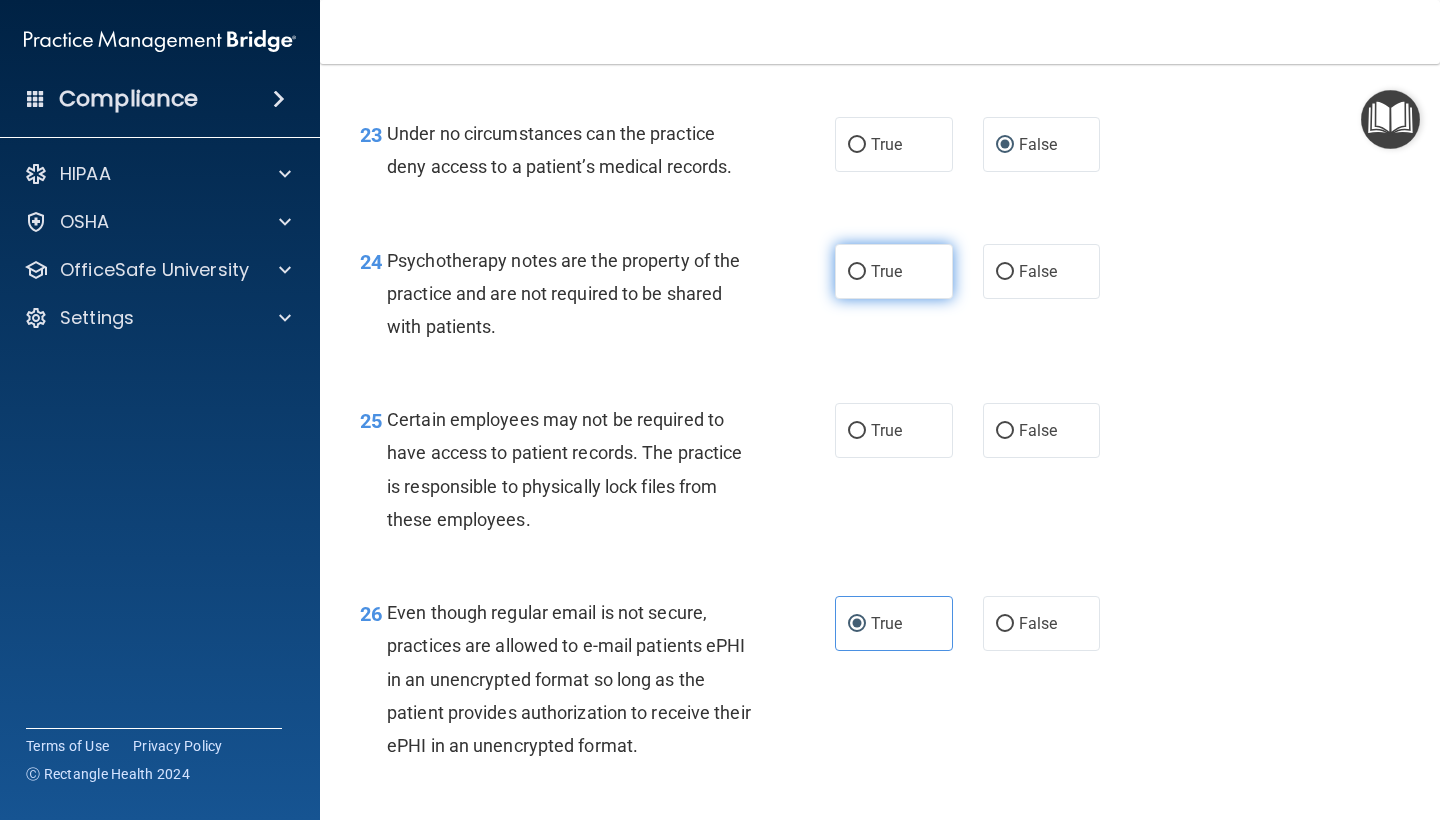 click on "True" at bounding box center (894, 271) 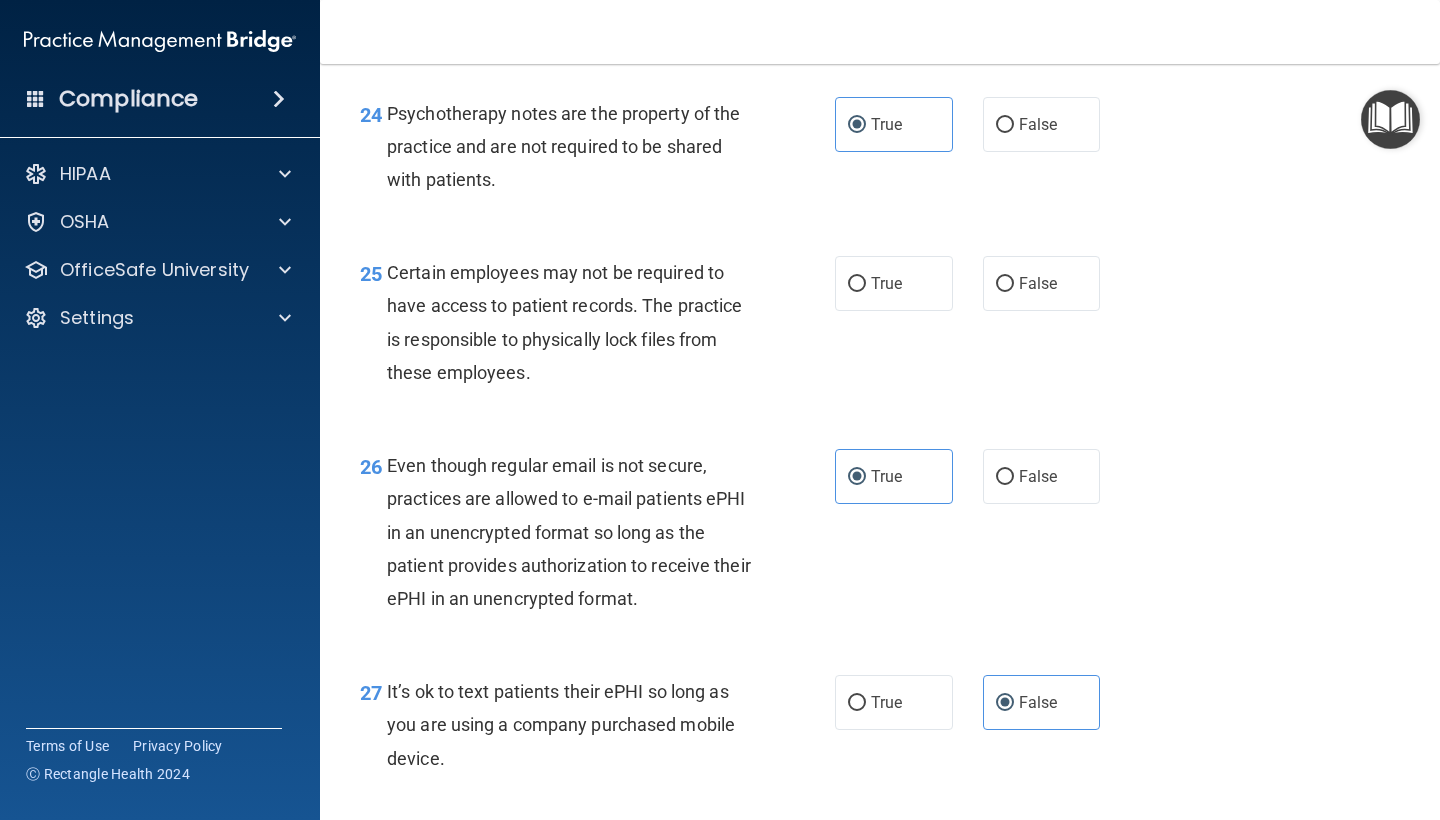 scroll, scrollTop: 4673, scrollLeft: 0, axis: vertical 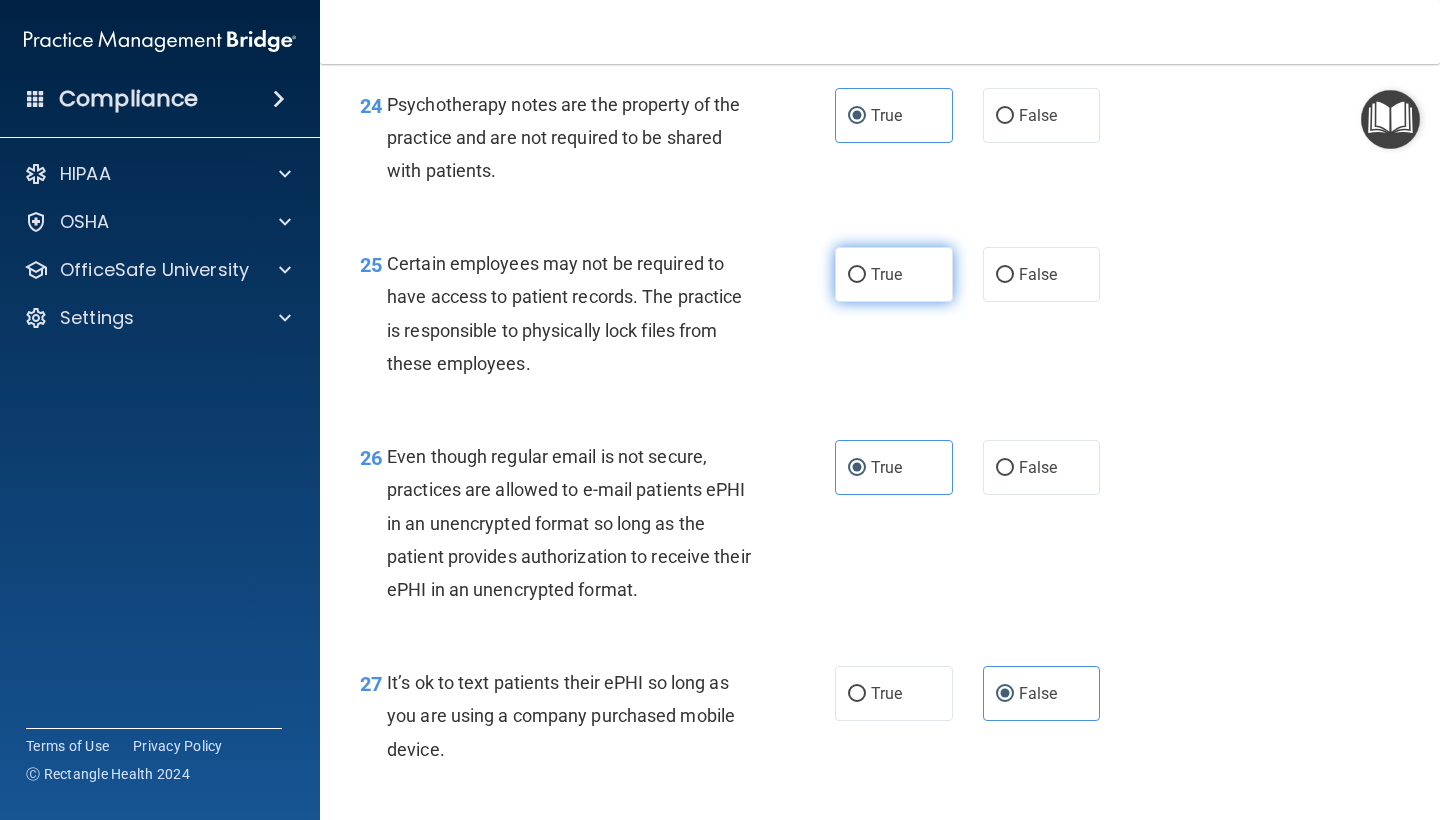 click on "True" at bounding box center (894, 274) 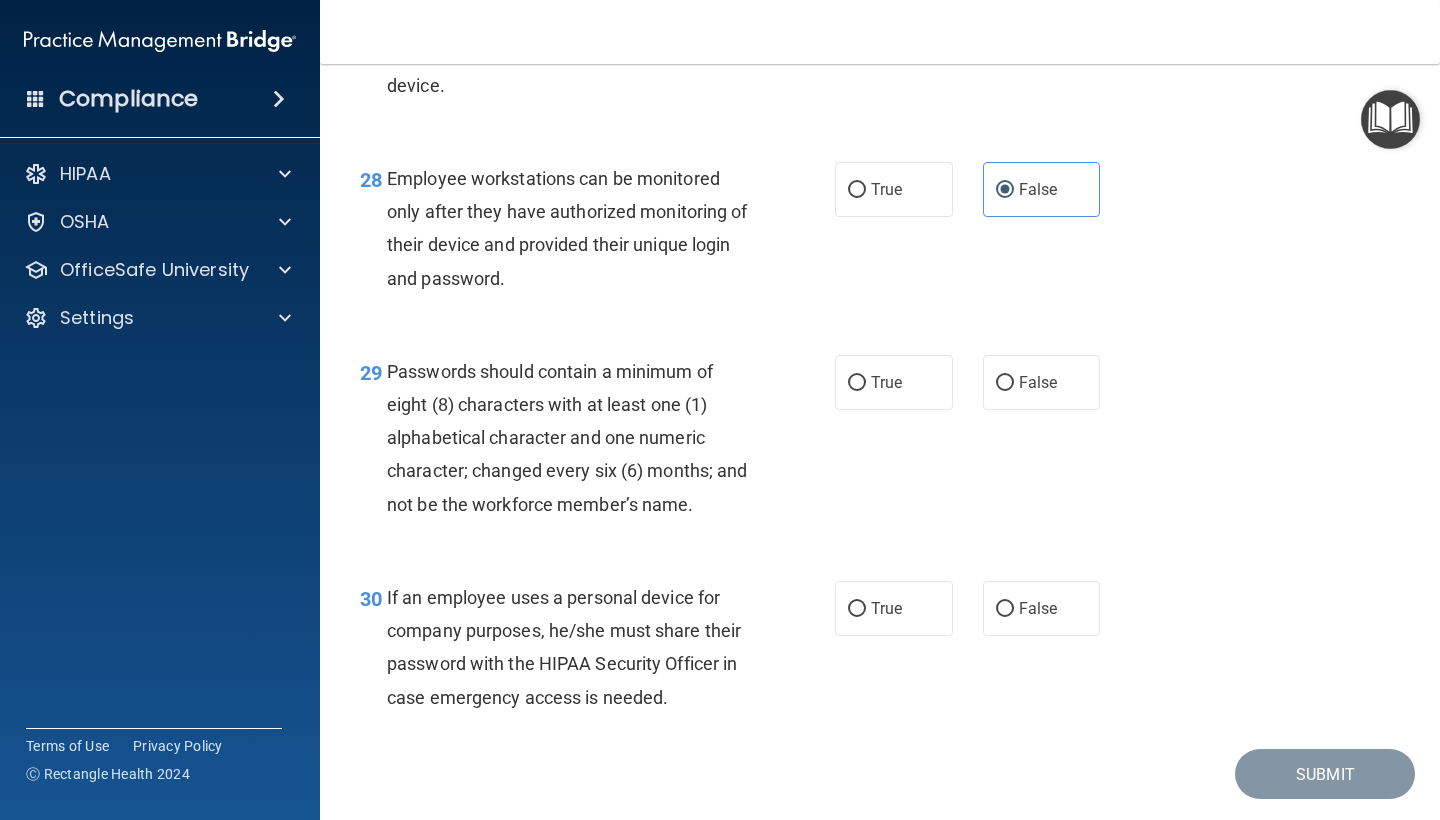scroll, scrollTop: 5343, scrollLeft: 0, axis: vertical 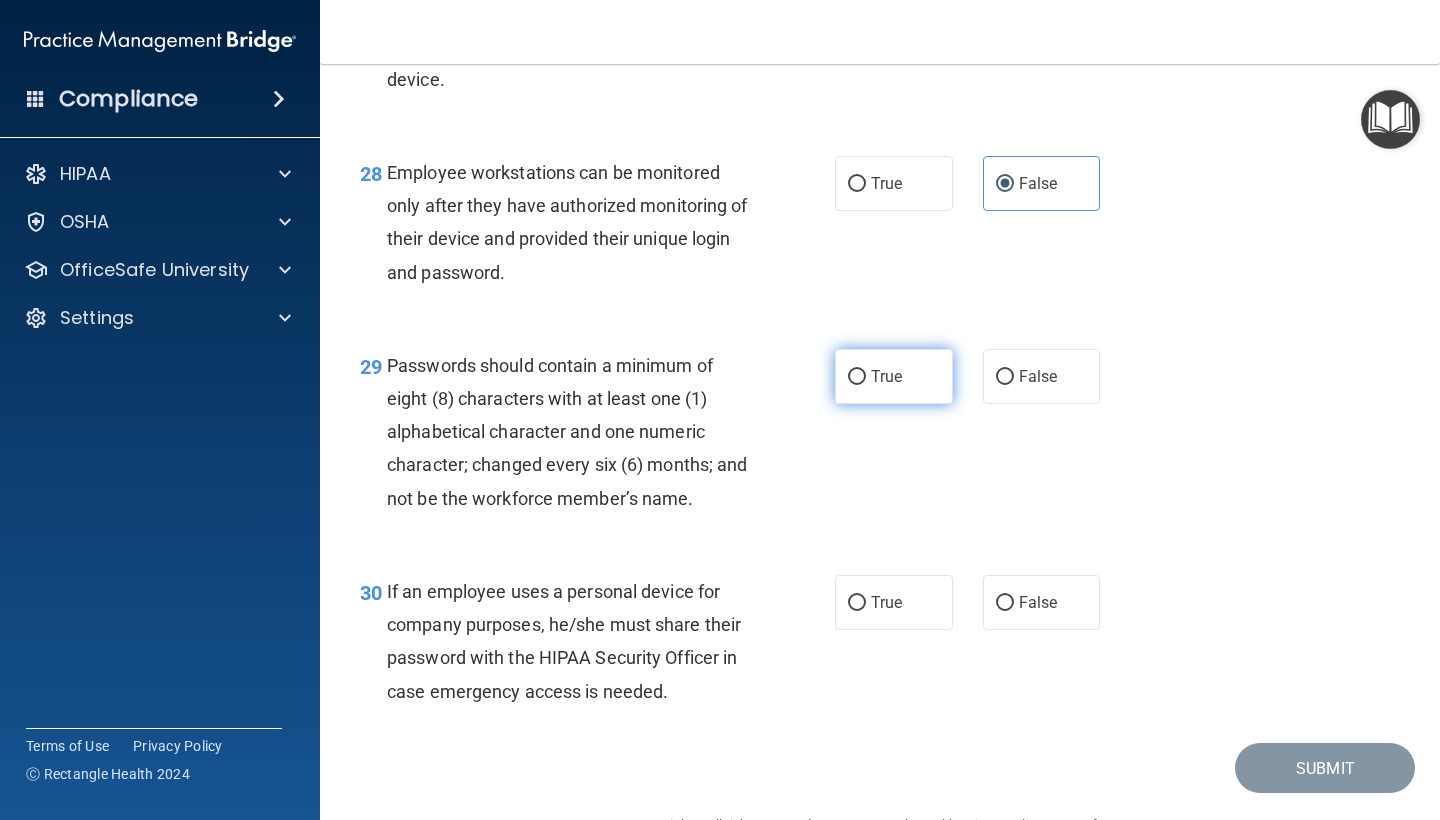 click on "True" at bounding box center (886, 376) 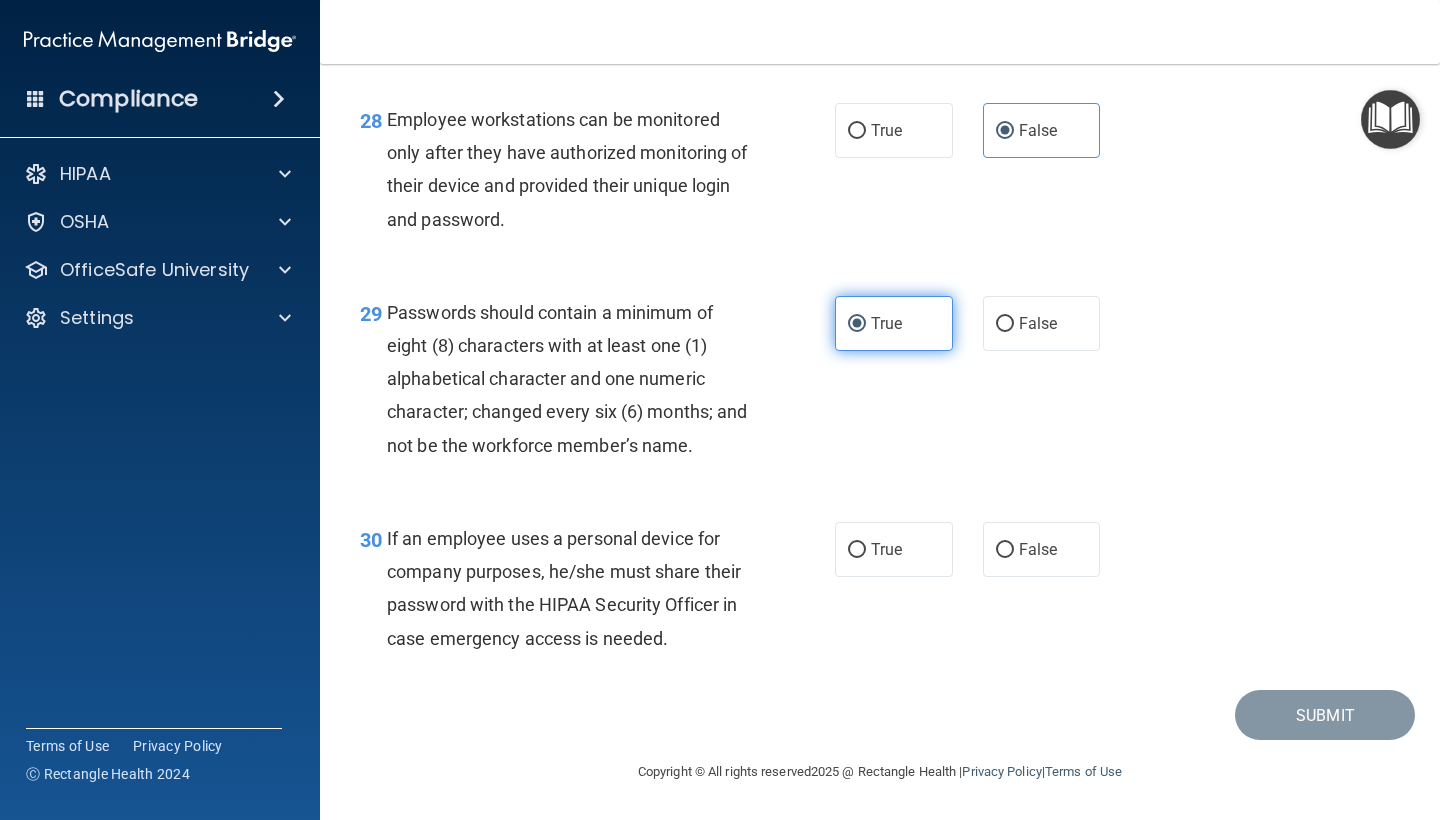 scroll, scrollTop: 5401, scrollLeft: 0, axis: vertical 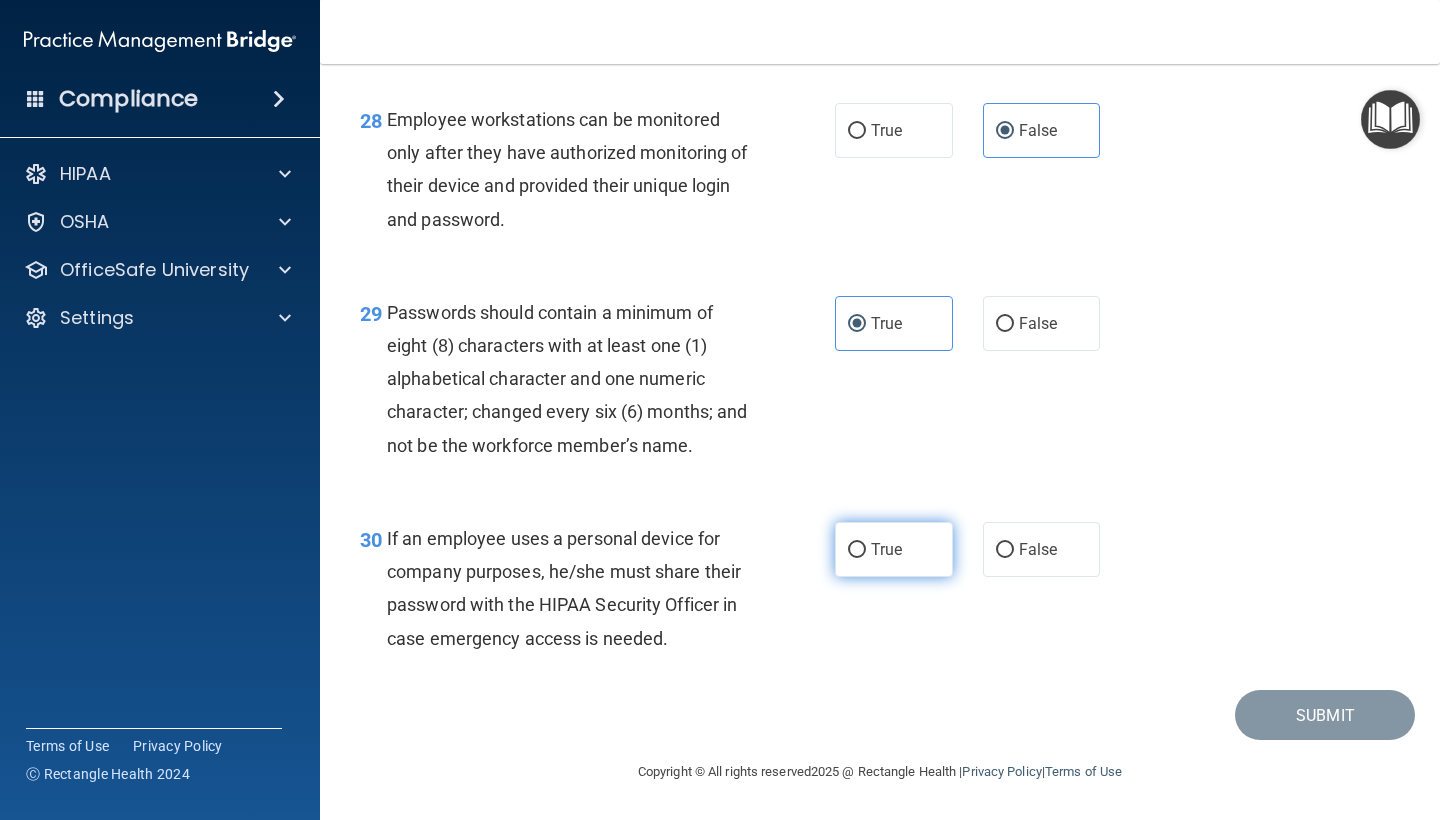 click on "True" at bounding box center (894, 549) 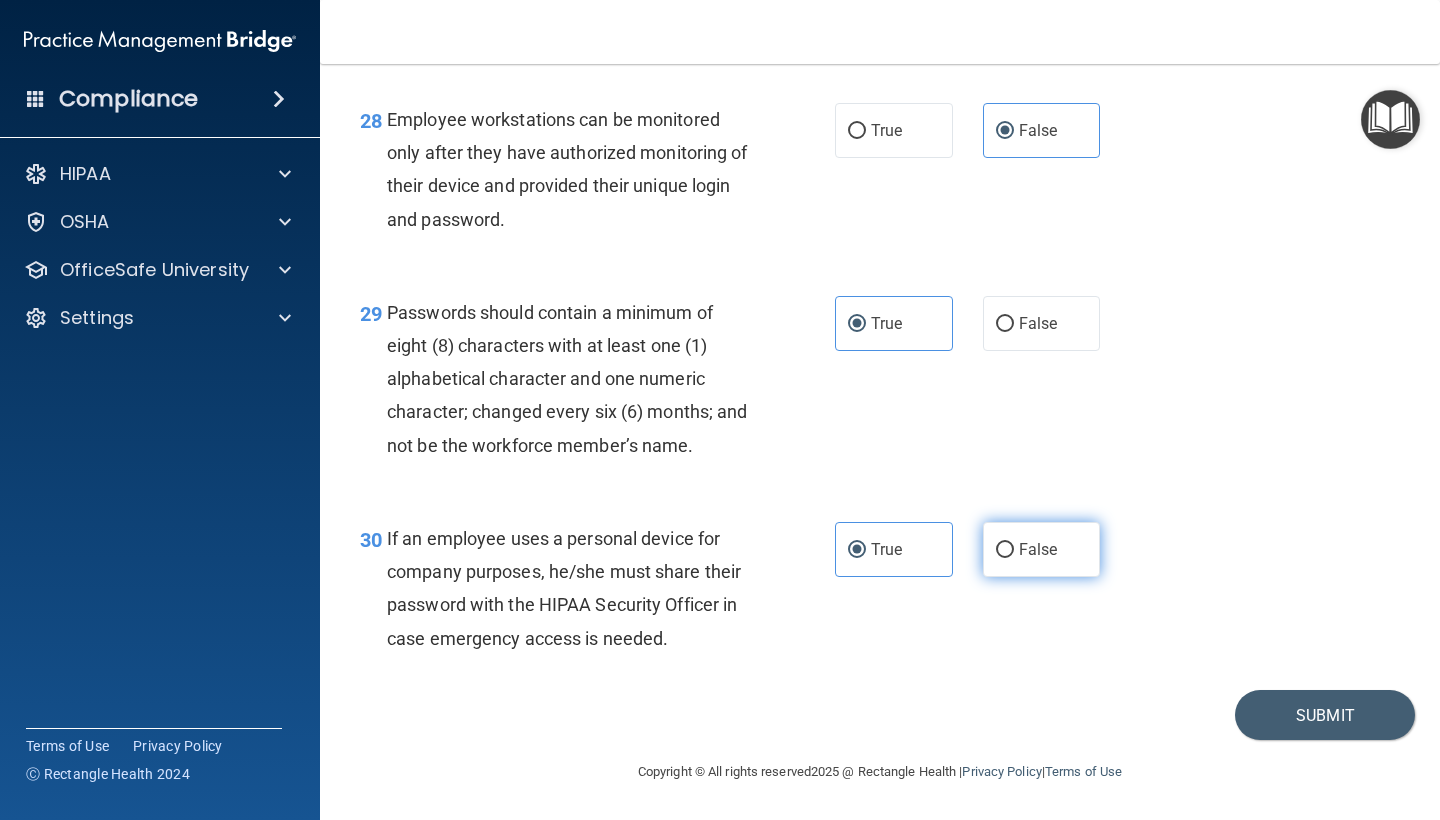click on "False" at bounding box center [1005, 550] 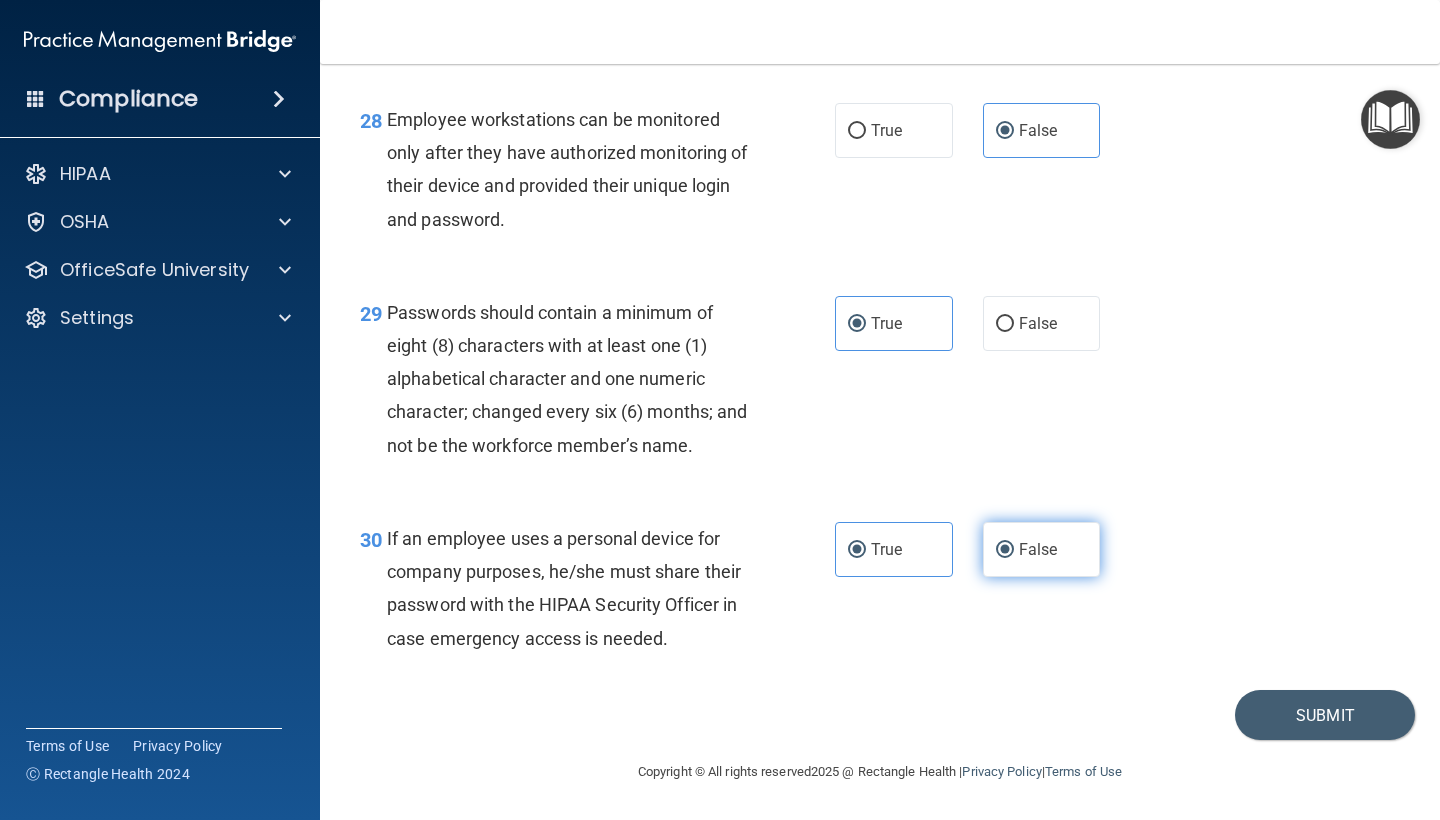 type 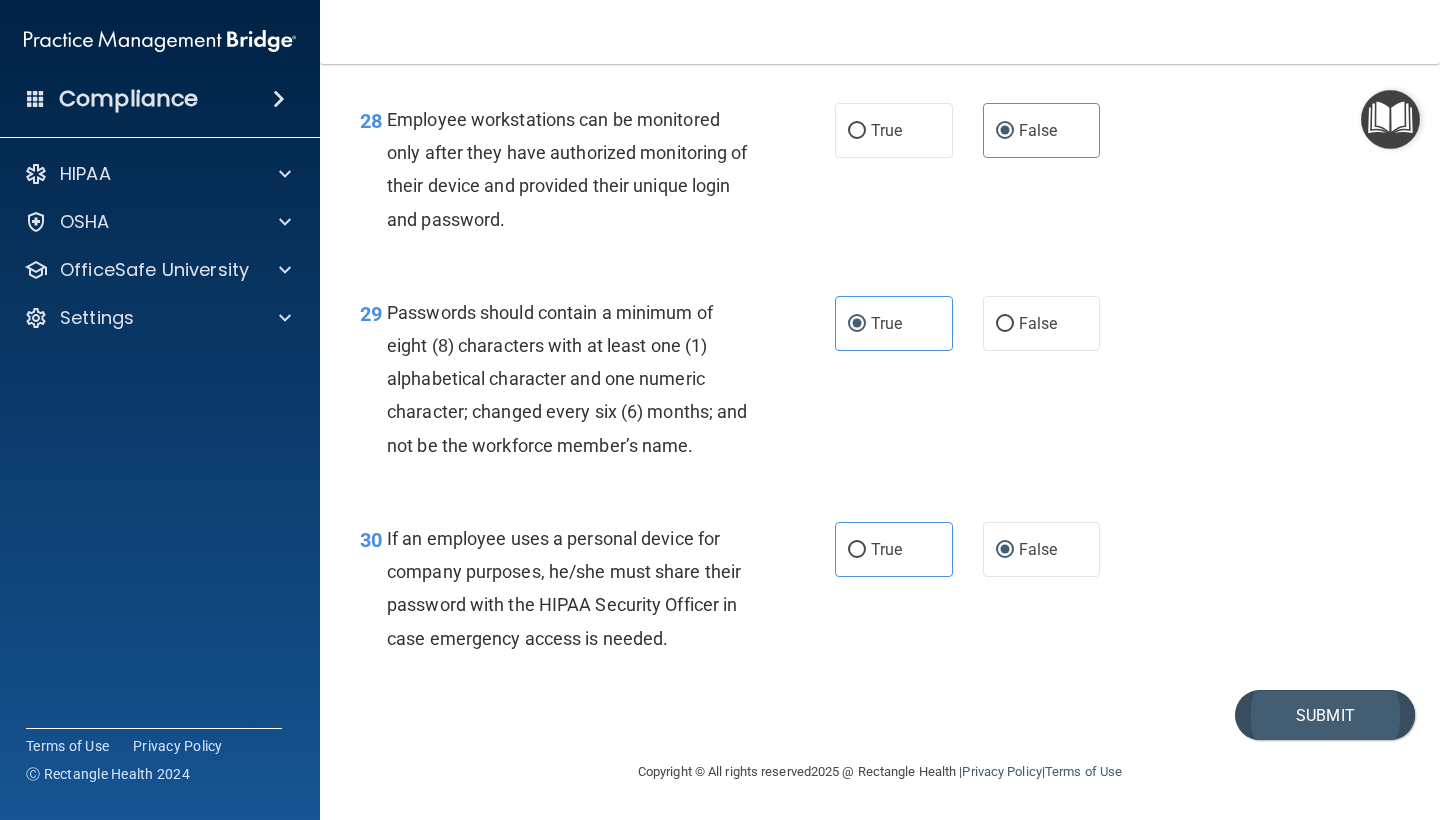 click on "Submit" at bounding box center [1325, 715] 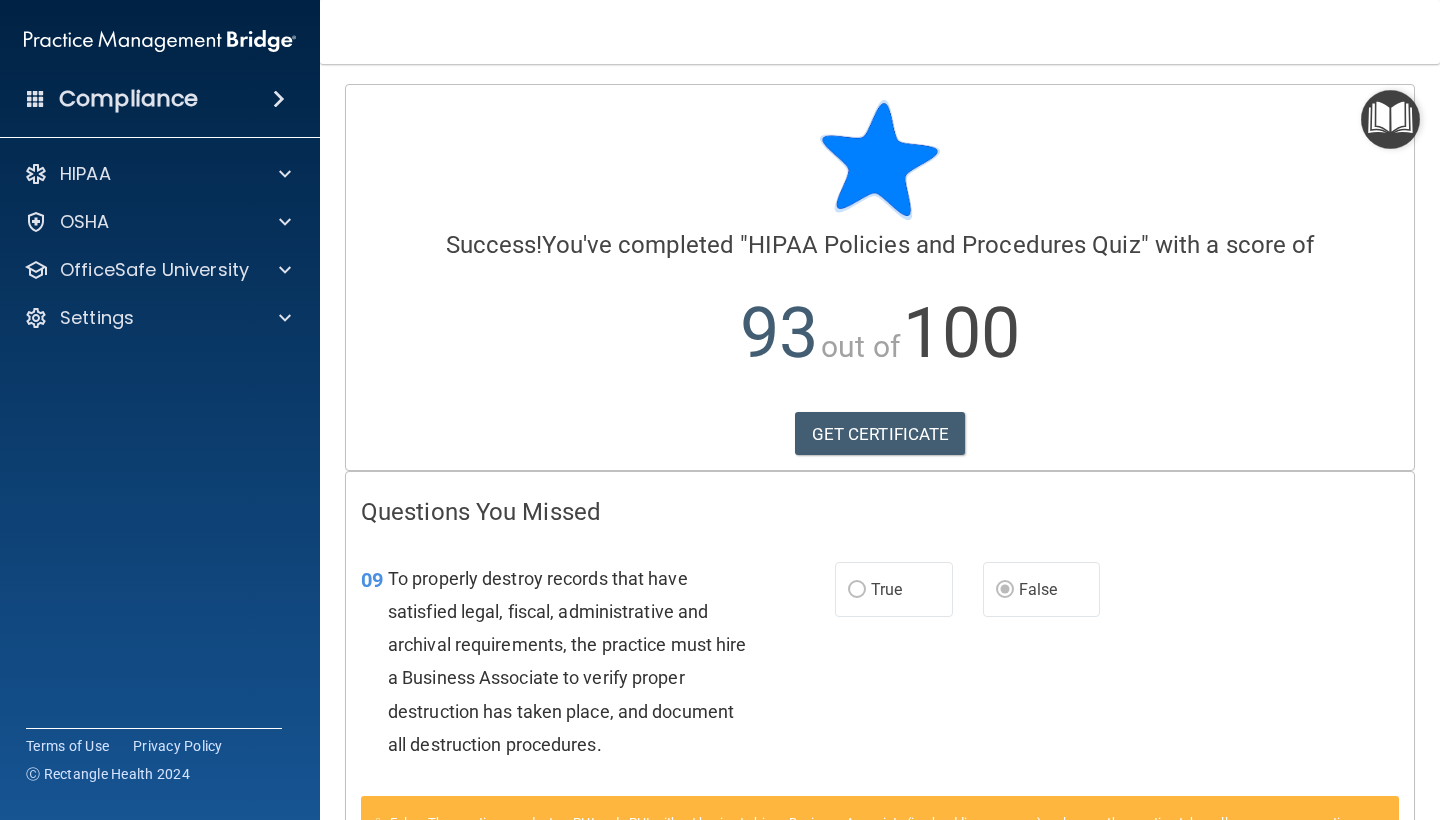 scroll, scrollTop: 0, scrollLeft: 0, axis: both 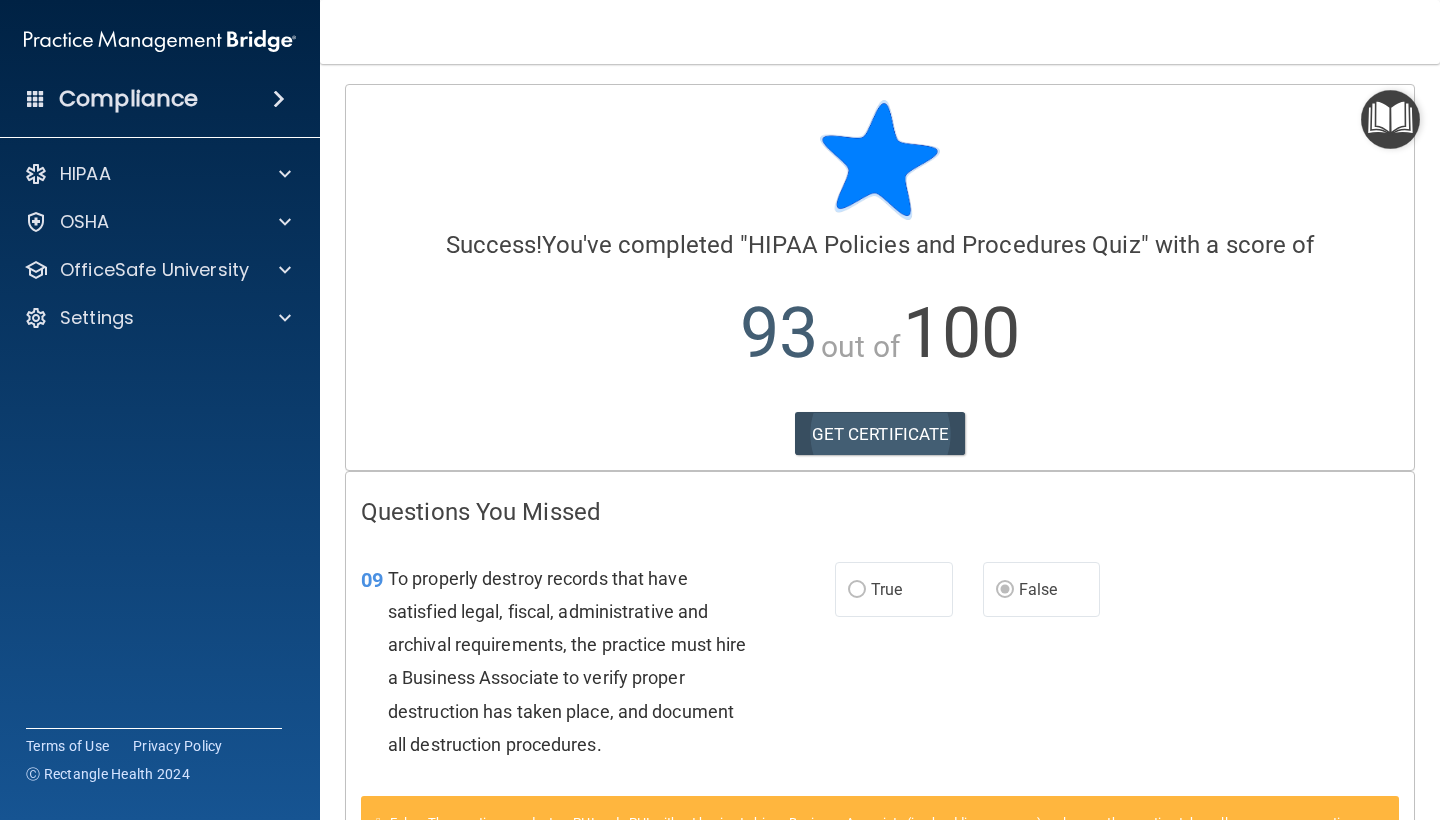click on "GET CERTIFICATE" at bounding box center (880, 434) 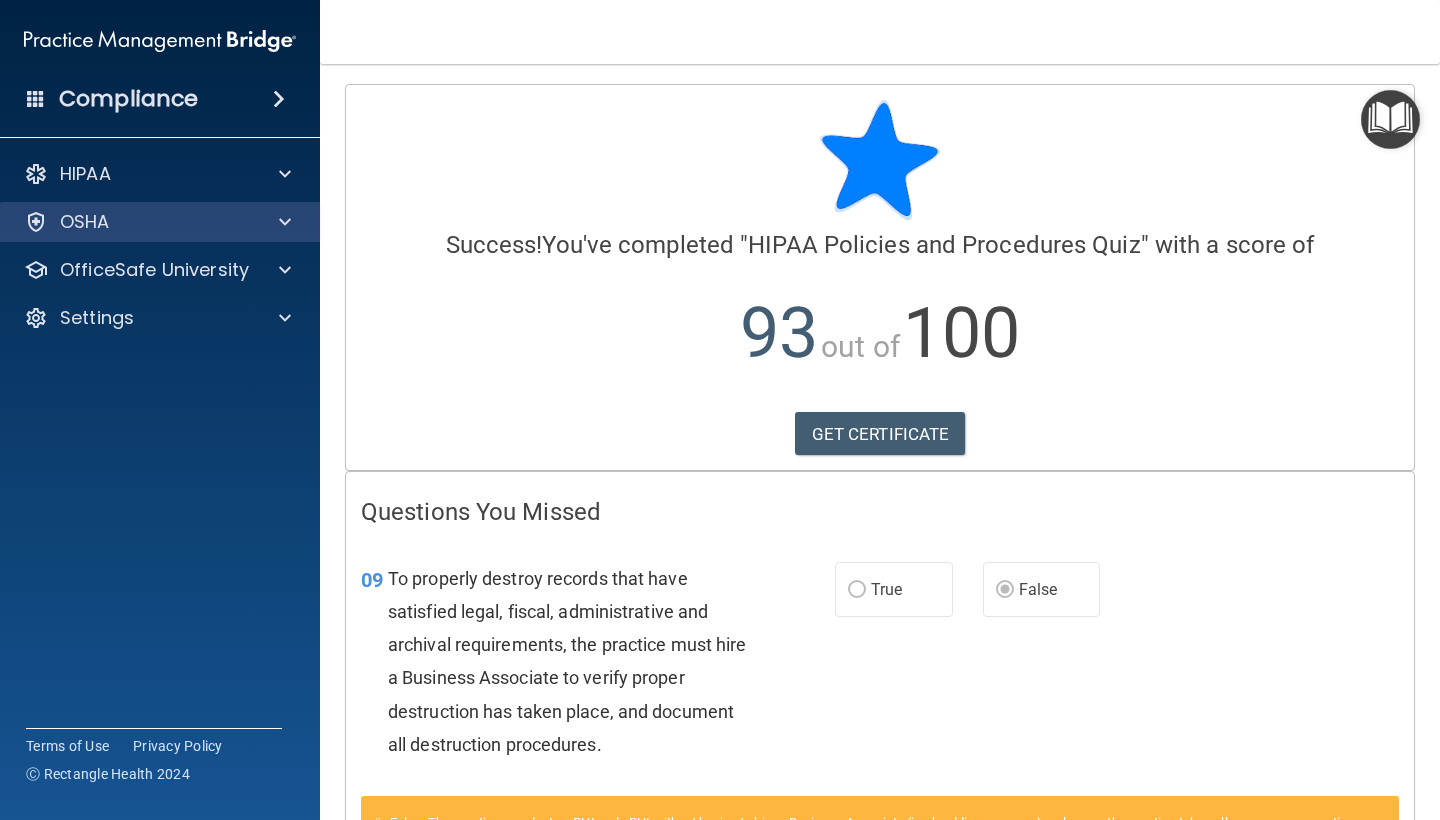 click on "OSHA" at bounding box center [133, 222] 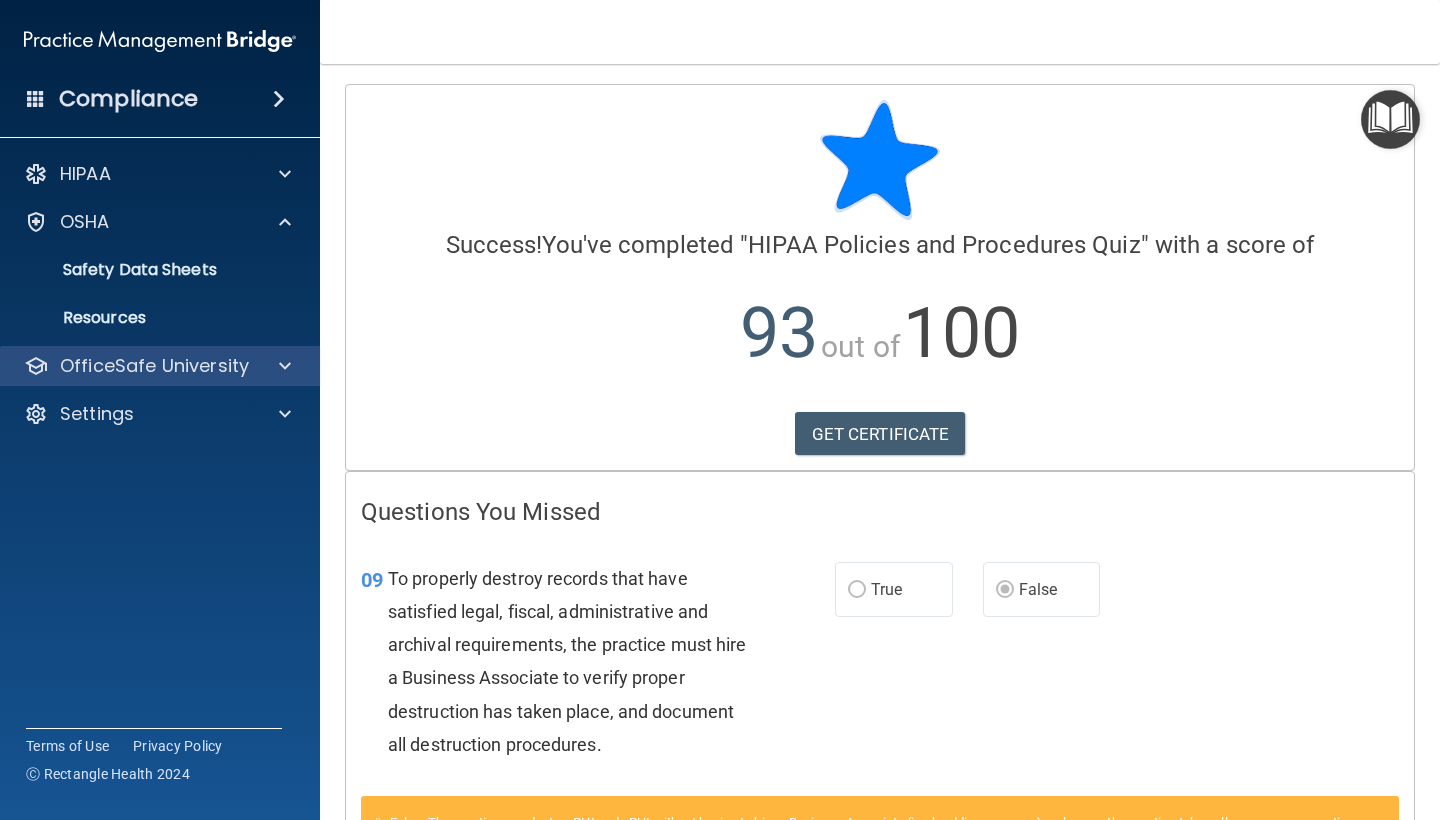 click on "OfficeSafe University" at bounding box center [154, 366] 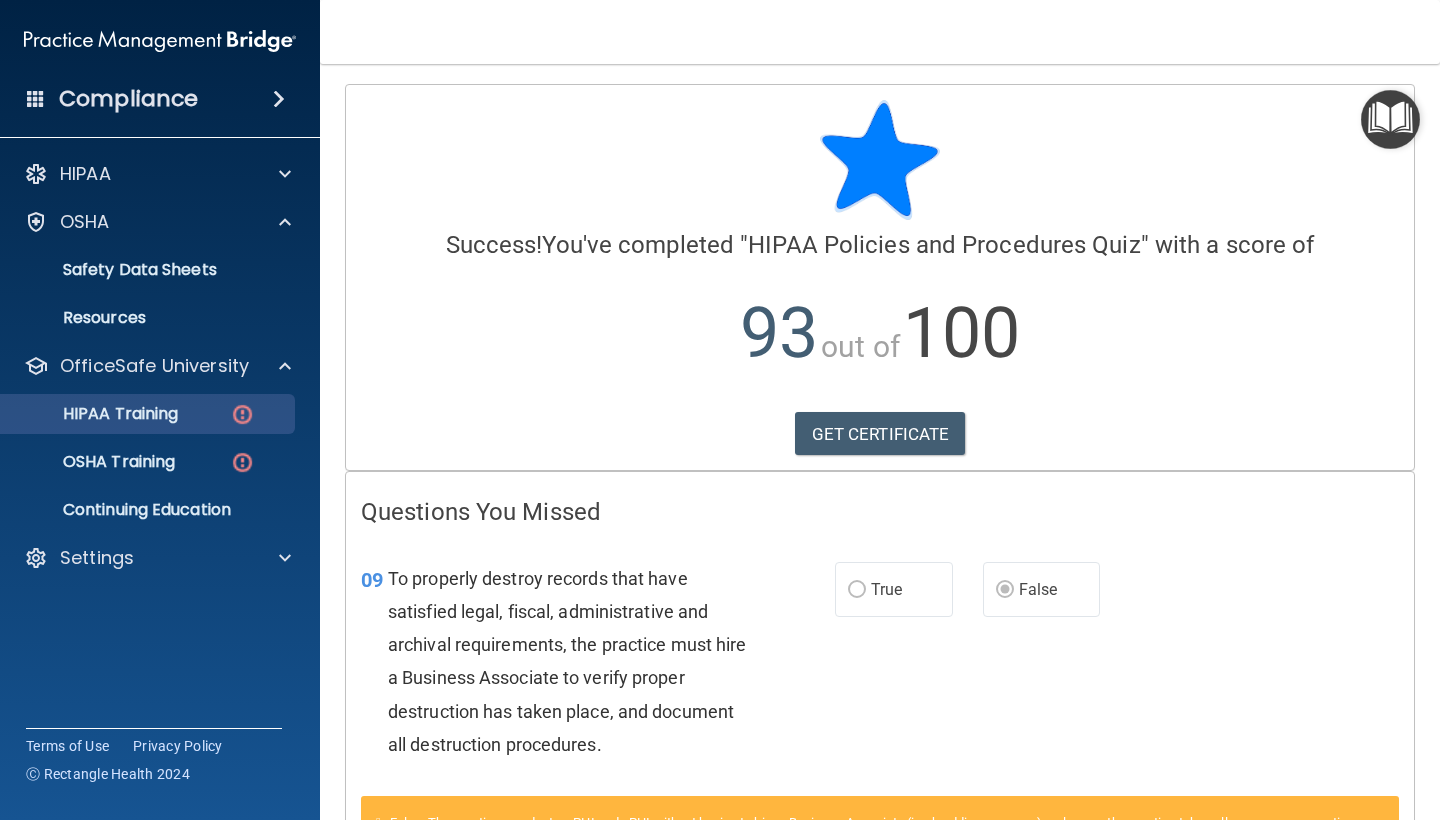 click on "HIPAA Training" at bounding box center [95, 414] 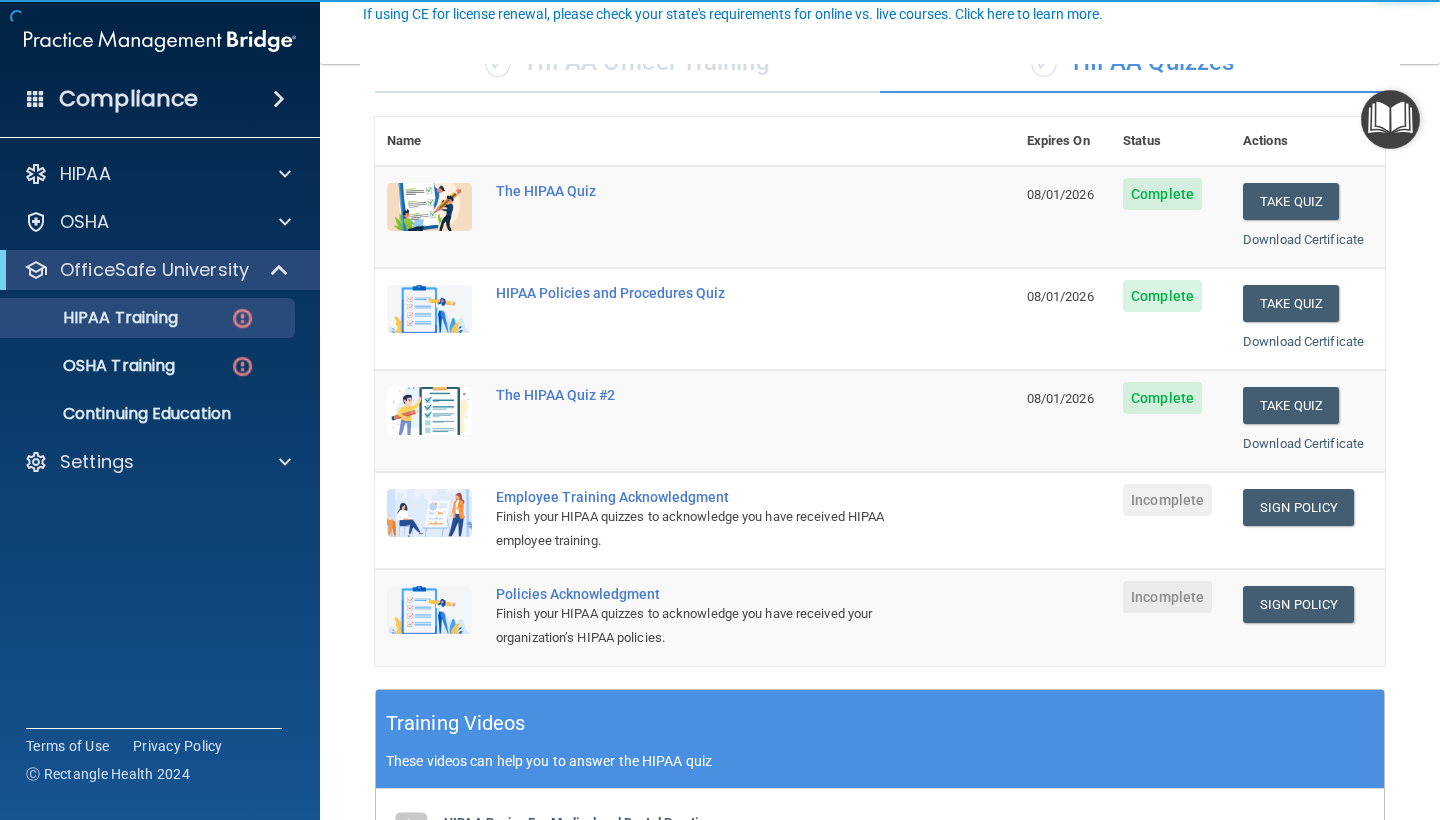 scroll, scrollTop: 188, scrollLeft: 0, axis: vertical 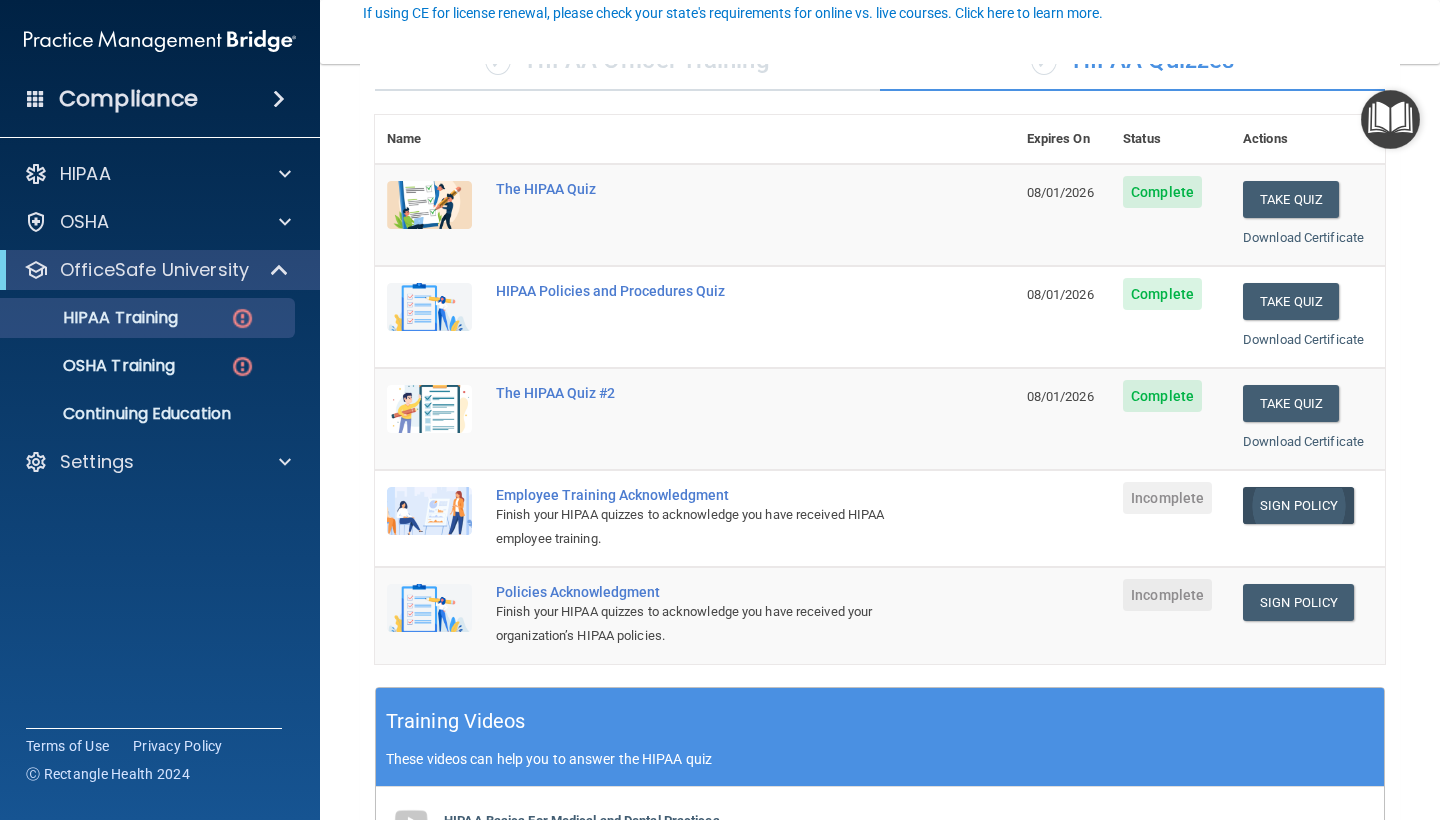 click on "Sign Policy" at bounding box center [1298, 505] 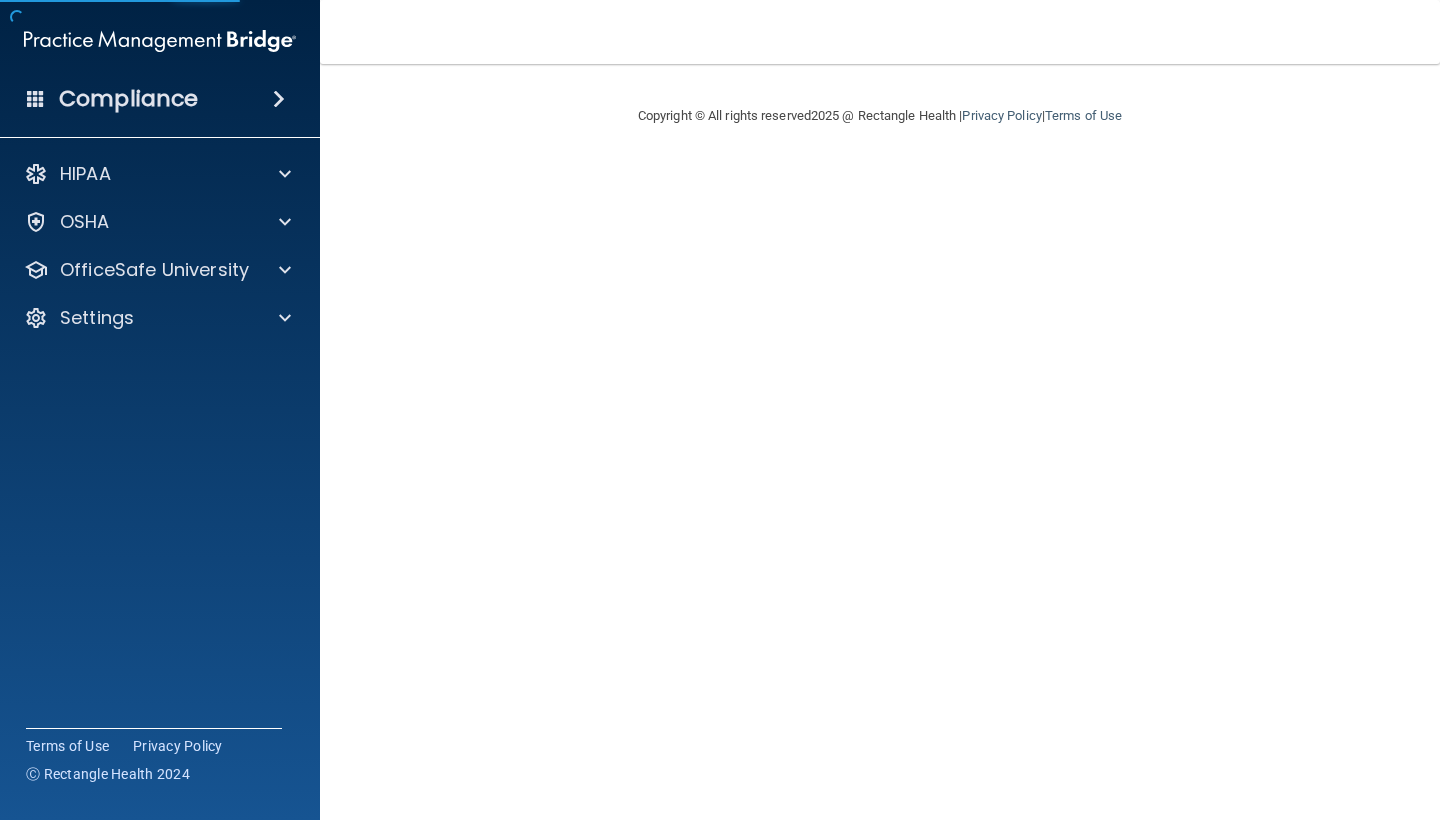 scroll, scrollTop: 0, scrollLeft: 0, axis: both 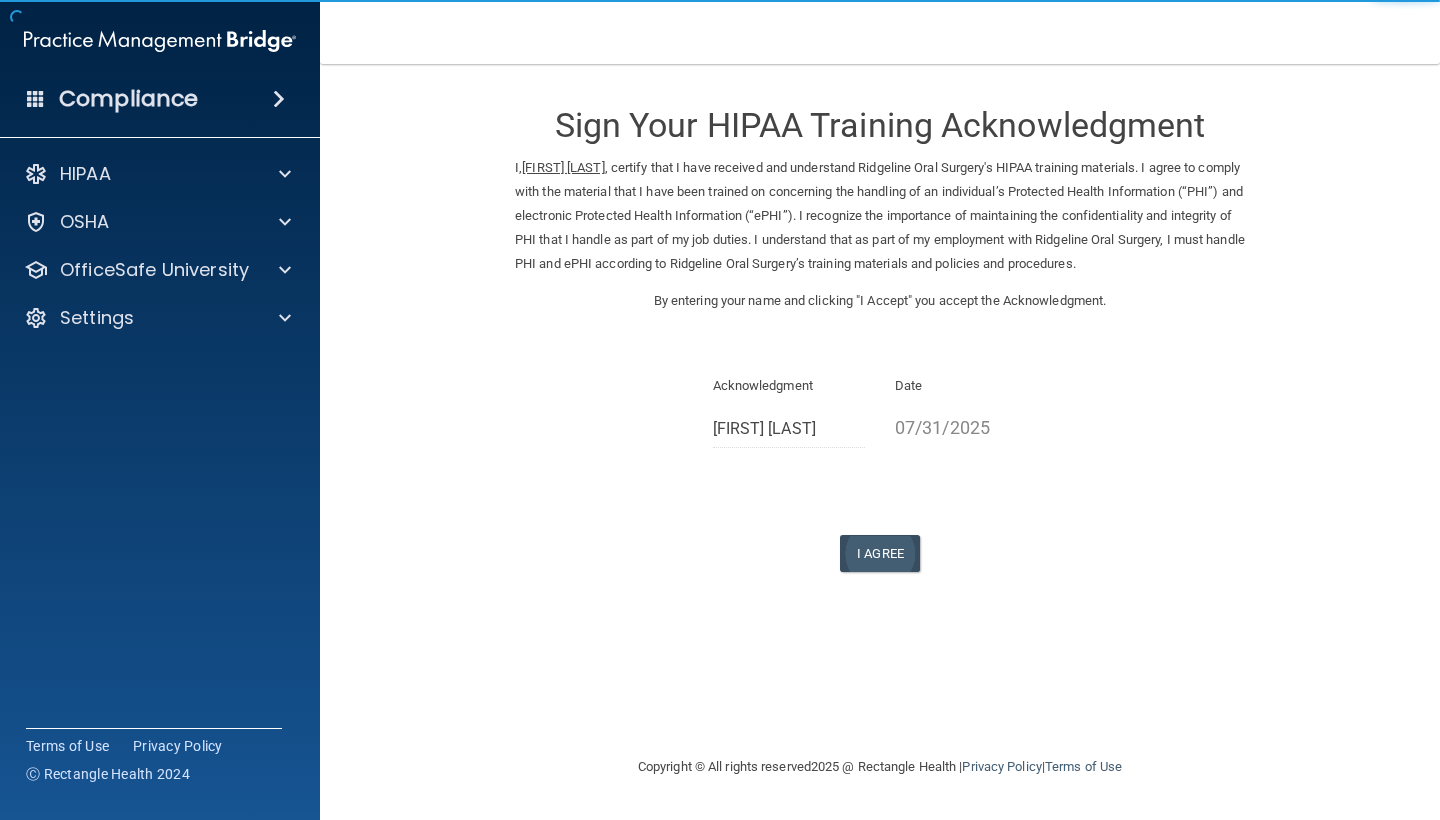 click on "I Agree" at bounding box center (880, 553) 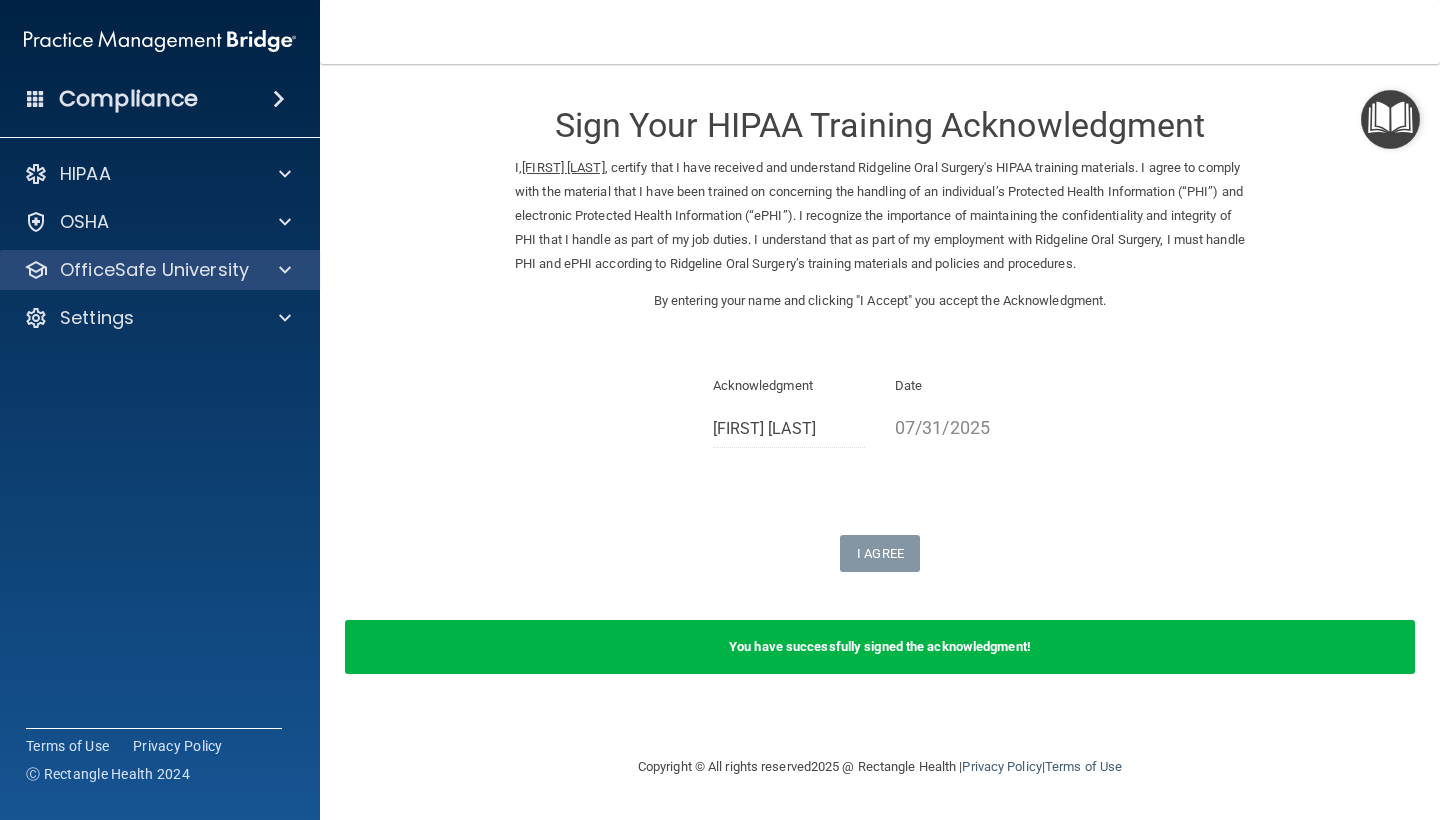 click on "OfficeSafe University" at bounding box center [160, 270] 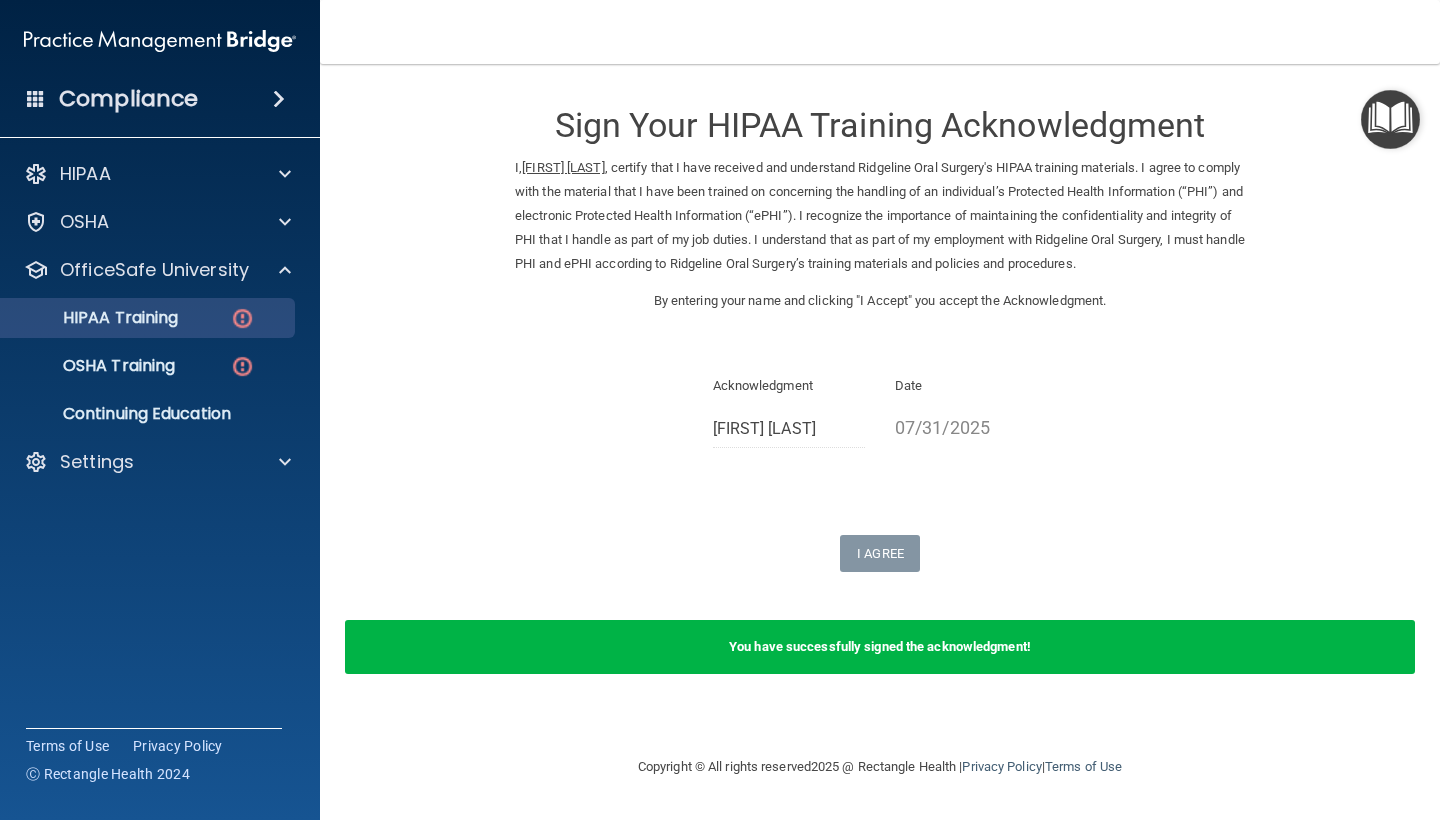 click on "HIPAA Training" at bounding box center [137, 318] 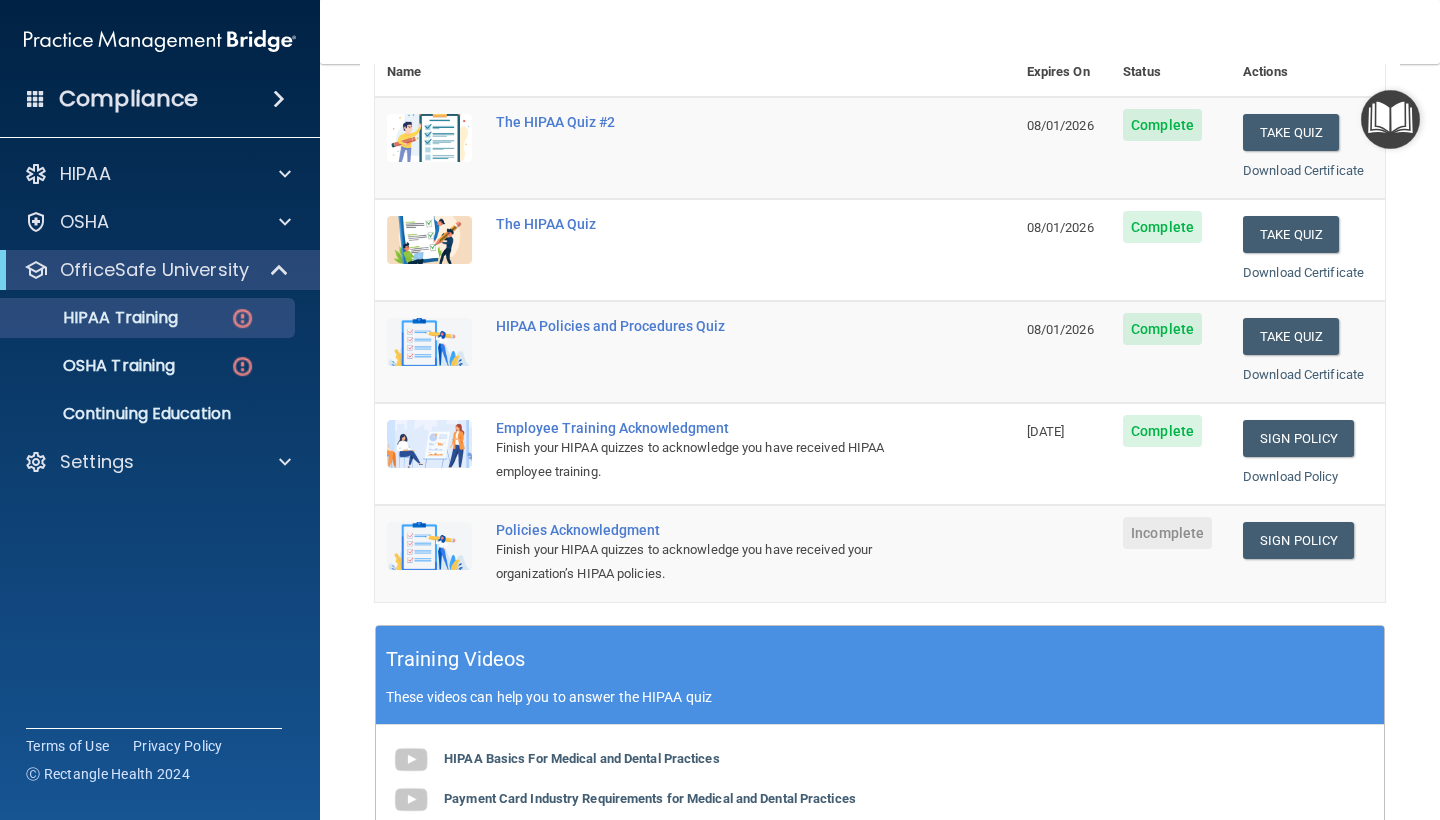 scroll, scrollTop: 279, scrollLeft: 0, axis: vertical 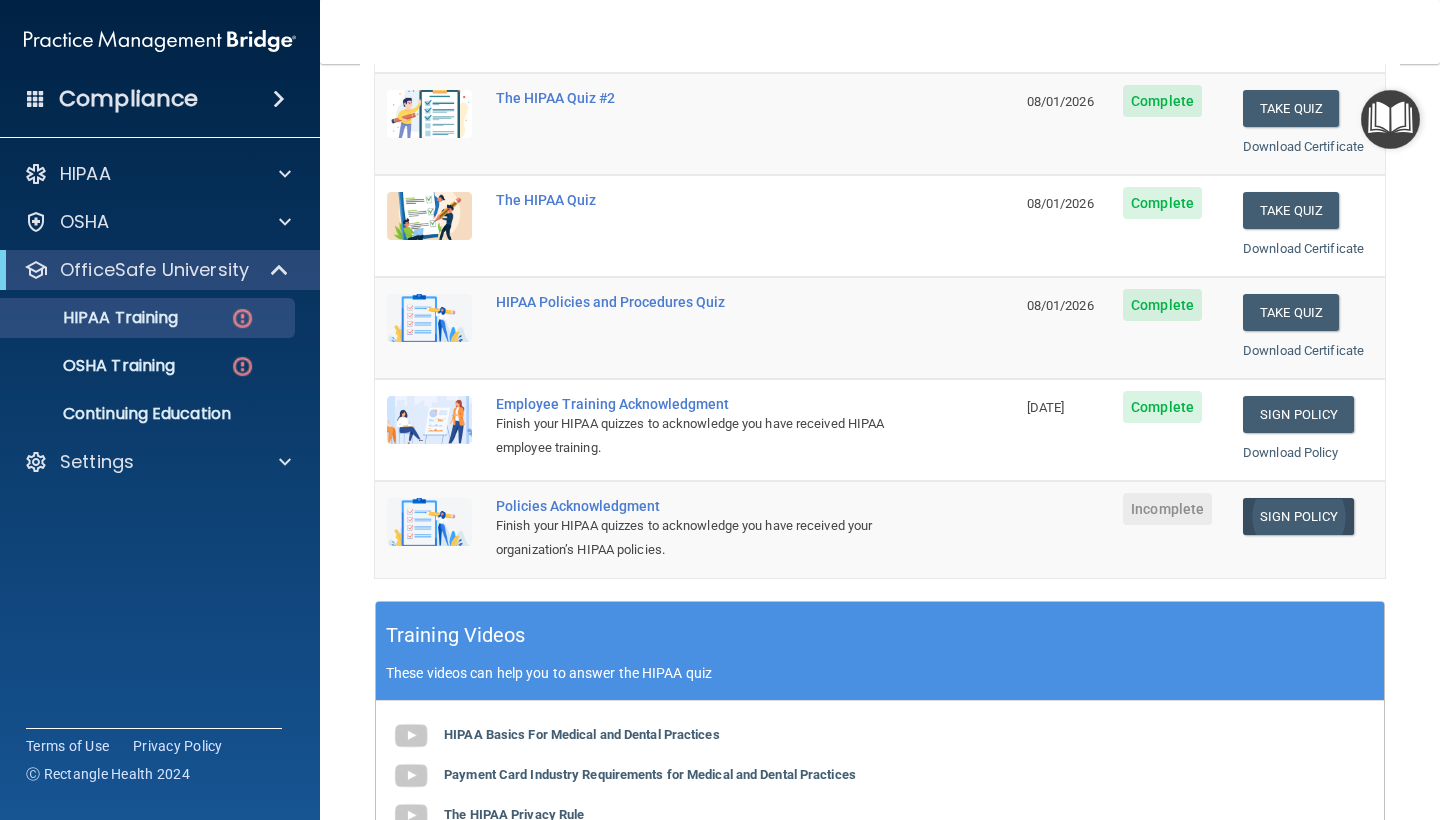 click on "Sign Policy" at bounding box center [1298, 516] 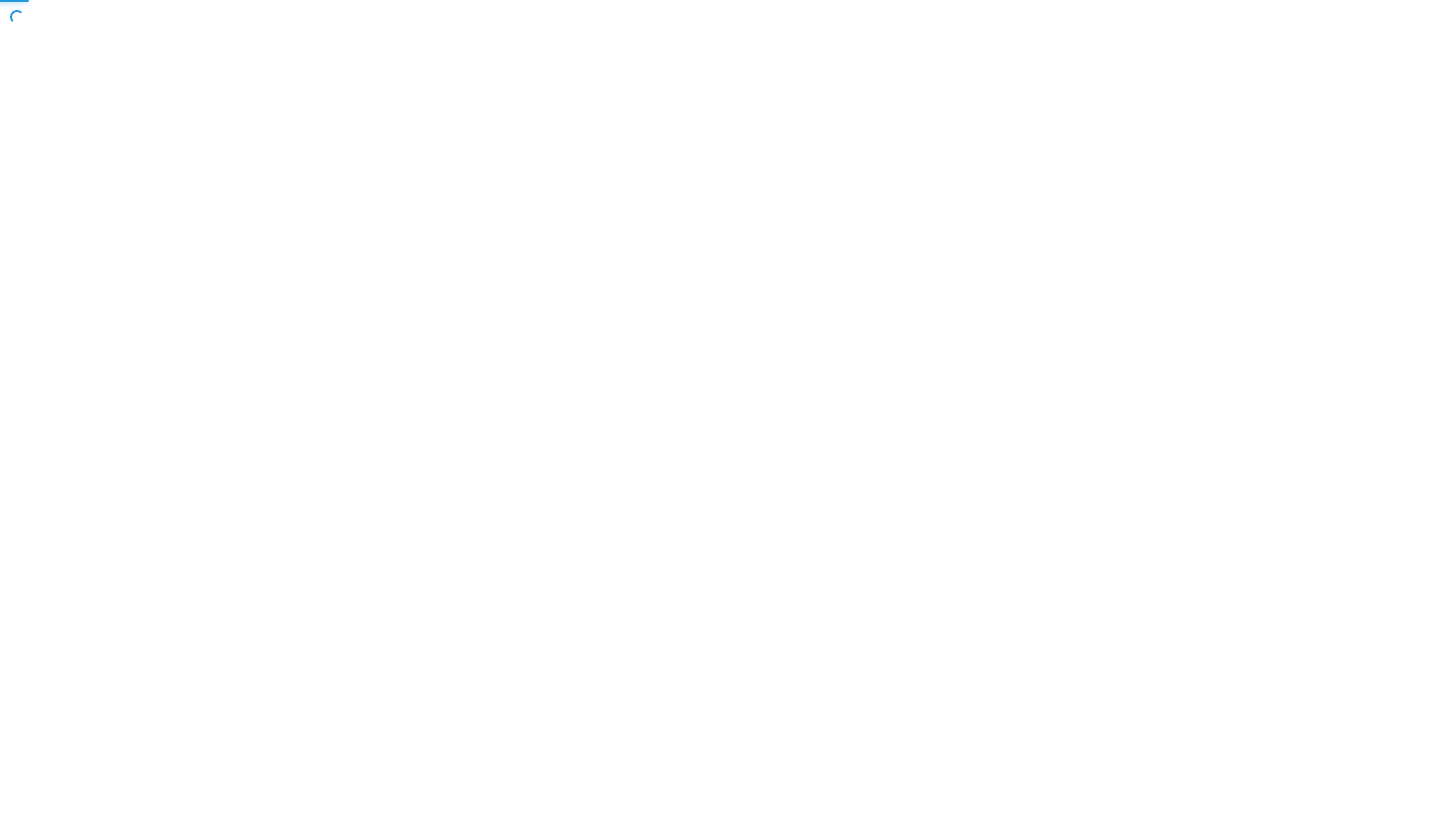 scroll, scrollTop: 0, scrollLeft: 0, axis: both 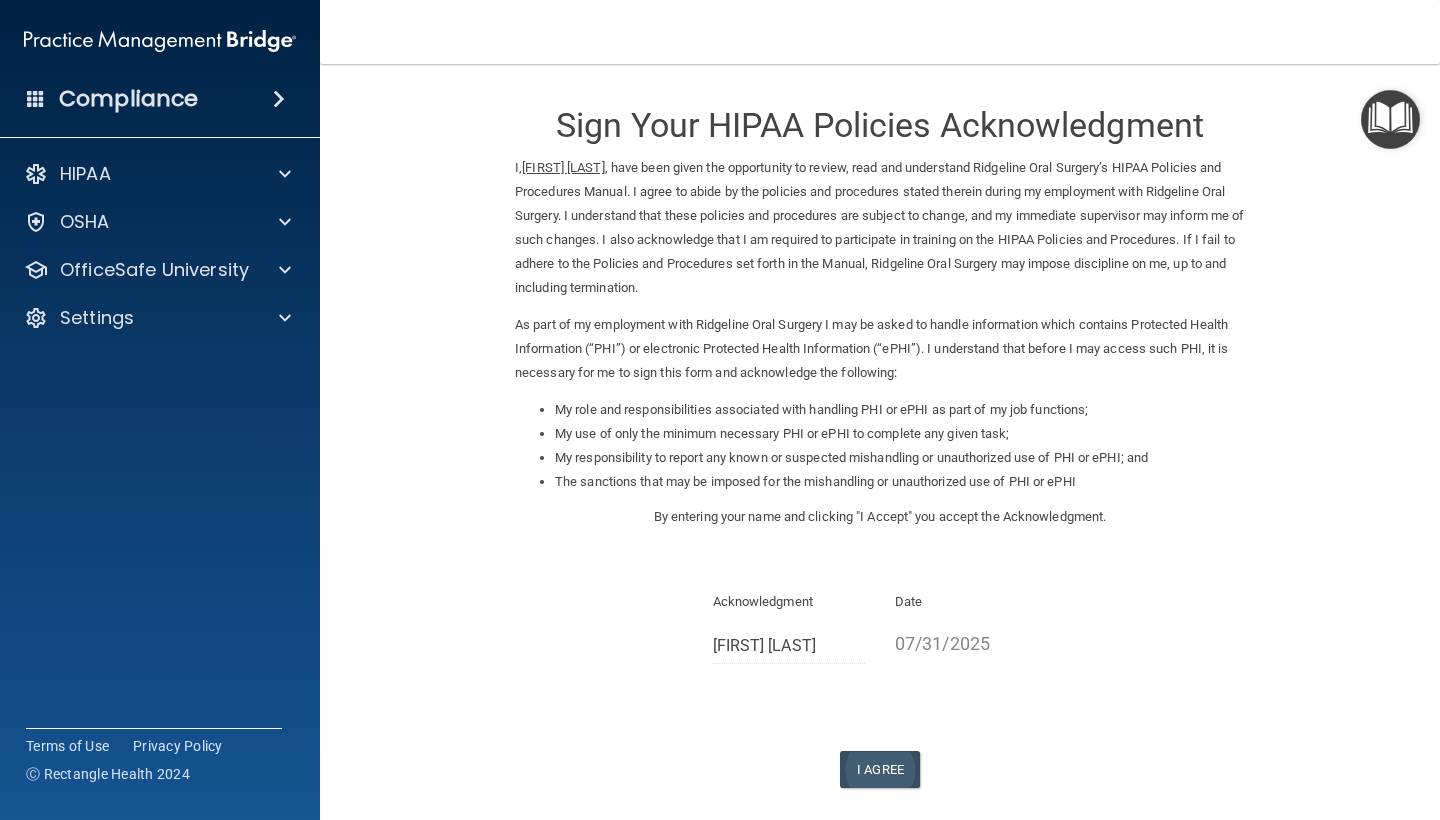 click on "I Agree" at bounding box center [880, 769] 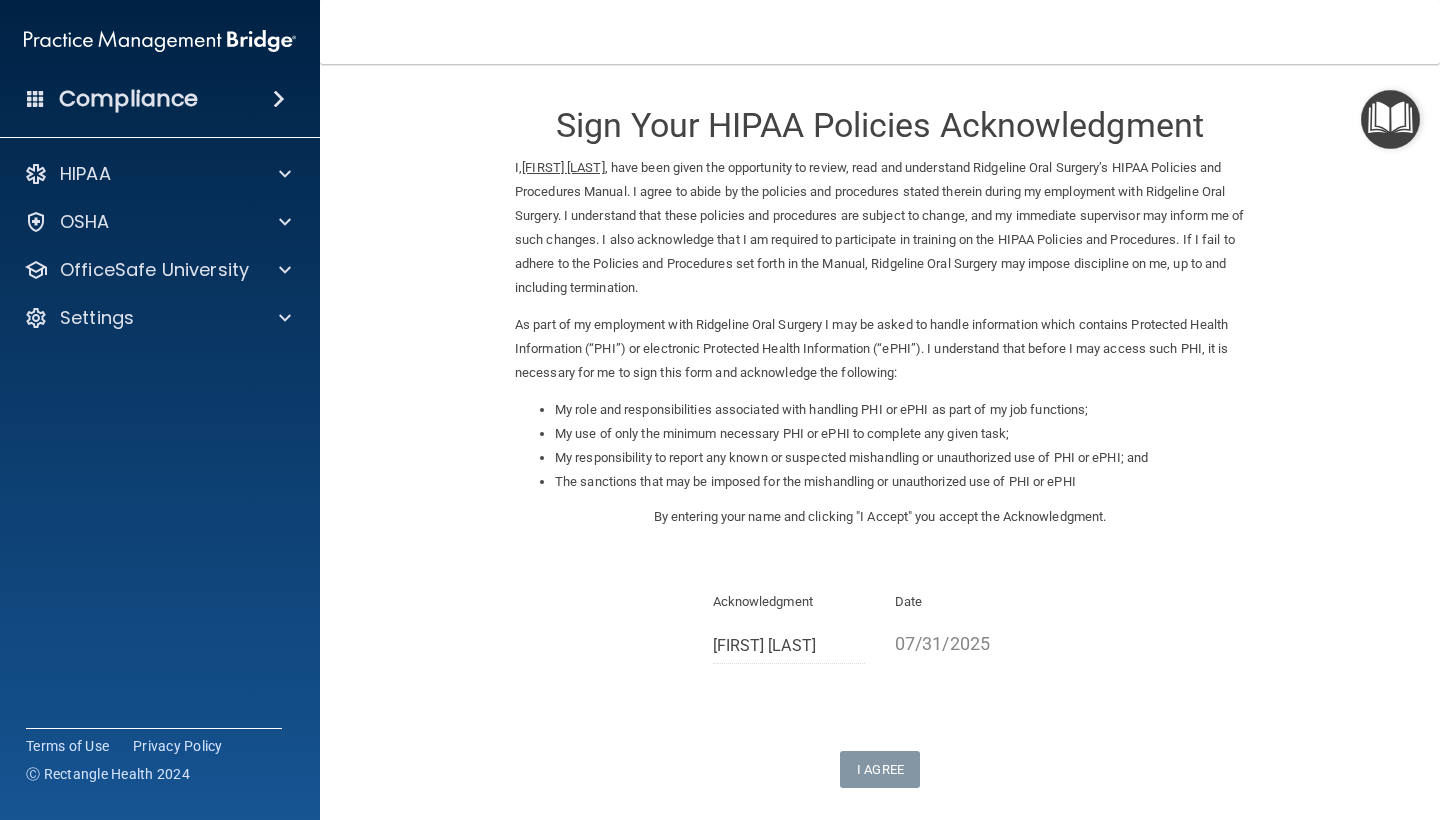 click on "Sign Your HIPAA Policies Acknowledgment           I,  [FIRST] [LAST] , have been given the opportunity to review, read and understand Ridgeline Oral Surgery’s HIPAA Policies and Procedures Manual. I agree to abide by the policies and procedures stated therein during my employment with Ridgeline Oral Surgery. I understand that these policies and procedures are subject to change, and my immediate supervisor may inform me of such changes. I also acknowledge that I am required to participate in training on the HIPAA Policies and Procedures. If I fail to adhere to the Policies and Procedures set forth in the Manual, Ridgeline Oral Surgery may impose discipline on me, up to and including termination.              My role and responsibilities associated with handling PHI or ePHI as part of my job functions;   My use of only the minimum necessary PHI or ePHI to complete any given task;   My responsibility to report any known or suspected mishandling or unauthorized use of PHI or ePHI; and" at bounding box center (880, 436) 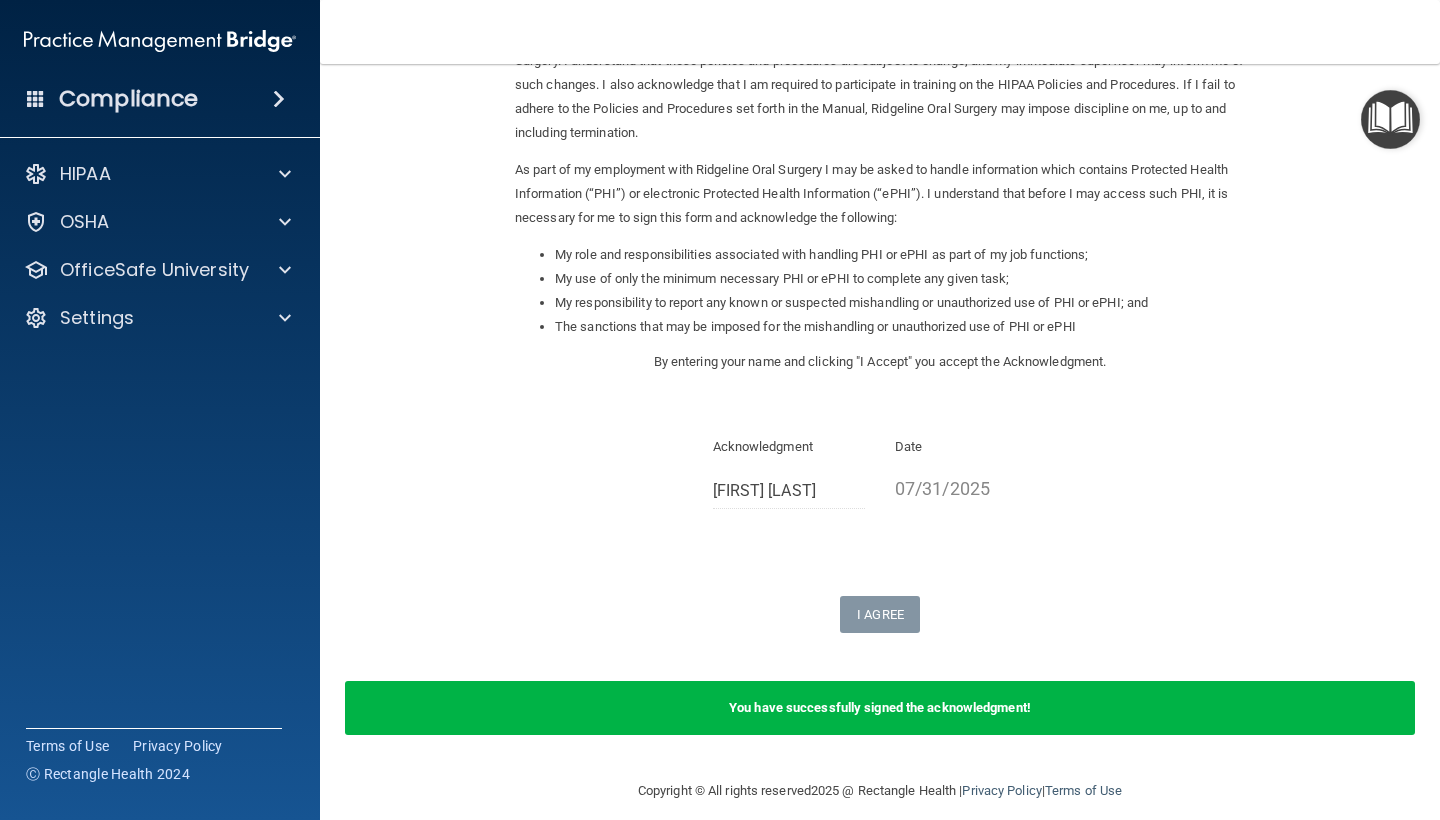scroll, scrollTop: 154, scrollLeft: 0, axis: vertical 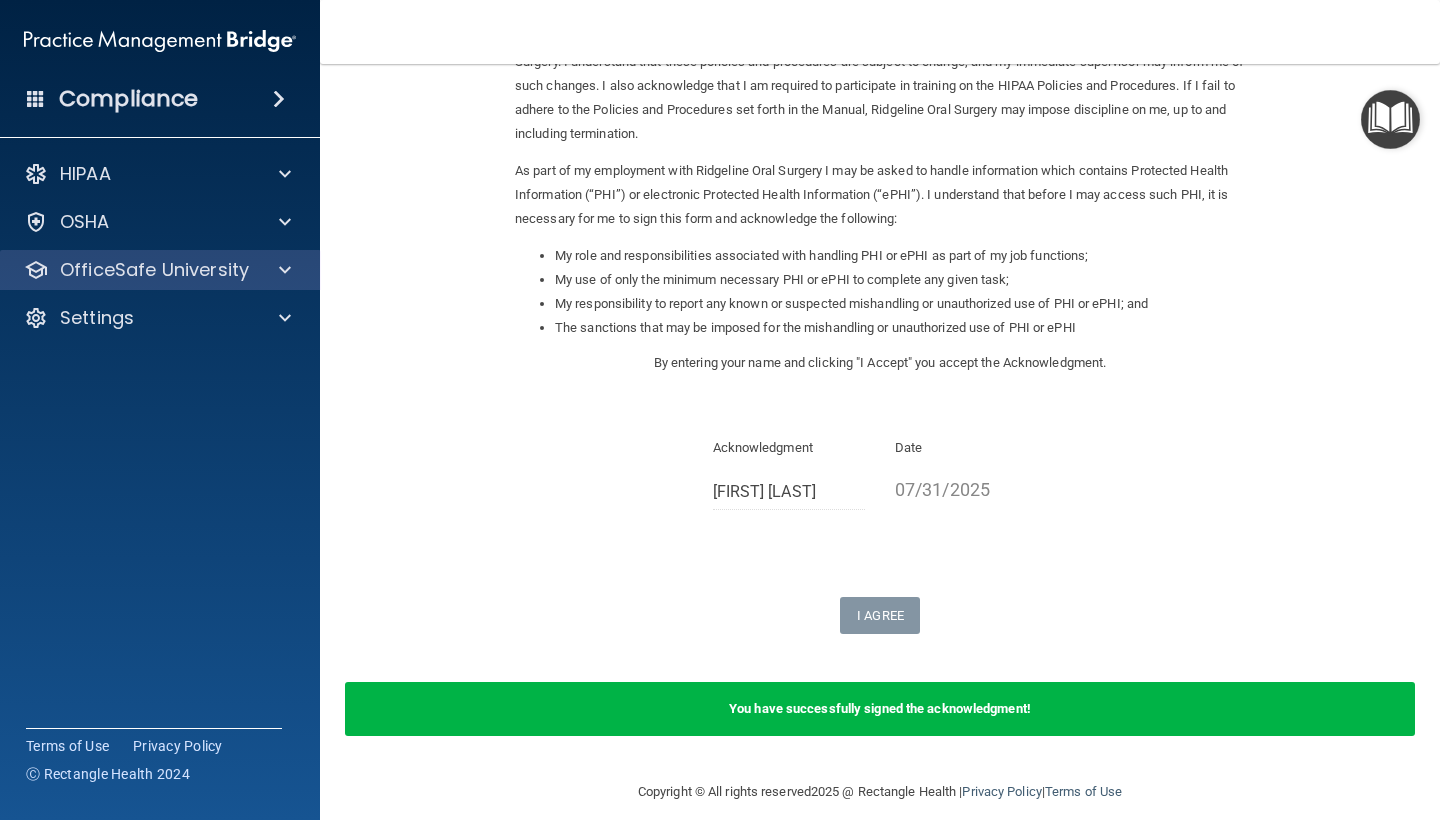 click on "OfficeSafe University" at bounding box center (154, 270) 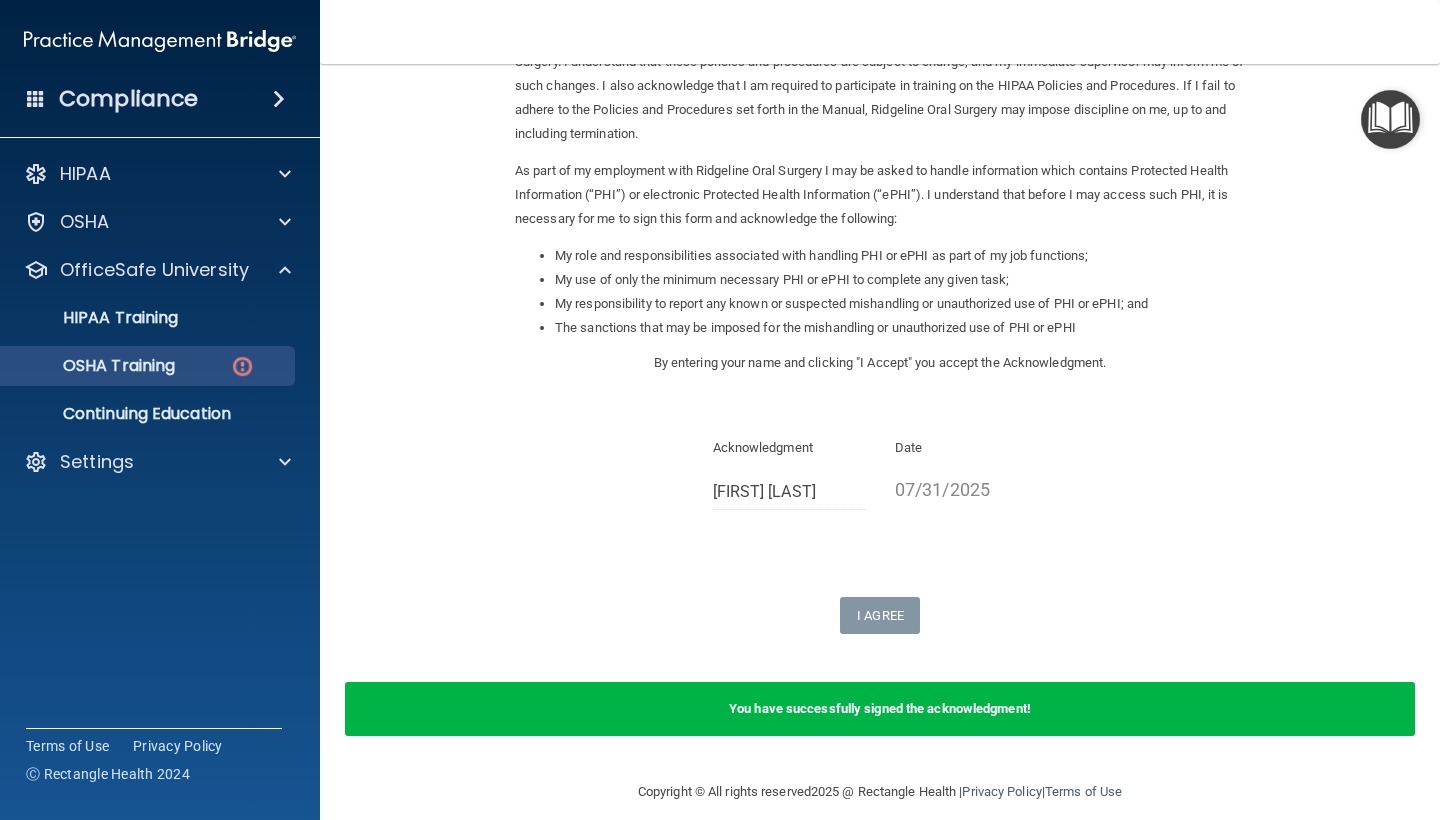 click on "OSHA Training" at bounding box center [94, 366] 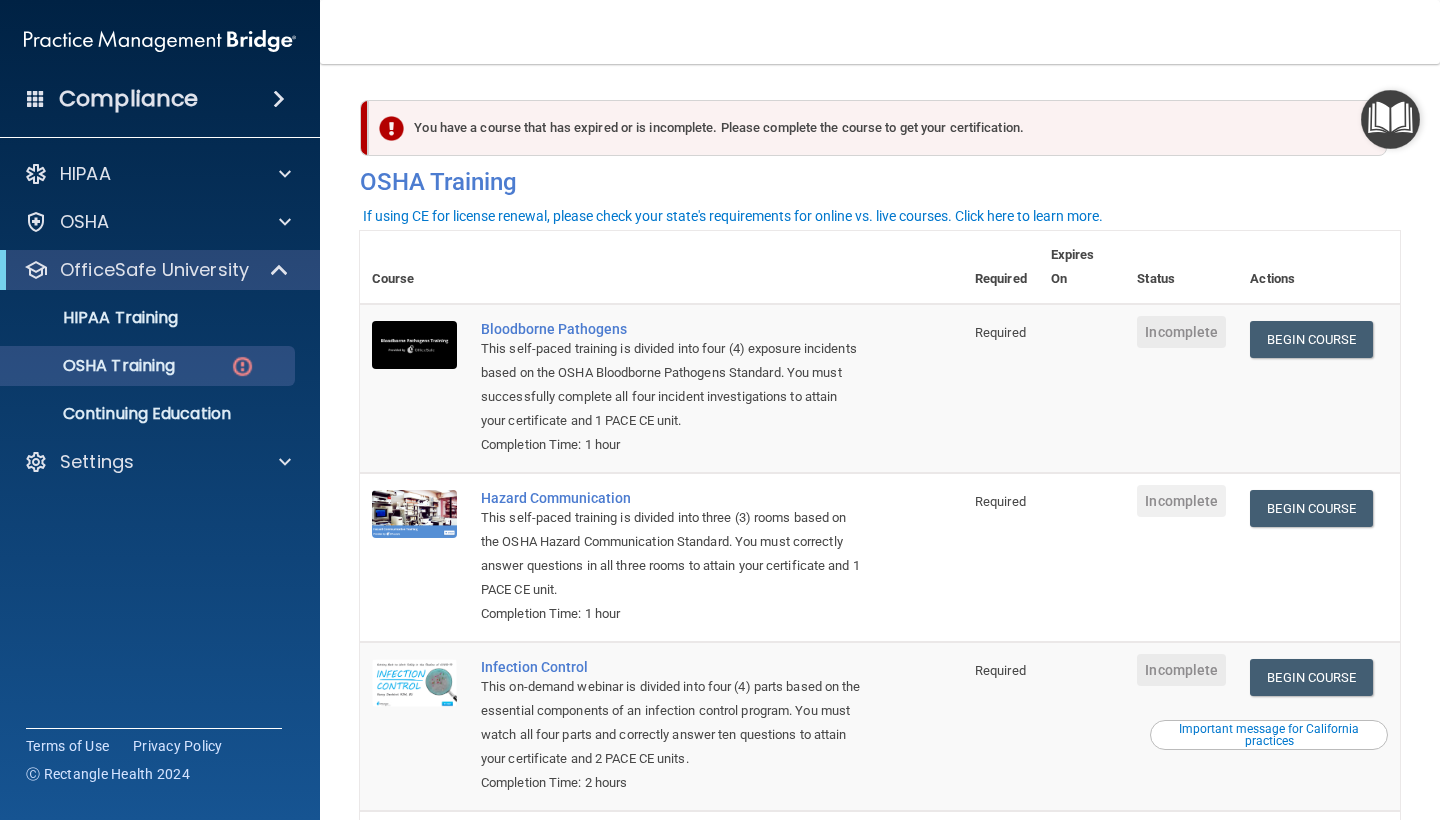 scroll, scrollTop: 0, scrollLeft: 0, axis: both 